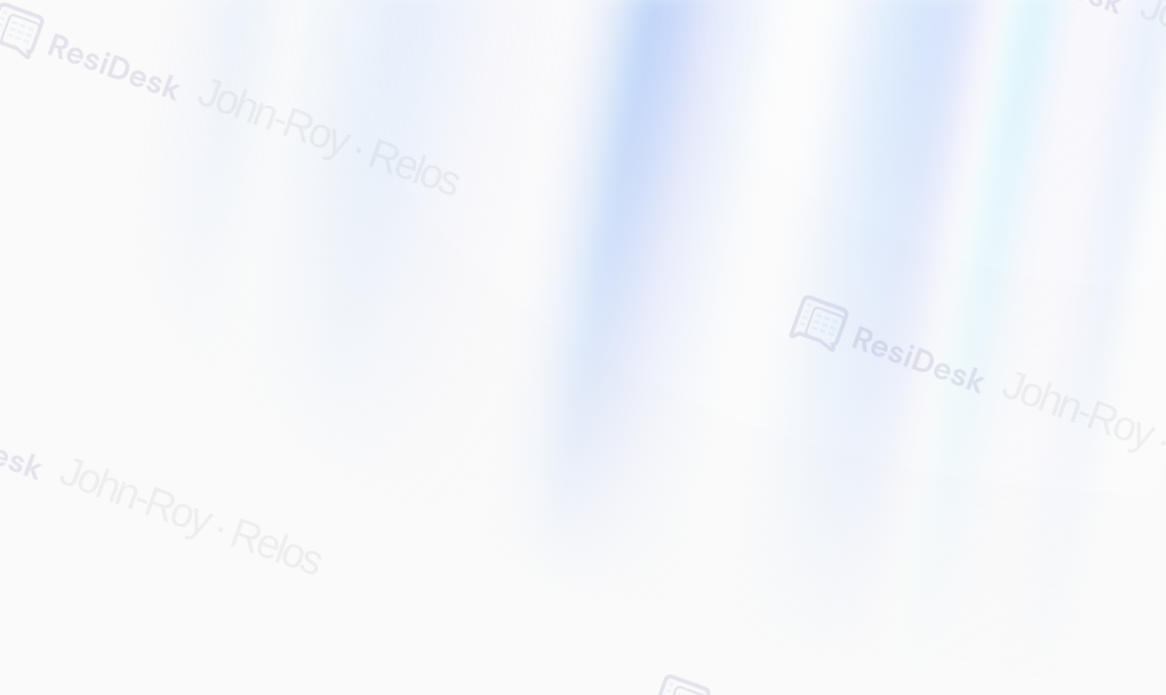 scroll, scrollTop: 0, scrollLeft: 0, axis: both 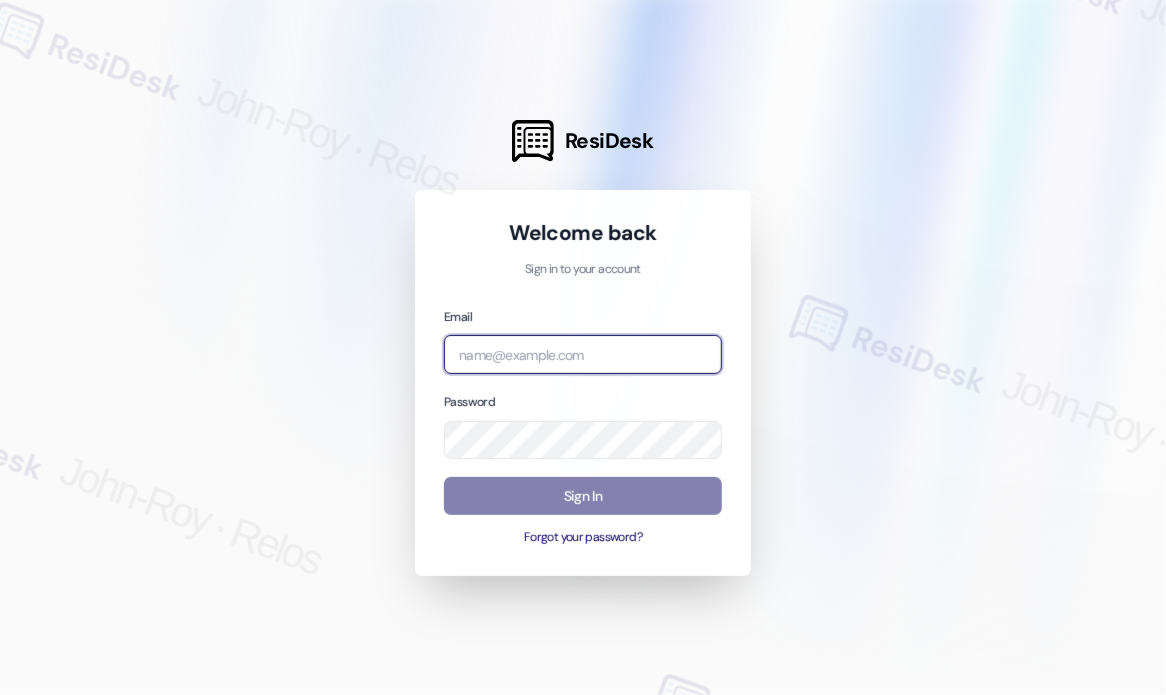 click at bounding box center (583, 354) 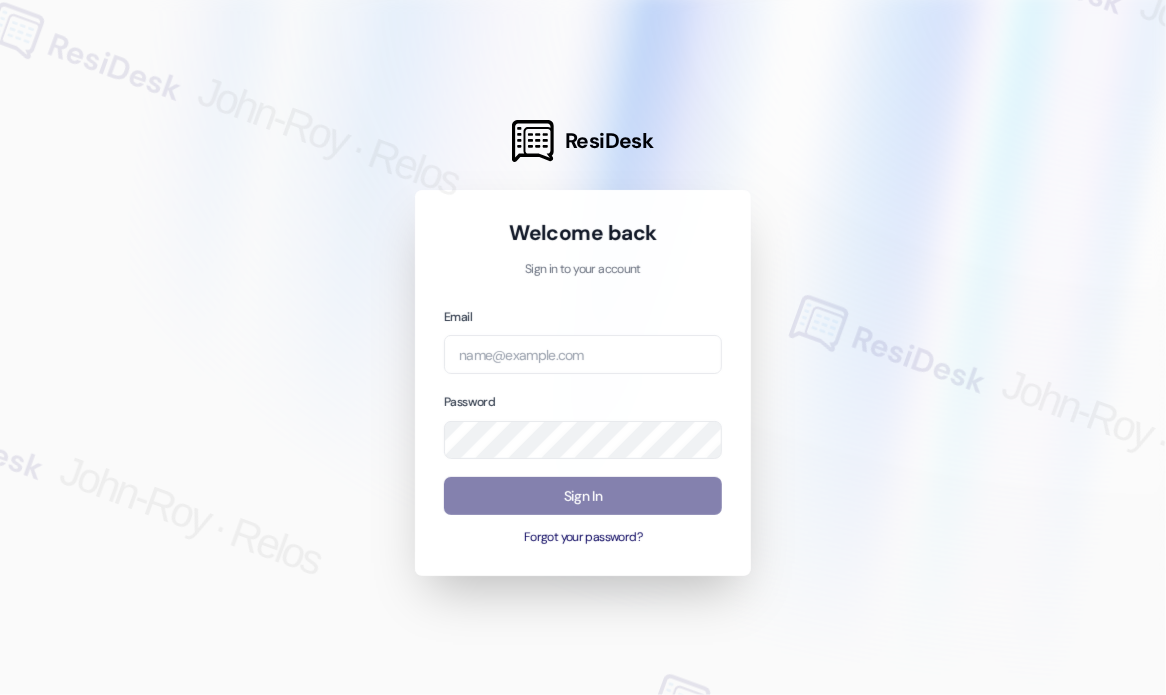 click at bounding box center (583, 347) 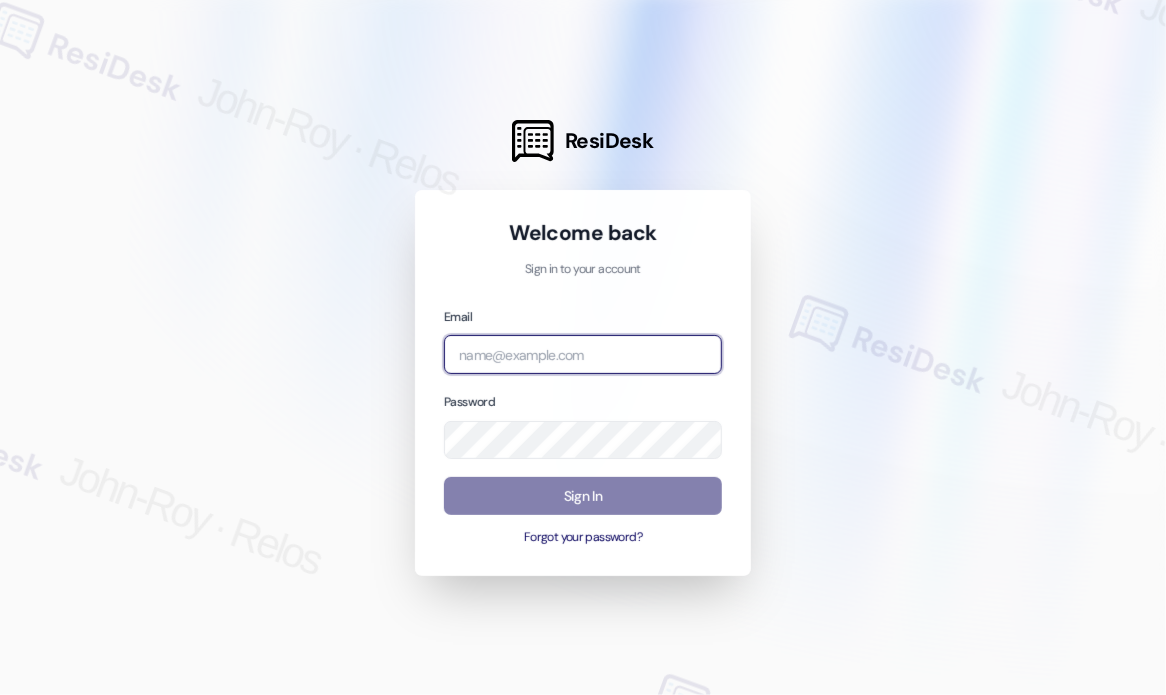click at bounding box center [583, 354] 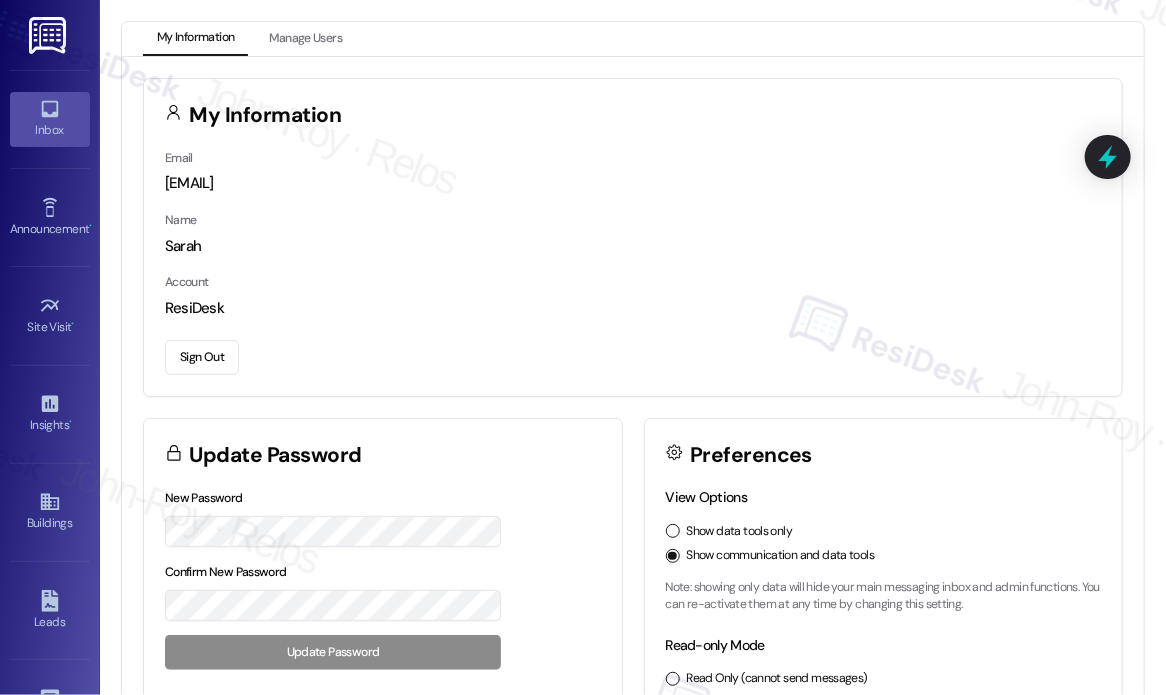 click on "Inbox" at bounding box center [50, 119] 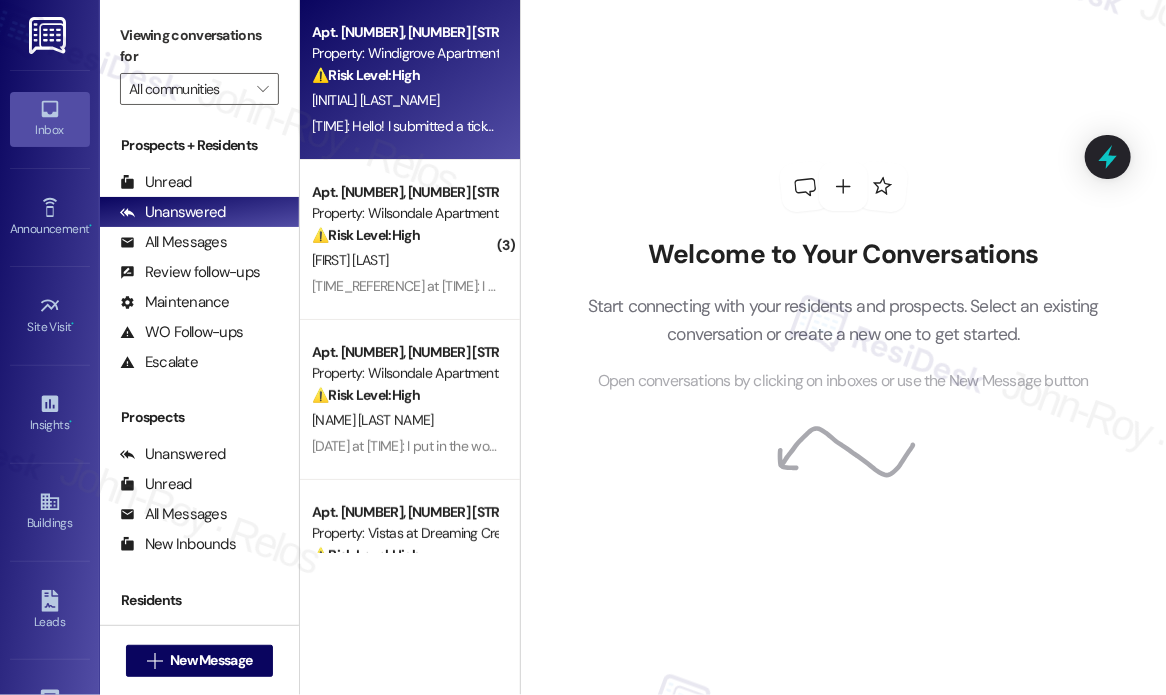 click on "[TIME] at [TIME]: Hello! I submitted a ticket this morning and wanted to see if it would be possible to have it checked today? I don't want to have my windows open a lot being on the ground floor [TIME] at [TIME]: Hello! I submitted a ticket this morning and wanted to see if it would be possible to have it checked today? I don't want to have my windows open a lot being on the ground floor" at bounding box center [404, 126] 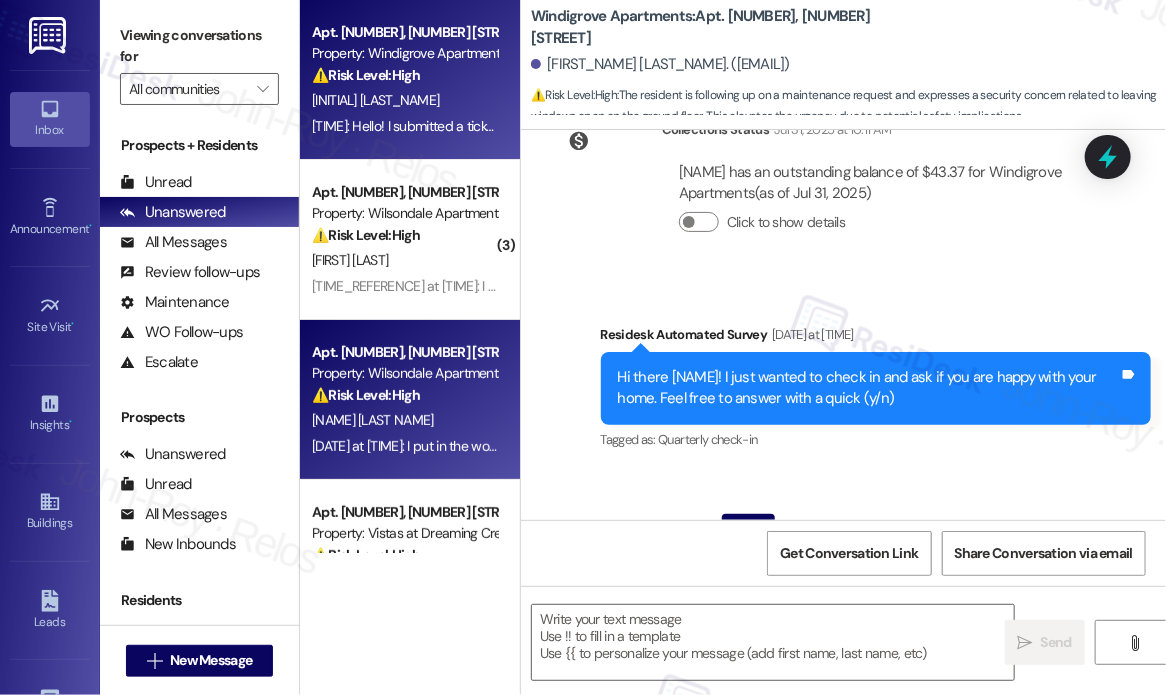 type on "Fetching suggested responses. Please feel free to read through the conversation in the meantime." 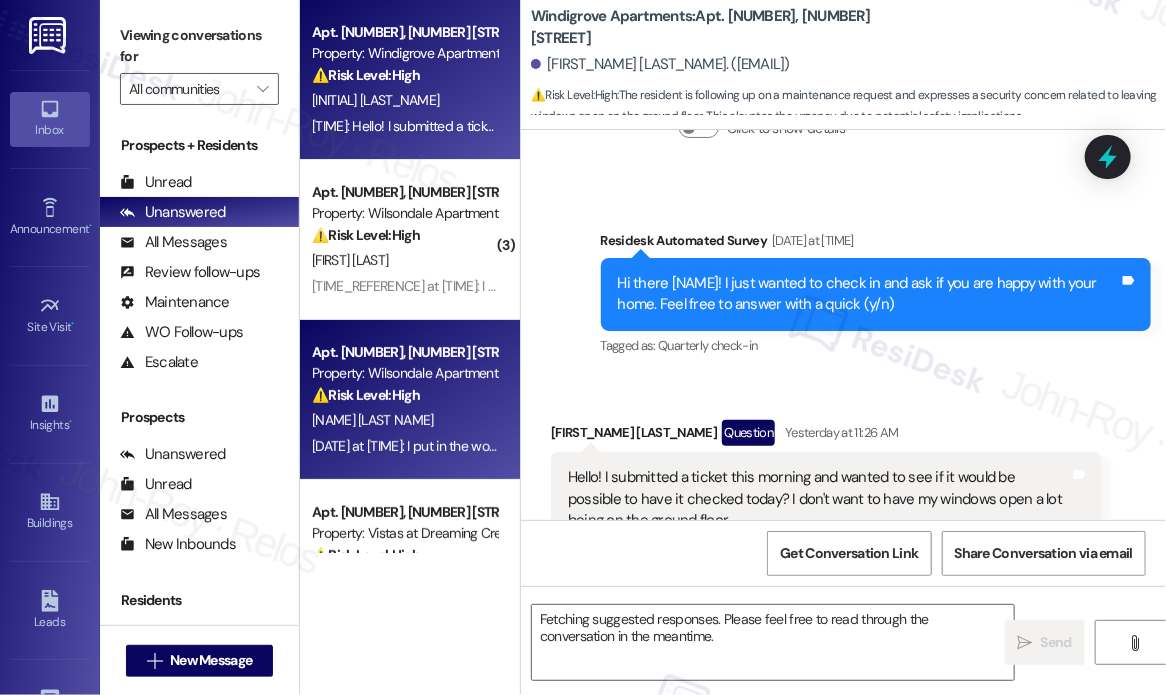 click on "[DATE] at [TIME]: I put in the work order last week for my smoke detector put a new battery in and it's still beeping now the other one is beeping not sure where it's coming from and I also put in an order for my washing machine it put a little bit of water and then went to wash can someone please give me a call and give me an update on when they will be arriving thank you so much [DATE] at [TIME]: I put in the work order last week for my smoke detector put a new battery in and it's still beeping now the other one is beeping not sure where it's coming from and I also put in an order for my washing machine it put a little bit of water and then went to wash can someone please give me a call and give me an update on when they will be arriving thank you so much" at bounding box center [404, 446] 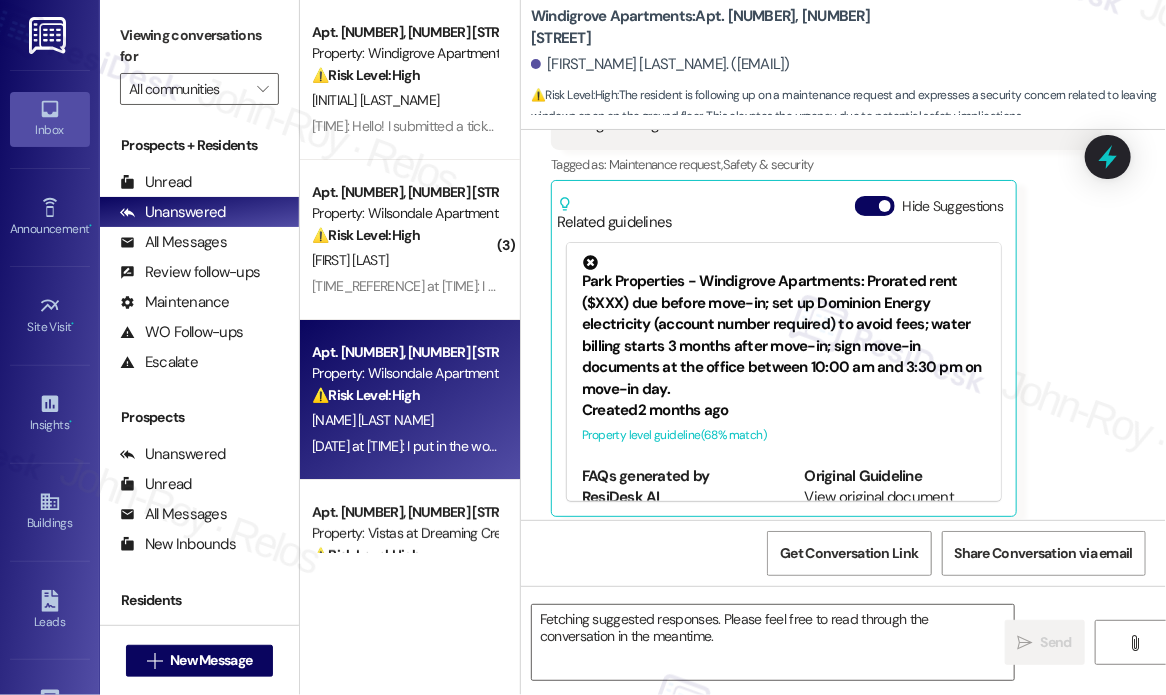 scroll, scrollTop: 968, scrollLeft: 0, axis: vertical 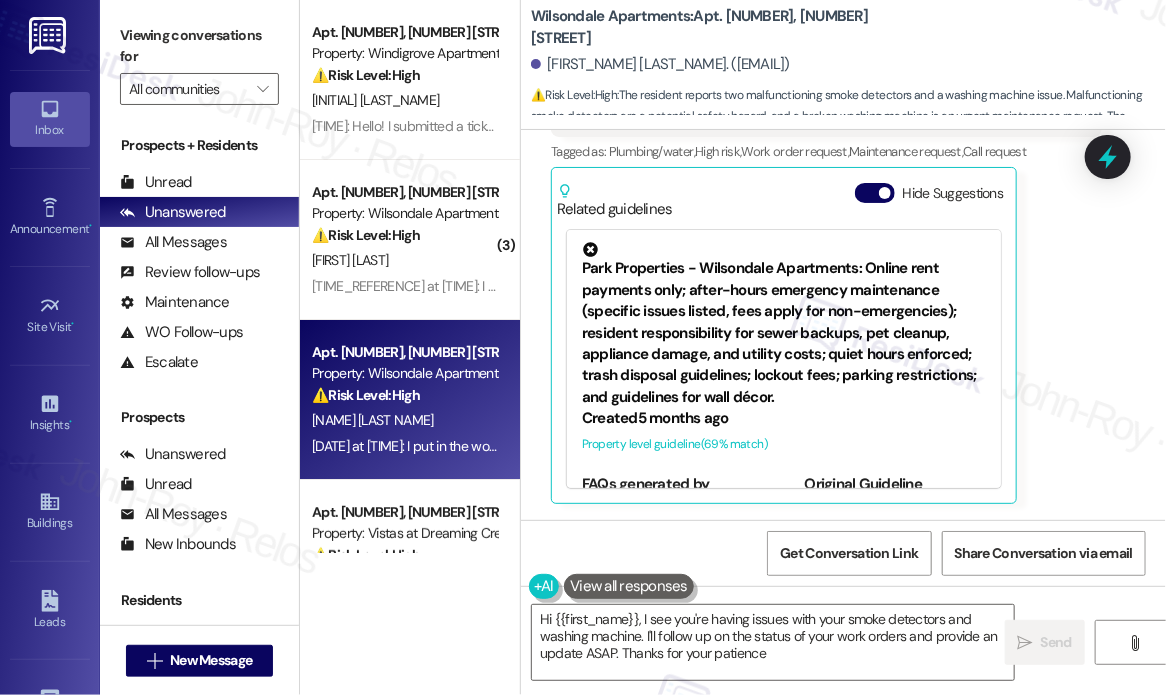 type on "Hi {{first_name}}, I see you're having issues with your smoke detectors and washing machine. I'll follow up on the status of your work orders and provide an update ASAP. Thanks for your patience!" 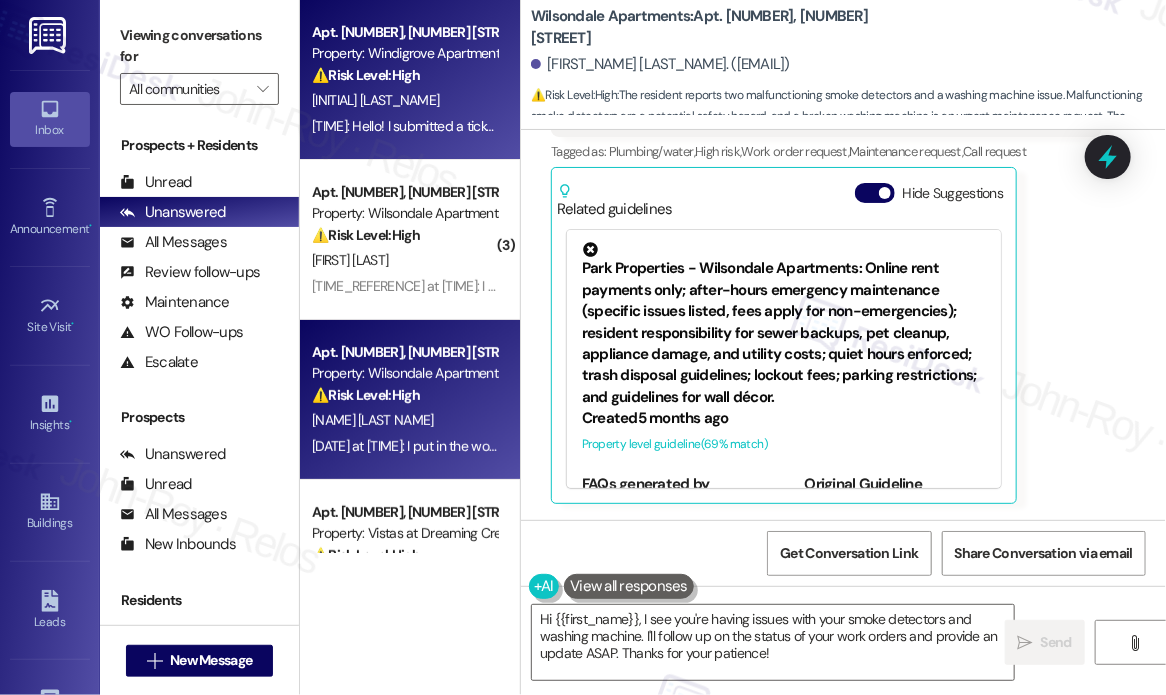 click on "[TIME] at [TIME]: Hello! I submitted a ticket this morning and wanted to see if it would be possible to have it checked today? I don't want to have my windows open a lot being on the ground floor [TIME] at [TIME]: Hello! I submitted a ticket this morning and wanted to see if it would be possible to have it checked today? I don't want to have my windows open a lot being on the ground floor" at bounding box center (842, 126) 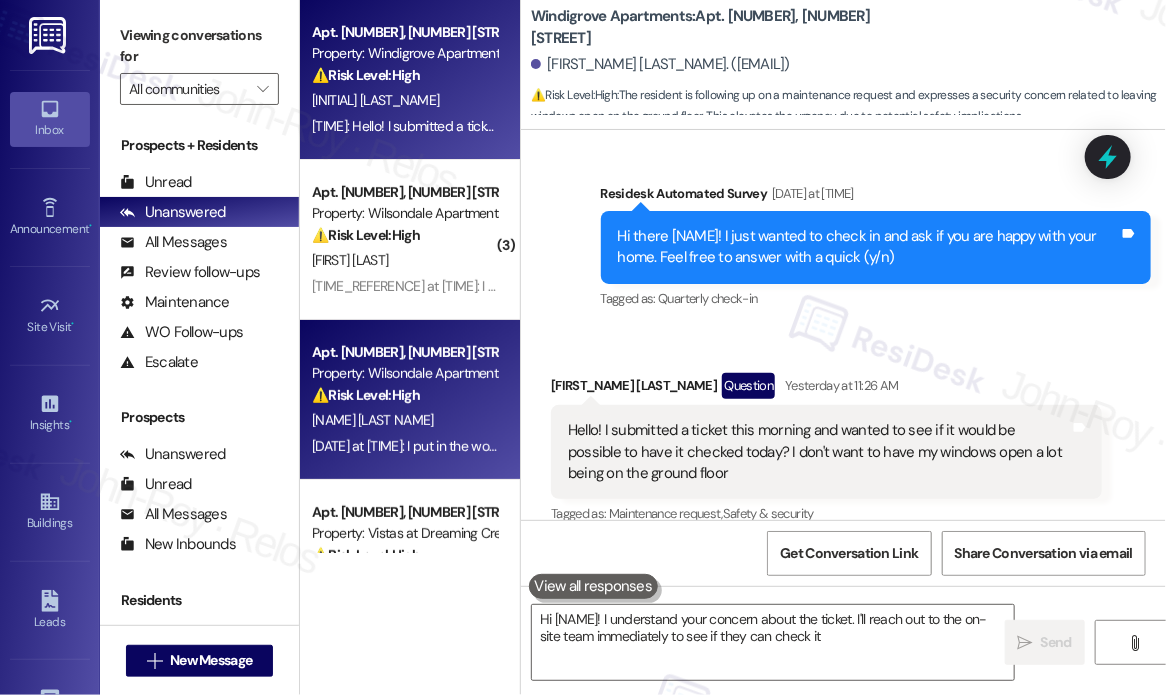 scroll, scrollTop: 840, scrollLeft: 0, axis: vertical 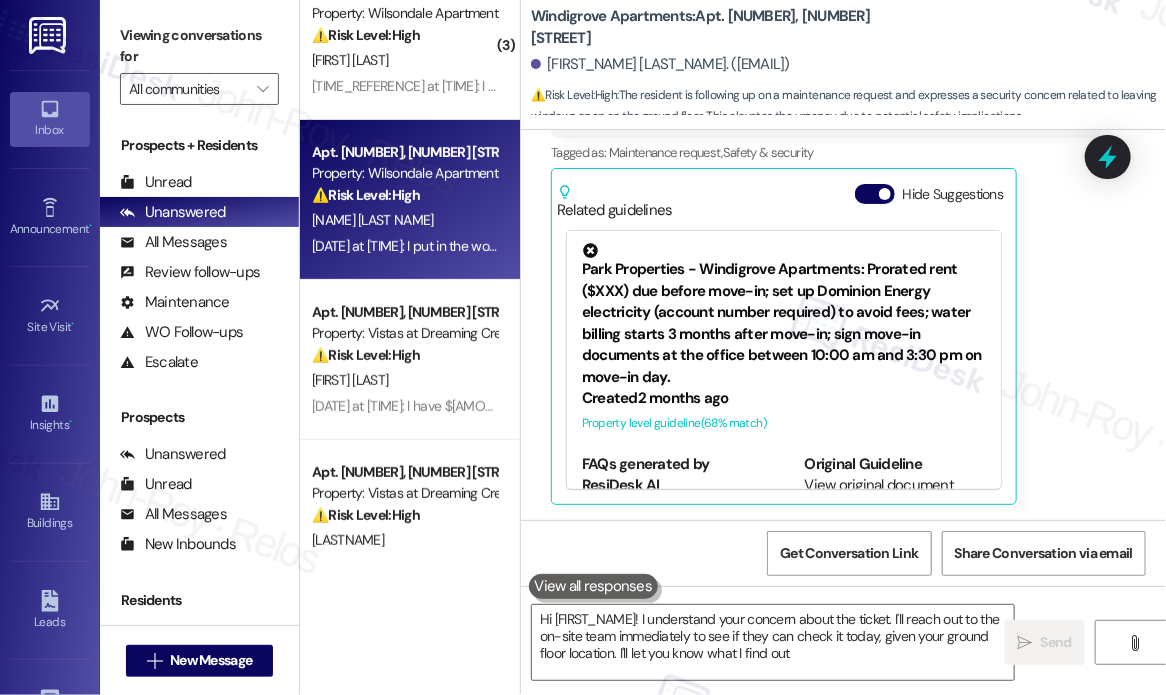 type on "Hi {{first_name}}! I understand your concern about the ticket. I'll reach out to the on-site team immediately to see if they can check it today, given your ground floor location. I'll let you know what I find out!" 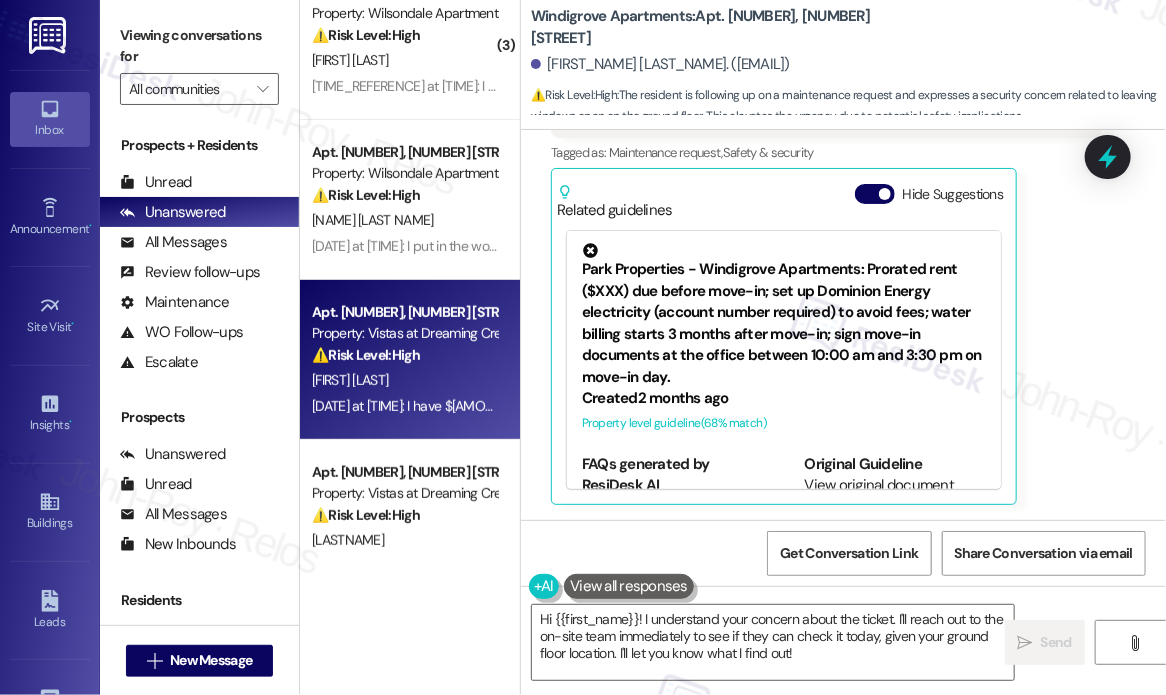 click on "⚠️  Risk Level:  High" at bounding box center [366, 355] 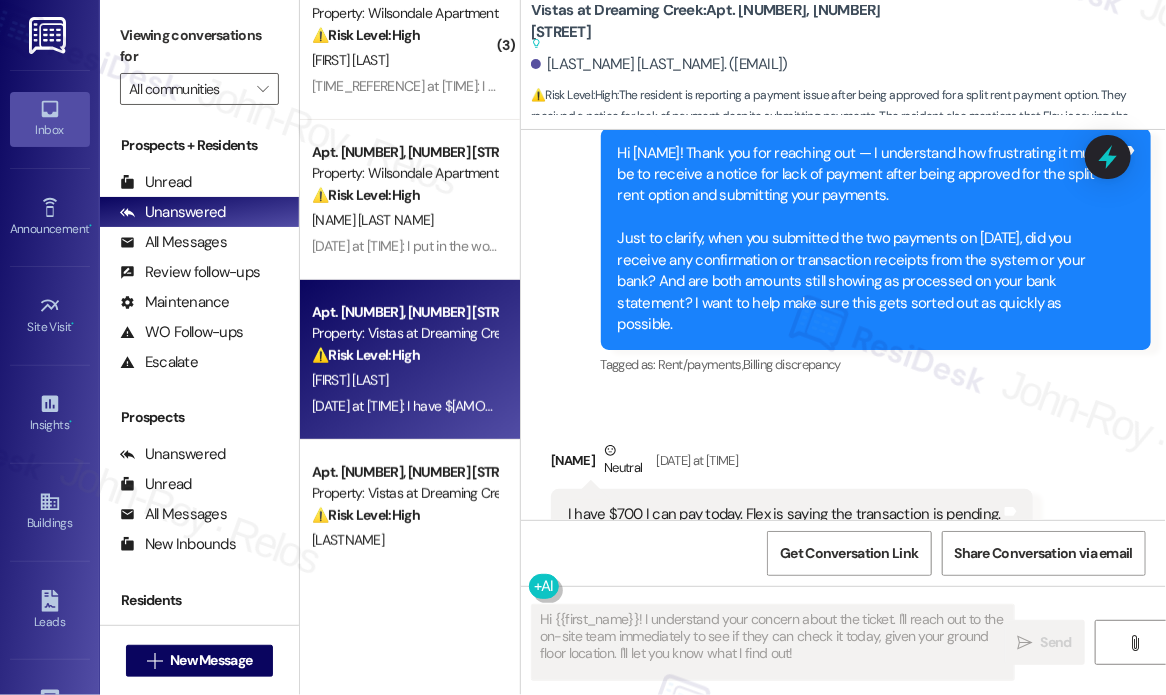 scroll, scrollTop: 5502, scrollLeft: 0, axis: vertical 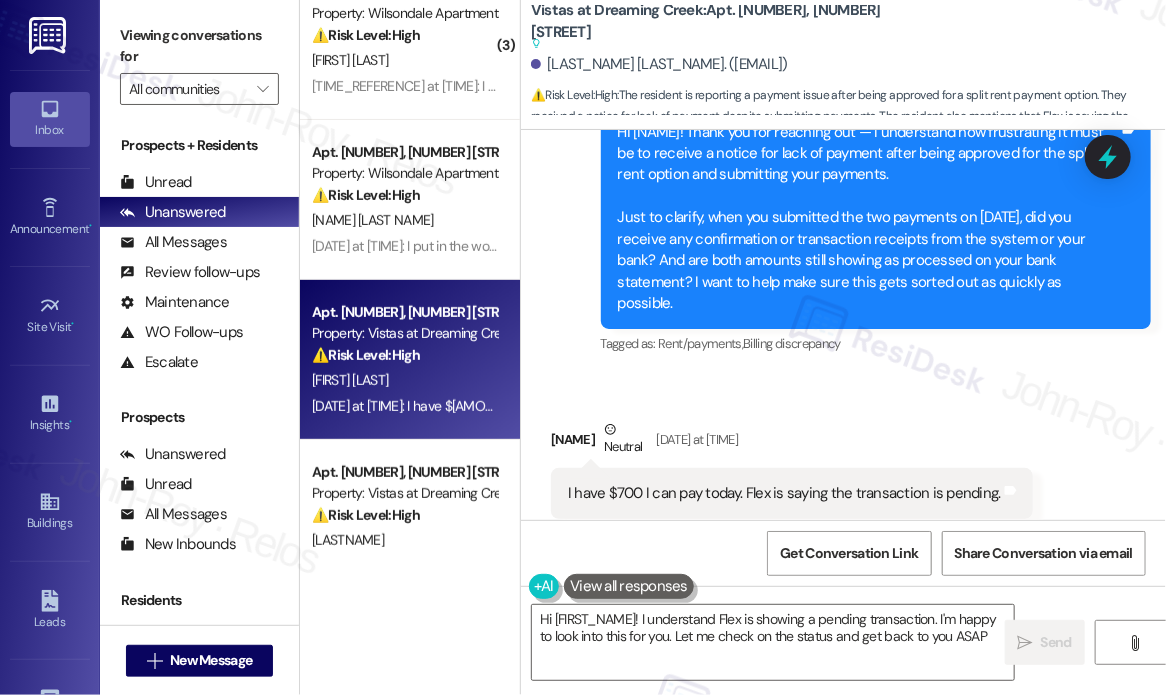 type on "Hi {{first_name}}! I understand Flex is showing a pending transaction. I'm happy to look into this for you. Let me check on the status and get back to you ASAP!" 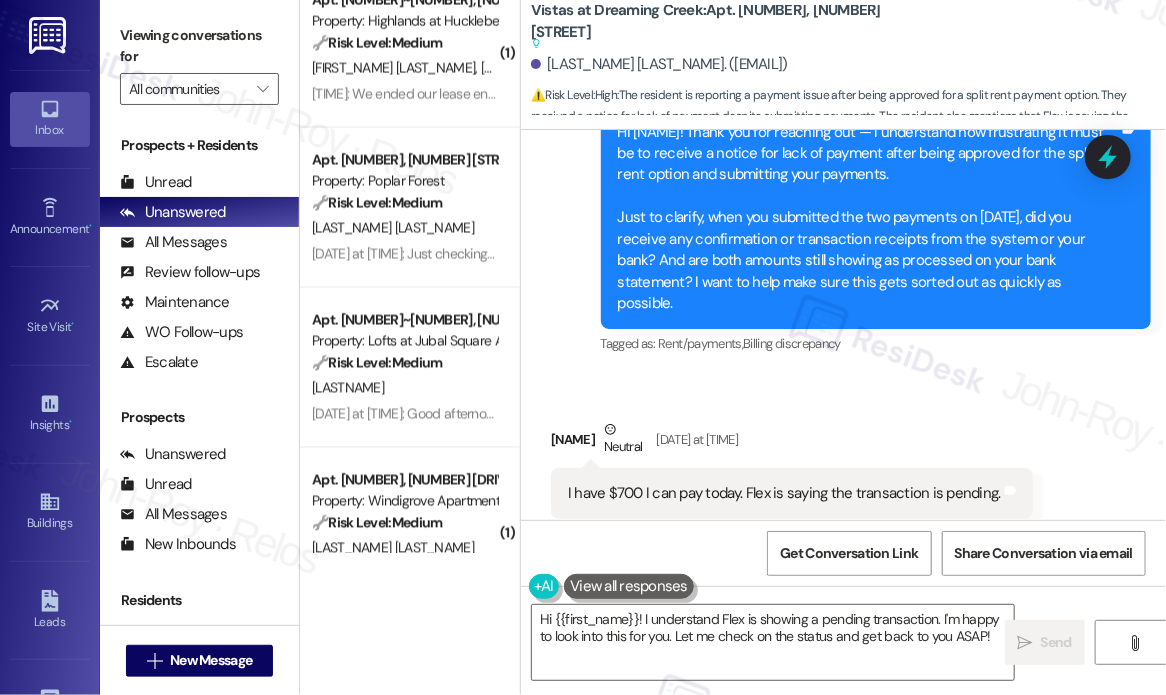 scroll, scrollTop: 1300, scrollLeft: 0, axis: vertical 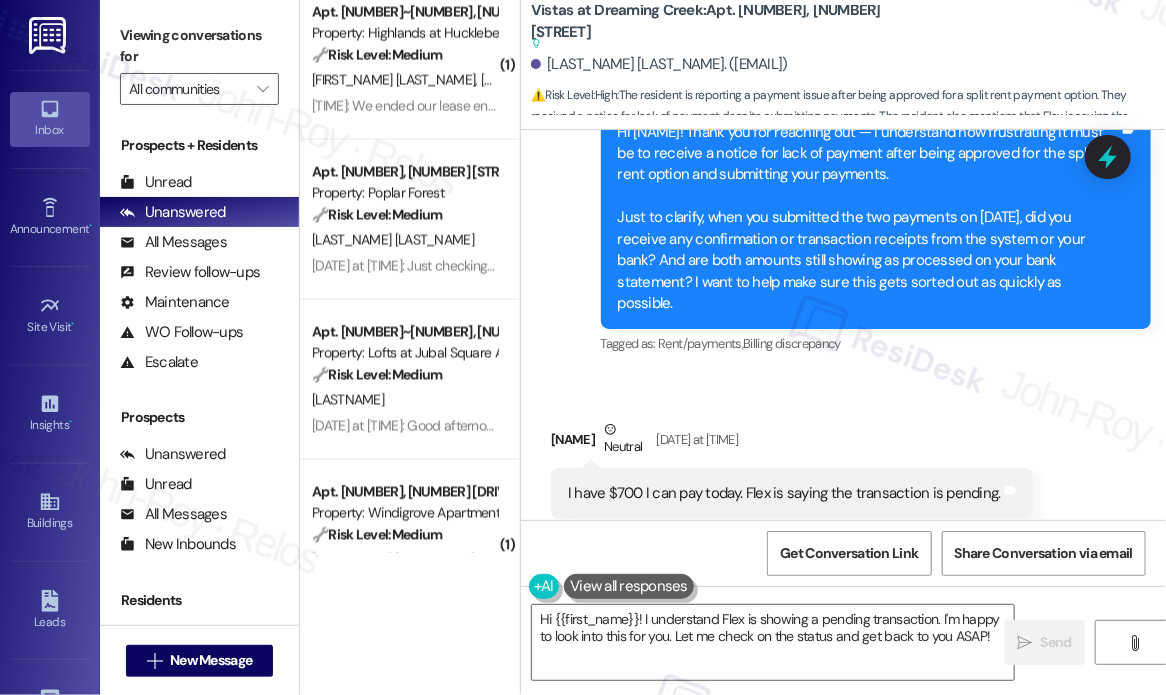 click on "Property: Poplar Forest" at bounding box center (404, 193) 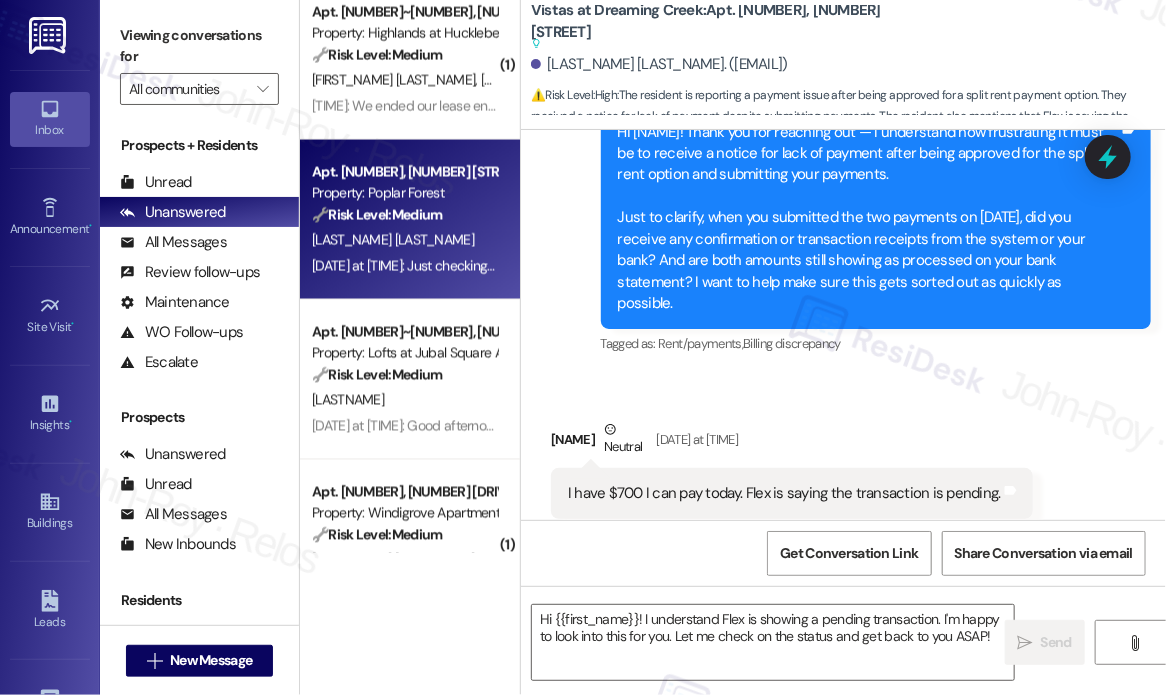 type on "Fetching suggested responses. Please feel free to read through the conversation in the meantime." 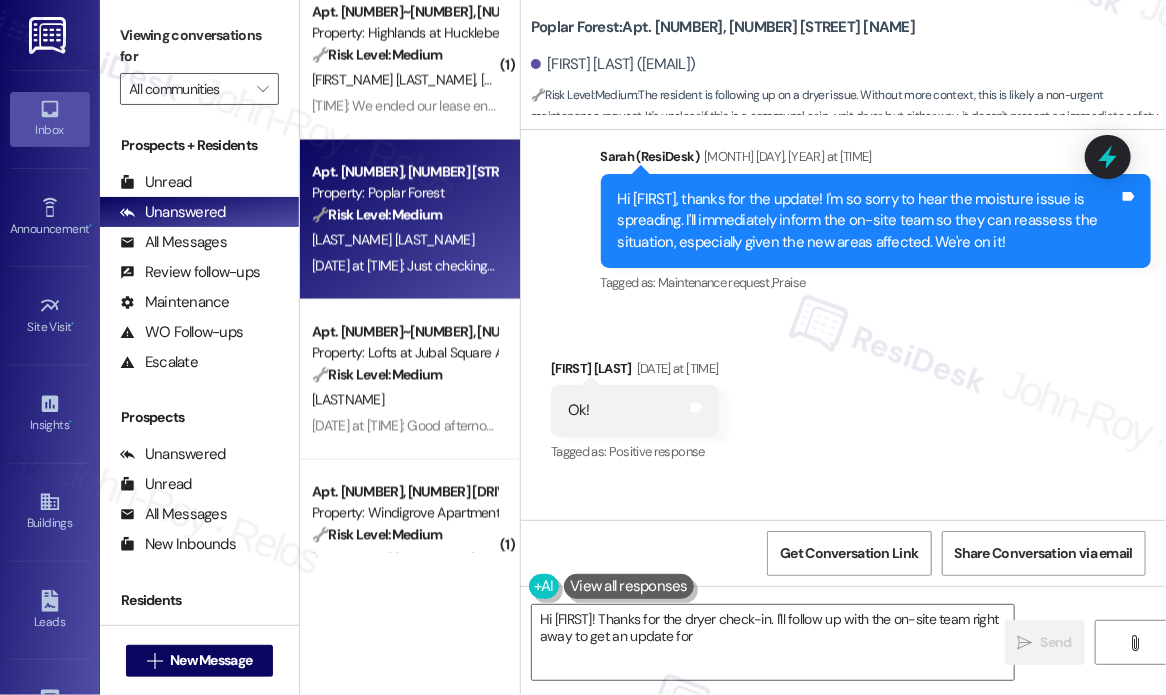 scroll, scrollTop: 4008, scrollLeft: 0, axis: vertical 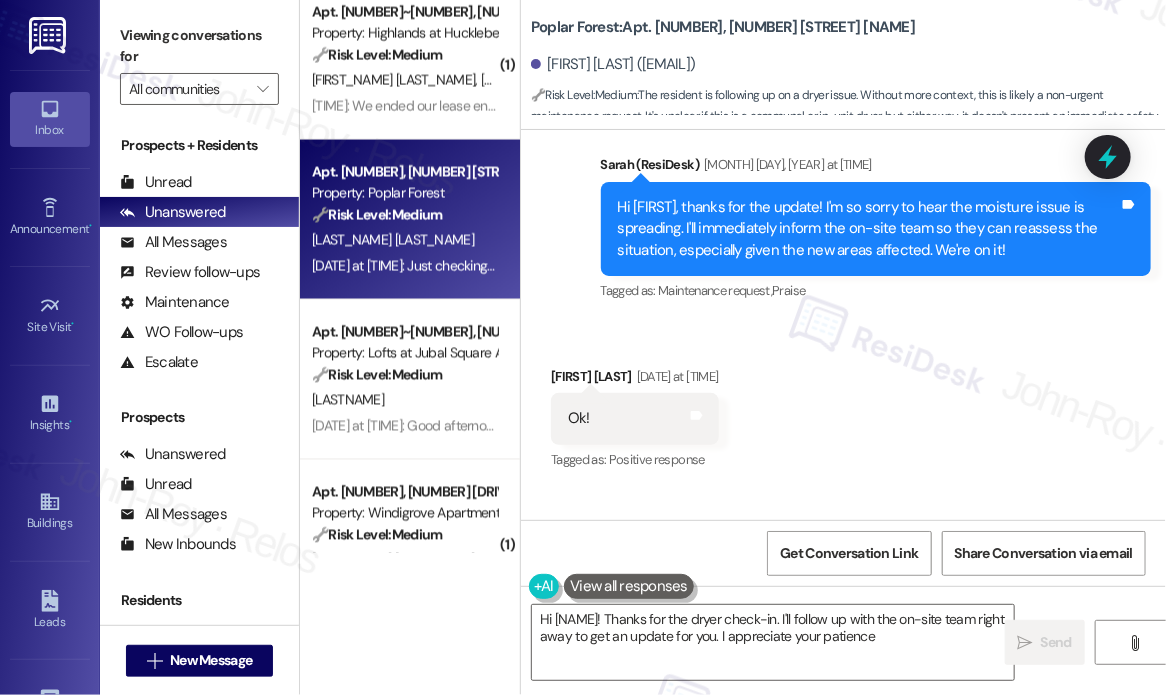 type on "Hi [FIRST_NAME]! Thanks for the dryer check-in. I'll follow up with the on-site team right away to get an update for you. I appreciate your patience!" 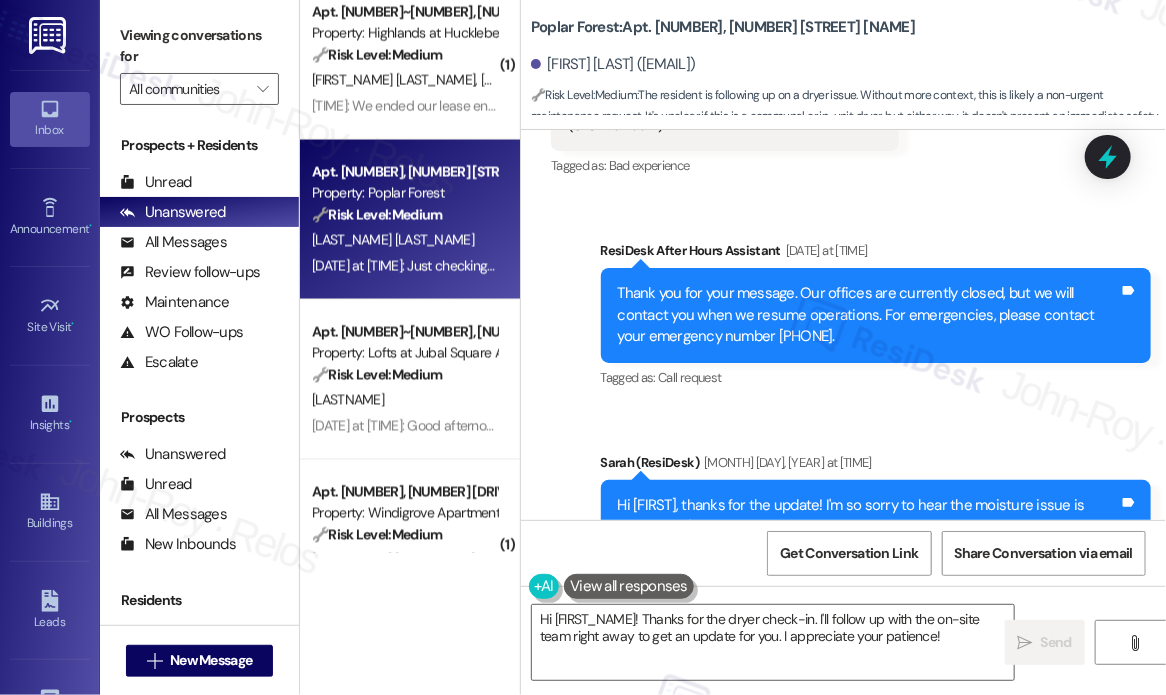 scroll, scrollTop: 3708, scrollLeft: 0, axis: vertical 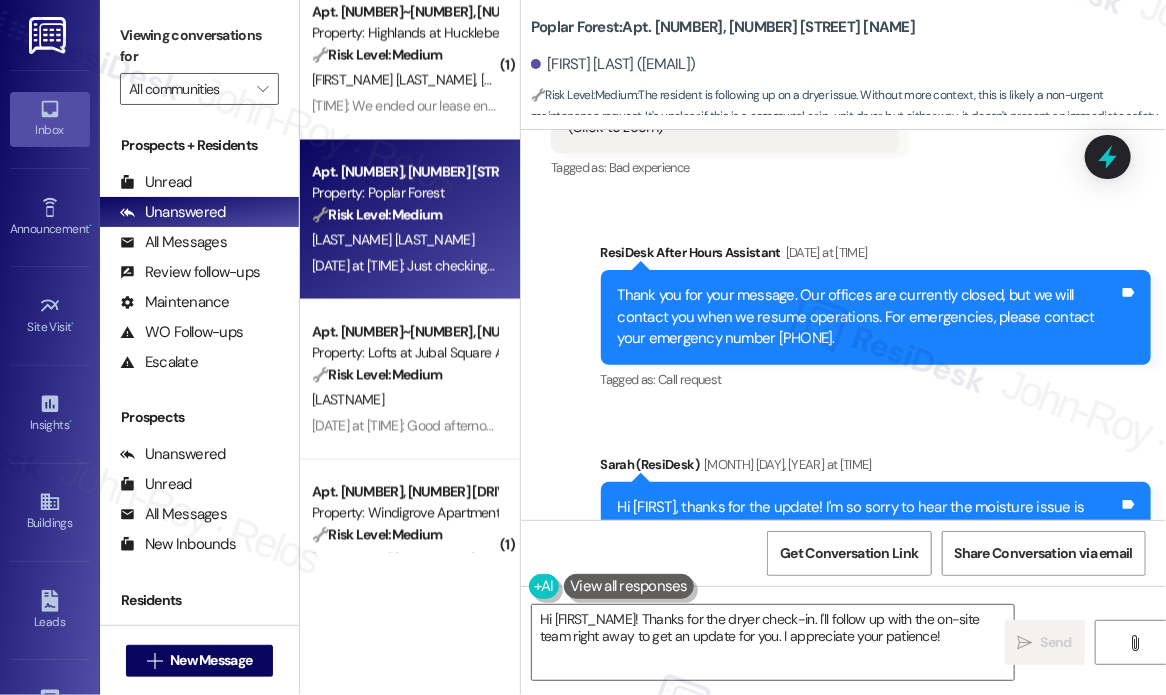 click on "Received via SMS [NAME] [LAST NAME] [DATE] at [TIME] It's always started in the main bedrooms closet and went through to the bathroom and on to the second bedroom. Tags and notes Tagged as: Plumbing/water , Click to highlight conversations about Plumbing/water High risk , Click to highlight conversations about High risk Closet doors Click to highlight conversations about Closet doors Received via SMS [NAME] [LAST NAME] [DATE] at [TIME] Since last night smh JPG attachment ResiDesk recognized items in this image See details Download (Click to zoom) Tags and notes Tagged as: Bad experience Click to highlight conversations about Bad experience" at bounding box center (843, -218) 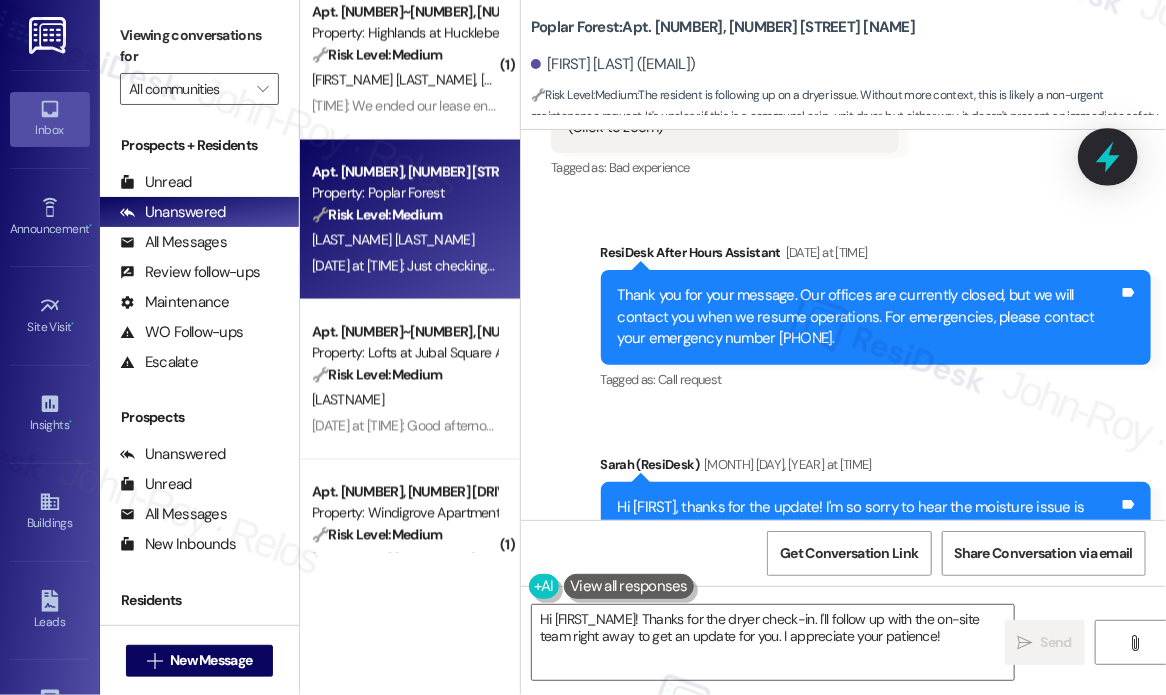 click 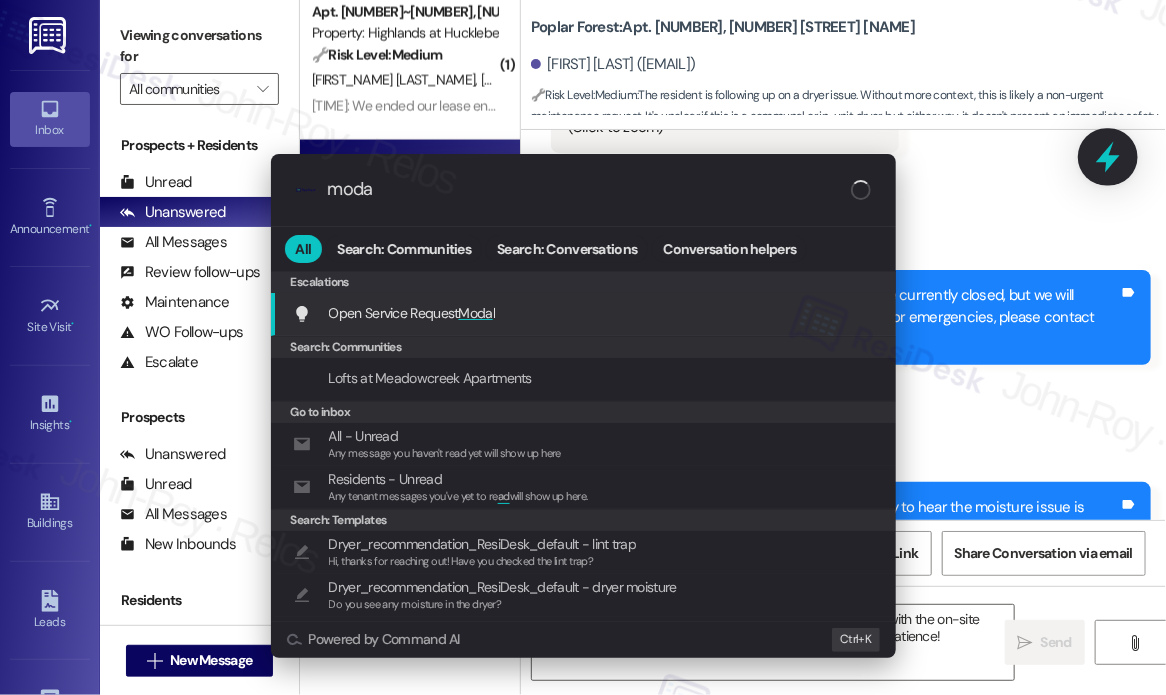 type on "modal" 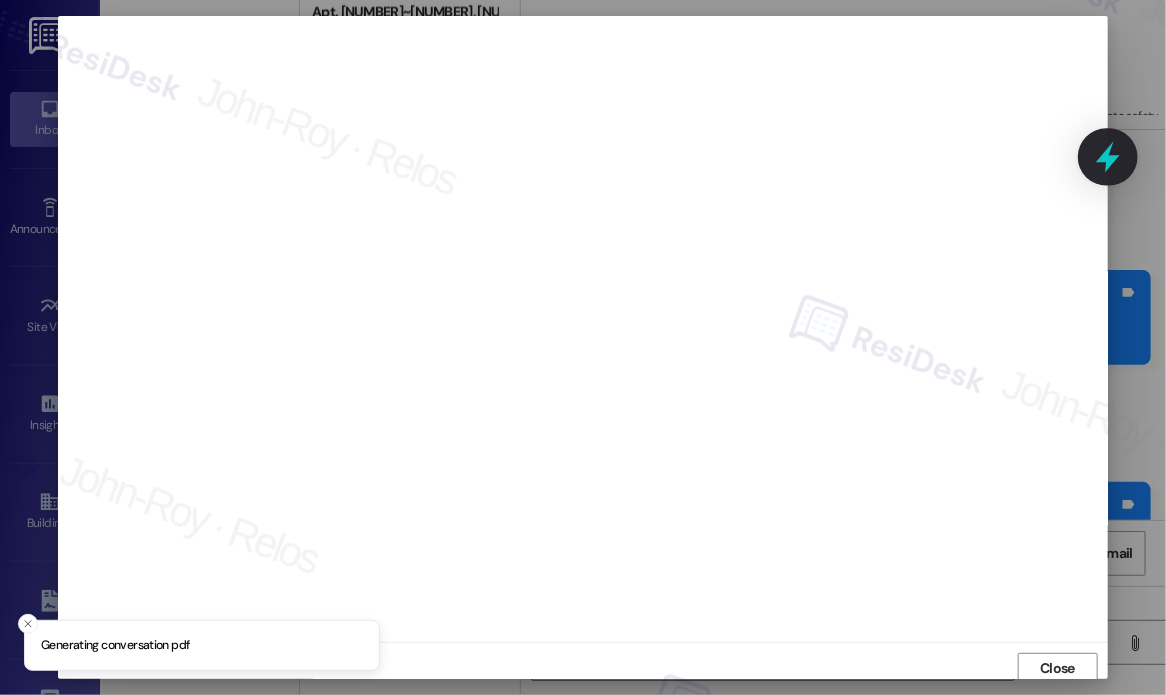 scroll, scrollTop: 5, scrollLeft: 0, axis: vertical 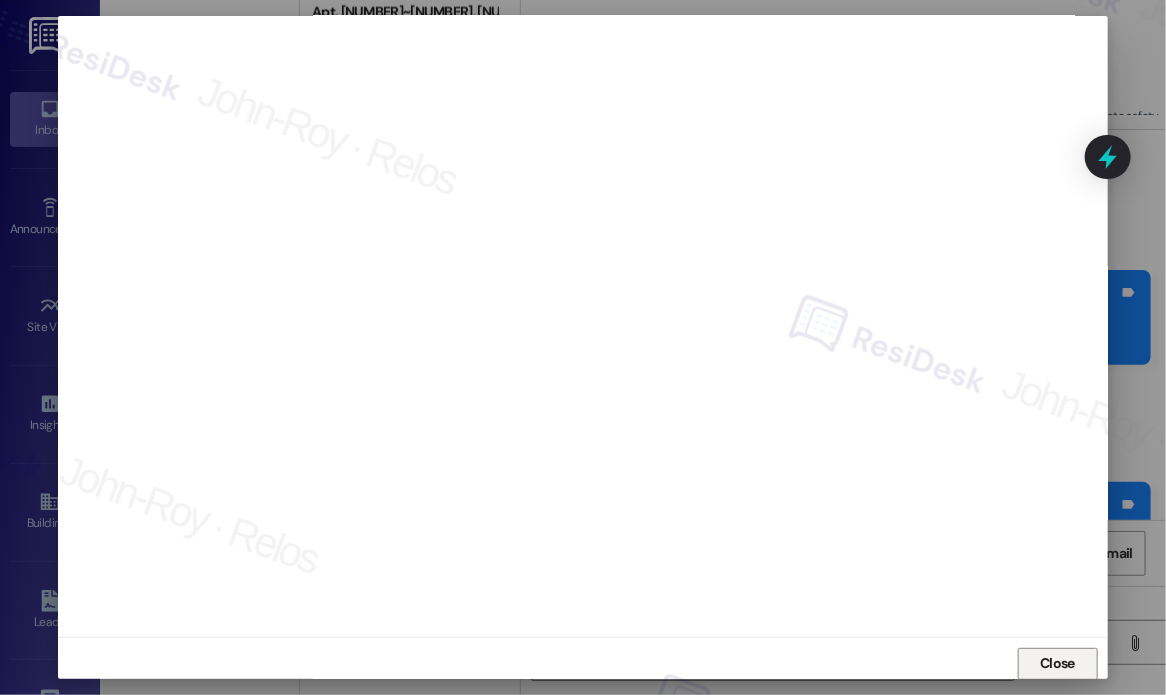 click on "Close" at bounding box center (1057, 663) 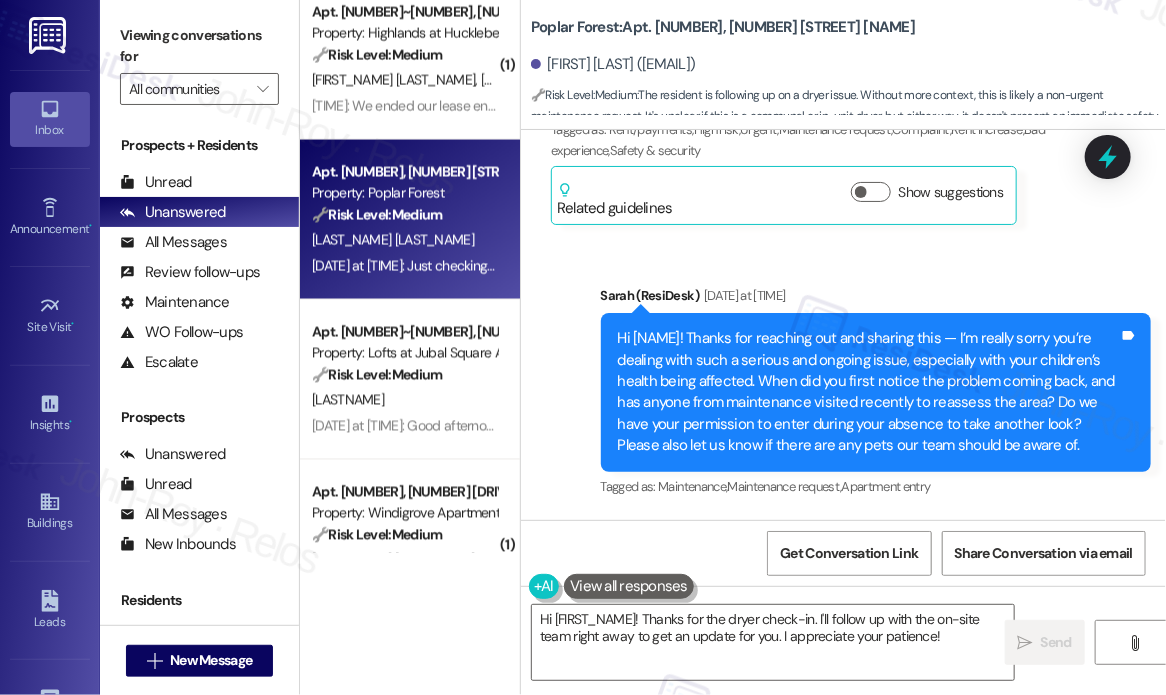 scroll, scrollTop: 2008, scrollLeft: 0, axis: vertical 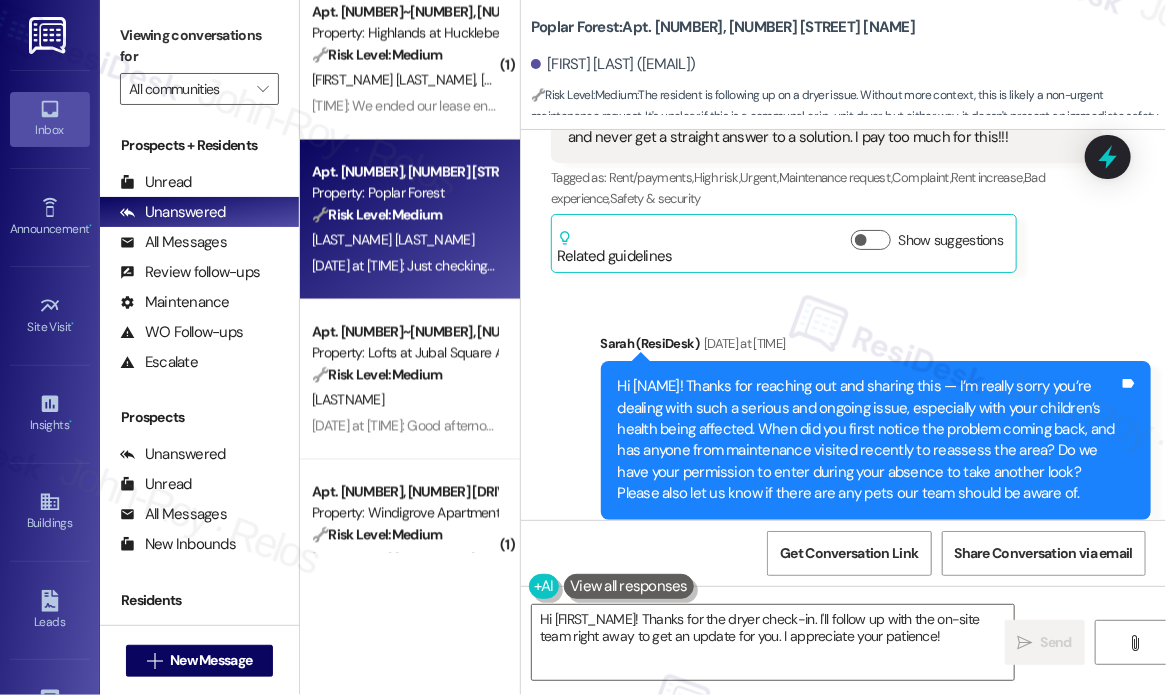 click on "Sent via SMS Sarah   (ResiDesk) Jul 21, 2025 at 5:32 PM Hi Latoya! Thanks for reaching out and sharing this — I’m really sorry you’re dealing with such a serious and ongoing issue, especially with your children’s health being affected. When did you first notice the problem coming back, and has anyone from maintenance visited recently to reassess the area? Do we have your permission to enter during your absence to take another look? Please also let us know if there are any pets our team should be aware of. Tags and notes Tagged as:   Maintenance ,  Click to highlight conversations about Maintenance Maintenance request ,  Click to highlight conversations about Maintenance request Apartment entry Click to highlight conversations about Apartment entry" at bounding box center [876, 441] 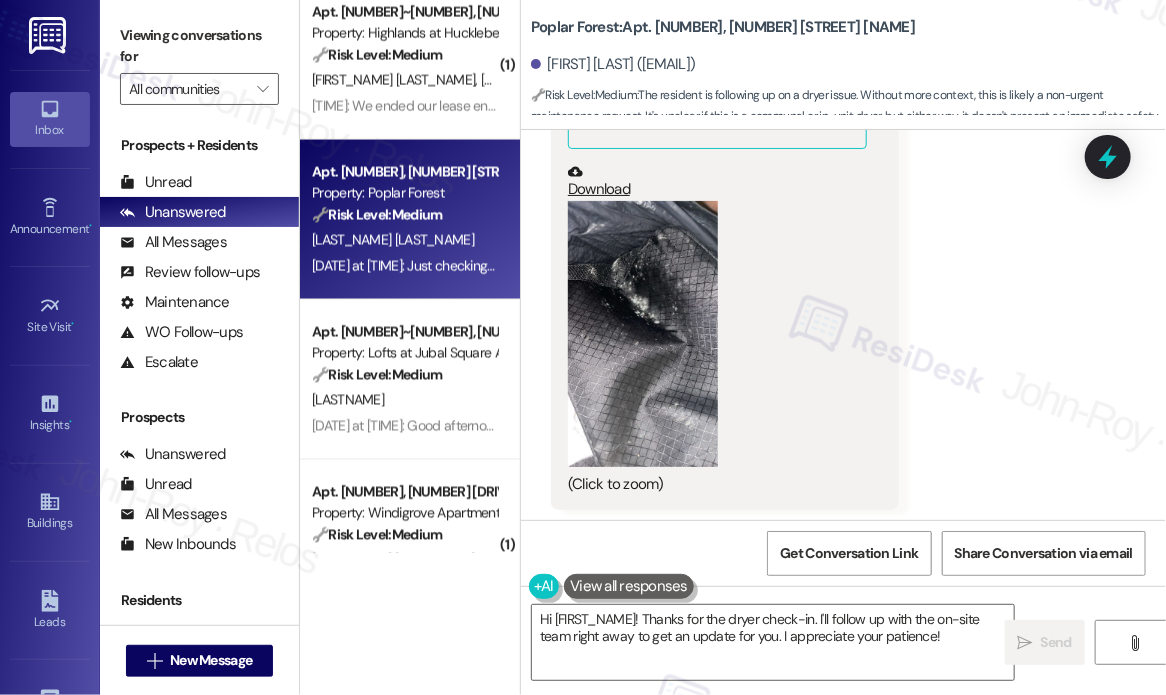 scroll, scrollTop: 1100, scrollLeft: 0, axis: vertical 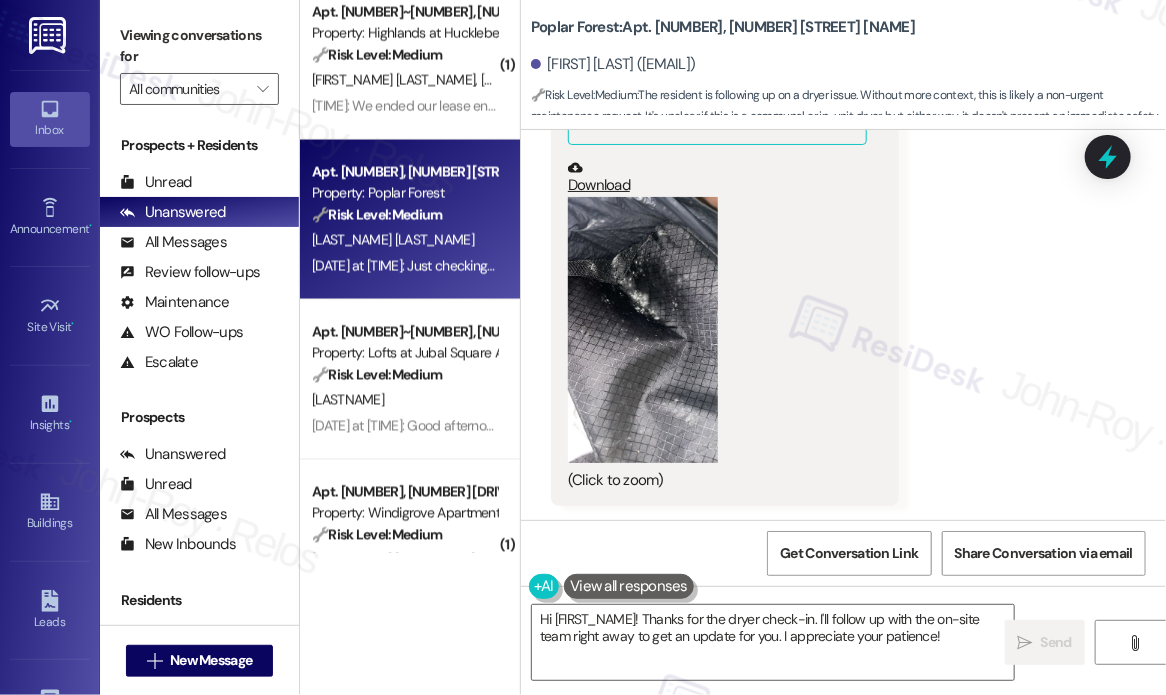 click at bounding box center (643, 330) 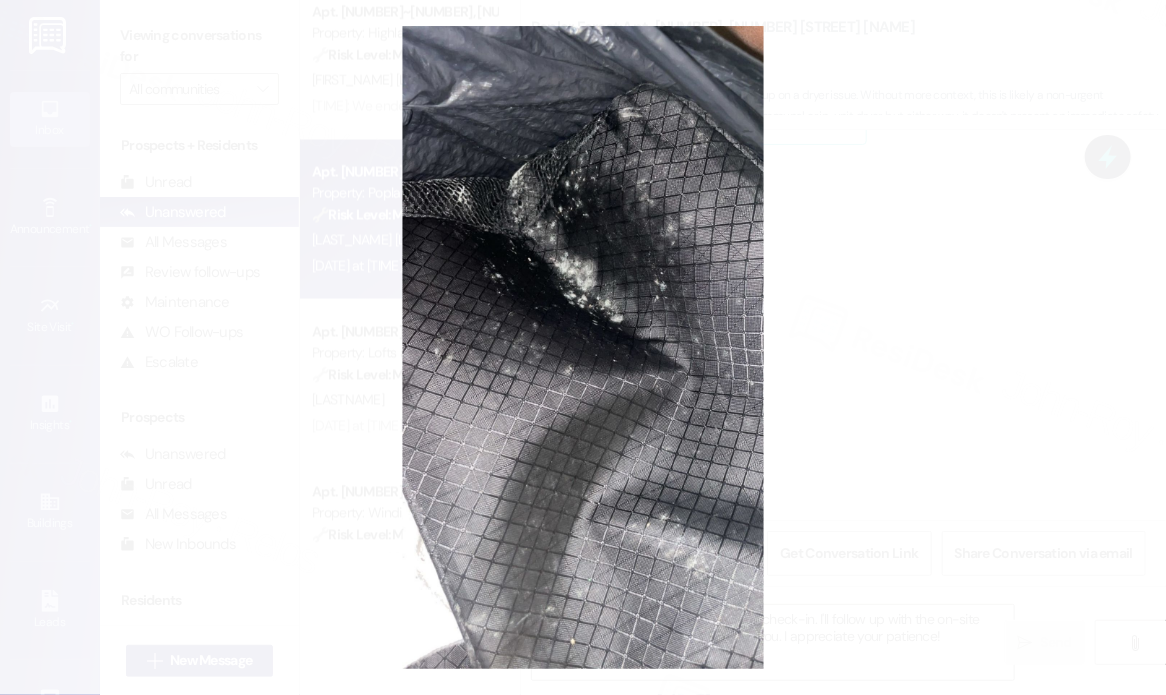 click at bounding box center (583, 347) 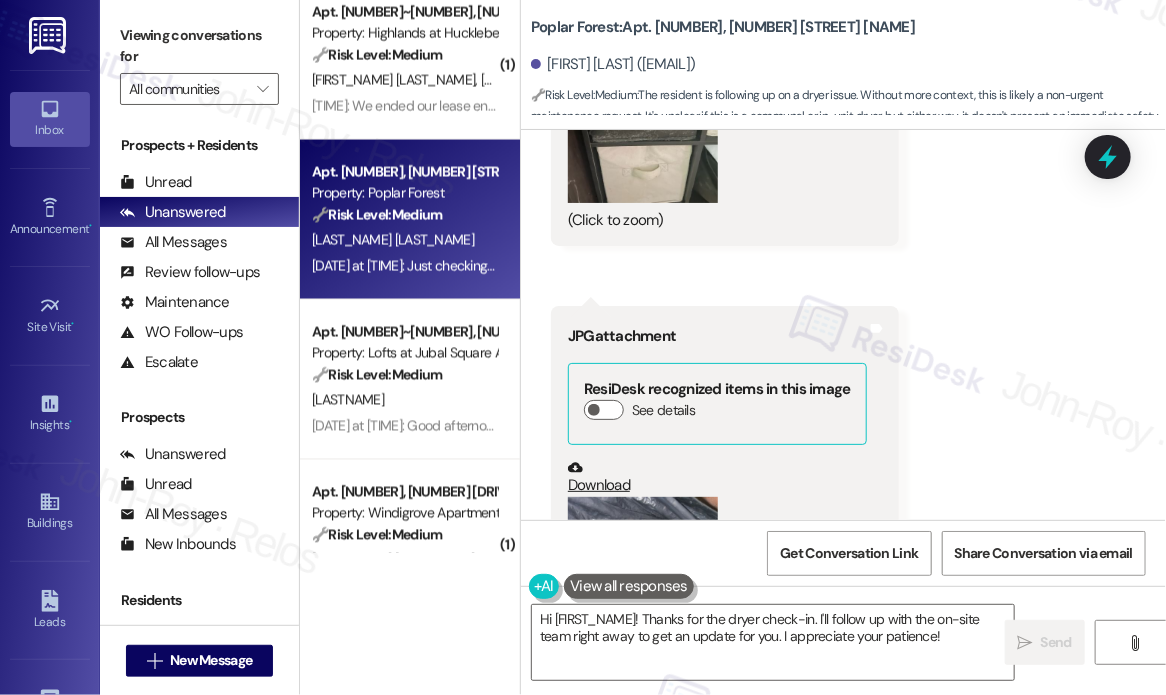 scroll, scrollTop: 600, scrollLeft: 0, axis: vertical 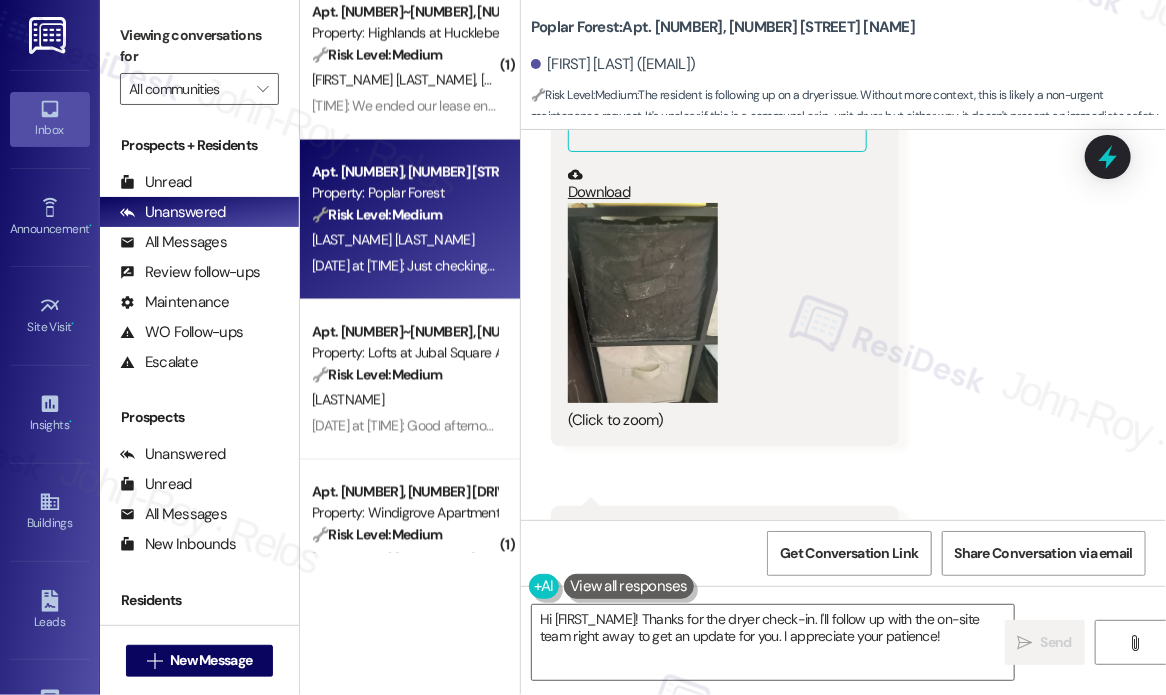 click at bounding box center [643, 303] 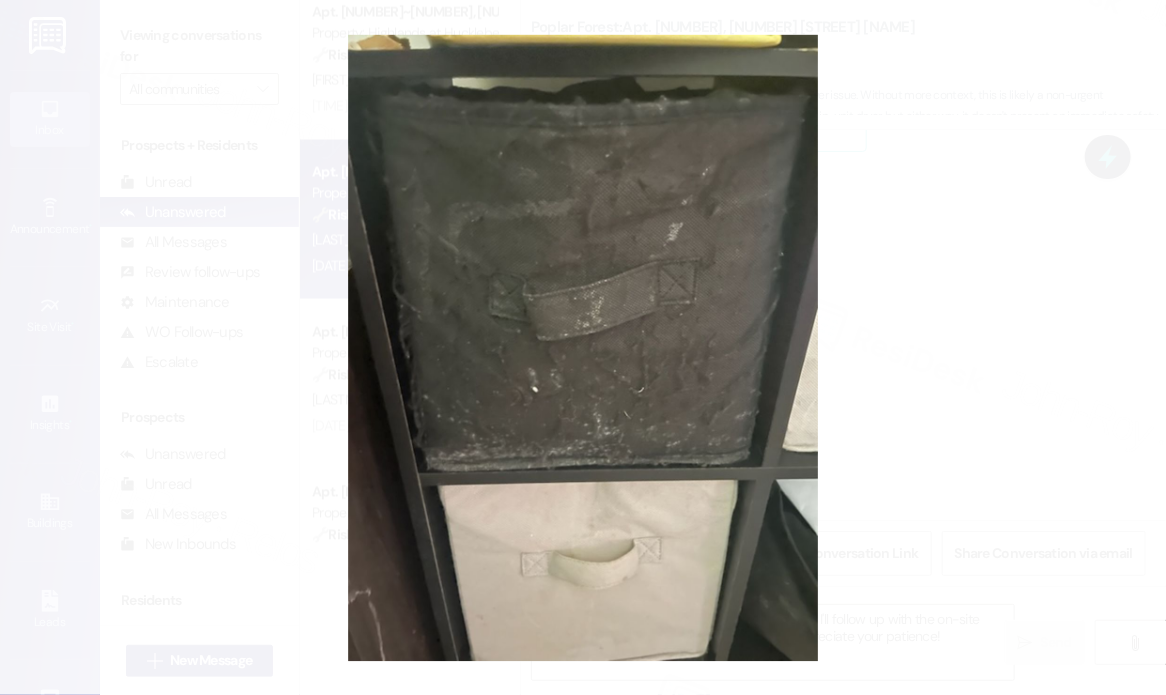 click at bounding box center (583, 347) 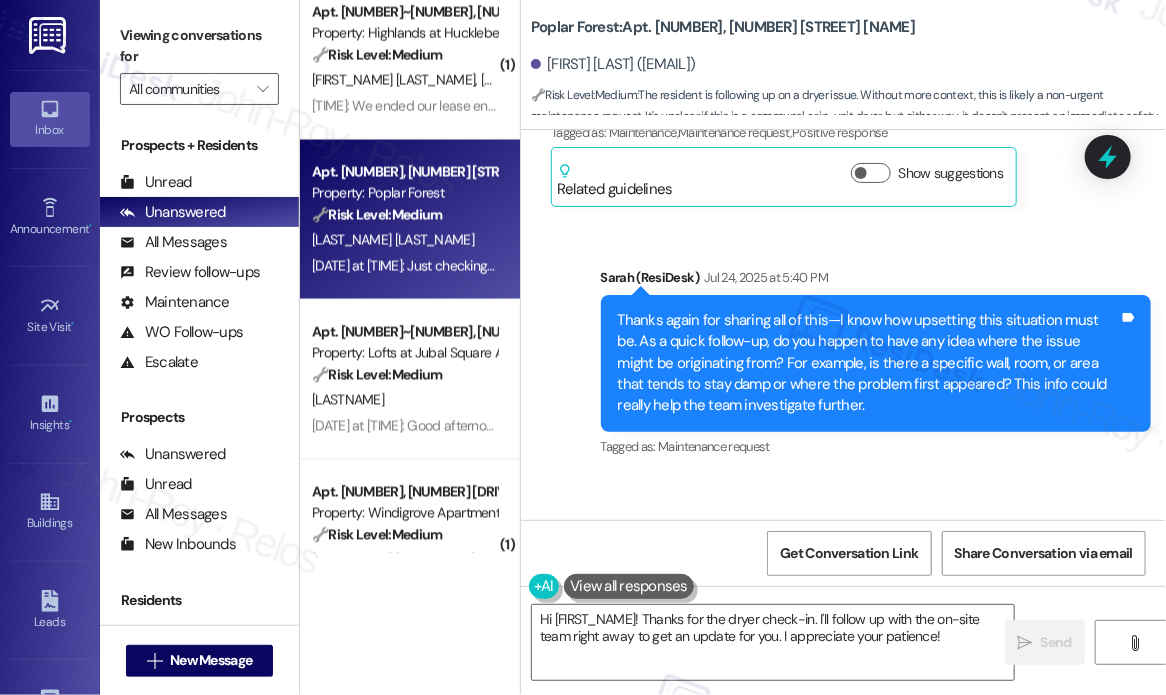 scroll, scrollTop: 2900, scrollLeft: 0, axis: vertical 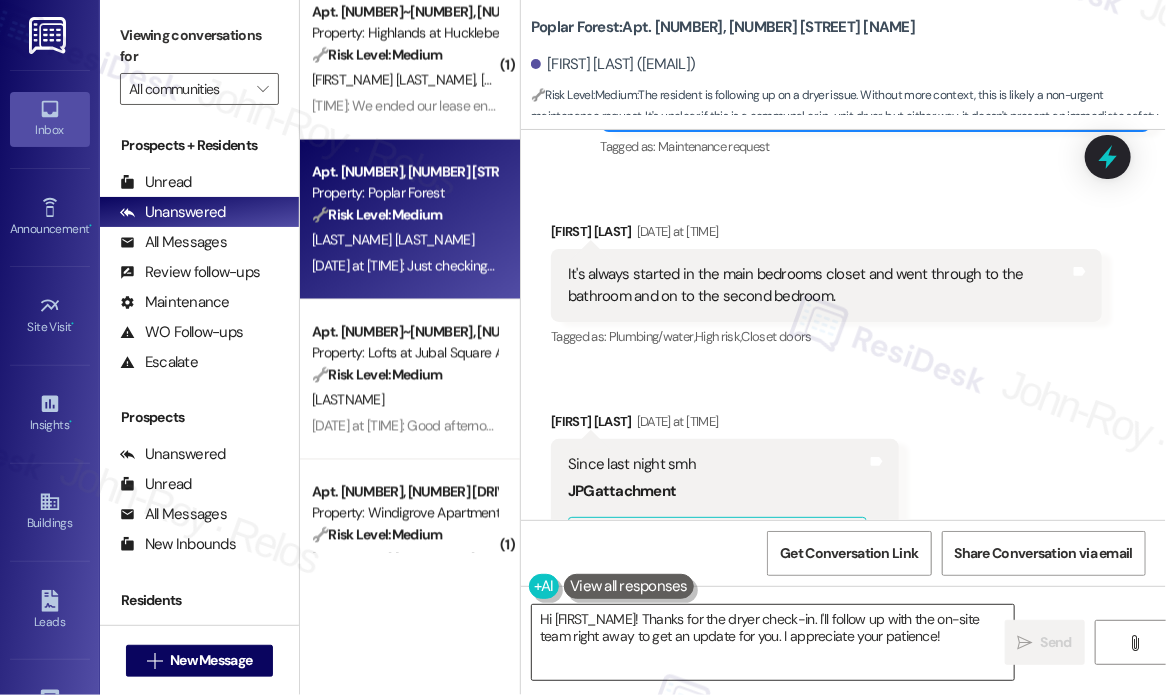 click on "Hi {{first_name}}! Thanks for the dryer check-in. I'll follow up with the on-site team right away to get an update for you. I appreciate your patience!" at bounding box center [773, 642] 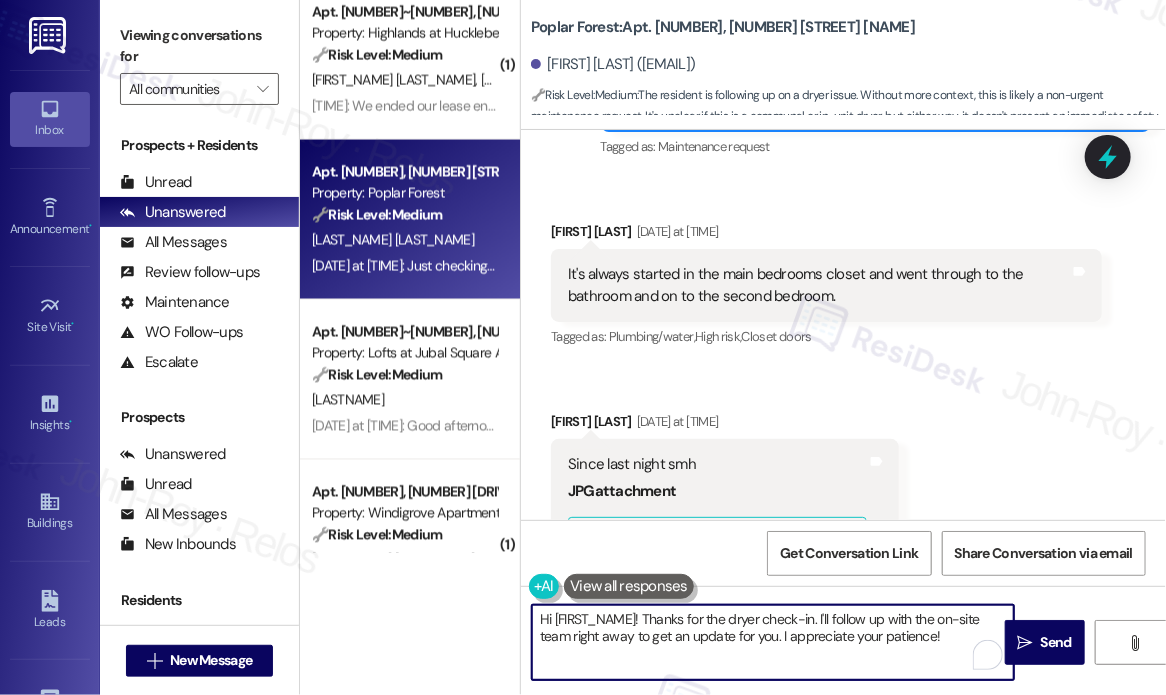 drag, startPoint x: 644, startPoint y: 618, endPoint x: 945, endPoint y: 657, distance: 303.51605 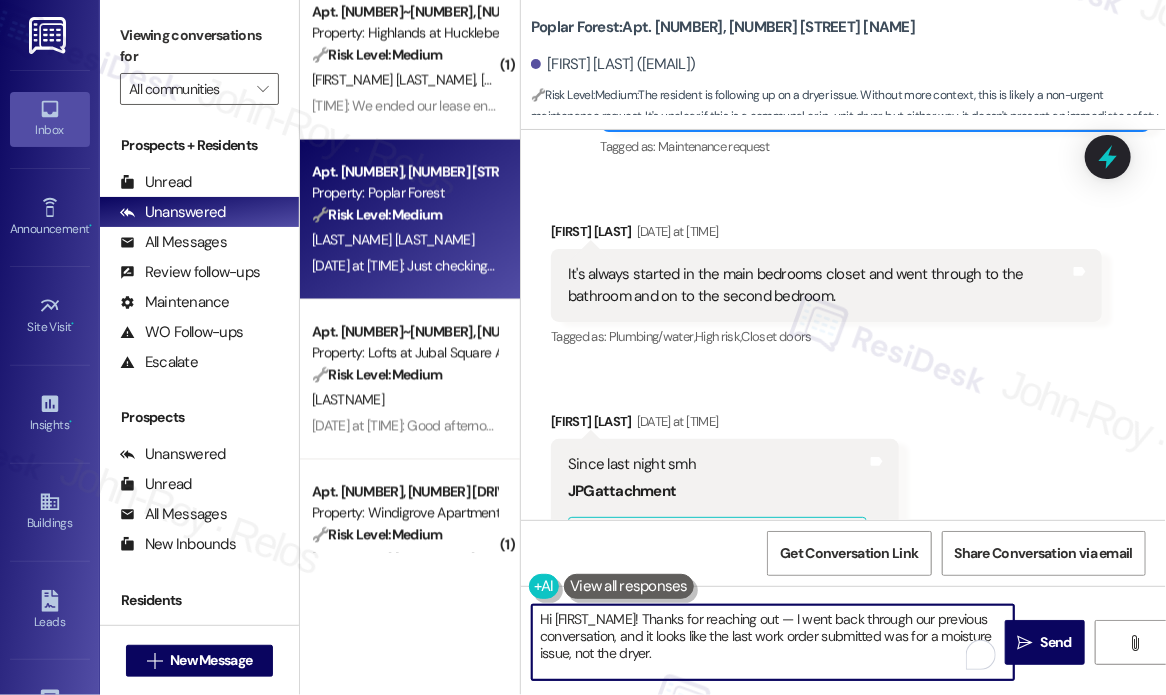 scroll, scrollTop: 50, scrollLeft: 0, axis: vertical 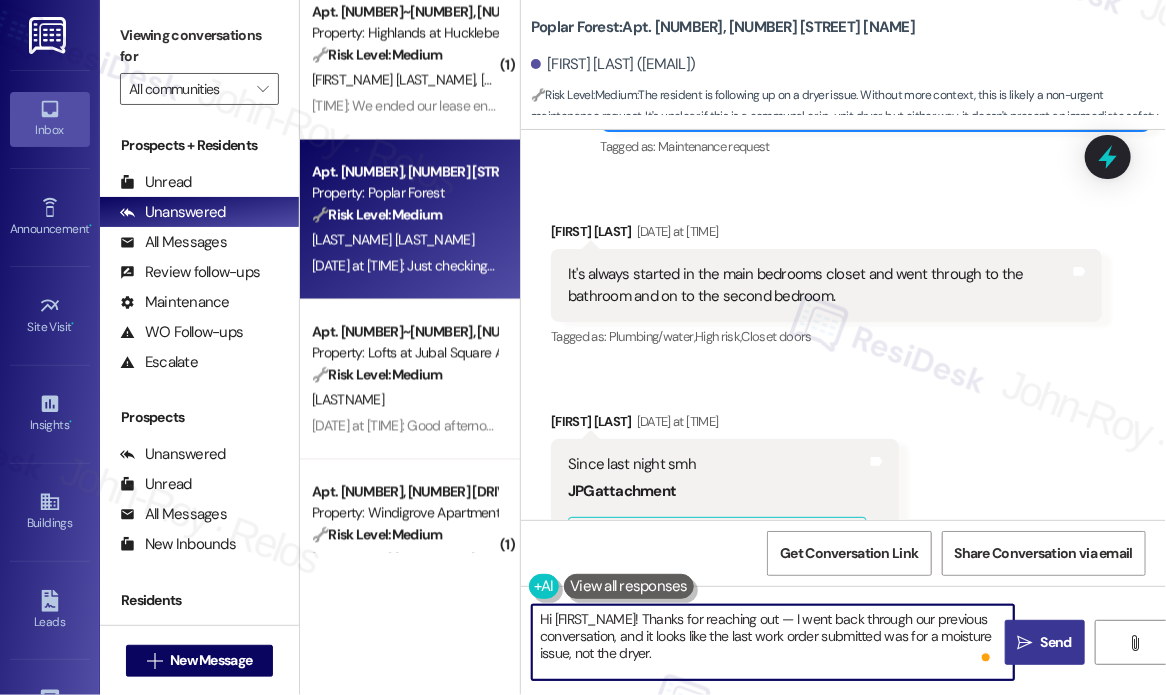 type on "Hi {{first_name}}! Thanks for reaching out — I went back through our previous conversation, and it looks like the last work order submitted was for a moisture issue, not the dryer.
Can you let me know what exactly is going on with the dryer now? For example, is it not starting, not heating, making unusual sounds, or stopping mid-cycle? The more detail you can provide, the better I can help get this resolved quickly." 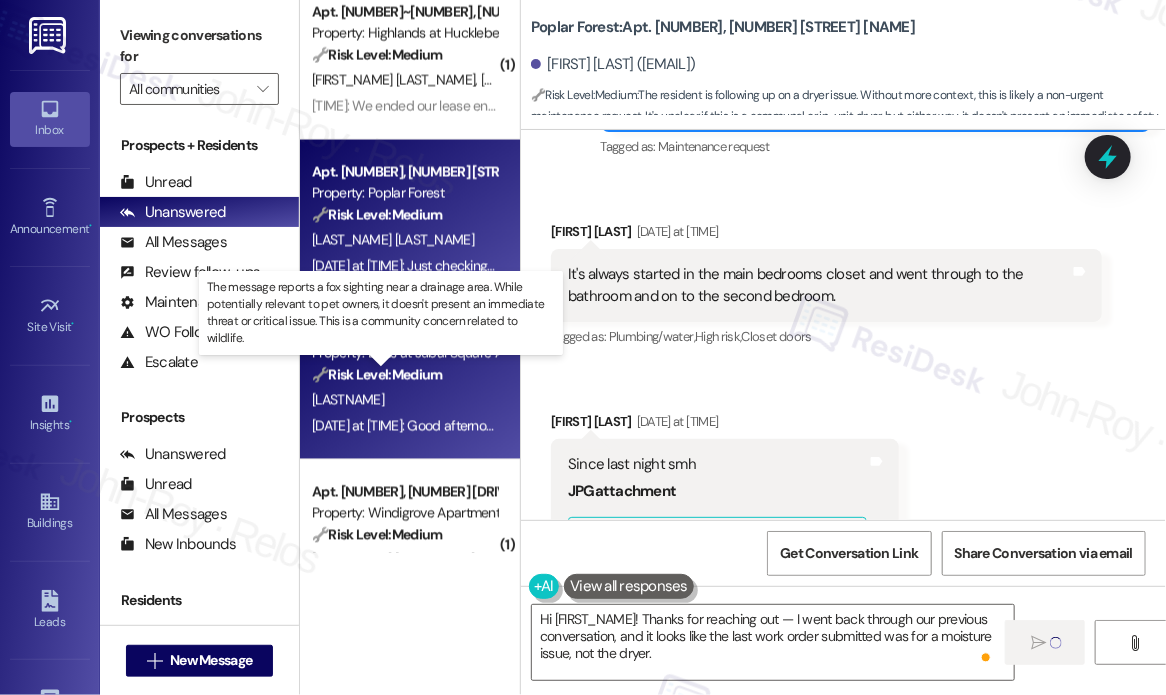 click on "🔧  Risk Level:  Medium" at bounding box center (377, 375) 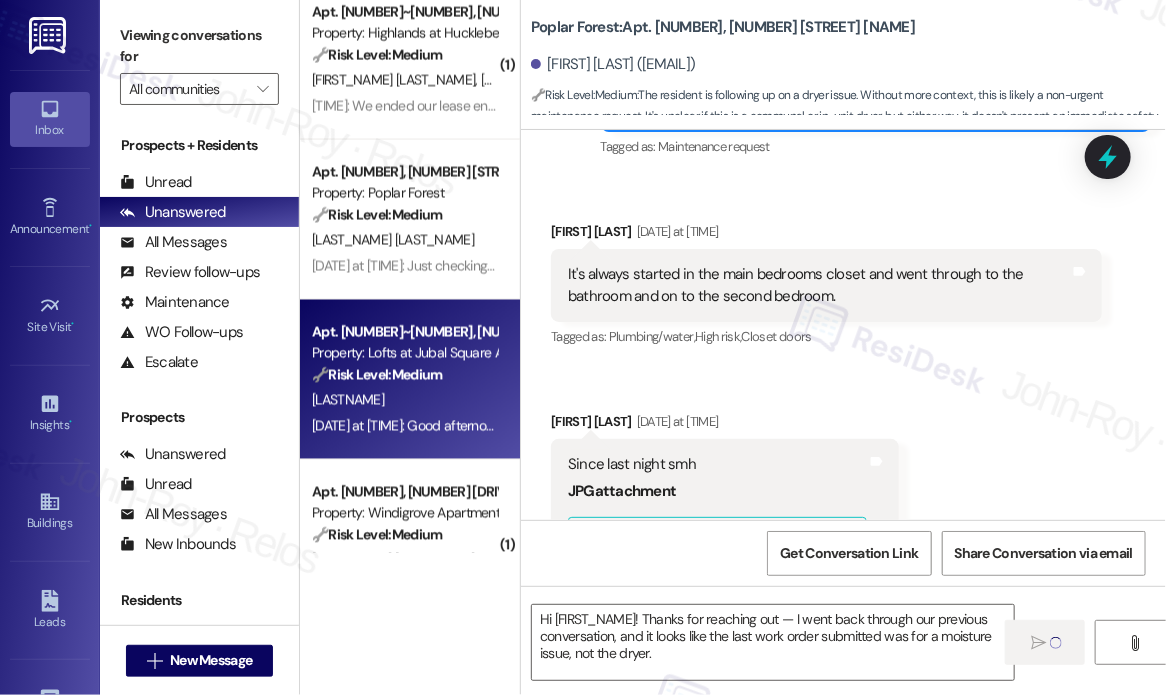 type on "Fetching suggested responses. Please feel free to read through the conversation in the meantime." 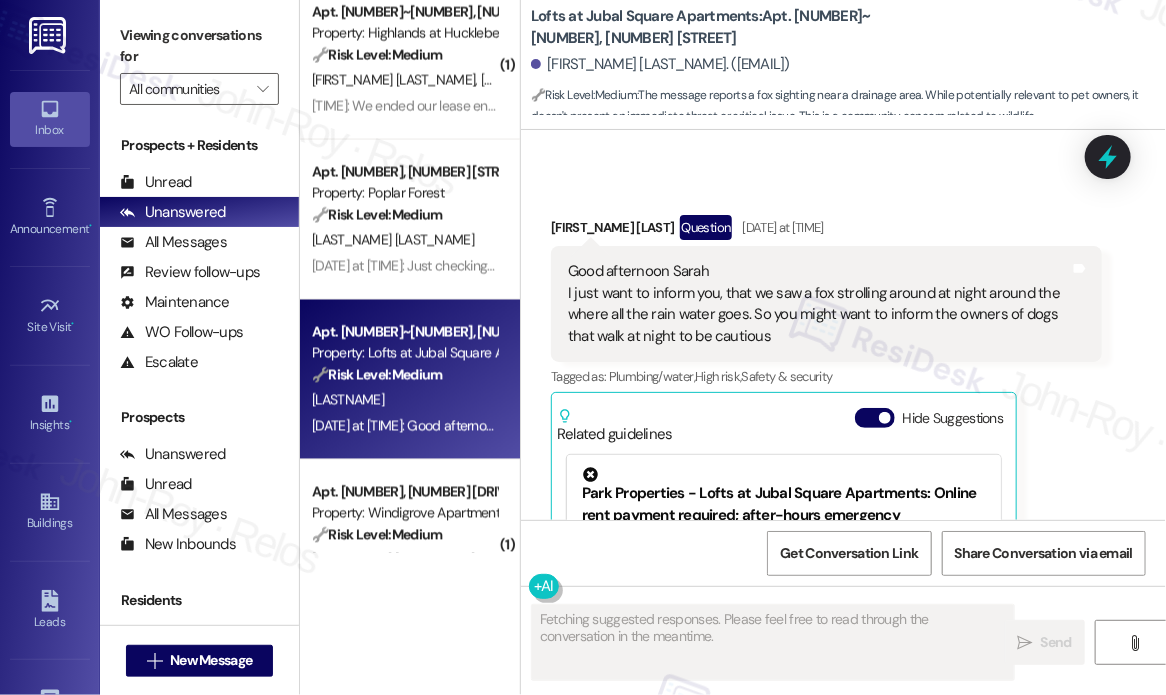 scroll, scrollTop: 3224, scrollLeft: 0, axis: vertical 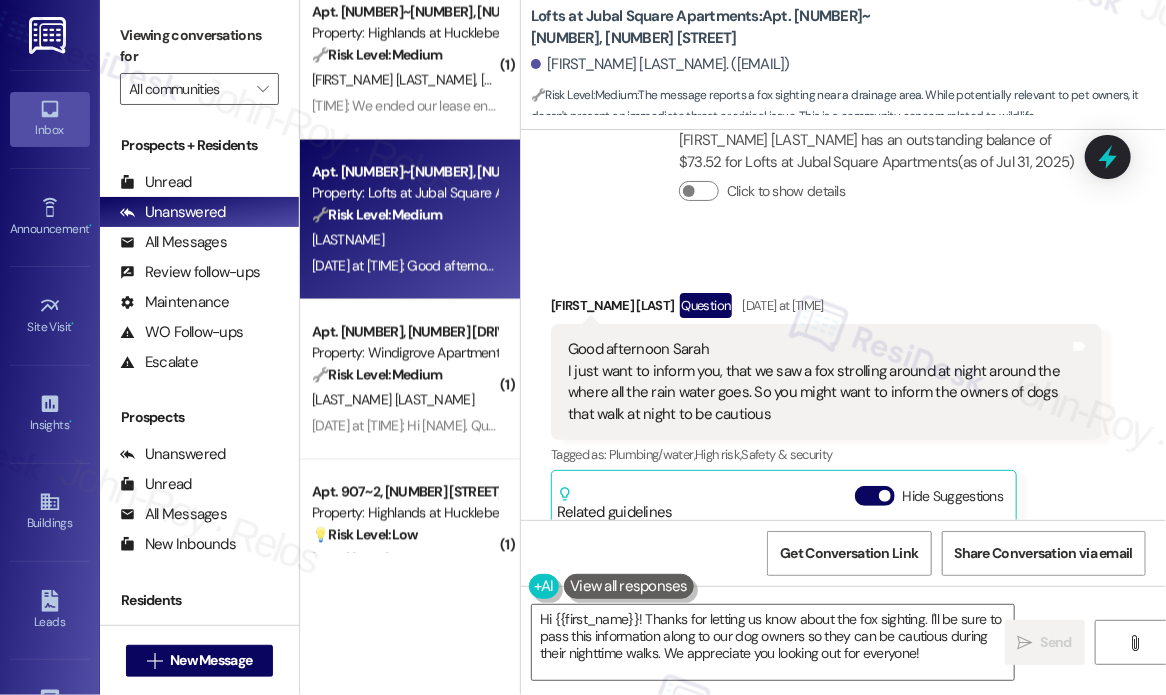 drag, startPoint x: 830, startPoint y: 413, endPoint x: 567, endPoint y: 368, distance: 266.82205 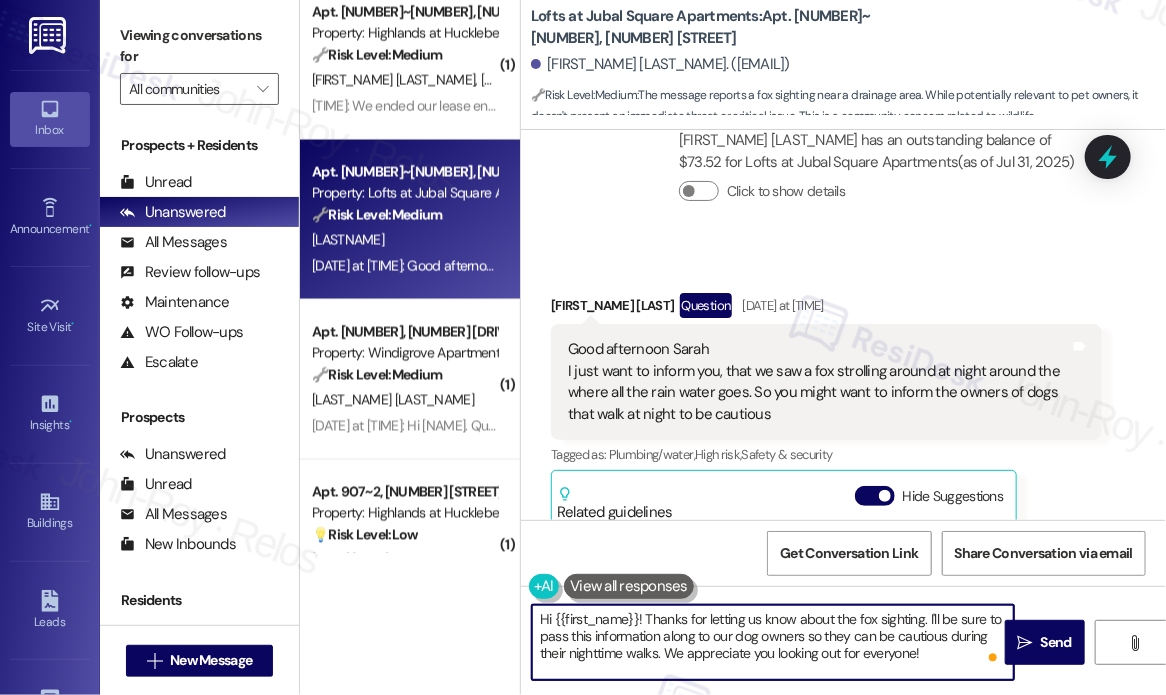 drag, startPoint x: 936, startPoint y: 662, endPoint x: 646, endPoint y: 618, distance: 293.31894 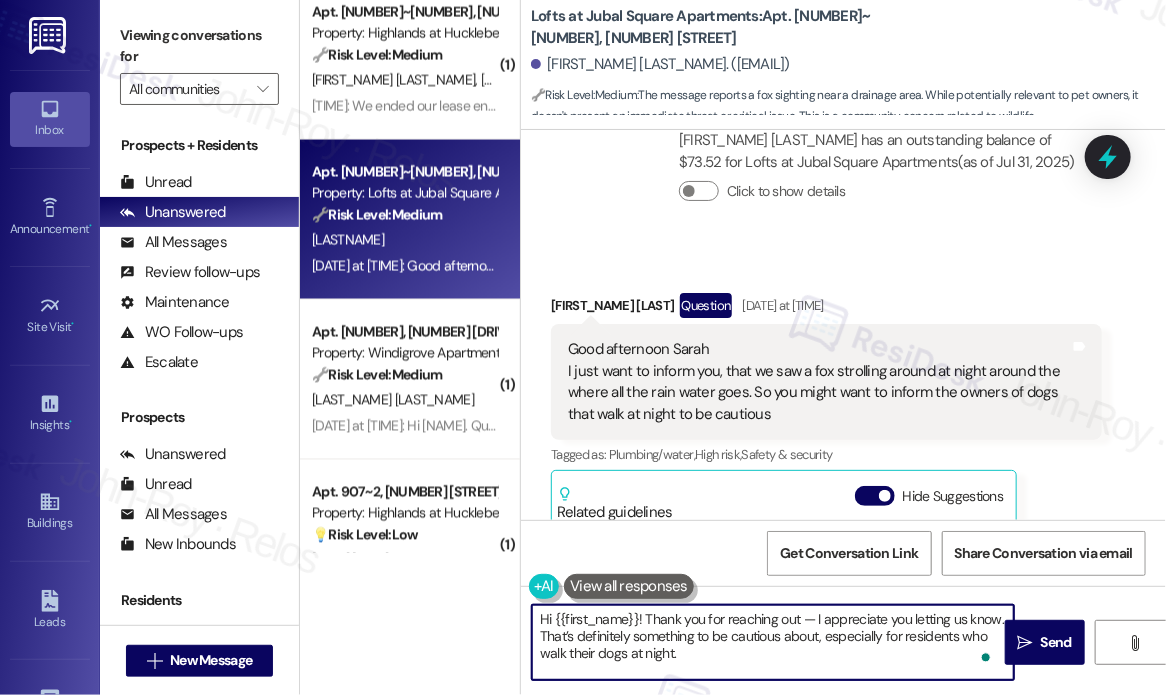 scroll, scrollTop: 67, scrollLeft: 0, axis: vertical 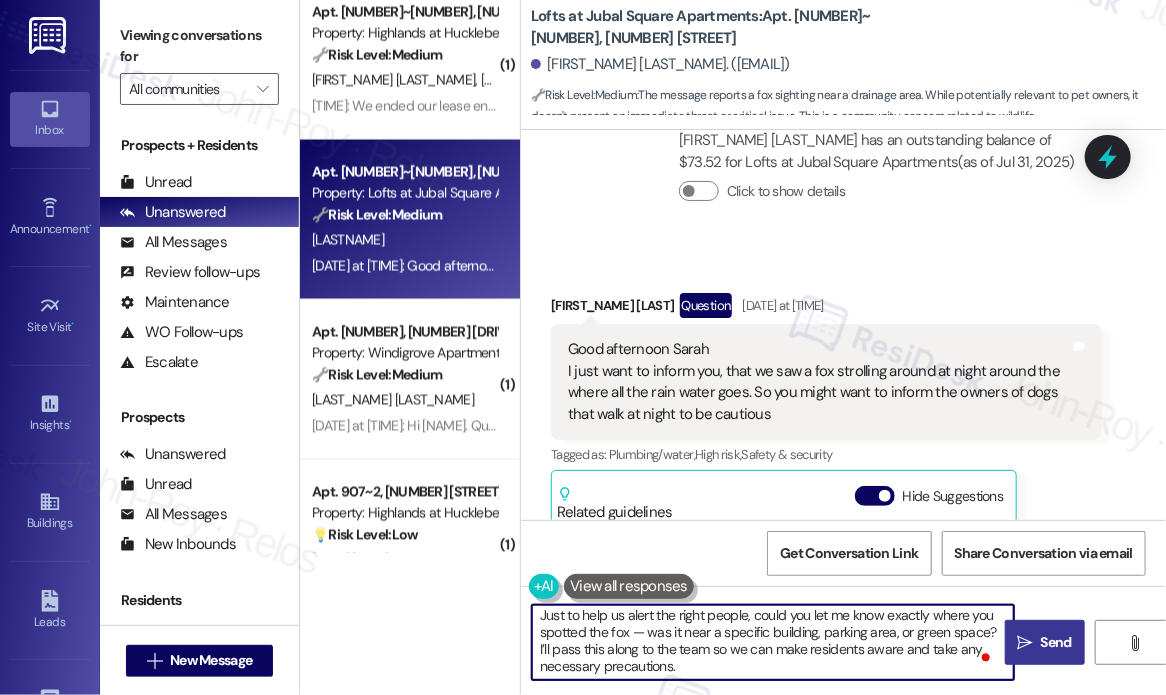 type on "Hi {{first_name}}! Thank you for reaching out — I appreciate you letting us know. That’s definitely something to be cautious about, especially for residents who walk their dogs at night.
Just to help us alert the right people, could you let me know exactly where you spotted the fox — was it near a specific building, parking area, or green space? I’ll pass this along to the team so we can make residents aware and take any necessary precautions." 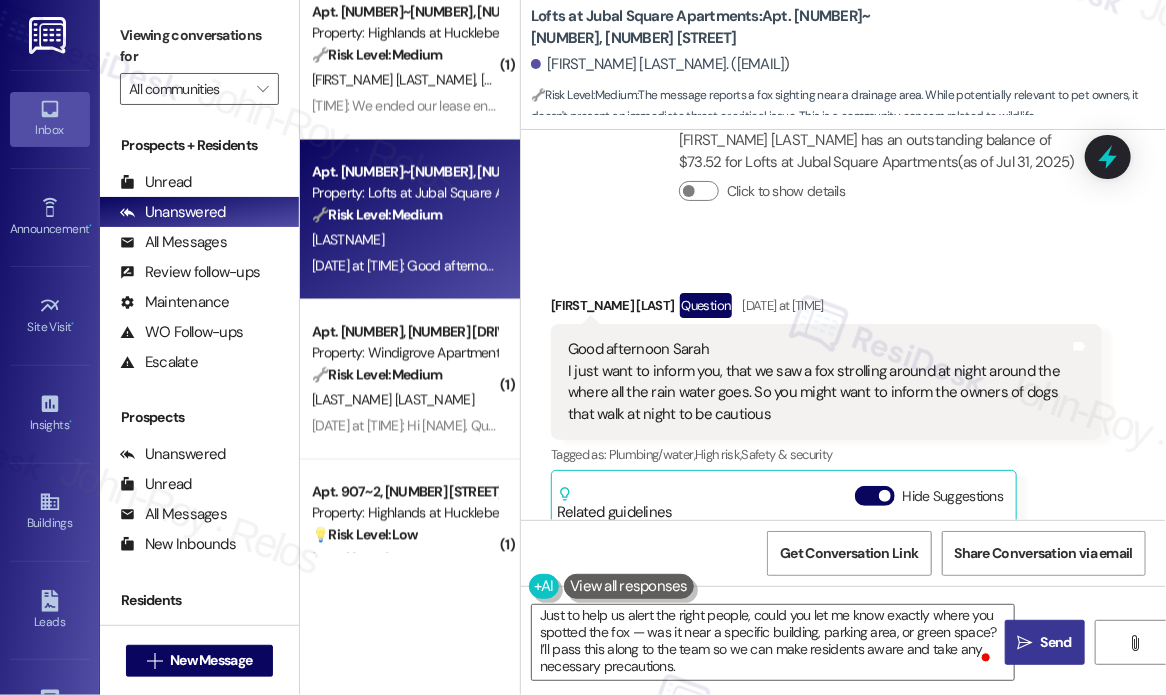 click on "Send" at bounding box center [1056, 642] 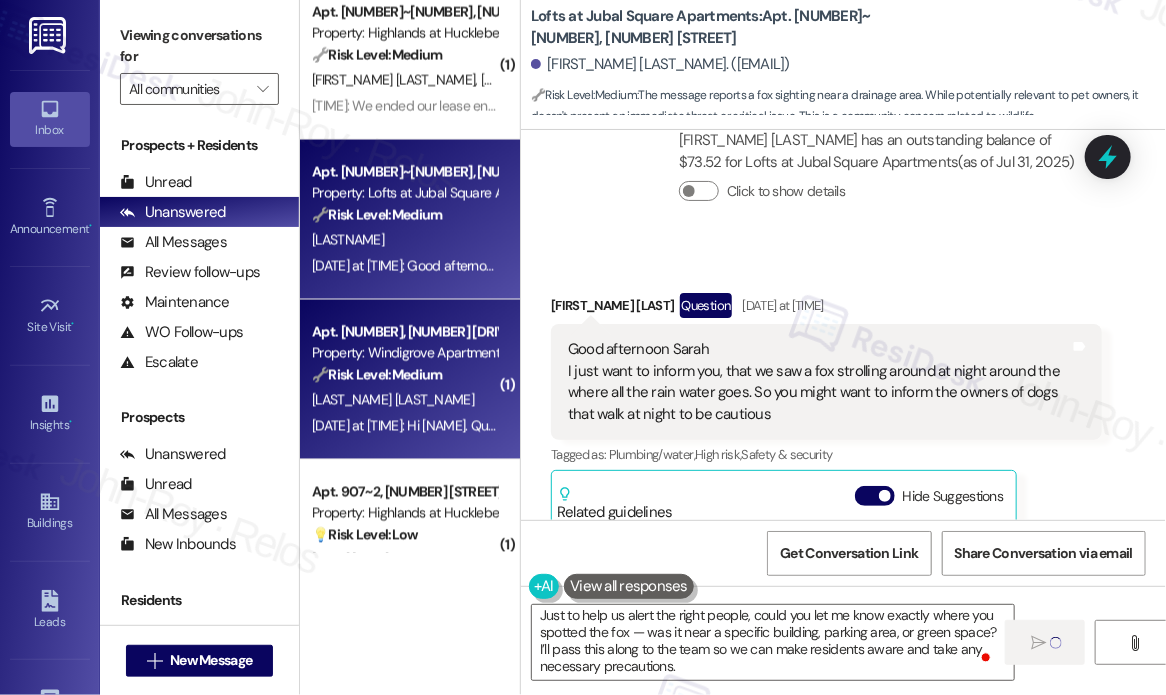 click on "Aug 05, 2025 at 11:29 AM: Hi Sarah. Questions? What is being inspected in the quarterly inspections? I will be requesting a move out inspection with my presence to insure if anything needs to be fixed. I know I read on the renters government site 72hours. Best, Patrice Aug 05, 2025 at 11:29 AM: Hi Sarah. Questions? What is being inspected in the quarterly inspections? I will be requesting a move out inspection with my presence to insure if anything needs to be fixed. I know I read on the renters government site 72hours. Best, Patrice" at bounding box center [1060, 426] 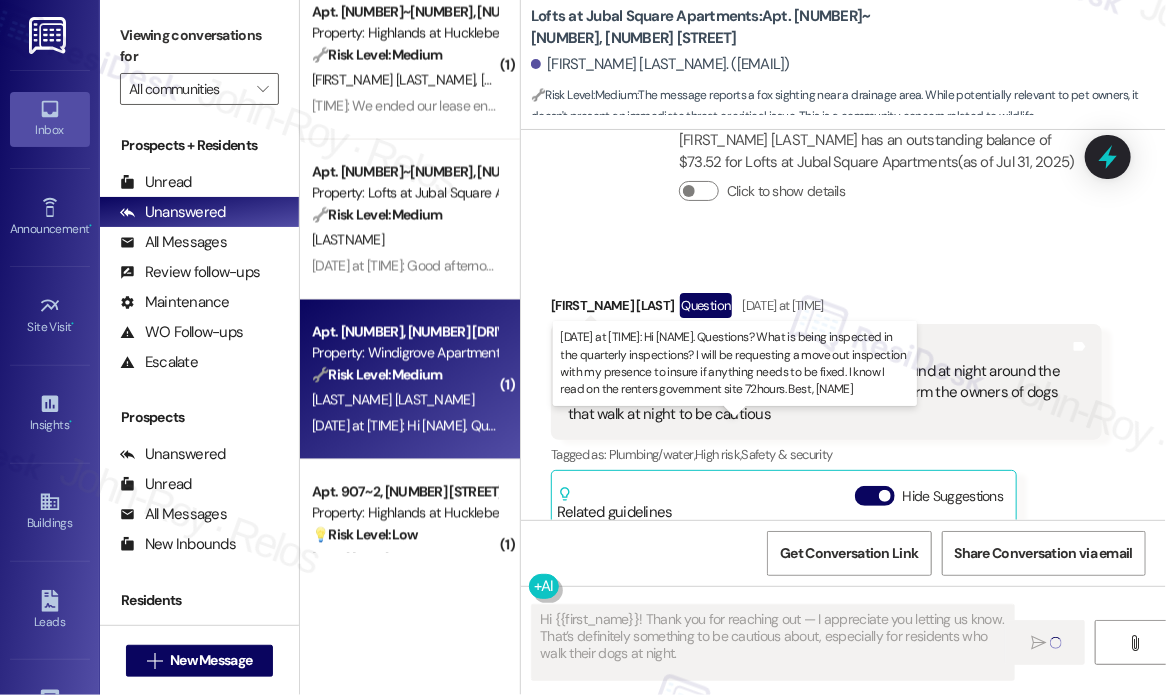 type on "Fetching suggested responses. Please feel free to read through the conversation in the meantime." 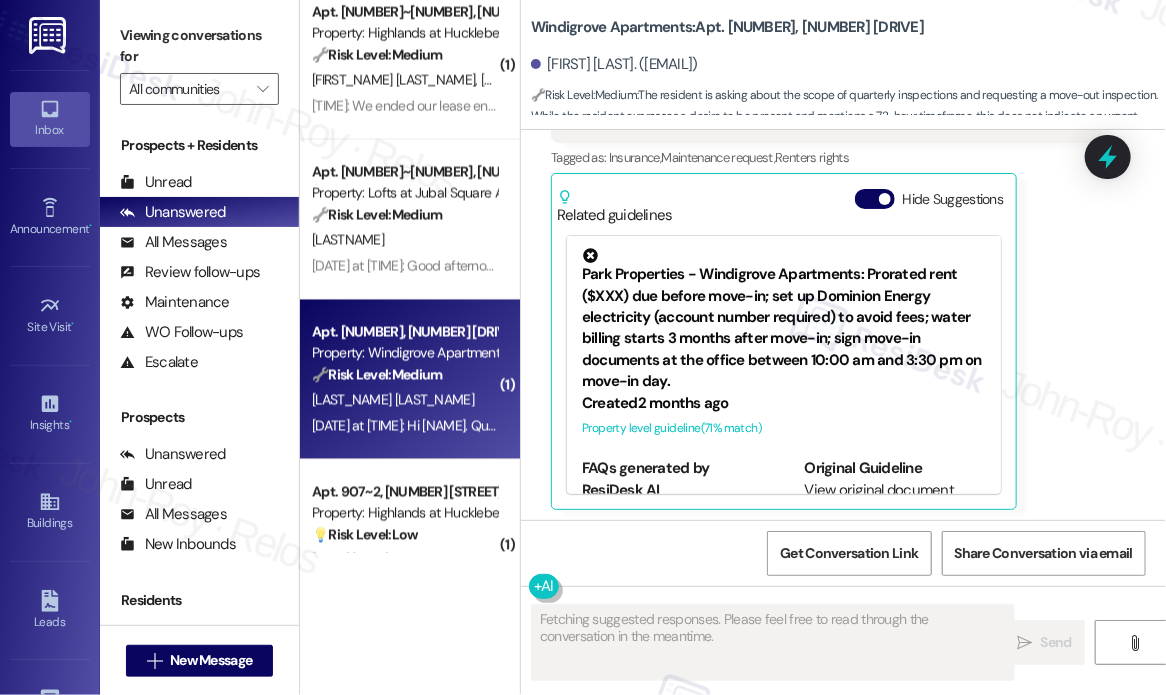 scroll, scrollTop: 1128, scrollLeft: 0, axis: vertical 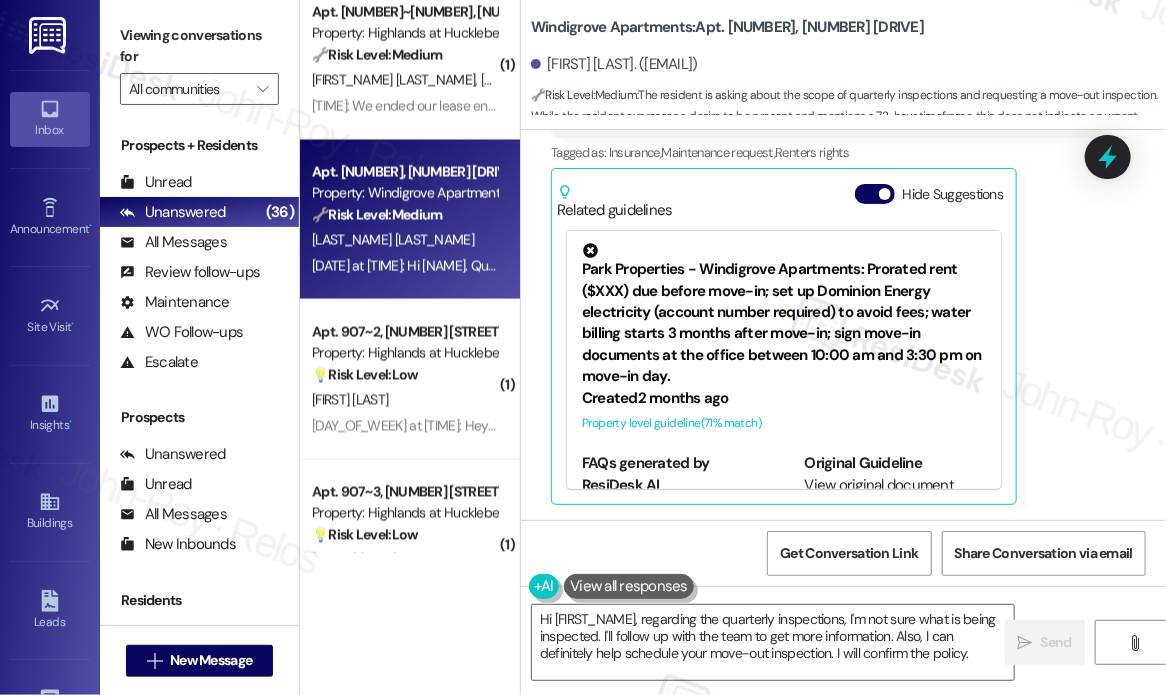 click on "Patrice Morris Aug 05, 2025 at 11:29 AM Hi Sarah. Questions? What is being inspected in the quarterly inspections? I will be requesting a move out inspection with my presence to insure if anything needs to be fixed. I know I read on the renters government site 72hours. Best, Patrice Tags and notes Tagged as:   Insurance ,  Click to highlight conversations about Insurance Maintenance request ,  Click to highlight conversations about Maintenance request Renters rights Click to highlight conversations about Renters rights  Related guidelines Hide Suggestions Park Properties - Windigrove Apartments:  Prorated rent ($XXX) due before move-in; set up Dominion Energy electricity (account number required) to avoid fees; water billing starts 3 months after move-in;  sign move-in documents at the office between 10:00 am and 3:30 pm on move-in day.
Created  2 months ago Property level guideline  ( 71 % match) FAQs generated by ResiDesk AI What is the exact amount of prorated rent I need to pay? Original Guideline  ( 68" at bounding box center [826, 250] 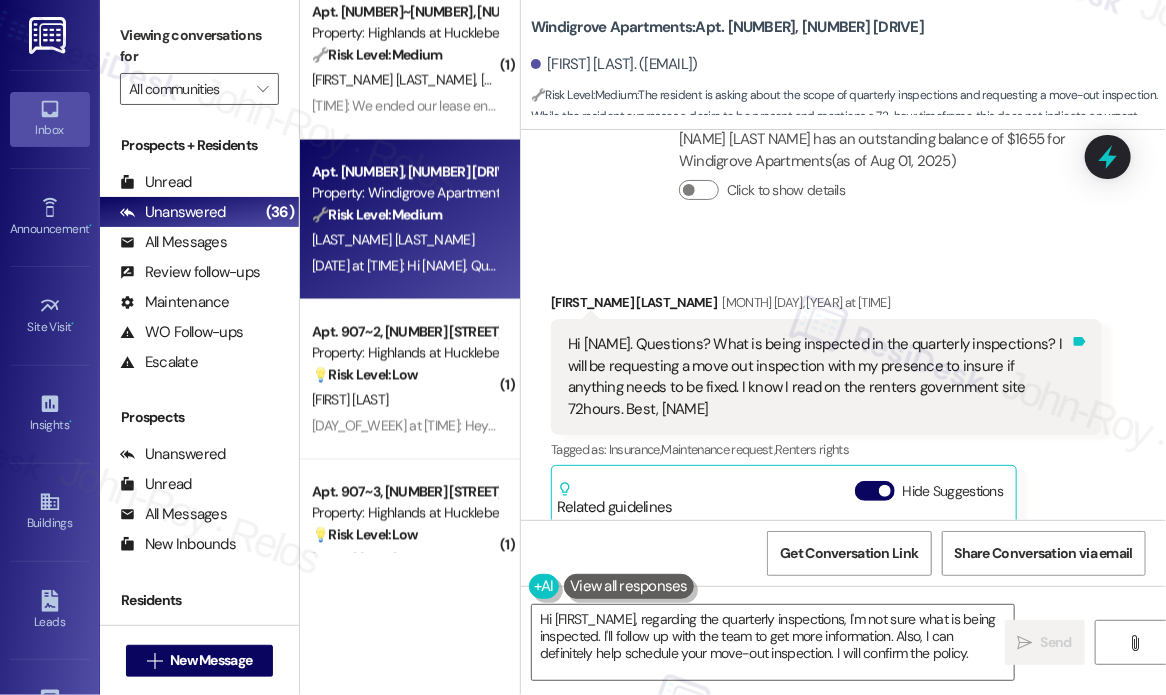 scroll, scrollTop: 829, scrollLeft: 0, axis: vertical 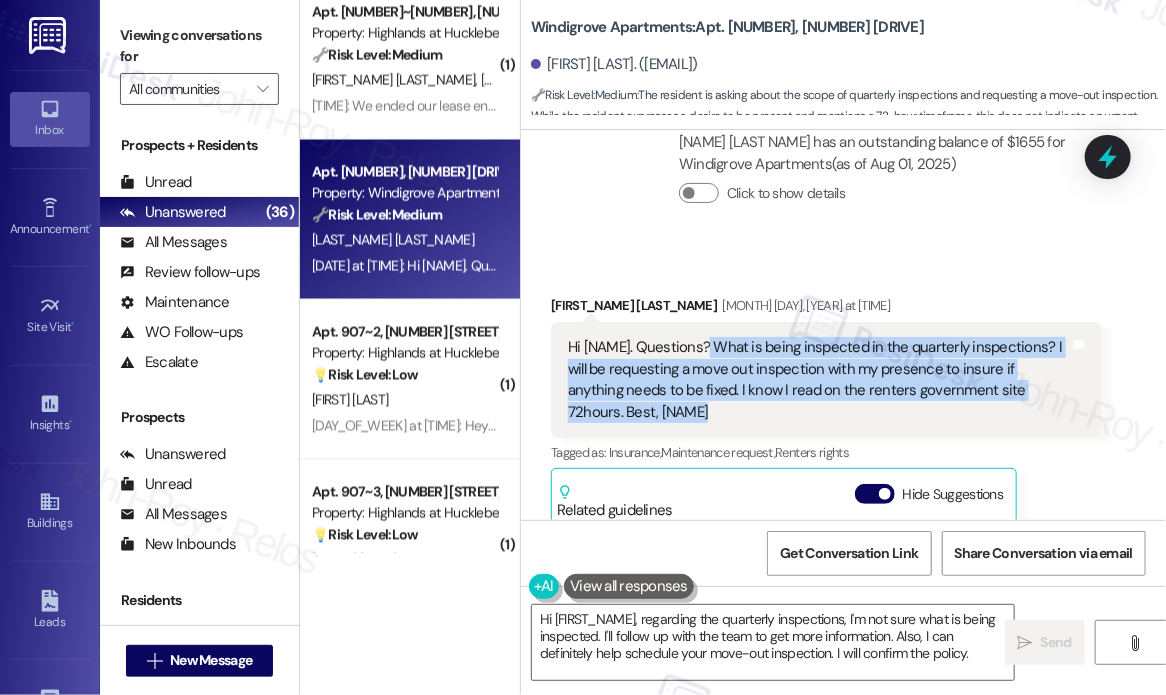 drag, startPoint x: 798, startPoint y: 413, endPoint x: 702, endPoint y: 347, distance: 116.498924 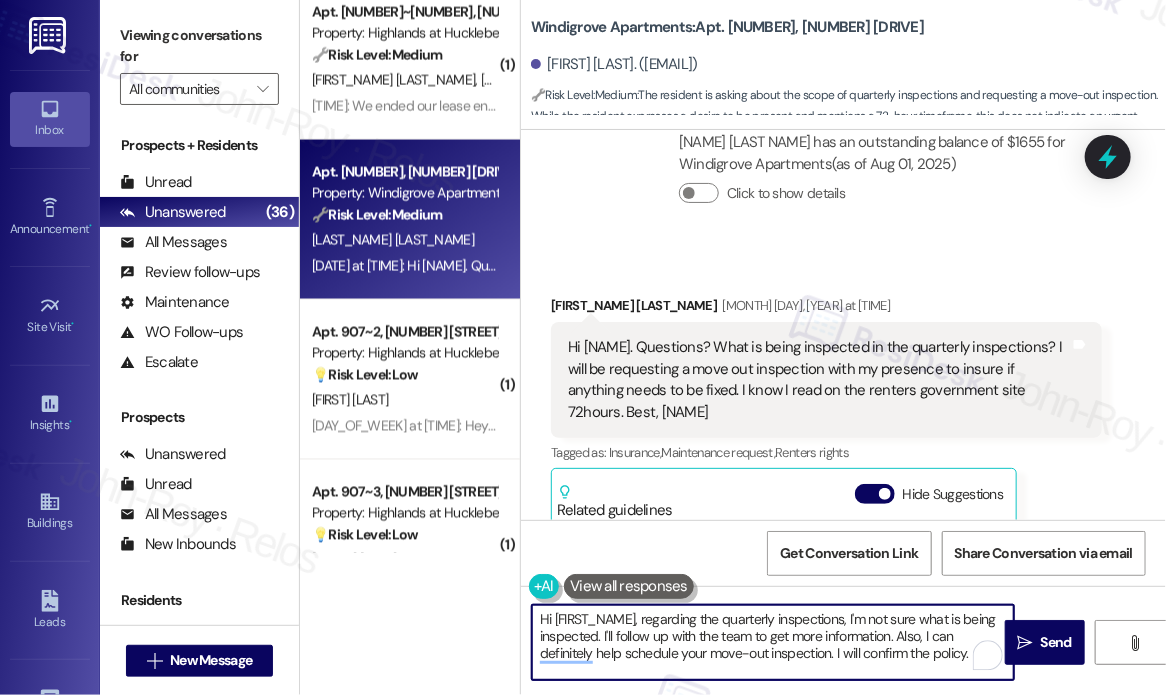 drag, startPoint x: 974, startPoint y: 654, endPoint x: 640, endPoint y: 625, distance: 335.25662 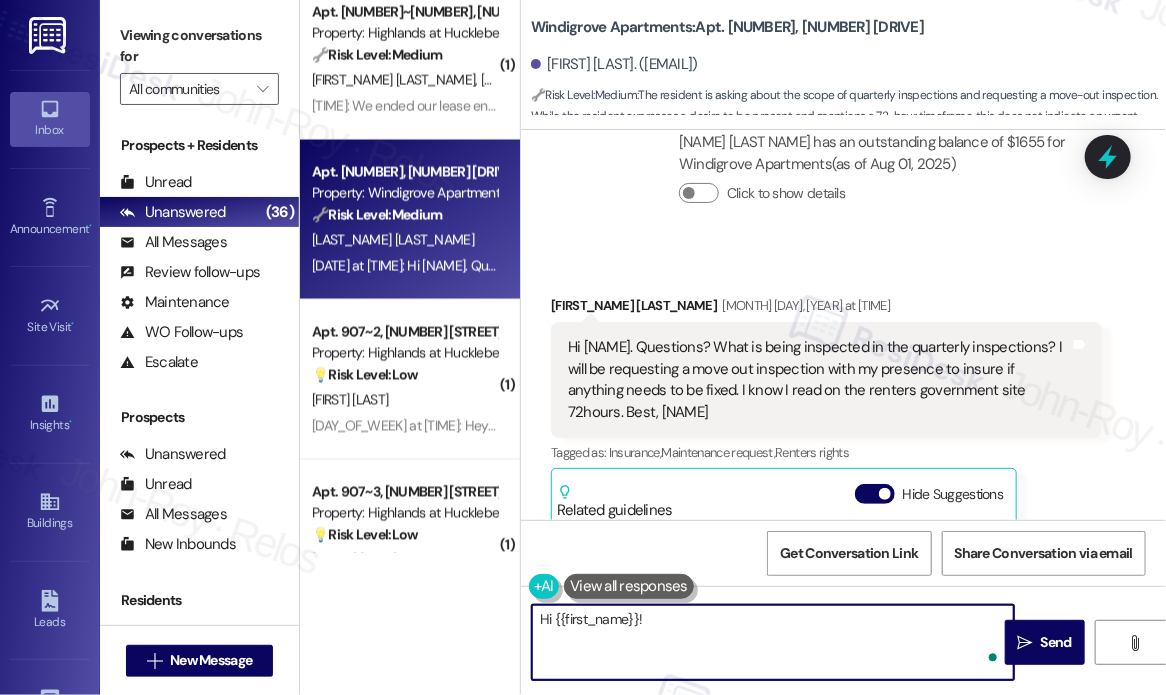 paste on "Thanks for reaching out, Patrice. Just to clarify — are you asking what areas or items are typically checked during the quarterly inspection, or are you mainly focused on confirming your move-out inspection date with your presence? Let me know so I can help accordingly." 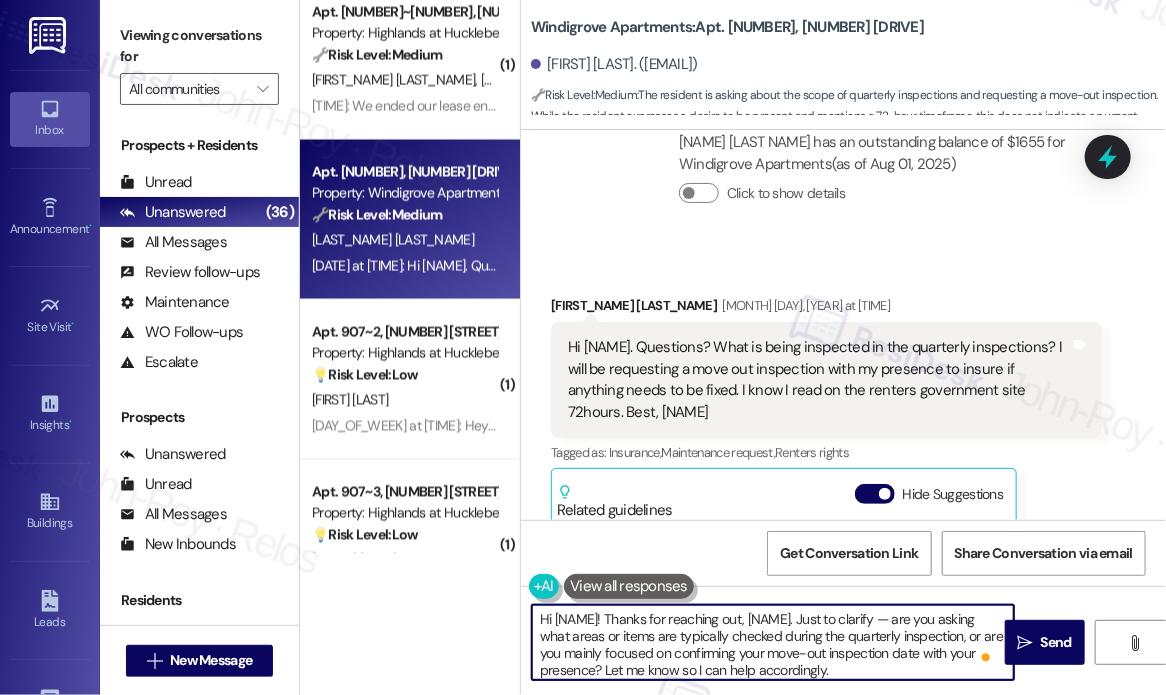 scroll, scrollTop: 4, scrollLeft: 0, axis: vertical 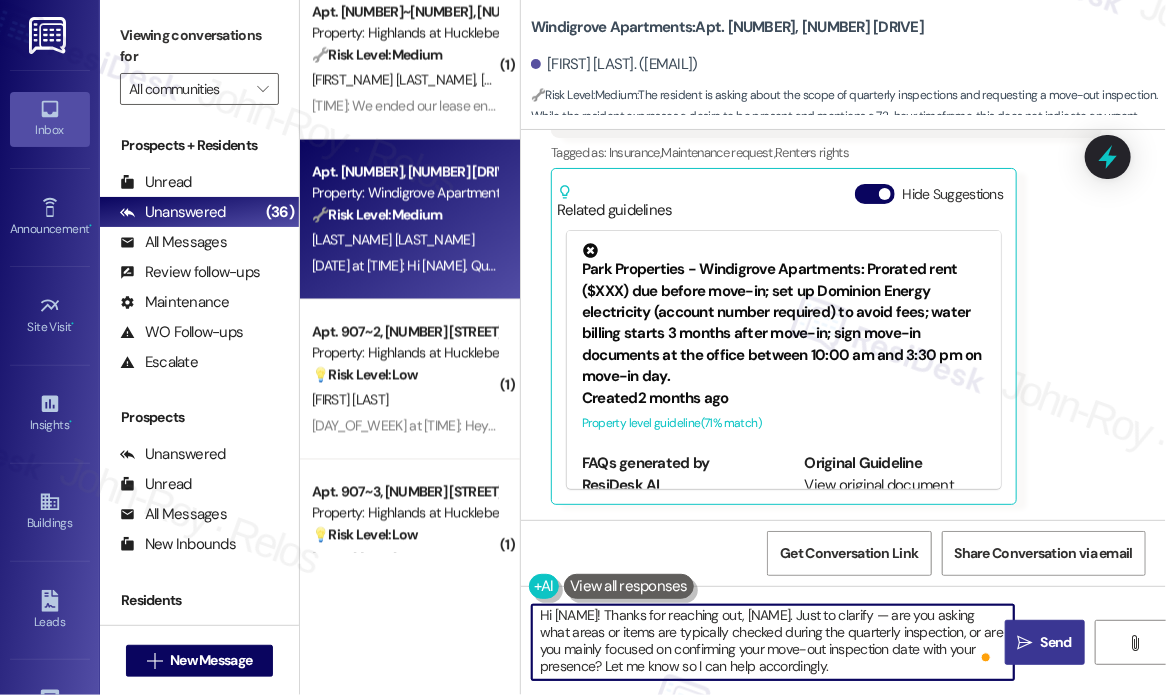 type on "Hi {{first_name}}! Thanks for reaching out, Patrice. Just to clarify — are you asking what areas or items are typically checked during the quarterly inspection, or are you mainly focused on confirming your move-out inspection date with your presence? Let me know so I can help accordingly." 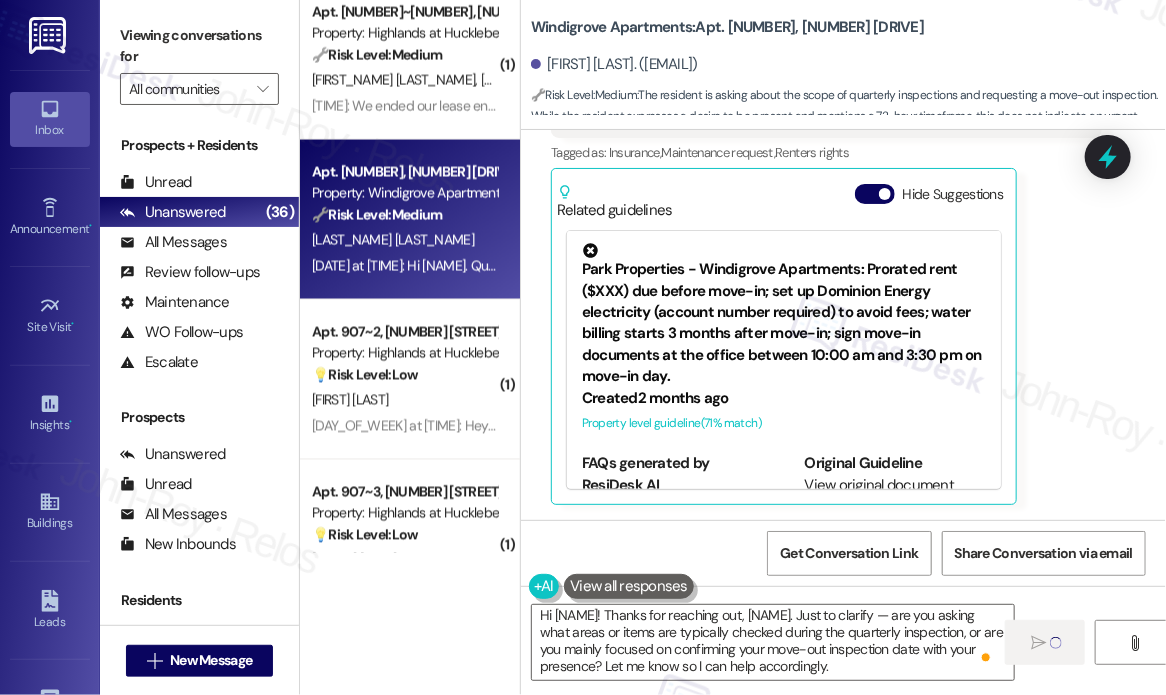 type 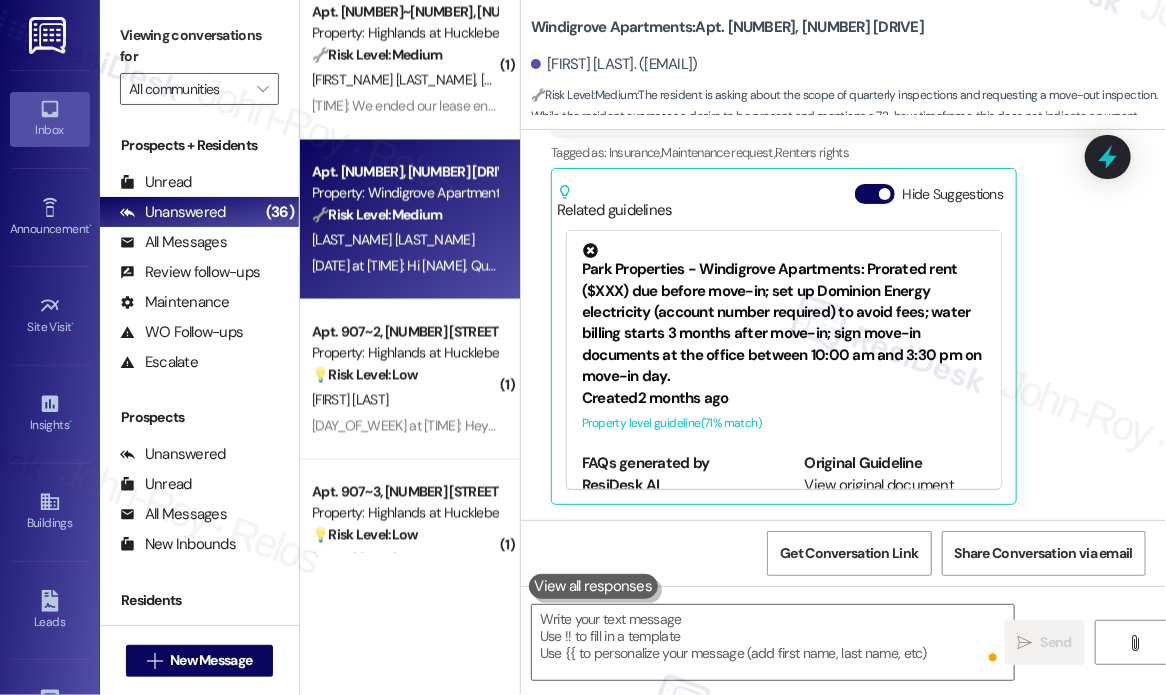 scroll, scrollTop: 0, scrollLeft: 0, axis: both 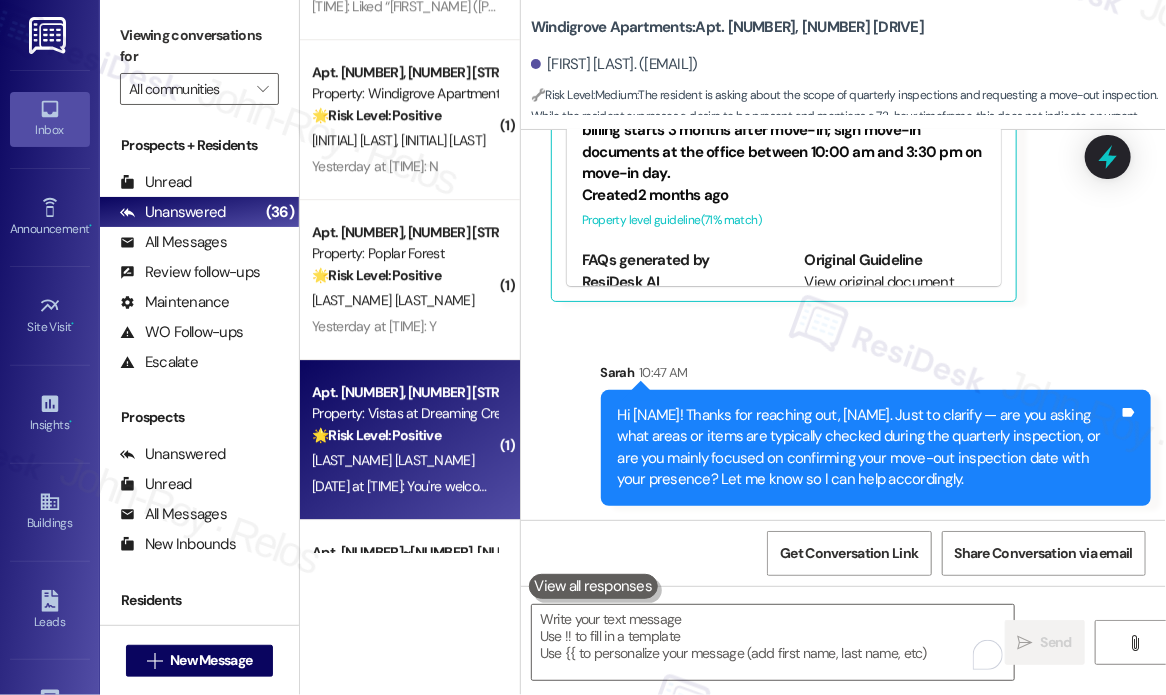 click on "🌟  Risk Level:  Positive" at bounding box center (376, 435) 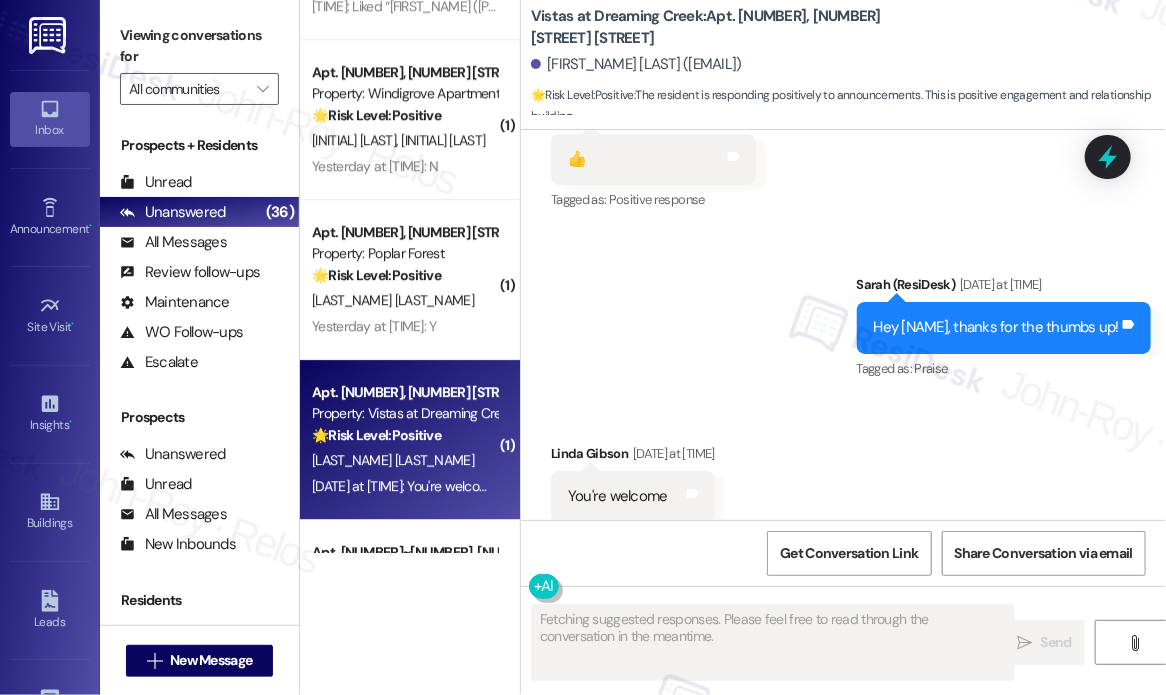 scroll, scrollTop: 5590, scrollLeft: 0, axis: vertical 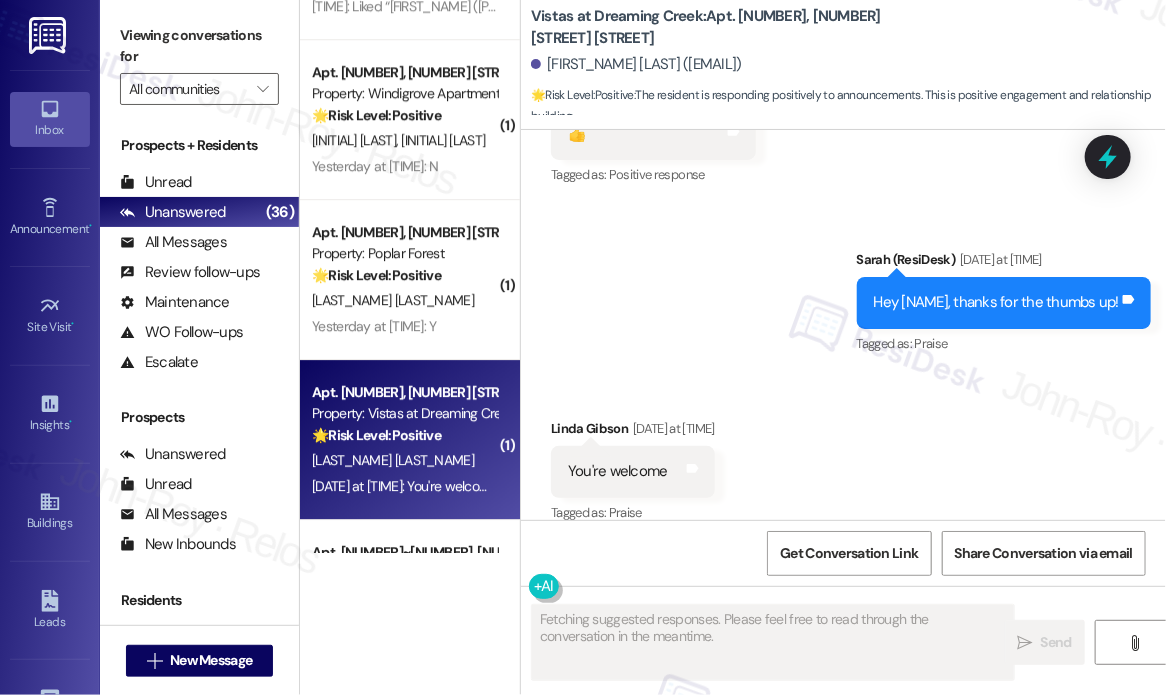 click on "Received via SMS Linda Gibson Aug 05, 2025 at 6:08 PM You're welcome Tags and notes Tagged as:   Praise Click to highlight conversations about Praise" at bounding box center (843, 457) 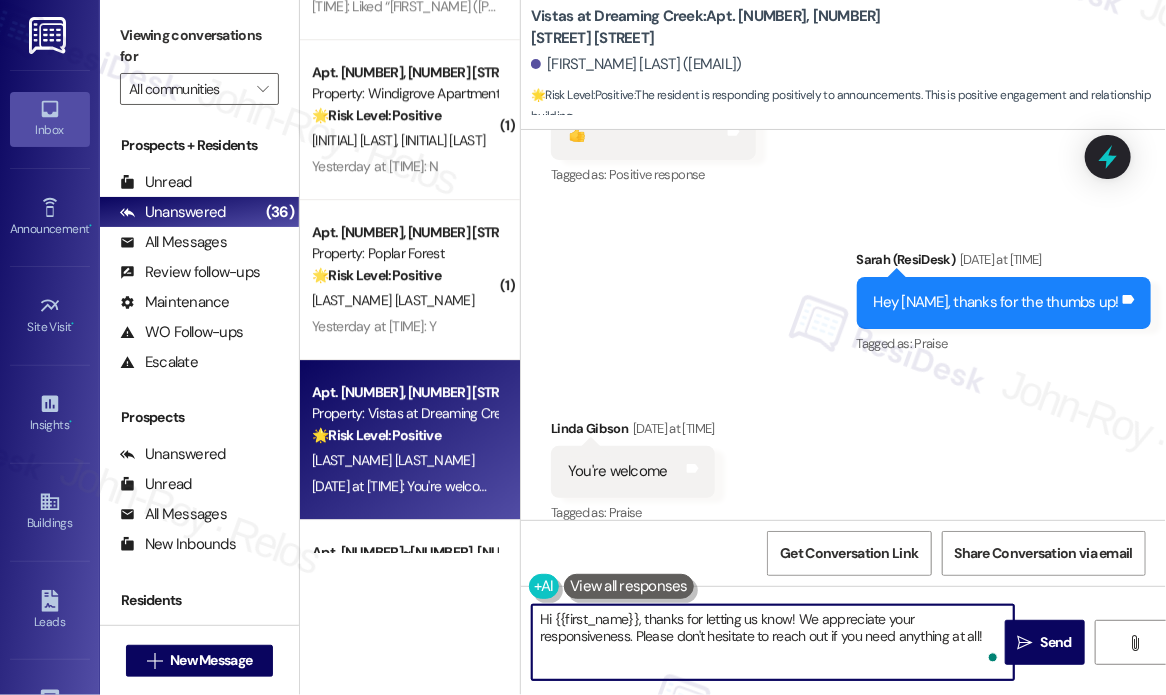 drag, startPoint x: 793, startPoint y: 618, endPoint x: 519, endPoint y: 620, distance: 274.0073 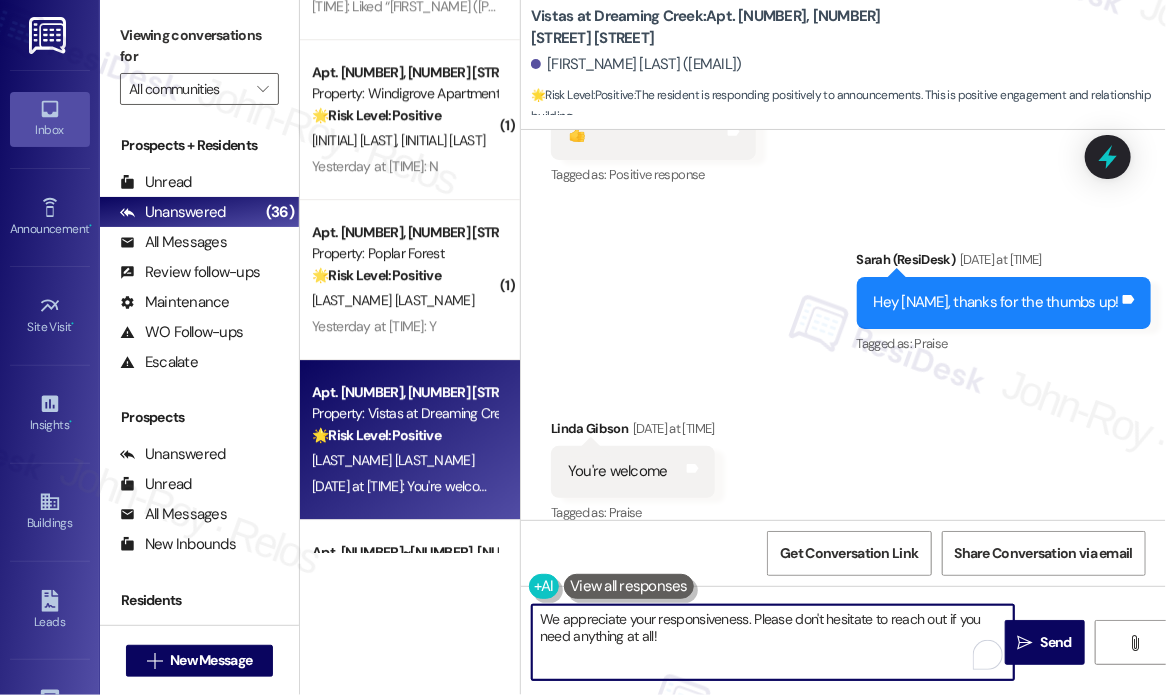 click on "We appreciate your responsiveness. Please don't hesitate to reach out if you need anything at all!" at bounding box center (773, 642) 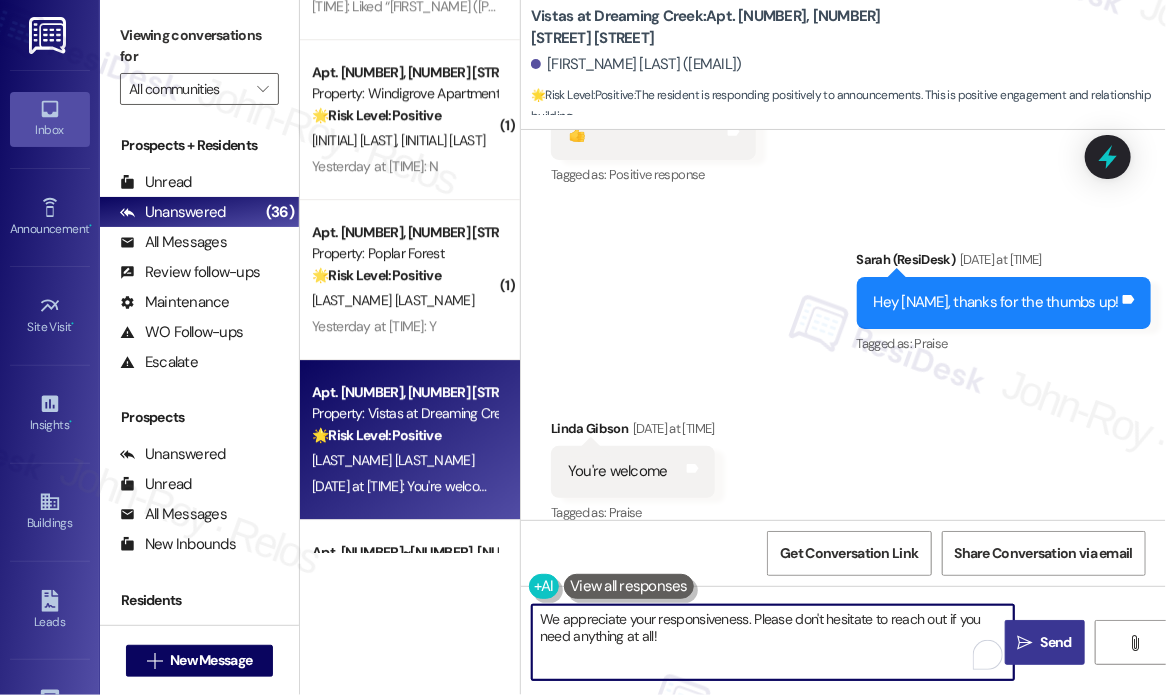 type on "We appreciate your responsiveness. Please don't hesitate to reach out if you need anything at all!" 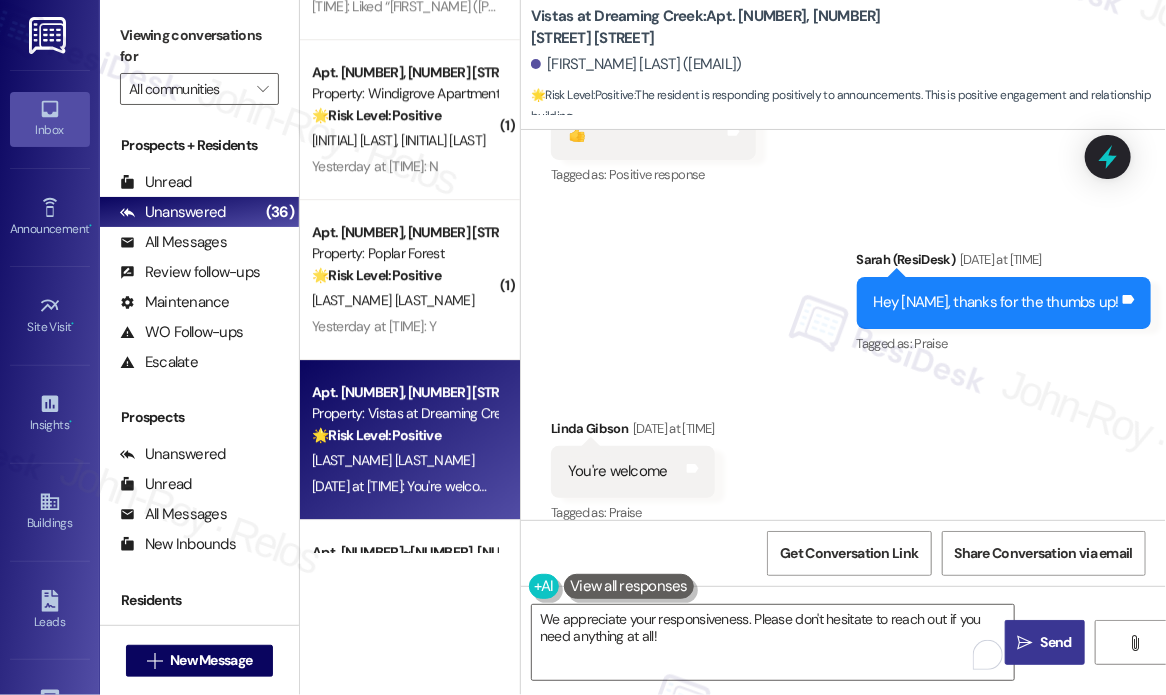 click on "Send" at bounding box center [1056, 642] 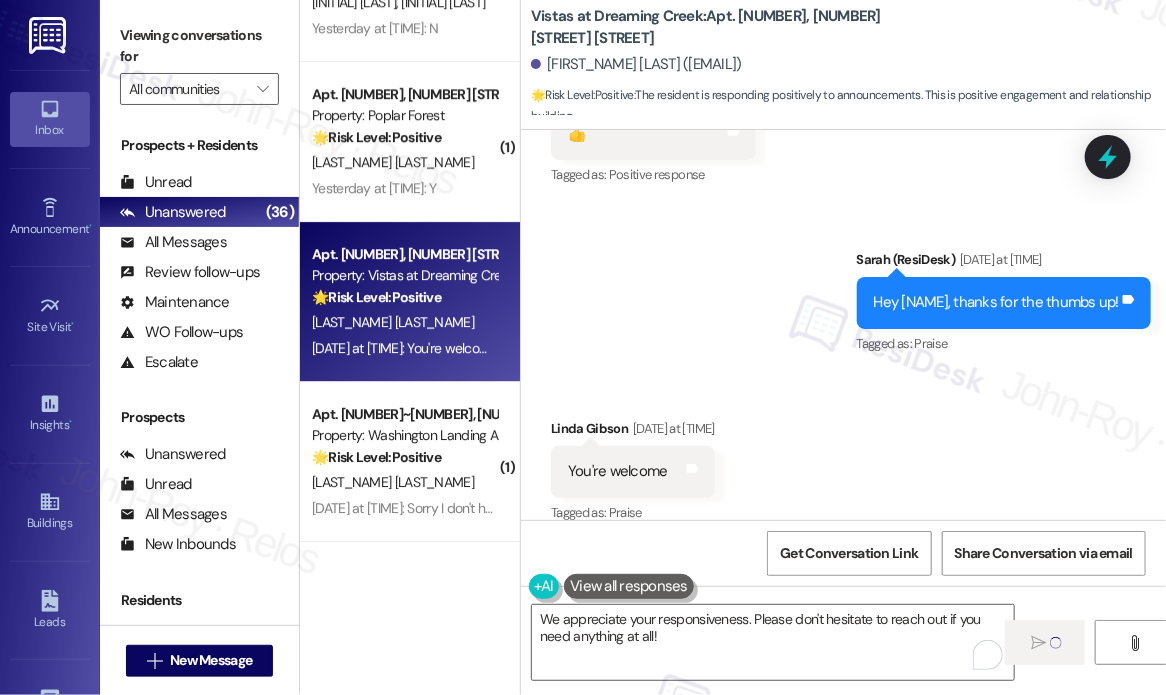 scroll, scrollTop: 2400, scrollLeft: 0, axis: vertical 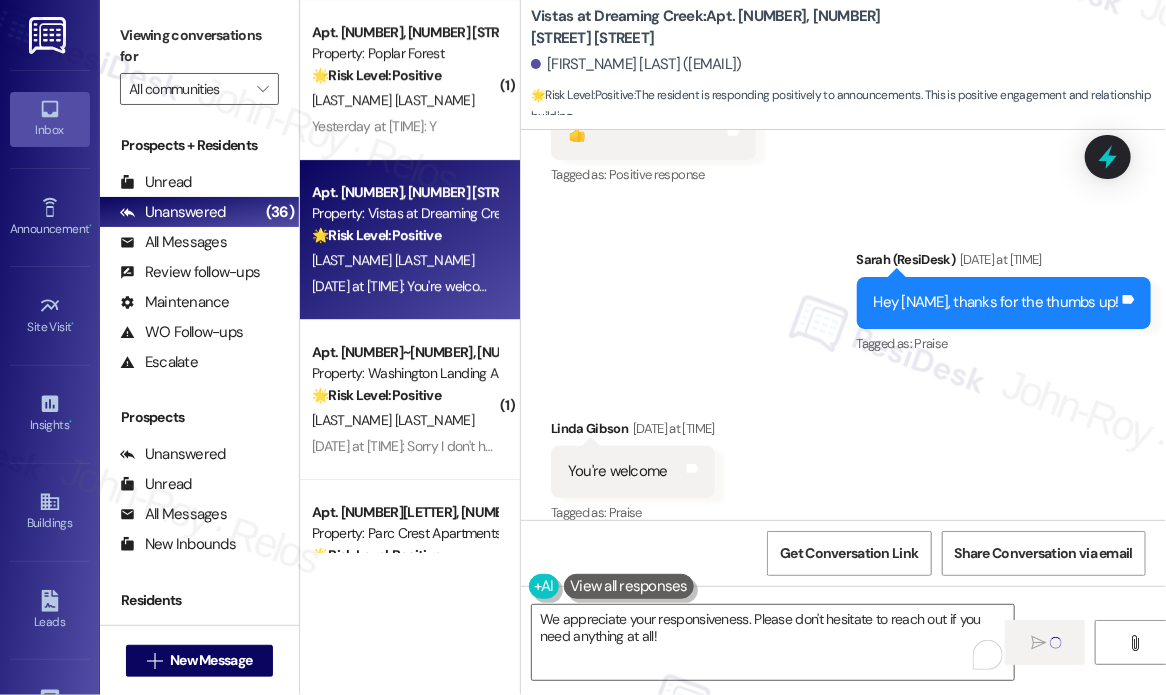 type 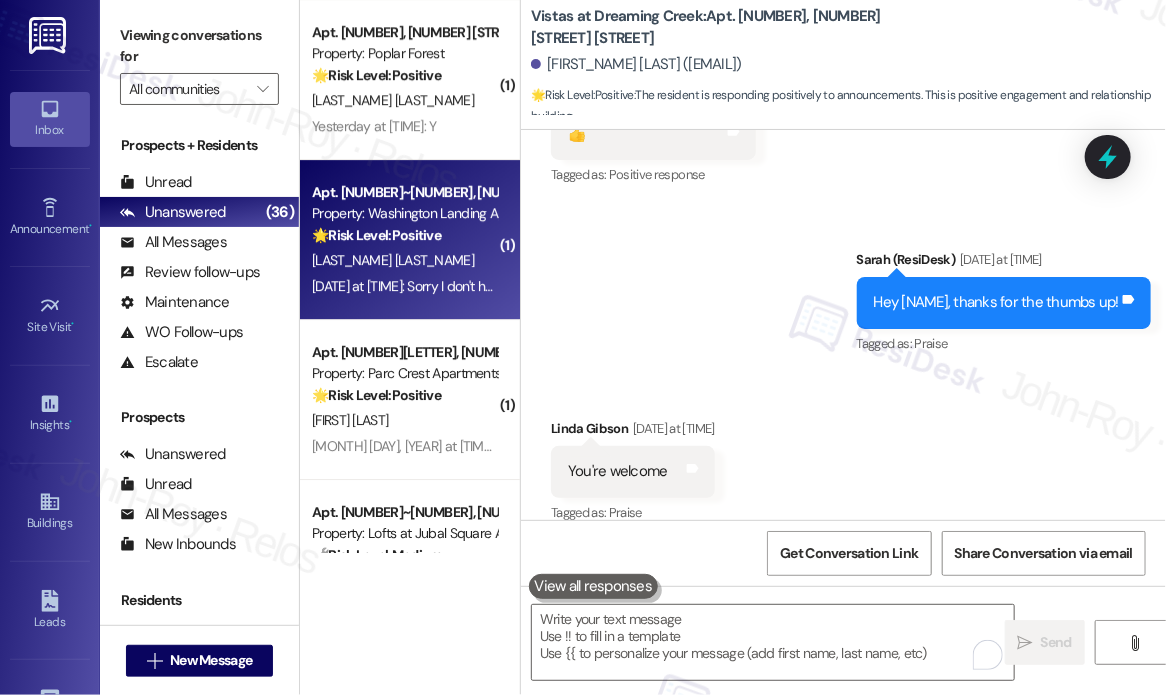 click on "🌟  Risk Level:  Positive" at bounding box center [376, 235] 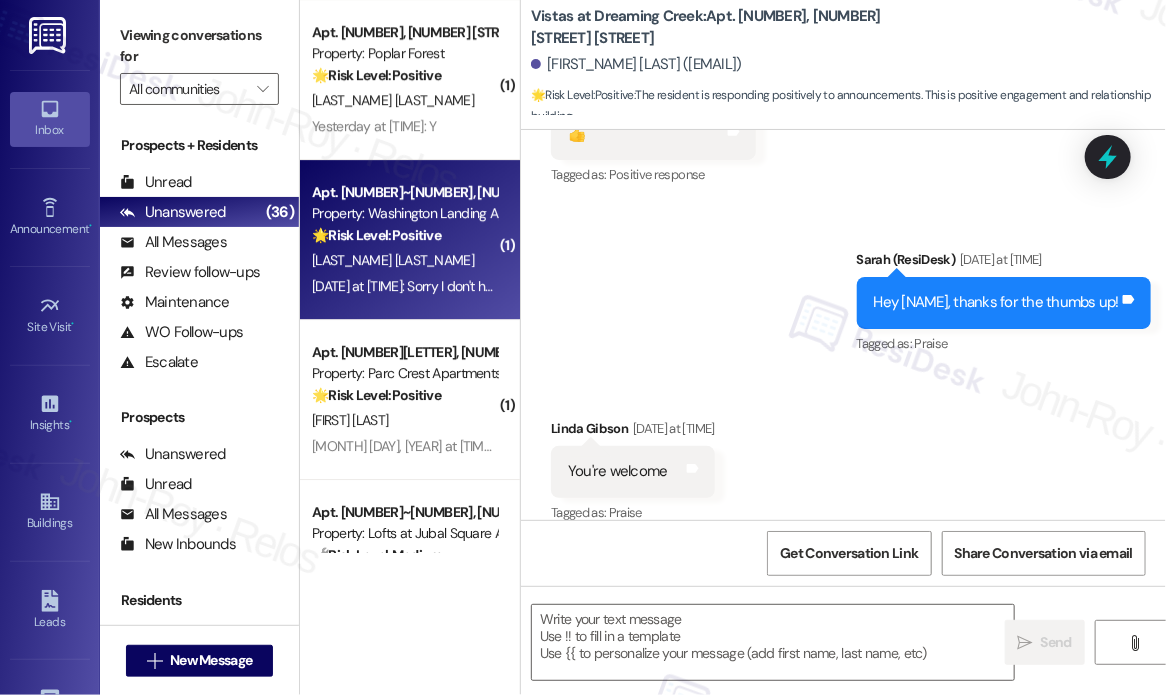 type on "Fetching suggested responses. Please feel free to read through the conversation in the meantime." 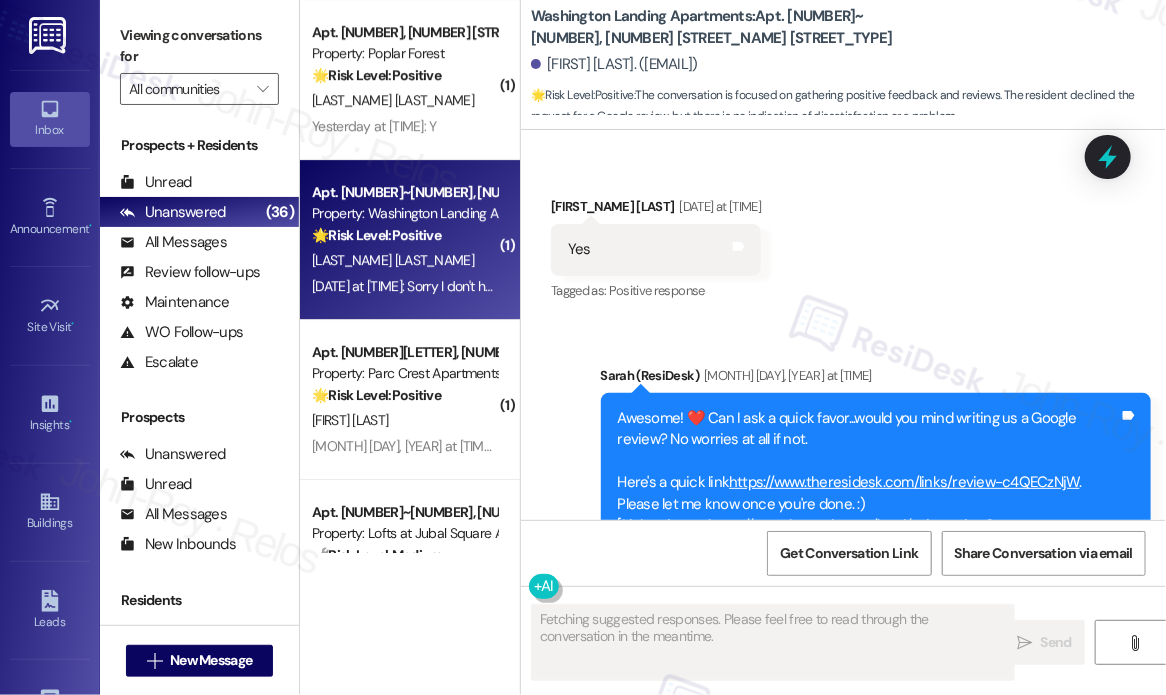 scroll, scrollTop: 2114, scrollLeft: 0, axis: vertical 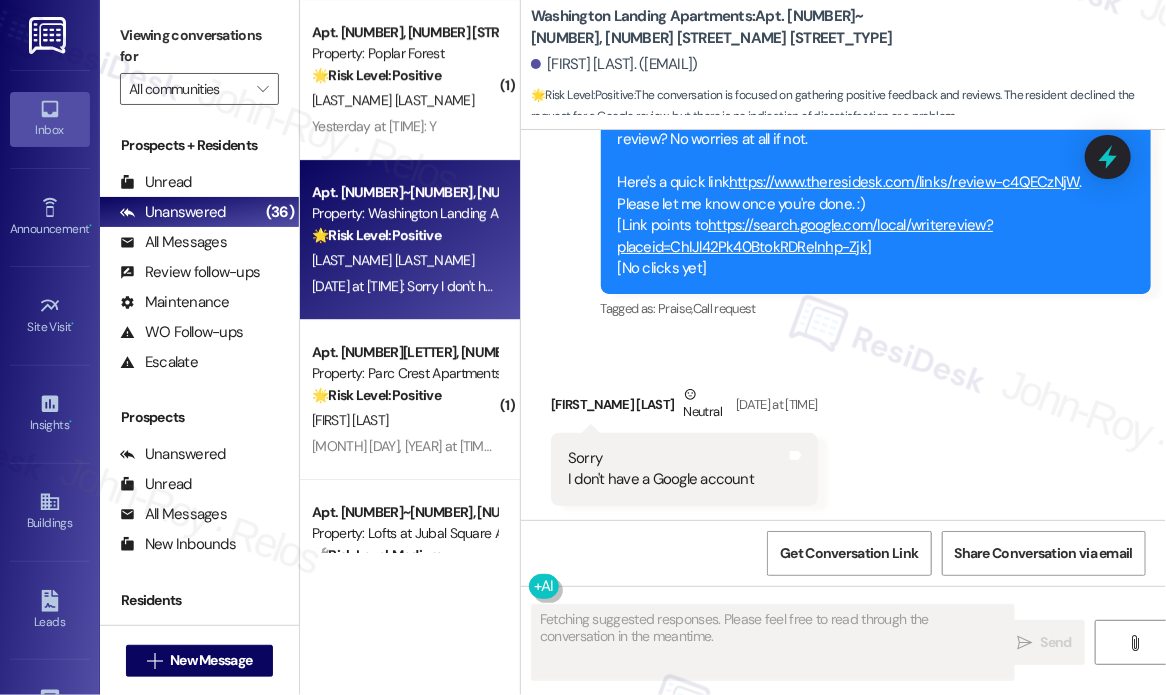 click on "Sent via SMS Sarah   (ResiDesk) Aug 05, 2025 at 4:35 PM Awesome! ❤️ Can I ask a quick favor...would you mind writing us a Google review? No worries at all if not.
Here's a quick link  https://www.theresidesk.com/links/review-c4QECzNjW . Please let me know once you're done. :)
[Link points to  https://search.google.com/local/writereview?placeid=ChIJl42Pk40BtokRDReInhp-Zjk ]
[No clicks yet] Tags and notes Tagged as:   Praise ,  Click to highlight conversations about Praise Call request Click to highlight conversations about Call request" at bounding box center (876, 194) 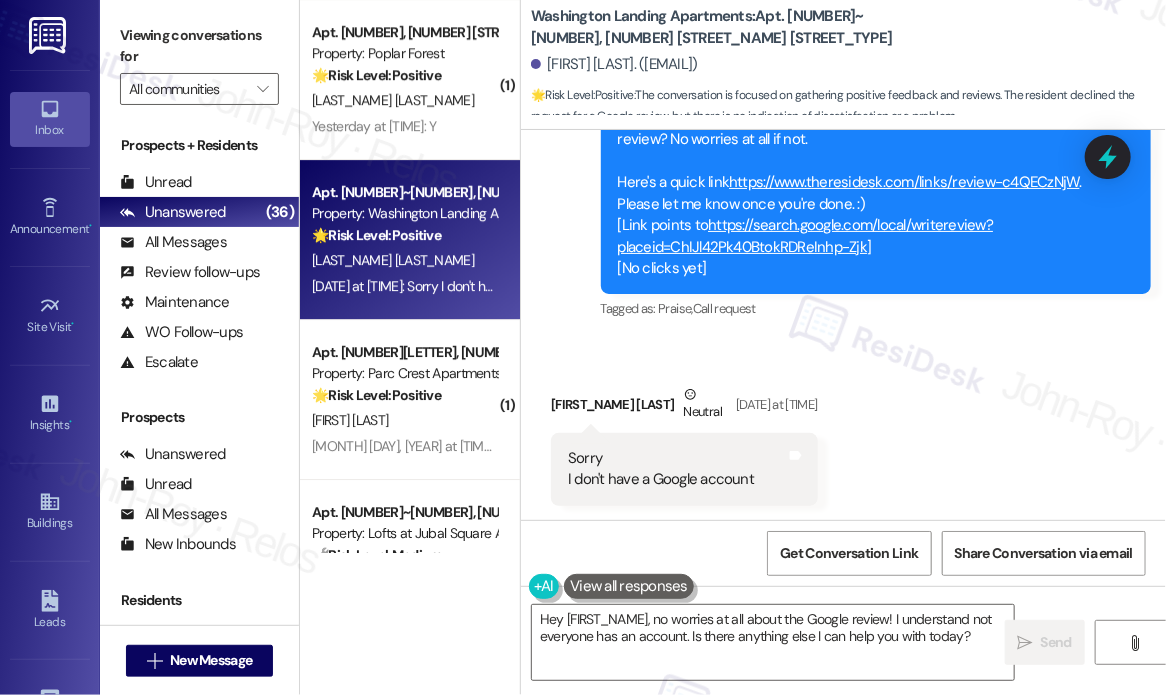 click on "Received via SMS Diana Santini-Winer   Neutral Aug 05, 2025 at 5:41 PM Sorry
I don't have a Google account Tags and notes" at bounding box center [843, 430] 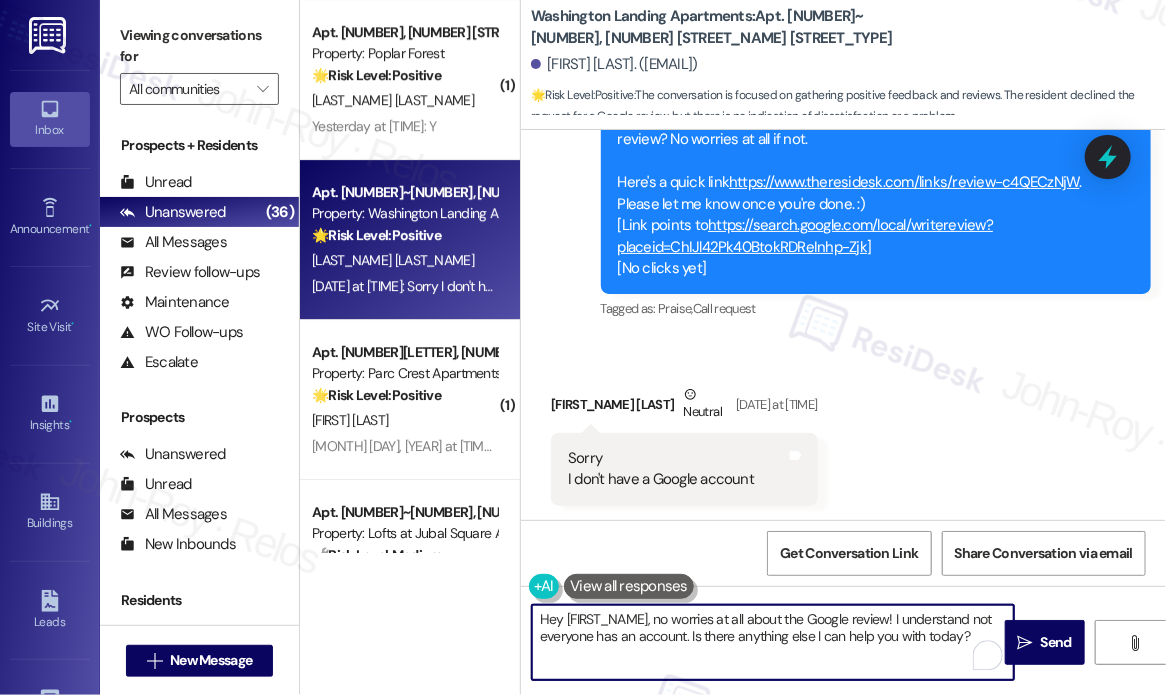 drag, startPoint x: 977, startPoint y: 639, endPoint x: 691, endPoint y: 633, distance: 286.06293 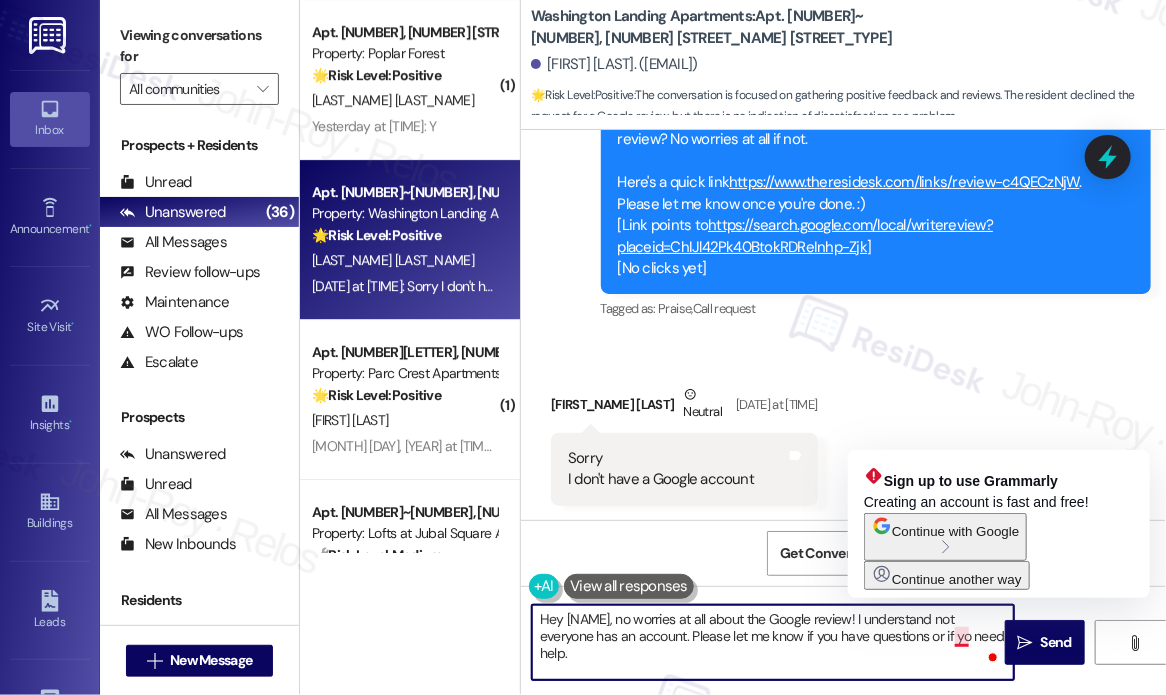 click on "Hey {{first_name}}, no worries at all about the Google review! I understand not everyone has an account. Please let me know if you have questions or if yo need help." at bounding box center [773, 642] 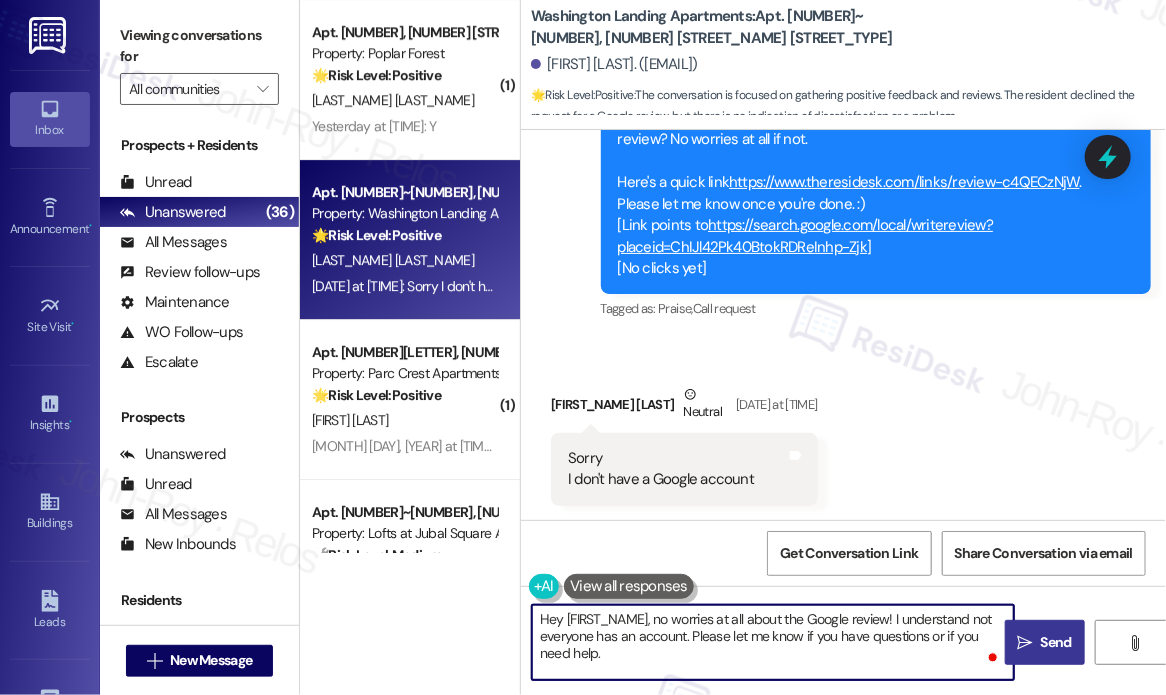 type on "Hey {{first_name}}, no worries at all about the Google review! I understand not everyone has an account. Please let me know if you have questions or if you need help." 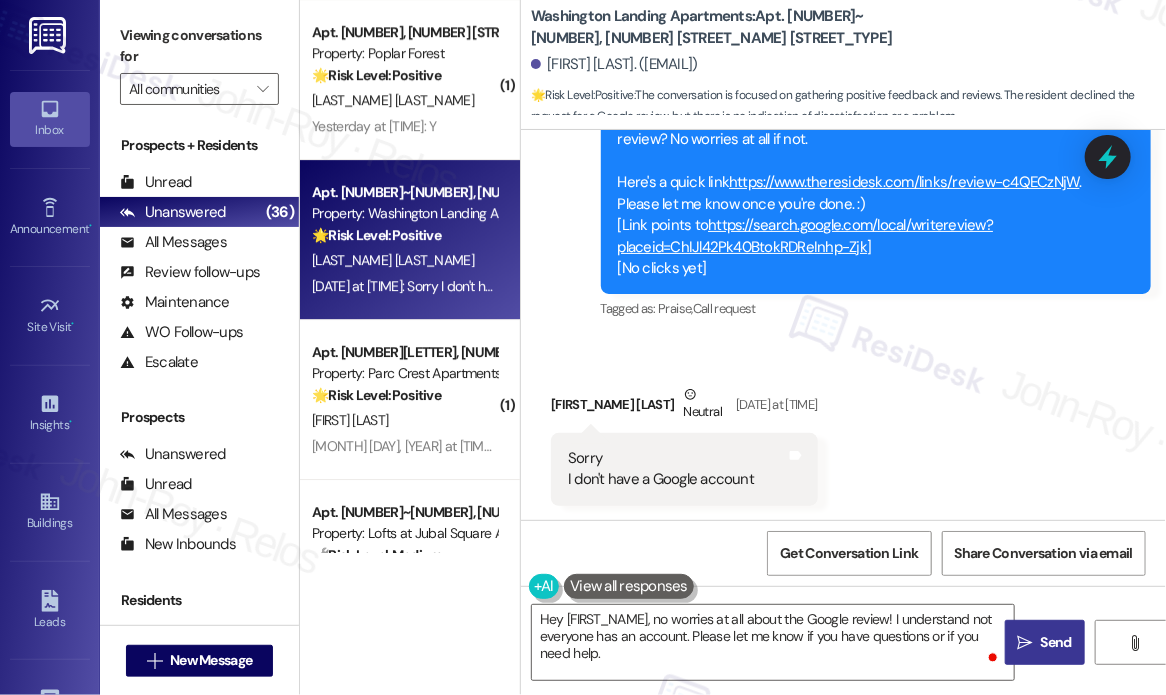 click on "Send" at bounding box center [1056, 642] 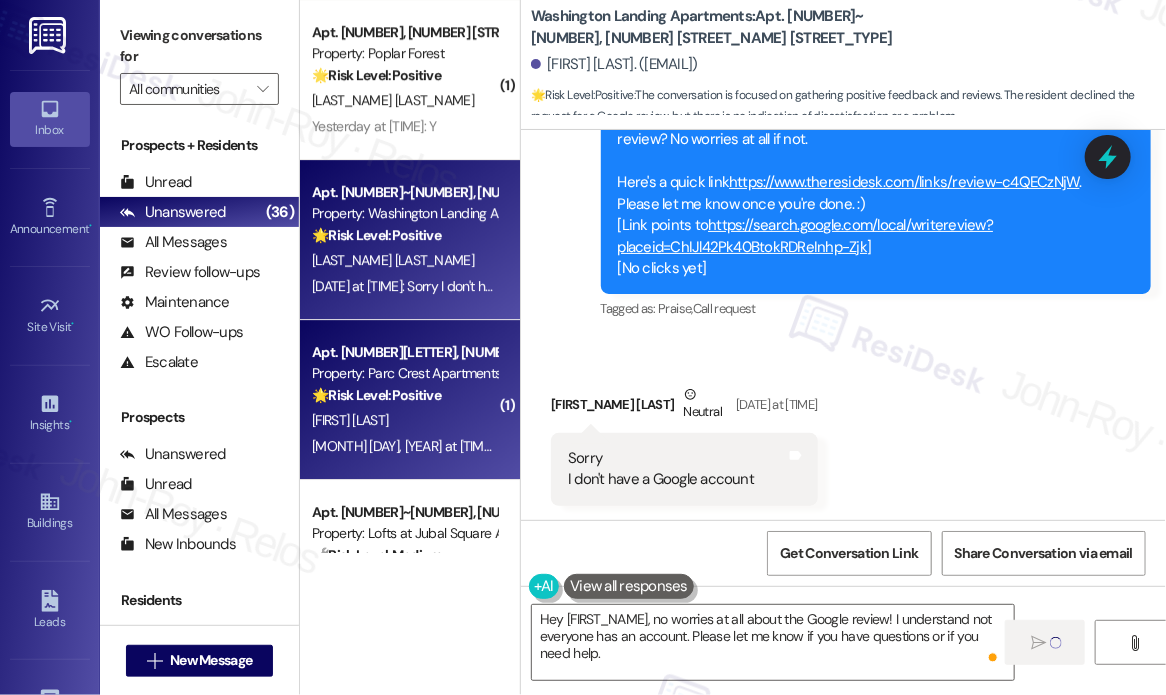click on "Apt. 334B, 900 P.C. Poplar Forest Road Property: Parc Crest Apartments 🌟  Risk Level:  Positive The resident provided positive feedback and completed a requested review. This is positive engagement and relationship building. S. Dowdy Aug 05, 2025 at 4:32 PM: Thank you! Aug 05, 2025 at 4:32 PM: Thank you!" at bounding box center (410, 400) 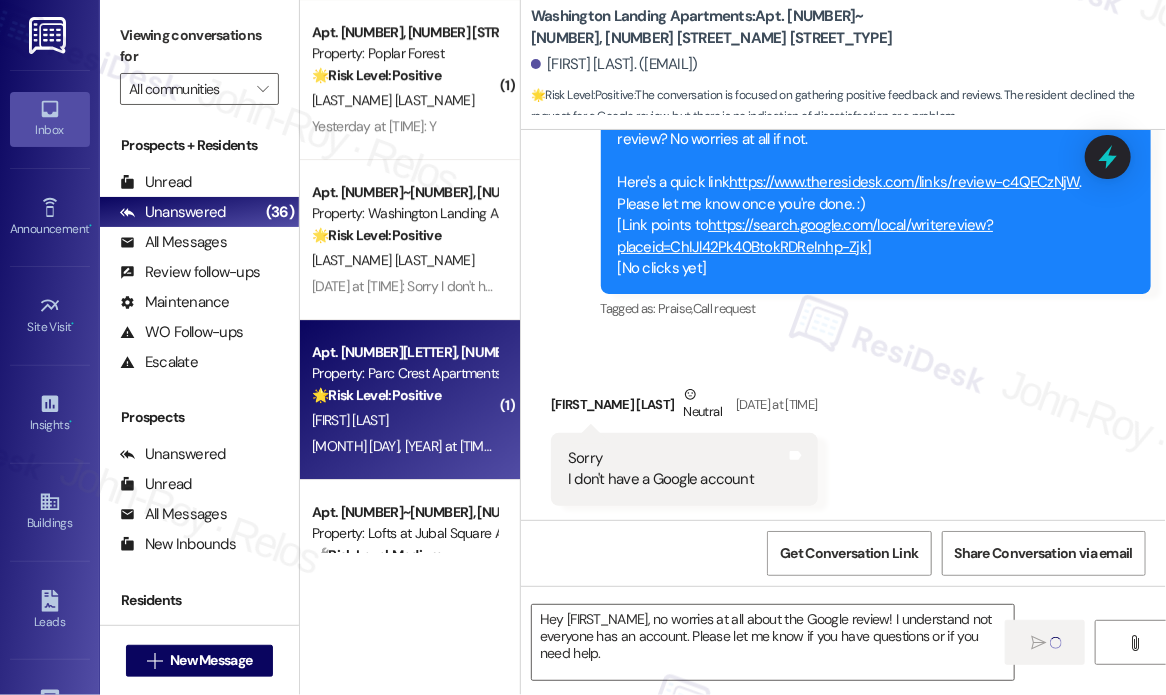 type on "Fetching suggested responses. Please feel free to read through the conversation in the meantime." 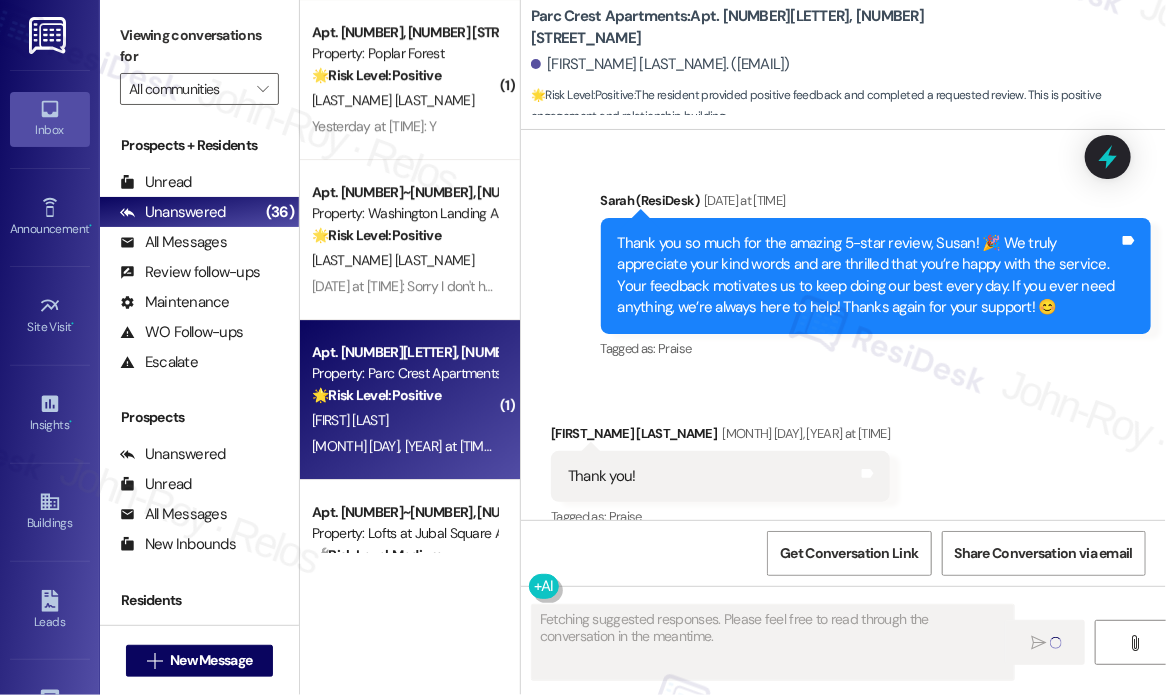 scroll, scrollTop: 2044, scrollLeft: 0, axis: vertical 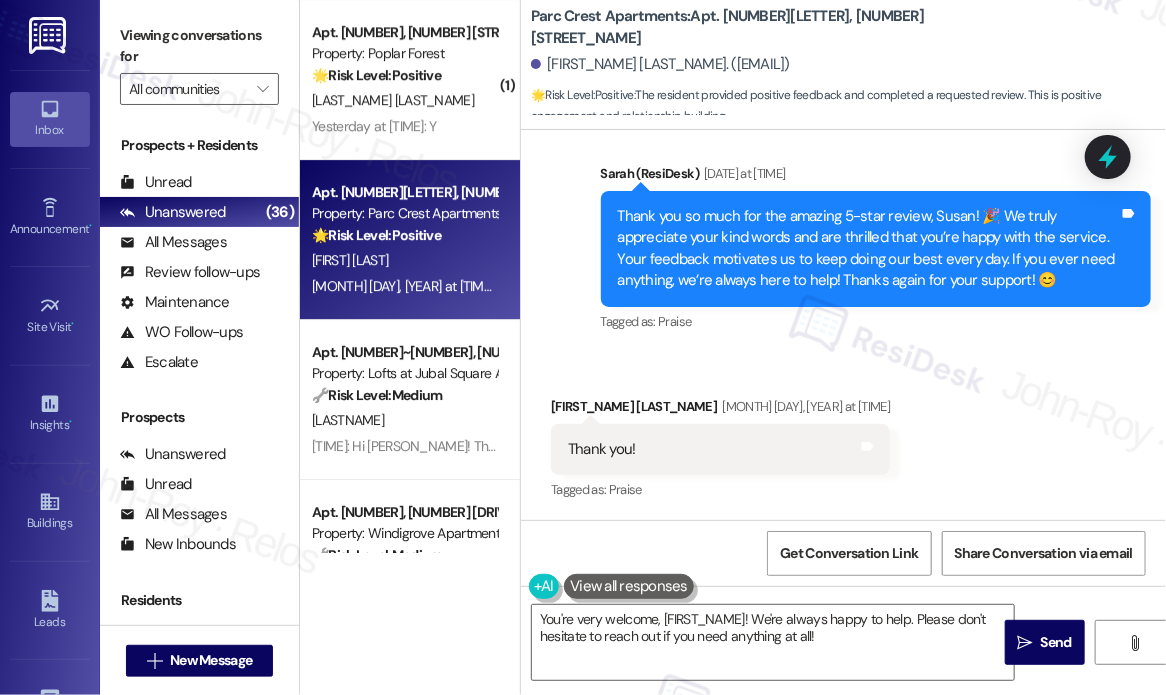 click on "Received via SMS Susan Dowdy Aug 05, 2025 at 4:32 PM Thank you! Tags and notes Tagged as:   Praise Click to highlight conversations about Praise" at bounding box center (843, 435) 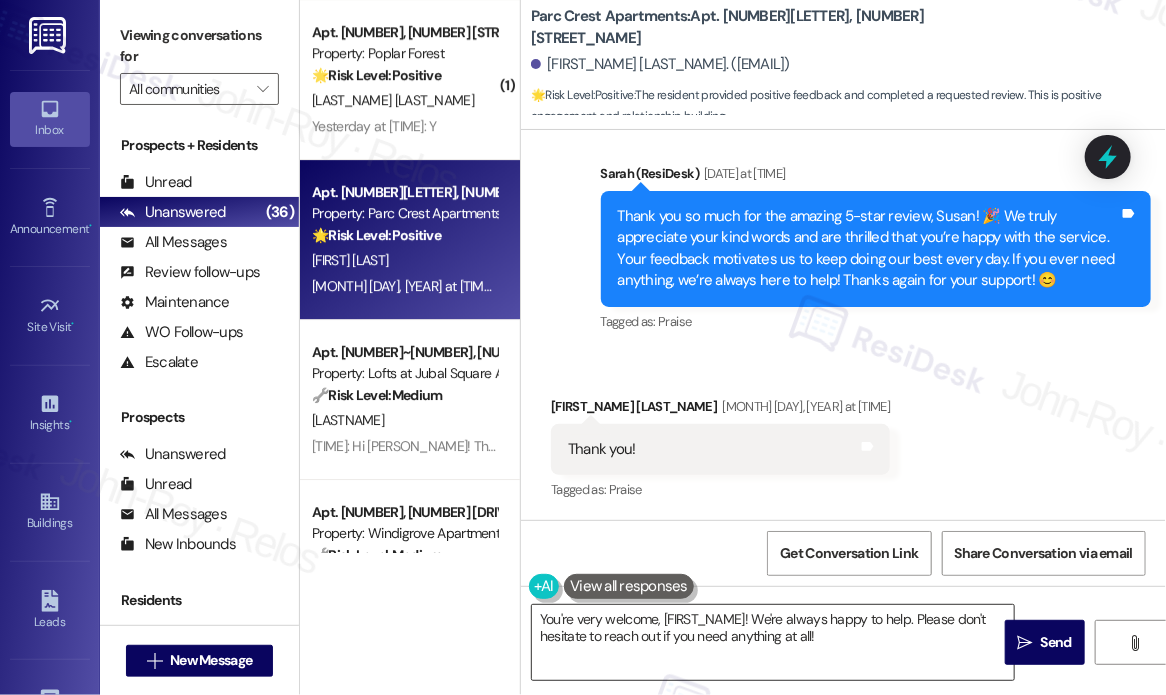 click on "You're very welcome, {{first_name}}! We're always happy to help. Please don't hesitate to reach out if you need anything at all!" at bounding box center [773, 642] 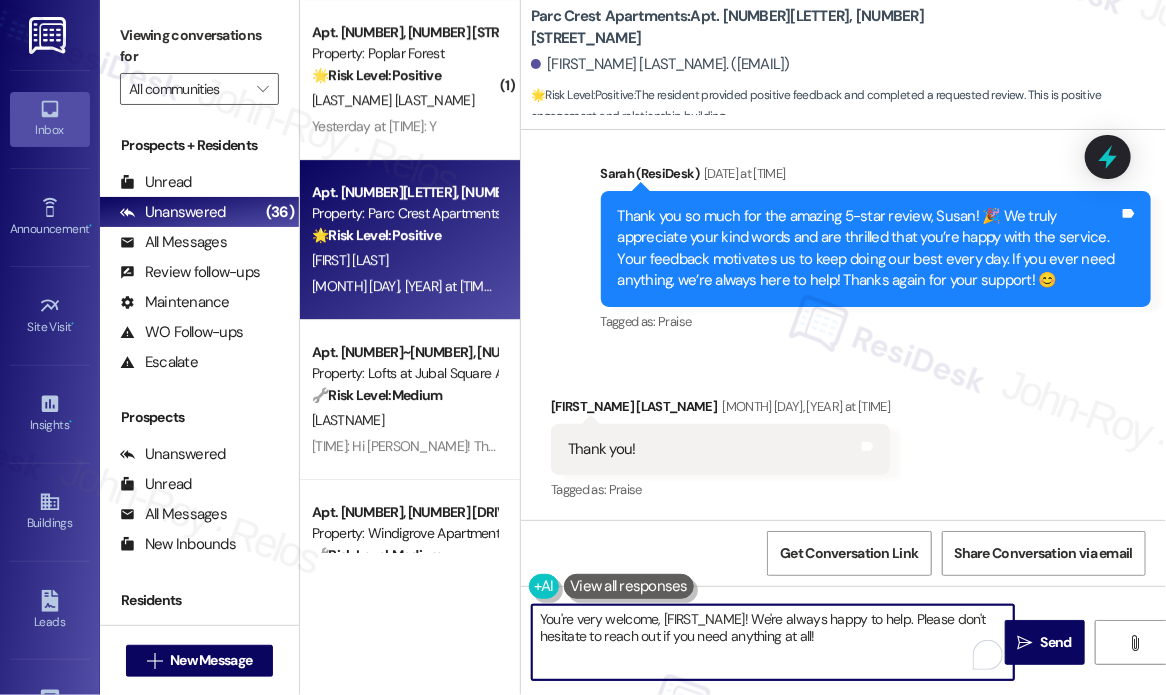 drag, startPoint x: 862, startPoint y: 641, endPoint x: 774, endPoint y: 627, distance: 89.106674 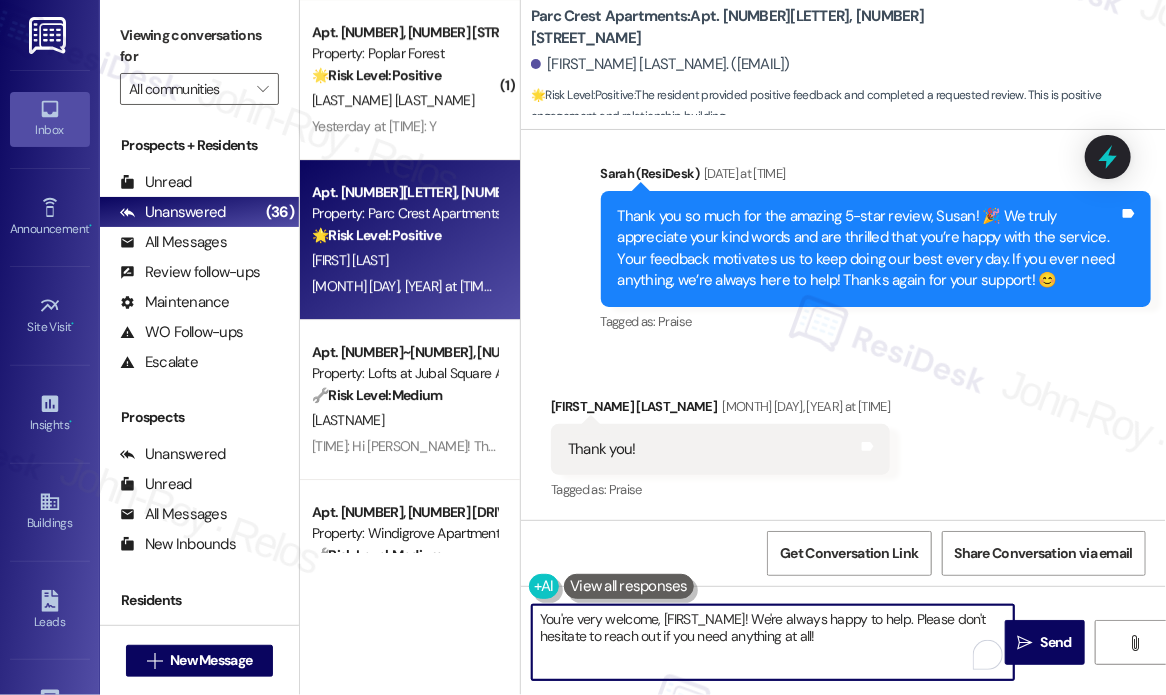 drag, startPoint x: 918, startPoint y: 617, endPoint x: 925, endPoint y: 650, distance: 33.734257 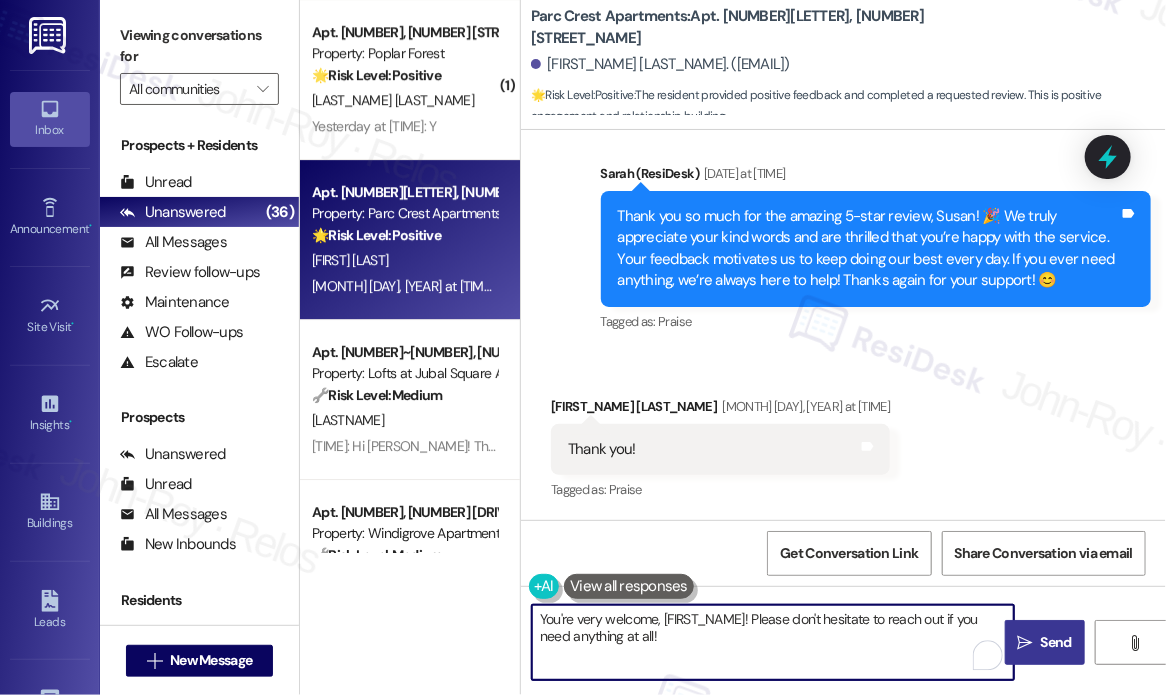 type on "You're very welcome, {{first_name}}! Please don't hesitate to reach out if you need anything at all!" 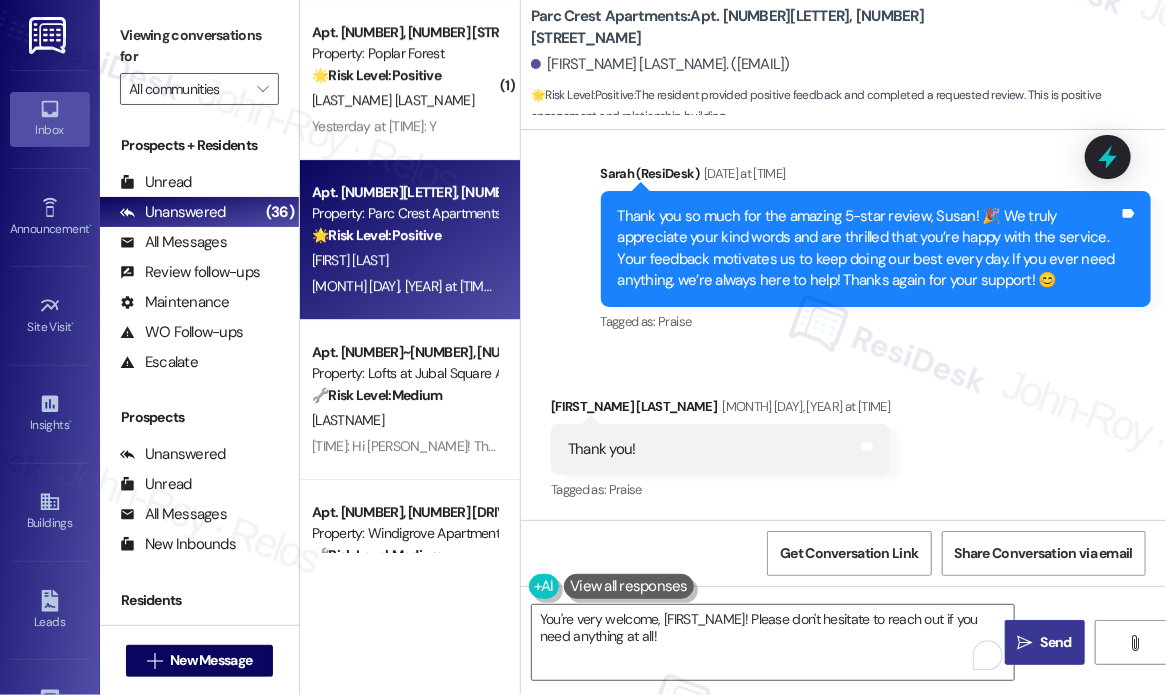 click on "Send" at bounding box center [1056, 642] 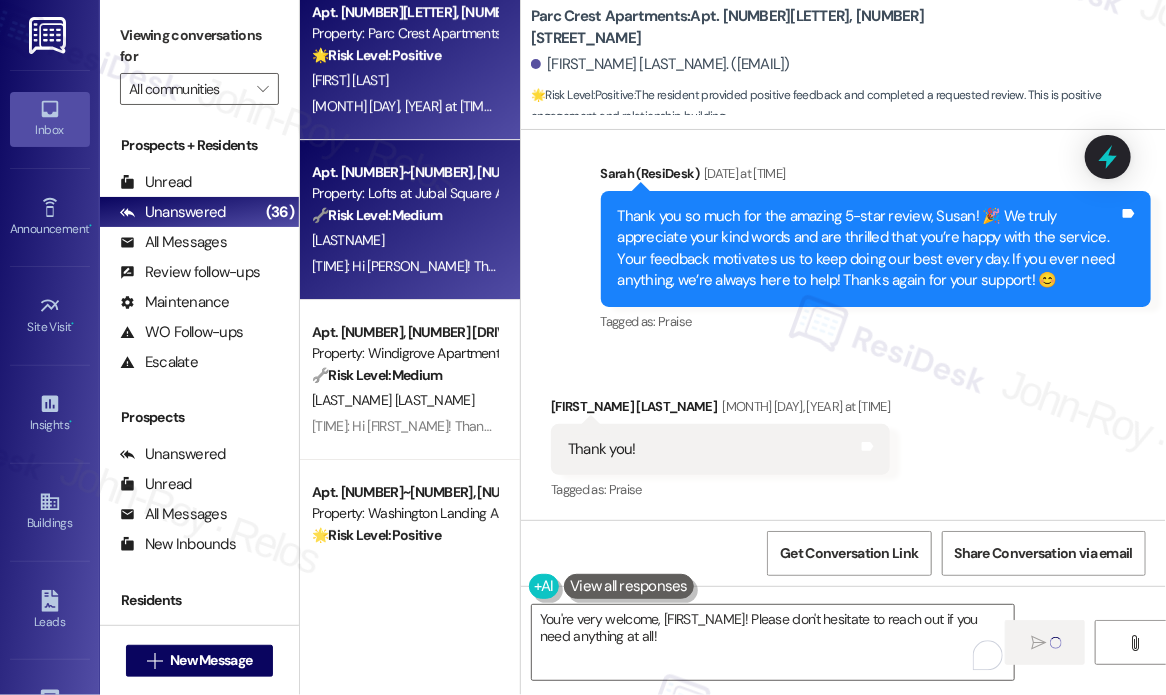 scroll, scrollTop: 2600, scrollLeft: 0, axis: vertical 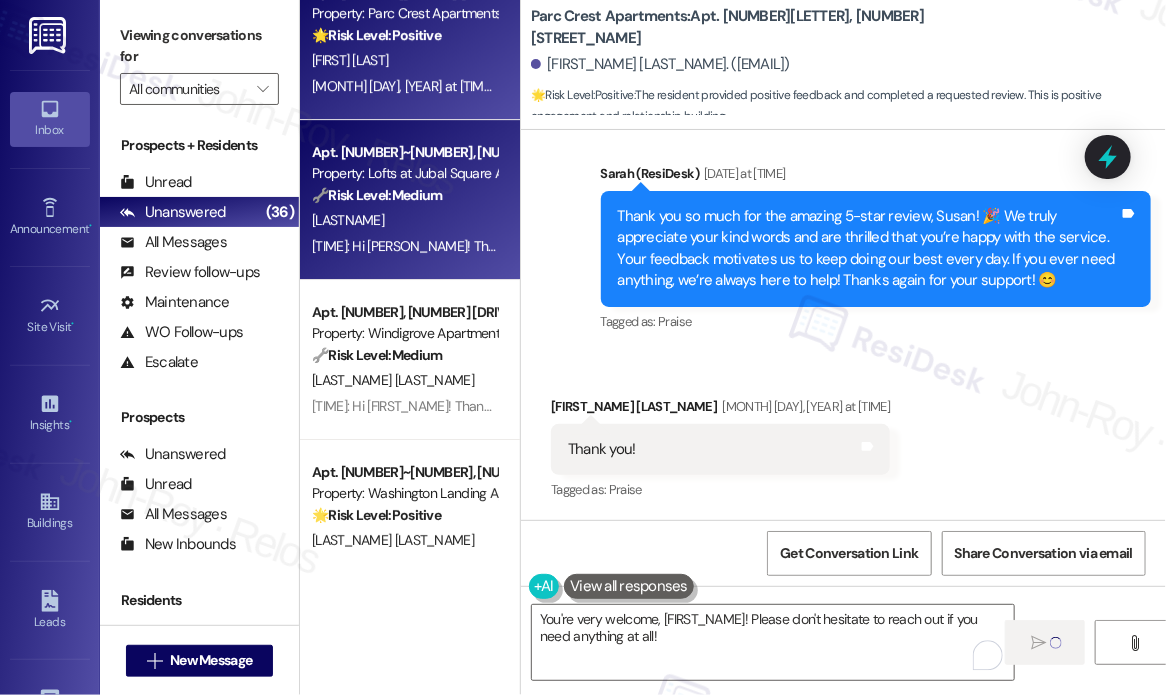 type 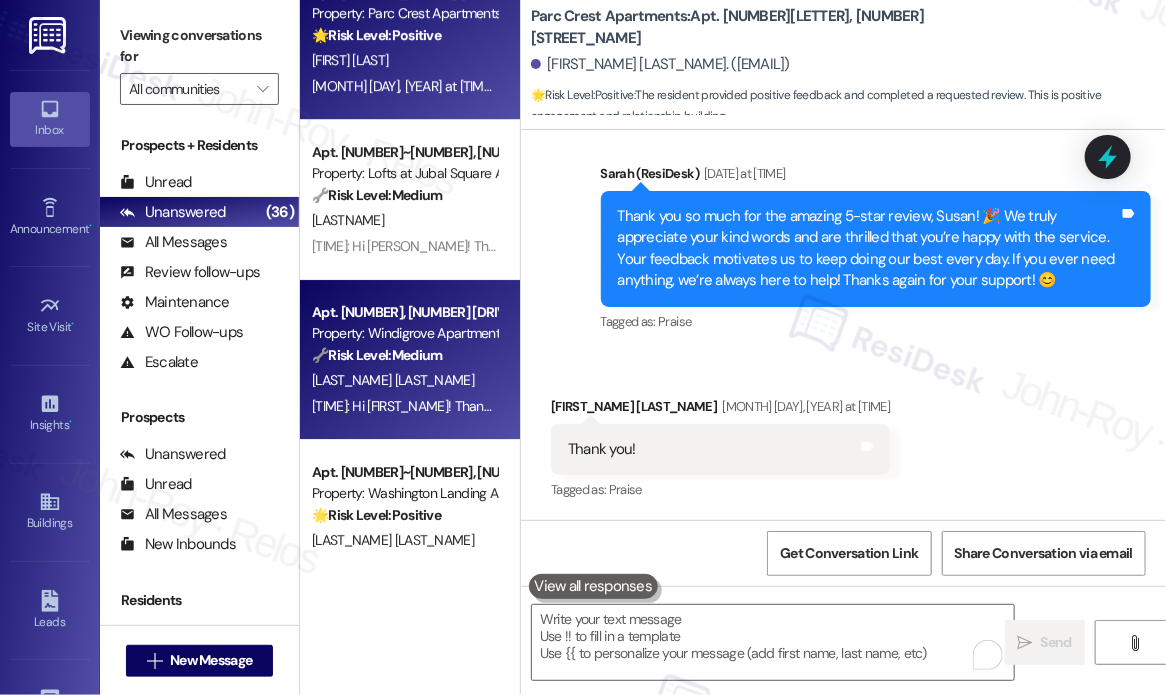 scroll, scrollTop: 2044, scrollLeft: 0, axis: vertical 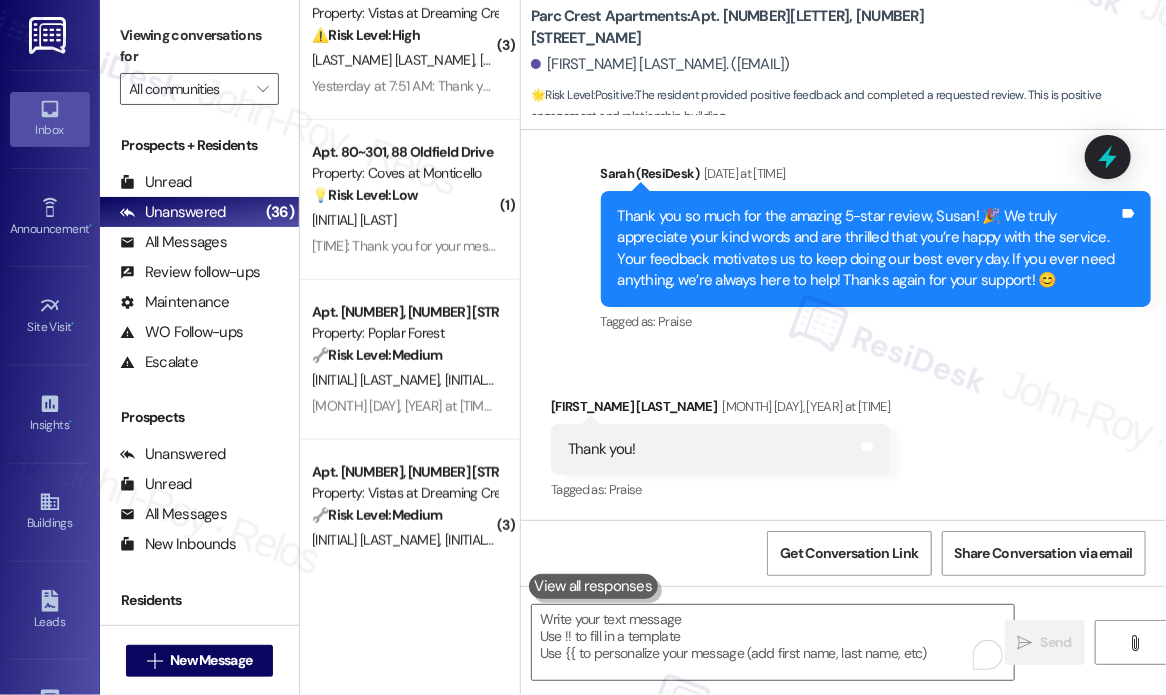 click on "[INITIAL]. [LAST]" at bounding box center (487, 380) 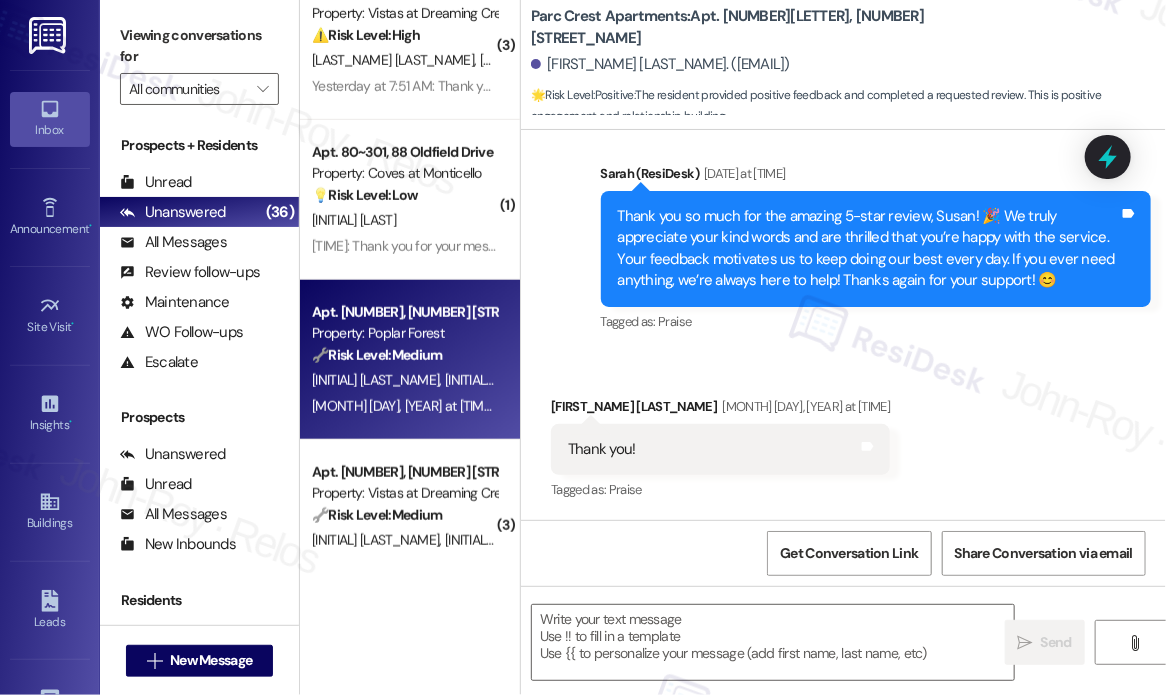 type on "Fetching suggested responses. Please feel free to read through the conversation in the meantime." 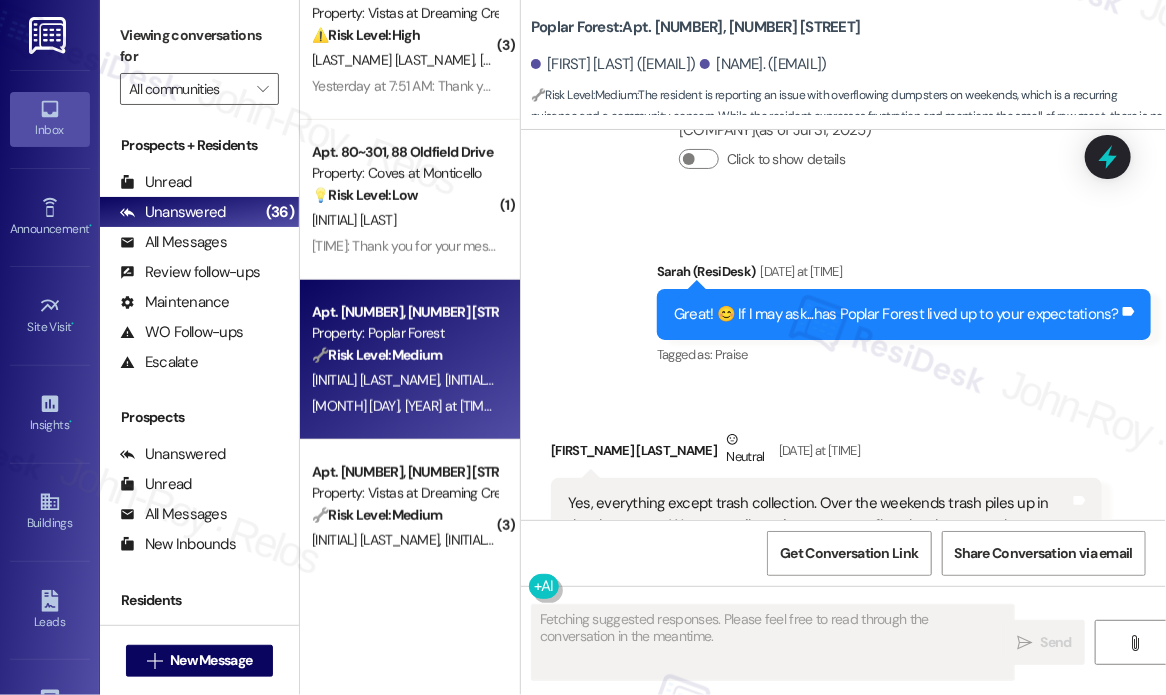 scroll, scrollTop: 2471, scrollLeft: 0, axis: vertical 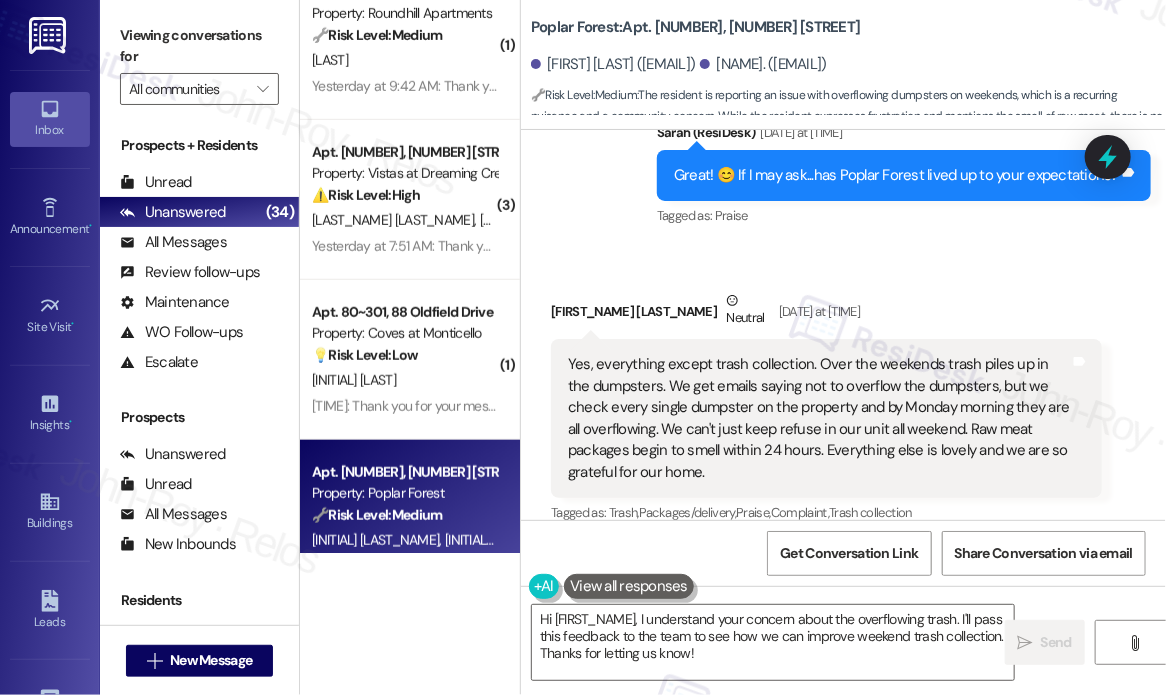 click on "Received via SMS Madison Lewis   Neutral Aug 05, 2025 at 6:57 AM Yes, everything except trash collection. Over the weekends trash piles up in the dumpsters. We get emails saying not to overflow the dumpsters, but we check every single dumpster on the property and by Monday morning they are all overflowing. We can't just keep refuse in our unit all weekend. Raw meat packages begin to smell within 24 hours. Everything else is lovely and we are so grateful for our home. Tags and notes Tagged as:   Trash ,  Click to highlight conversations about Trash Packages/delivery ,  Click to highlight conversations about Packages/delivery Praise ,  Click to highlight conversations about Praise Complaint ,  Click to highlight conversations about Complaint Trash collection Click to highlight conversations about Trash collection" at bounding box center [843, 393] 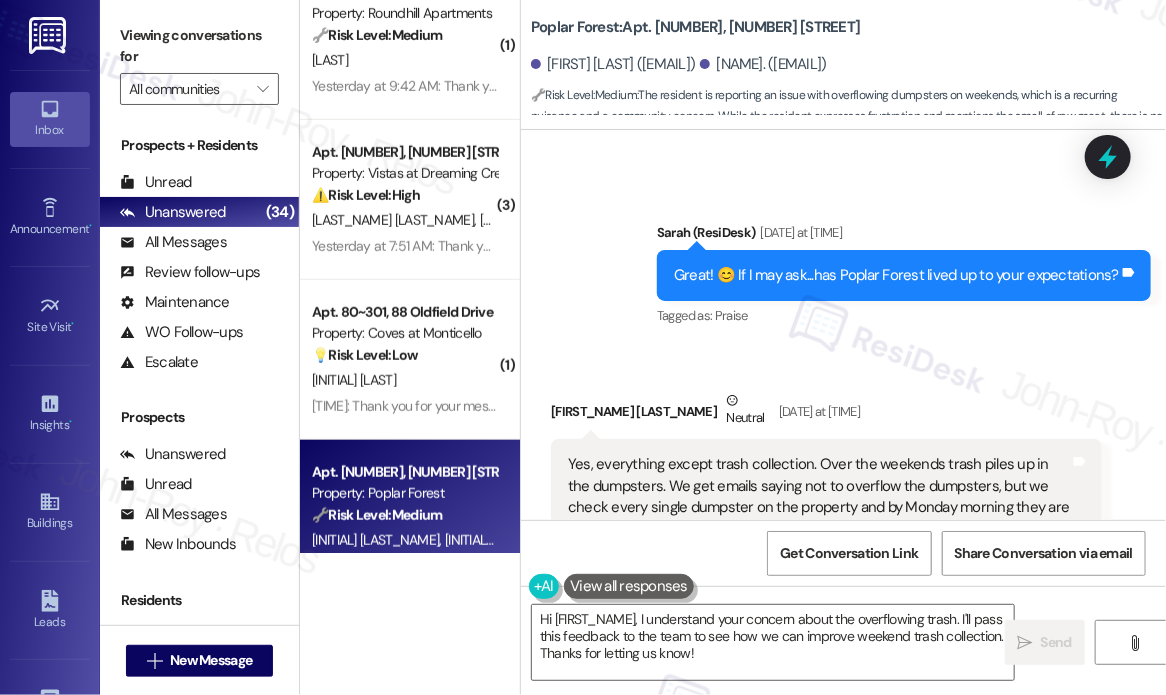 scroll, scrollTop: 2671, scrollLeft: 0, axis: vertical 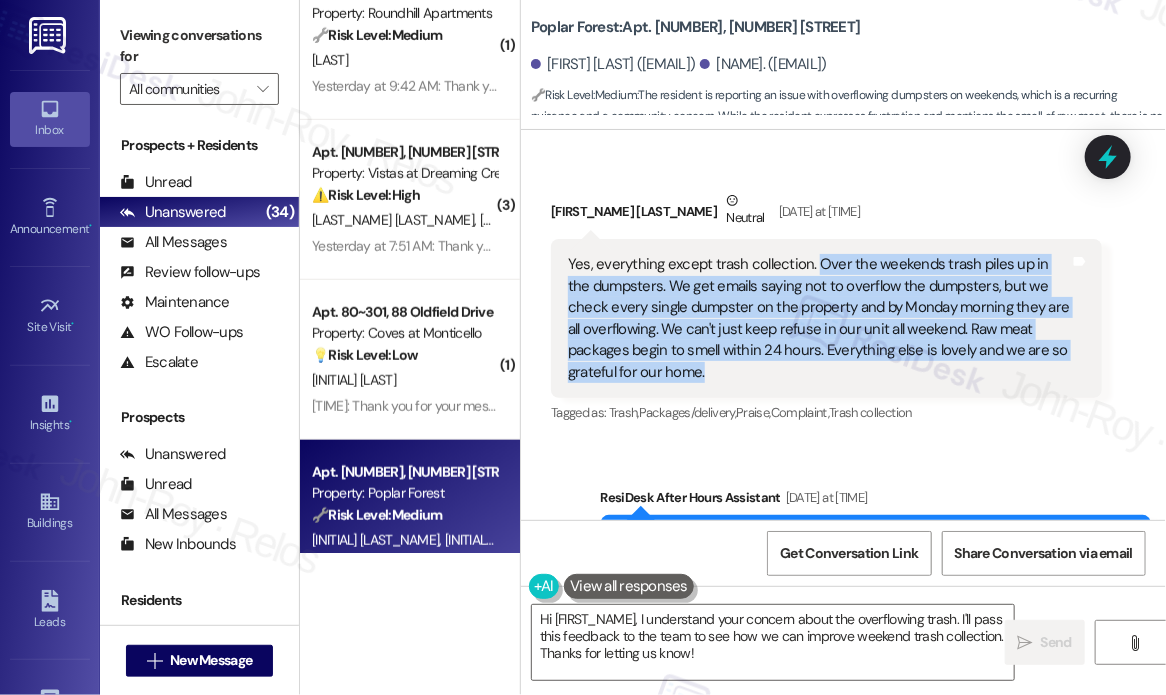 drag, startPoint x: 728, startPoint y: 245, endPoint x: 812, endPoint y: 243, distance: 84.0238 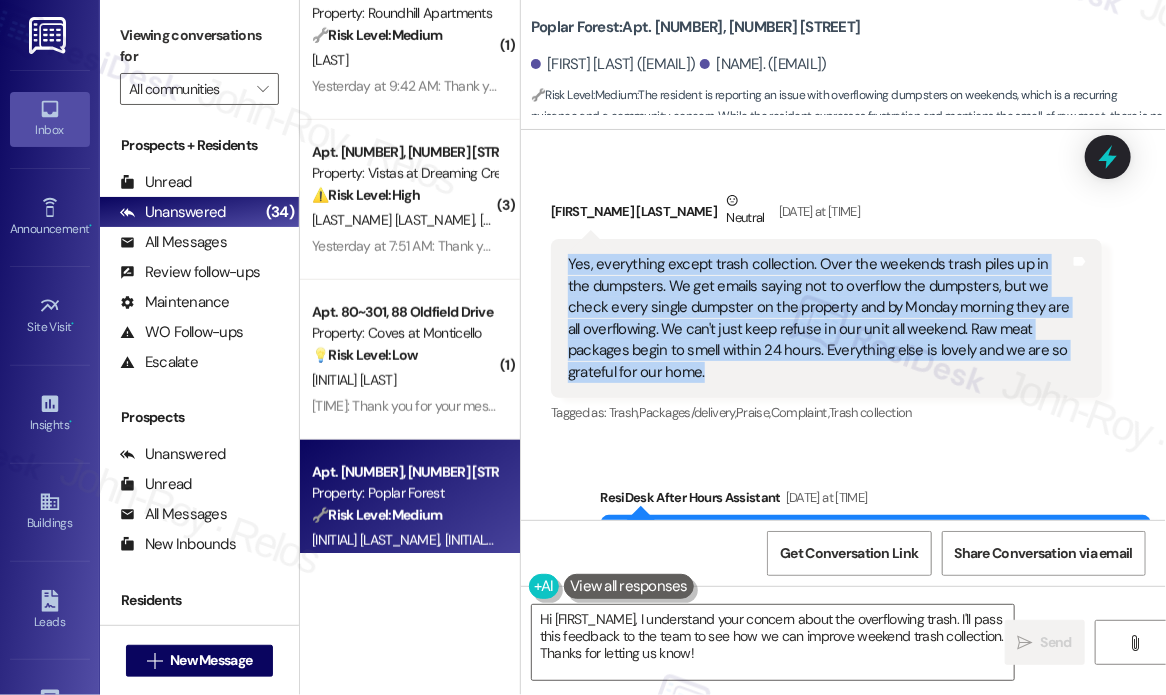 click on "Yes, everything except trash collection. Over the weekends trash piles up in the dumpsters. We get emails saying not to overflow the dumpsters, but we check every single dumpster on the property and by Monday morning they are all overflowing. We can't just keep refuse in our unit all weekend. Raw meat packages begin to smell within 24 hours. Everything else is lovely and we are so grateful for our home." at bounding box center [819, 318] 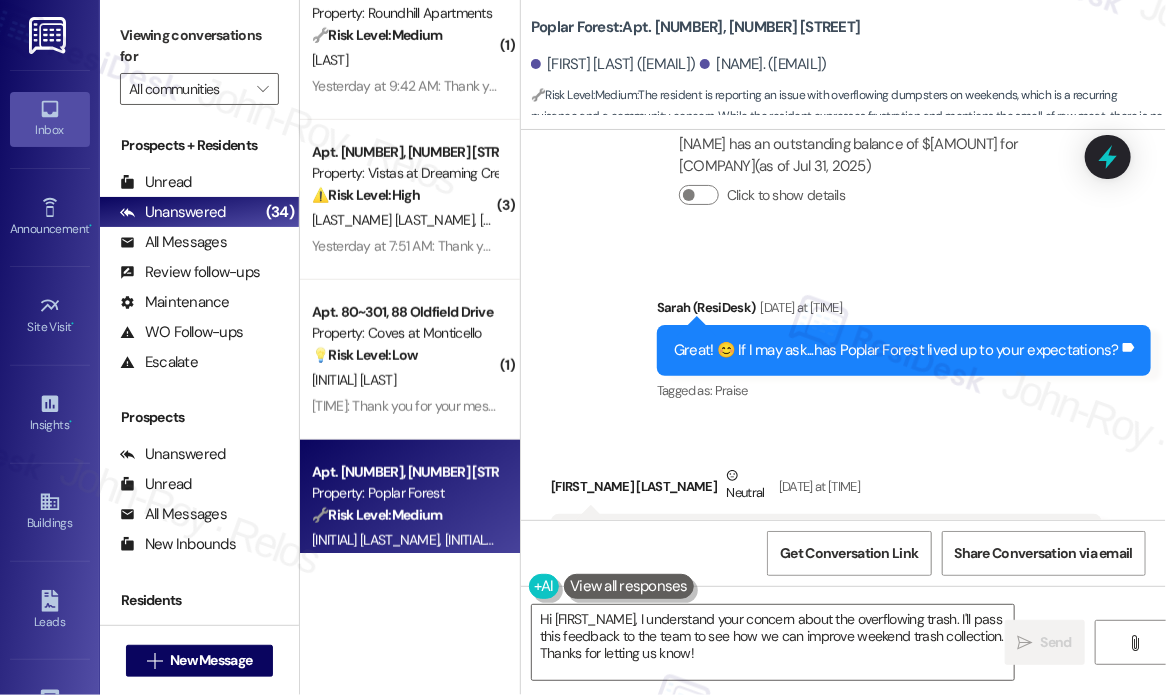 scroll, scrollTop: 2271, scrollLeft: 0, axis: vertical 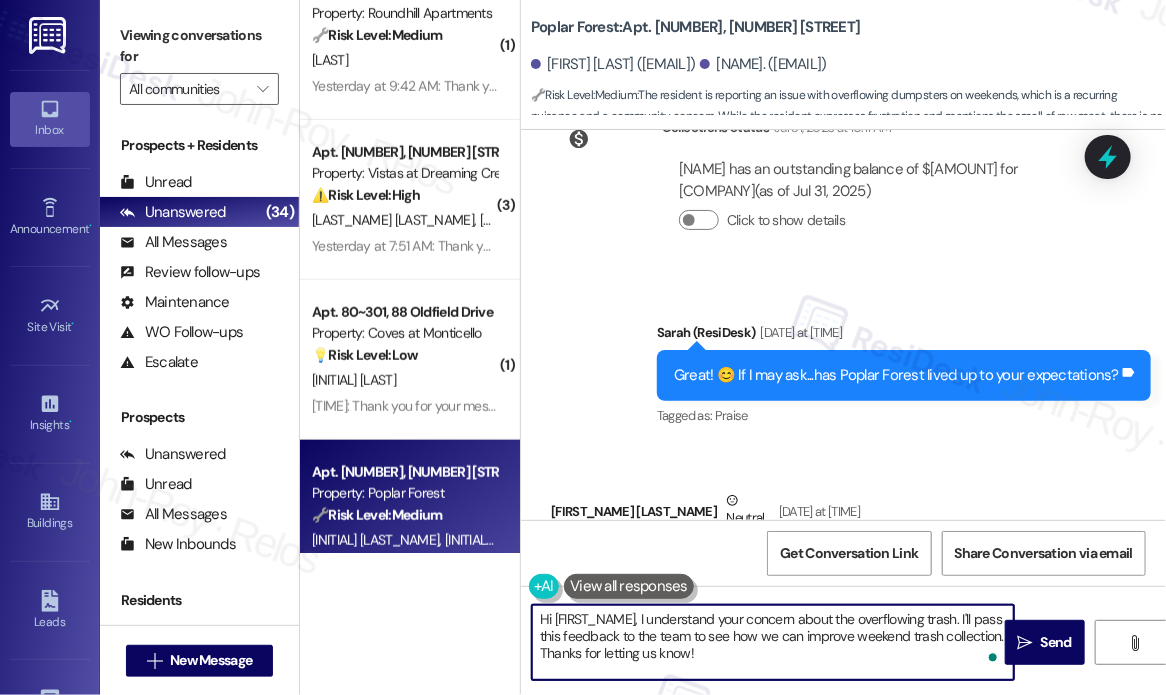 drag, startPoint x: 744, startPoint y: 666, endPoint x: 764, endPoint y: 692, distance: 32.80244 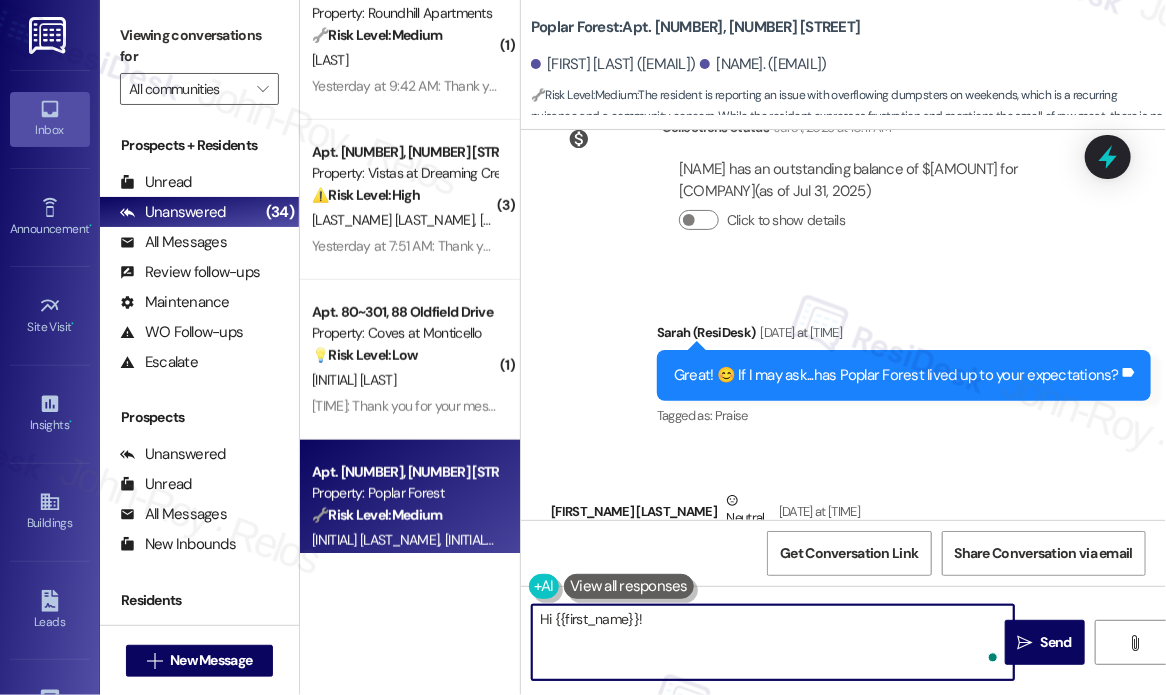 paste on "Thank you for sharing that — I’m really glad to hear everything else has been lovely and that you’re enjoying your home!
As for the trash issue over the weekends, that definitely sounds frustrating and understandable, especially with how quickly things can start to smell. Just to help us follow up effectively, have you noticed if the dumpsters are filling up more quickly at a specific location on the property, or is it consistent across all of them? Any added details would help us bring this to the team for better planning." 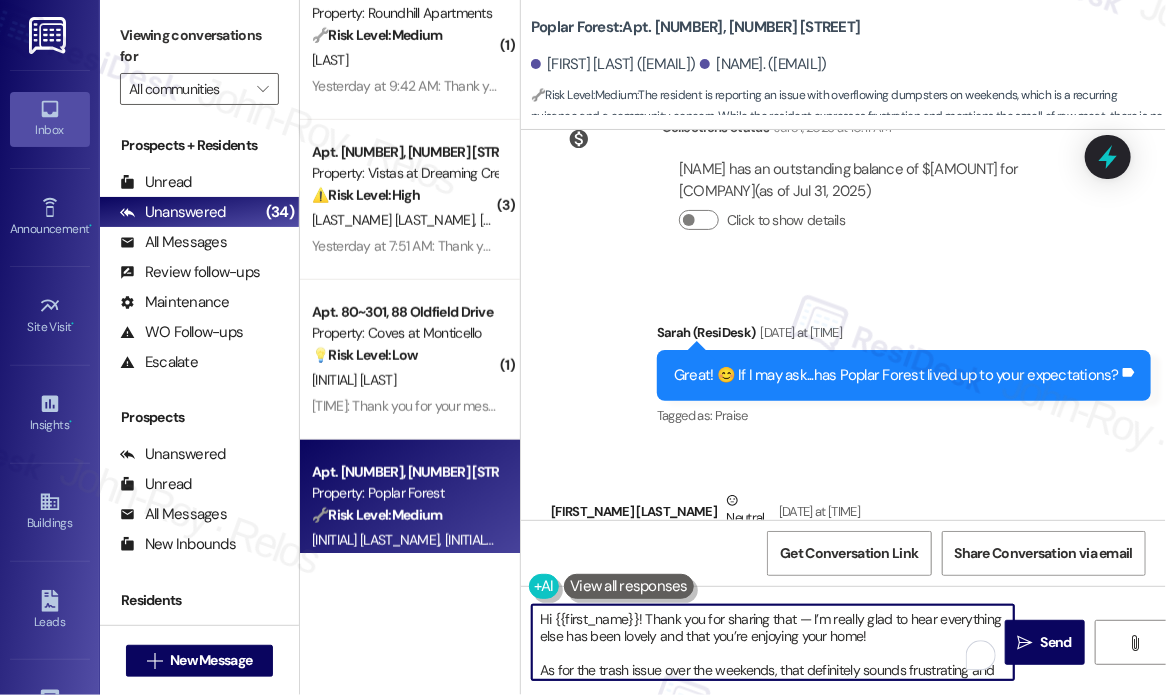 scroll, scrollTop: 84, scrollLeft: 0, axis: vertical 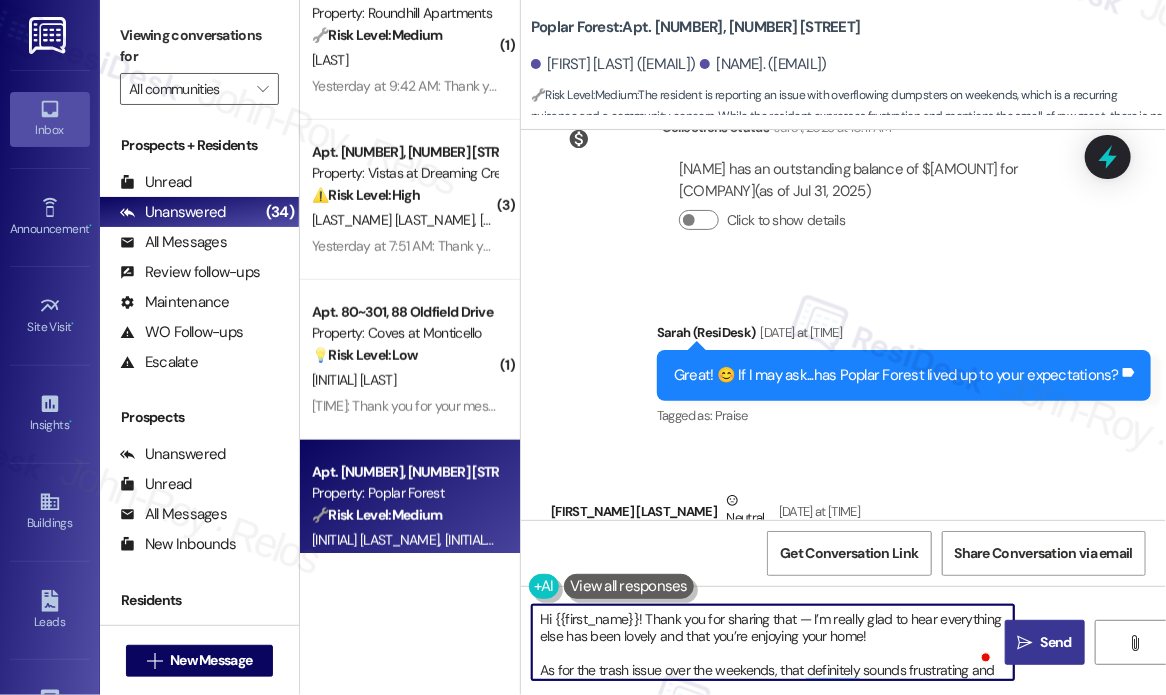 type on "Hi {{first_name}}! Thank you for sharing that — I’m really glad to hear everything else has been lovely and that you’re enjoying your home!
As for the trash issue over the weekends, that definitely sounds frustrating and understandable, especially with how quickly things can start to smell. Just to help us follow up effectively, have you noticed if the dumpsters are filling up more quickly at a specific location on the property, or is it consistent across all of them? Any added details would help us bring this to the team for better planning." 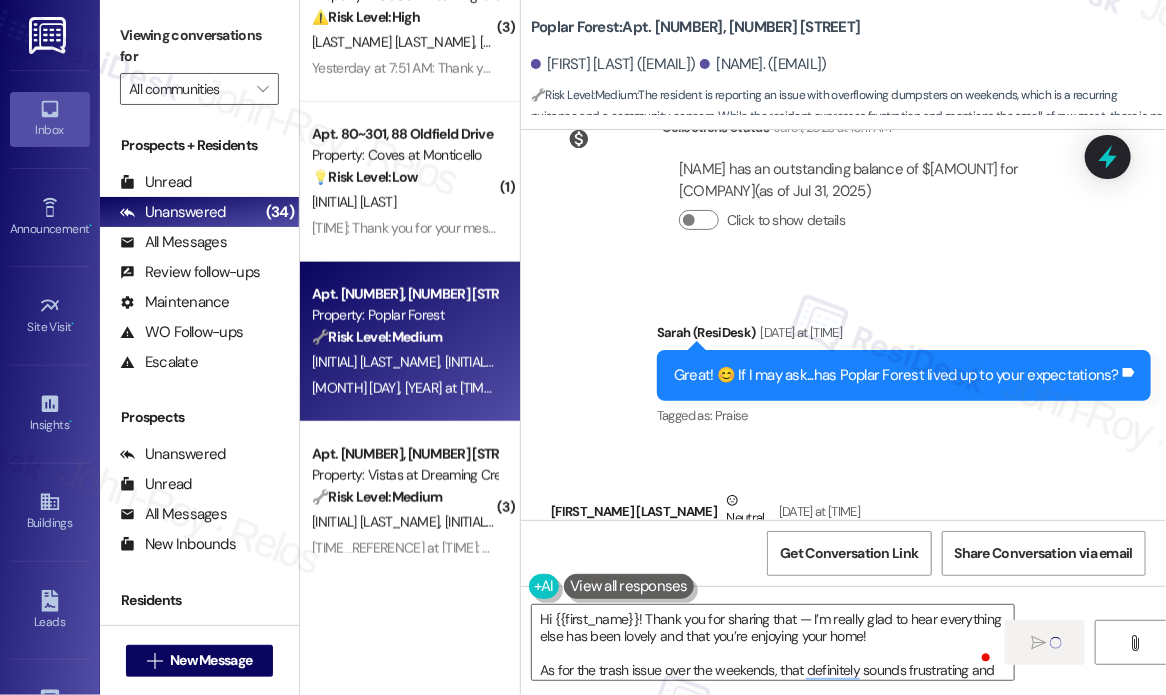 scroll, scrollTop: 3600, scrollLeft: 0, axis: vertical 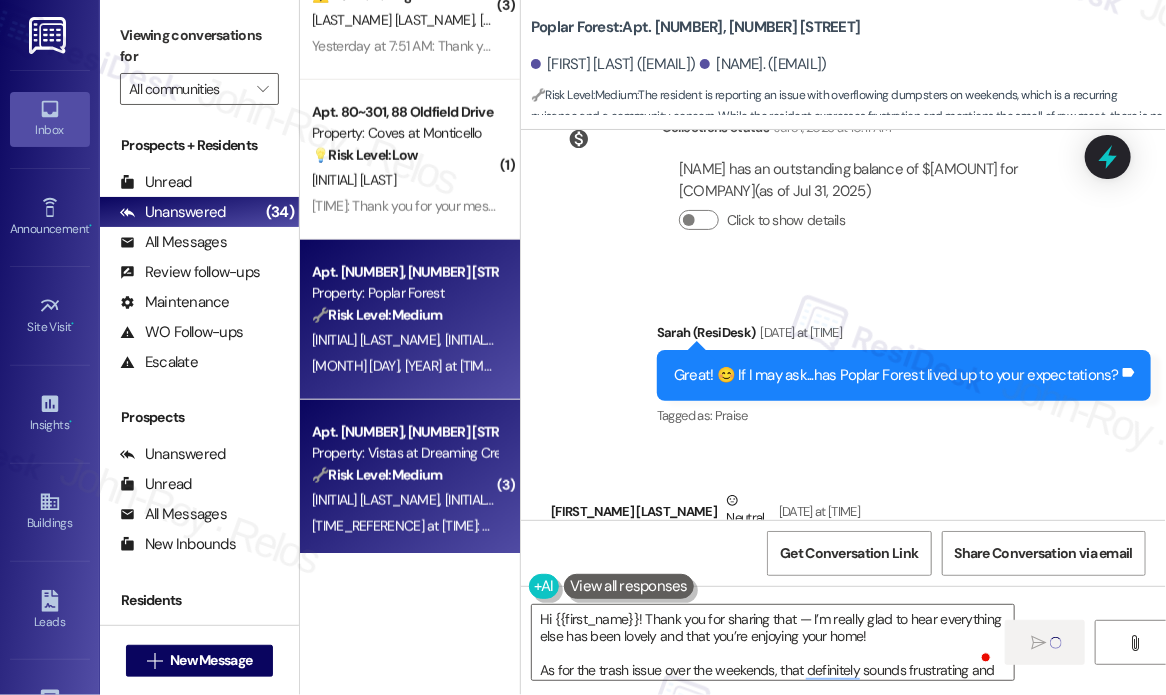 click on "Property: Vistas at Dreaming Creek" at bounding box center (404, 453) 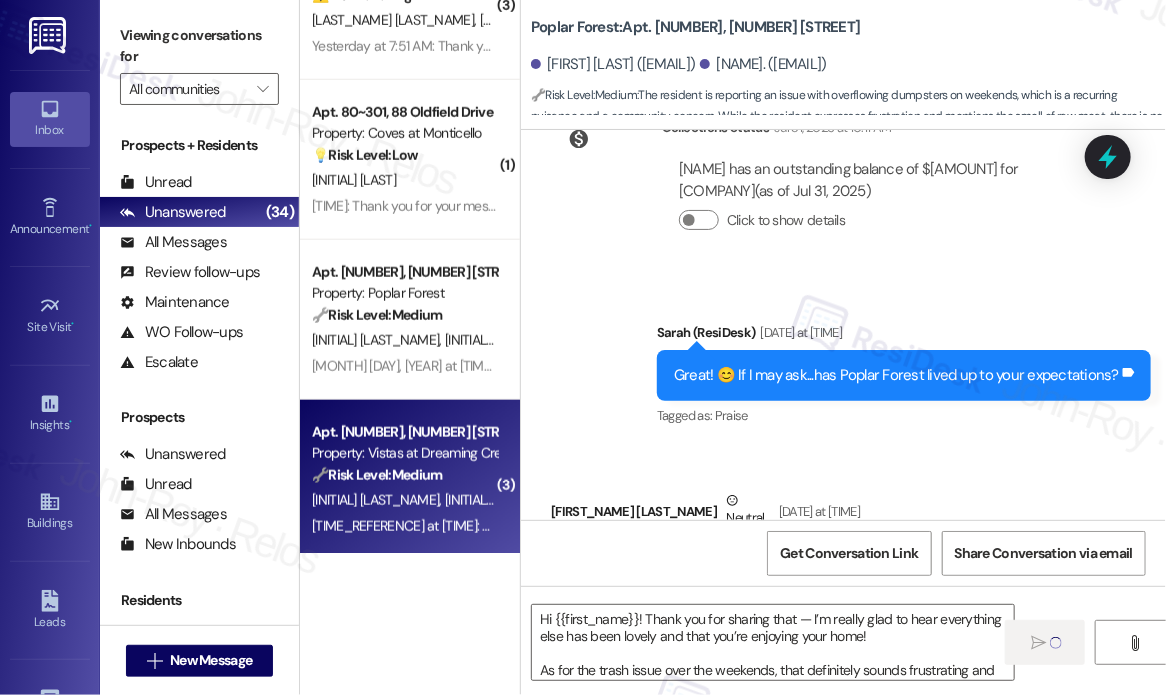 type on "Fetching suggested responses. Please feel free to read through the conversation in the meantime." 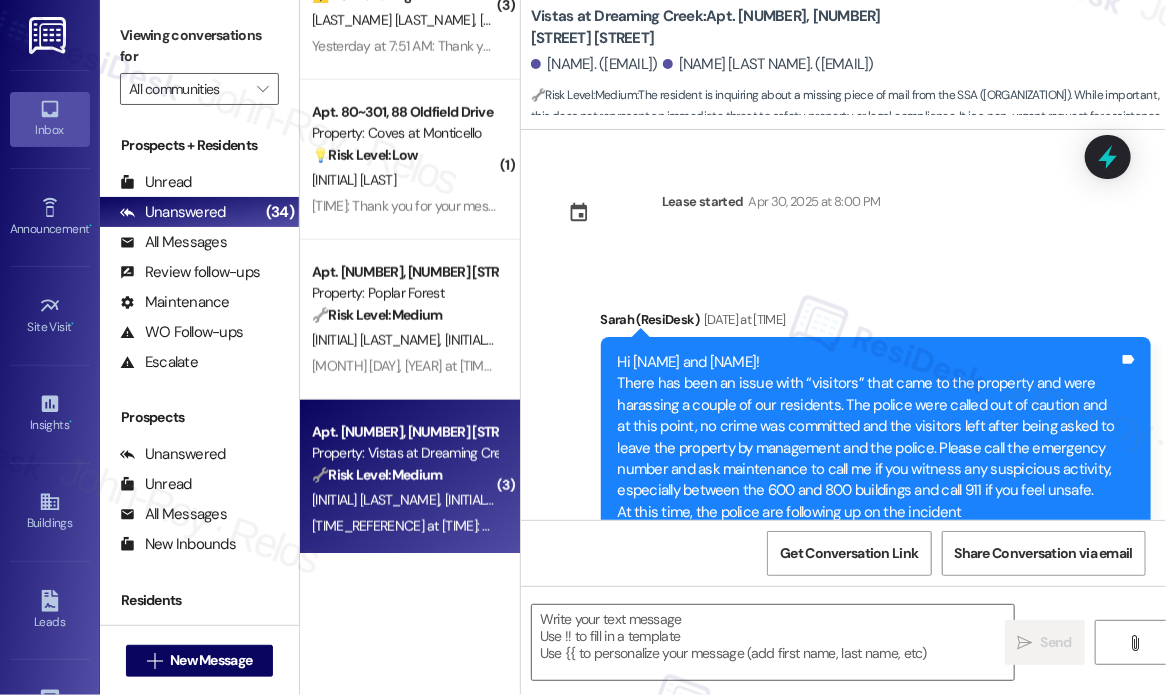 scroll, scrollTop: 3800, scrollLeft: 0, axis: vertical 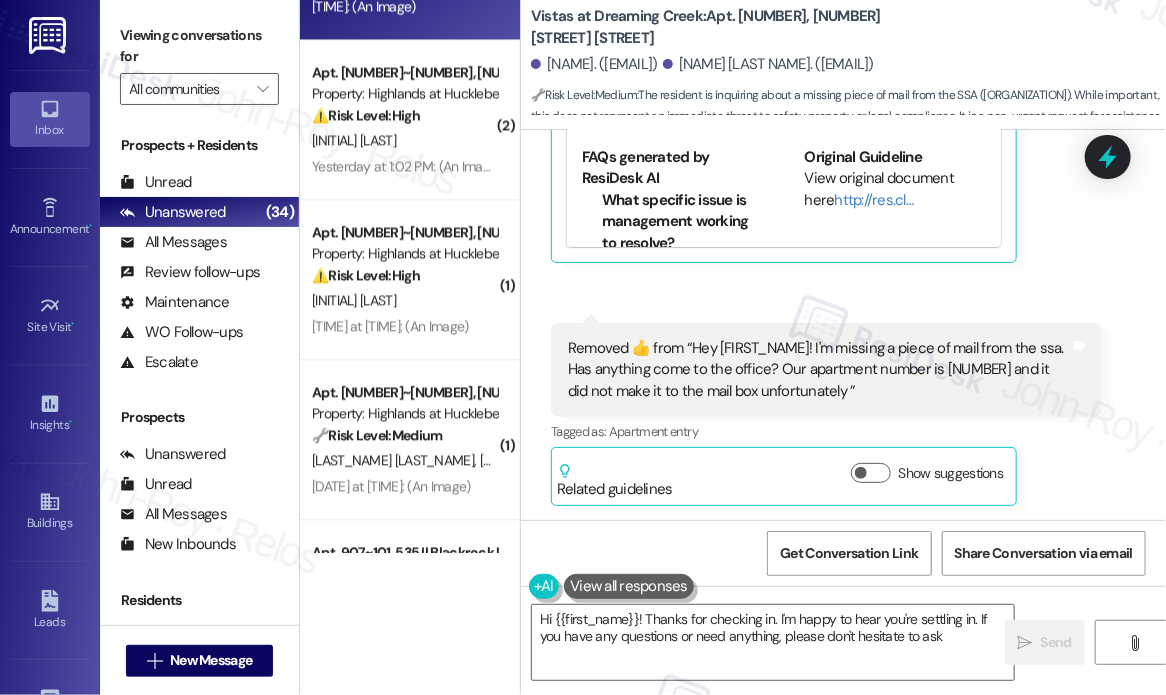 type on "Hi {{first_name}}! Thanks for checking in. I'm happy to hear you're settling in. If you have any questions or need anything, please don't hesitate to ask!" 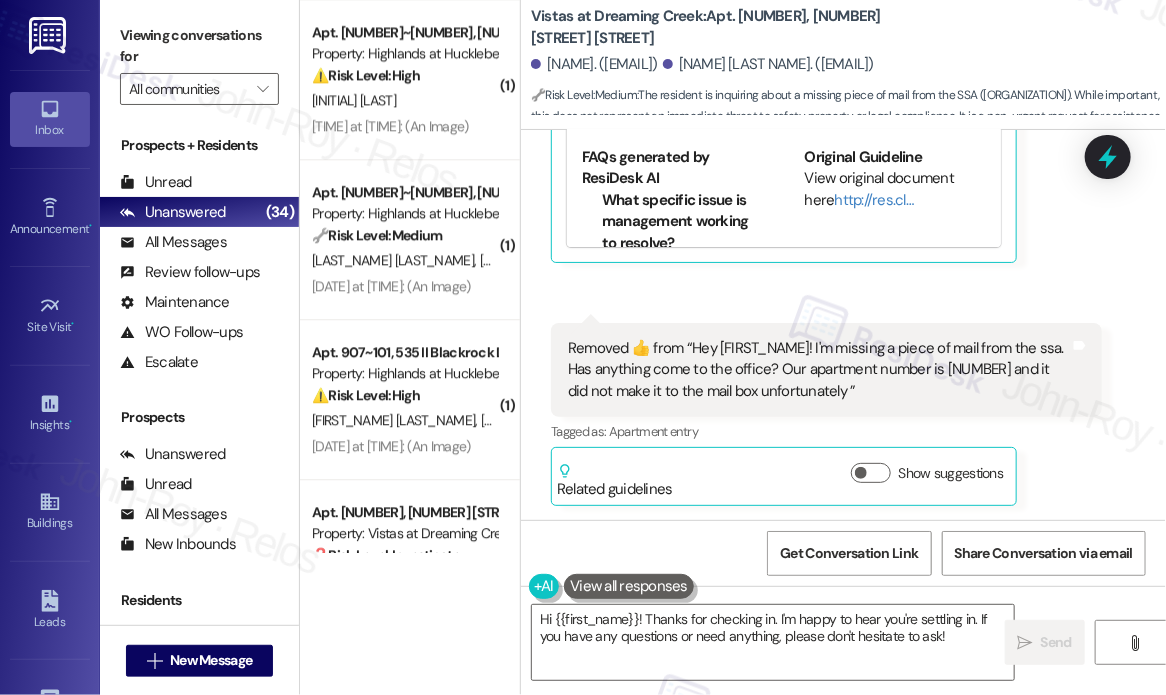 scroll, scrollTop: 4887, scrollLeft: 0, axis: vertical 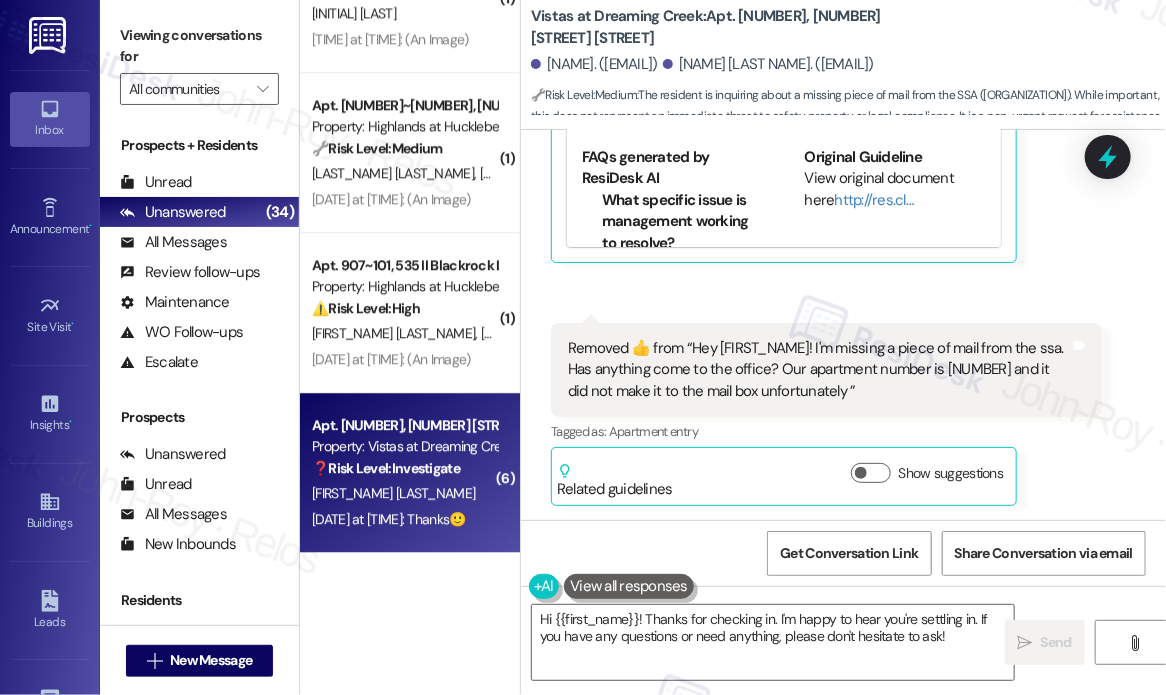 click on "❓  Risk Level:  Investigate" at bounding box center [386, 468] 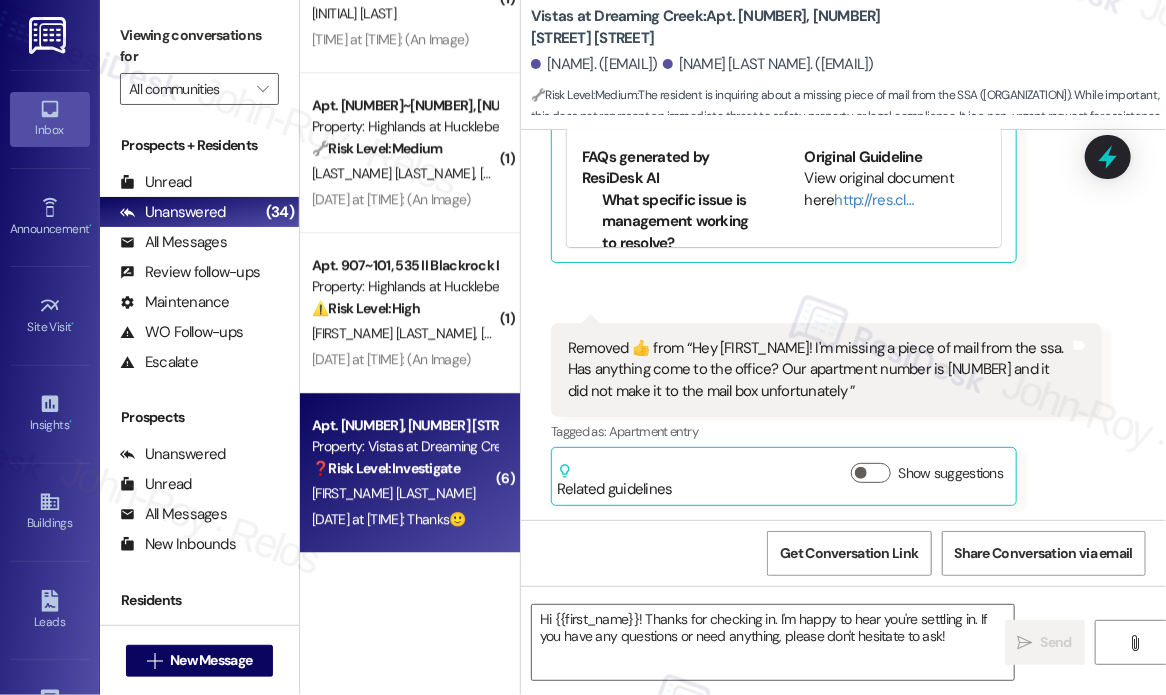 type on "Fetching suggested responses. Please feel free to read through the conversation in the meantime." 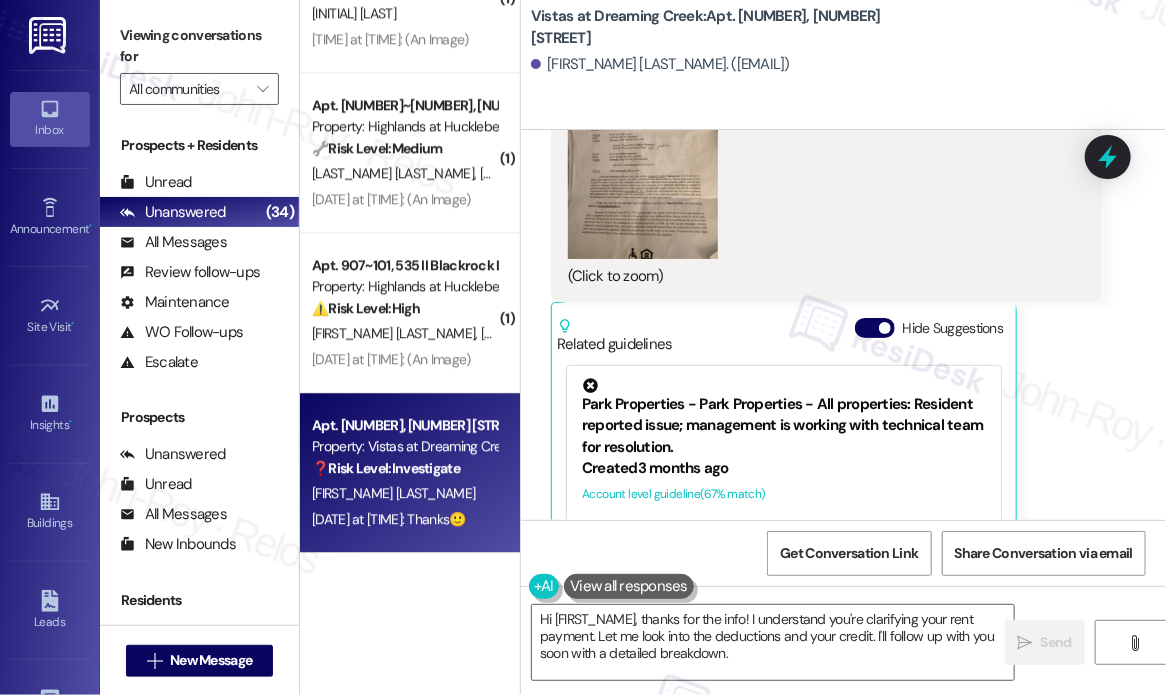 scroll, scrollTop: 9290, scrollLeft: 0, axis: vertical 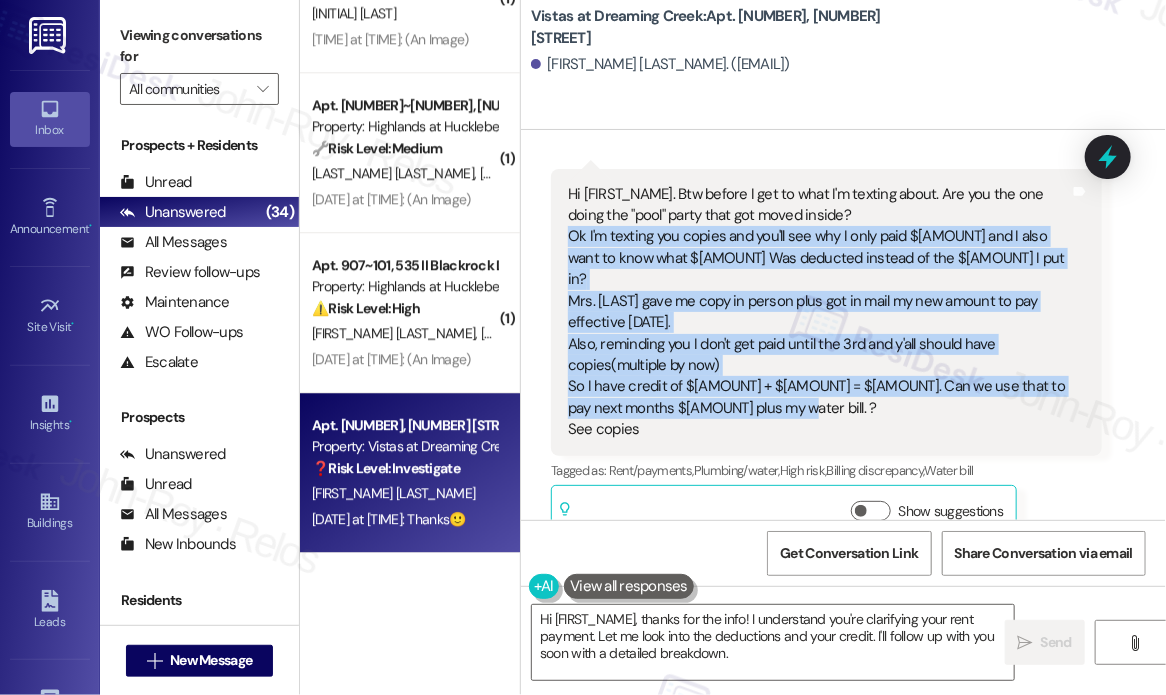 drag, startPoint x: 832, startPoint y: 379, endPoint x: 566, endPoint y: 239, distance: 300.59274 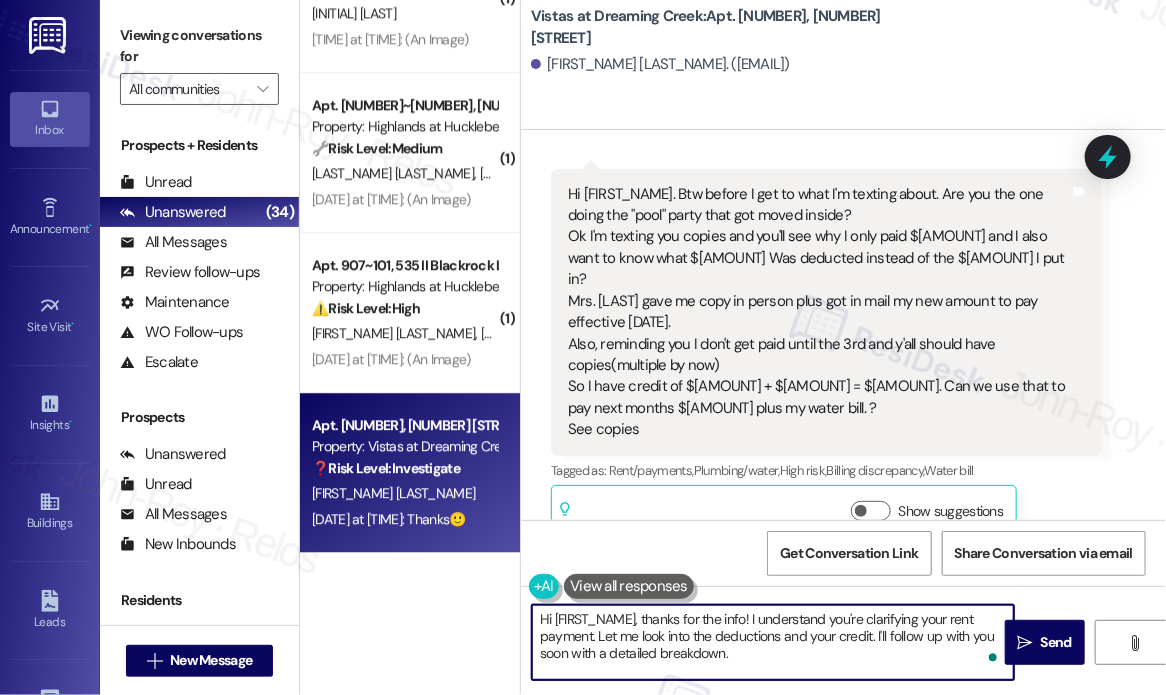drag, startPoint x: 792, startPoint y: 663, endPoint x: 640, endPoint y: 623, distance: 157.17506 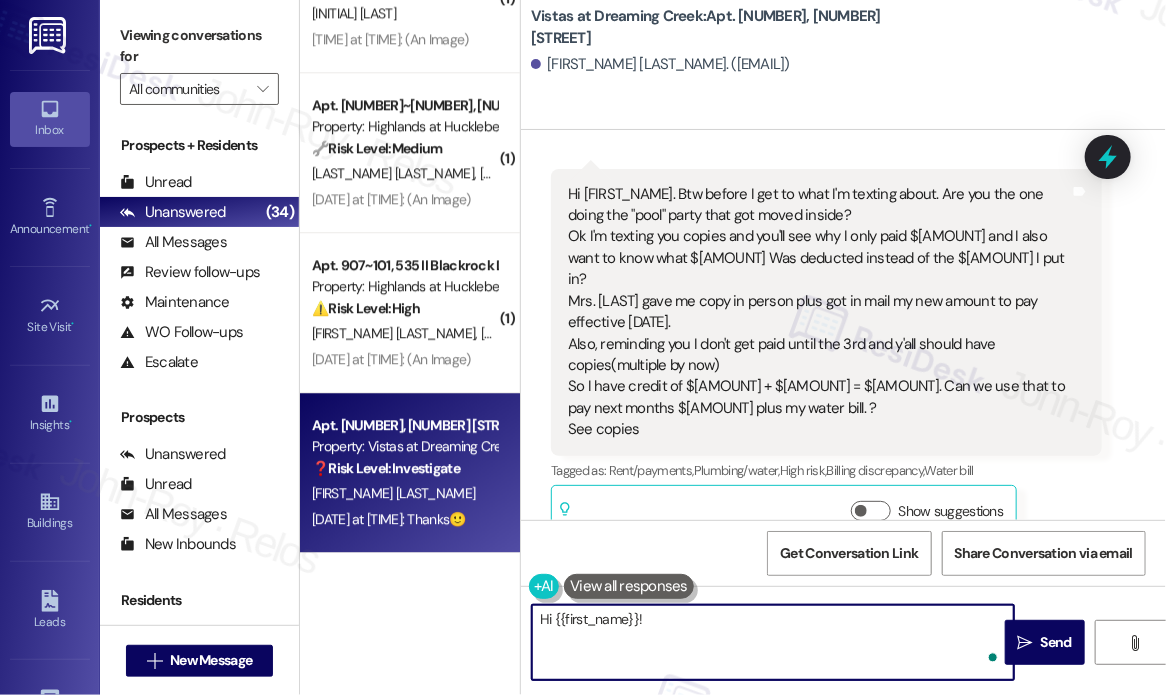 paste on "Thanks for the info! Just to confirm, do you know why $98+ was deducted instead of the $96 you intended? Was that amount shown in your portal or just in the letter from Mrs. Cobbs? And are you asking to apply the $134.02 credit toward your next $96 rent and water bill?" 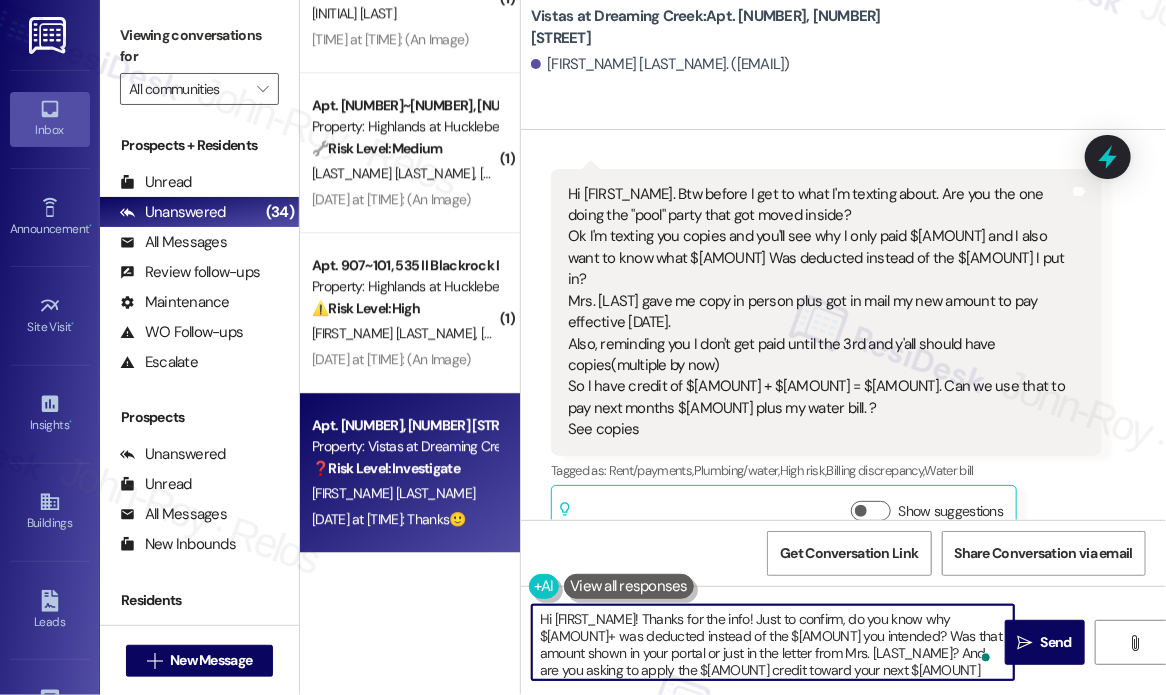 scroll, scrollTop: 4, scrollLeft: 0, axis: vertical 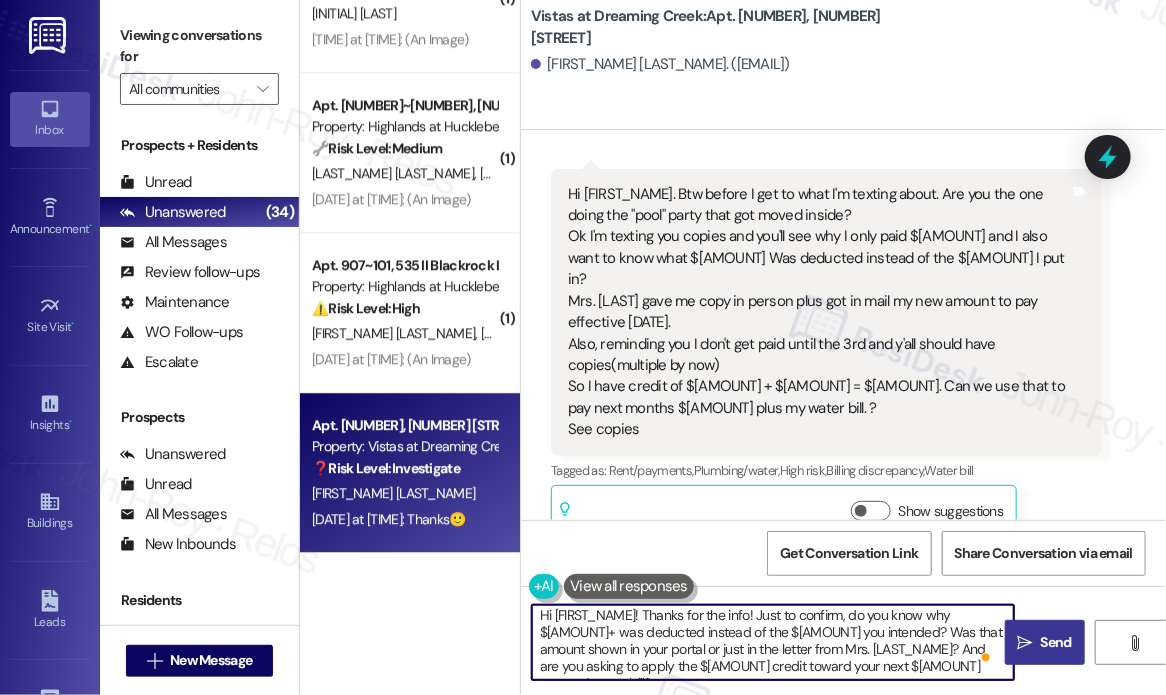 type on "Hi {{first_name}}! Thanks for the info! Just to confirm, do you know why $98+ was deducted instead of the $96 you intended? Was that amount shown in your portal or just in the letter from Mrs. Cobbs? And are you asking to apply the $134.02 credit toward your next $96 rent and water bill?" 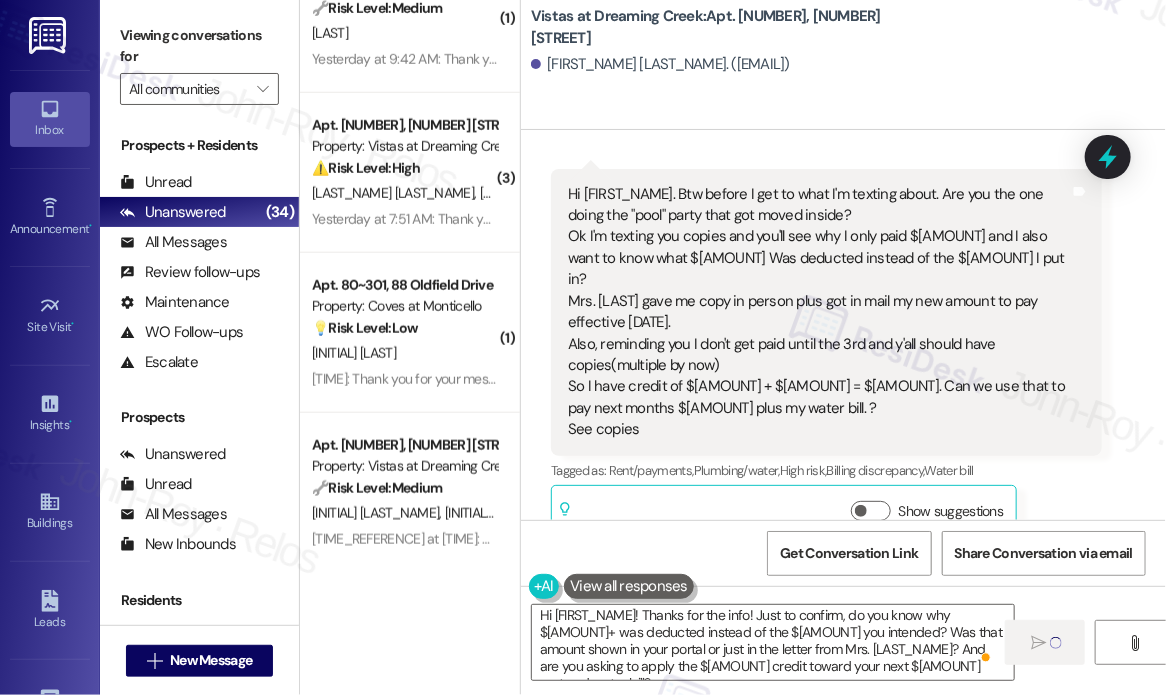 scroll, scrollTop: 3087, scrollLeft: 0, axis: vertical 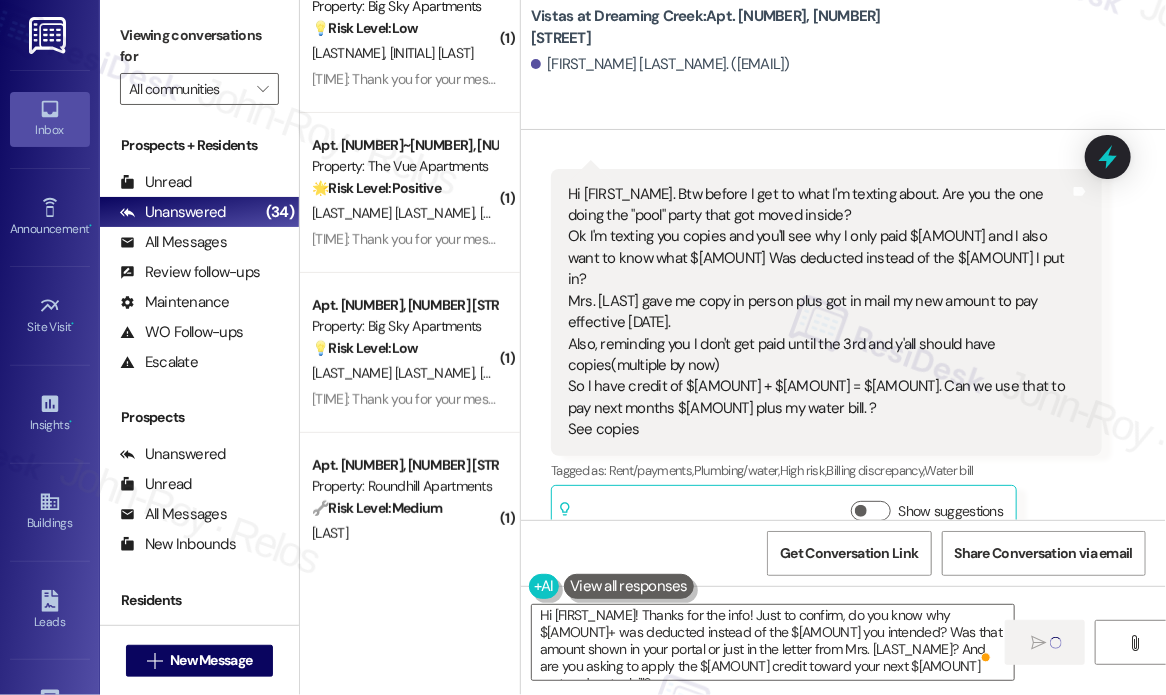 type 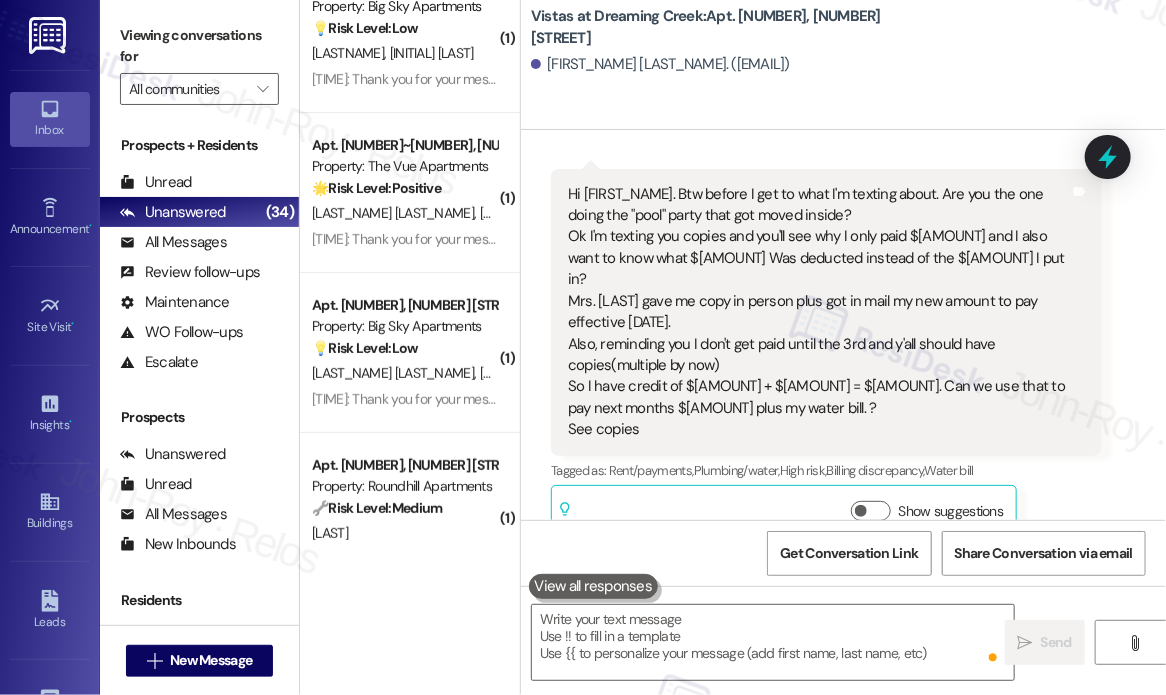 scroll, scrollTop: 0, scrollLeft: 0, axis: both 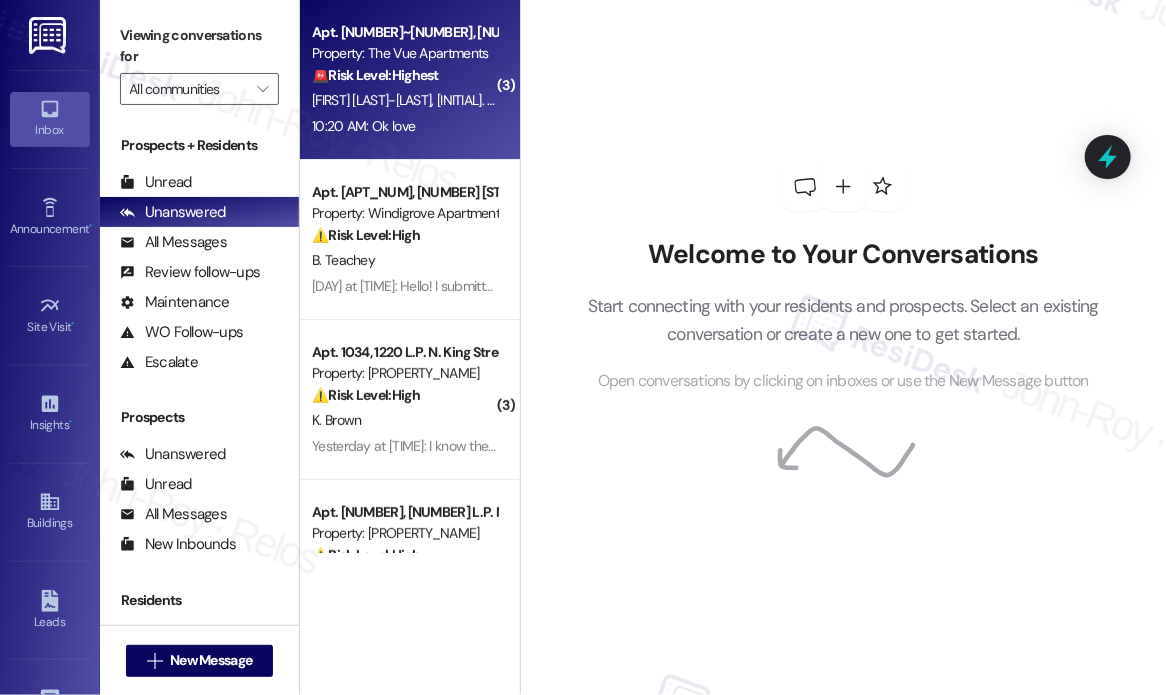 click on "10:20 AM: Ok love 10:20 AM: Ok love" at bounding box center [404, 126] 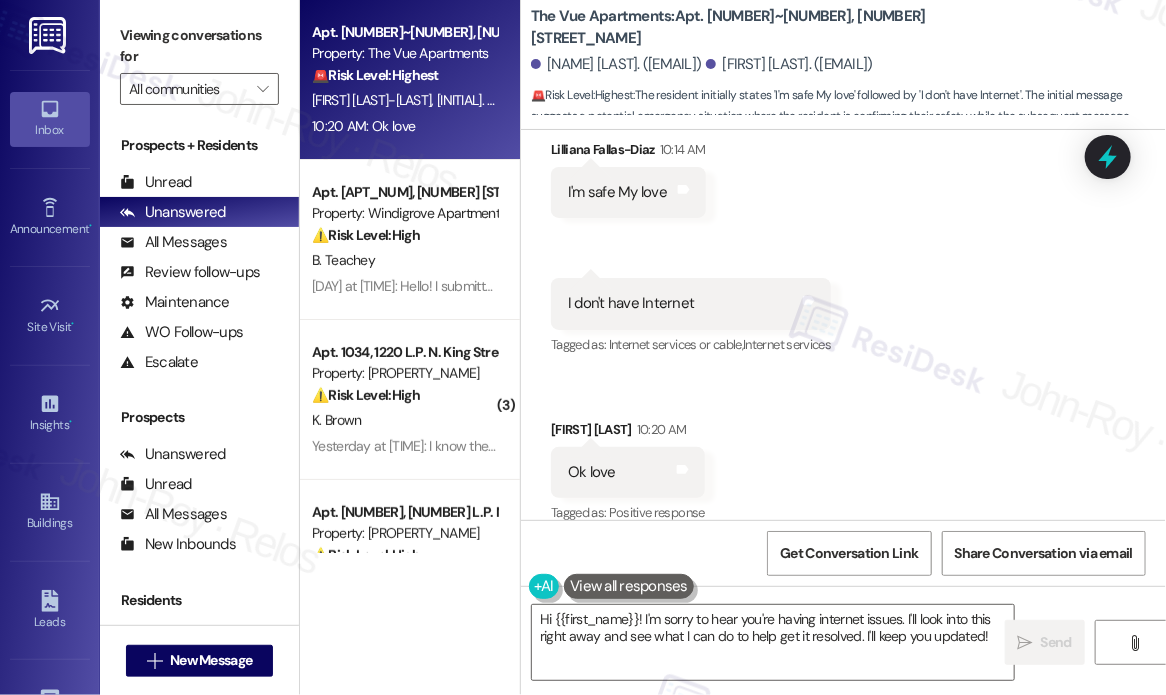 scroll, scrollTop: 3638, scrollLeft: 0, axis: vertical 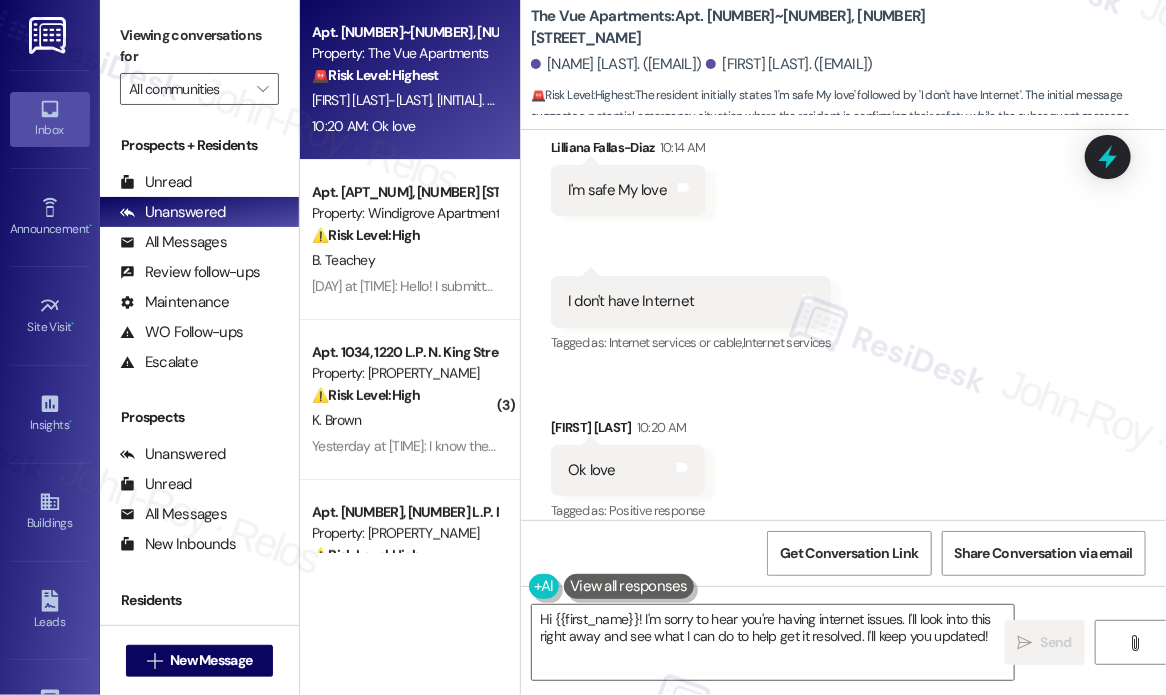 click on "I don't have Internet" at bounding box center (631, 301) 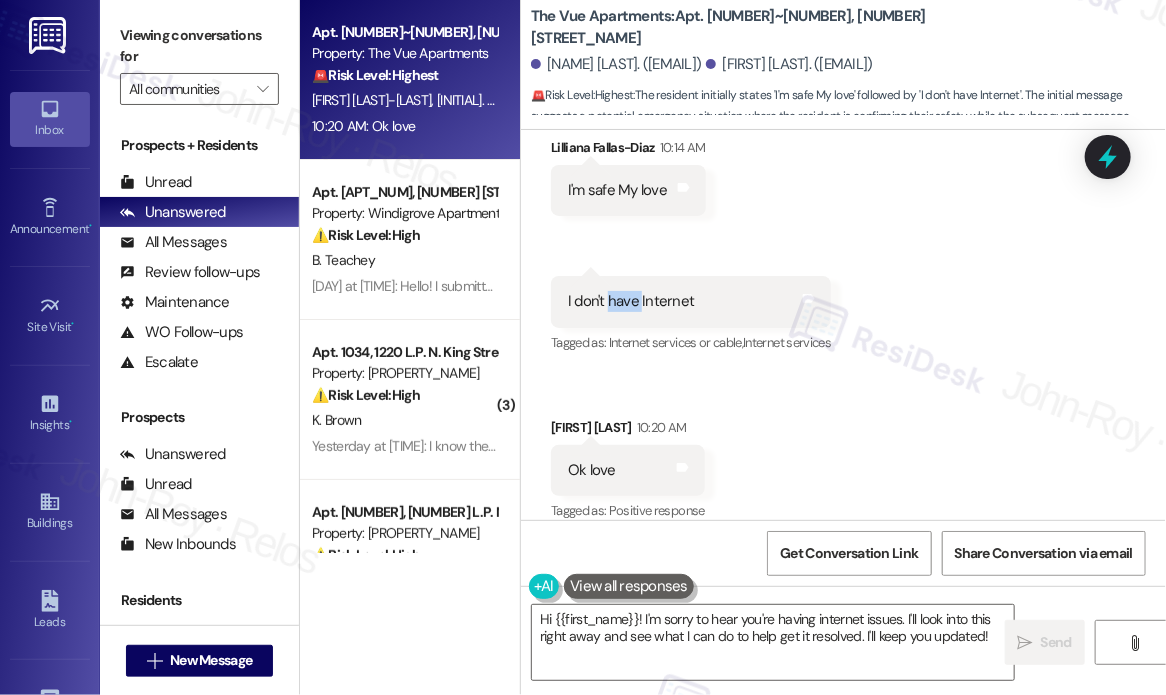 click on "I don't have Internet" at bounding box center (631, 301) 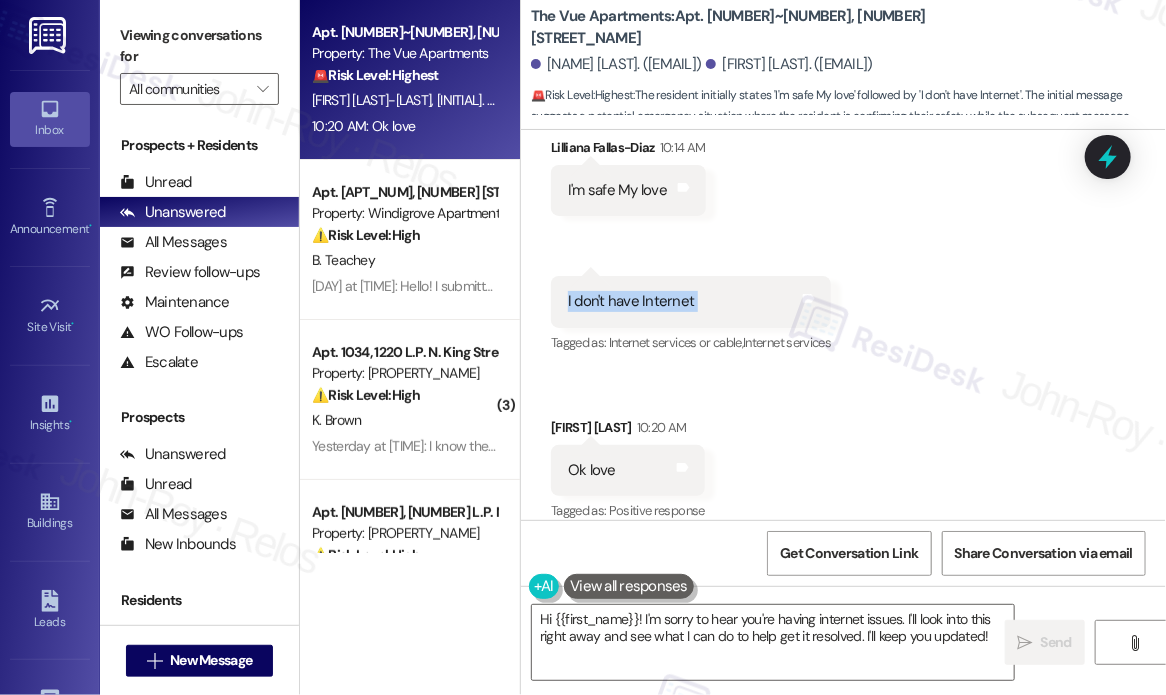 click on "I don't have Internet" at bounding box center [631, 301] 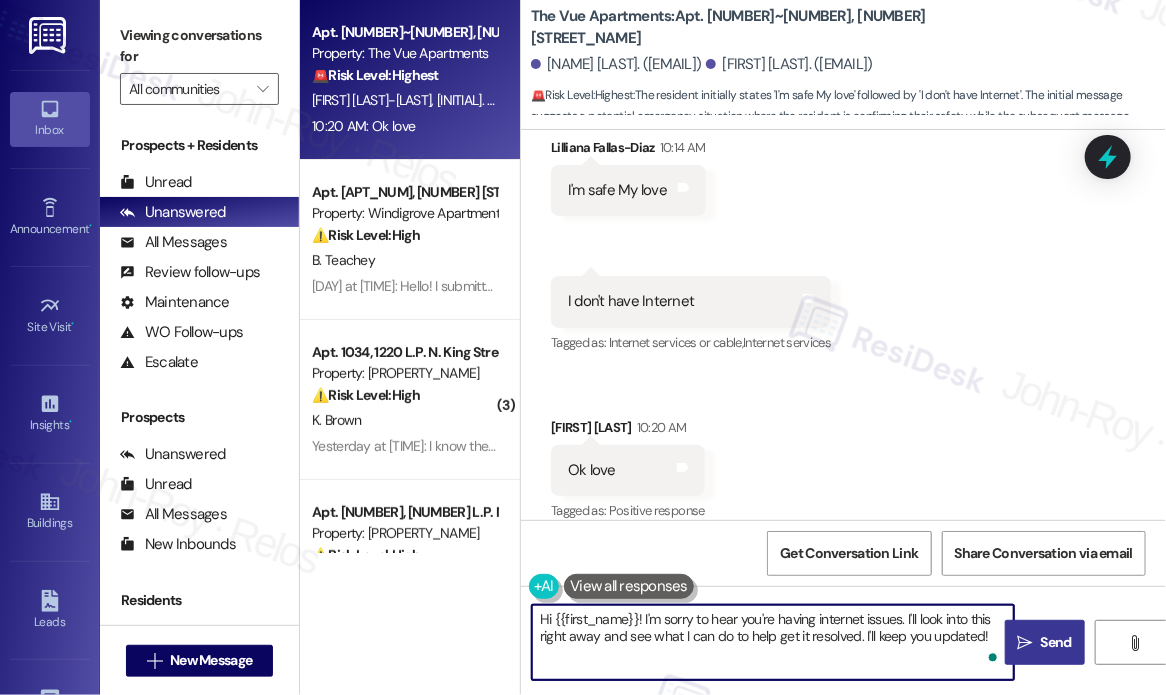 drag, startPoint x: 644, startPoint y: 623, endPoint x: 1032, endPoint y: 661, distance: 389.85638 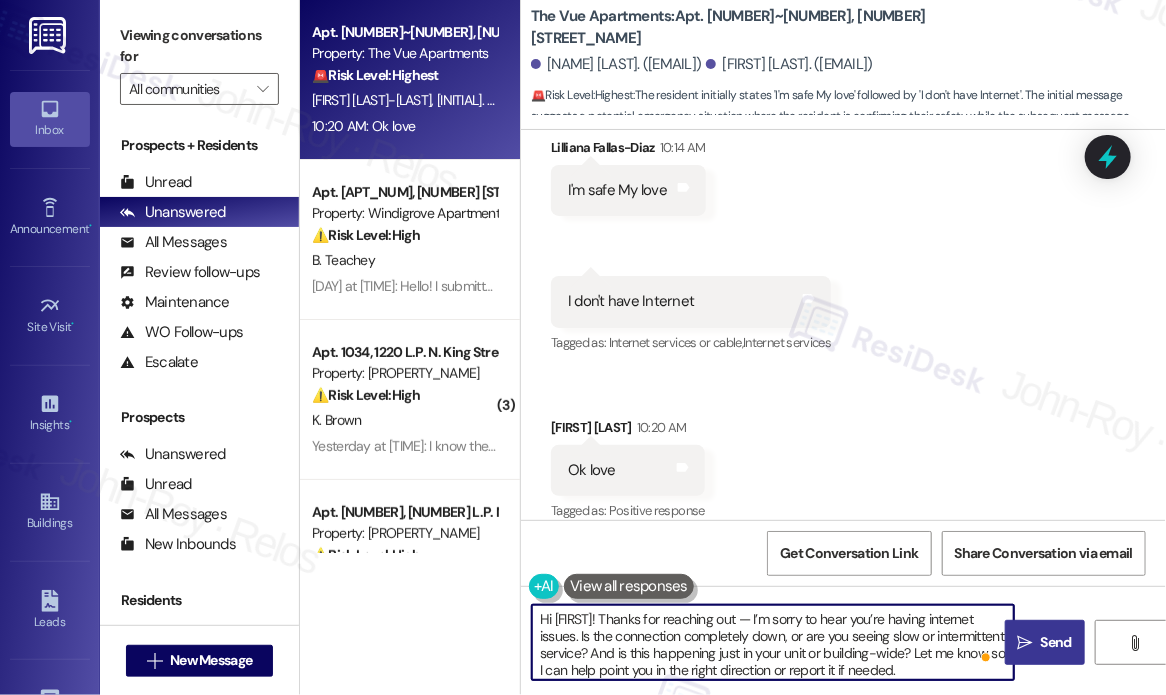 type on "Hi [FIRST]! Thanks for reaching out — I’m sorry to hear you’re having internet issues. Is the connection completely down, or are you seeing slow or intermittent service? And is this happening just in your unit or building-wide? Let me know so I can help point you in the right direction or report it if needed." 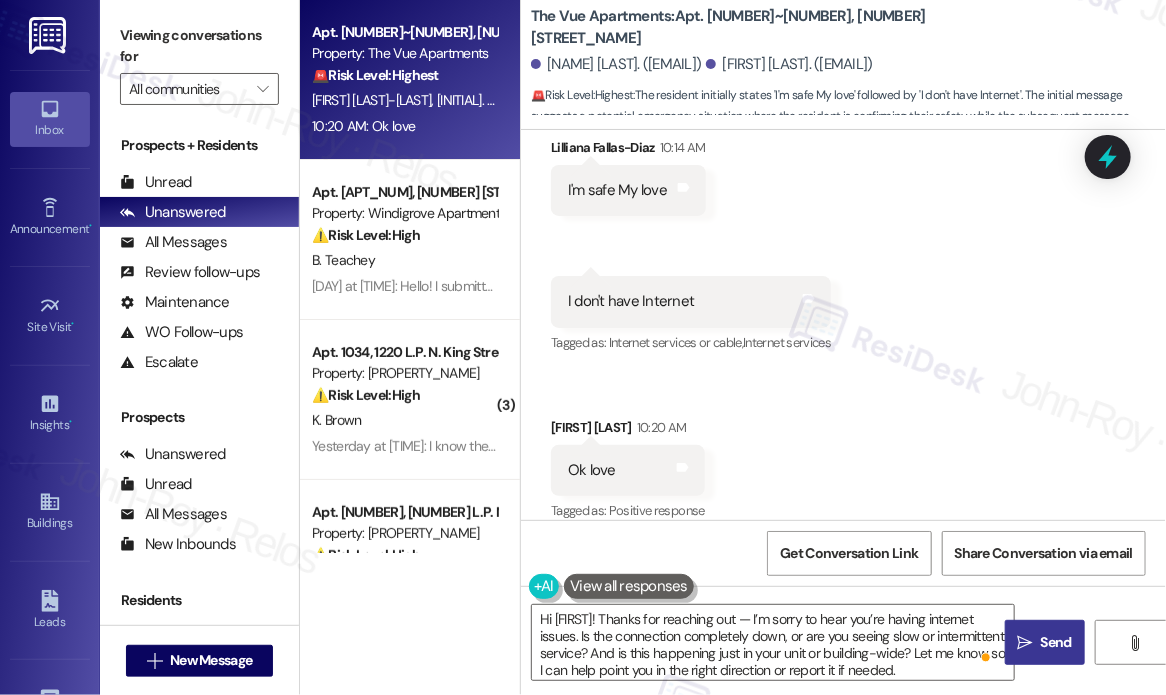 click on "Send" at bounding box center [1056, 642] 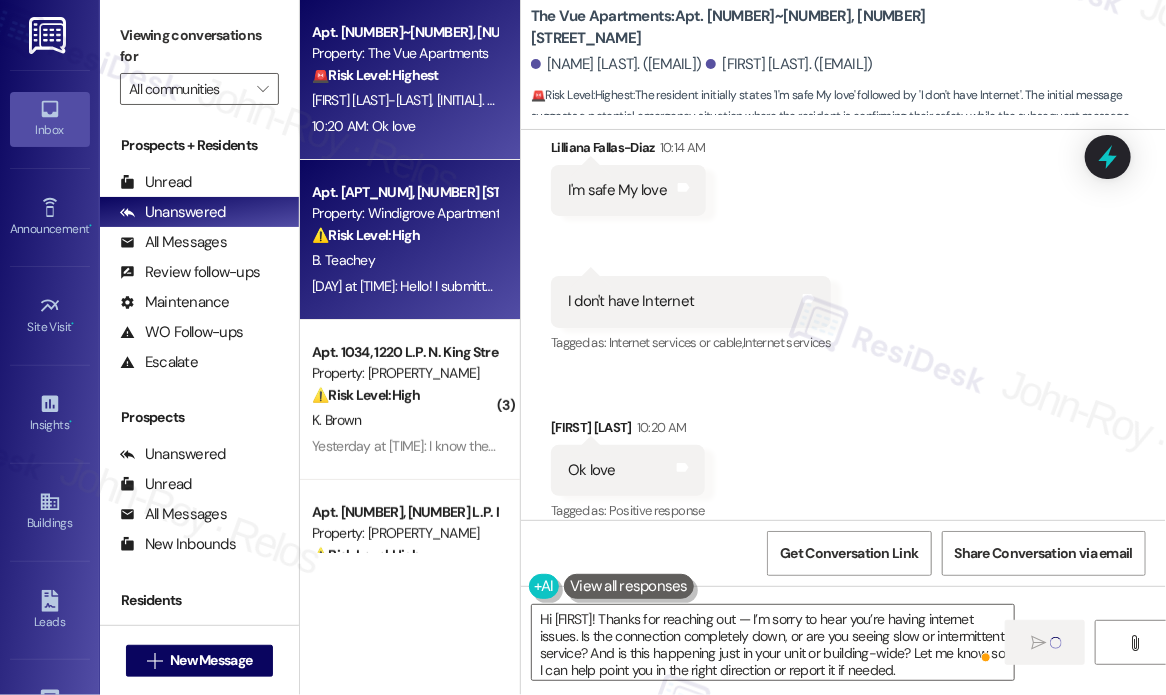 click on "B. Teachey" at bounding box center (404, 260) 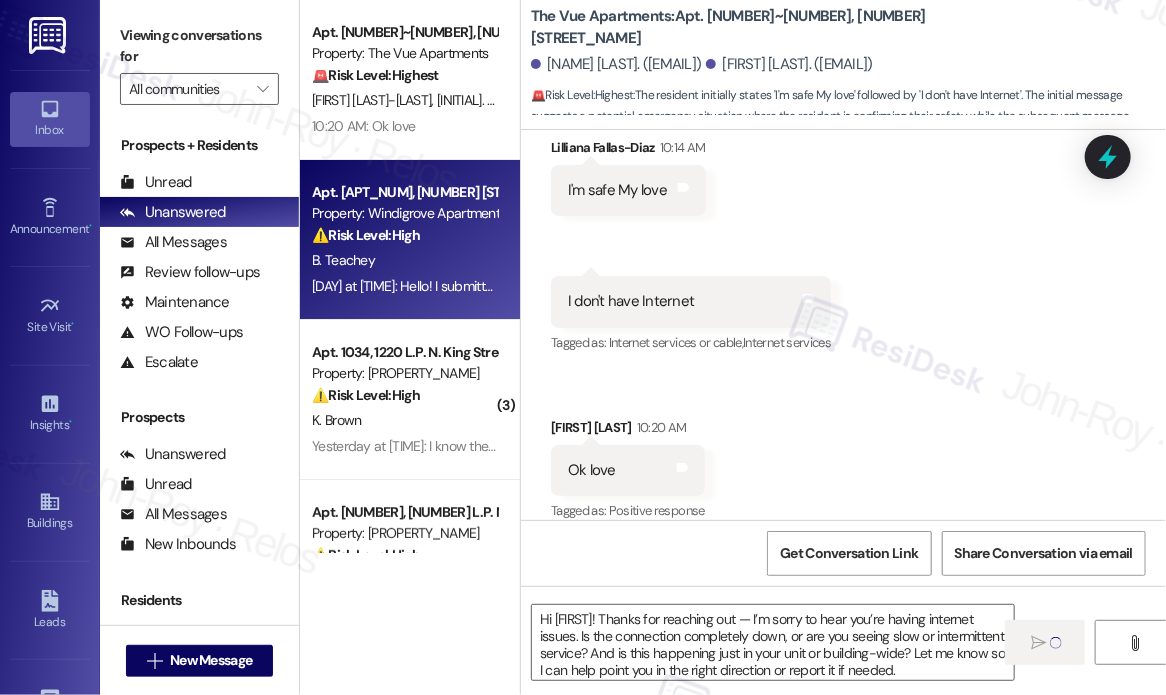 type on "Fetching suggested responses. Please feel free to read through the conversation in the meantime." 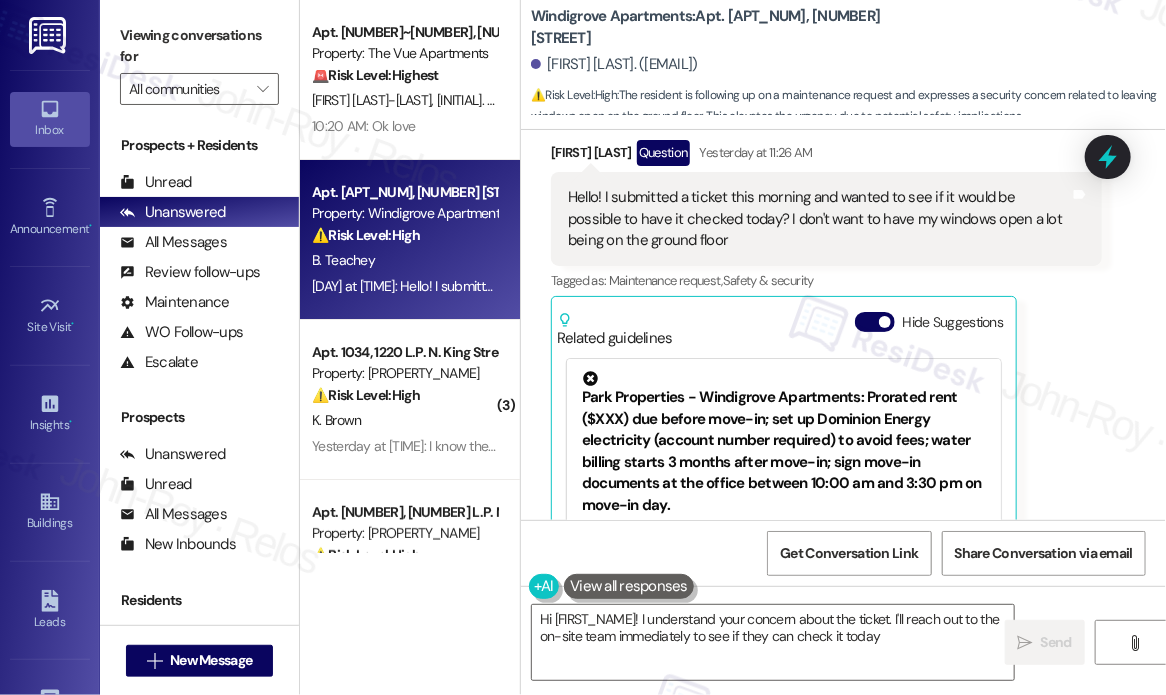 scroll, scrollTop: 968, scrollLeft: 0, axis: vertical 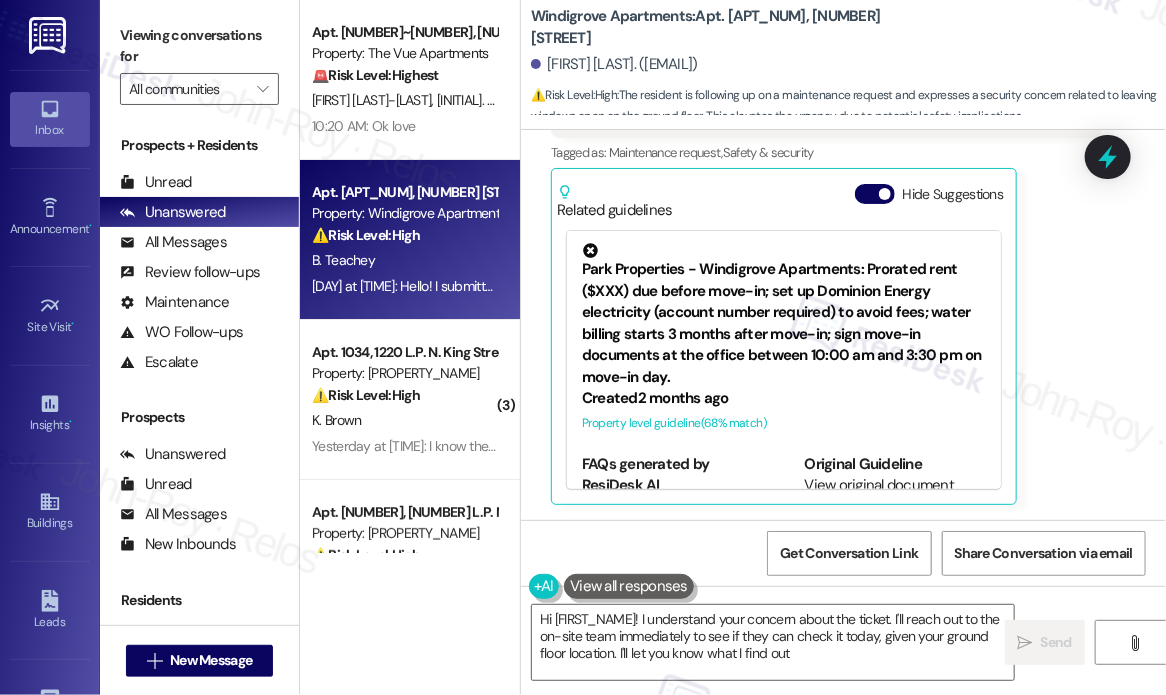 type on "Hi {{first_name}}! I understand your concern about the ticket. I'll reach out to the on-site team immediately to see if they can check it today, given your ground floor location. I'll let you know what I find out!" 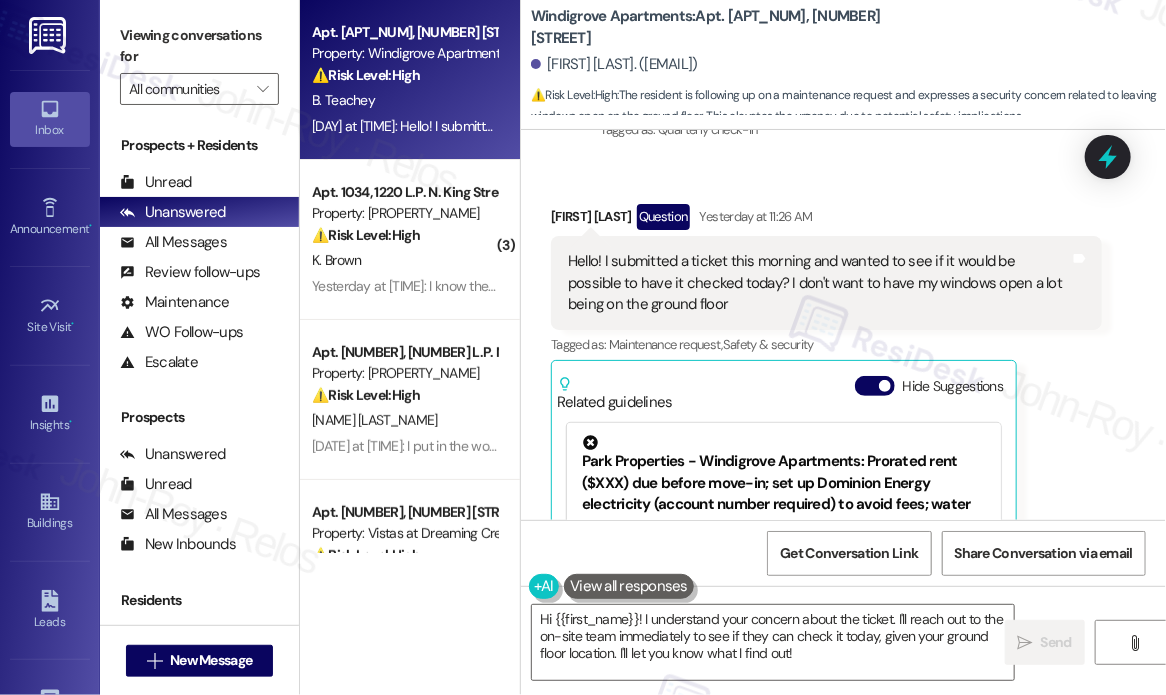 scroll, scrollTop: 768, scrollLeft: 0, axis: vertical 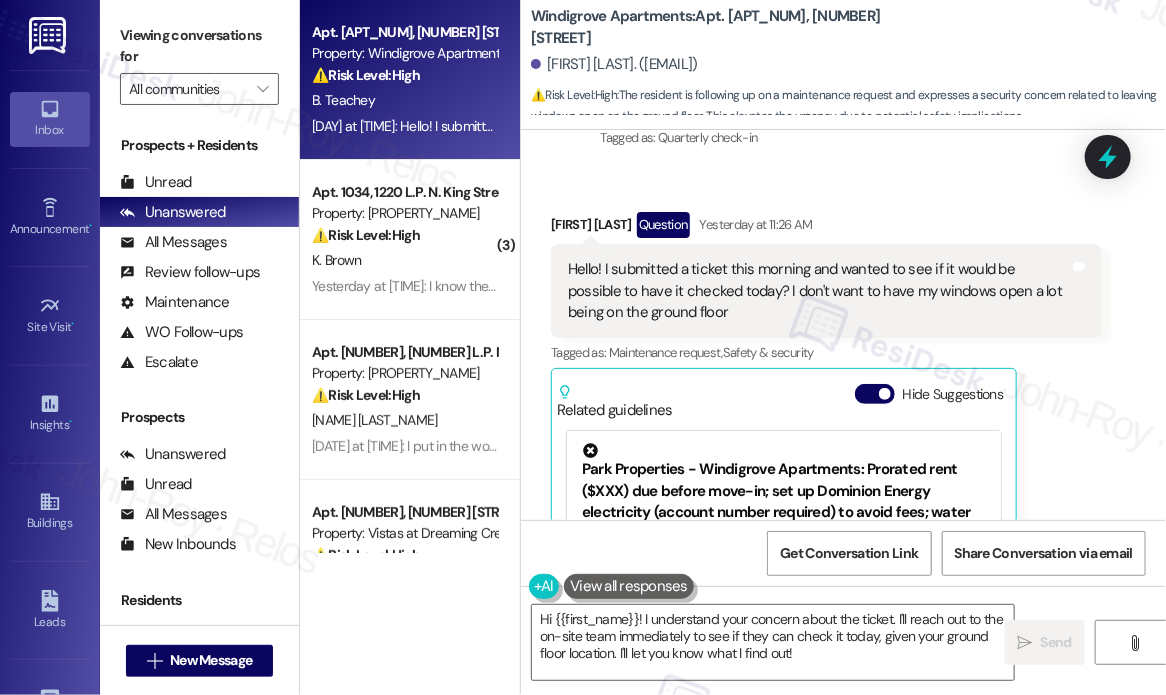 click on "Received via SMS [NAME] Question Yesterday at [TIME] Hello! I submitted a ticket this morning and wanted to see if it would be possible to have it checked today? I don't want to have my windows open a lot being on the ground floor Tags and notes Tagged as:   Maintenance request ,  Click to highlight conversations about Maintenance request Safety & security Click to highlight conversations about Safety & security  Related guidelines Hide Suggestions Park Properties - Windigrove Apartments:  Prorated rent ($XXX) due before move-in; set up Dominion Energy electricity (account number required) to avoid fees; water billing starts 3 months after move-in;  sign move-in documents at the office between [TIME] and [TIME] on move-in day.
Created  2 months ago Property level guideline  ( 68 % match) FAQs generated by ResiDesk AI What is the exact amount of prorated rent I need to pay? How do I pay the prorated rent through my Rent Café account? The phone number for Dominion Energy is ([PHONE]).  ( 67" at bounding box center (843, 443) 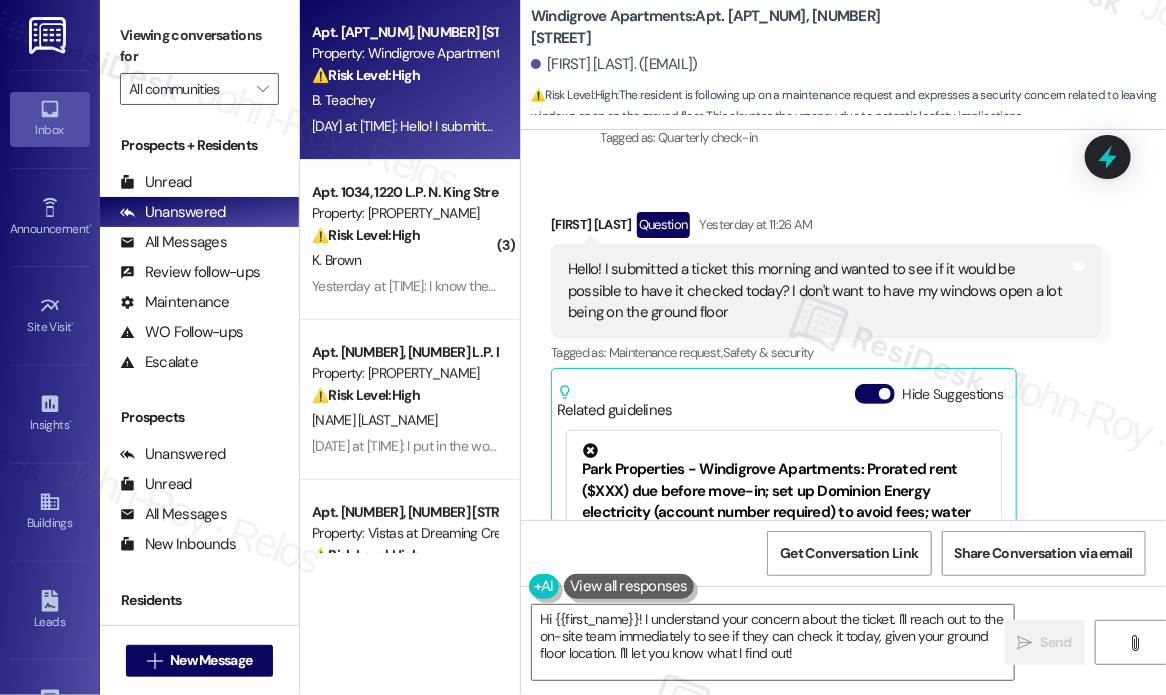 click on "Belinda Teachey Question Yesterday at 11:26 AM Hello! I submitted a ticket this morning and wanted to see if it would be possible to have it checked today? I don't want to have my windows open a lot being on the ground floor Tags and notes Tagged as:   Maintenance request ,  Click to highlight conversations about Maintenance request Safety & security Click to highlight conversations about Safety & security  Related guidelines Hide Suggestions Park Properties - Windigrove Apartments:  Prorated rent ($XXX) due before move-in; set up Dominion Energy electricity (account number required) to avoid fees; water billing starts 3 months after move-in;  sign move-in documents at the office between 10:00 am and 3:30 pm on move-in day.
Created  2 months ago Property level guideline  ( 68 % match) FAQs generated by ResiDesk AI What is the exact amount of prorated rent I need to pay? How do I pay the prorated rent through my Rent Café account? What is the phone number for Dominion Energy to set up electricity? Created" at bounding box center [826, 458] 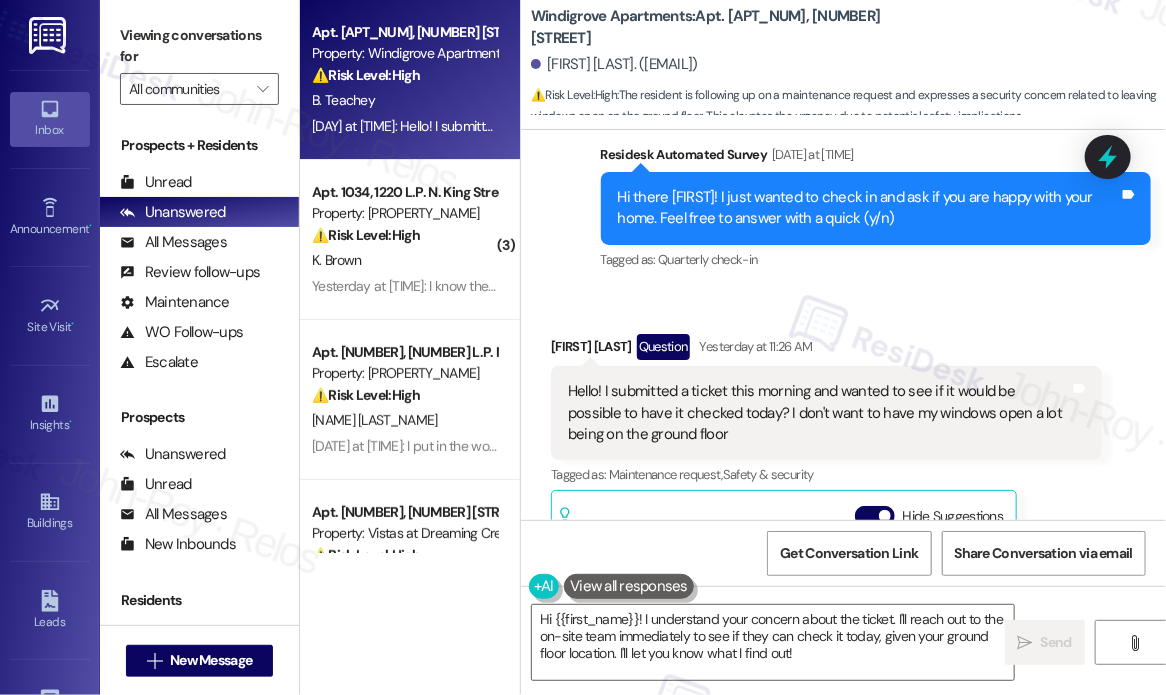 scroll, scrollTop: 568, scrollLeft: 0, axis: vertical 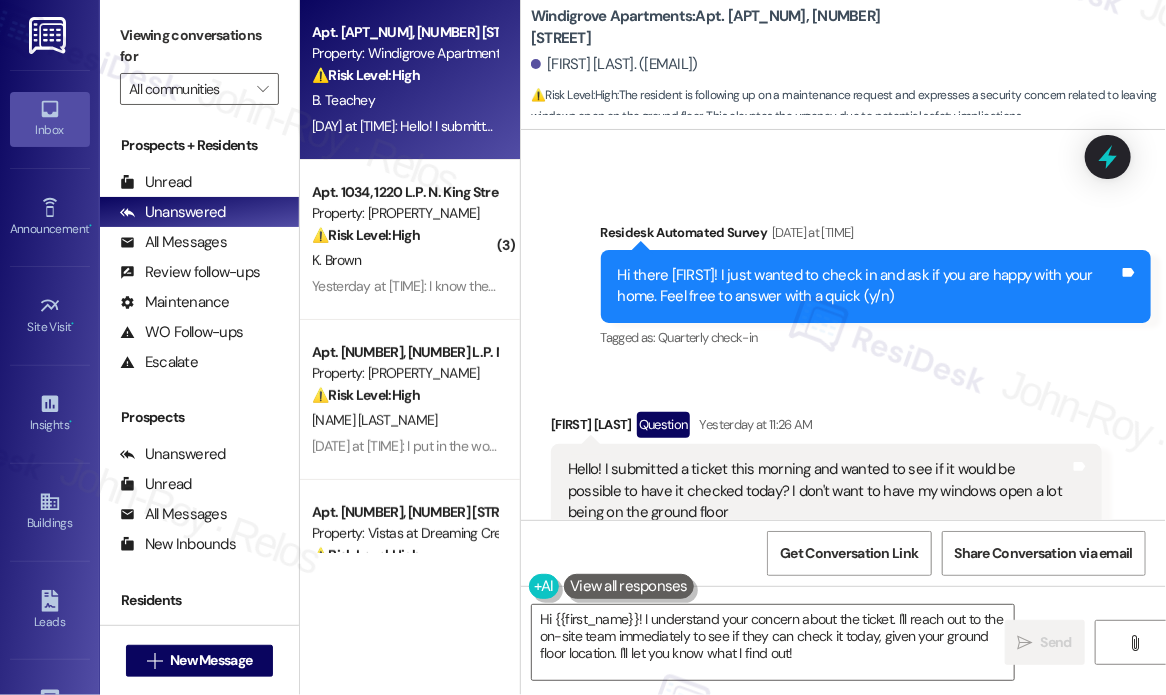 click on "Received via SMS [NAME] Question Yesterday at [TIME] Hello! I submitted a ticket this morning and wanted to see if it would be possible to have it checked today? I don't want to have my windows open a lot being on the ground floor Tags and notes Tagged as:   Maintenance request ,  Click to highlight conversations about Maintenance request Safety & security Click to highlight conversations about Safety & security  Related guidelines Hide Suggestions Park Properties - Windigrove Apartments:  Prorated rent ($XXX) due before move-in; set up Dominion Energy electricity (account number required) to avoid fees; water billing starts 3 months after move-in;  sign move-in documents at the office between [TIME] and [TIME] on move-in day.
Created  2 months ago Property level guideline  ( 68 % match) FAQs generated by ResiDesk AI What is the exact amount of prorated rent I need to pay? How do I pay the prorated rent through my Rent Café account? The phone number for Dominion Energy is ([PHONE]).  ( 67" at bounding box center [843, 643] 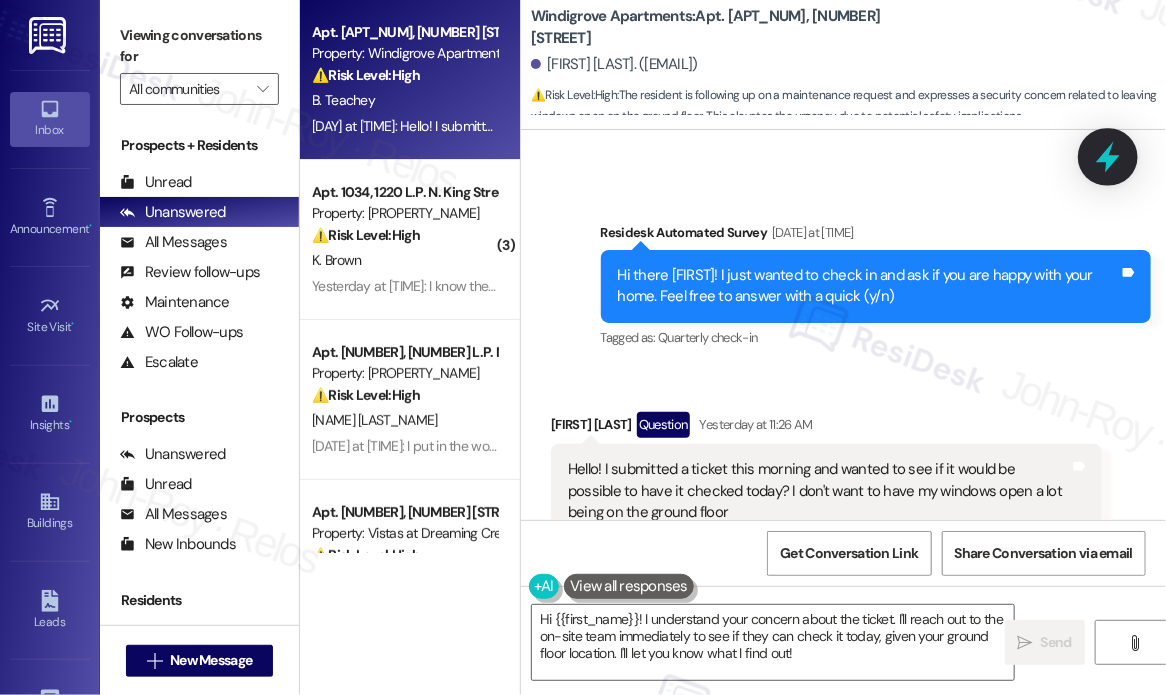 click 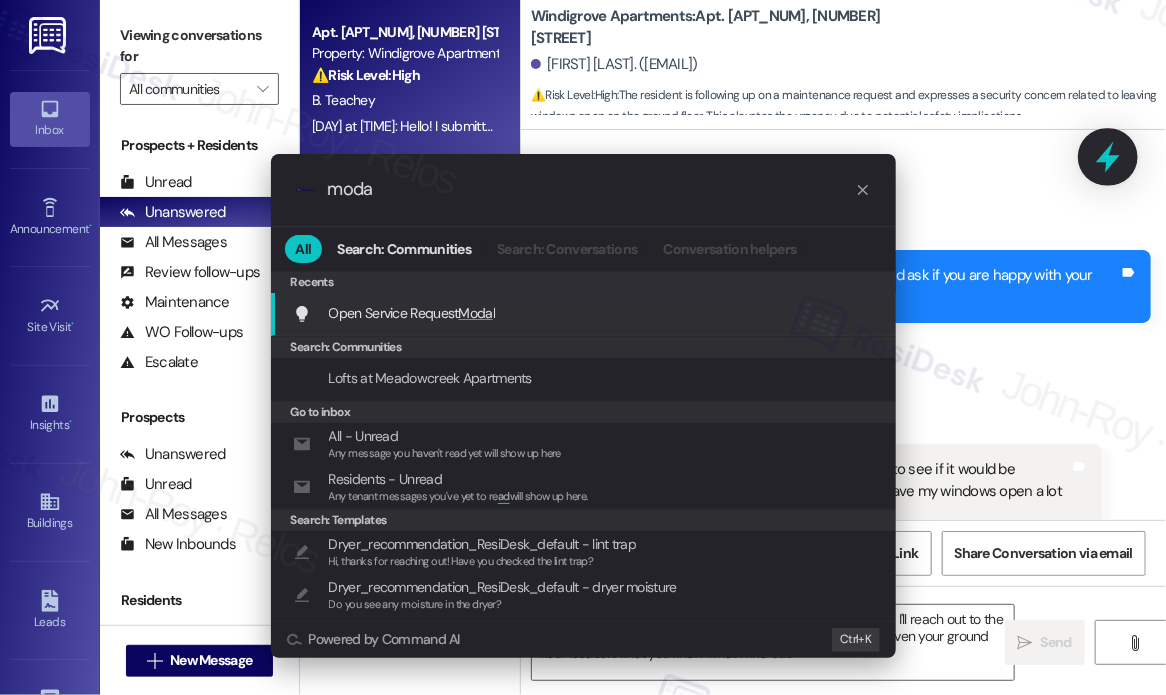 type on "modal" 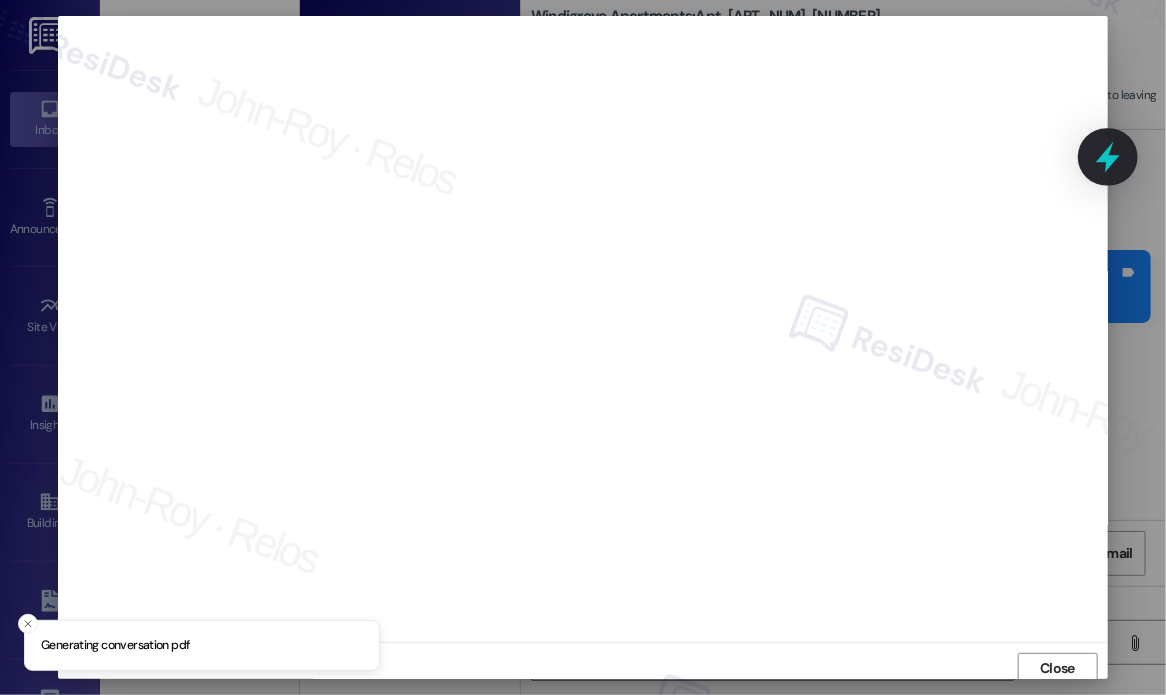 scroll, scrollTop: 5, scrollLeft: 0, axis: vertical 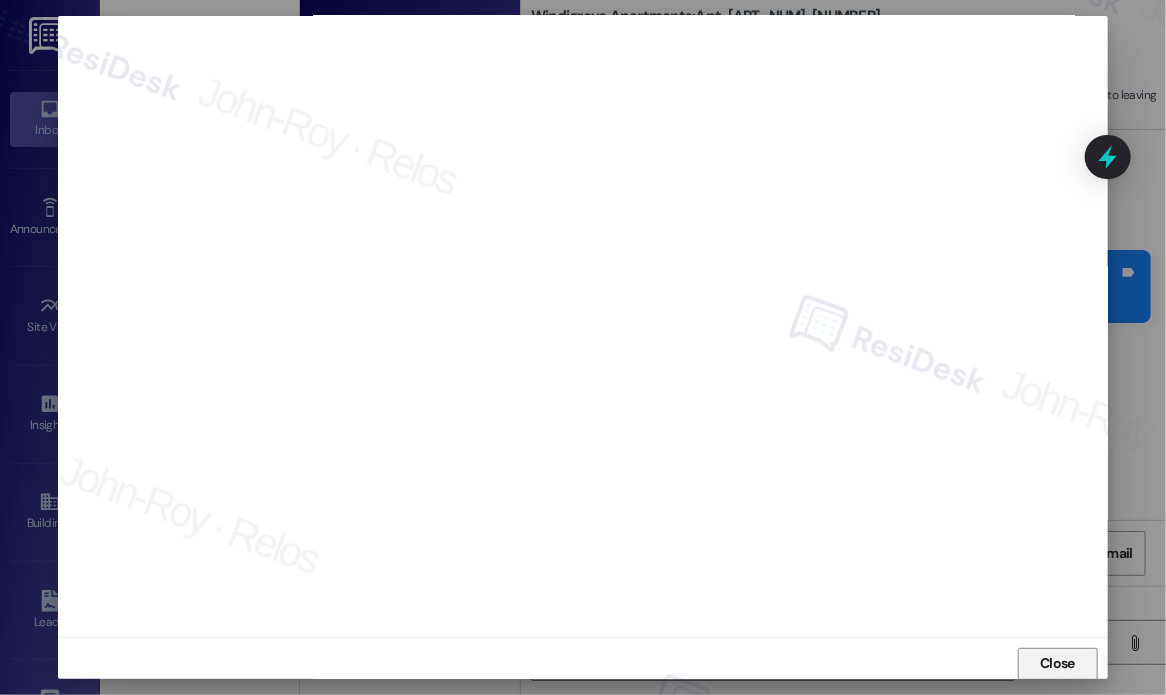click on "Close" at bounding box center (1057, 663) 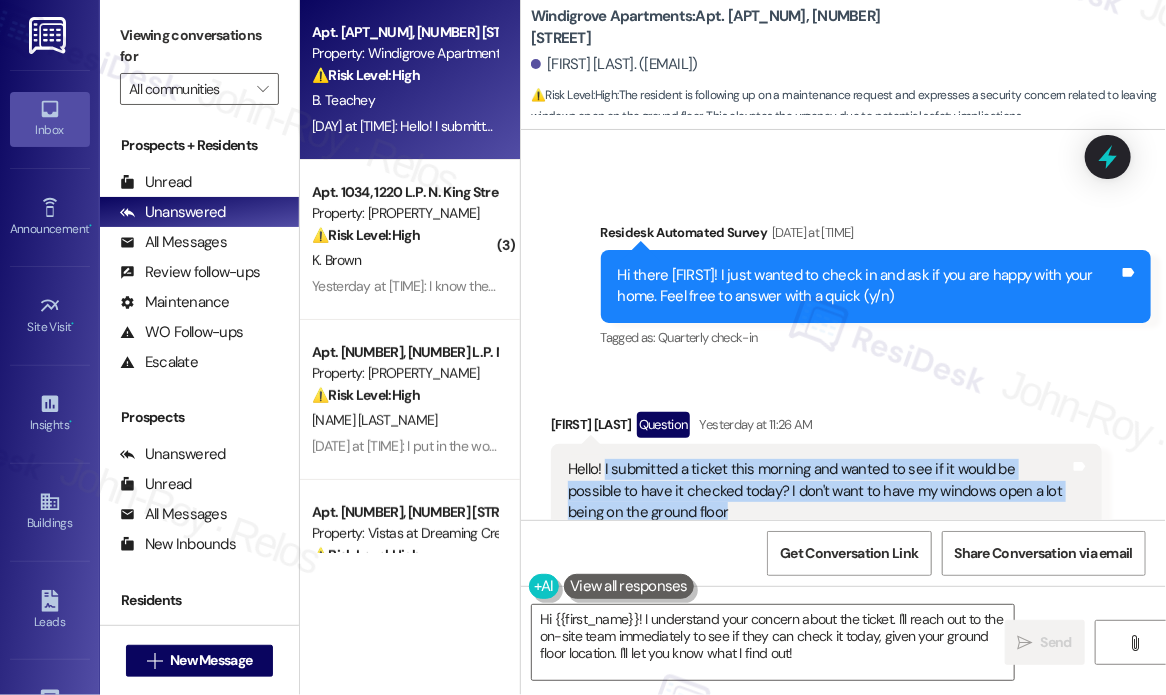 drag, startPoint x: 718, startPoint y: 507, endPoint x: 604, endPoint y: 475, distance: 118.40608 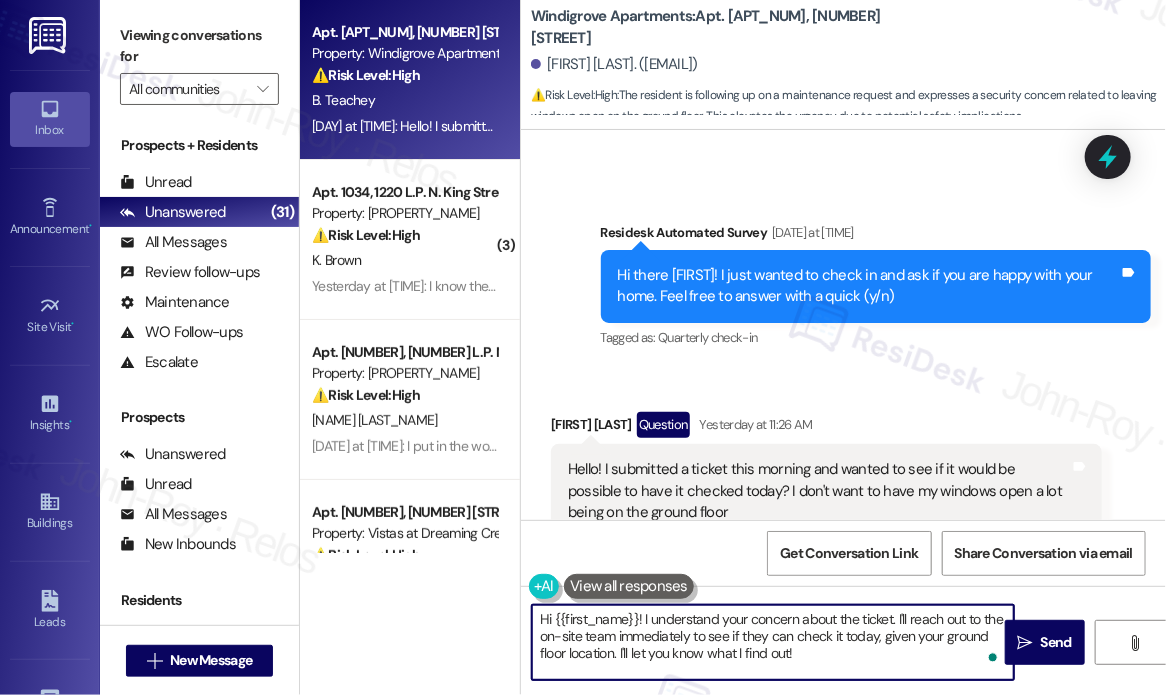 drag, startPoint x: 820, startPoint y: 655, endPoint x: 644, endPoint y: 617, distance: 180.05554 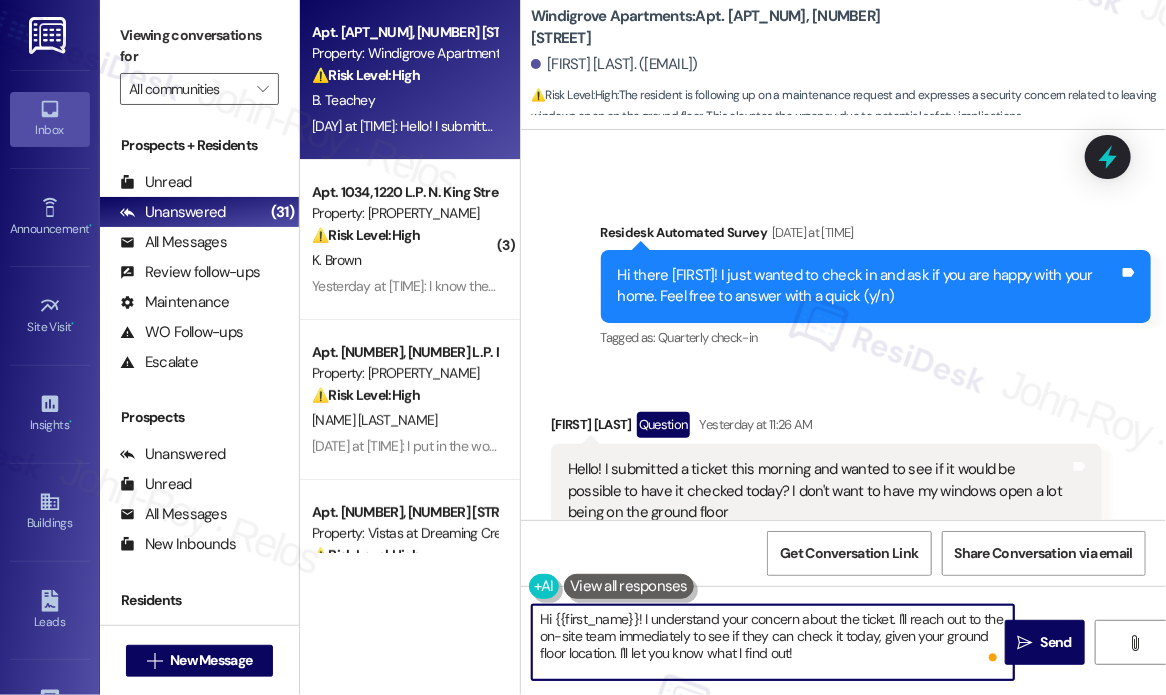 paste on "Thanks for checking in! Do you happen to have the work order number you submitted this morning? I can follow up with the team to see if it’s possible to have it checked today." 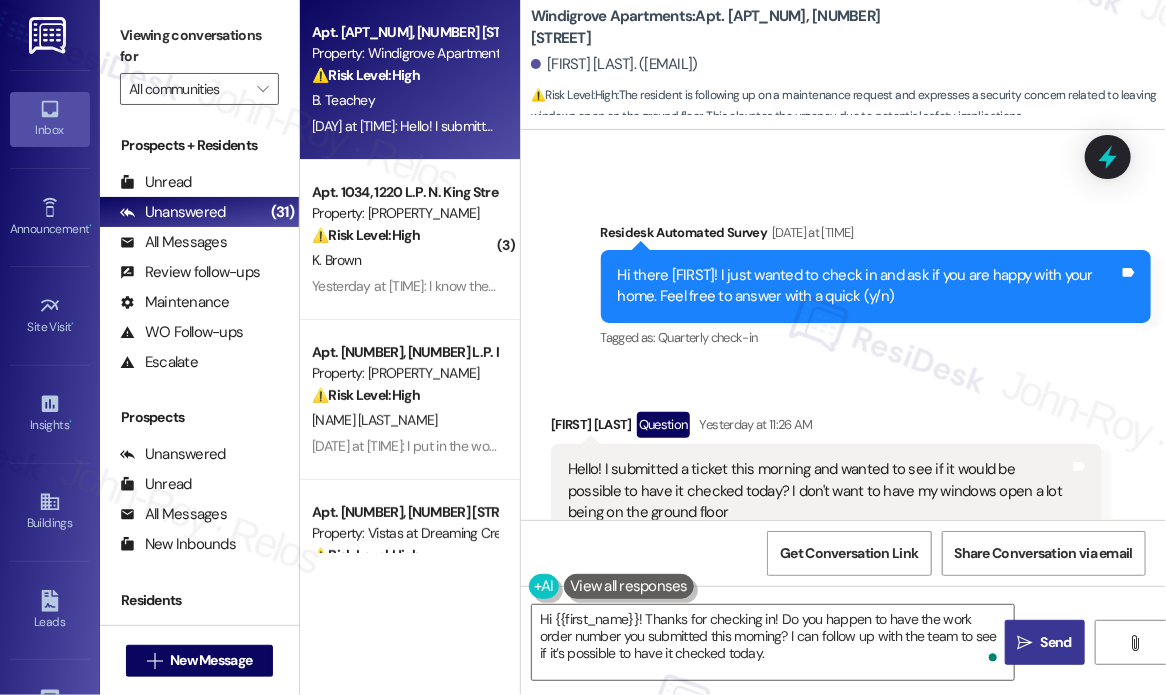 click on "Send" at bounding box center (1056, 642) 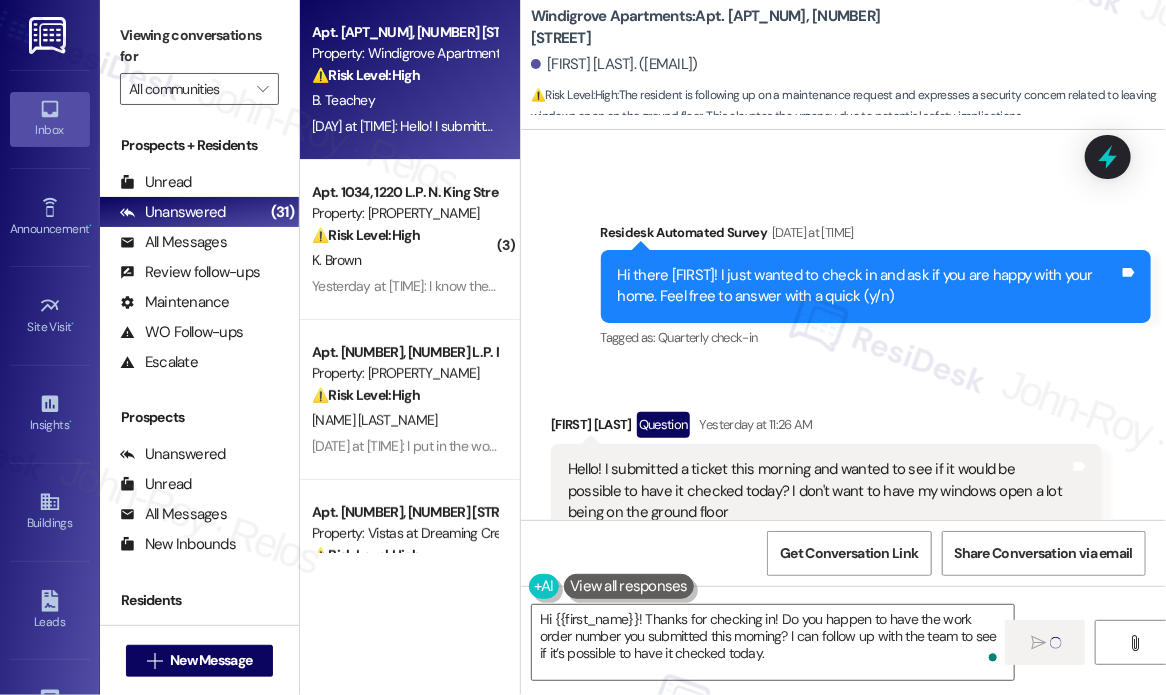 type on "Fetching suggested responses. Please feel free to read through the conversation in the meantime." 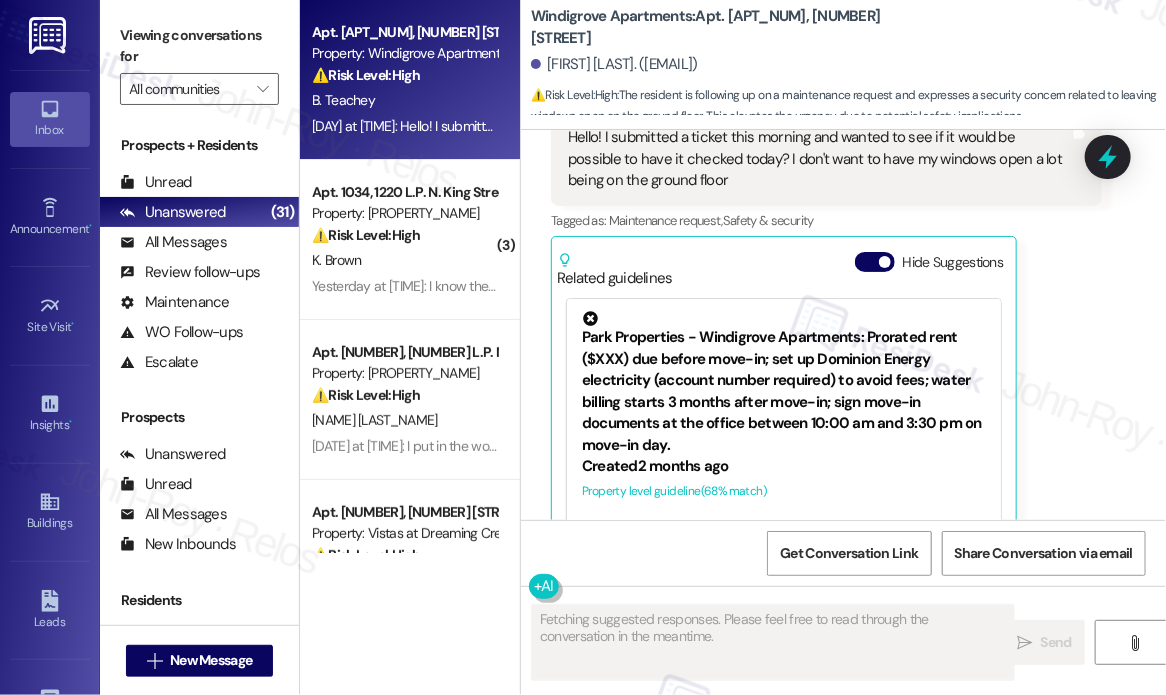 scroll, scrollTop: 968, scrollLeft: 0, axis: vertical 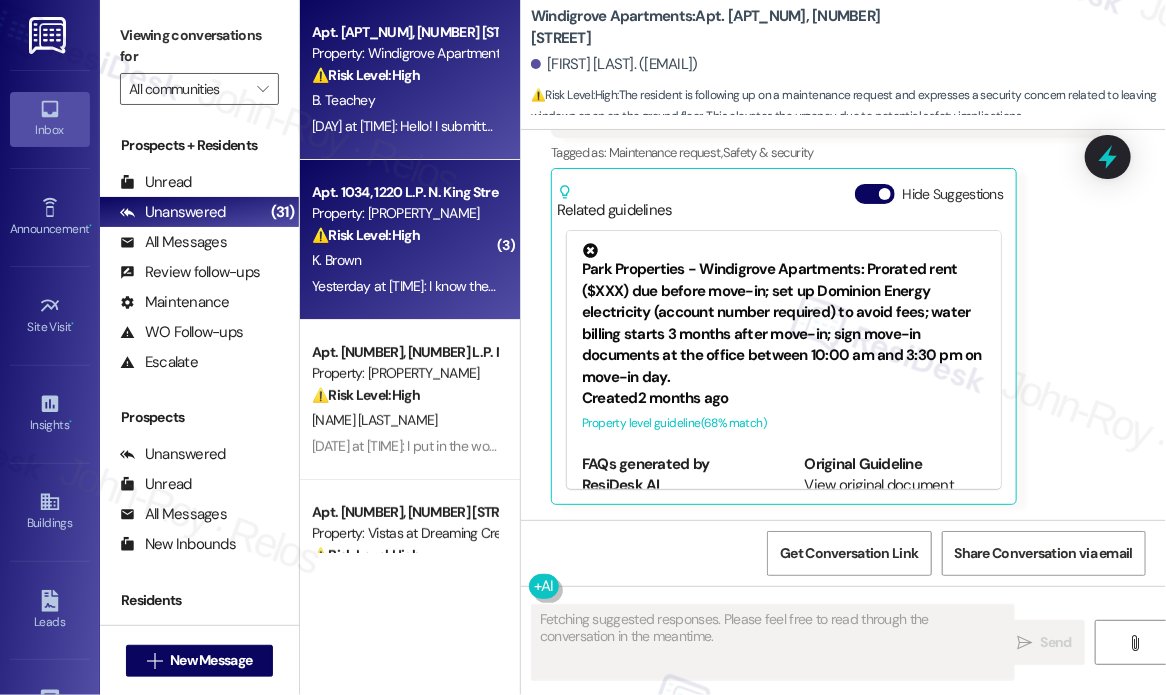 click on "⚠️  Risk Level:  High The resident is inquiring about their rent balance, payment plan, and potential eviction. This involves financial concerns and potential risk mitigation." at bounding box center (404, 235) 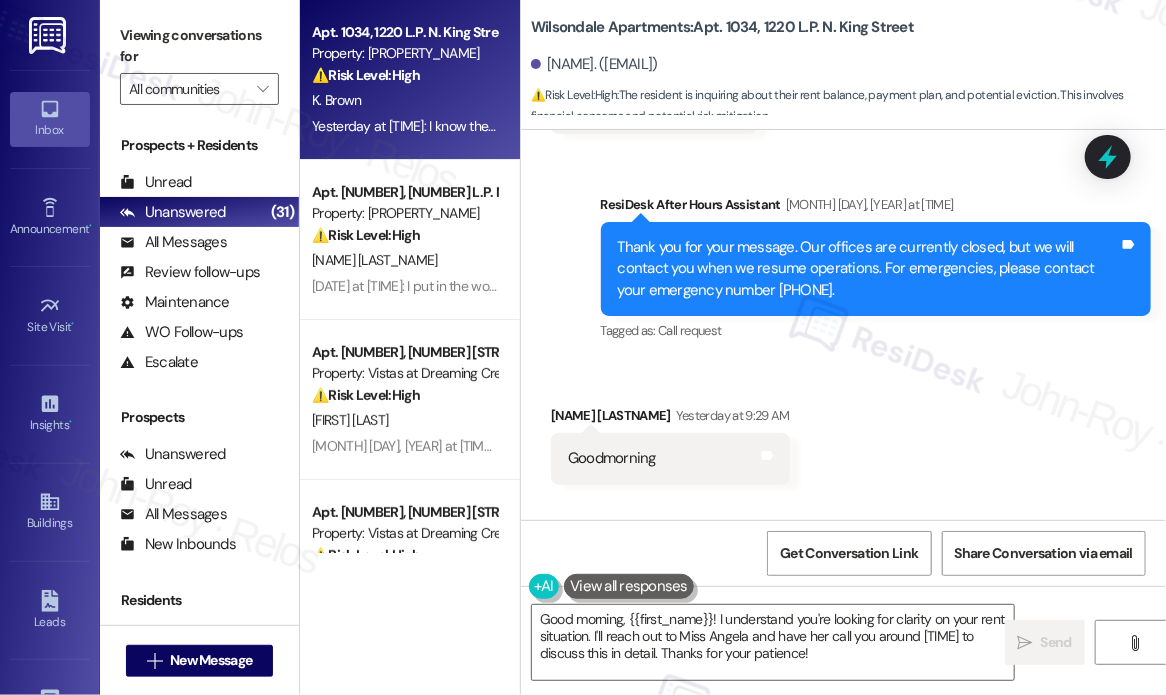 scroll, scrollTop: 59057, scrollLeft: 0, axis: vertical 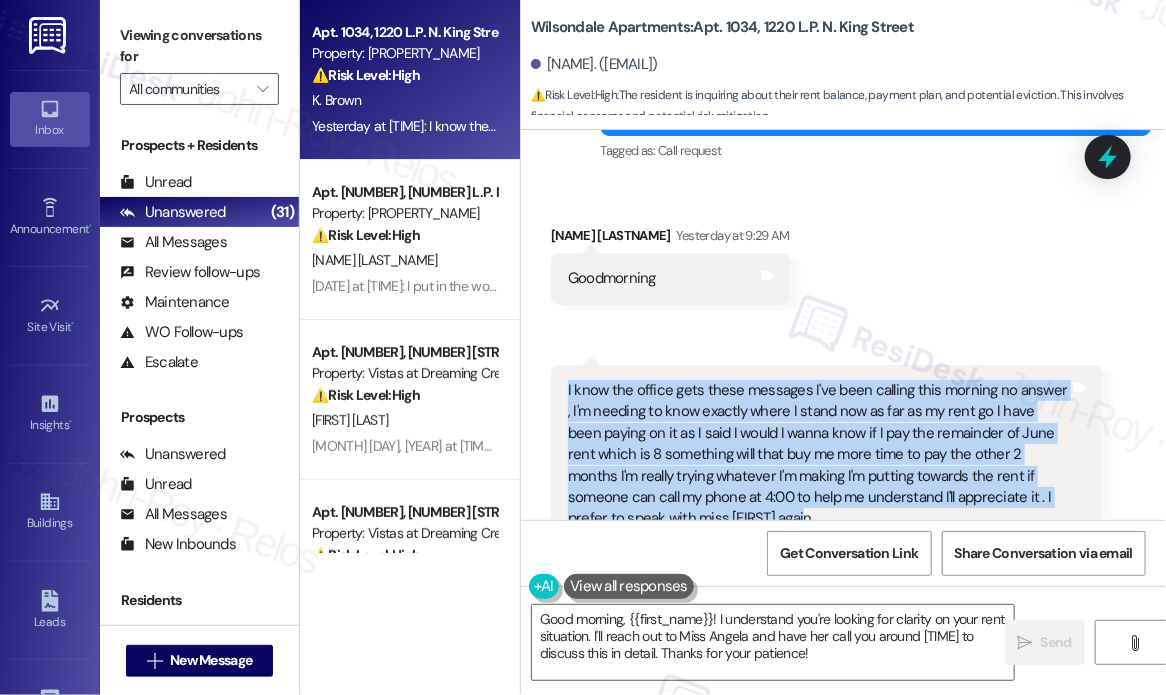 drag, startPoint x: 744, startPoint y: 319, endPoint x: 564, endPoint y: 194, distance: 219.14607 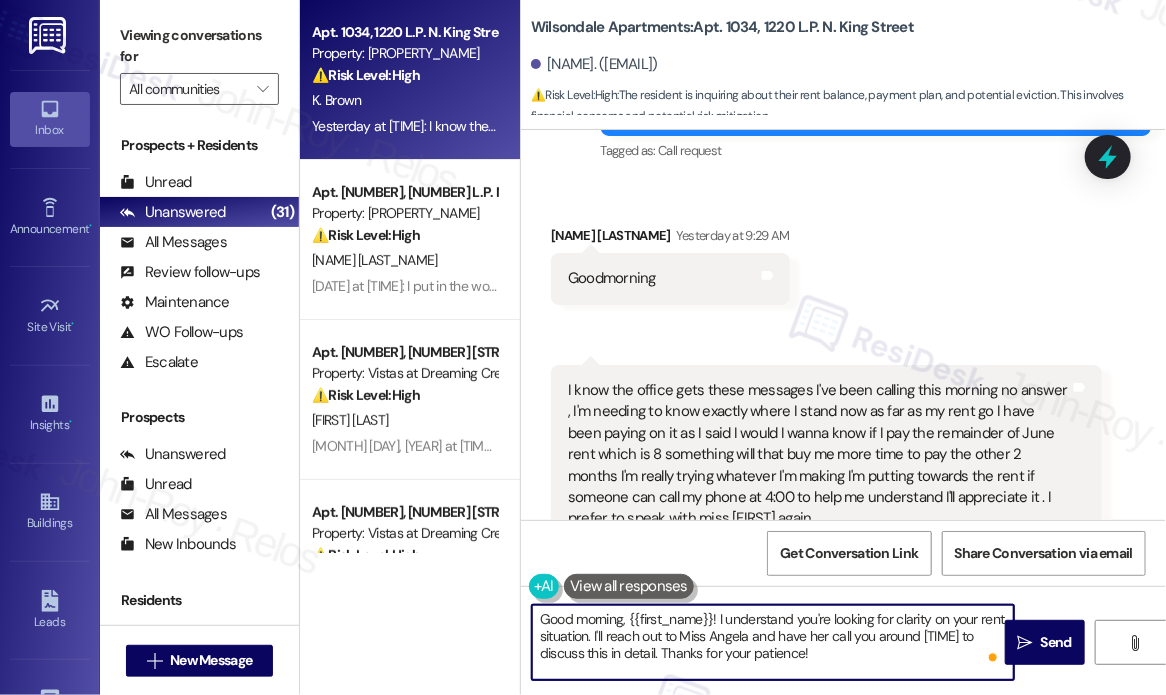 drag, startPoint x: 888, startPoint y: 667, endPoint x: 717, endPoint y: 621, distance: 177.07907 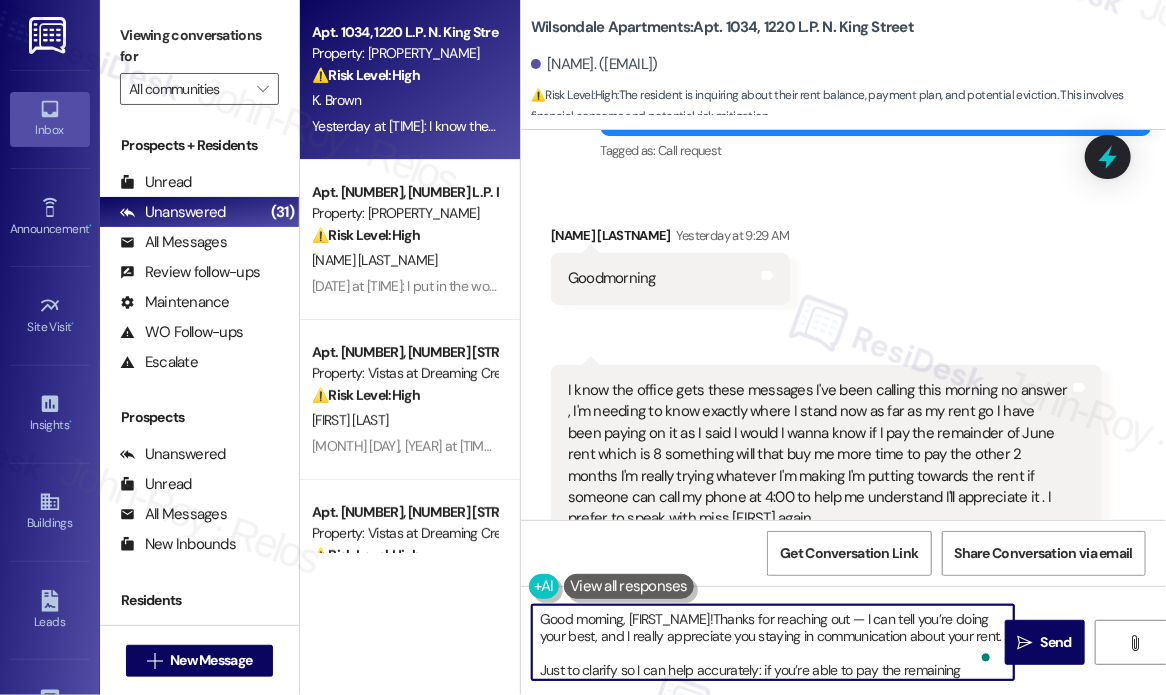 scroll, scrollTop: 101, scrollLeft: 0, axis: vertical 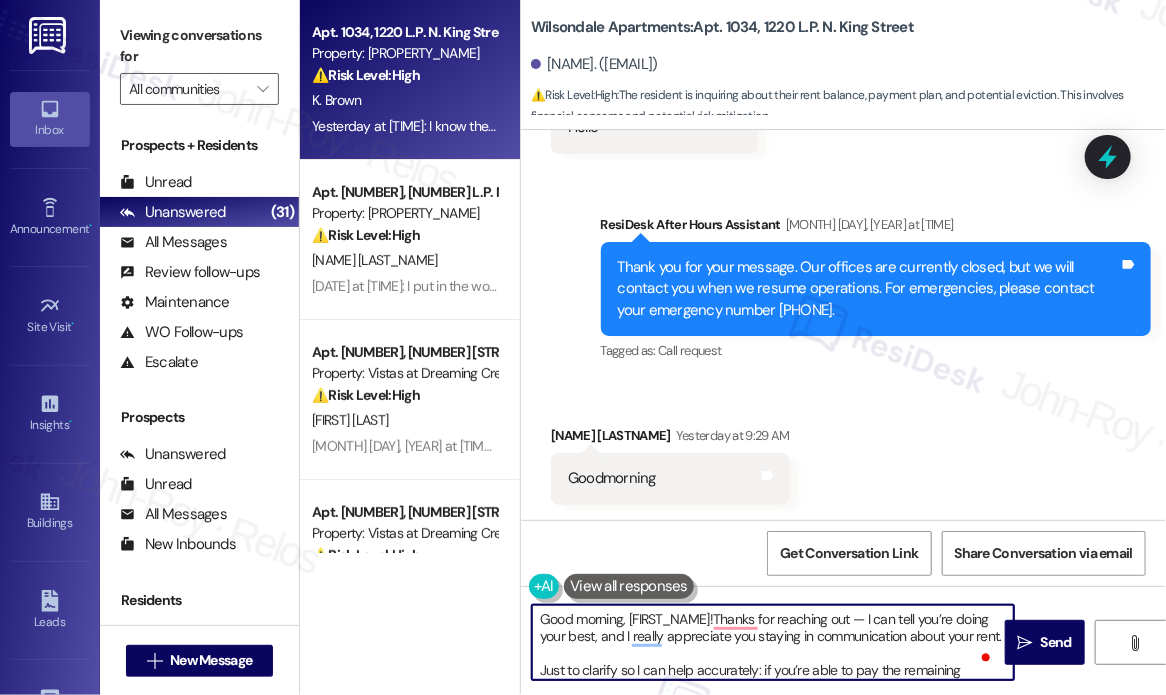 click on "Good morning, {{first_name}}!Thanks for reaching out — I can tell you’re doing your best, and I really appreciate you staying in communication about your rent.
Just to clarify so I can help accurately: if you’re able to pay the remaining balance for June (around $800), are you asking whether that would give you more time to catch up on the other two months? I’ll also note your request to speak with Miss Angela — have you already tried leaving a message for her, or would you like me to pass that along as well?
Let me know and I’ll do what I can to help get you the answers you need." at bounding box center (773, 642) 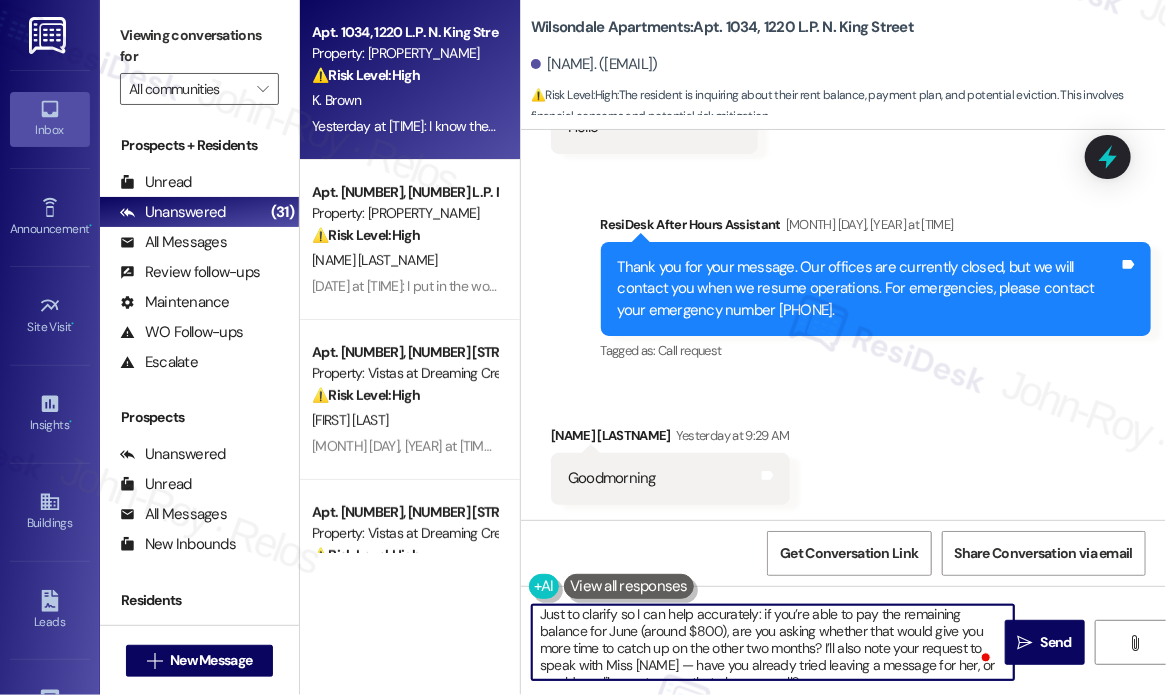 scroll, scrollTop: 100, scrollLeft: 0, axis: vertical 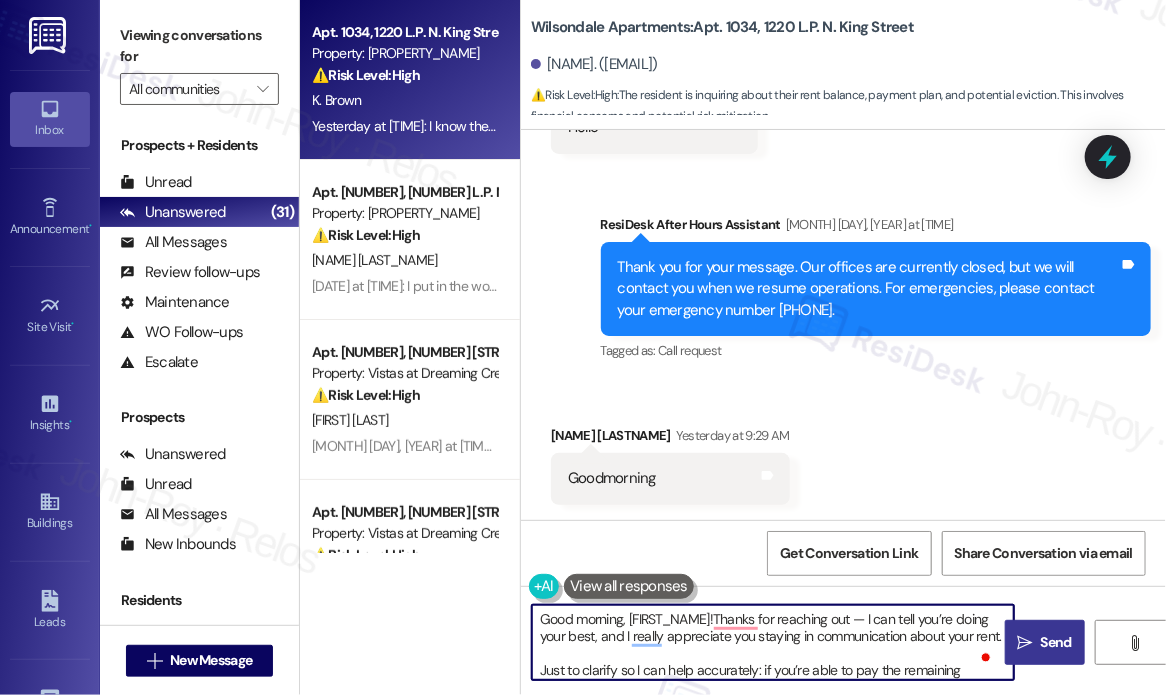 type on "Good morning, {{first_name}}!Thanks for reaching out — I can tell you’re doing your best, and I really appreciate you staying in communication about your rent.
Just to clarify so I can help accurately: if you’re able to pay the remaining balance for June (around $800), are you asking whether that would give you more time to catch up on the other two months? I’ll also note your request to speak with Miss Angela — have you already tried leaving a message for her, or would you like me to pass that along as well?
Let me know and I’ll do what I can to help get you the answers you need." 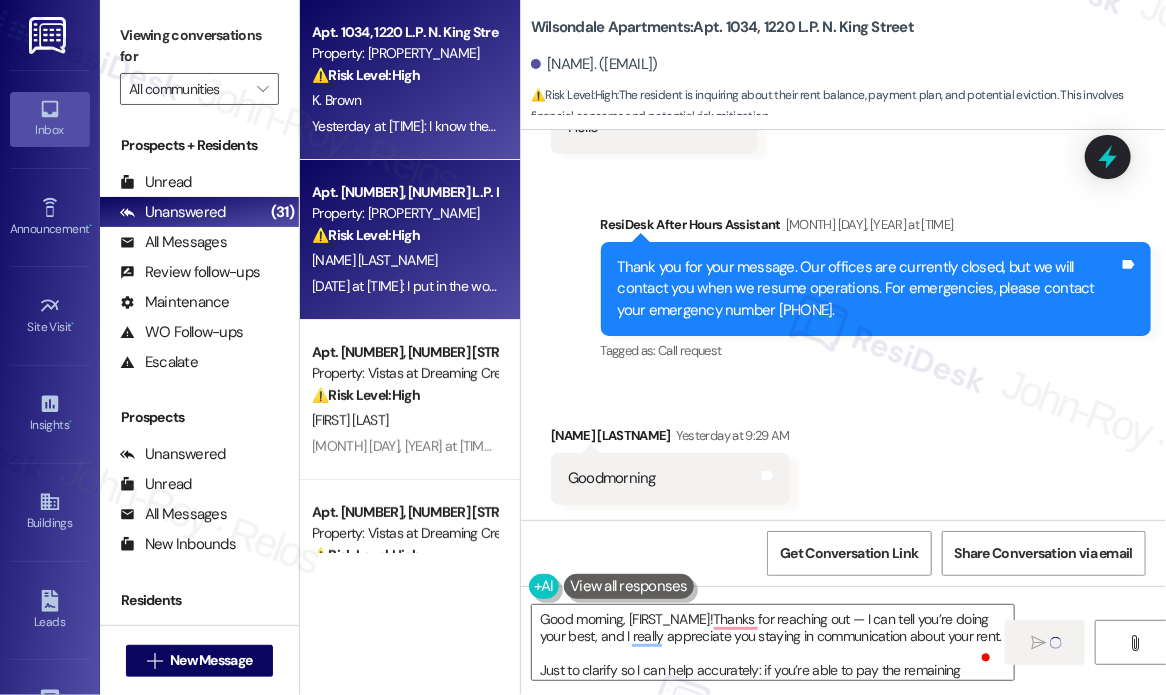 click on "Apt. 928, 1220 L.P. N. King Street Property: Wilsondale Apartments ⚠️  Risk Level:  High The resident reports two malfunctioning smoke detectors and a washing machine issue. Malfunctioning smoke detectors are a potential safety hazard, and a broken washing machine is an urgent maintenance request. The request for a call indicates a need for prompt communication. R. Herrington Aug 05, 2025 at 5:01 PM: I put in the work order last week for my smoke detector put a new battery in and it's still beeping now the other one is beeping not sure where it's coming from and I also put in an order for my washing machine it put a little bit of water and then went to wash can someone please give me a call and give me an update on when they will be arriving thank you so much" at bounding box center [410, 240] 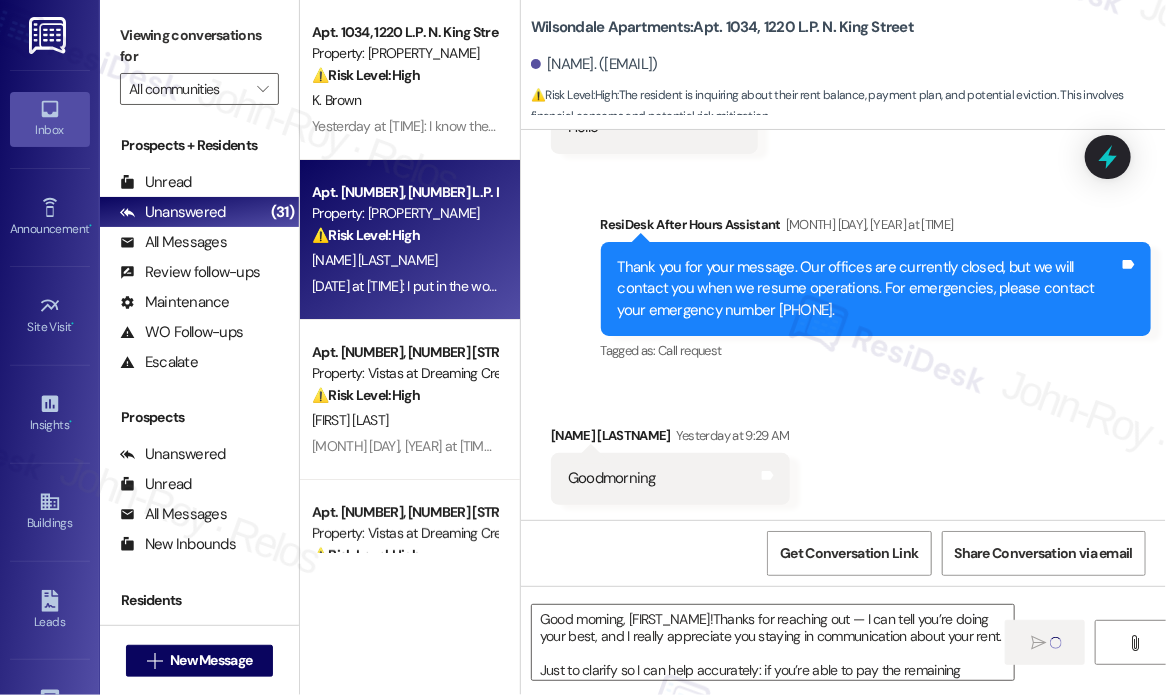 type on "Fetching suggested responses. Please feel free to read through the conversation in the meantime." 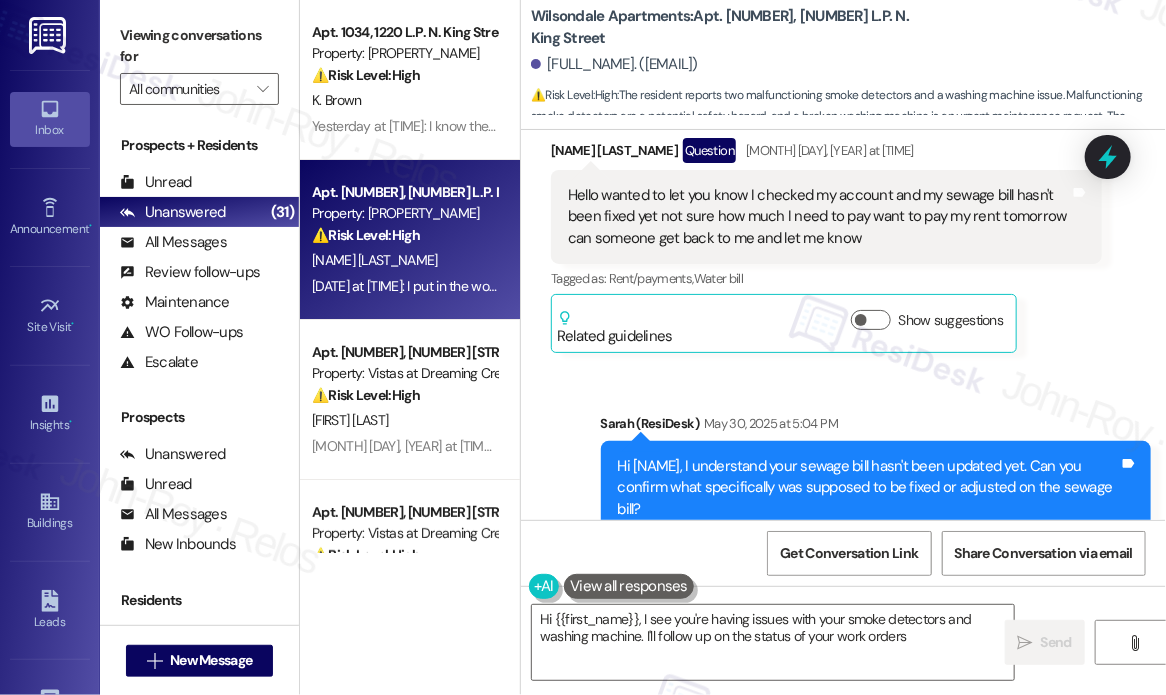 scroll, scrollTop: 14811, scrollLeft: 0, axis: vertical 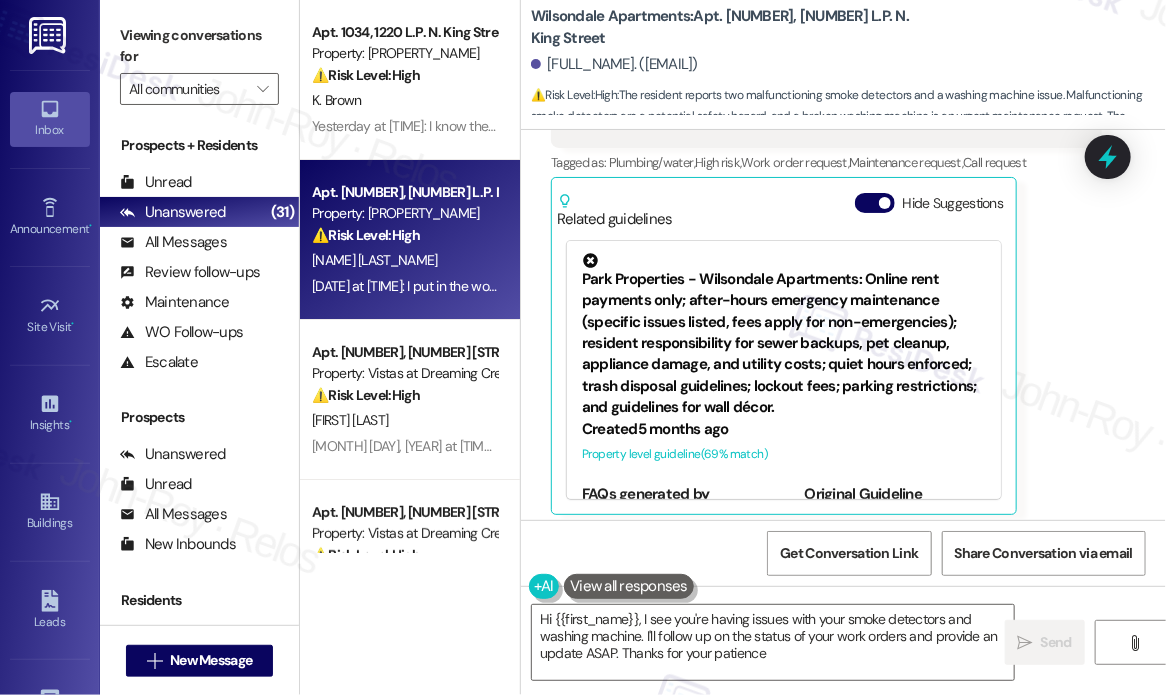 type on "Hi {{first_name}}, I see you're having issues with your smoke detectors and washing machine. I'll follow up on the status of your work orders and provide an update ASAP. Thanks for your patience!" 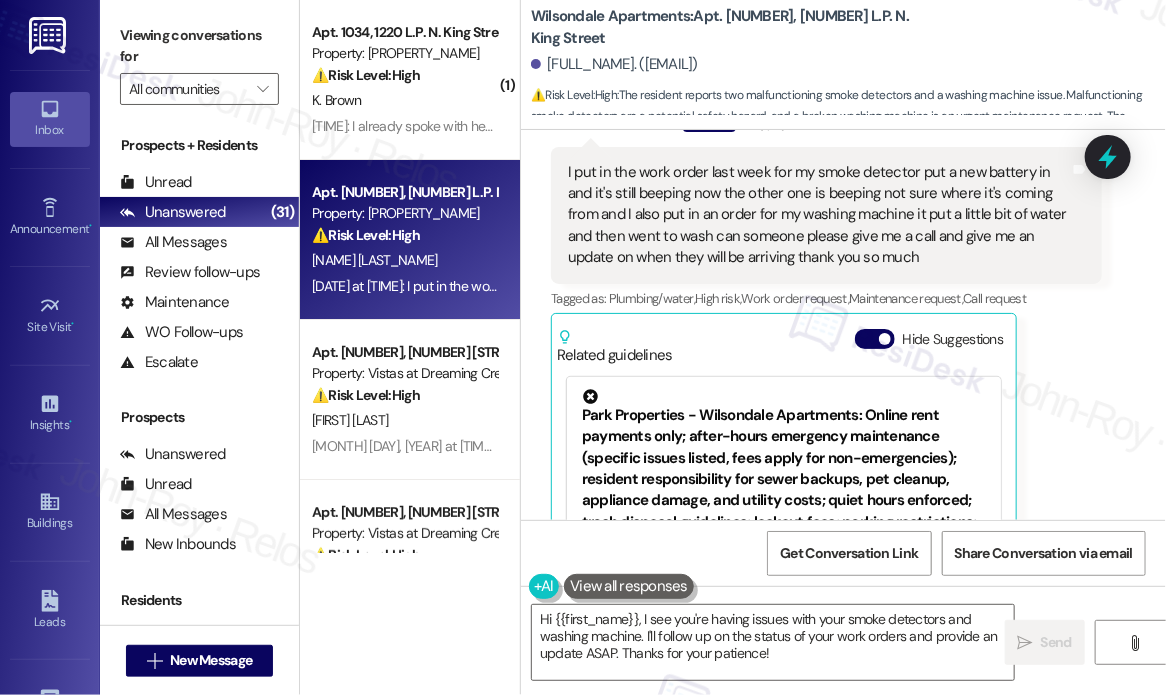 scroll, scrollTop: 14511, scrollLeft: 0, axis: vertical 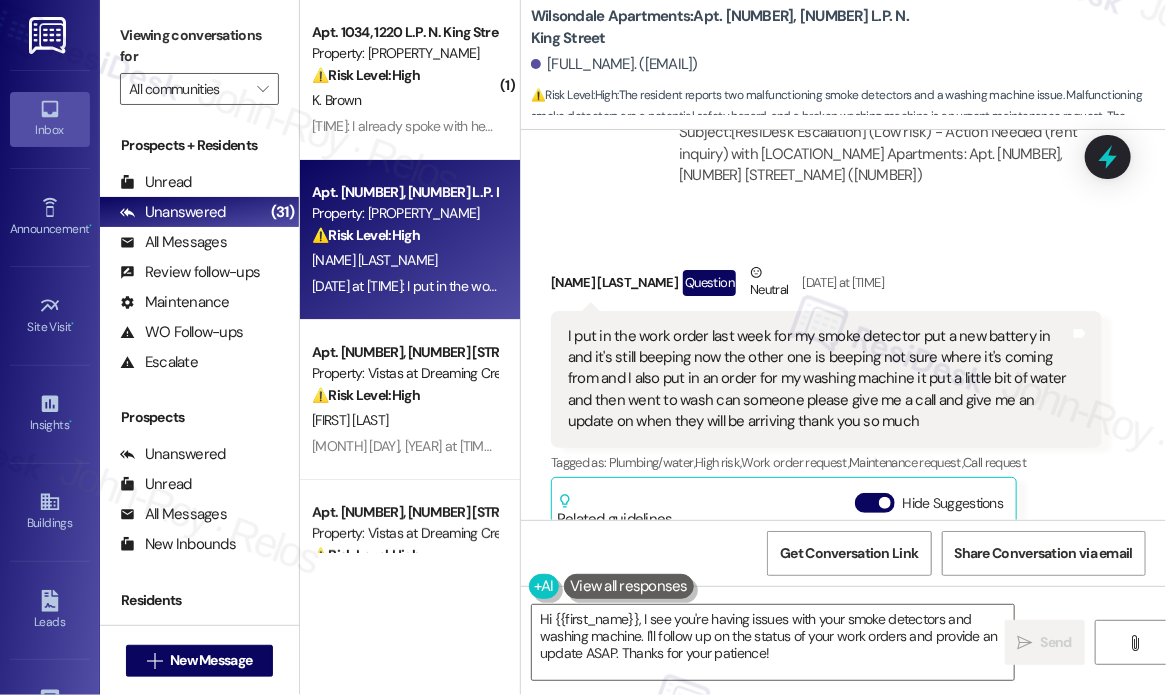 click on "Received via SMS Rita Herrington Question   Neutral Aug 05, 2025 at 5:01 PM I put in the work order last week for my smoke detector put a new battery in and it's still beeping now the other one is beeping not sure where it's coming from and I also put in an order for my washing machine it put a little bit of water and then went to wash can someone please give me a call and give me an update on when they will be arriving thank you so much Tags and notes Tagged as:   Plumbing/water ,  Click to highlight conversations about Plumbing/water High risk ,  Click to highlight conversations about High risk Work order request ,  Click to highlight conversations about Work order request Maintenance request ,  Click to highlight conversations about Maintenance request Call request Click to highlight conversations about Call request  Related guidelines Hide Suggestions Created  5 months ago Property level guideline  ( 69 % match) FAQs generated by ResiDesk AI What number do I call for after-hours emergencies? Created   (" at bounding box center [843, 523] 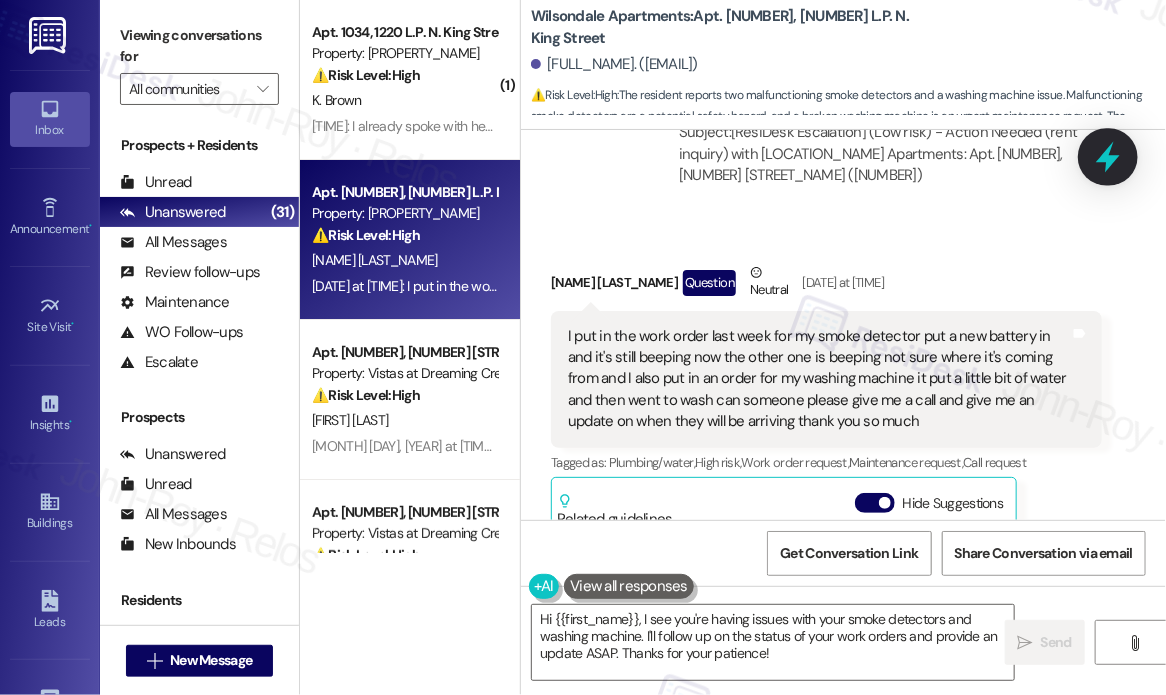 click 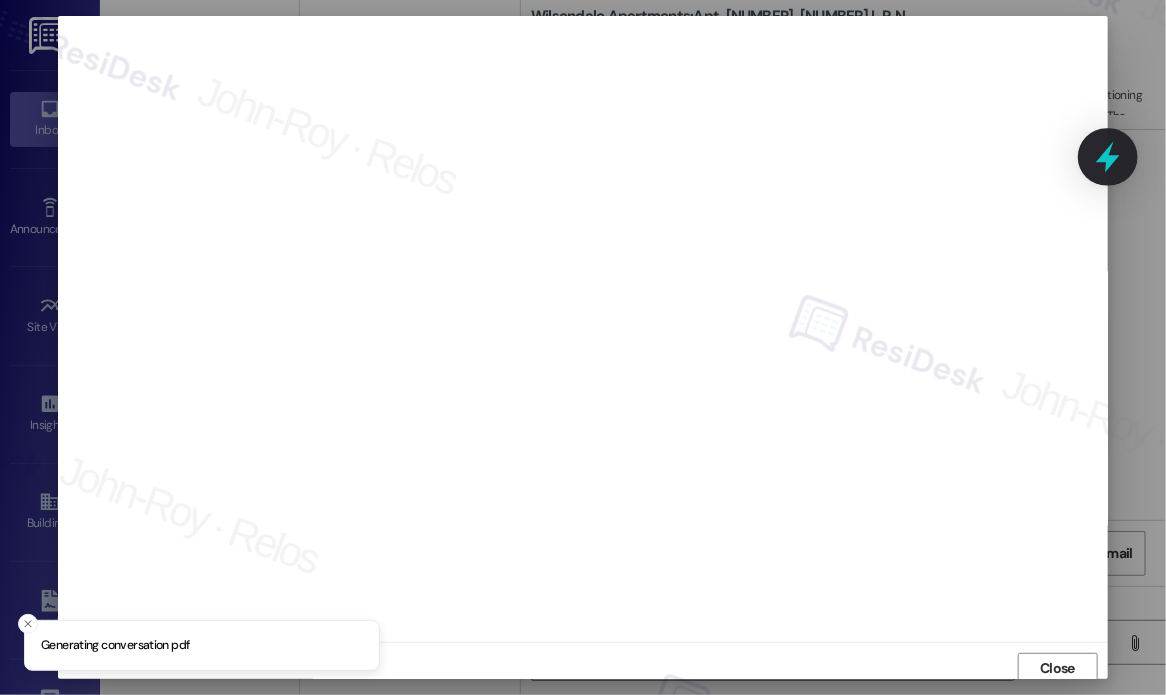 scroll, scrollTop: 5, scrollLeft: 0, axis: vertical 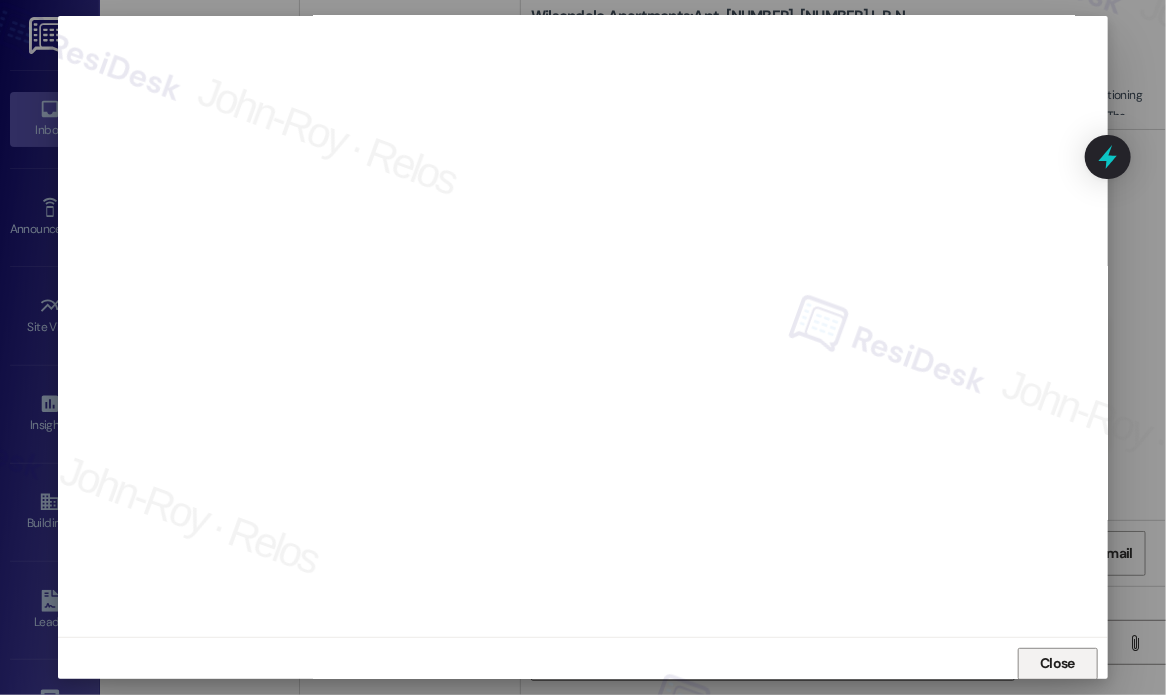 click on "Close" at bounding box center (1057, 663) 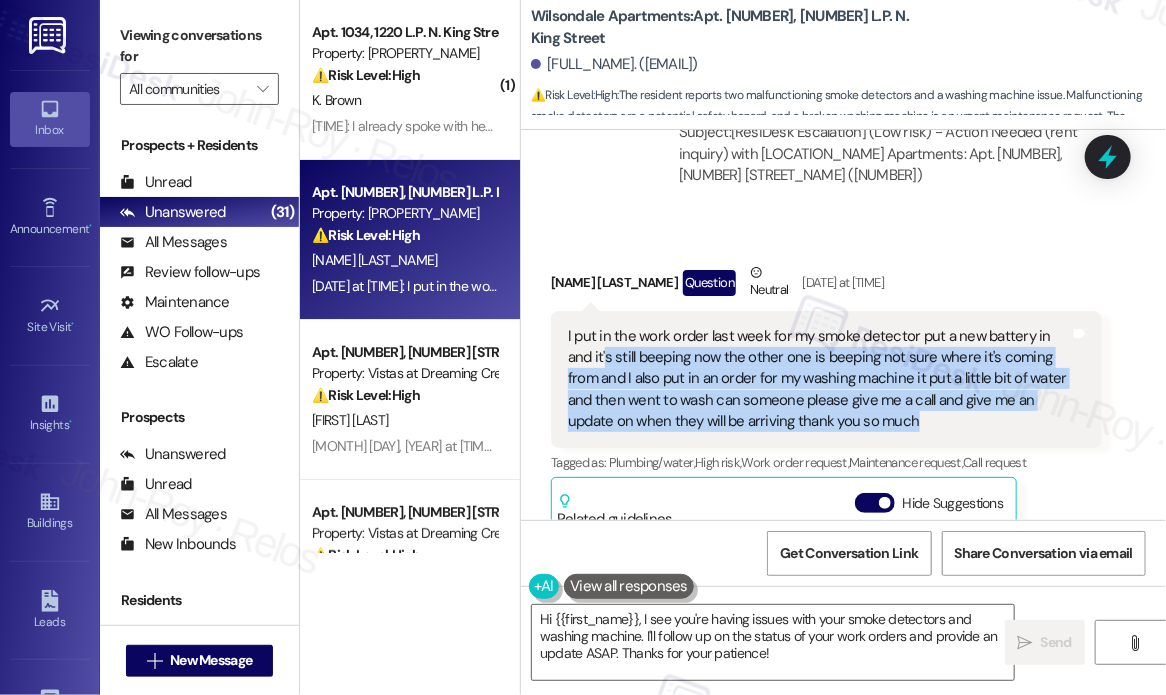 drag, startPoint x: 936, startPoint y: 417, endPoint x: 605, endPoint y: 343, distance: 339.17105 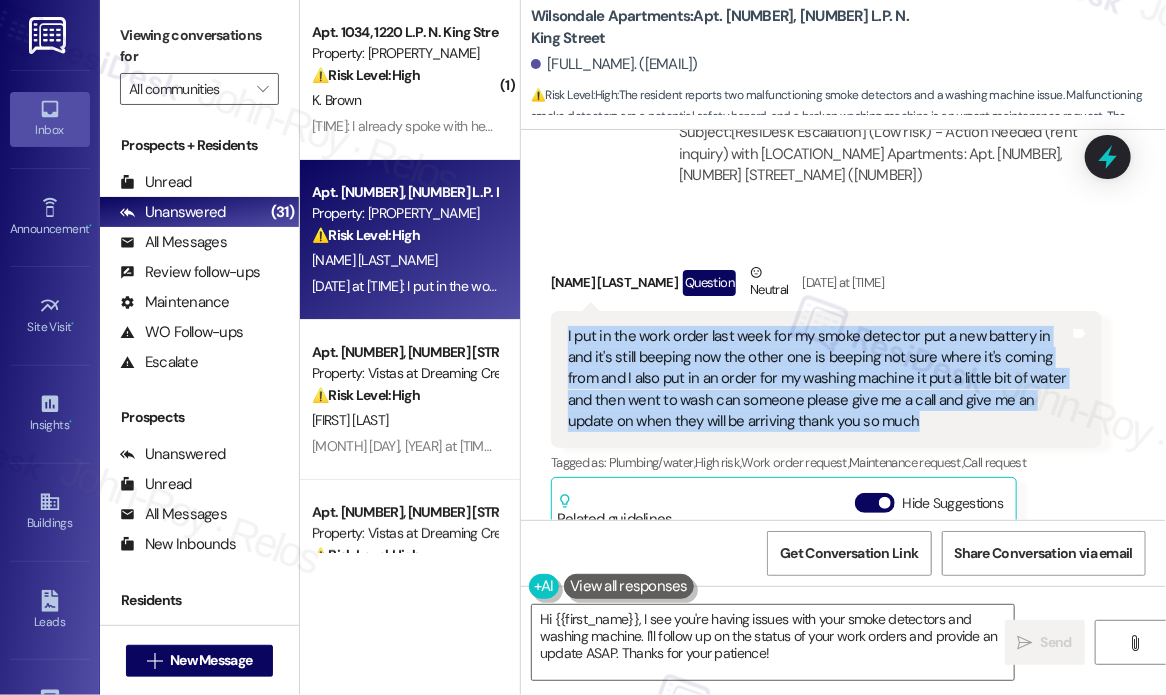 drag, startPoint x: 948, startPoint y: 419, endPoint x: 561, endPoint y: 323, distance: 398.72922 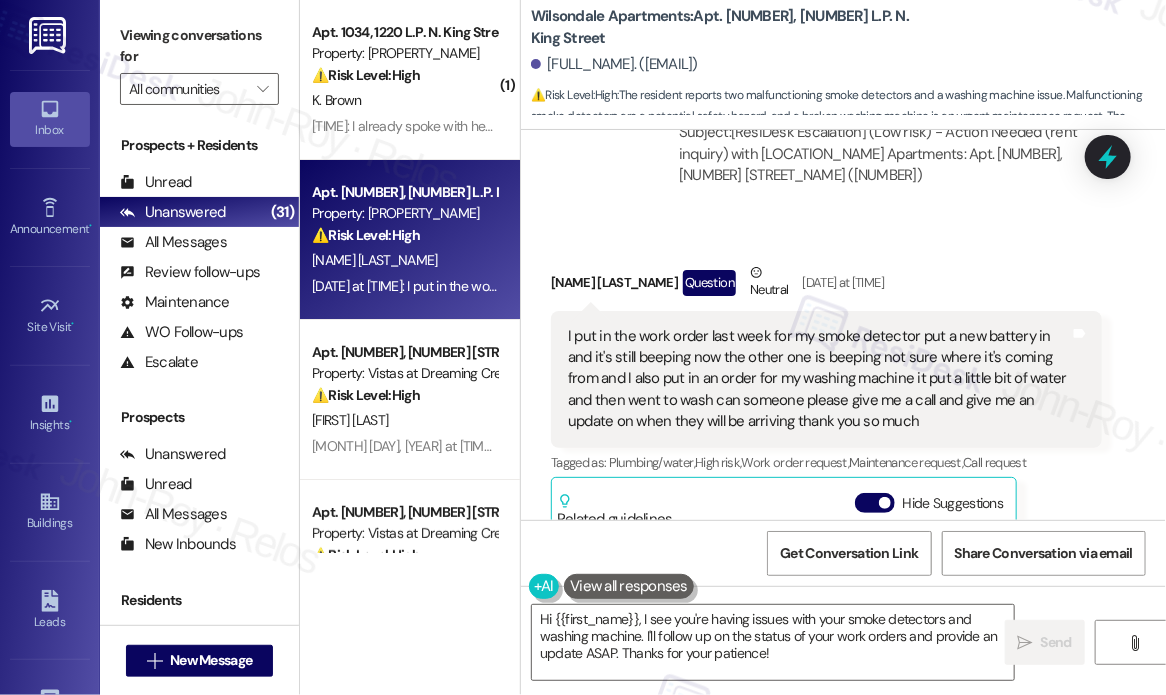 click on "Received via SMS Rita Herrington Question   Neutral Aug 05, 2025 at 5:01 PM I put in the work order last week for my smoke detector put a new battery in and it's still beeping now the other one is beeping not sure where it's coming from and I also put in an order for my washing machine it put a little bit of water and then went to wash can someone please give me a call and give me an update on when they will be arriving thank you so much Tags and notes Tagged as:   Plumbing/water ,  Click to highlight conversations about Plumbing/water High risk ,  Click to highlight conversations about High risk Work order request ,  Click to highlight conversations about Work order request Maintenance request ,  Click to highlight conversations about Maintenance request Call request Click to highlight conversations about Call request  Related guidelines Hide Suggestions Created  5 months ago Property level guideline  ( 69 % match) FAQs generated by ResiDesk AI What number do I call for after-hours emergencies? Created   (" at bounding box center (843, 523) 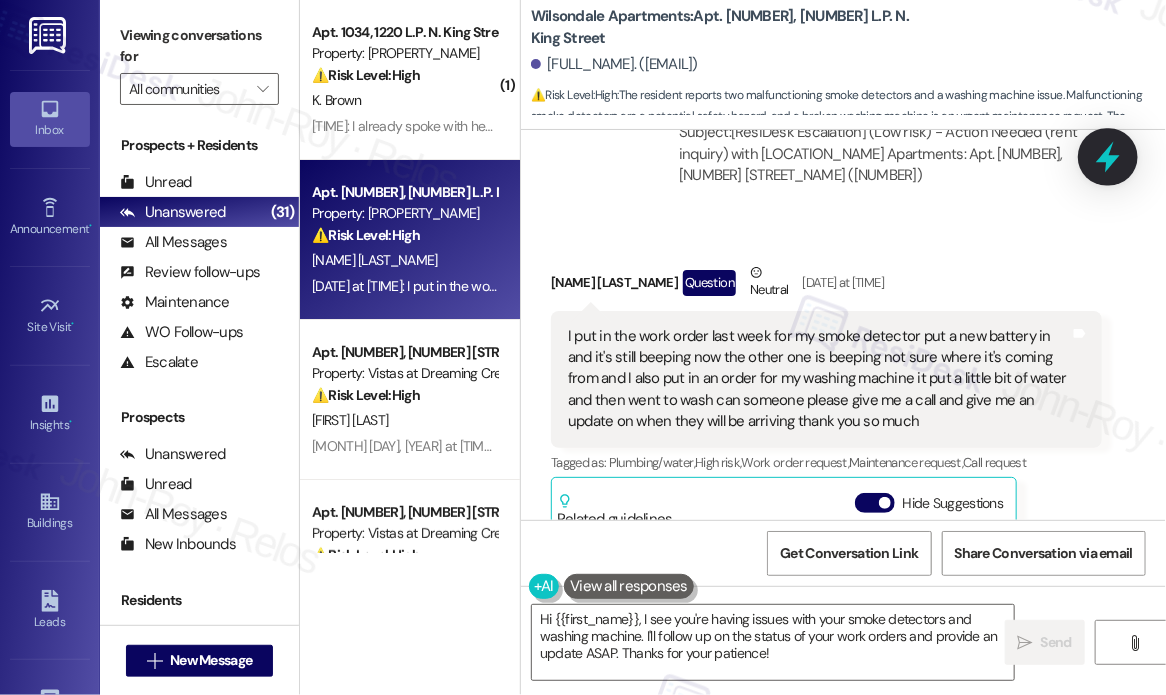 click 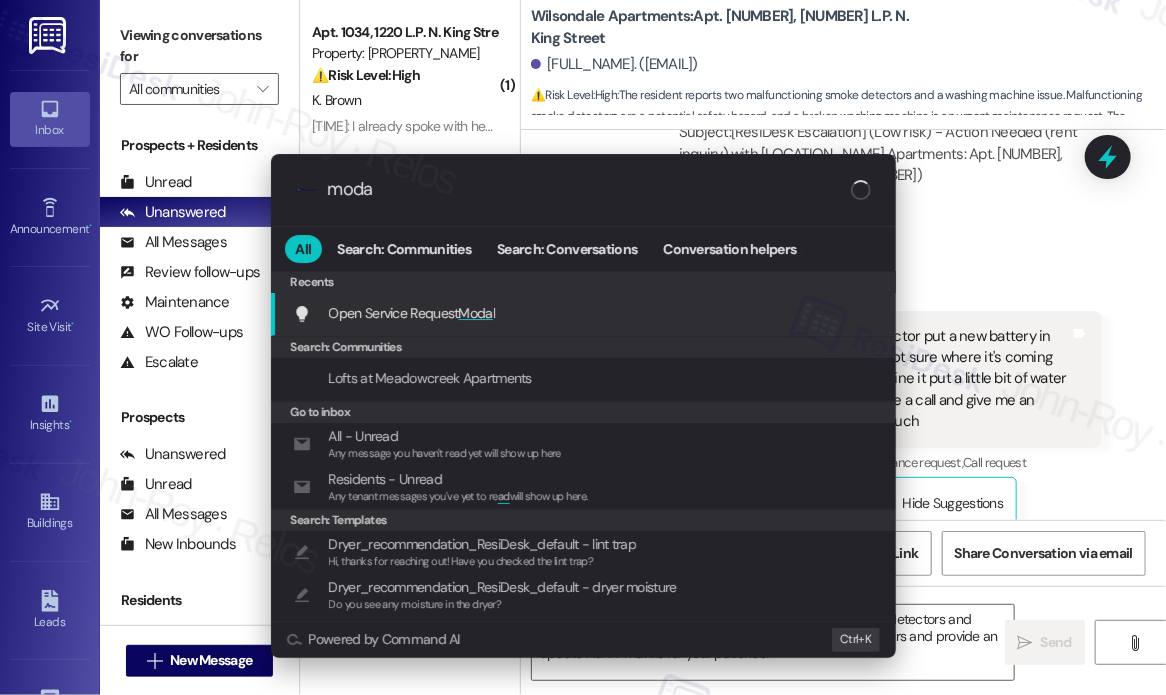 type on "modal" 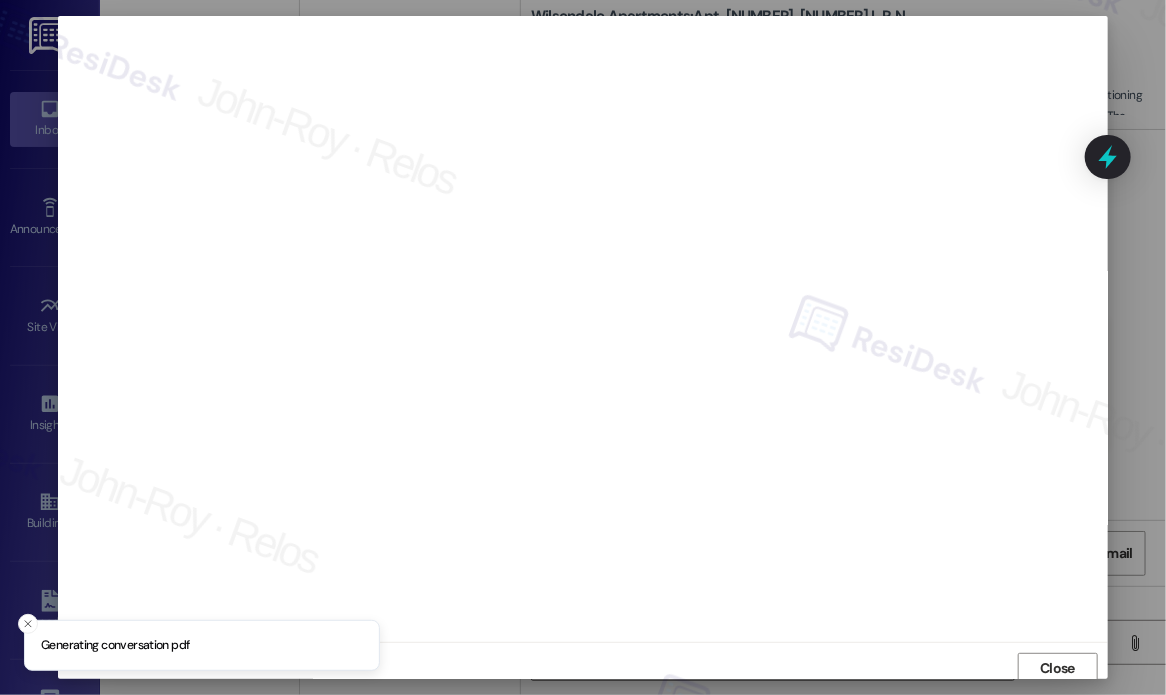 scroll, scrollTop: 5, scrollLeft: 0, axis: vertical 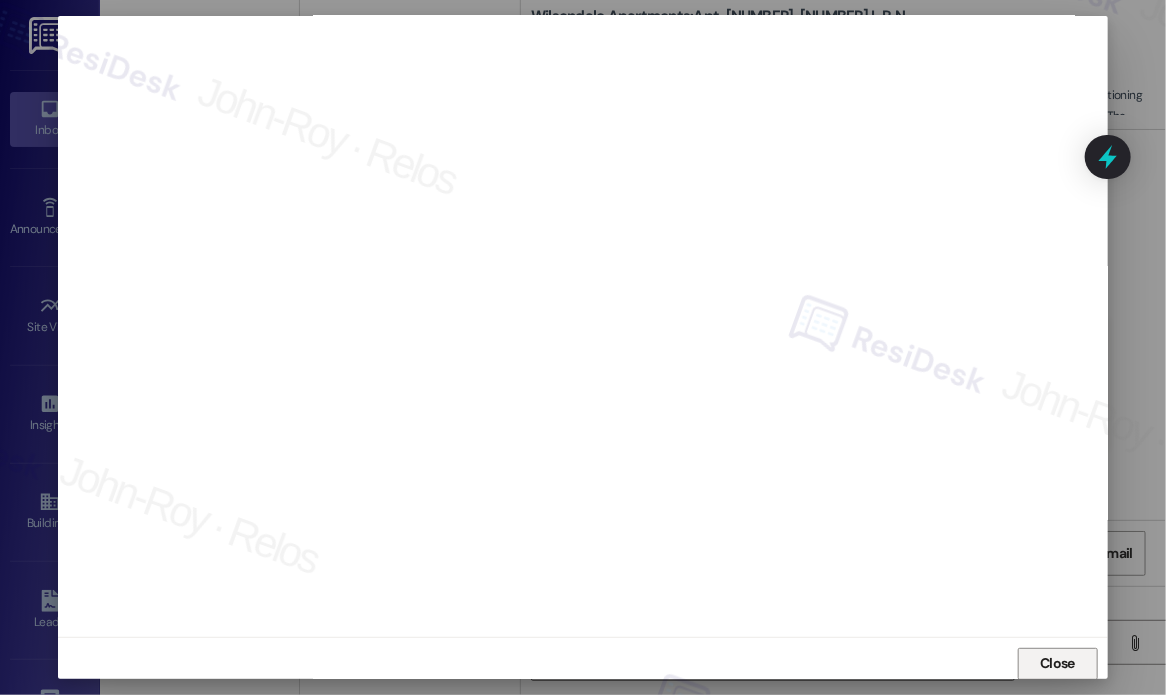 click on "Close" at bounding box center [1057, 663] 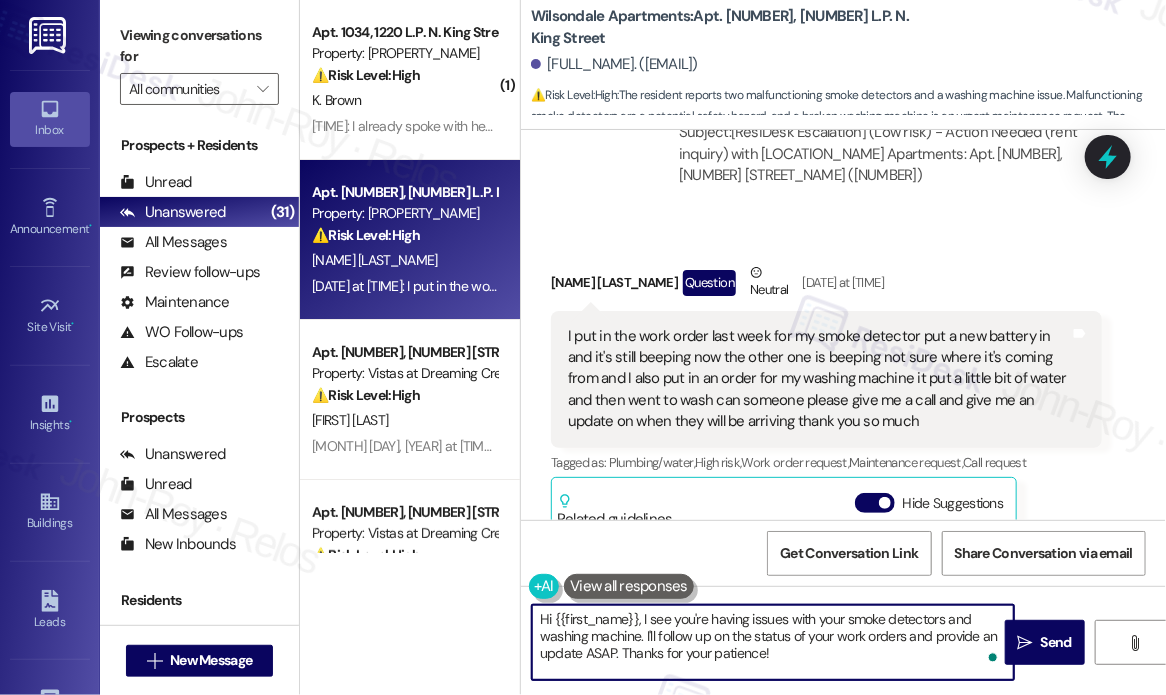 drag, startPoint x: 804, startPoint y: 659, endPoint x: 637, endPoint y: 621, distance: 171.2688 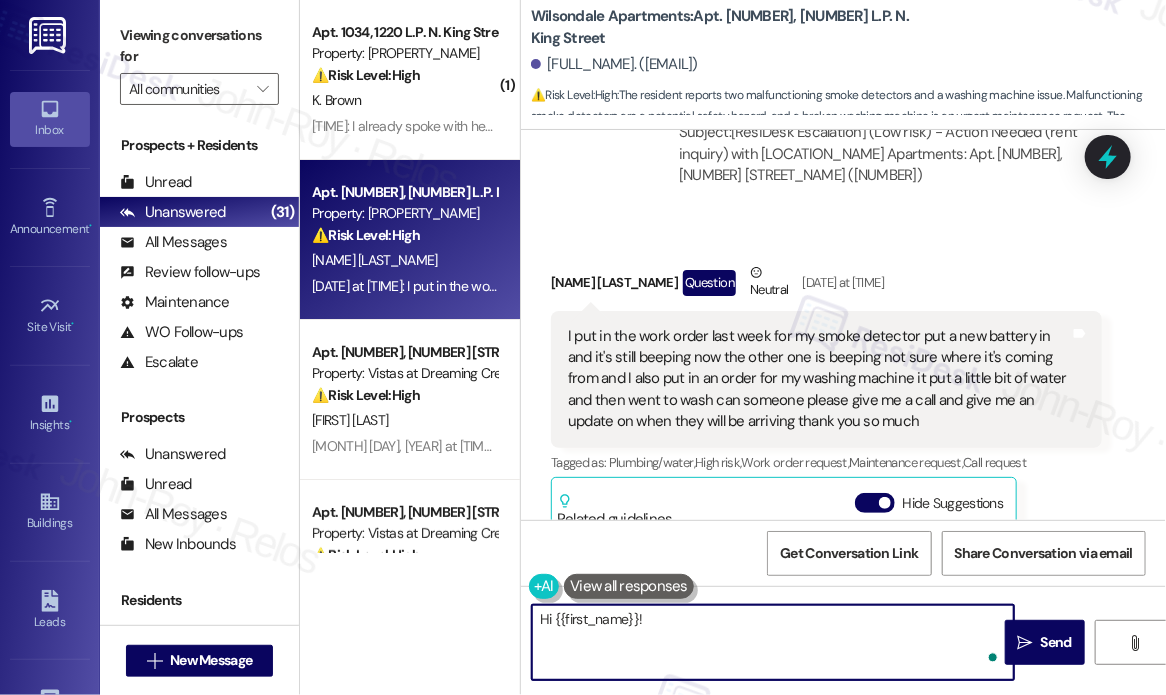 paste on "Thanks for reaching out — I’m sorry to hear both the smoke detector and washing machine issues are still ongoing.
Do you happen to have the work order number you submitted last week? I can follow up with the team to get you an update and make sure someone contacts you about the expected arrival time." 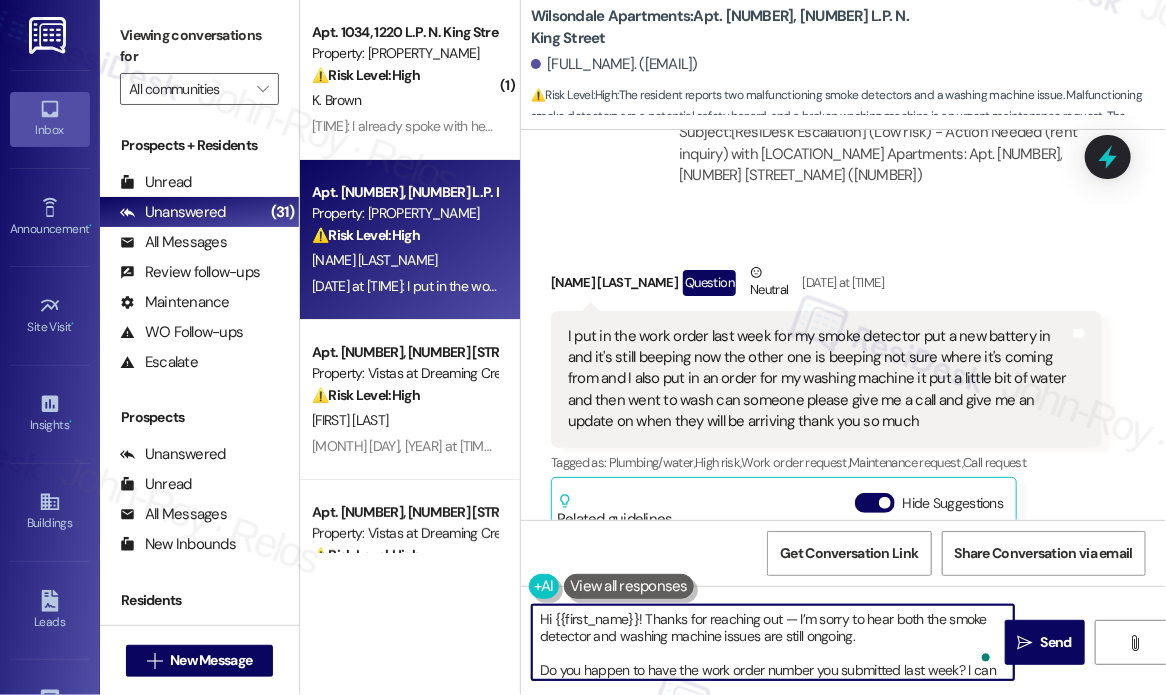 scroll, scrollTop: 33, scrollLeft: 0, axis: vertical 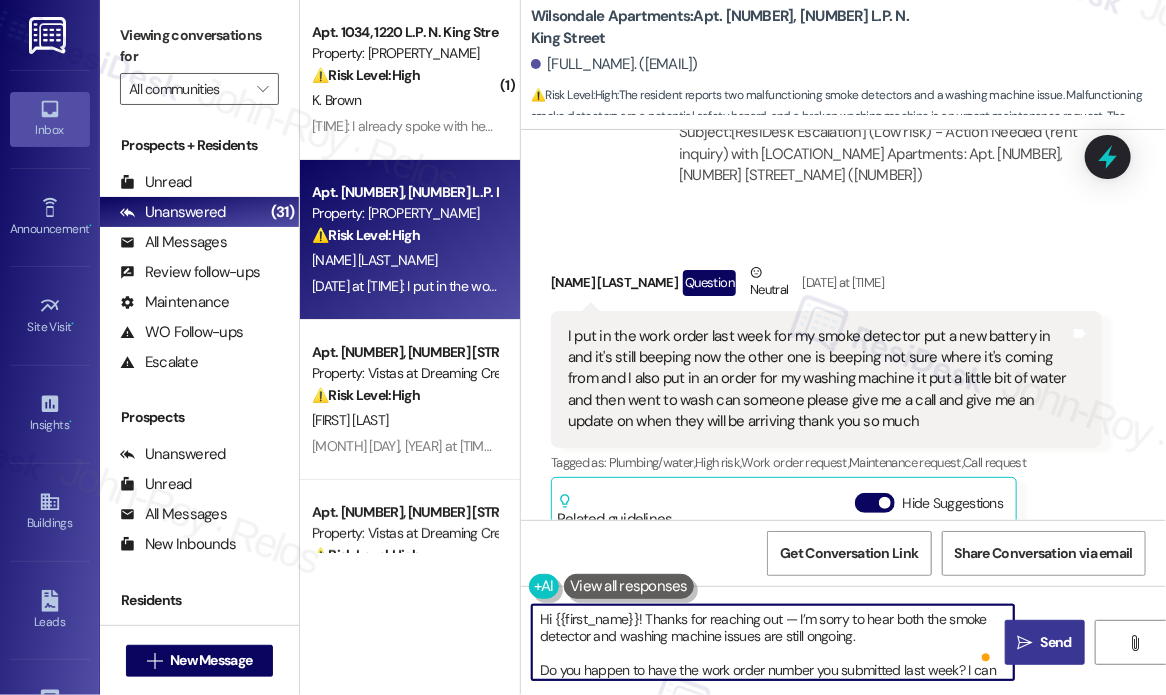 type on "Hi {{first_name}}! Thanks for reaching out — I’m sorry to hear both the smoke detector and washing machine issues are still ongoing.
Do you happen to have the work order number you submitted last week? I can follow up with the team to get you an update and make sure someone contacts you about the expected arrival time." 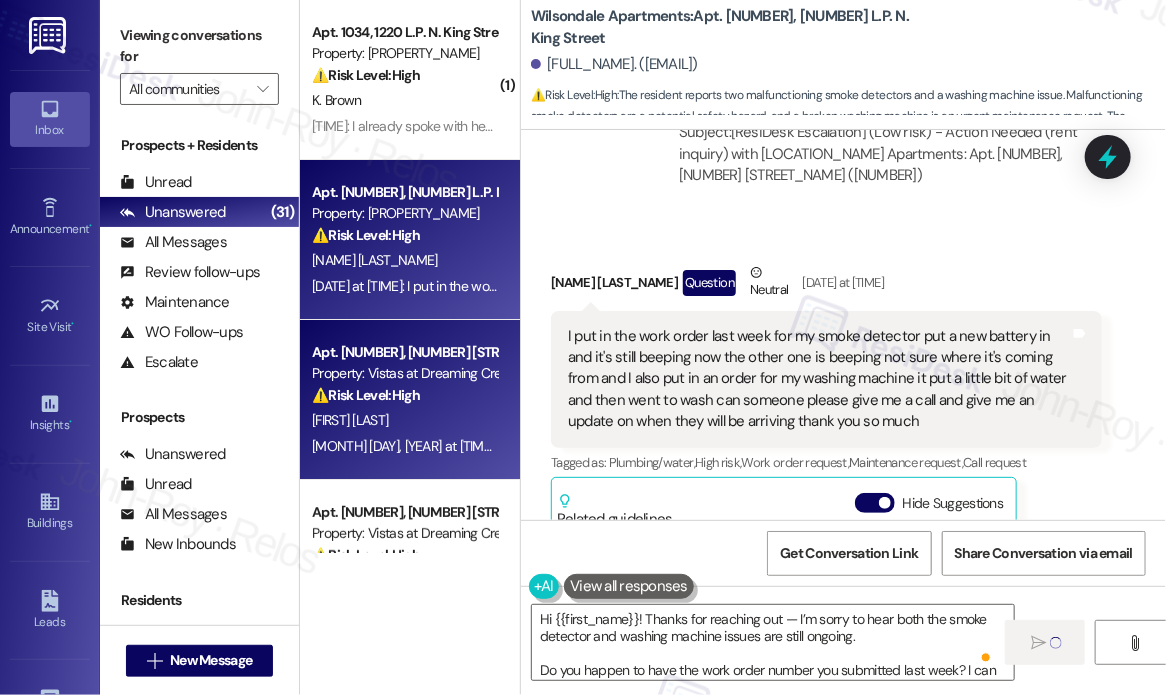 click on "Aug 05, 2025 at 3:36 PM: I have $700 I can pay today. Flex is saying the transaction is pending. Aug 05, 2025 at 3:36 PM: I have $700 I can pay today. Flex is saying the transaction is pending." at bounding box center [404, 446] 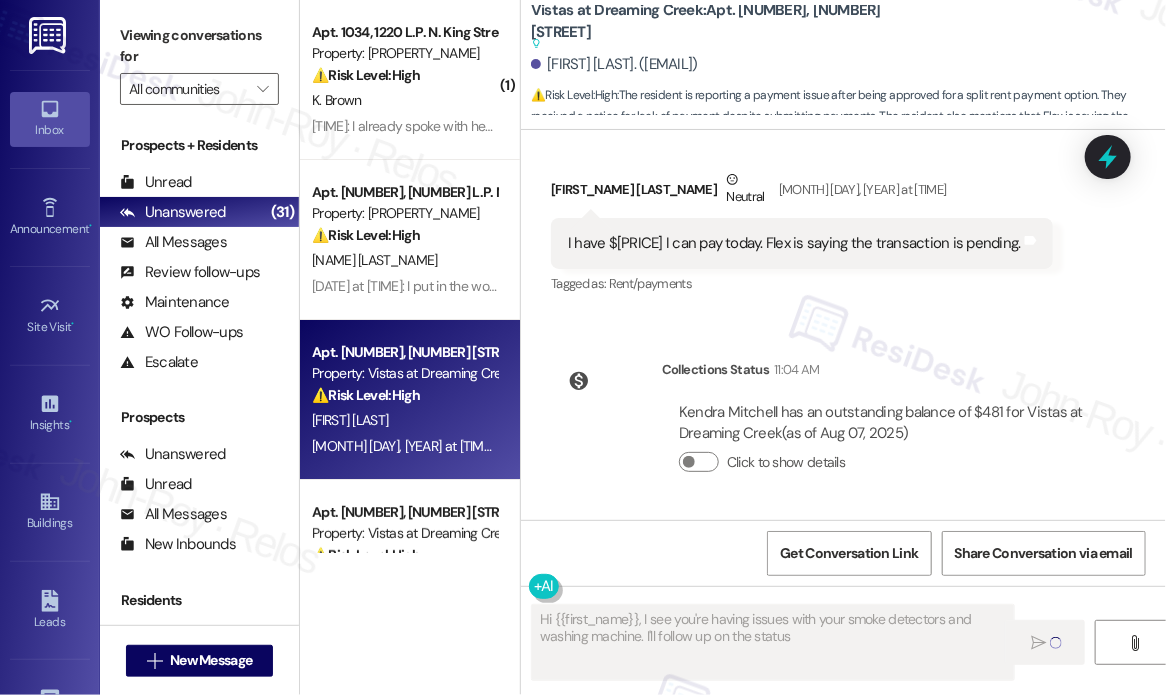 scroll, scrollTop: 5708, scrollLeft: 0, axis: vertical 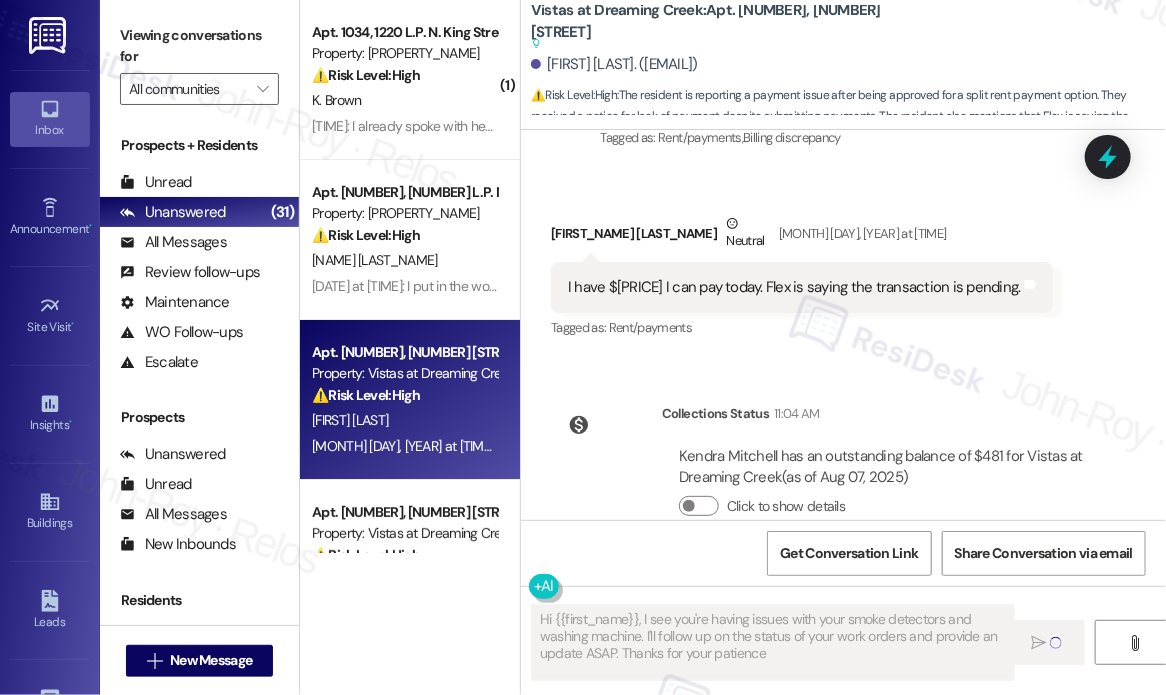 type on "Hi {{first_name}}, I see you're having issues with your smoke detectors and washing machine. I'll follow up on the status of your work orders and provide an update ASAP. Thanks for your patience!" 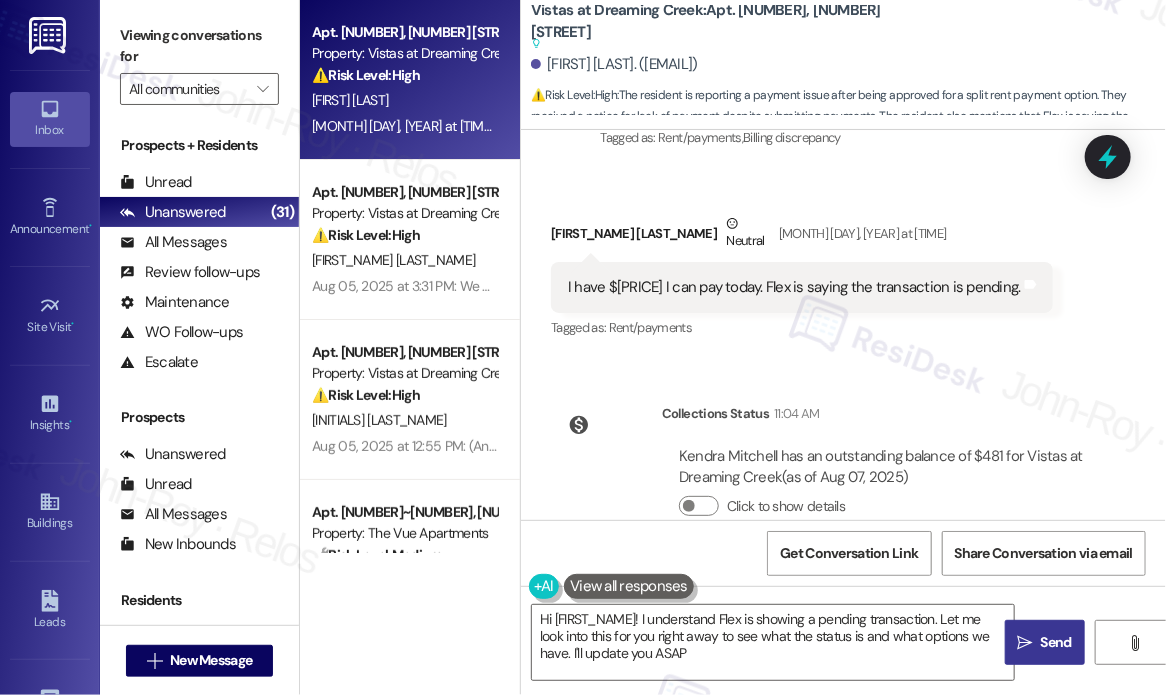 type on "Hi {{first_name}}! I understand Flex is showing a pending transaction. Let me look into this for you right away to see what the status is and what options we have. I'll update you ASAP!" 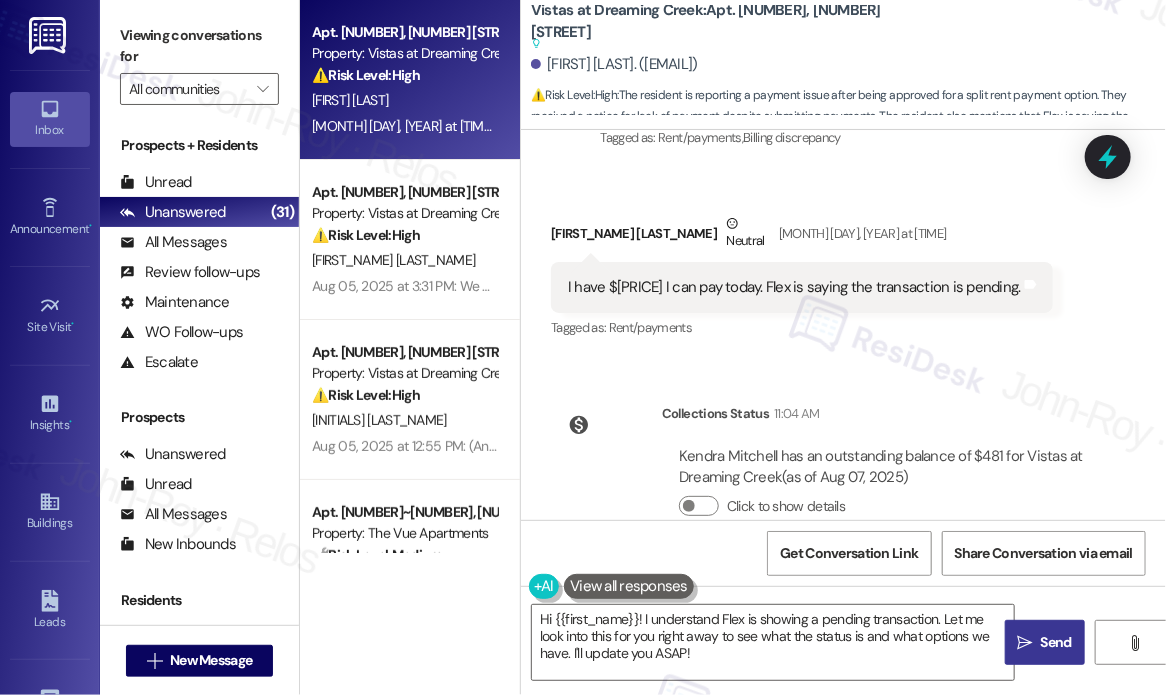 click on "Tagged as:   Rent/payments Click to highlight conversations about Rent/payments" at bounding box center (802, 327) 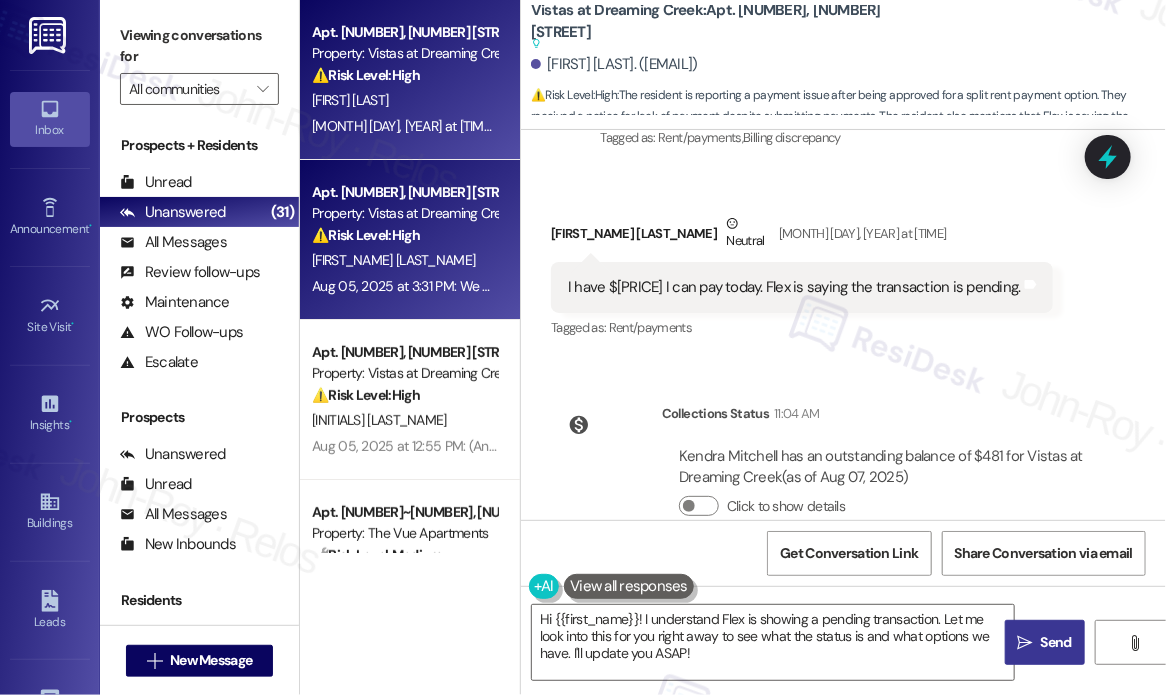 click on "Aug 05, 2025 at 3:31 PM: We have discussed the centipede problem for the last week.  Aug 05, 2025 at 3:31 PM: We have discussed the centipede problem for the last week." at bounding box center (562, 286) 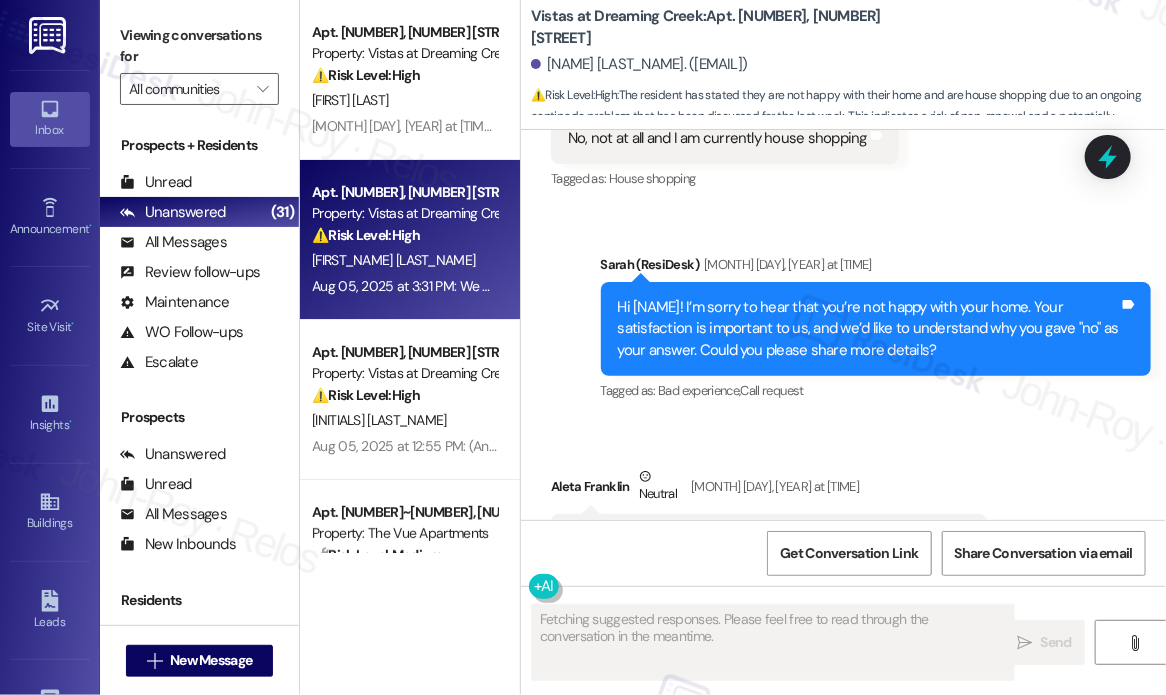 scroll, scrollTop: 7282, scrollLeft: 0, axis: vertical 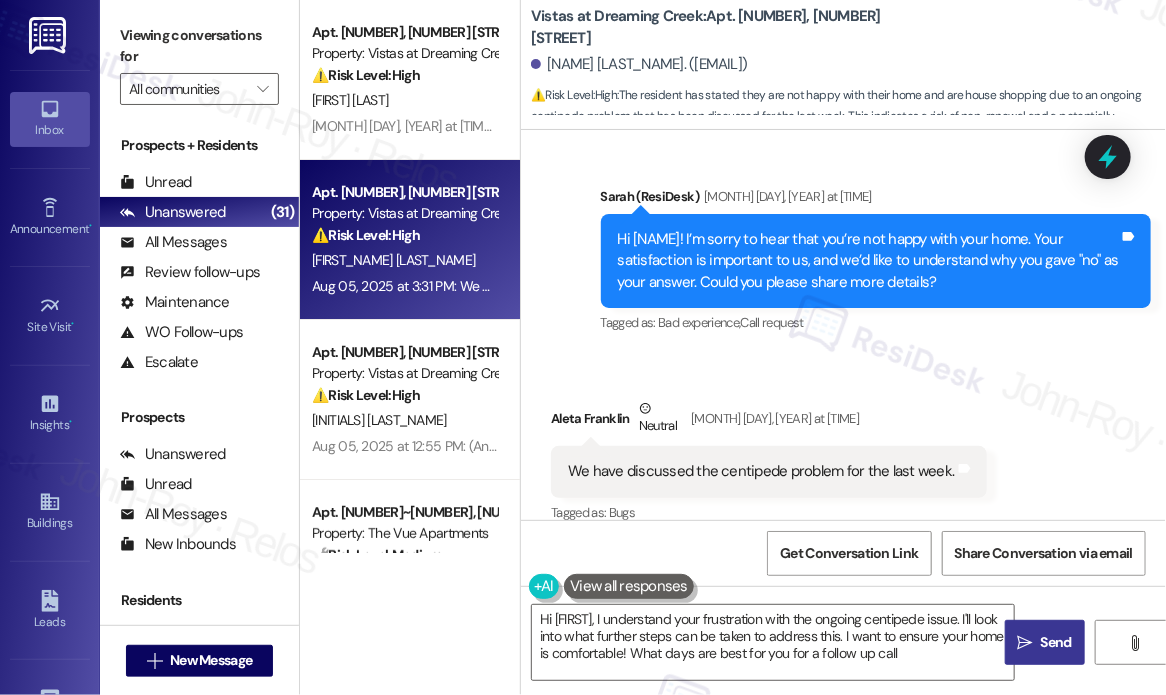 type on "Hi {{first_name}}, I understand your frustration with the ongoing centipede issue. I'll look into what further steps can be taken to address this. I want to ensure your home is comfortable! What days are best for you for a follow up call?" 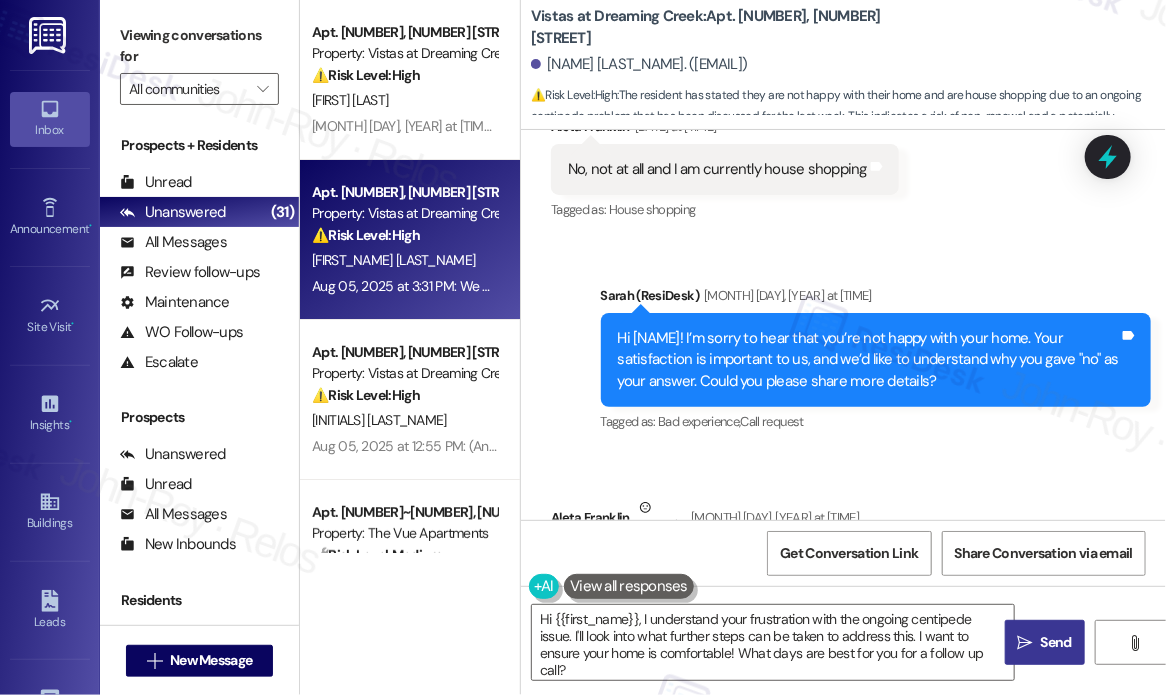 scroll, scrollTop: 7283, scrollLeft: 0, axis: vertical 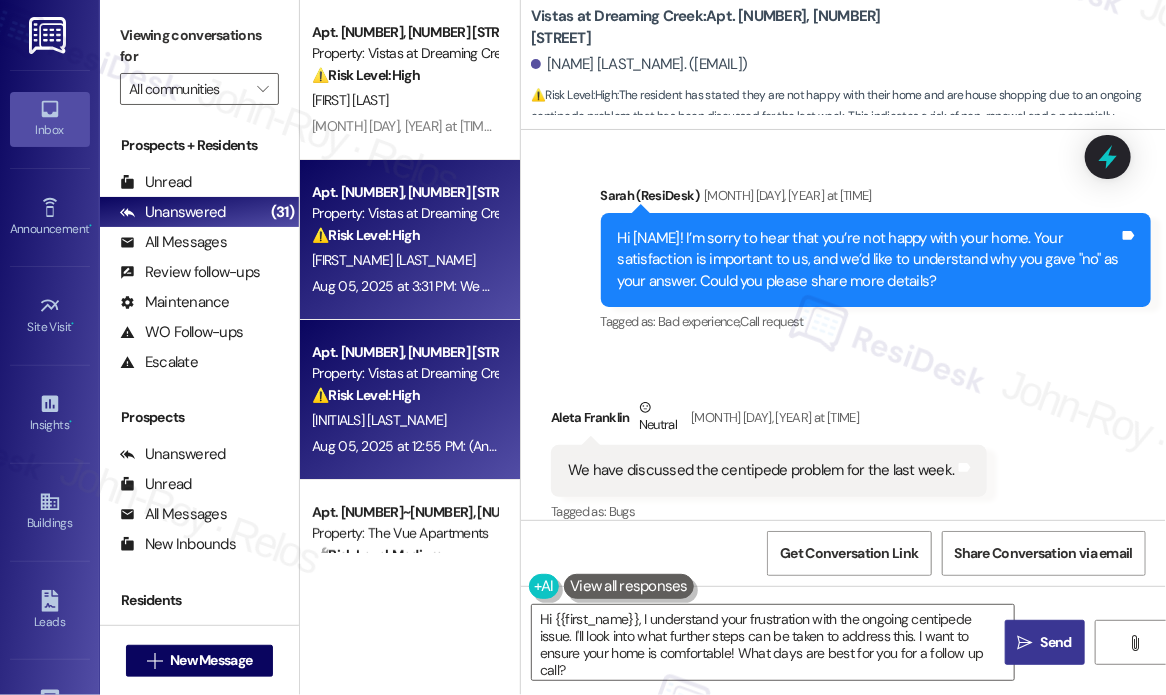 click on "Property: Vistas at Dreaming Creek" at bounding box center [404, 373] 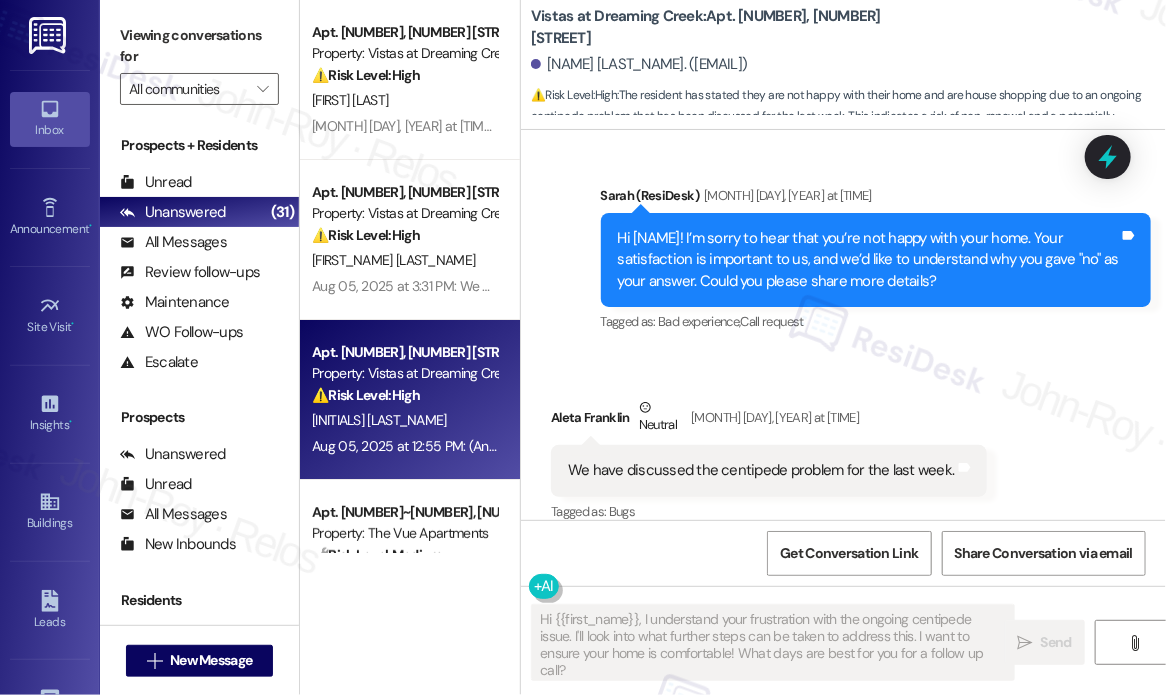 type on "Fetching suggested responses. Please feel free to read through the conversation in the meantime." 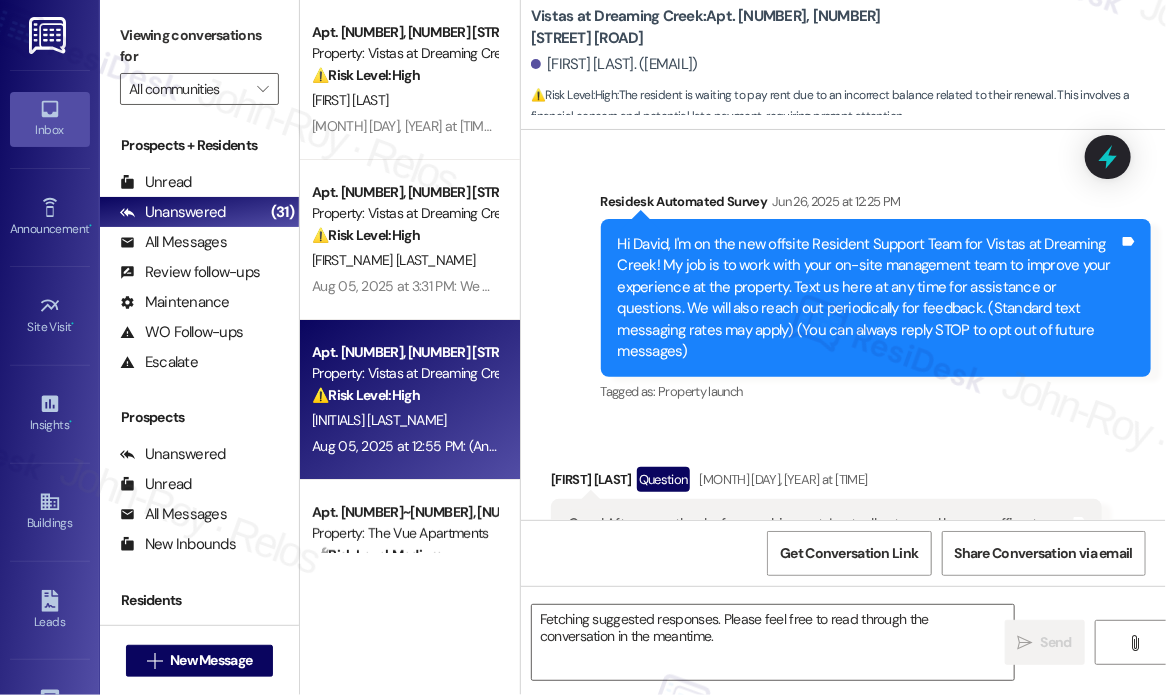 scroll, scrollTop: 17613, scrollLeft: 0, axis: vertical 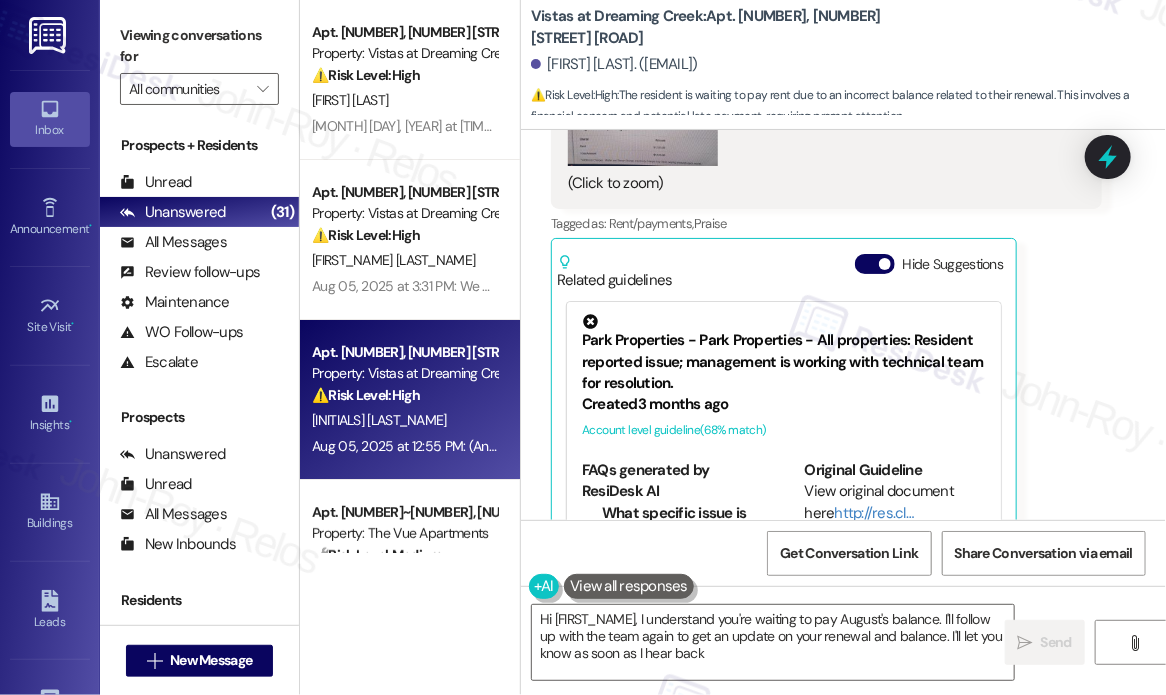type on "Hi {{first_name}}, I understand you're waiting to pay August's balance. I'll follow up with the team again to get an update on your renewal and balance. I'll let you know as soon as I hear back!" 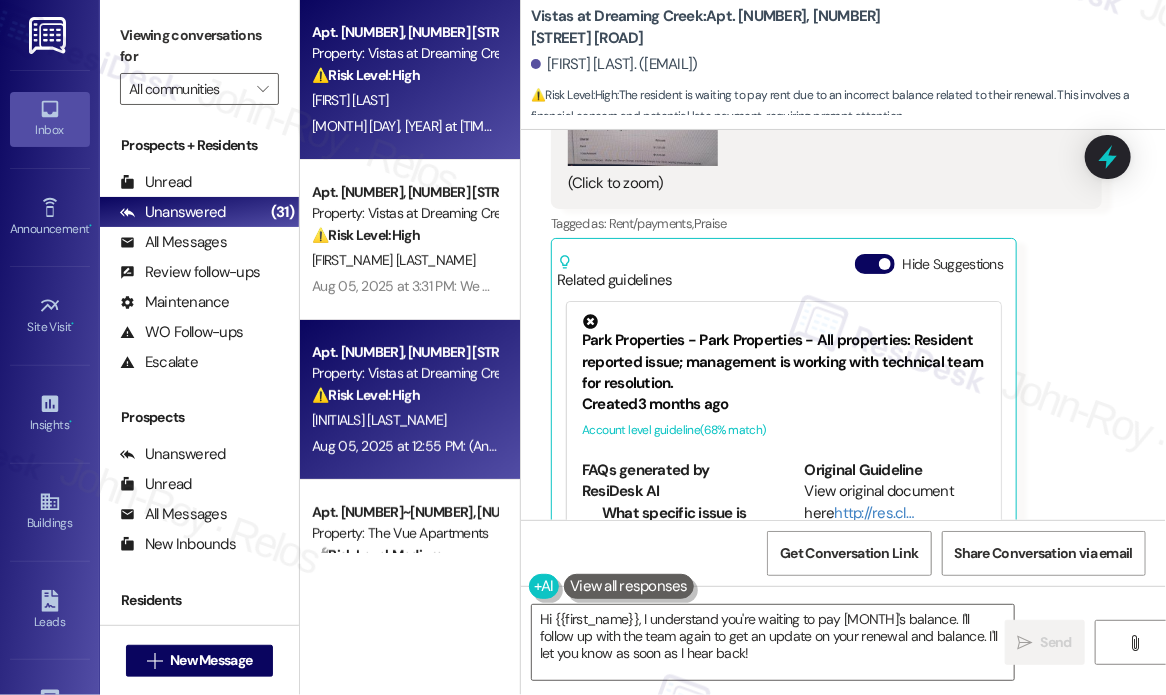 click on "Aug 05, 2025 at 3:36 PM: I have $700 I can pay today. Flex is saying the transaction is pending. Aug 05, 2025 at 3:36 PM: I have $700 I can pay today. Flex is saying the transaction is pending." at bounding box center [624, 126] 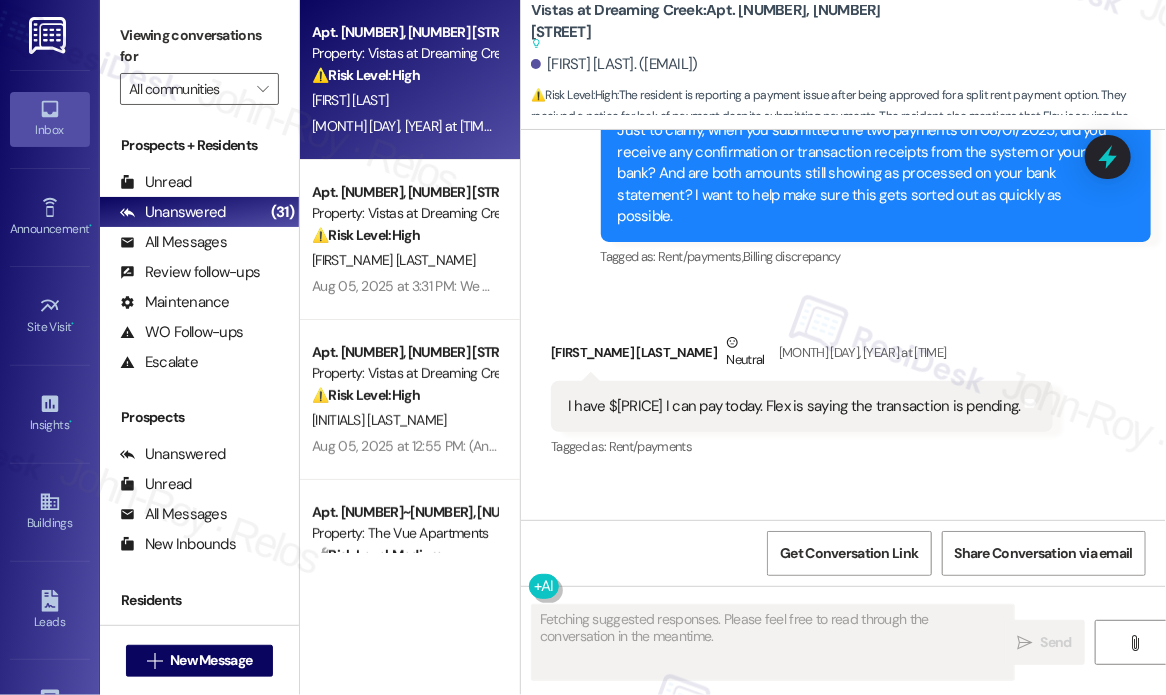 scroll, scrollTop: 5708, scrollLeft: 0, axis: vertical 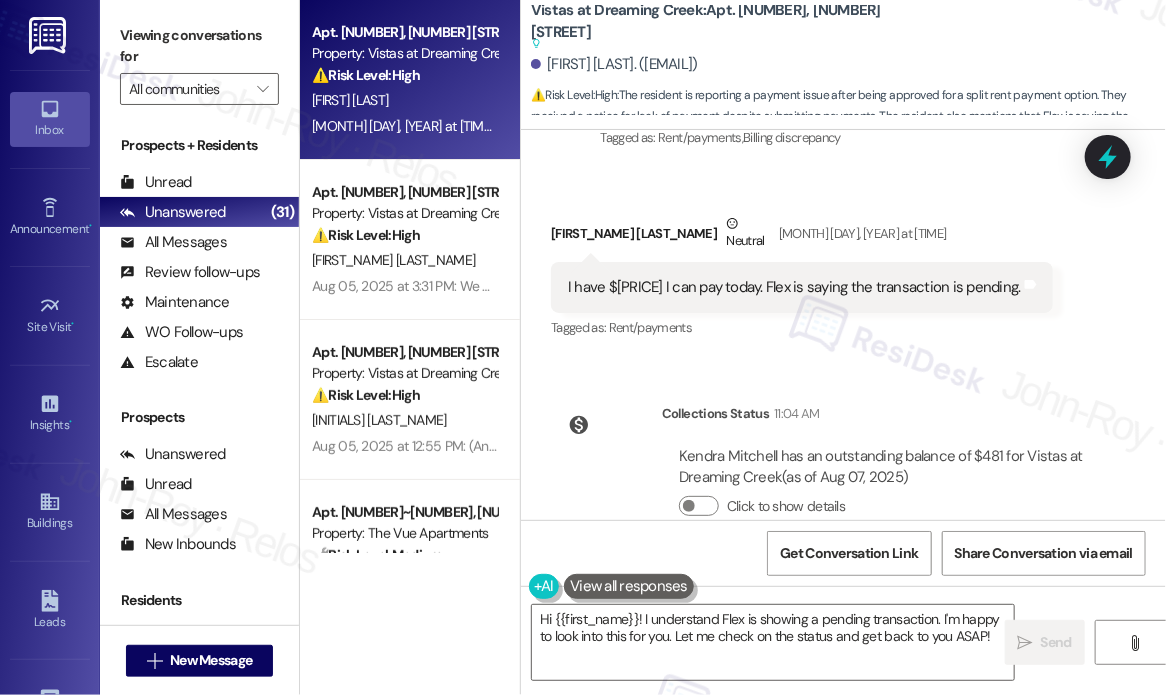 click on "I have $700 I can pay today. Flex is saying the transaction is pending." at bounding box center (794, 287) 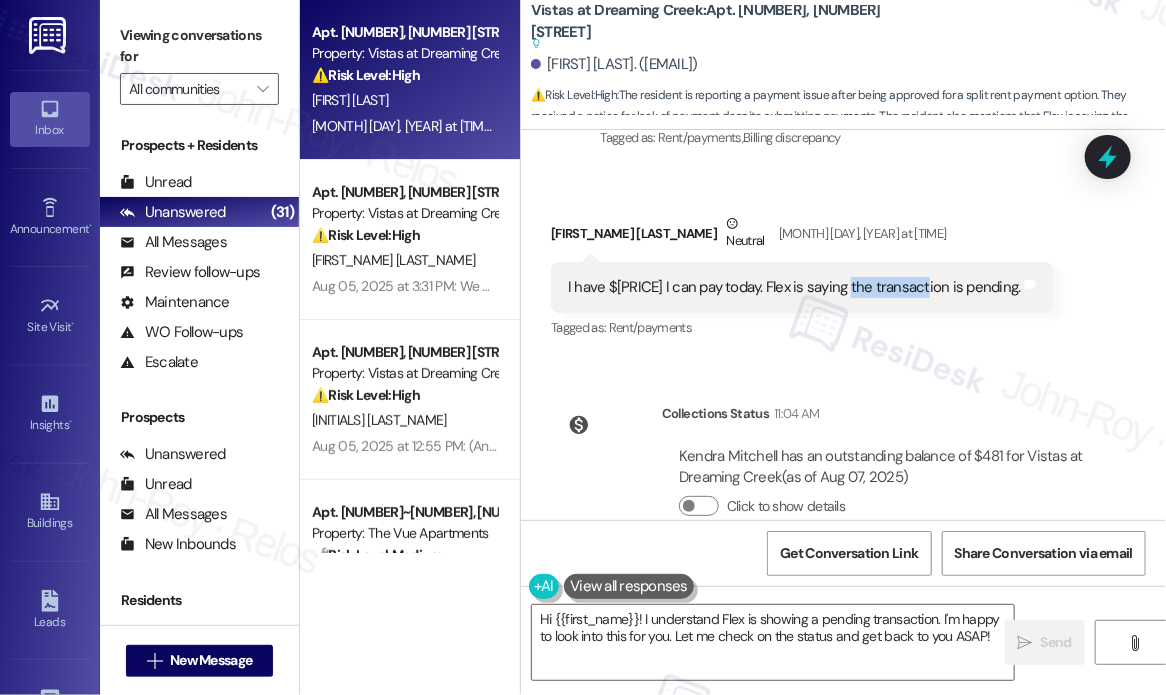 click on "I have $700 I can pay today. Flex is saying the transaction is pending." at bounding box center (794, 287) 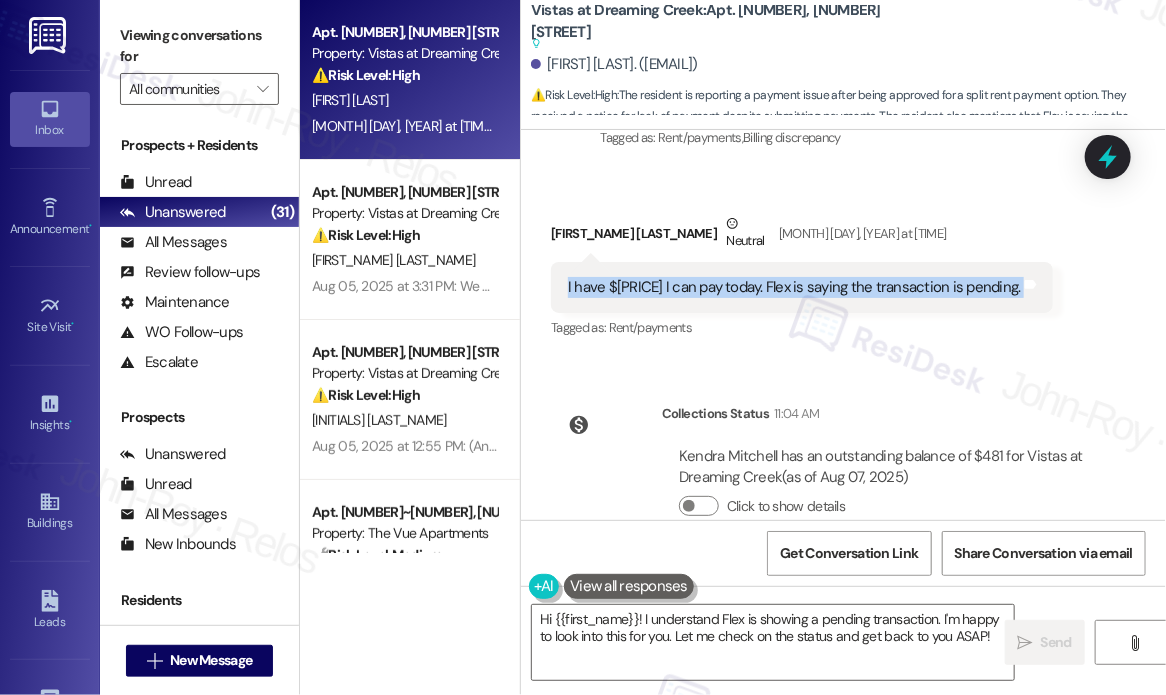 click on "I have $700 I can pay today. Flex is saying the transaction is pending." at bounding box center [794, 287] 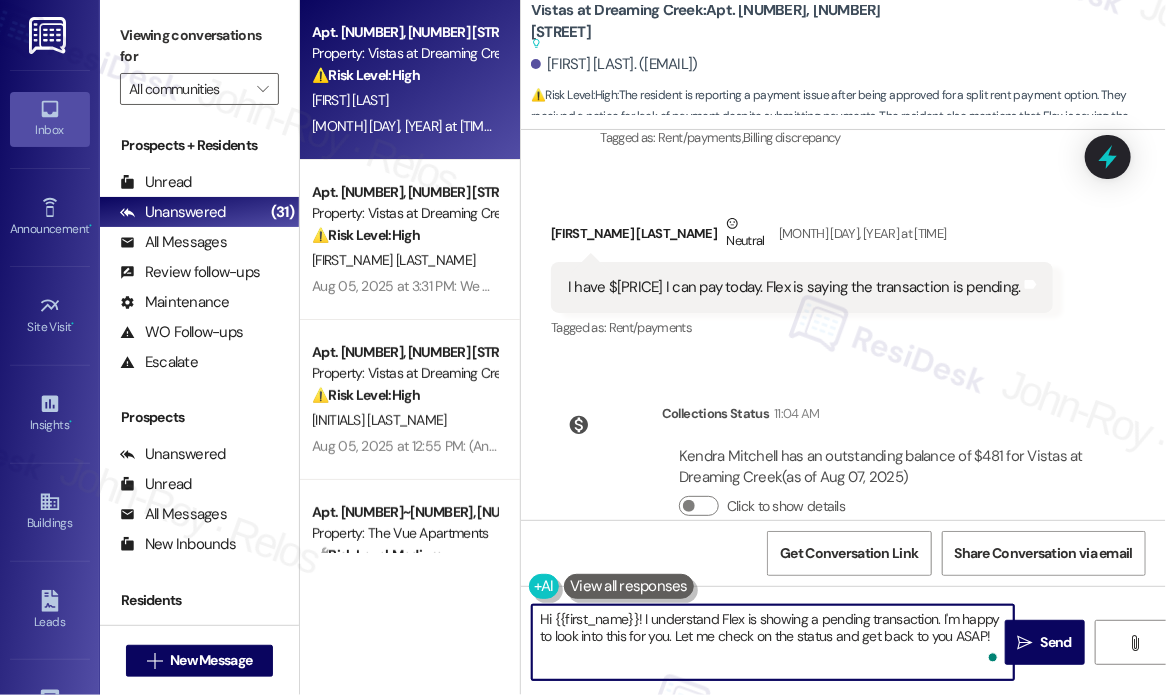 drag, startPoint x: 644, startPoint y: 621, endPoint x: 995, endPoint y: 643, distance: 351.68878 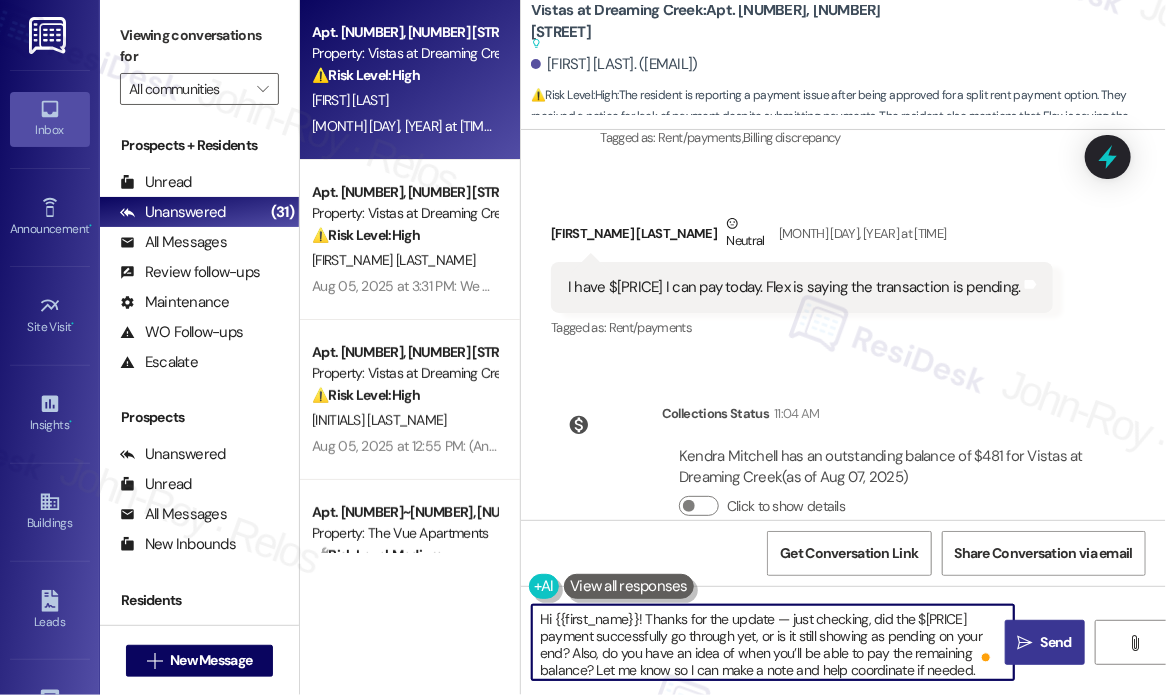 type on "Hi {{first_name}}! Thanks for the update — just checking, did the $700 payment successfully go through yet, or is it still showing as pending on your end? Also, do you have an idea of when you’ll be able to pay the remaining balance? Let me know so I can make a note and help coordinate if needed." 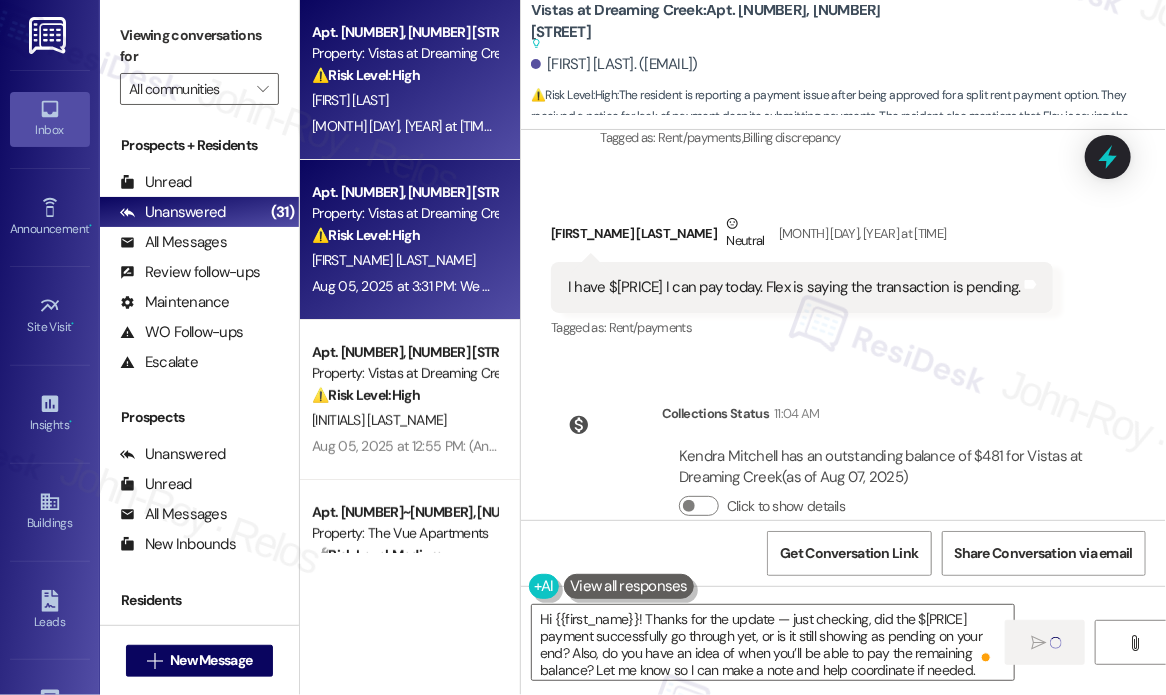 click on "Aug 05, 2025 at 3:31 PM: We have discussed the centipede problem for the last week.  Aug 05, 2025 at 3:31 PM: We have discussed the centipede problem for the last week." at bounding box center [562, 286] 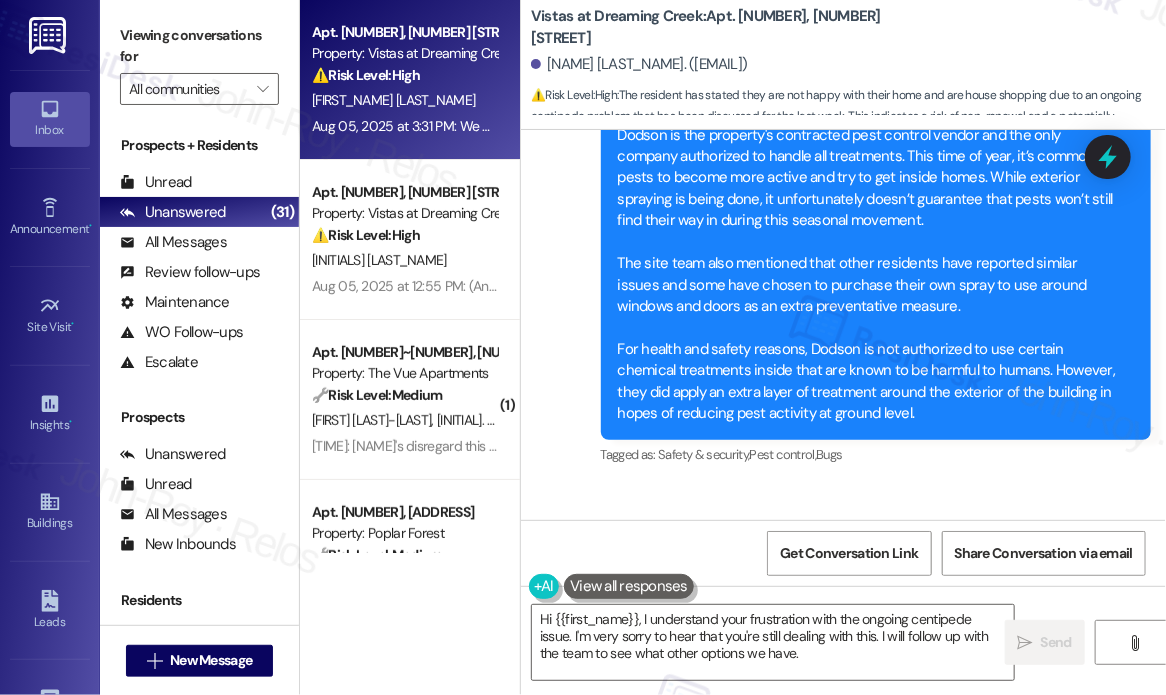 scroll, scrollTop: 6583, scrollLeft: 0, axis: vertical 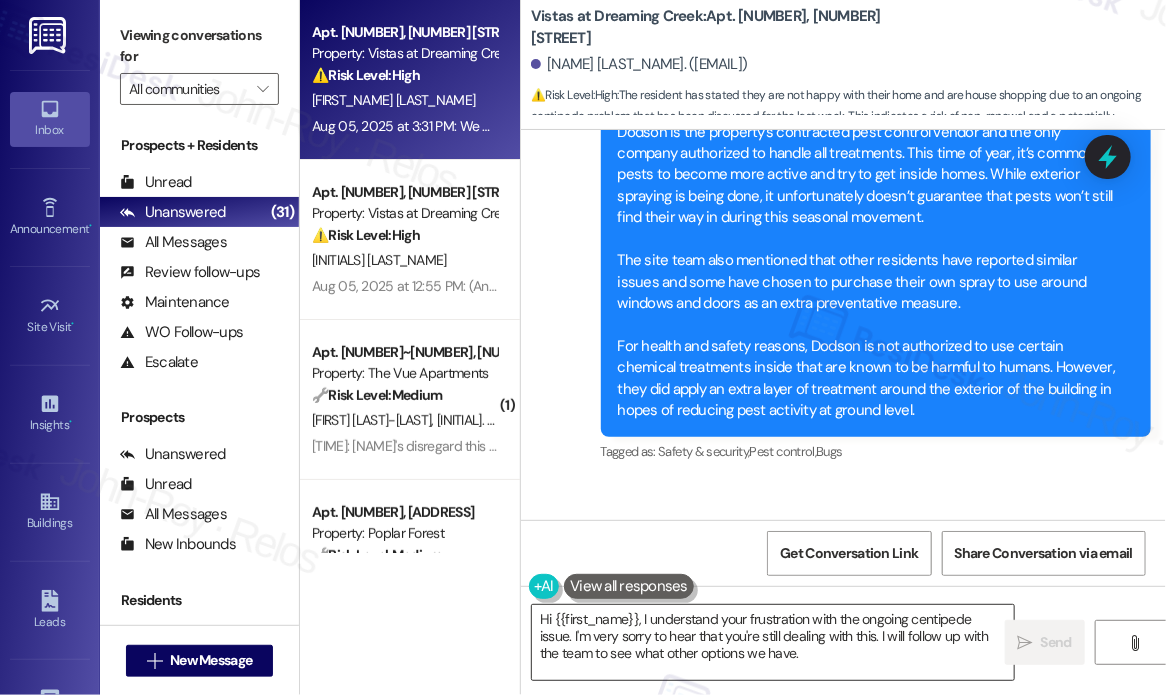click on "Hi {{first_name}}, I understand your frustration with the ongoing centipede issue. I'm very sorry to hear that you're still dealing with this. I will follow up with the team to see what other options we have." at bounding box center [773, 642] 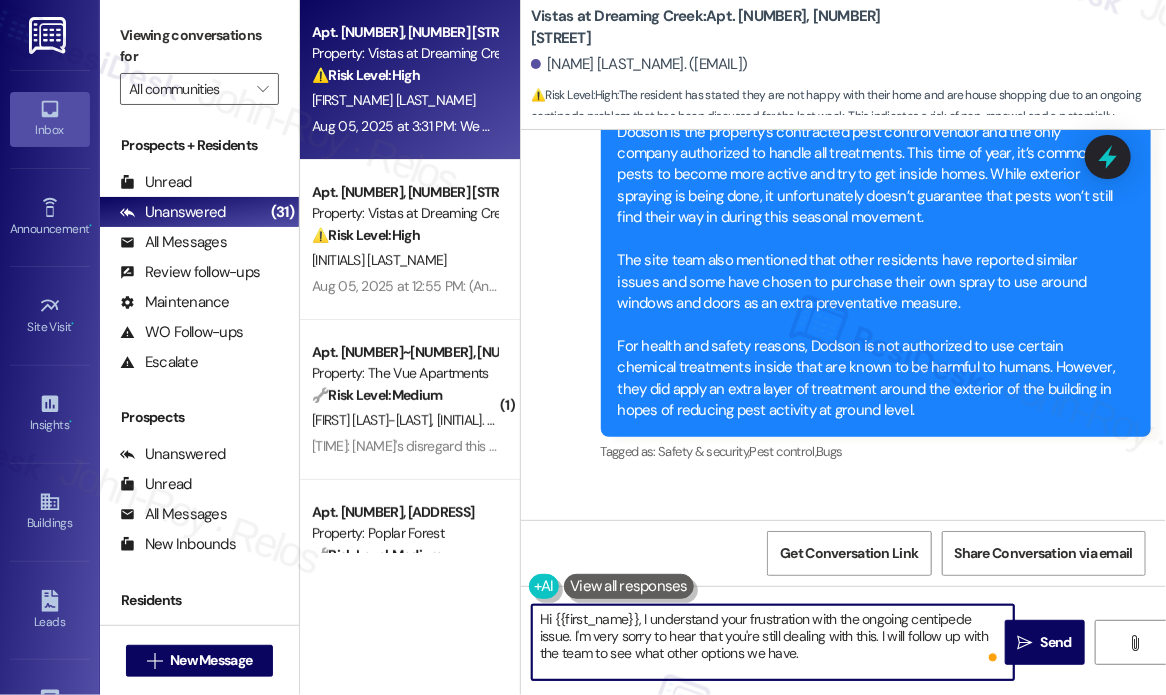 click on "Hi {{first_name}}, I understand your frustration with the ongoing centipede issue. I'm very sorry to hear that you're still dealing with this. I will follow up with the team to see what other options we have." at bounding box center (773, 642) 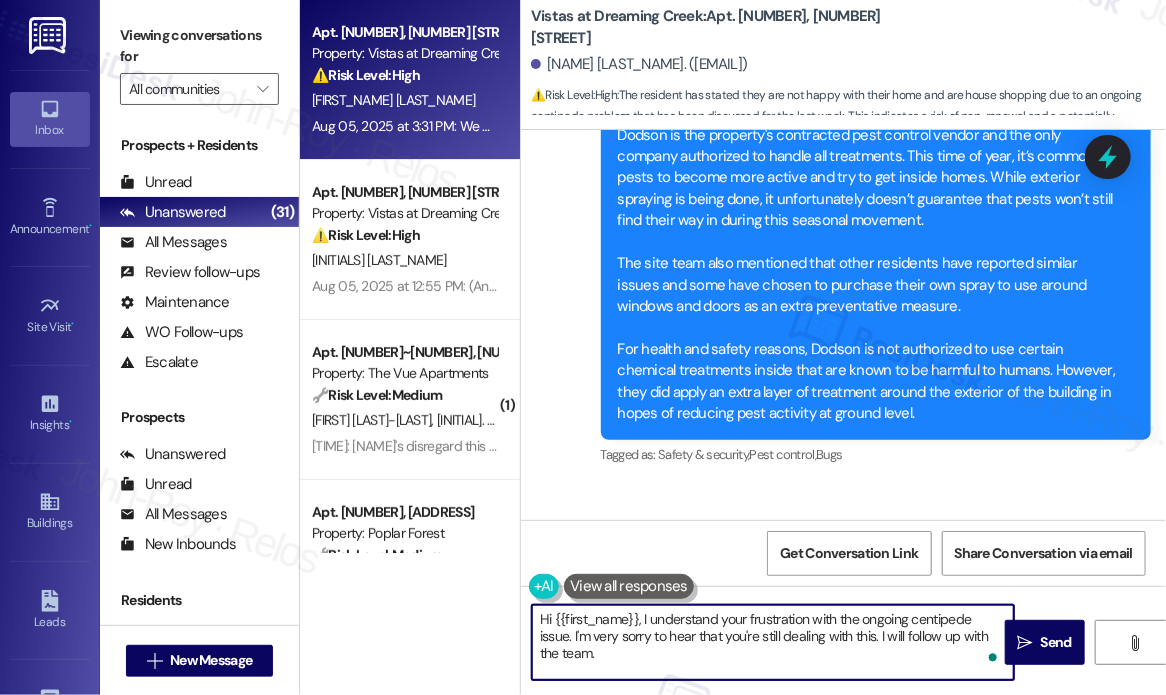 scroll, scrollTop: 6583, scrollLeft: 0, axis: vertical 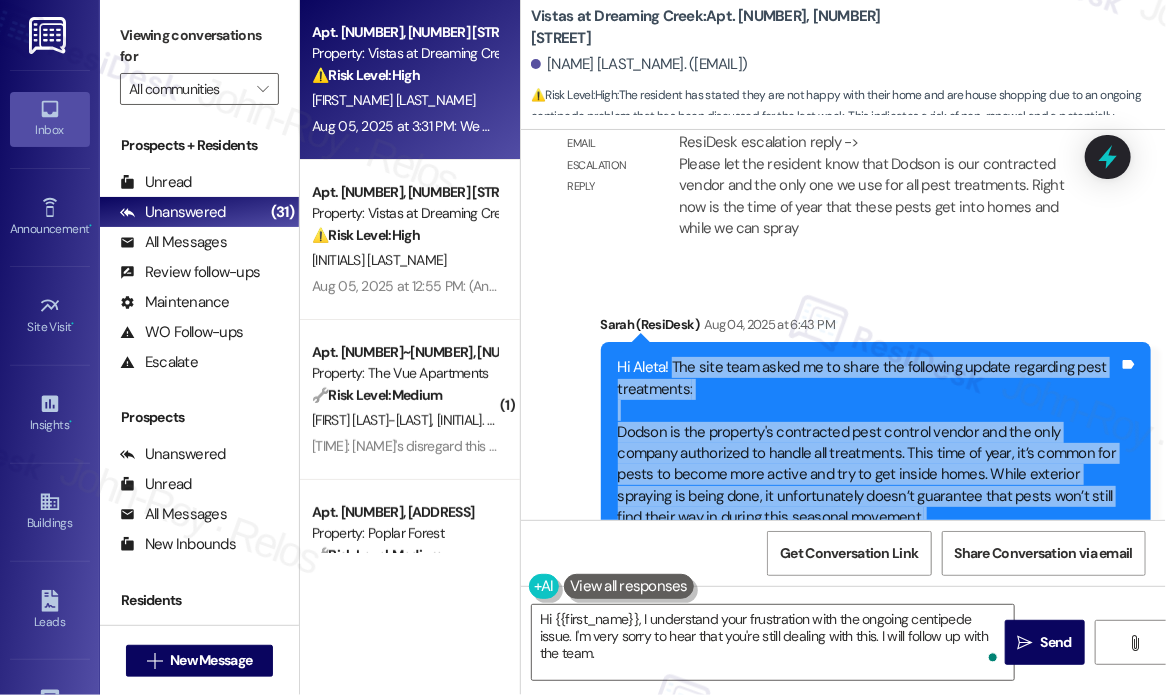 drag, startPoint x: 896, startPoint y: 382, endPoint x: 672, endPoint y: 351, distance: 226.13492 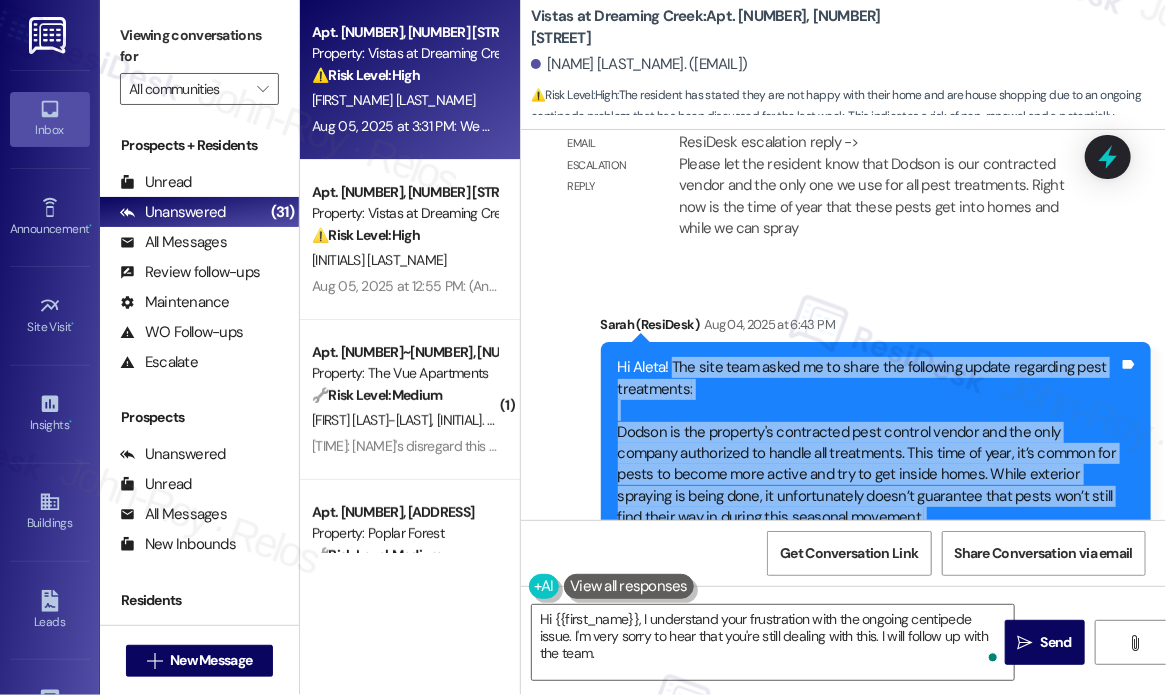 copy on "The site team asked me to share the following update regarding pest treatments:
Dodson is the property's contracted pest control vendor and the only company authorized to handle all treatments. This time of year, it’s common for pests to become more active and try to get inside homes. While exterior spraying is being done, it unfortunately doesn’t guarantee that pests won’t still find their way in during this seasonal movement.
The site team also mentioned that other residents have reported similar issues and some have chosen to purchase their own spray to use around windows and doors as an extra preventative measure.
For health and safety reasons, Dodson is not authorized to use certain chemical treatments inside that are known to be harmful to humans. However, they did apply an extra layer of treatment around the exterior of the building in hopes of reducing pest activity at ground level." 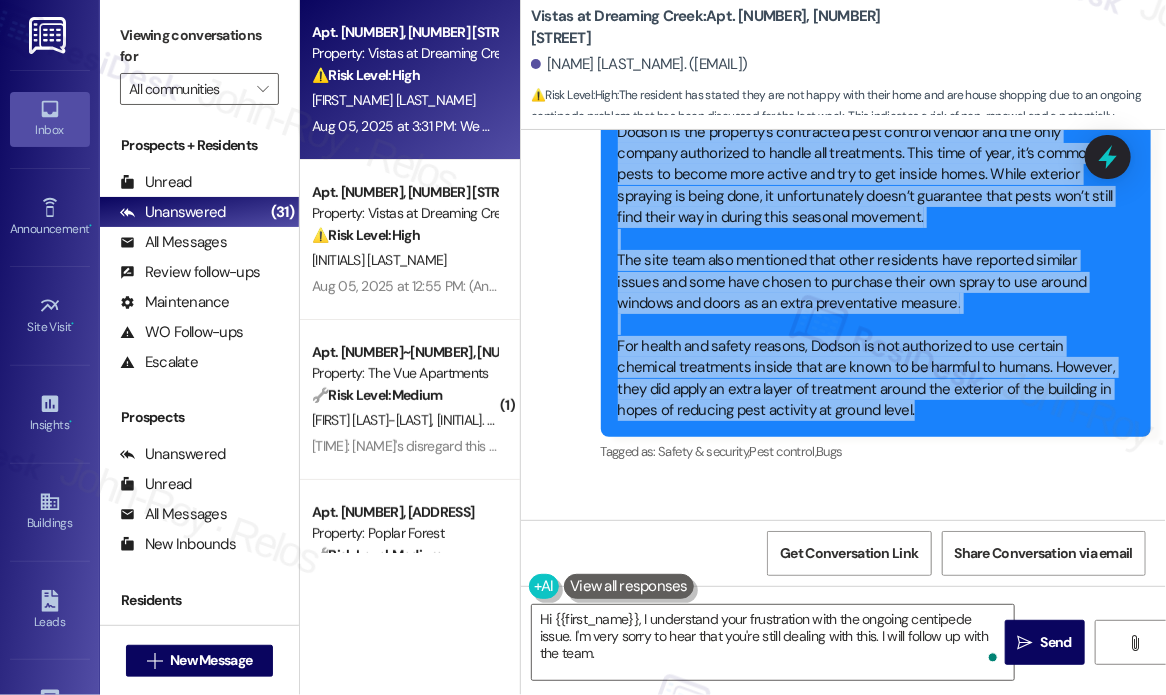 scroll, scrollTop: 6883, scrollLeft: 0, axis: vertical 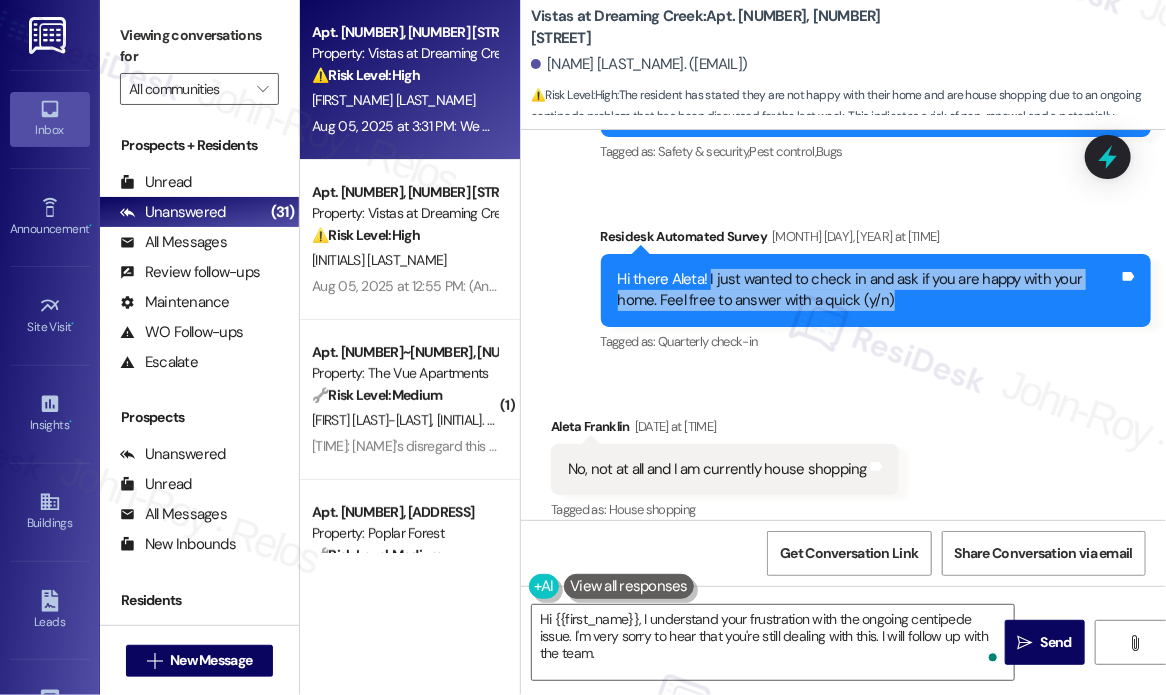 drag, startPoint x: 916, startPoint y: 282, endPoint x: 706, endPoint y: 258, distance: 211.36697 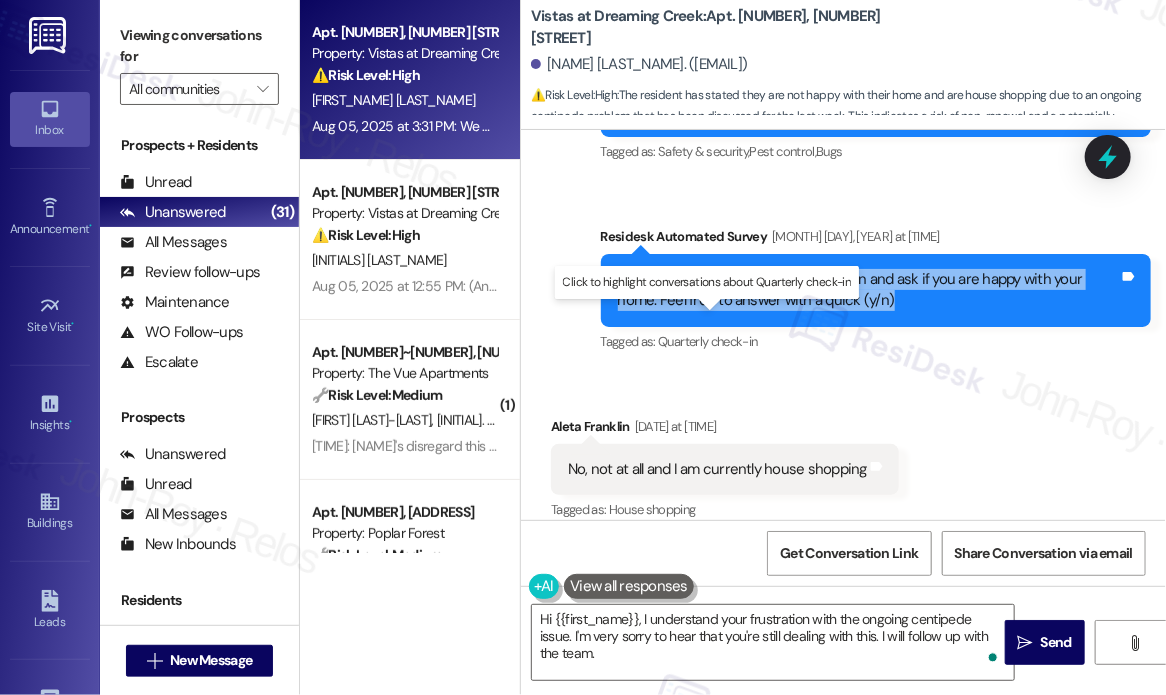 copy on "I just wanted to check in and ask if you are happy with your home.  Feel free to answer with a quick (y/n)" 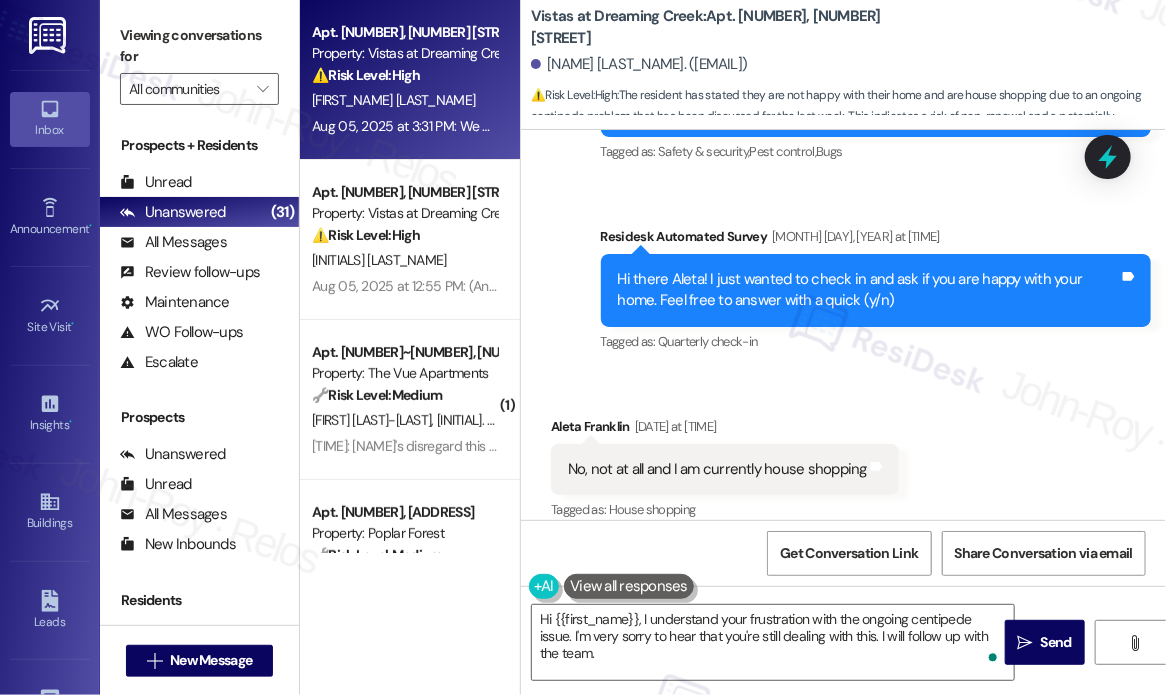 click on "No, not at all and I am currently house shopping" at bounding box center (717, 469) 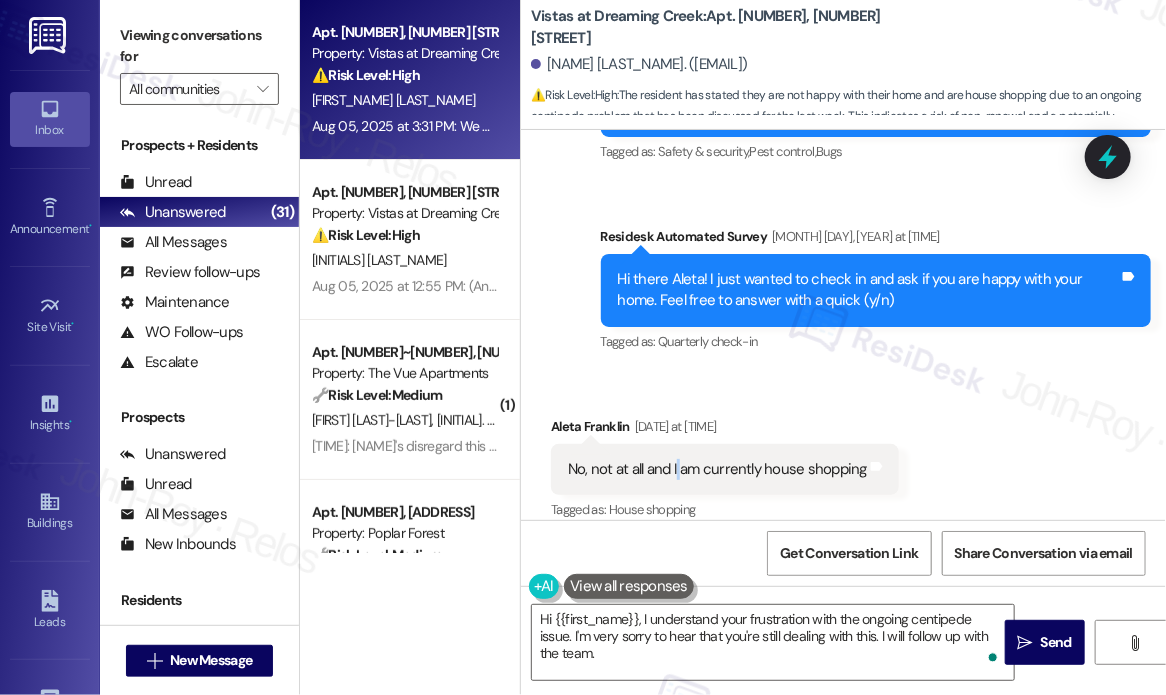 click on "No, not at all and I am currently house shopping" at bounding box center (717, 469) 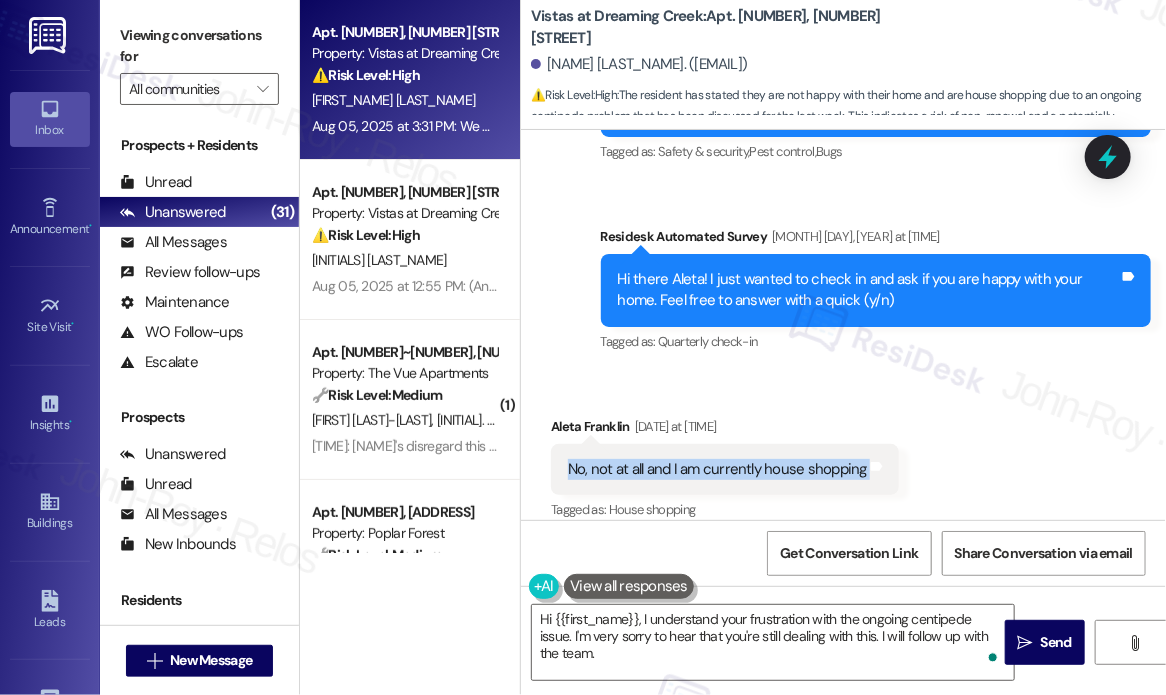 click on "No, not at all and I am currently house shopping" at bounding box center [717, 469] 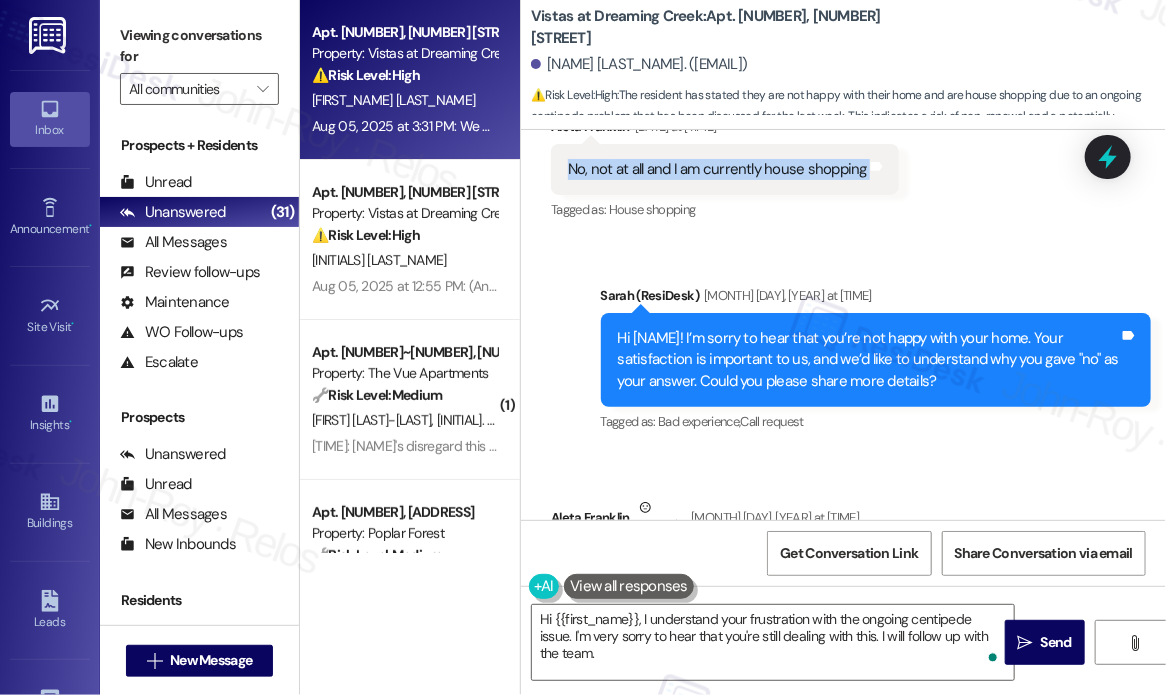 scroll, scrollTop: 7283, scrollLeft: 0, axis: vertical 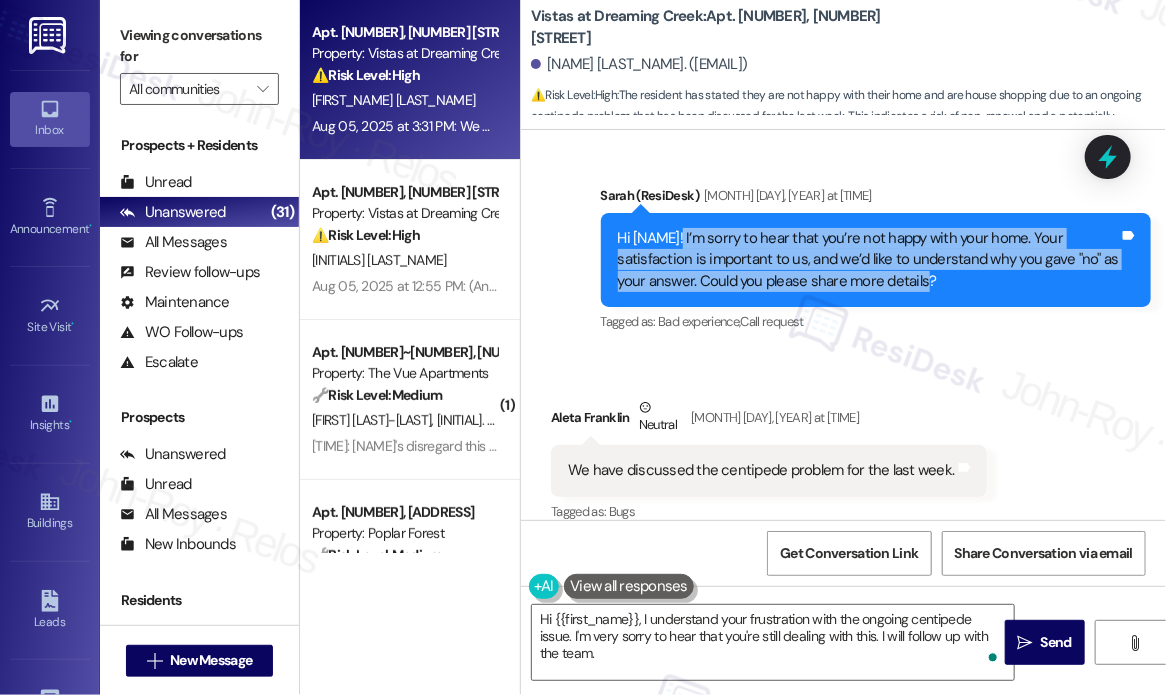 drag, startPoint x: 958, startPoint y: 262, endPoint x: 671, endPoint y: 216, distance: 290.66302 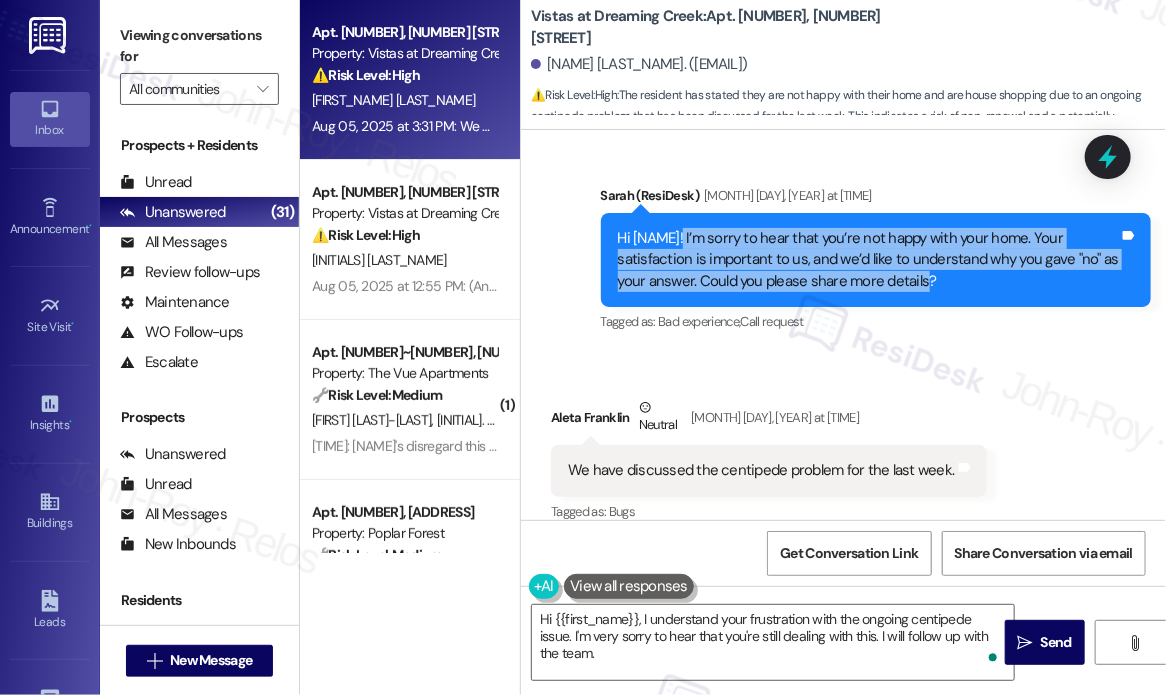 copy on "I’m sorry to hear that you’re not happy with your home. Your satisfaction is important to us, and we’d like to understand why you gave "no" as your answer. Could you please share more details?" 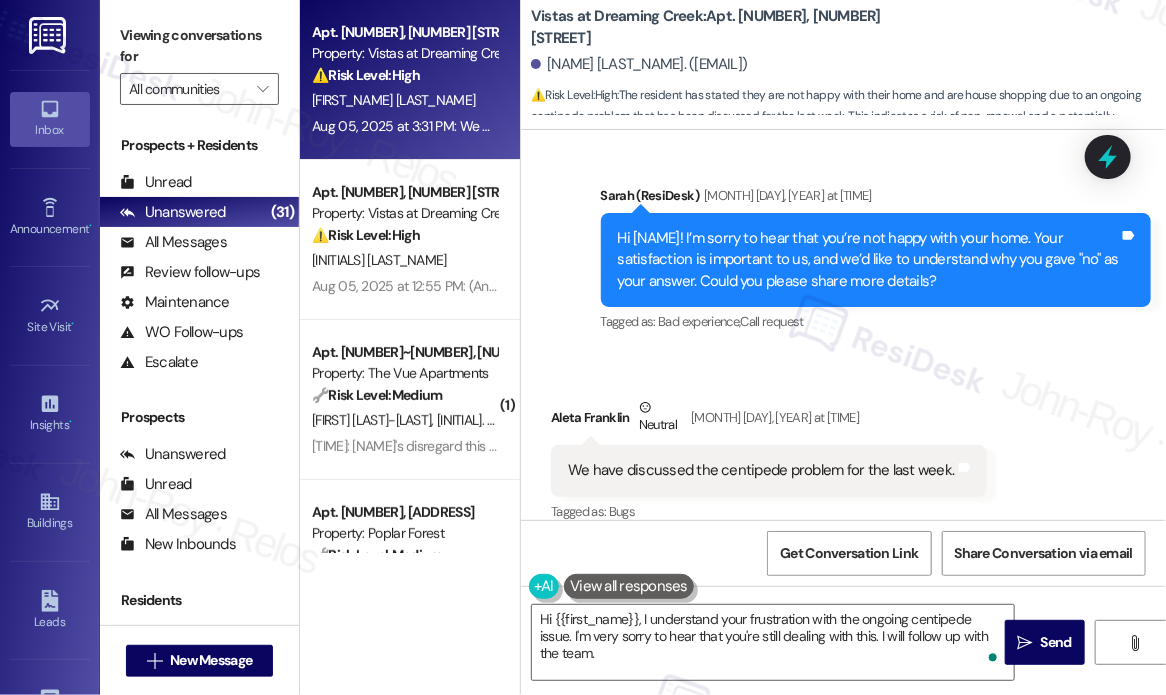 click on "We have discussed the centipede problem for the last week." at bounding box center (761, 470) 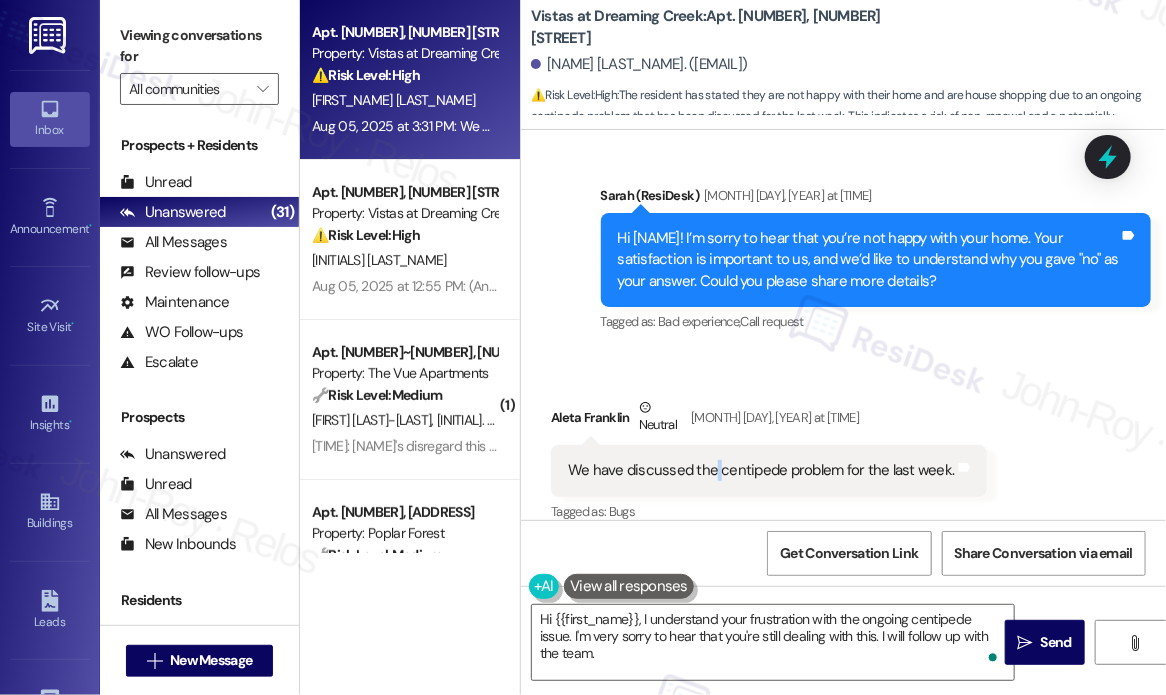 click on "We have discussed the centipede problem for the last week." at bounding box center [761, 470] 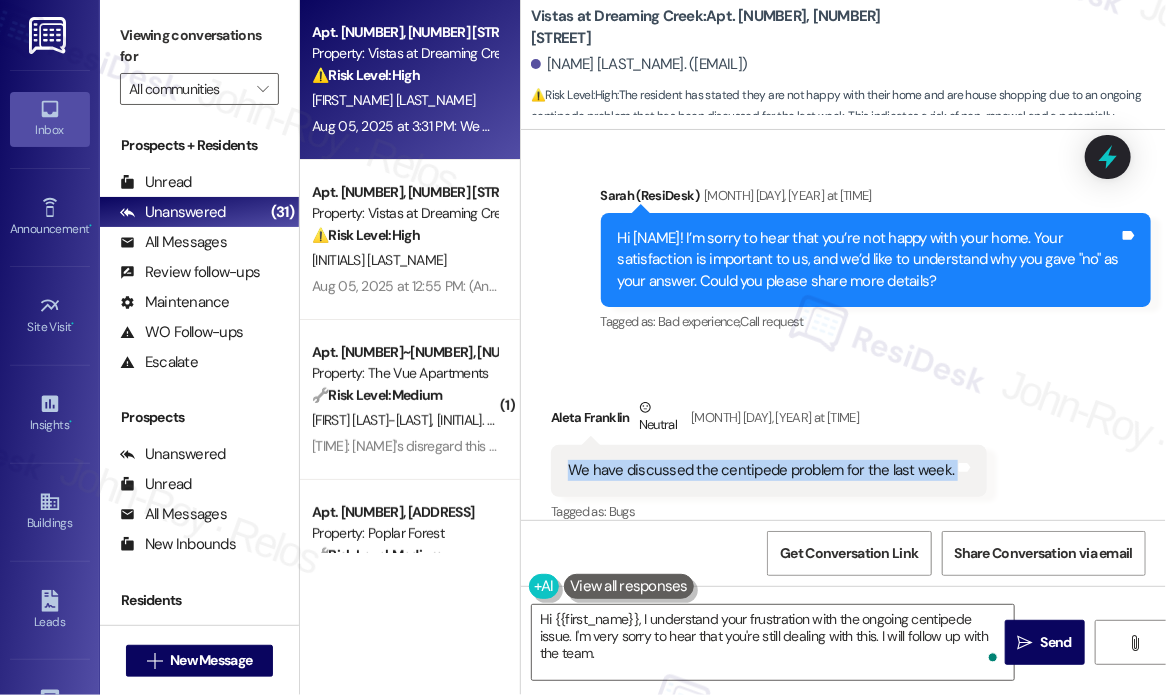 click on "We have discussed the centipede problem for the last week." at bounding box center (761, 470) 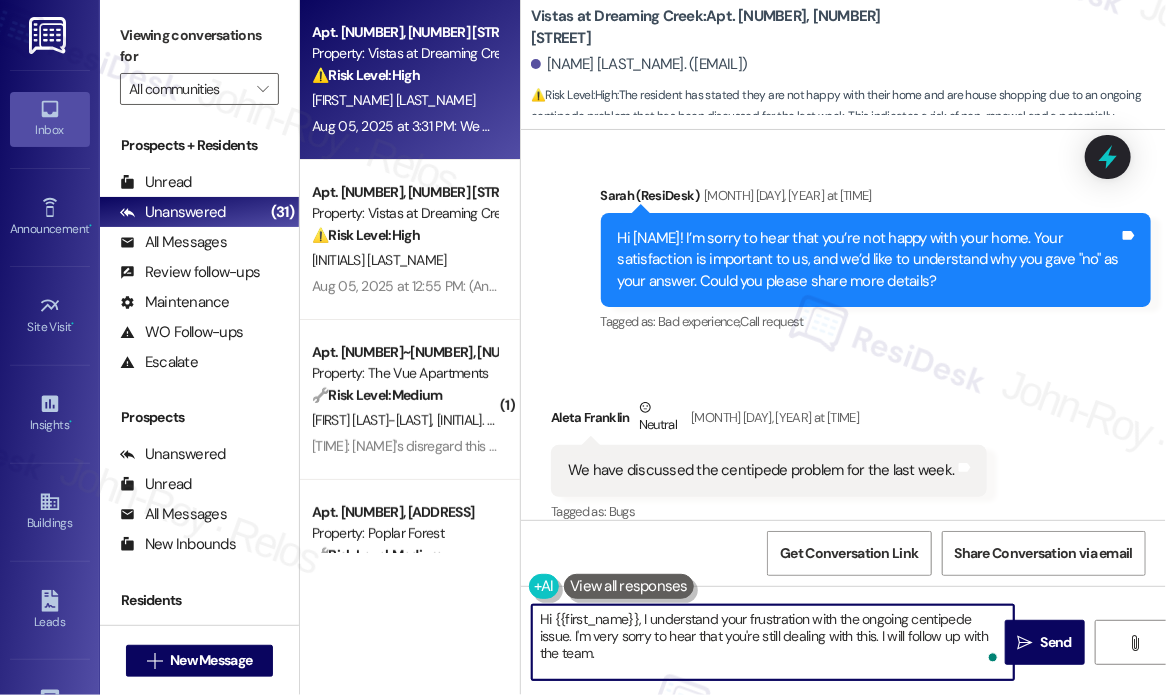 drag, startPoint x: 641, startPoint y: 651, endPoint x: 691, endPoint y: 685, distance: 60.464867 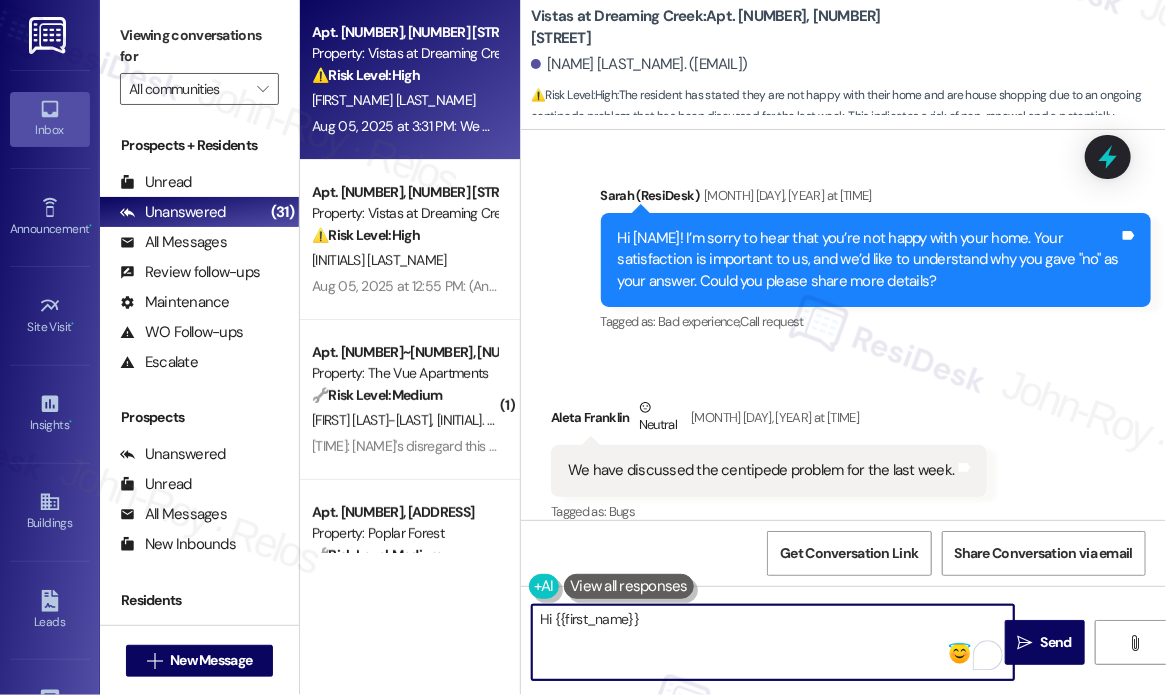 drag, startPoint x: 748, startPoint y: 624, endPoint x: 504, endPoint y: 625, distance: 244.00204 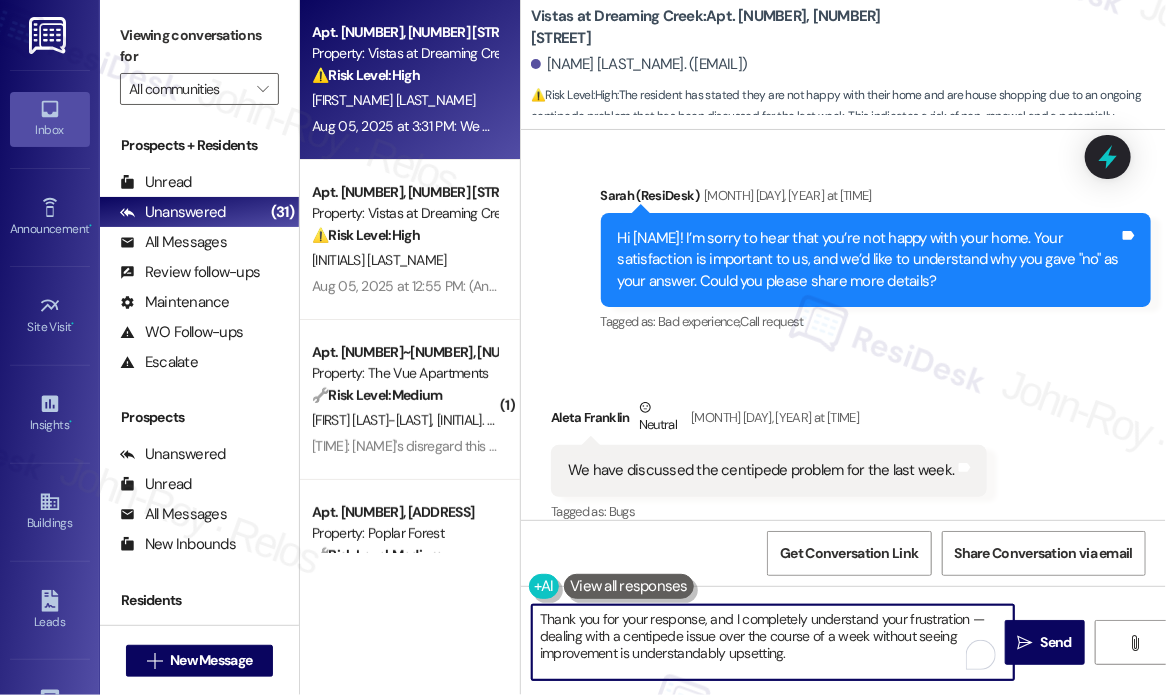 scroll, scrollTop: 50, scrollLeft: 0, axis: vertical 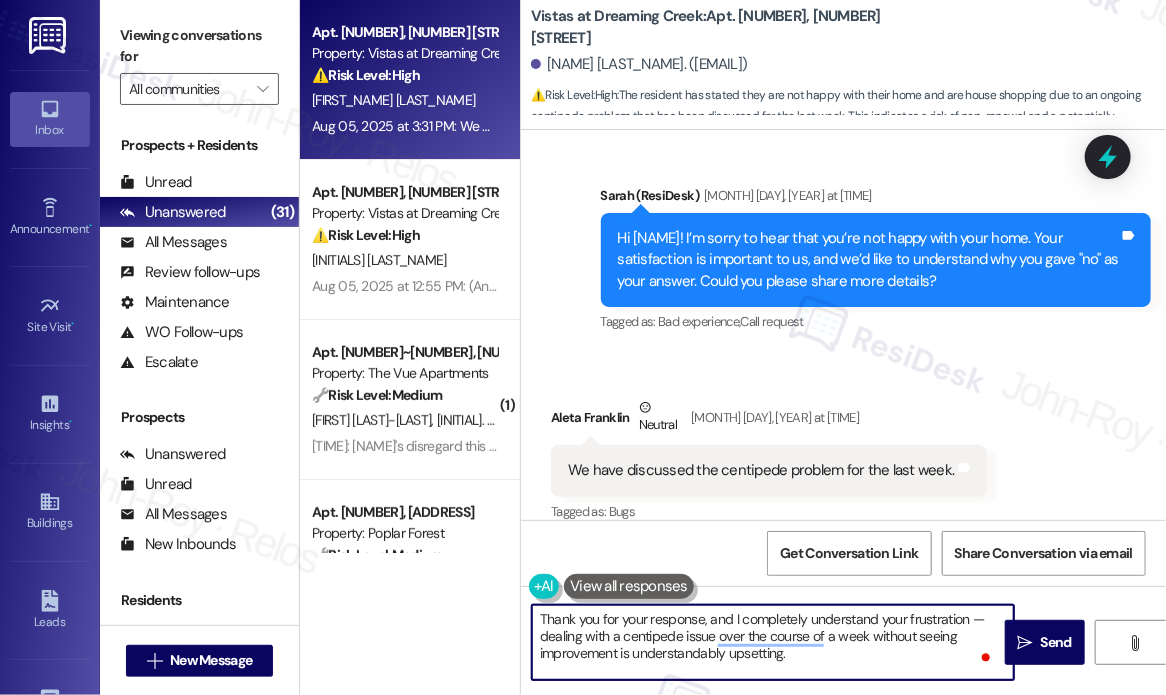click on "Thank you for your response, and I completely understand your frustration — dealing with a centipede issue over the course of a week without seeing improvement is understandably upsetting.
I’ve shared the update from the site team regarding the seasonal pest activity and Dodson’s treatment limitations, but I’ll also make sure to let them know this specific concern about centipedes is still ongoing in your unit." at bounding box center [773, 642] 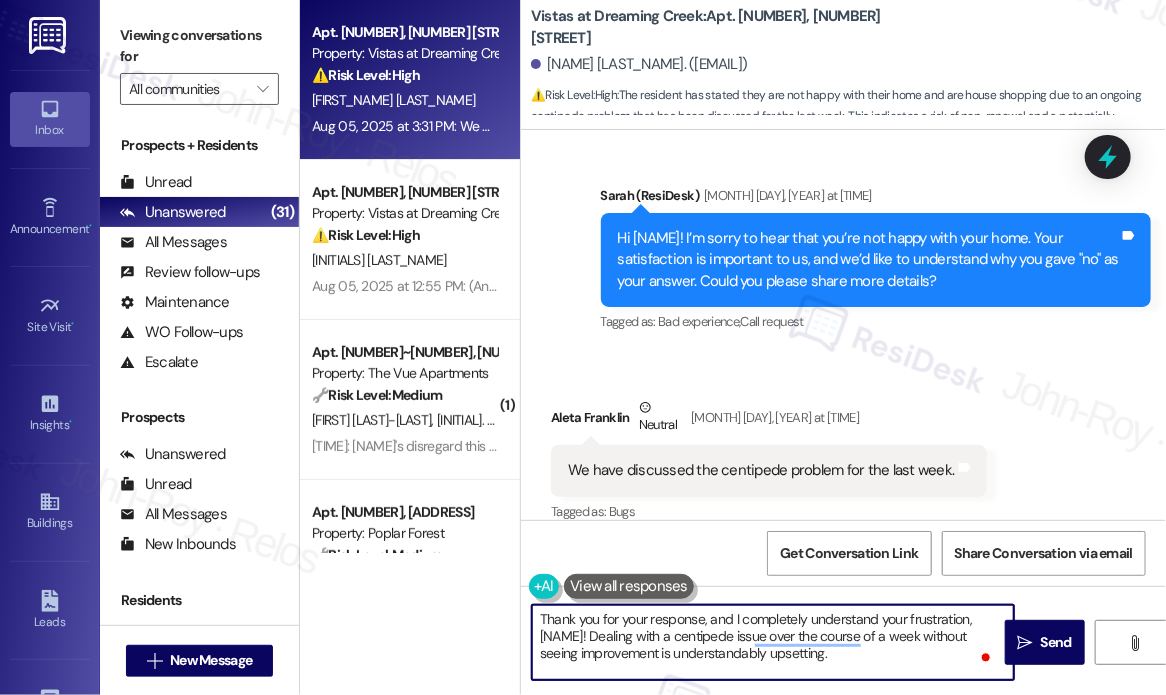 scroll, scrollTop: 36, scrollLeft: 0, axis: vertical 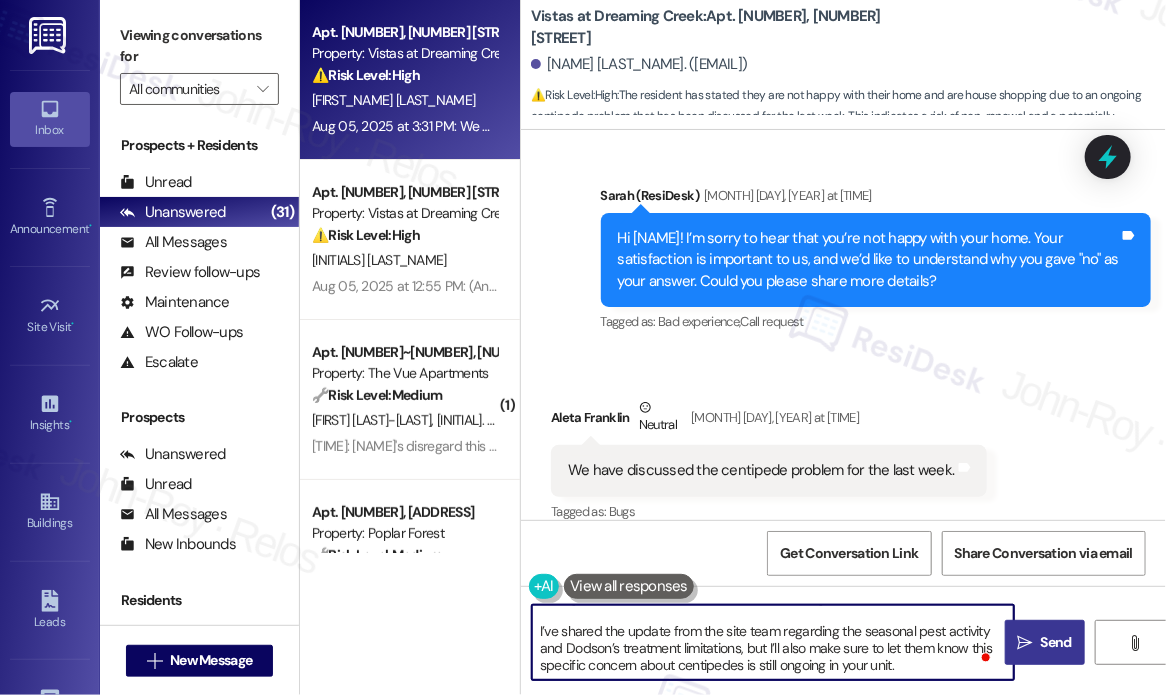 type on "Thank you for your response, and I completely understand your frustration, Aleta! Dealing with a centipede issue over the course of a week without seeing improvement is understandably upsetting.
I’ve shared the update from the site team regarding the seasonal pest activity and Dodson’s treatment limitations, but I’ll also make sure to let them know this specific concern about centipedes is still ongoing in your unit." 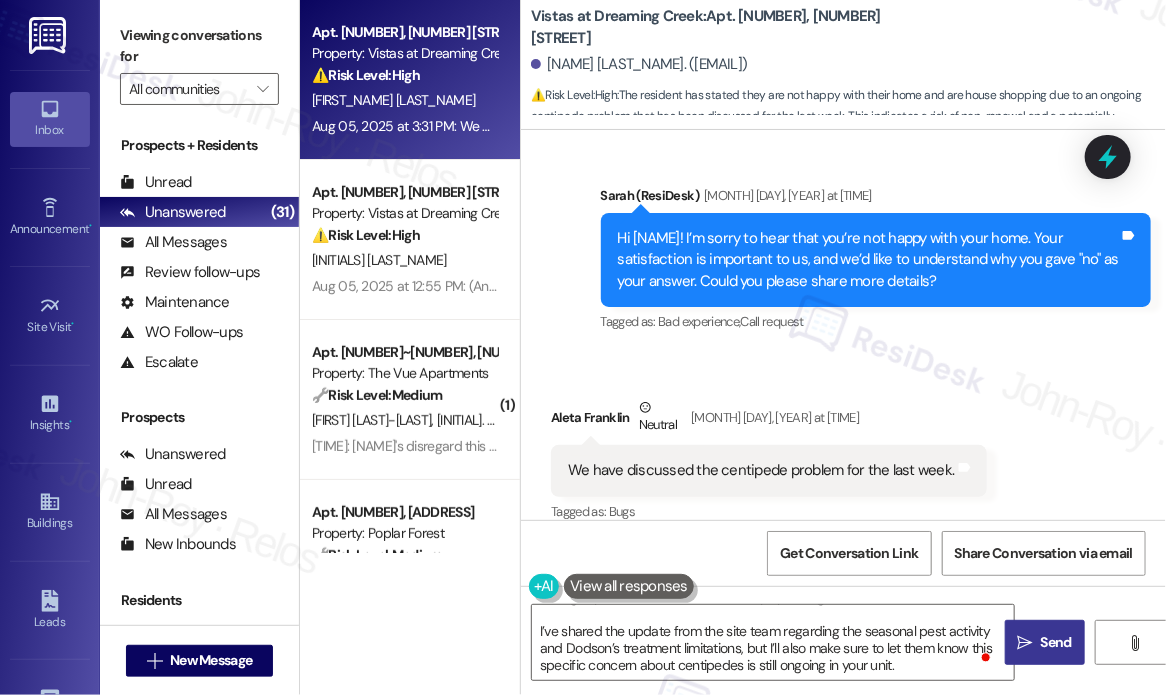 click on "Send" at bounding box center (1056, 642) 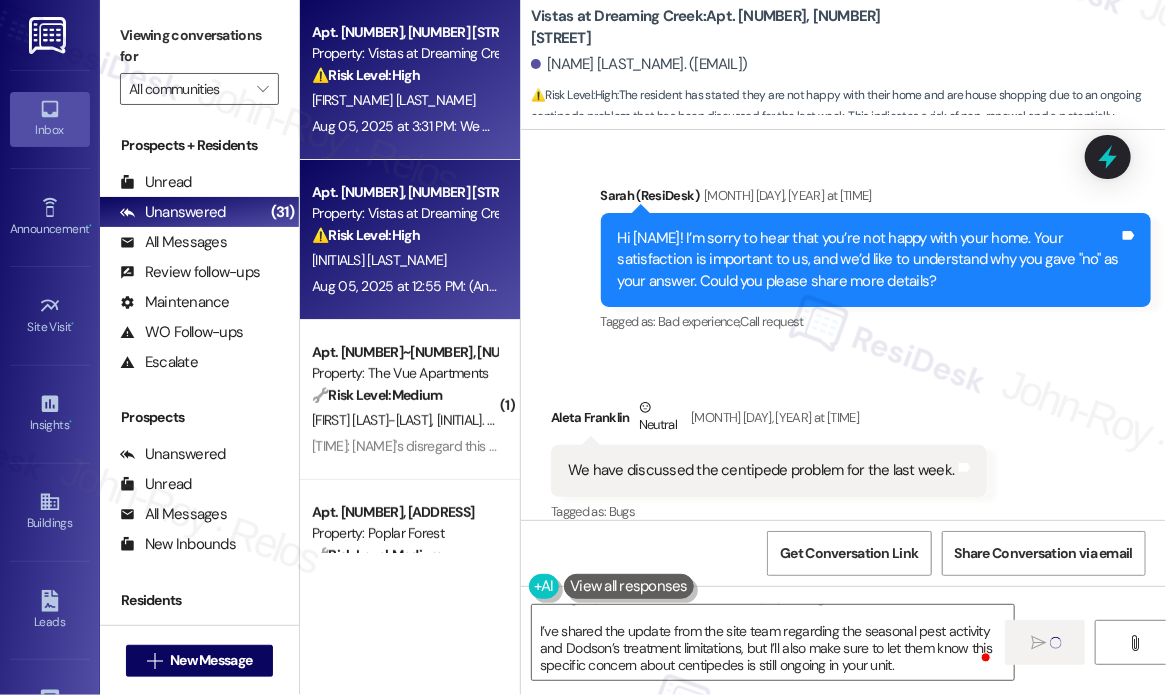 click on "Aug 05, 2025 at 12:55 PM: (An Image) Aug 05, 2025 at 12:55 PM: (An Image)" at bounding box center (404, 286) 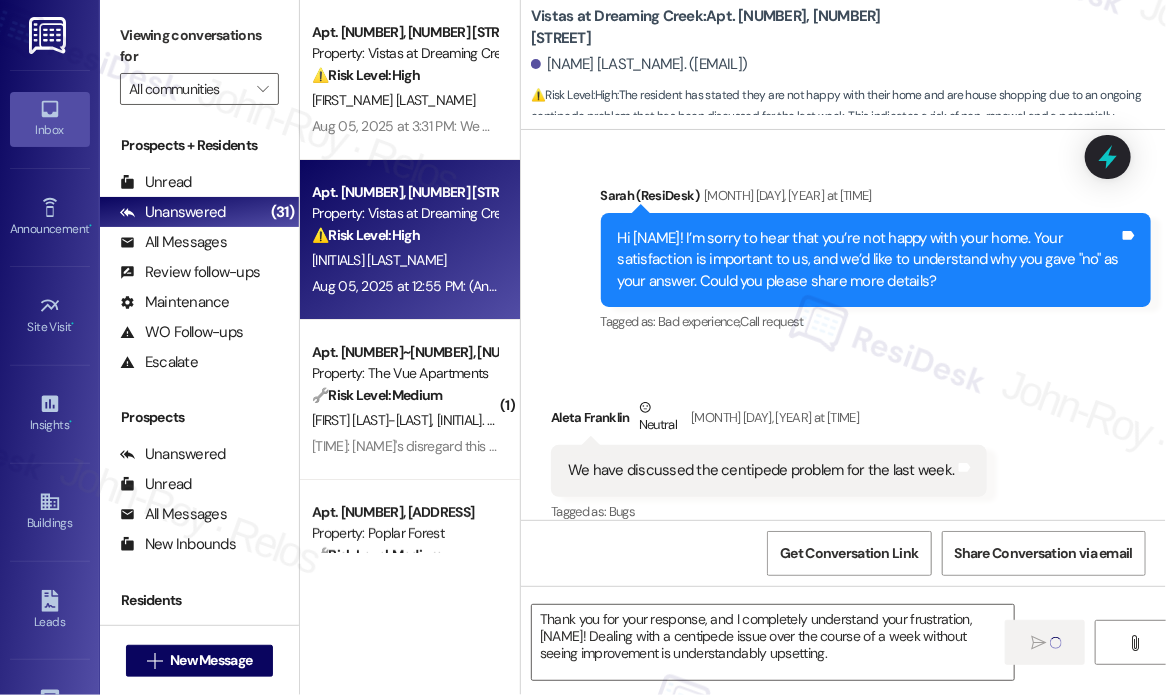 type on "Fetching suggested responses. Please feel free to read through the conversation in the meantime." 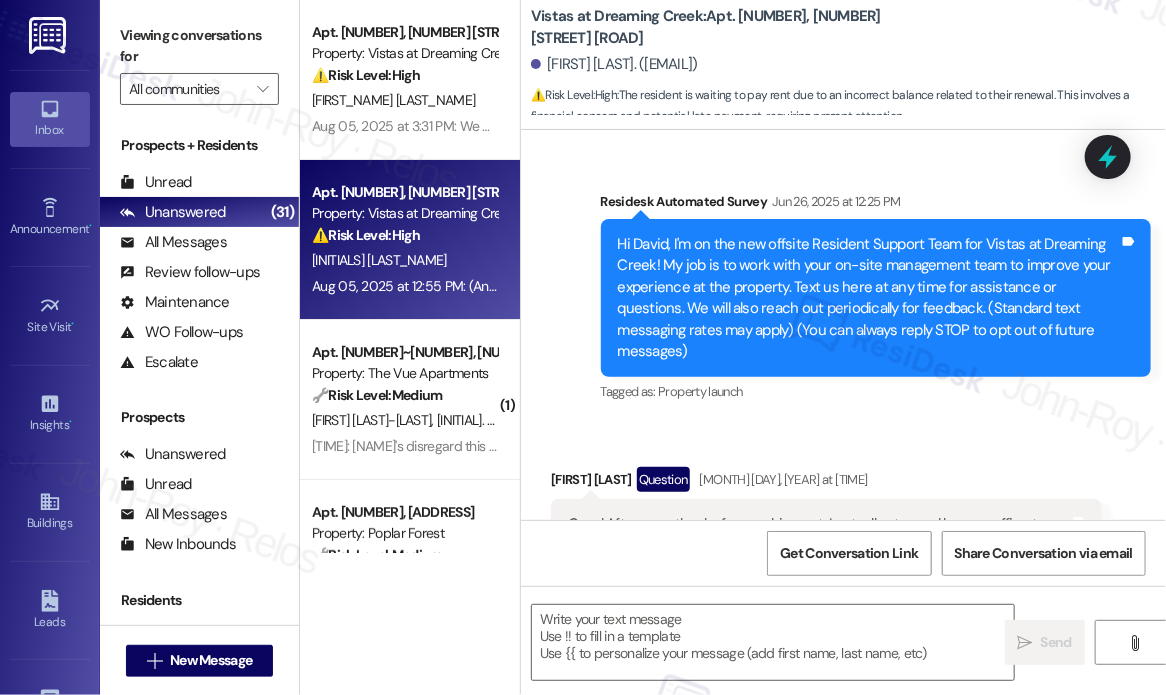 scroll, scrollTop: 17613, scrollLeft: 0, axis: vertical 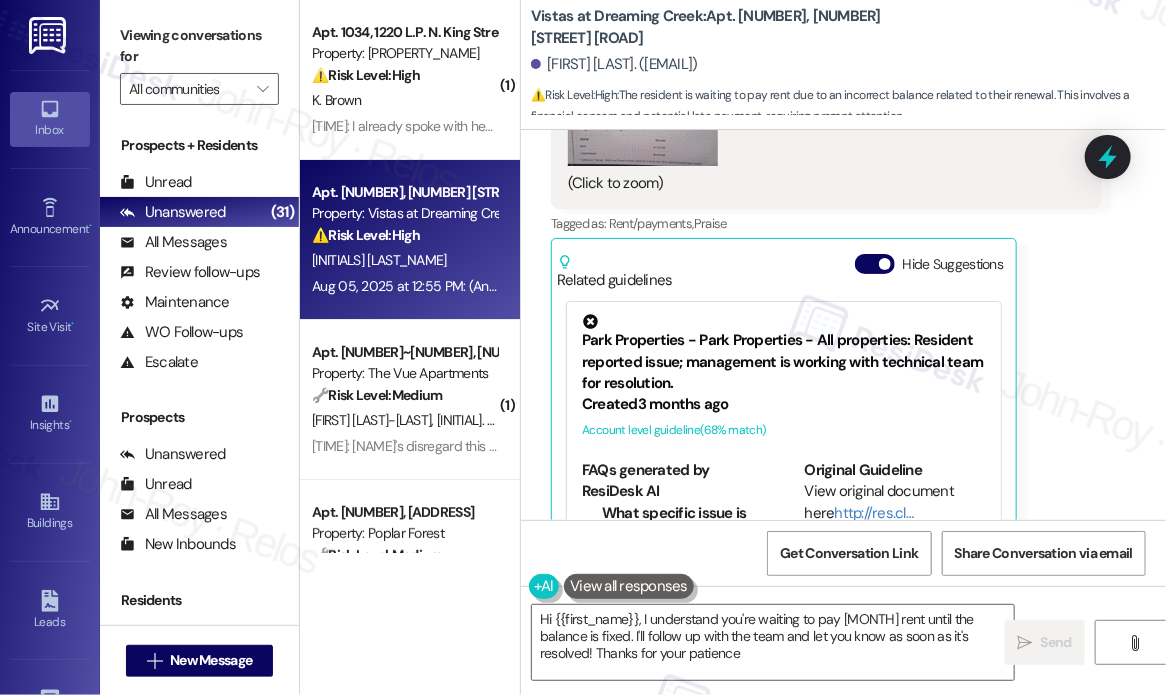 type on "Hi {{first_name}}, I understand you're waiting to pay August rent until the balance is fixed. I'll follow up with the team and let you know as soon as it's resolved! Thanks for your patience!" 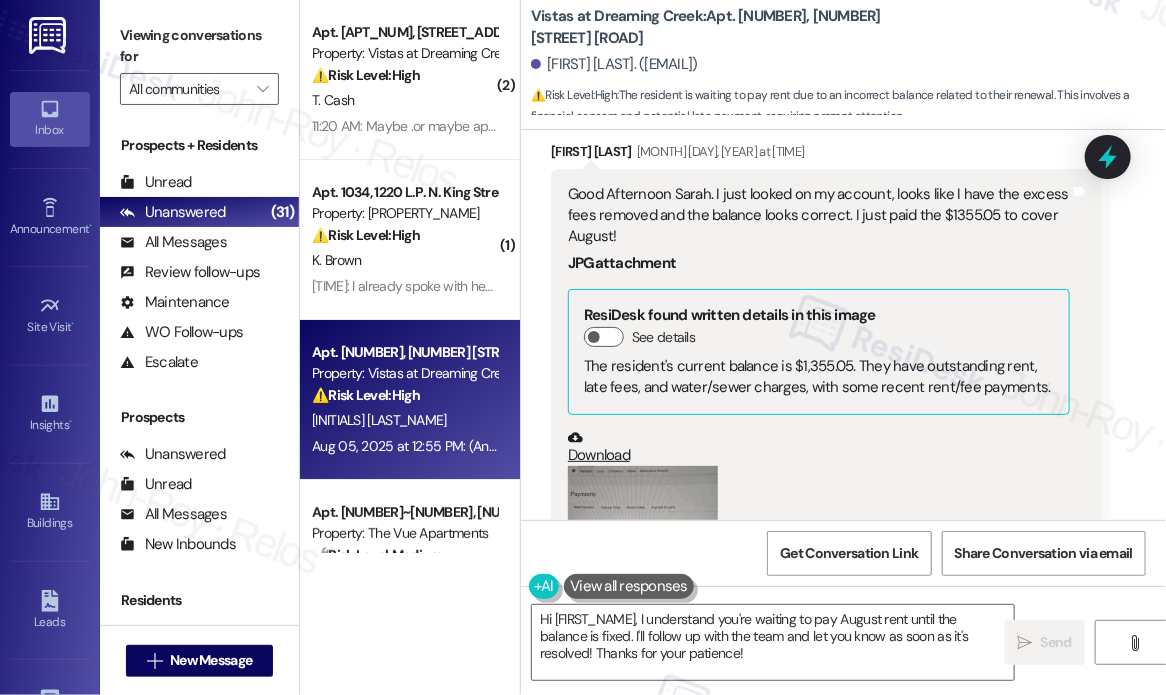scroll, scrollTop: 17013, scrollLeft: 0, axis: vertical 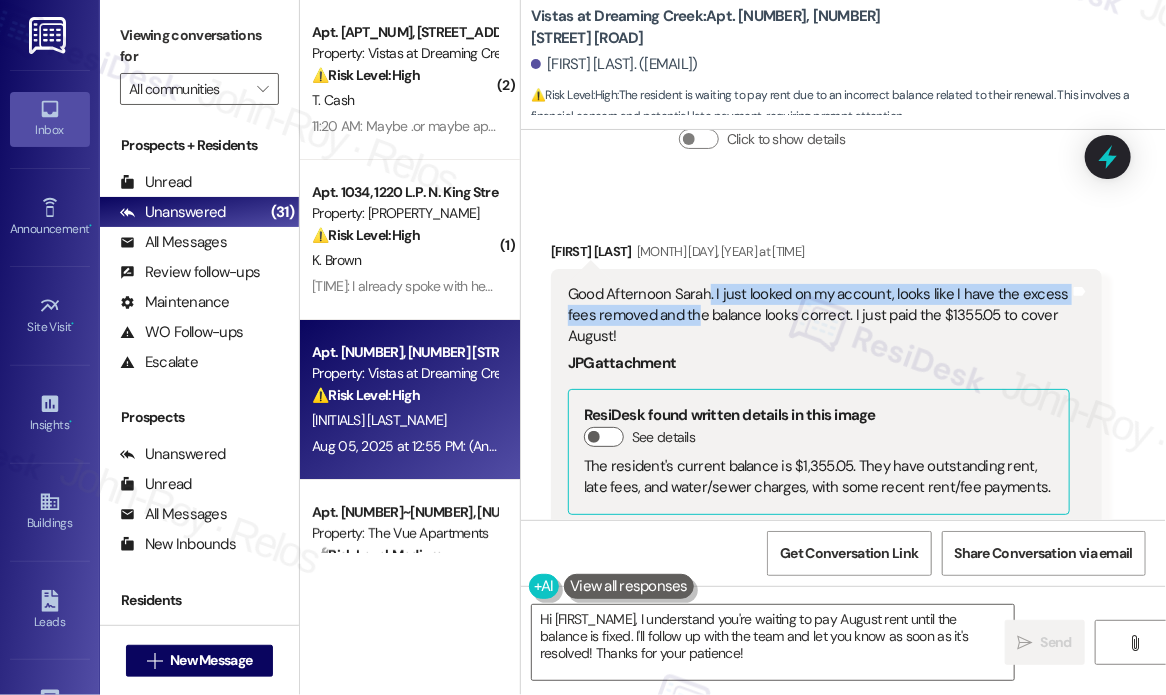 drag, startPoint x: 695, startPoint y: 251, endPoint x: 708, endPoint y: 218, distance: 35.468296 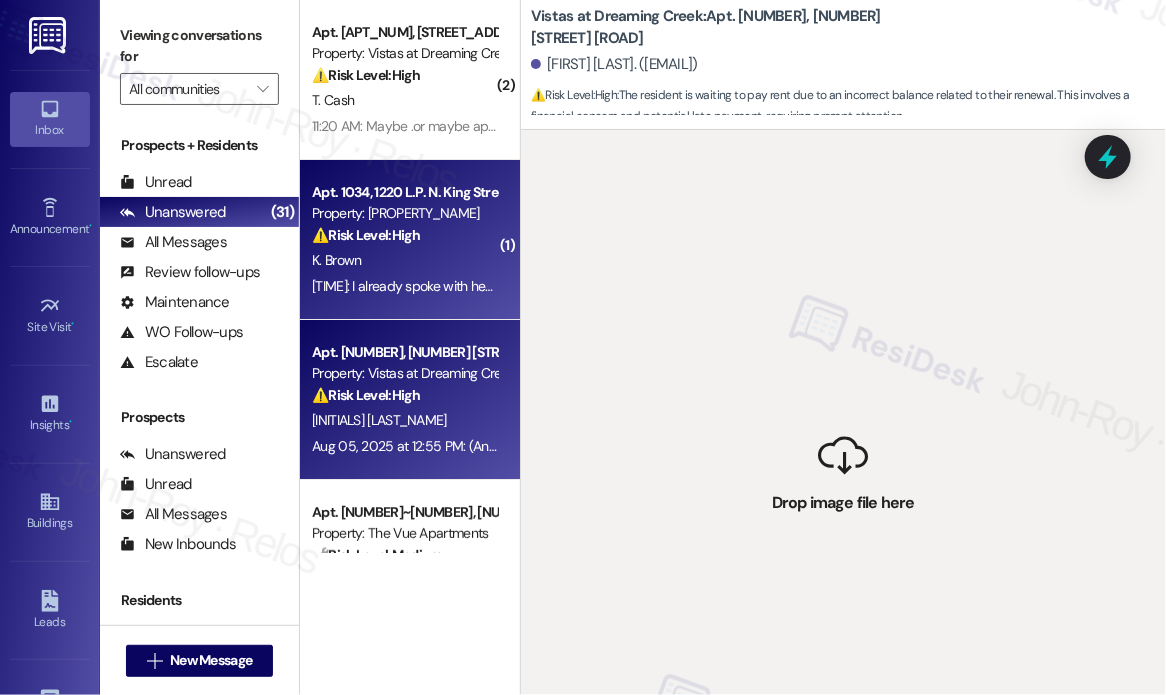 click on "11:08 AM: I already spoke with her yesterday 11:08 AM: I already spoke with her yesterday" at bounding box center [432, 286] 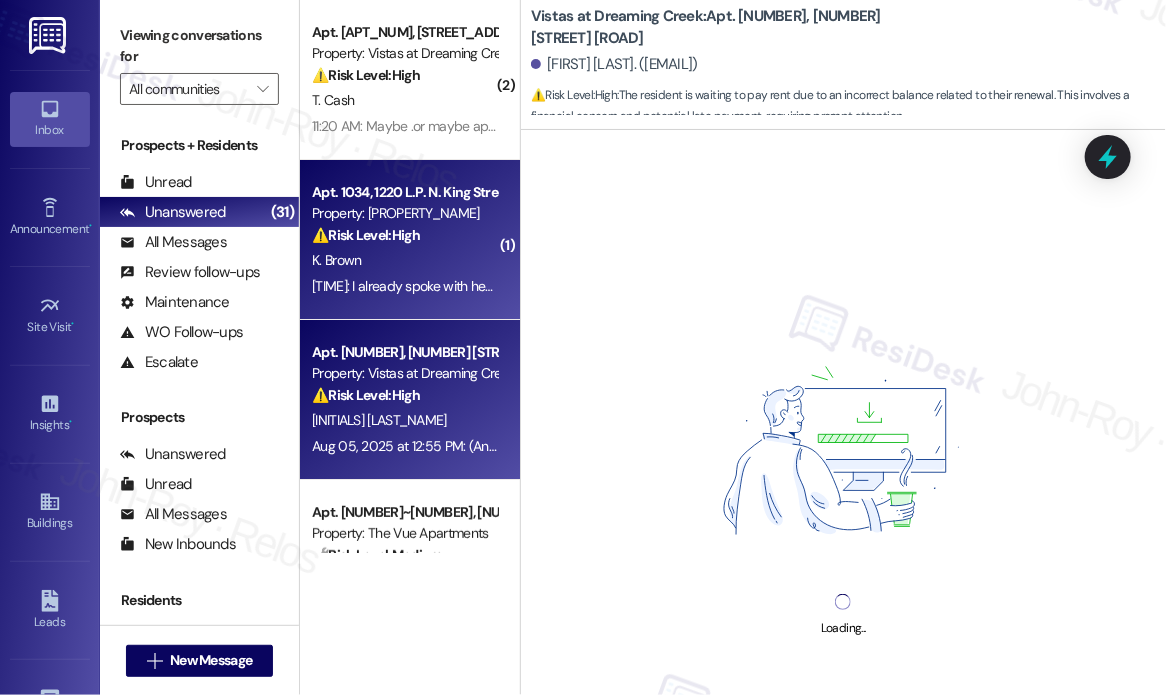 click on "Property: Vistas at Dreaming Creek" at bounding box center [404, 373] 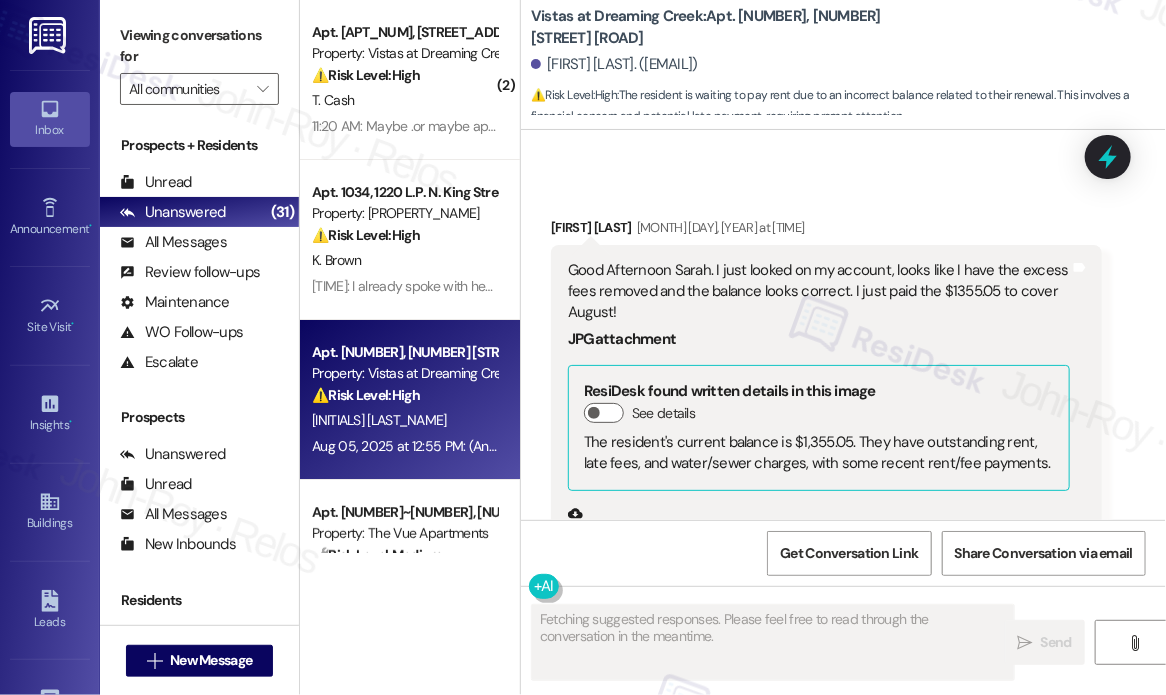 scroll, scrollTop: 17012, scrollLeft: 0, axis: vertical 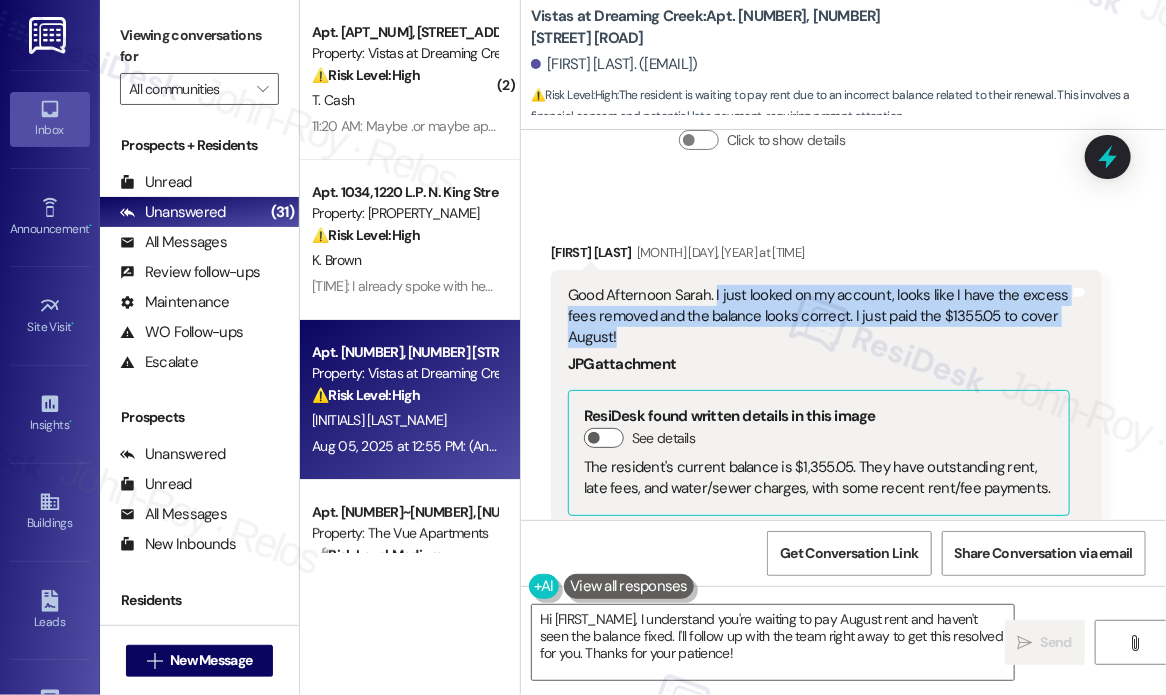 drag, startPoint x: 712, startPoint y: 265, endPoint x: 713, endPoint y: 227, distance: 38.013157 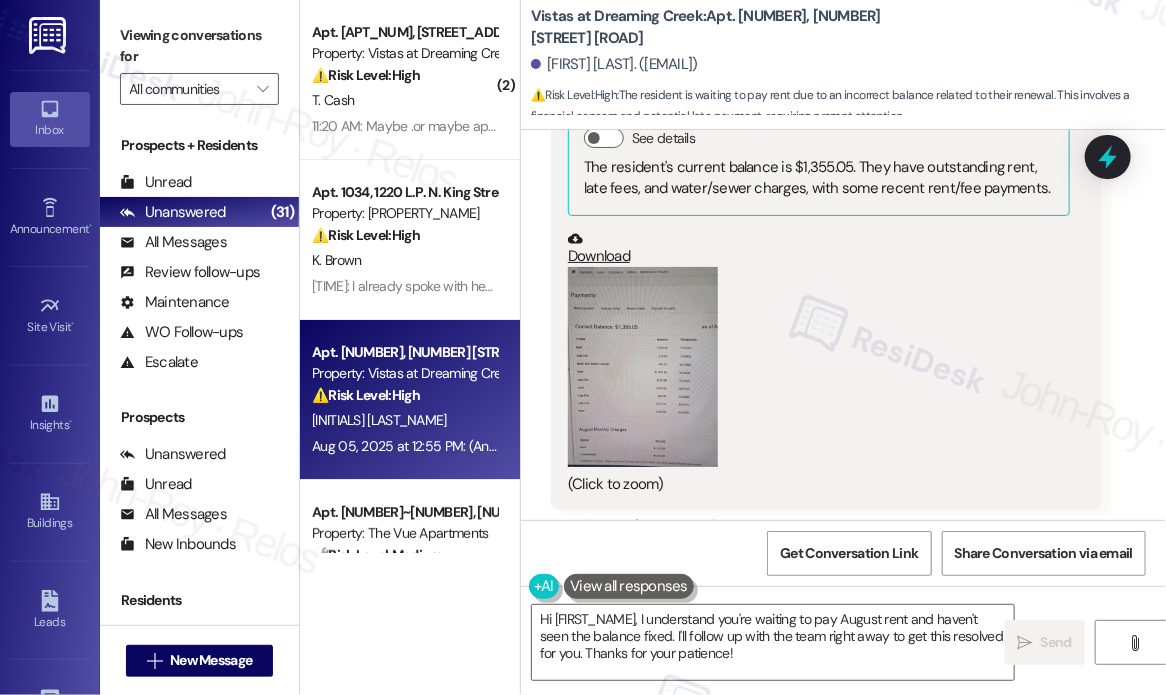 scroll, scrollTop: 17613, scrollLeft: 0, axis: vertical 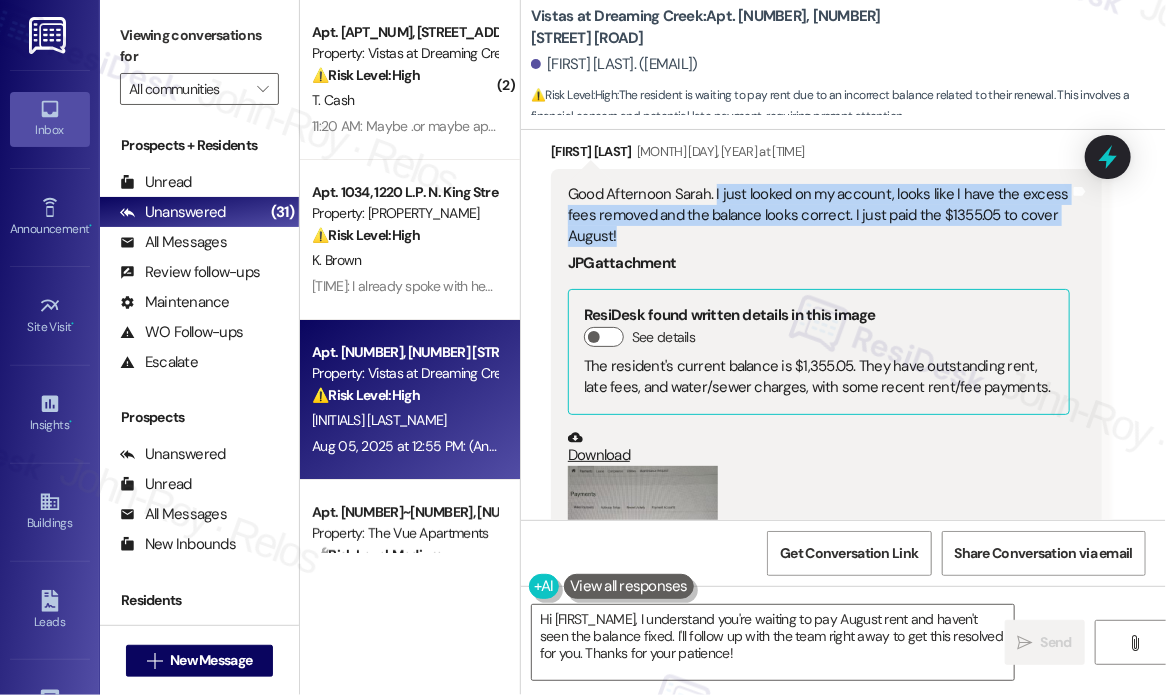 click at bounding box center (643, 566) 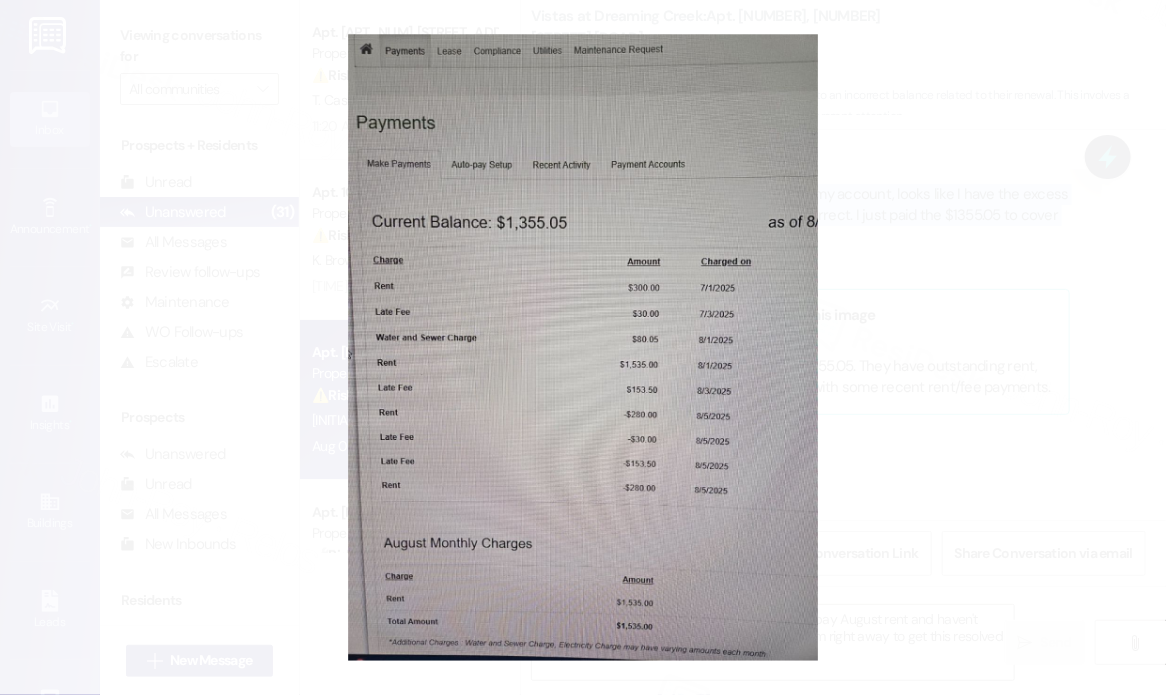 click at bounding box center (583, 347) 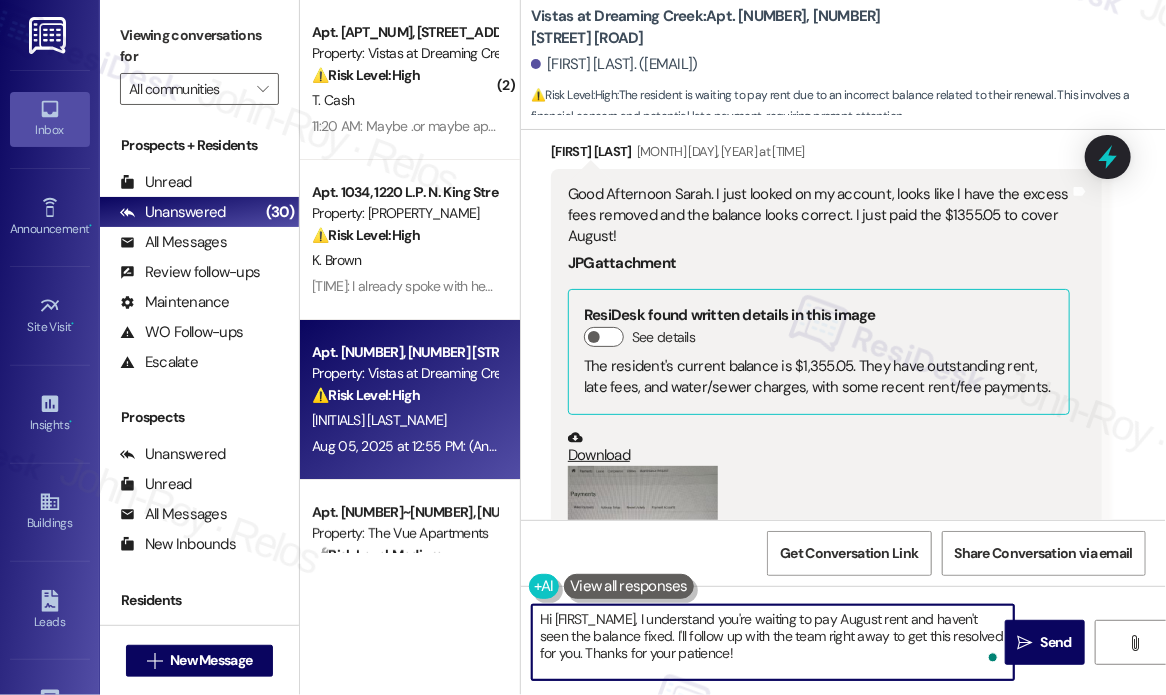 drag, startPoint x: 776, startPoint y: 674, endPoint x: 646, endPoint y: 629, distance: 137.56816 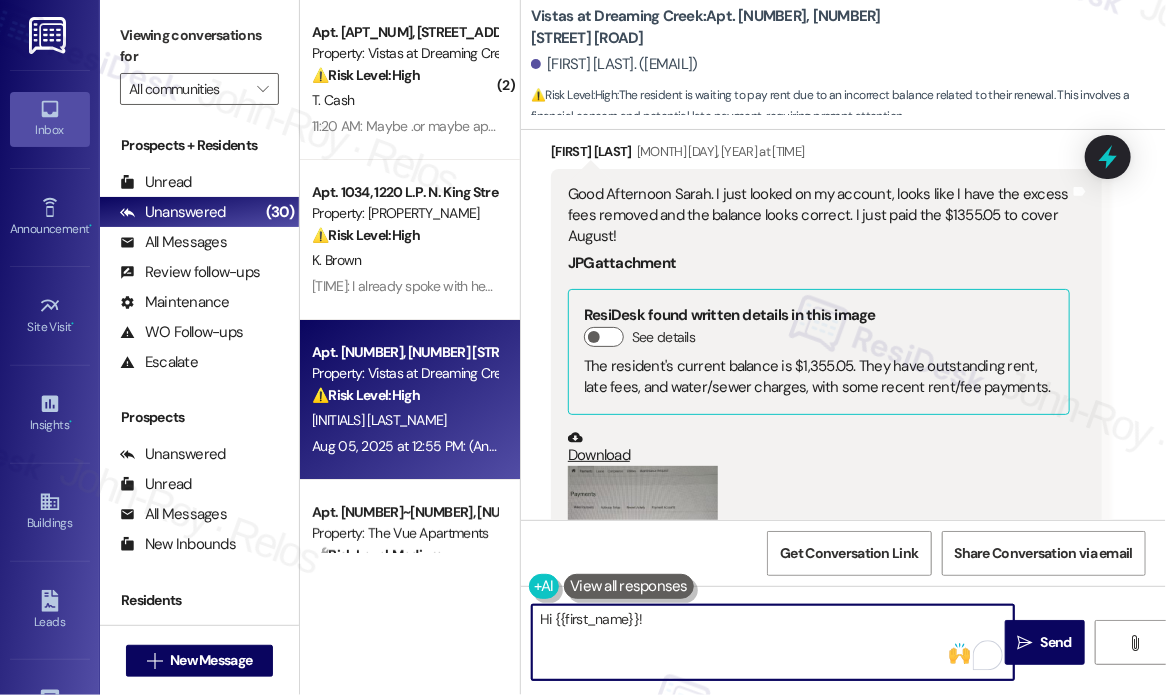 paste on "Thank you for the update — that’s great to hear! I’m glad the excess fees were removed and that your balance looks correct now. And thank you for submitting the $1,355.05 payment for August! Let me know if you need help with anything else." 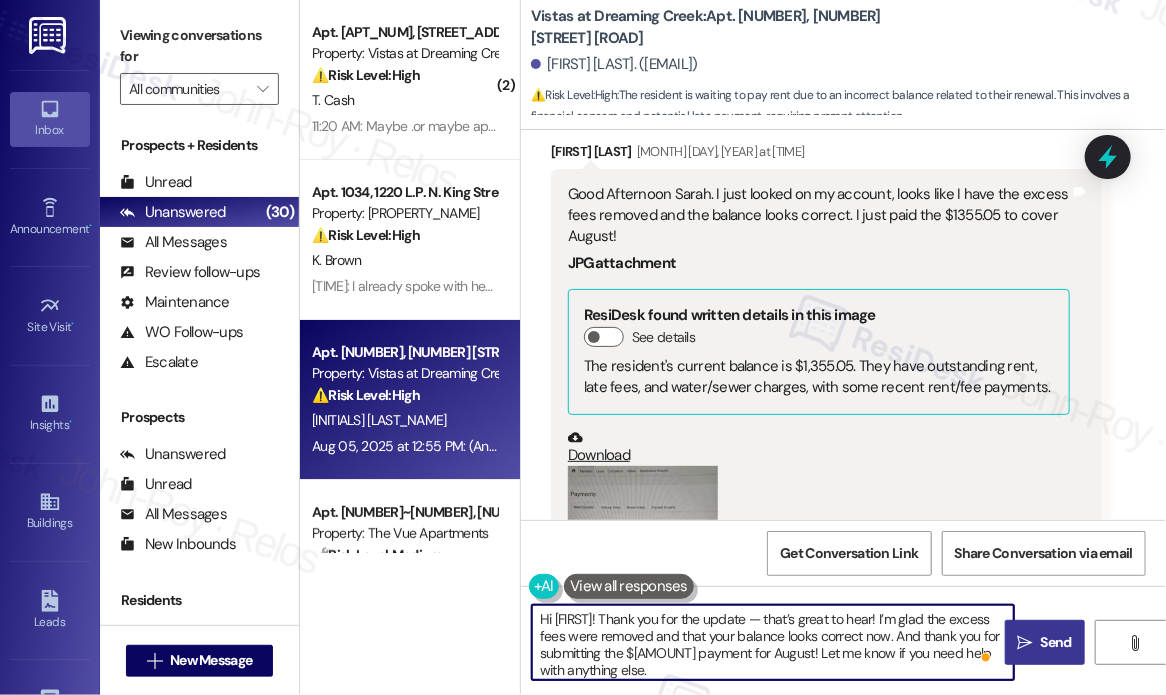 type on "Hi {{first_name}}! Thank you for the update — that’s great to hear! I’m glad the excess fees were removed and that your balance looks correct now. And thank you for submitting the $1,355.05 payment for August! Let me know if you need help with anything else." 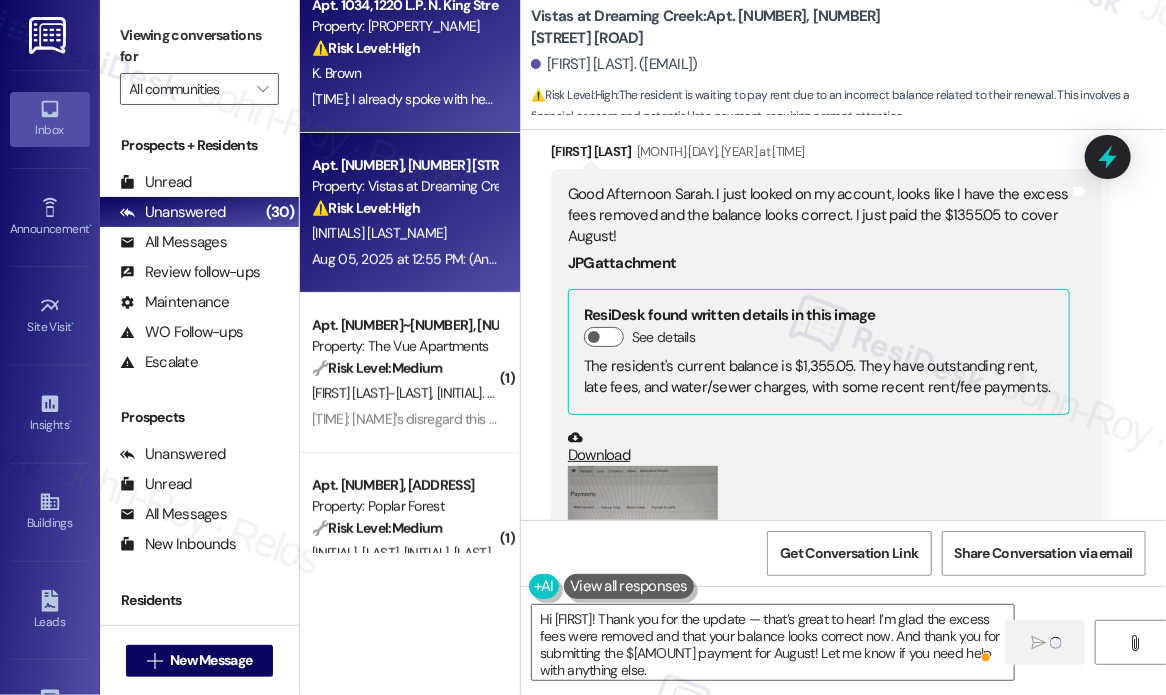 scroll, scrollTop: 200, scrollLeft: 0, axis: vertical 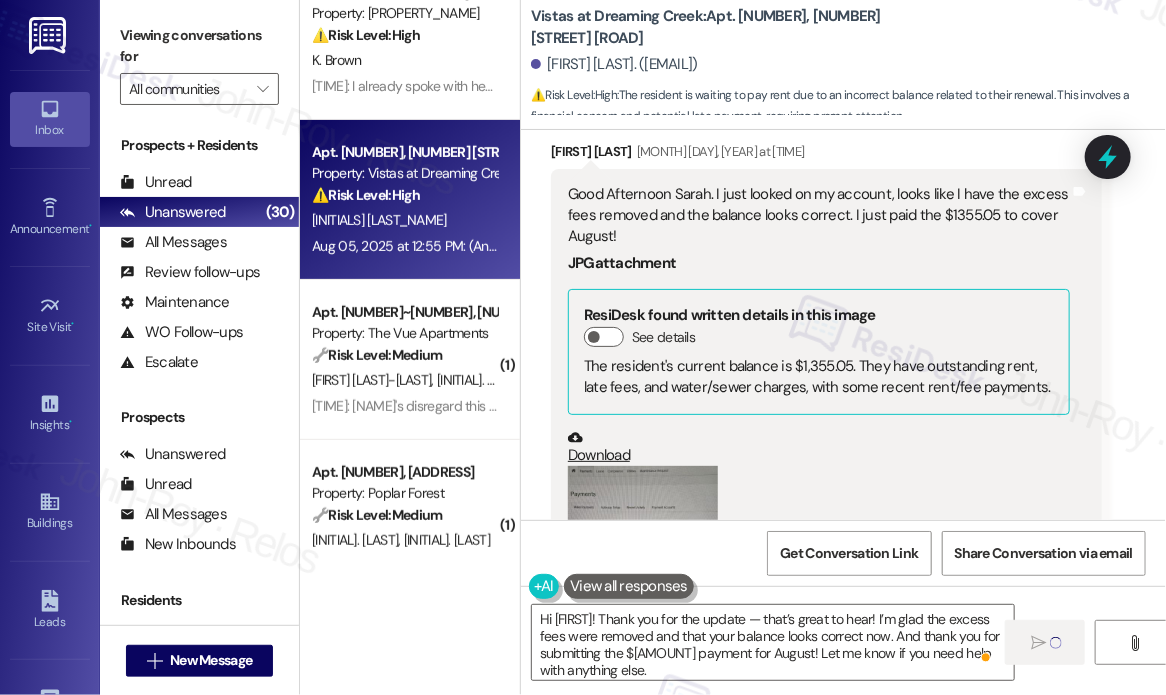 type 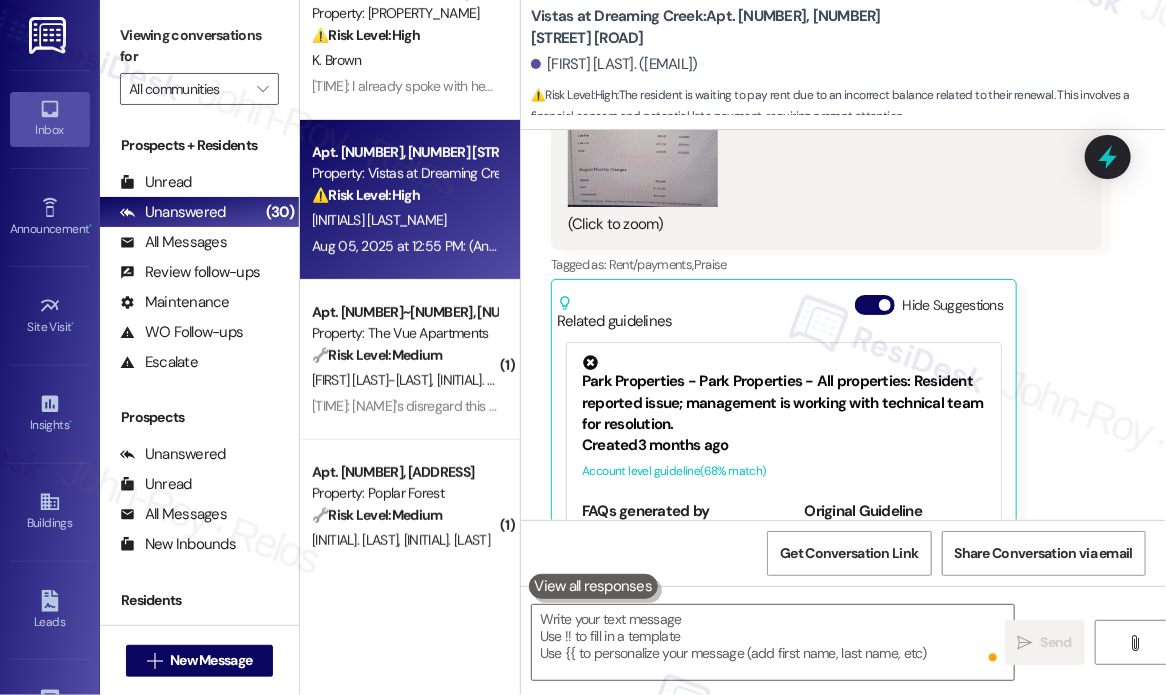 scroll, scrollTop: 17612, scrollLeft: 0, axis: vertical 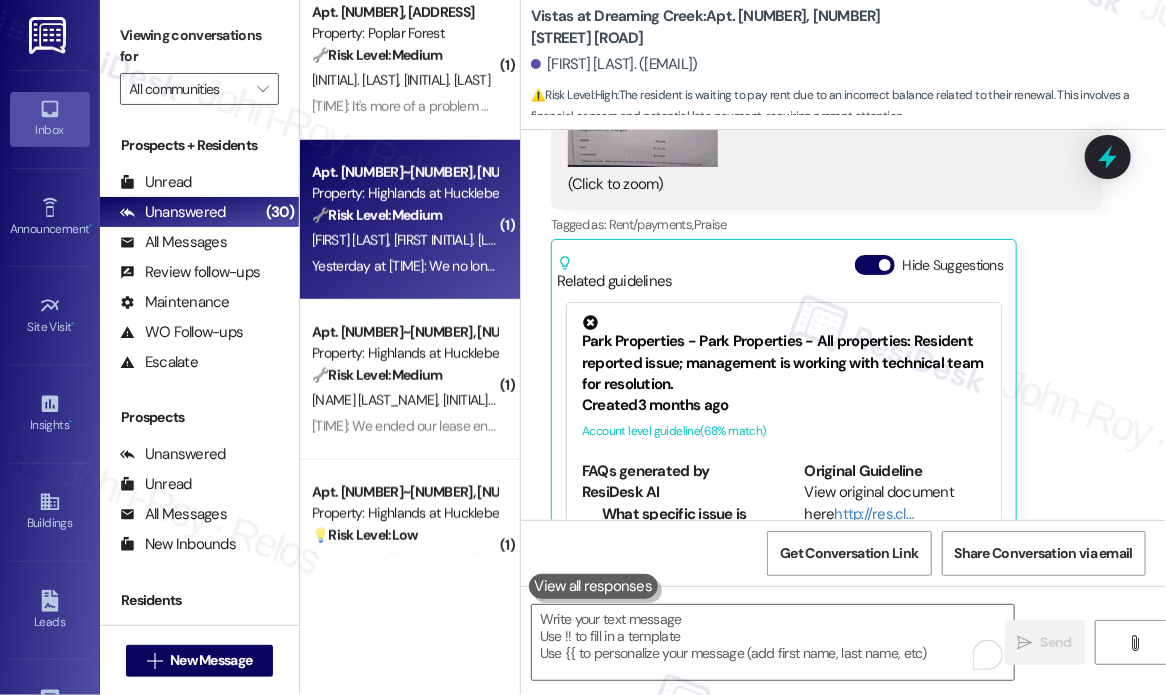 click on "N. Holt R. Heckathorn" at bounding box center (404, 240) 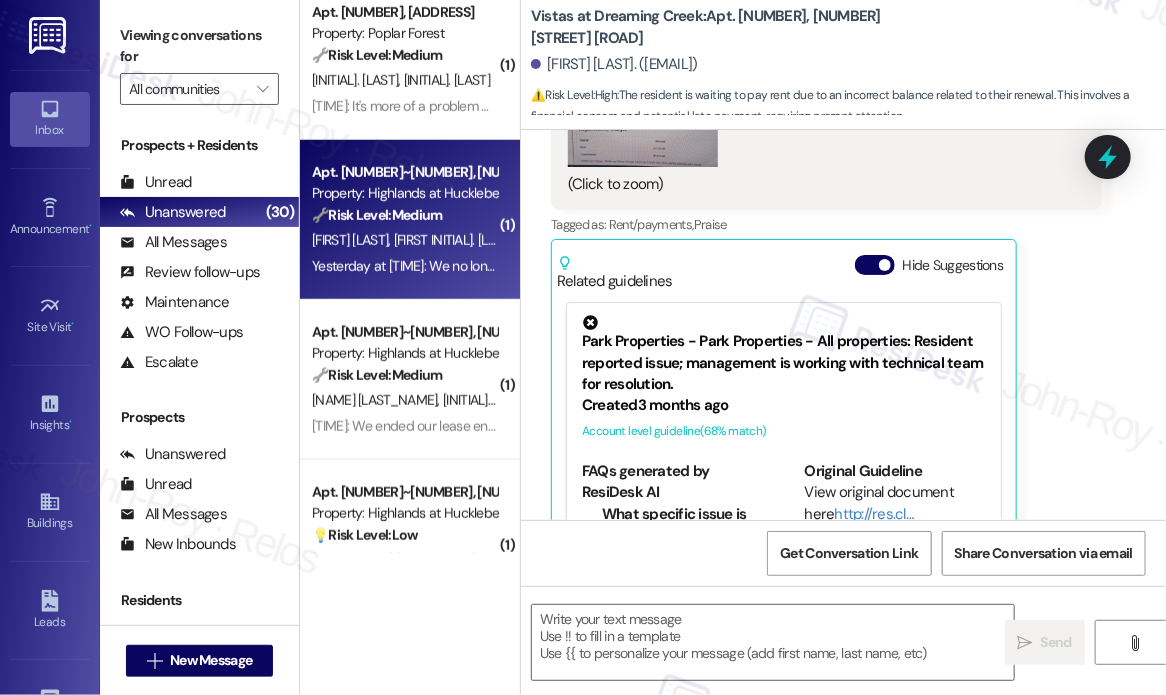type on "Fetching suggested responses. Please feel free to read through the conversation in the meantime." 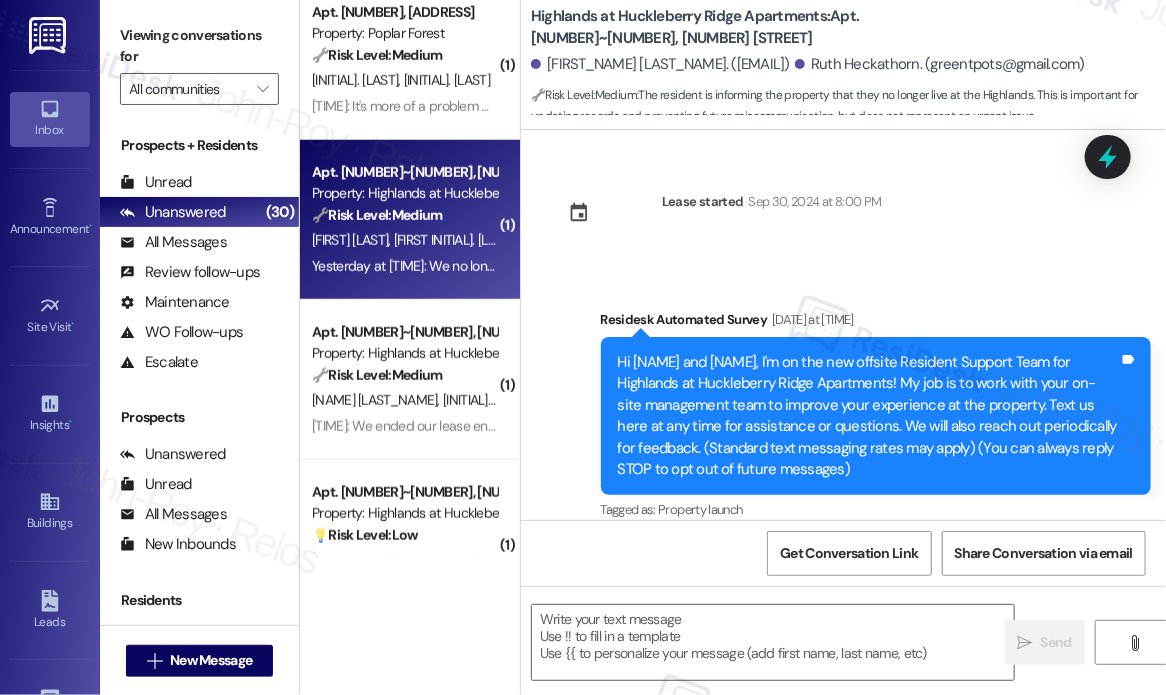 scroll, scrollTop: 16626, scrollLeft: 0, axis: vertical 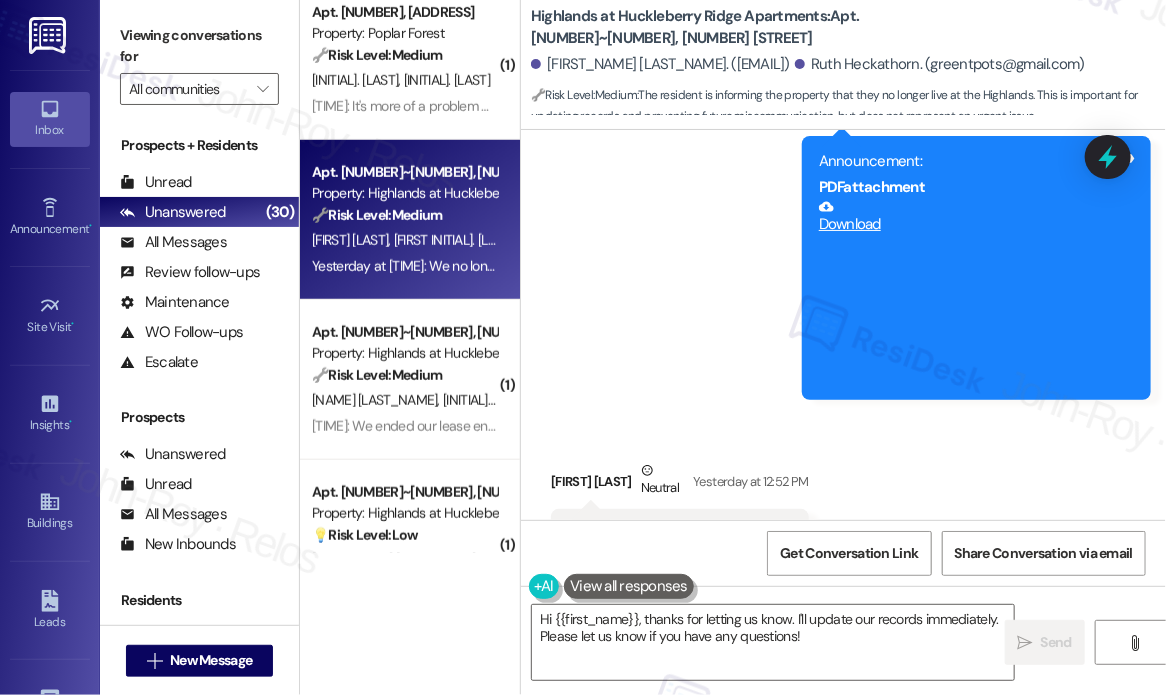 click on "Announcement, sent via SMS Sarah   (ResiDesk) Yesterday at 12:51 PM Hi Nicole and Ruth!
We are excited to announce an upcoming Blood Drive hosted by the Red Cross on September 3rd at The Highlands Clubhouse. This is a wonderful opportunity to make a meaningful impact in our community.
For more details, please refer to the attached flyer.
Thank you for your support! Tags and notes Tagged as:   High risk ,  Click to highlight conversations about High risk Urgent ,  Click to highlight conversations about Urgent Amenities Click to highlight conversations about Amenities Announcement, sent via SMS 12:52 PM Sarah   (ResiDesk) Yesterday at 12:52 PM Announcement:
PDF  attachment   Download   Tags and notes" at bounding box center (843, 115) 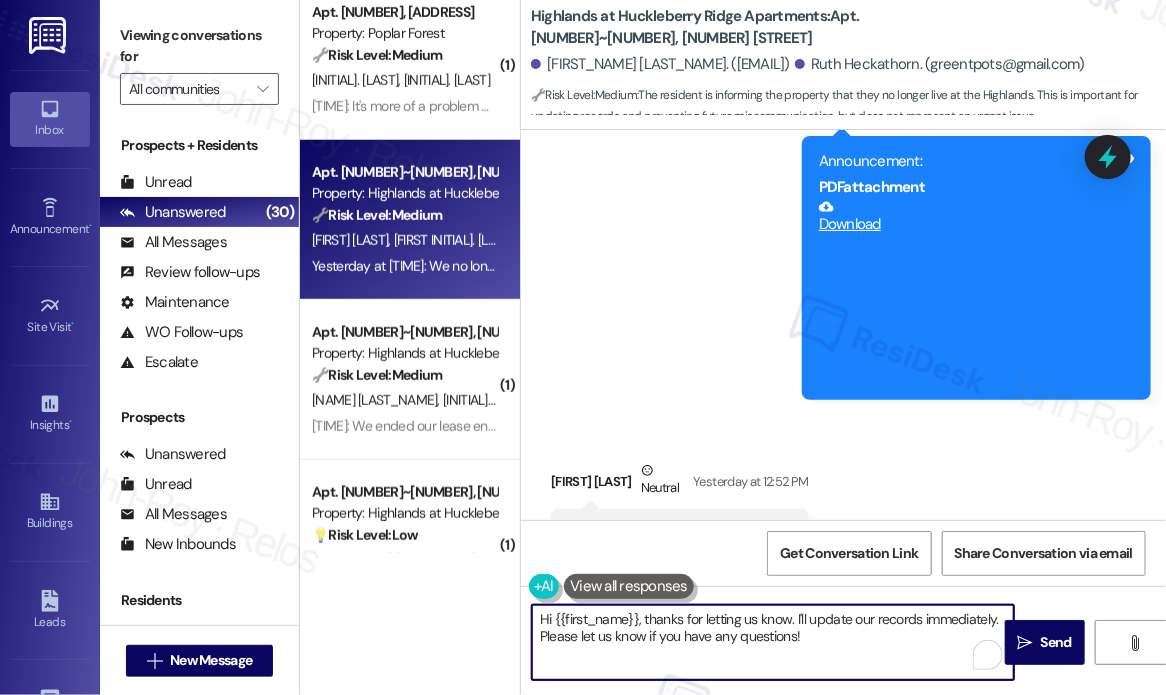 drag, startPoint x: 825, startPoint y: 635, endPoint x: 512, endPoint y: 622, distance: 313.26987 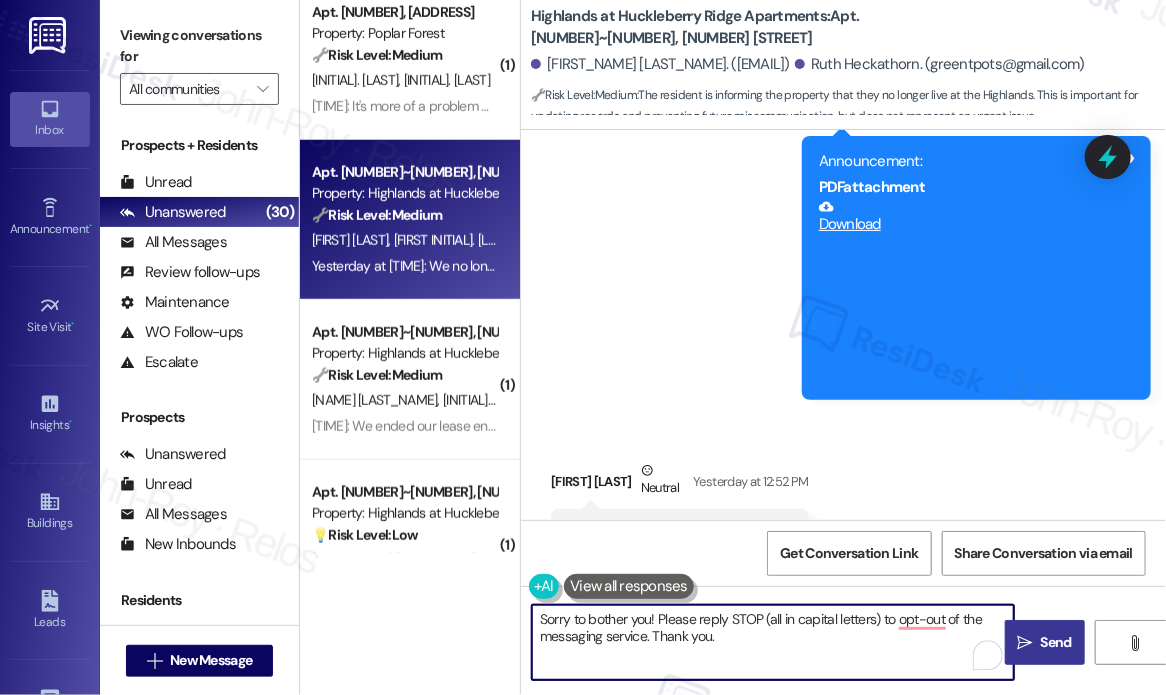 type on "Sorry to bother you! Please reply STOP (all in capital letters) to opt-out of the messaging service. Thank you." 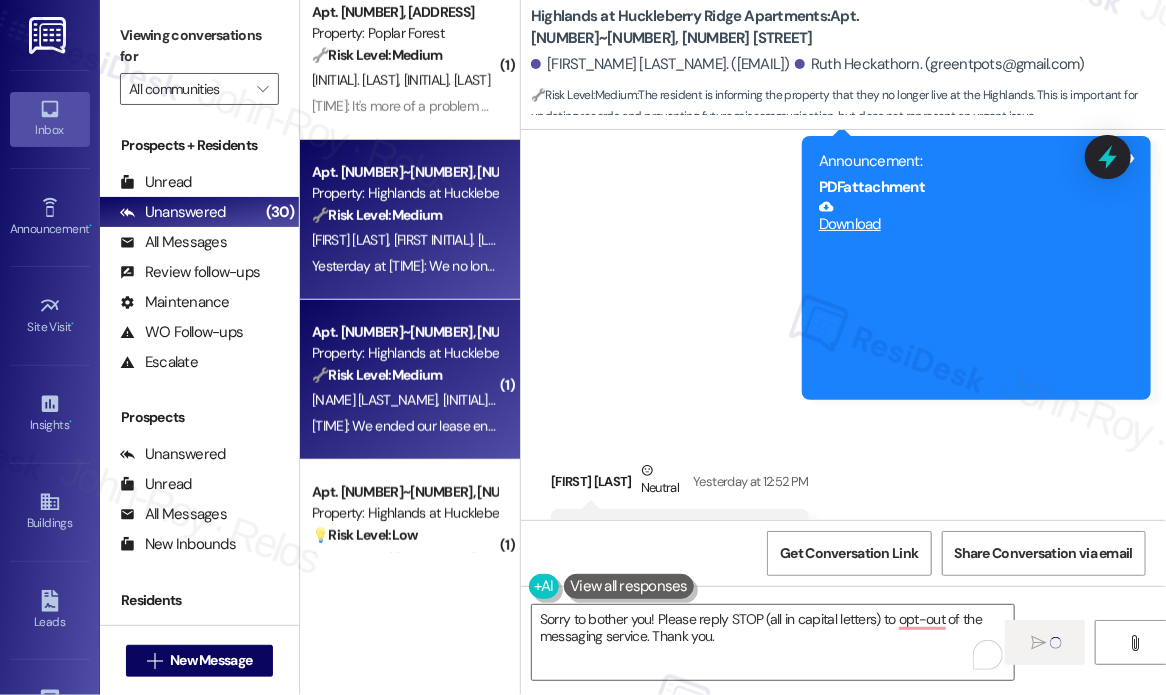click on "P. Hale" at bounding box center (486, 400) 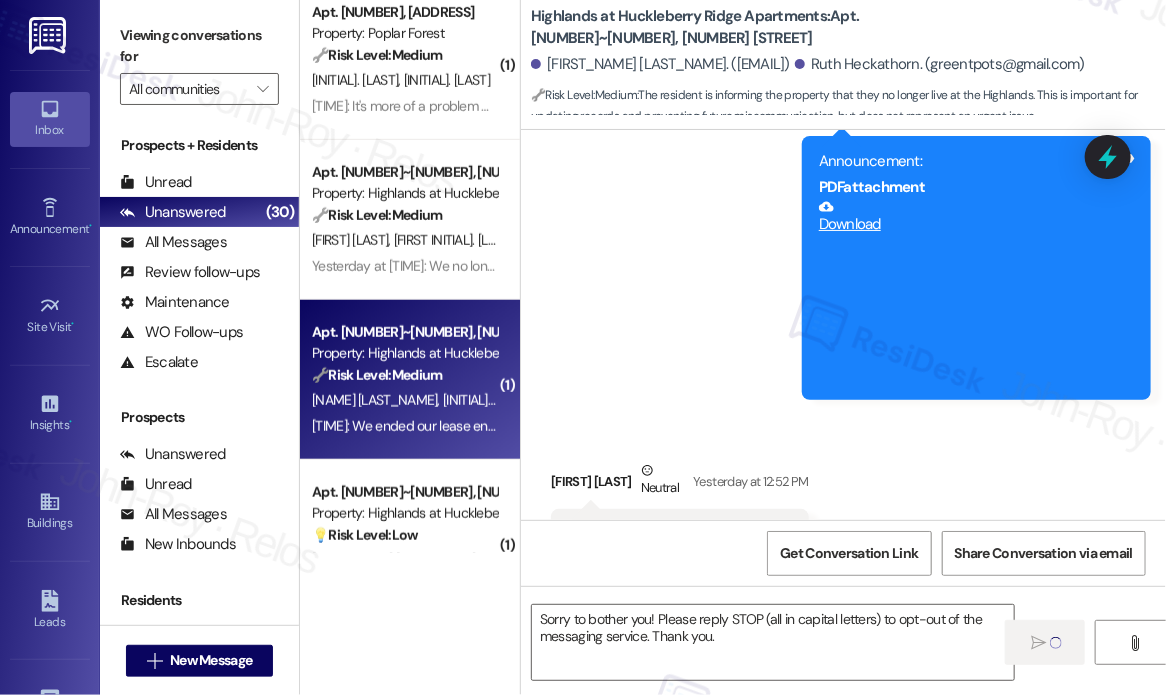 type on "Fetching suggested responses. Please feel free to read through the conversation in the meantime." 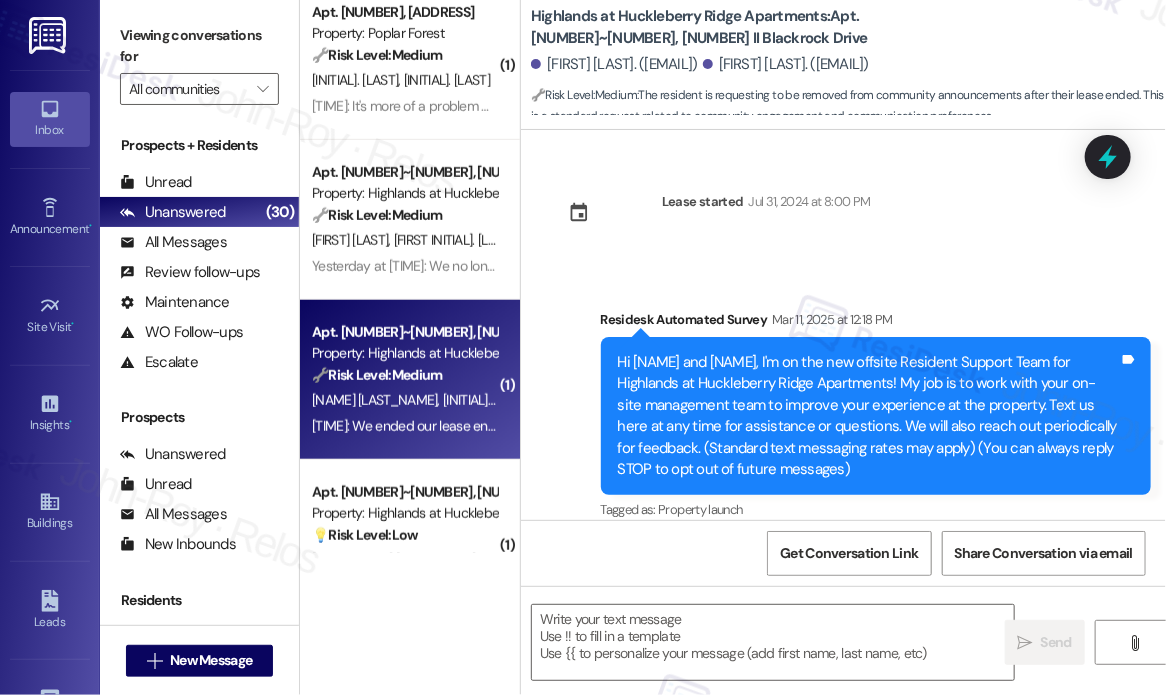 scroll, scrollTop: 18145, scrollLeft: 0, axis: vertical 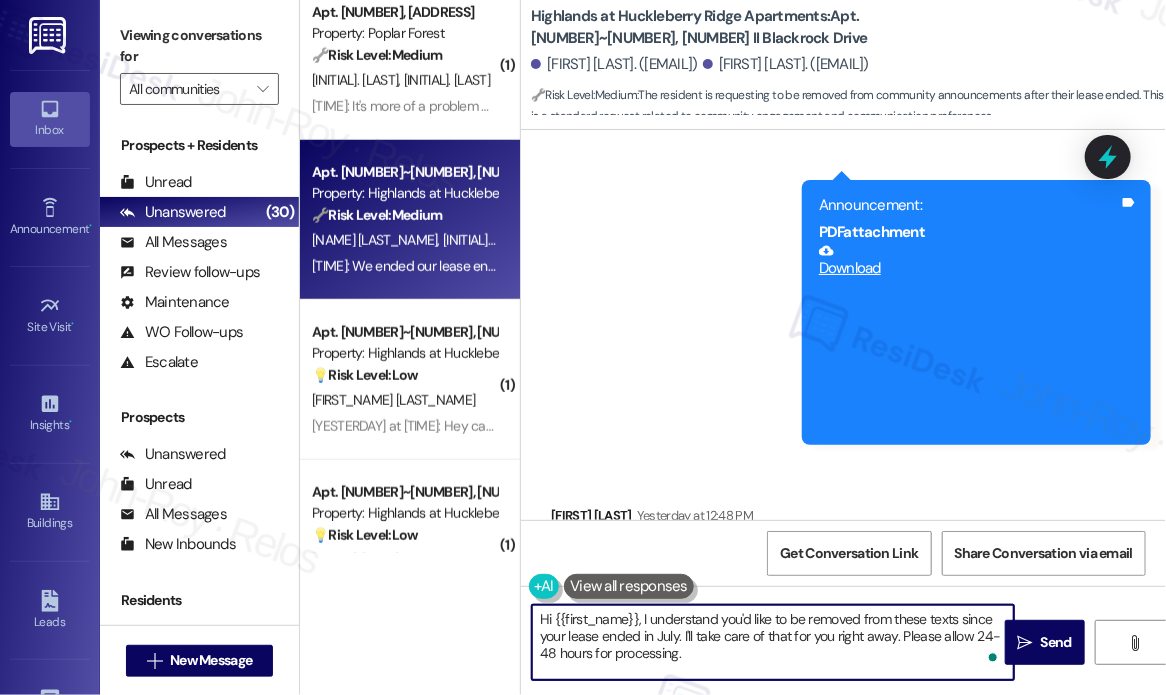 drag, startPoint x: 725, startPoint y: 668, endPoint x: 528, endPoint y: 614, distance: 204.26698 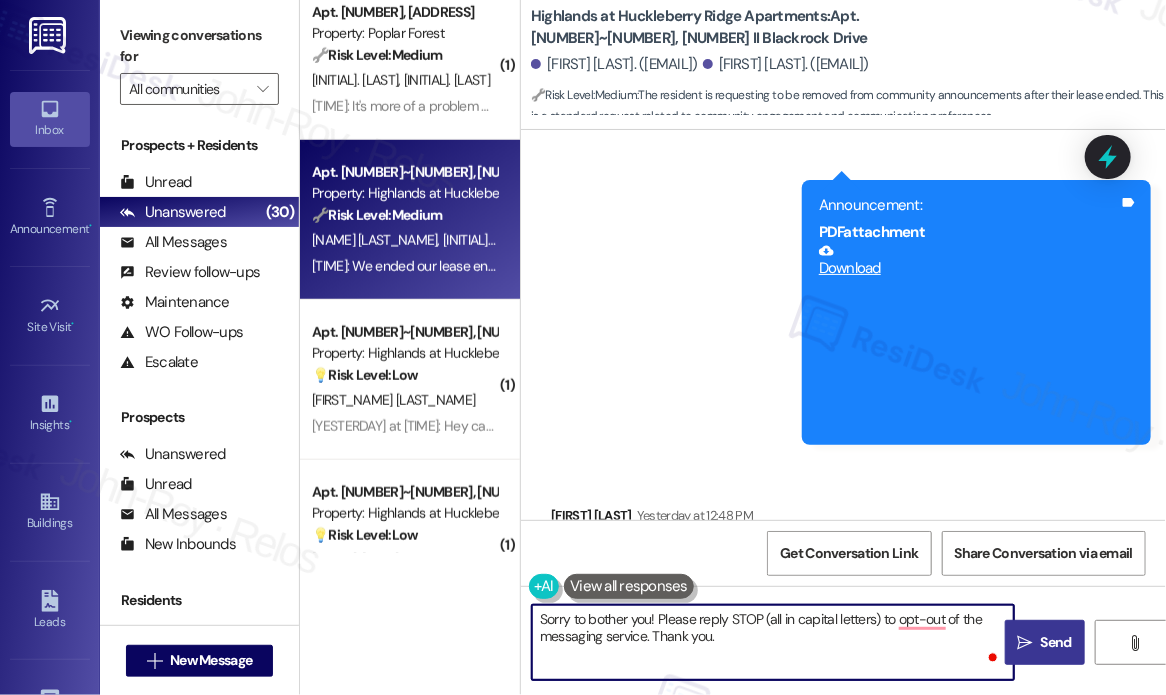 type on "Sorry to bother you! Please reply STOP (all in capital letters) to opt-out of the messaging service. Thank you." 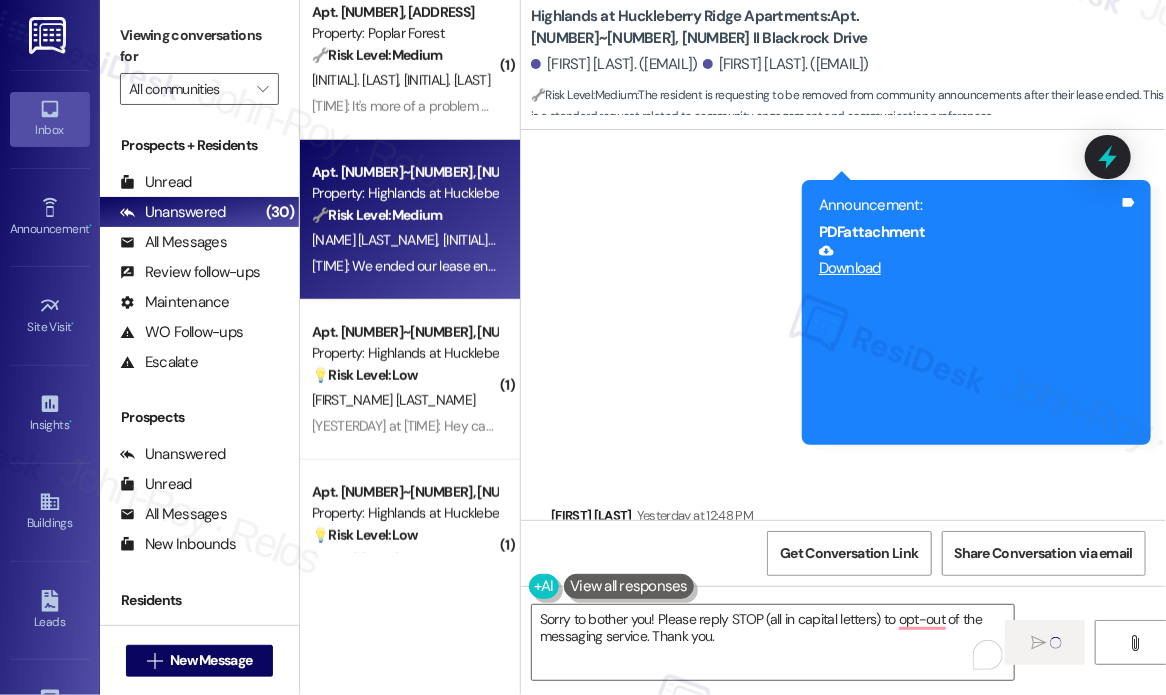 type 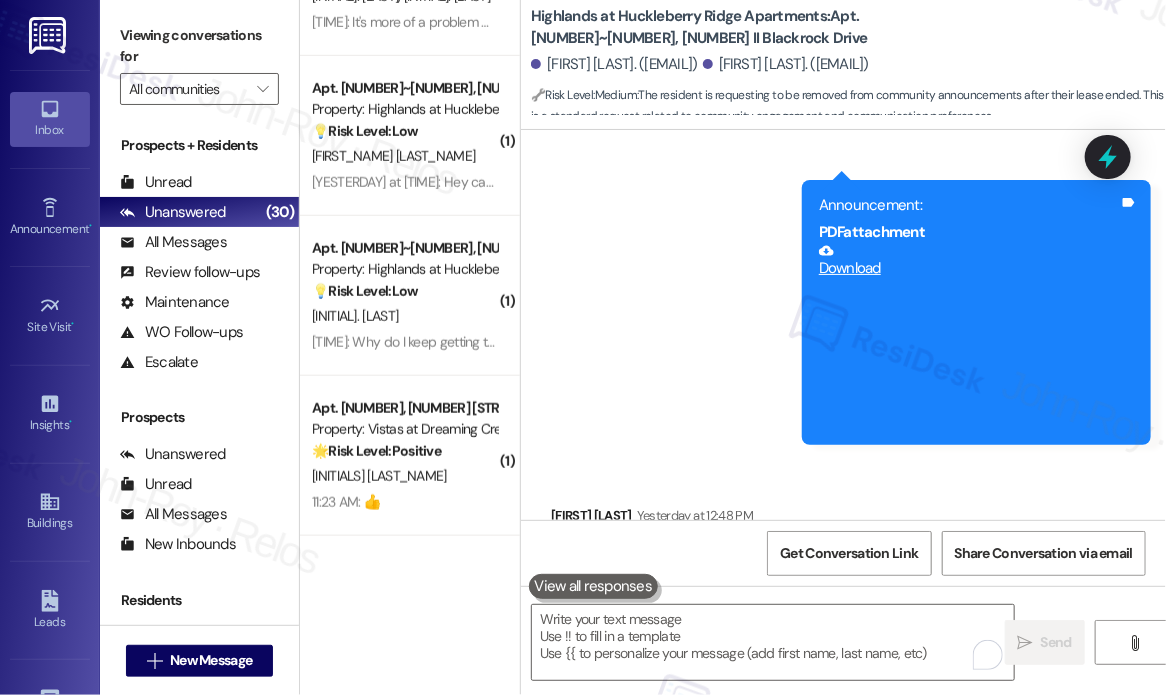 scroll, scrollTop: 700, scrollLeft: 0, axis: vertical 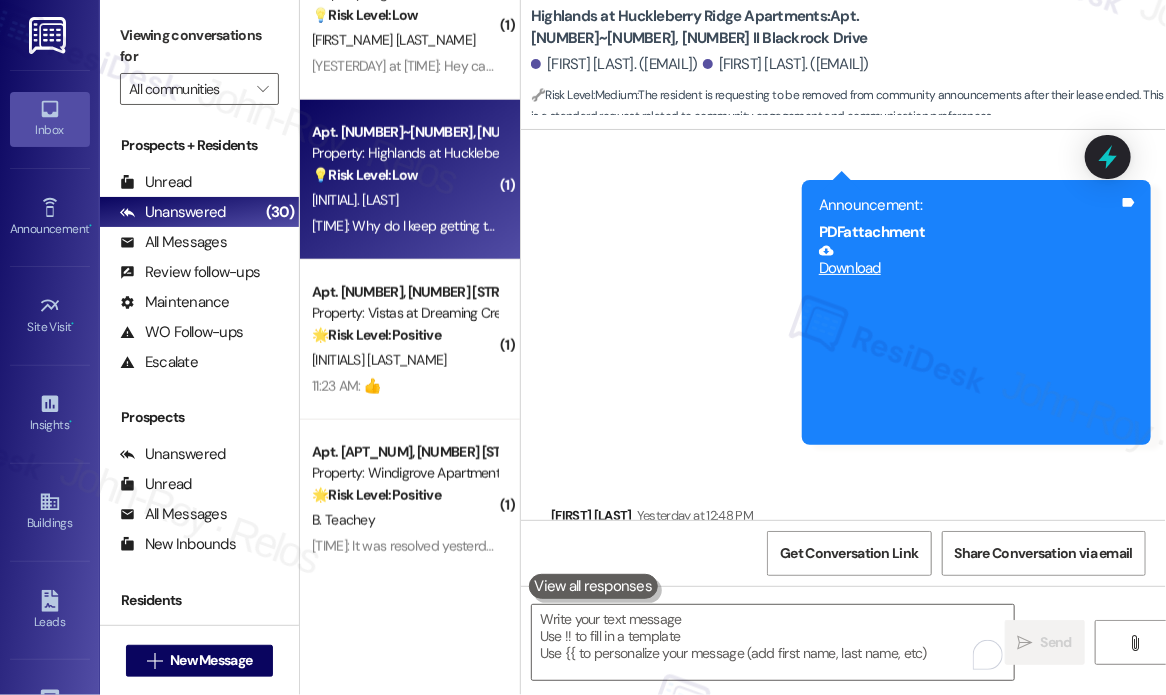 click on "J. Deel" at bounding box center [404, 200] 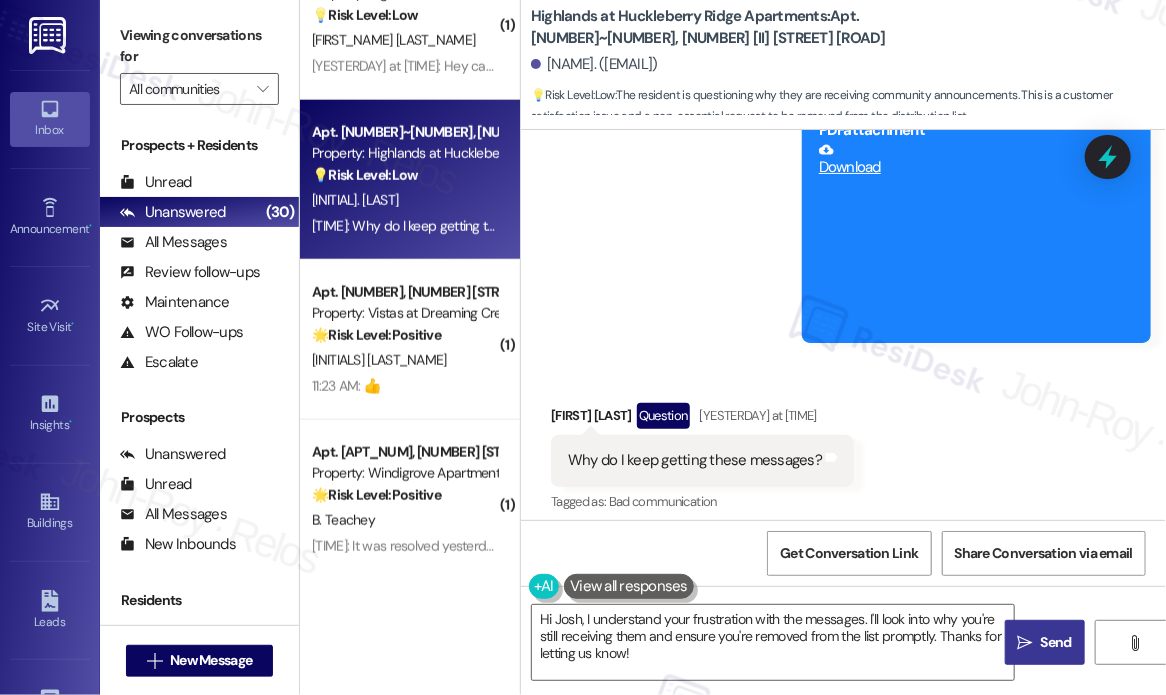 scroll, scrollTop: 1232, scrollLeft: 0, axis: vertical 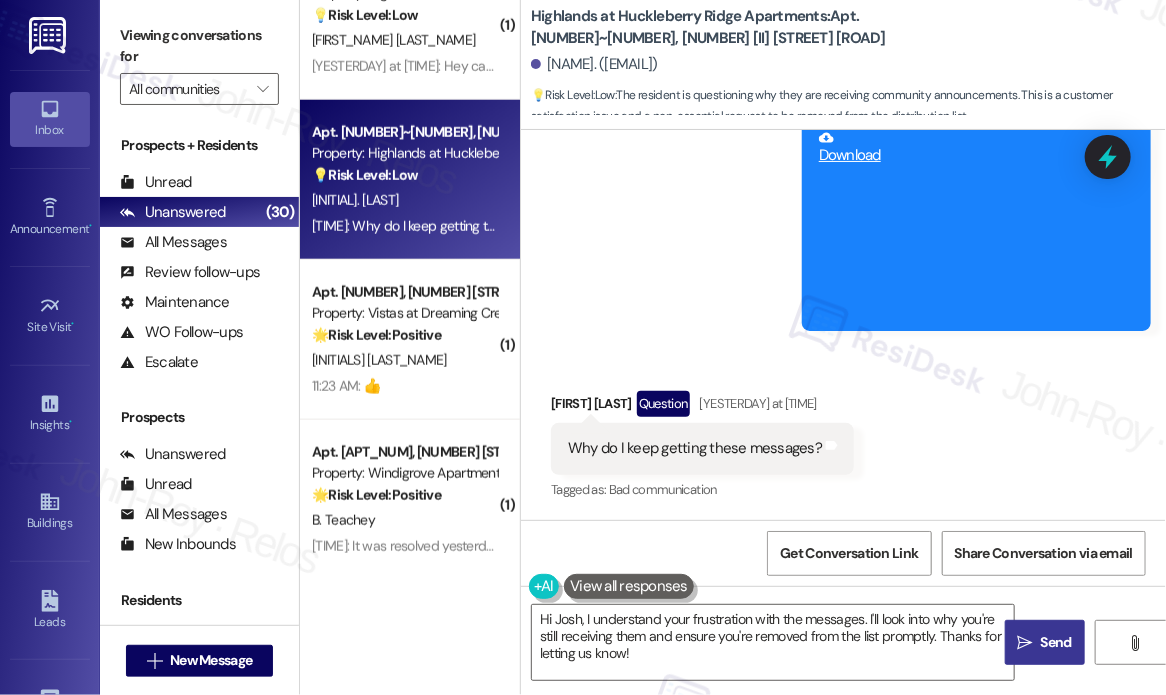 click on "Why do I keep getting these messages?" at bounding box center [695, 448] 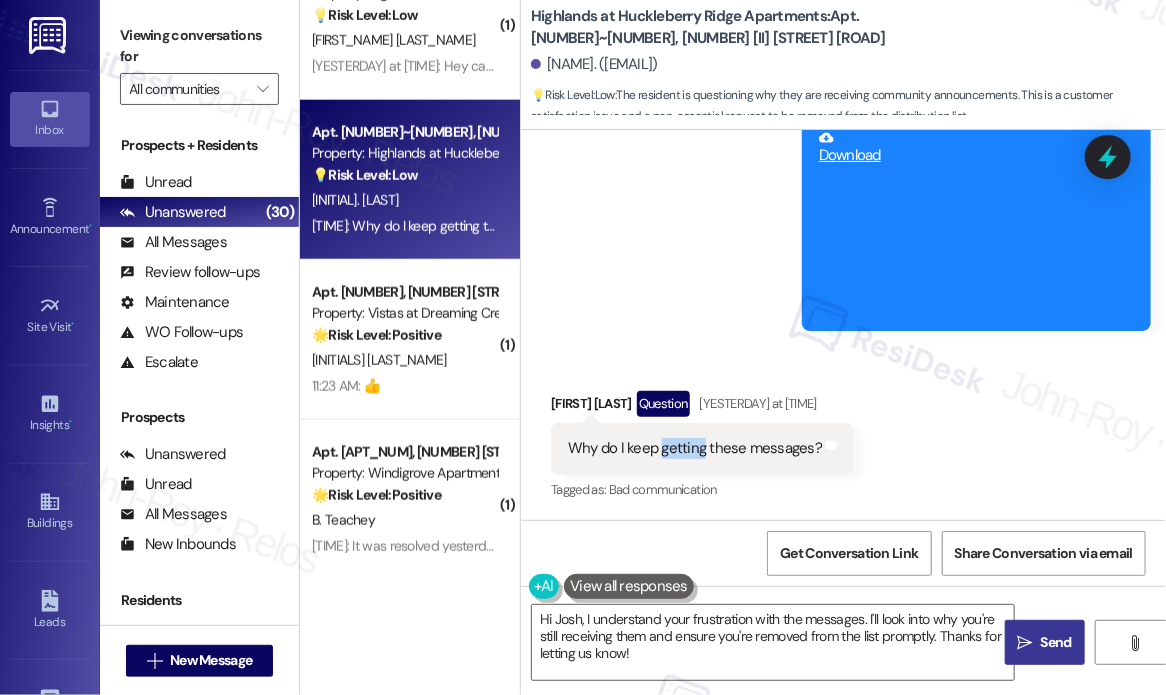 click on "Why do I keep getting these messages?" at bounding box center [695, 448] 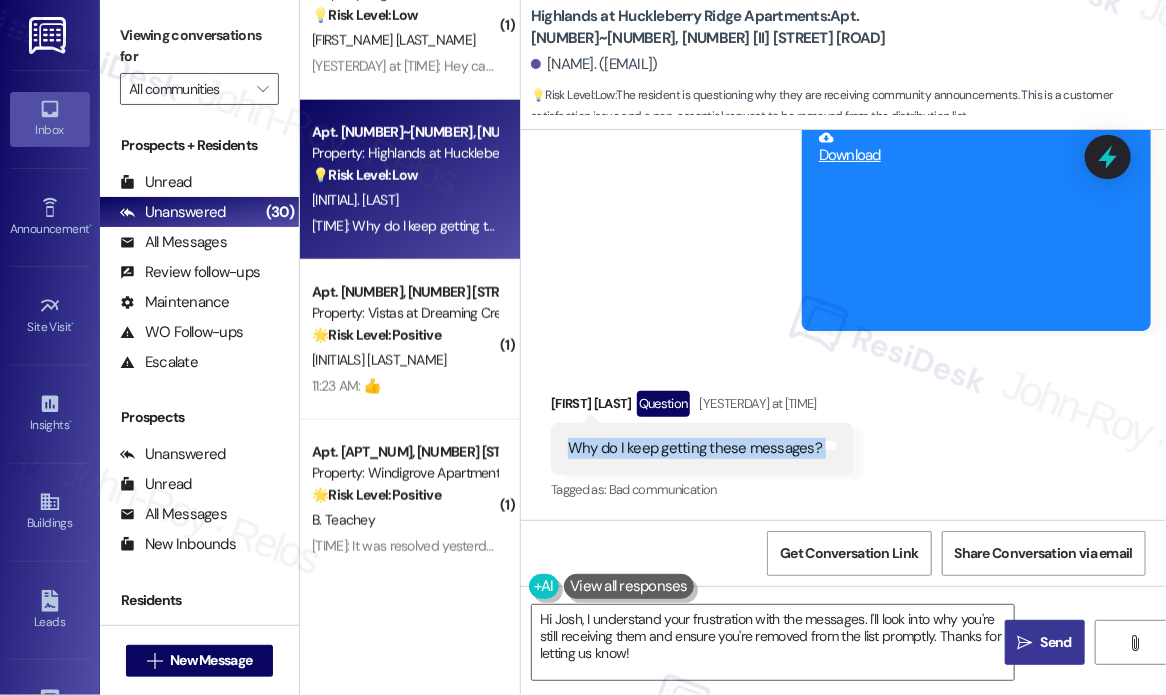 click on "Why do I keep getting these messages?" at bounding box center [695, 448] 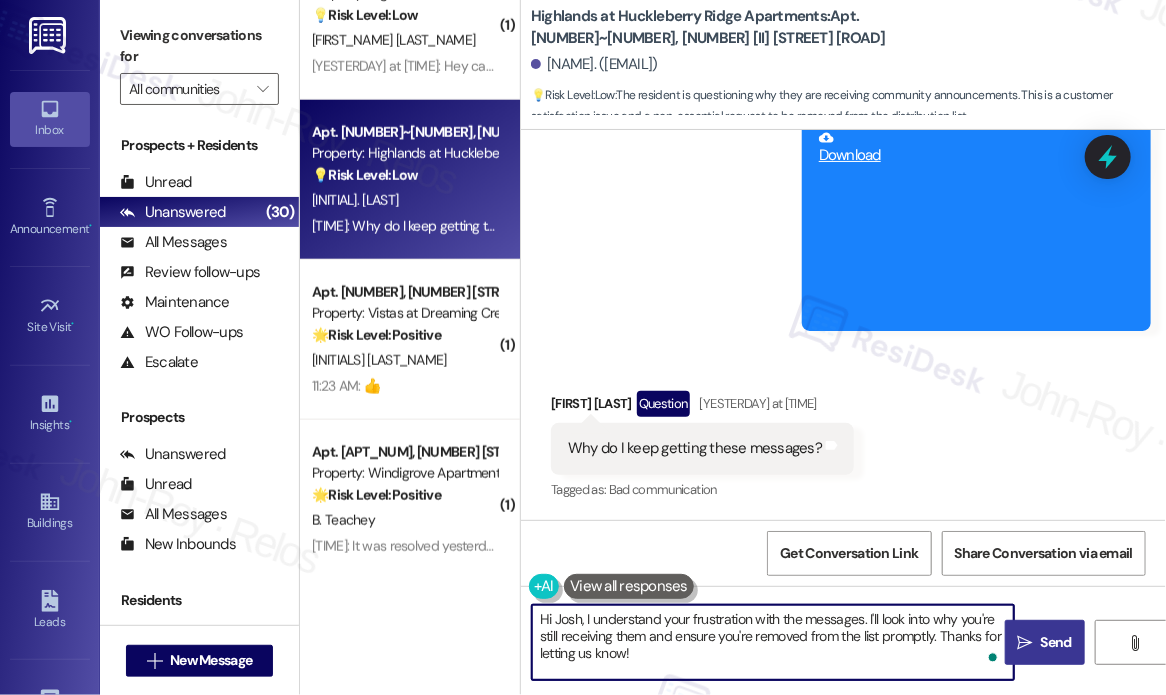 drag, startPoint x: 680, startPoint y: 655, endPoint x: 529, endPoint y: 612, distance: 157.00319 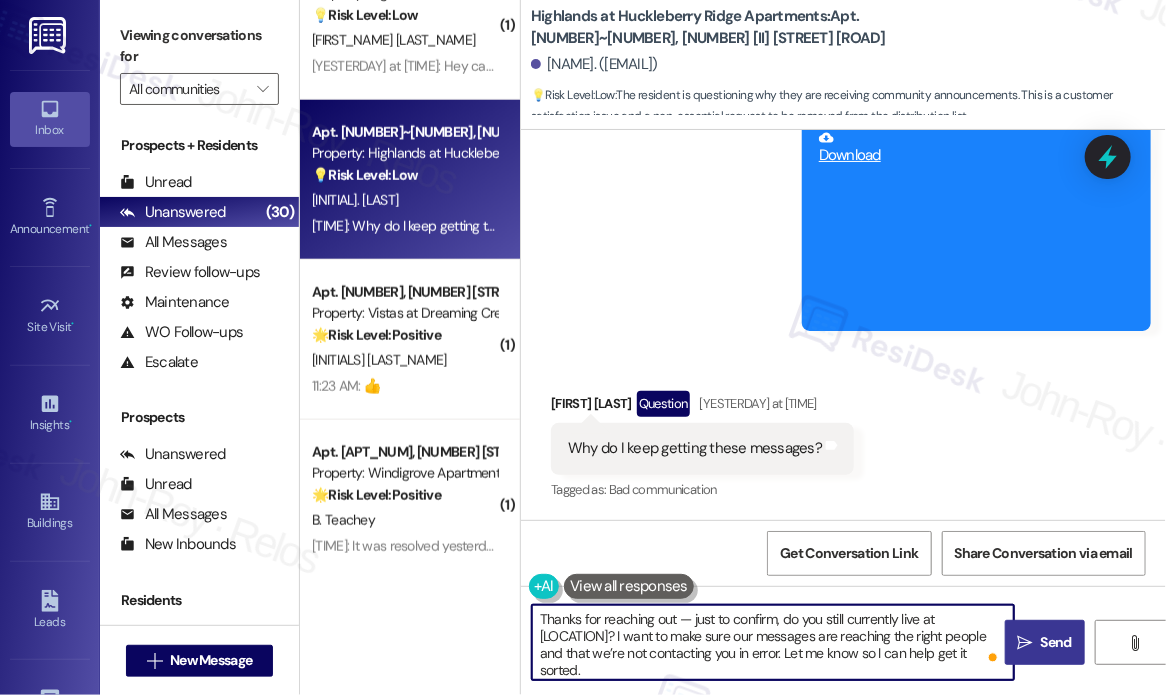 type on "Thanks for reaching out — just to confirm, do you still currently live at Highlands? I want to make sure our messages are reaching the right people and that we’re not contacting you in error. Let me know so I can help get it sorted." 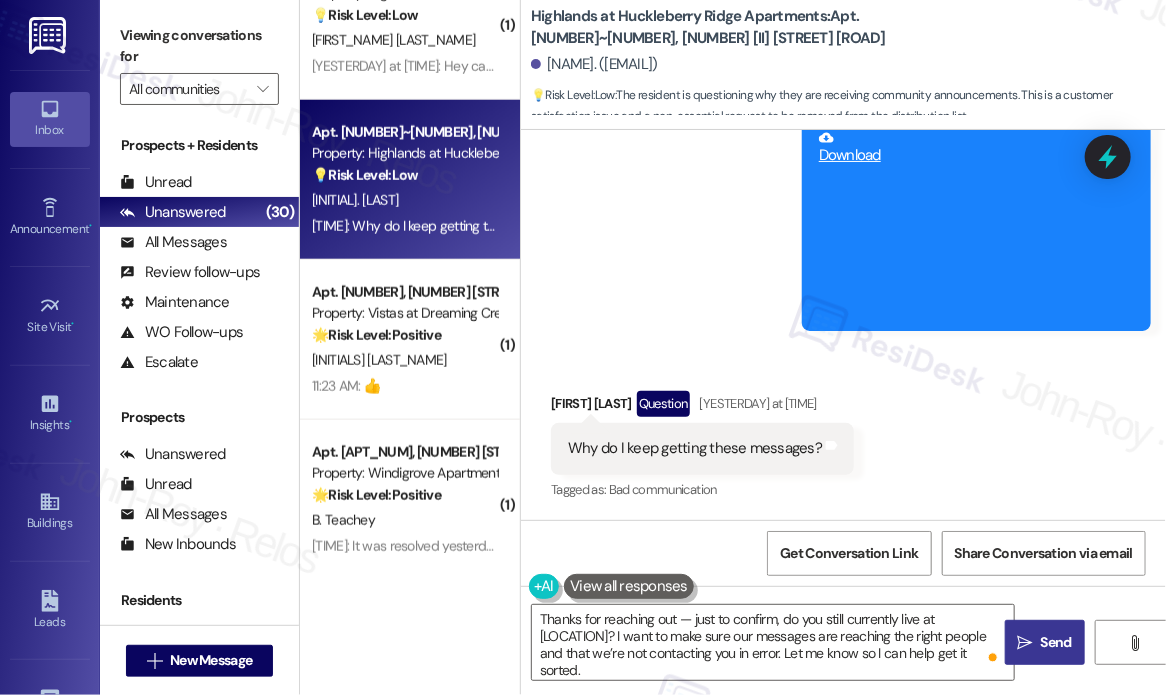 click on "Send" at bounding box center [1056, 642] 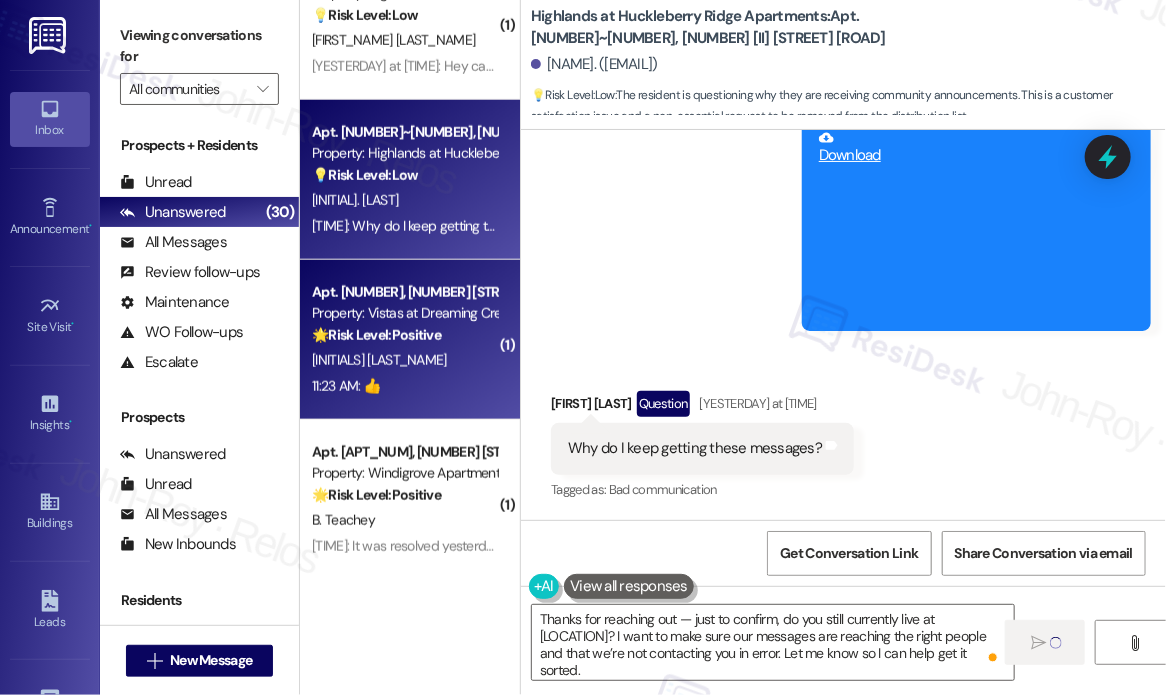 type 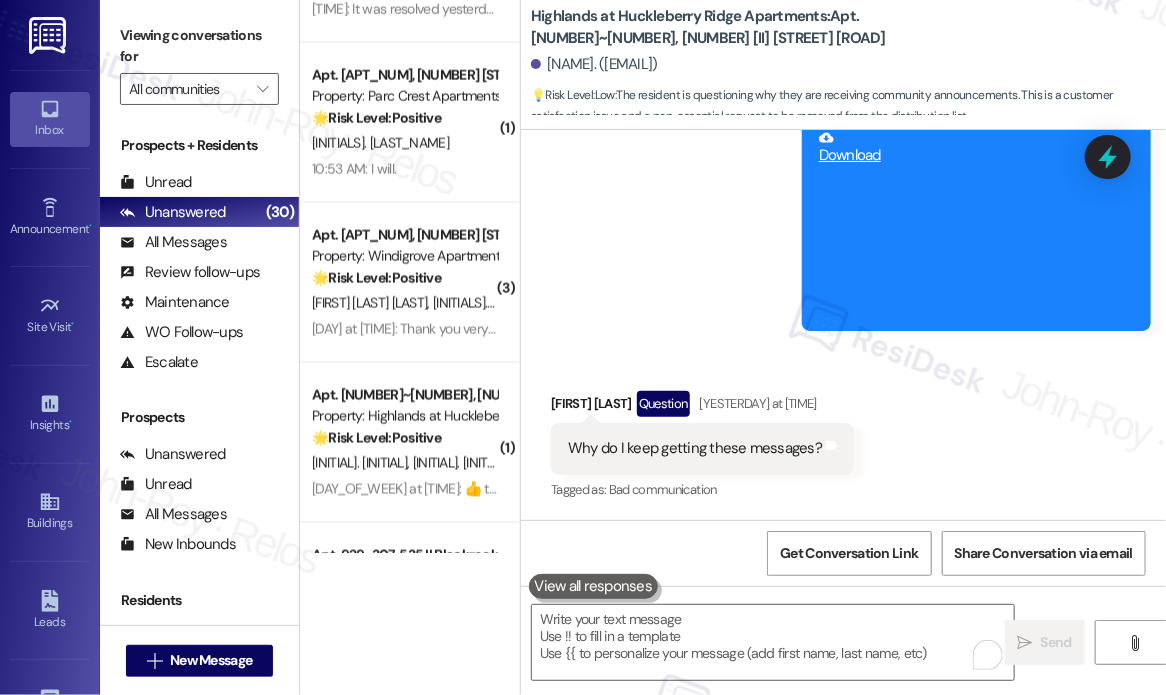 scroll, scrollTop: 1100, scrollLeft: 0, axis: vertical 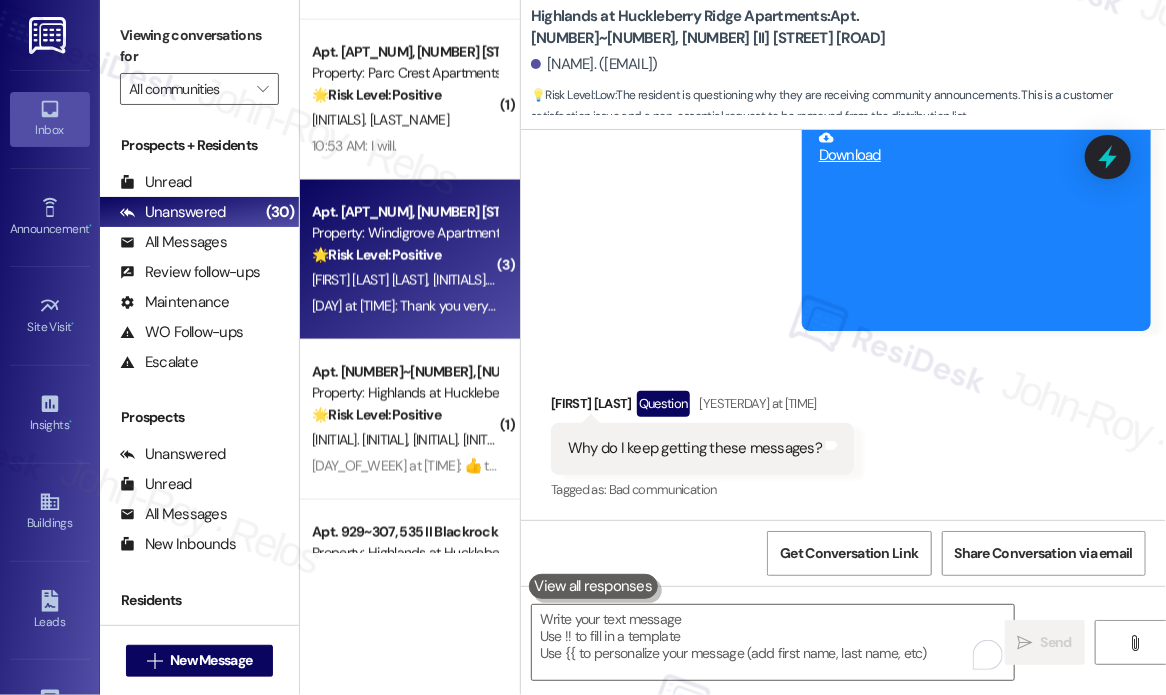 click on "Yesterday at 8:16 PM: Thank you very much, have a good night. Yesterday at 8:16 PM: Thank you very much, have a good night." at bounding box center (474, 306) 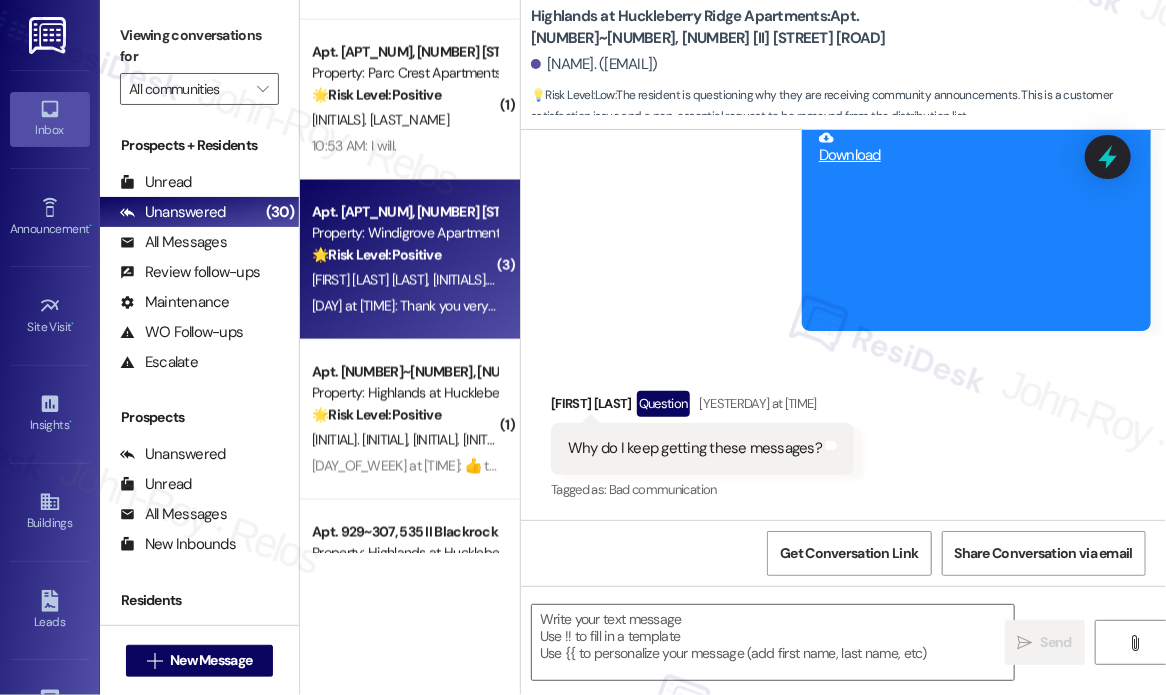 type on "Fetching suggested responses. Please feel free to read through the conversation in the meantime." 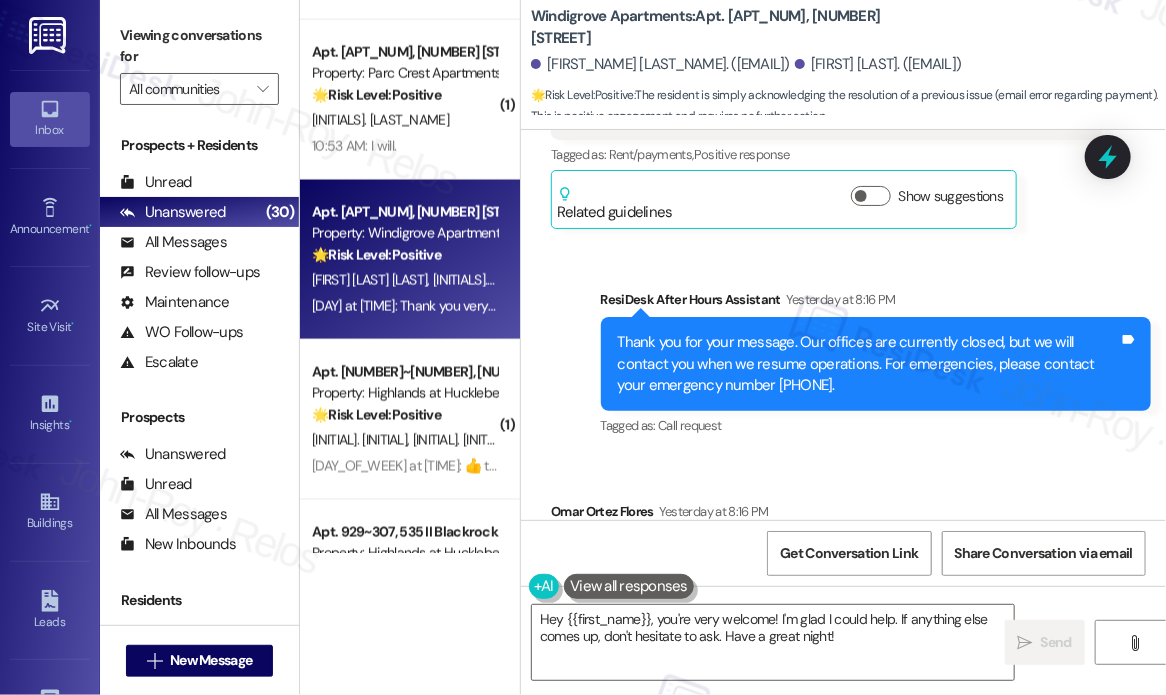 scroll, scrollTop: 11866, scrollLeft: 0, axis: vertical 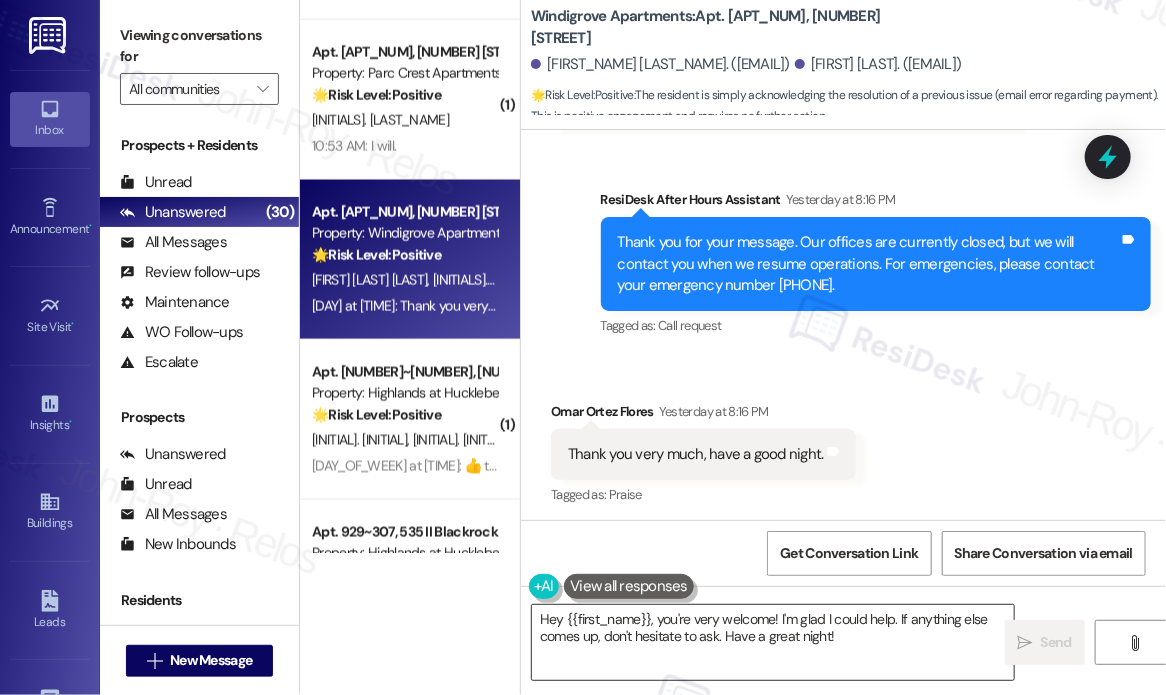 click on "Hey {{first_name}}, you're very welcome! I'm glad I could help. If anything else comes up, don't hesitate to ask. Have a great night!" at bounding box center (773, 642) 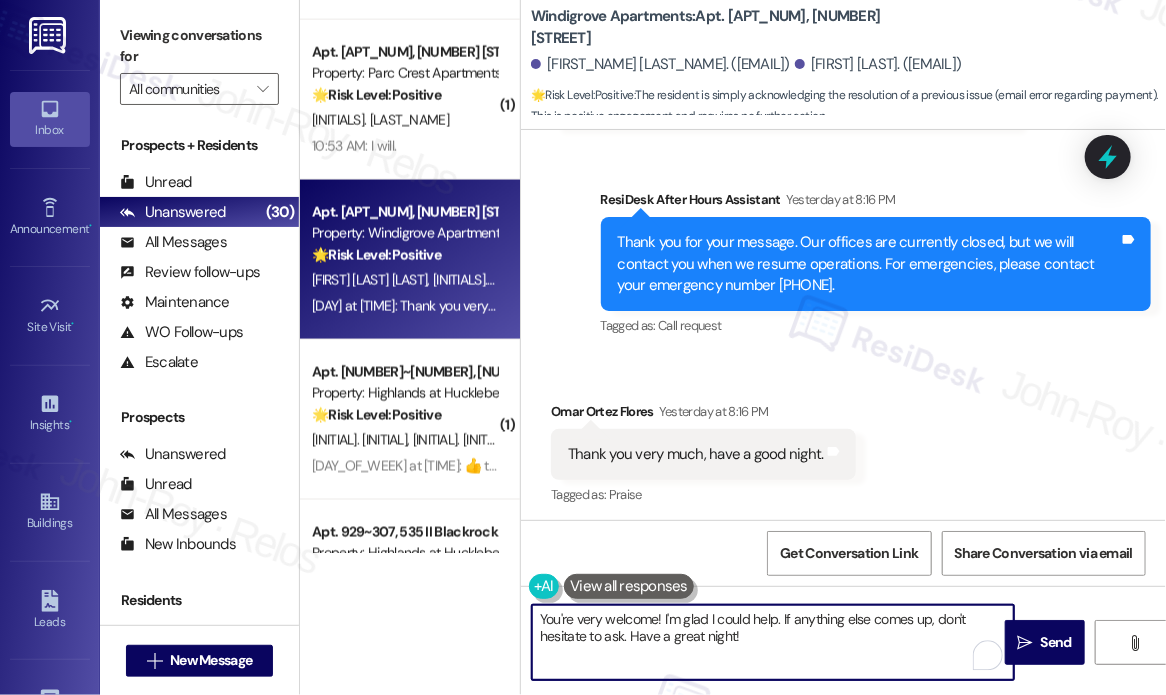 click on "You're very welcome! I'm glad I could help. If anything else comes up, don't hesitate to ask. Have a great night!" at bounding box center [773, 642] 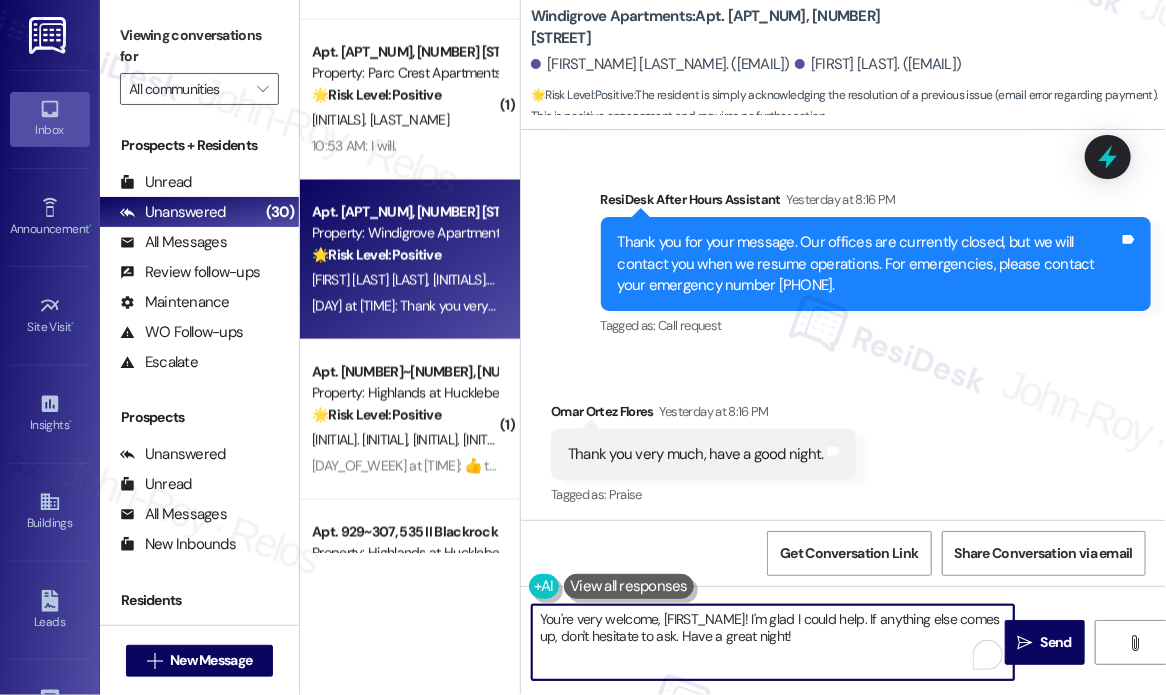 drag, startPoint x: 818, startPoint y: 624, endPoint x: 699, endPoint y: 619, distance: 119.104996 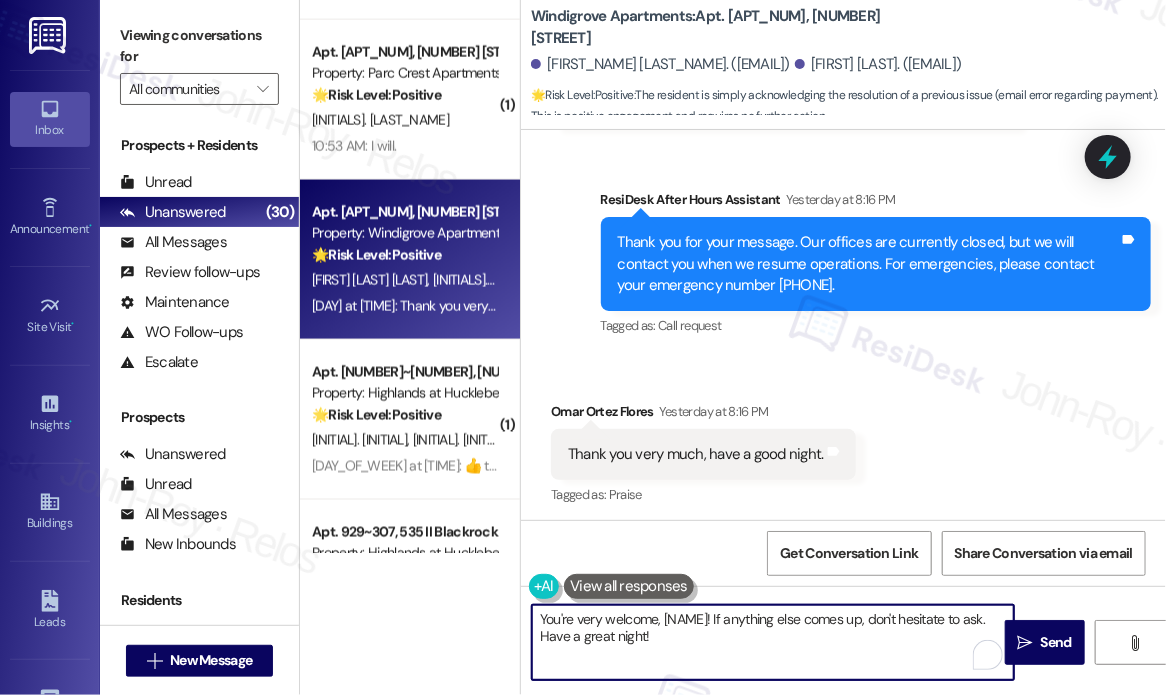 drag, startPoint x: 978, startPoint y: 614, endPoint x: 975, endPoint y: 640, distance: 26.172504 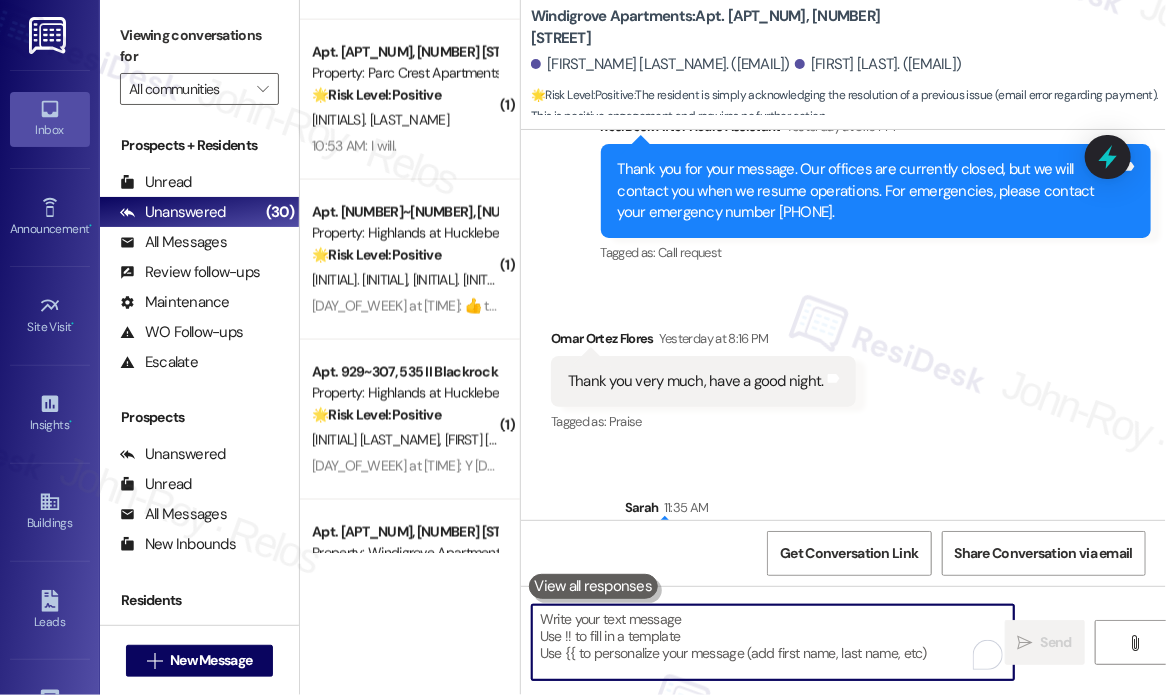 scroll, scrollTop: 12005, scrollLeft: 0, axis: vertical 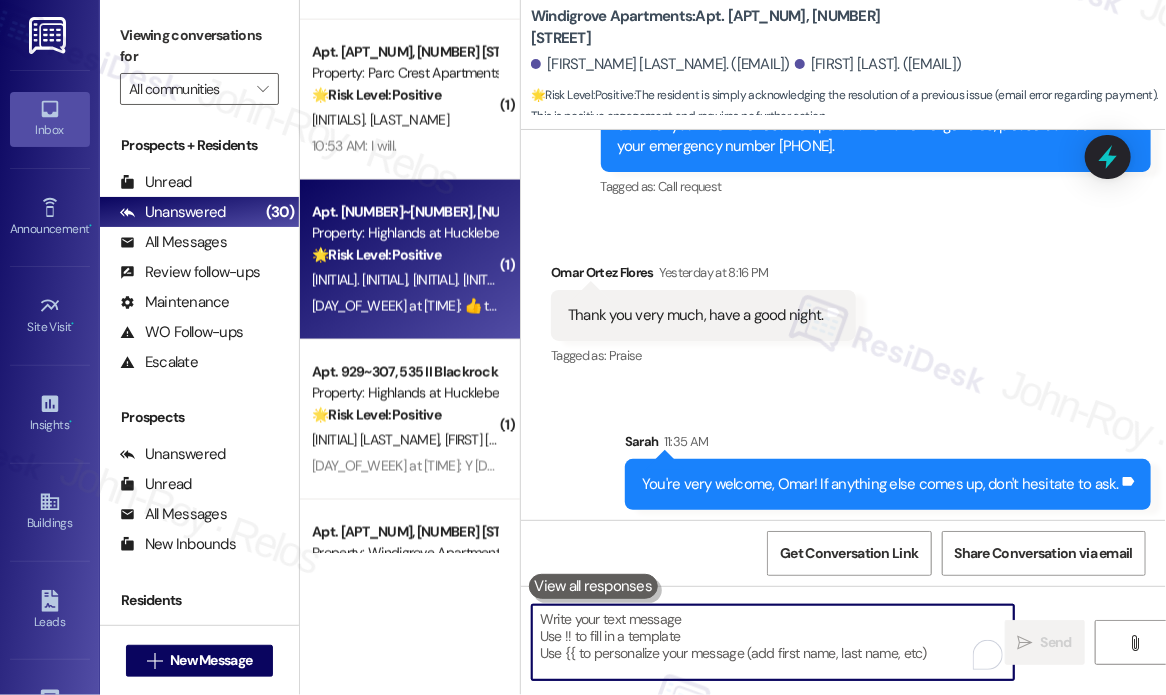 type 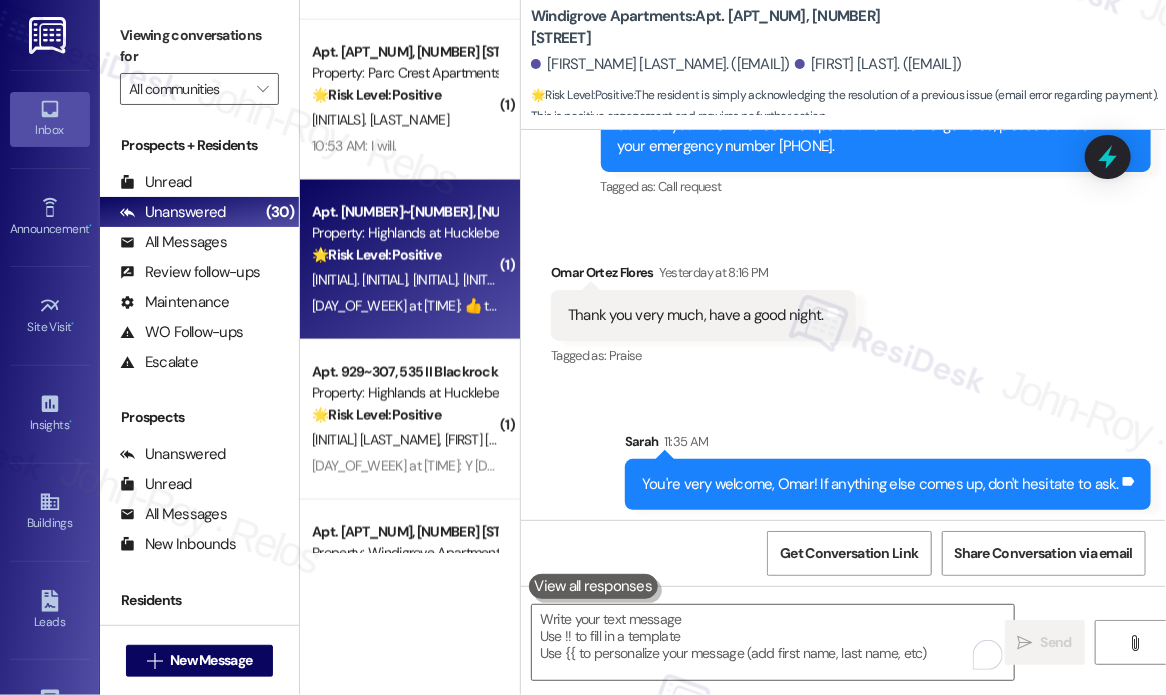 click on "Yesterday at 12:59 PM:  ​👍​ to “ Sarah (Highlands at Huckleberry Ridge Apartments): Hi Abigail and Ashley!
We are excited to announce an upcoming Blood Drive hosted by the Red Cross on September 3rd at The Highlands Clubhouse. This is a wonderful opportunity to make a meaningful impact in our community.
For more details, please refer to the attached flyer.
Thank you for your support! ”  Yesterday at 12:59 PM:  ​👍​ to “ Sarah (Highlands at Huckleberry Ridge Apartments): Hi Abigail and Ashley!
We are excited to announce an upcoming Blood Drive hosted by the Red Cross on September 3rd at The Highlands Clubhouse. This is a wonderful opportunity to make a meaningful impact in our community.
For more details, please refer to the attached flyer.
Thank you for your support! ”" at bounding box center (1454, 306) 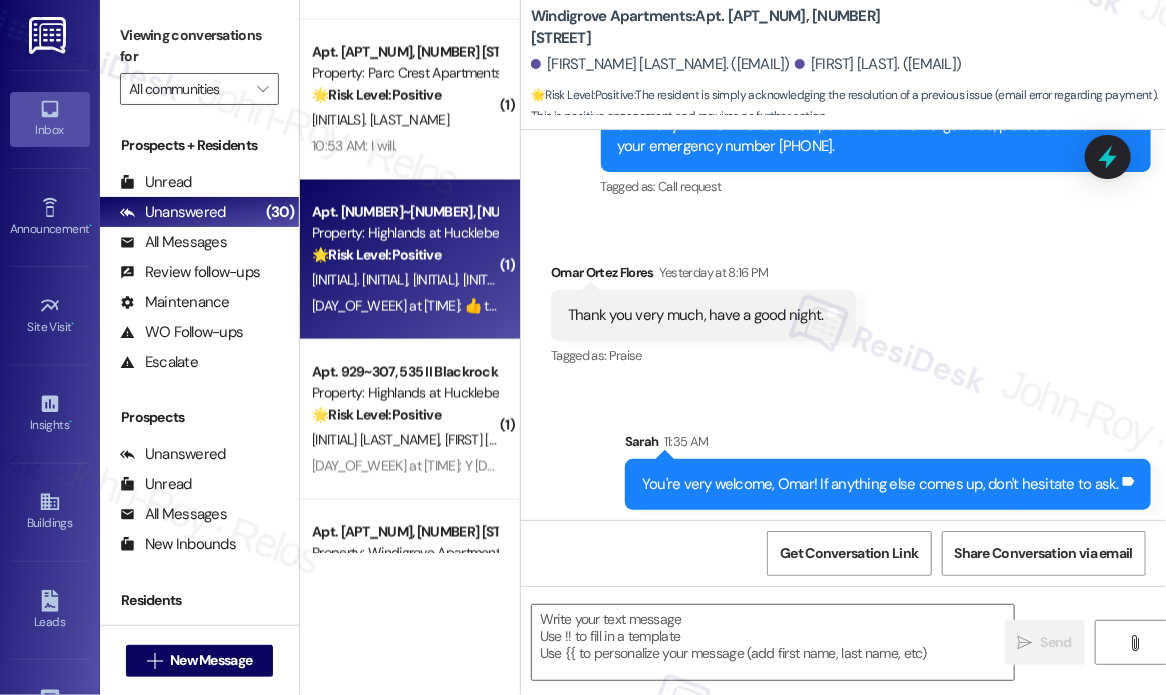 type on "Fetching suggested responses. Please feel free to read through the conversation in the meantime." 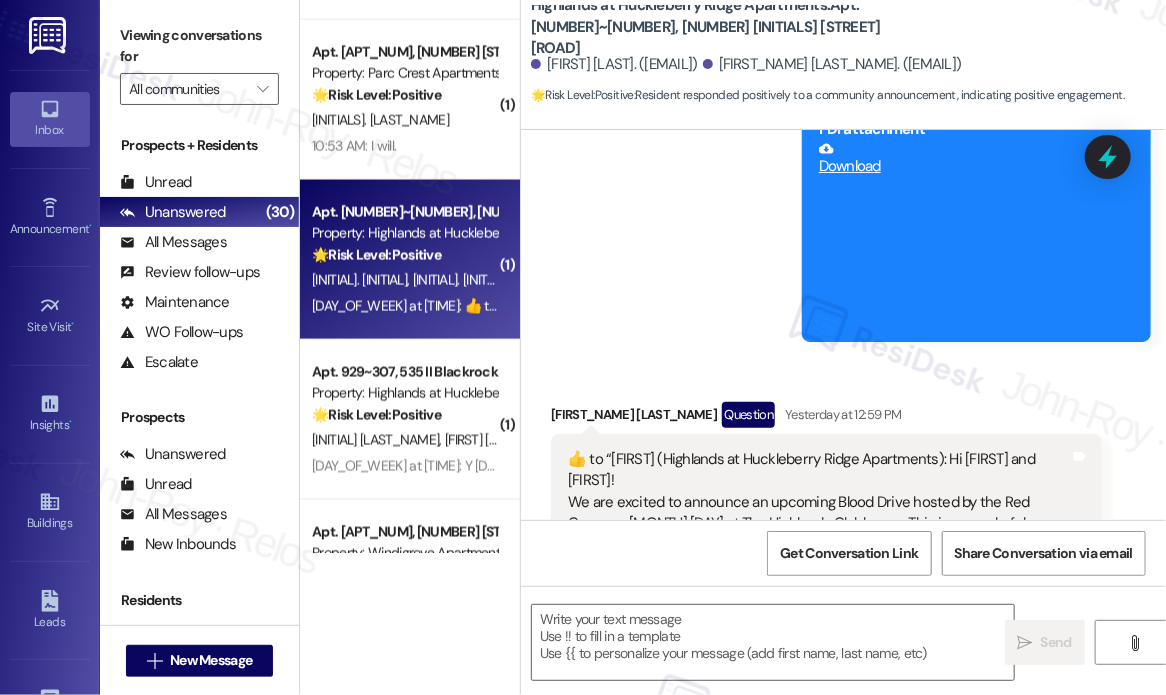 type on "Fetching suggested responses. Please feel free to read through the conversation in the meantime." 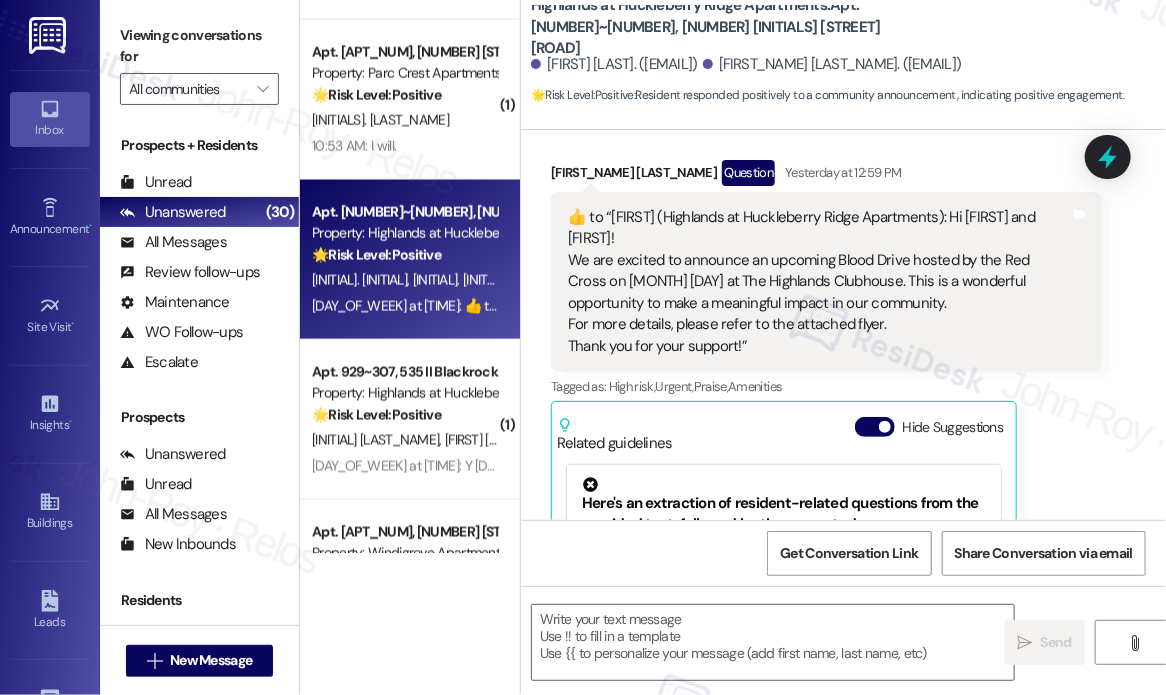 scroll, scrollTop: 916, scrollLeft: 0, axis: vertical 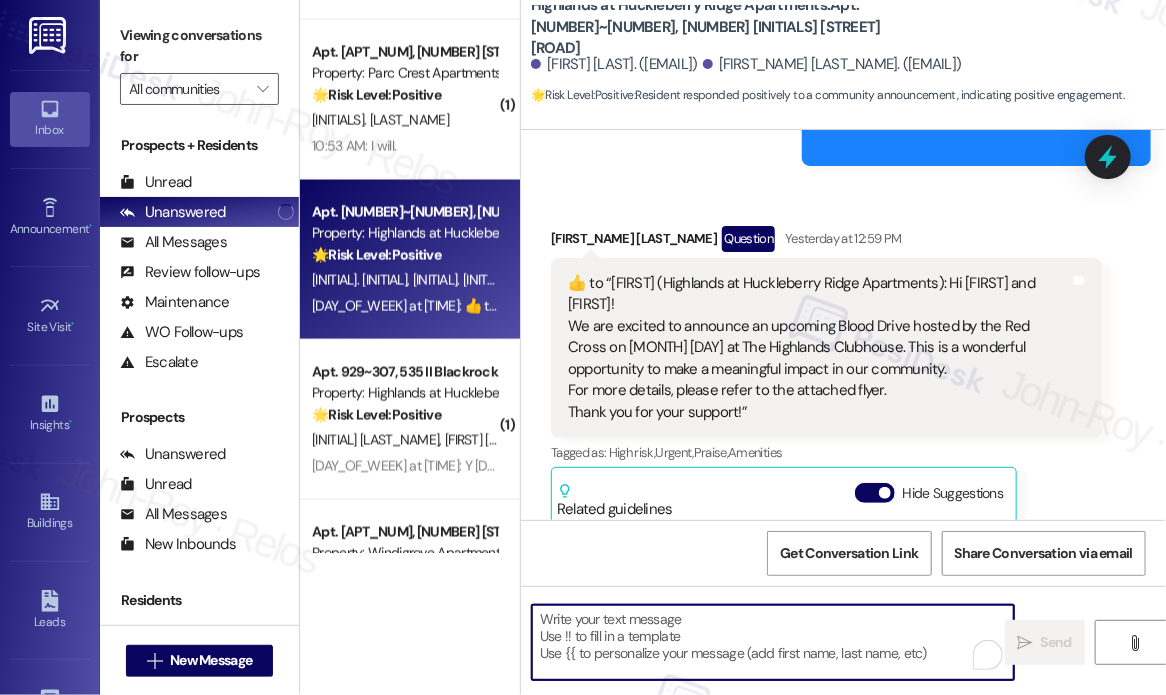 click at bounding box center [773, 642] 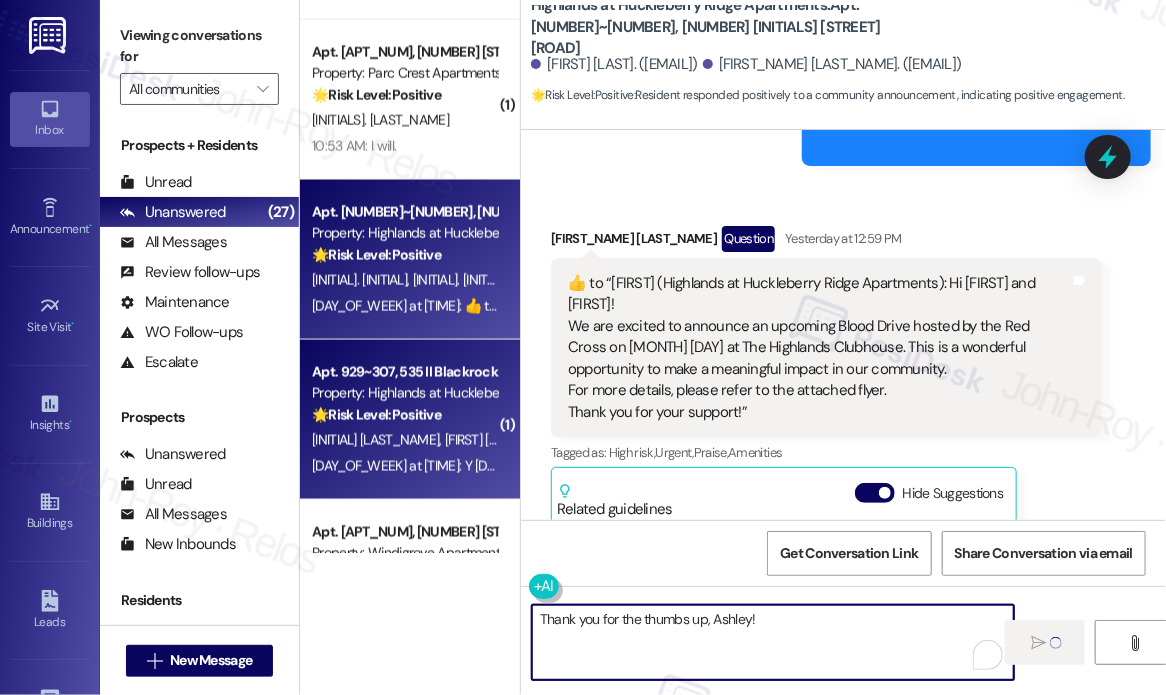 type on "Thank you for the thumbs up, Ashley!" 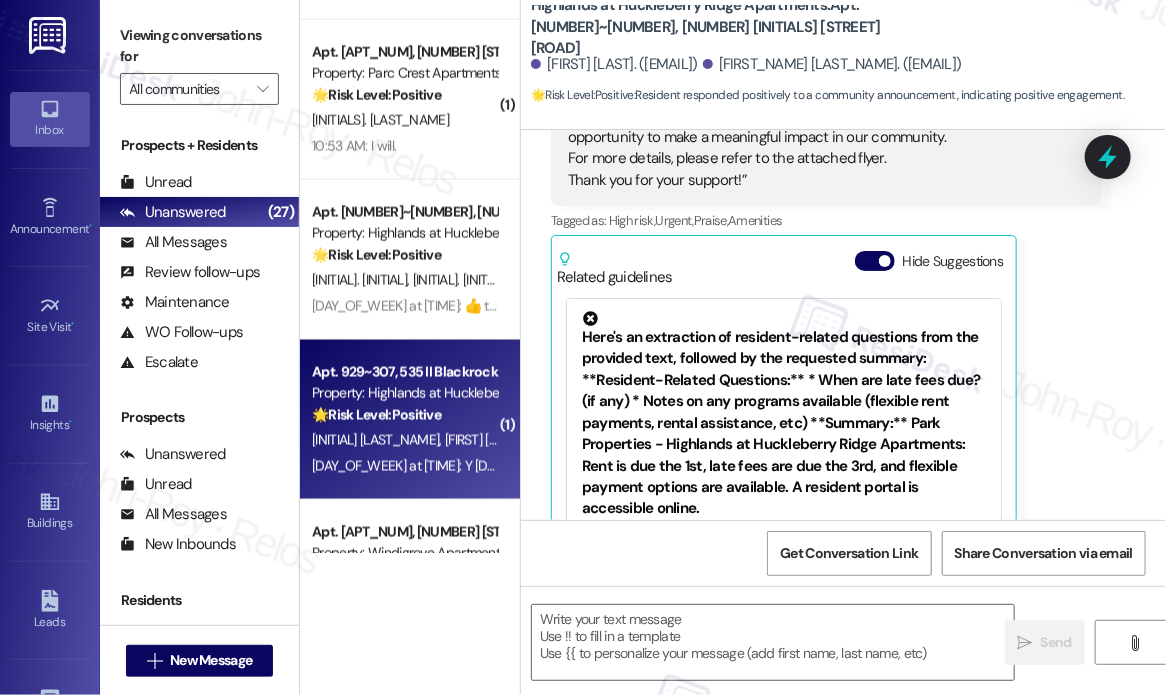 type on "Fetching suggested responses. Please feel free to read through the conversation in the meantime." 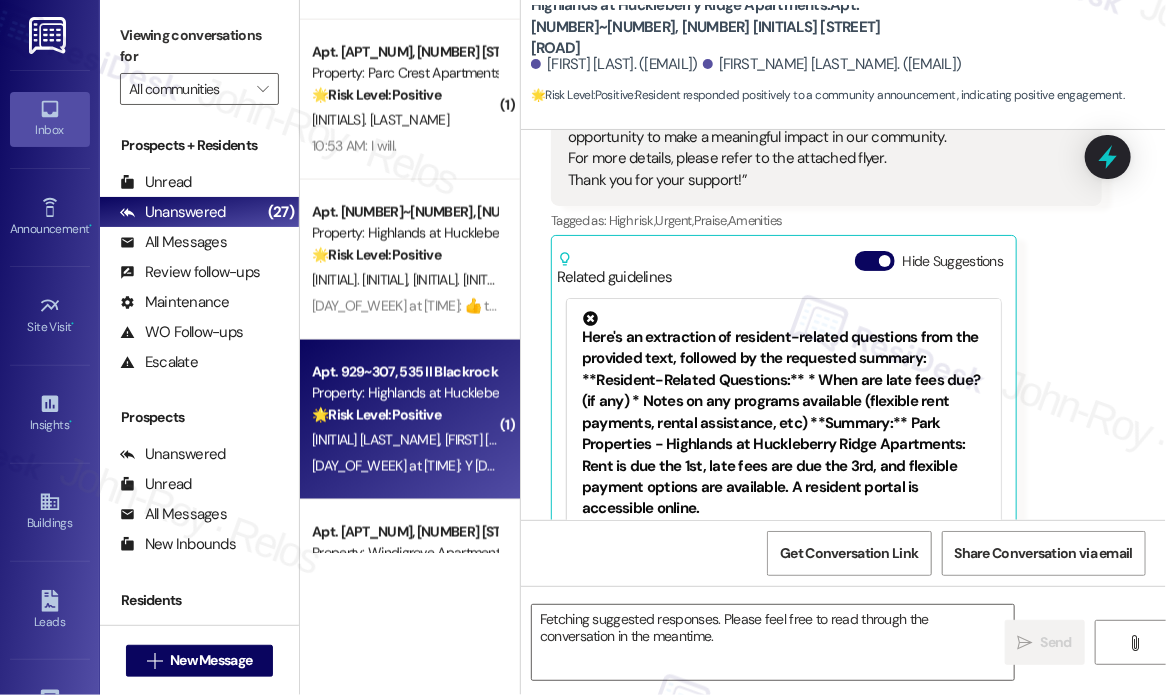 scroll, scrollTop: 1215, scrollLeft: 0, axis: vertical 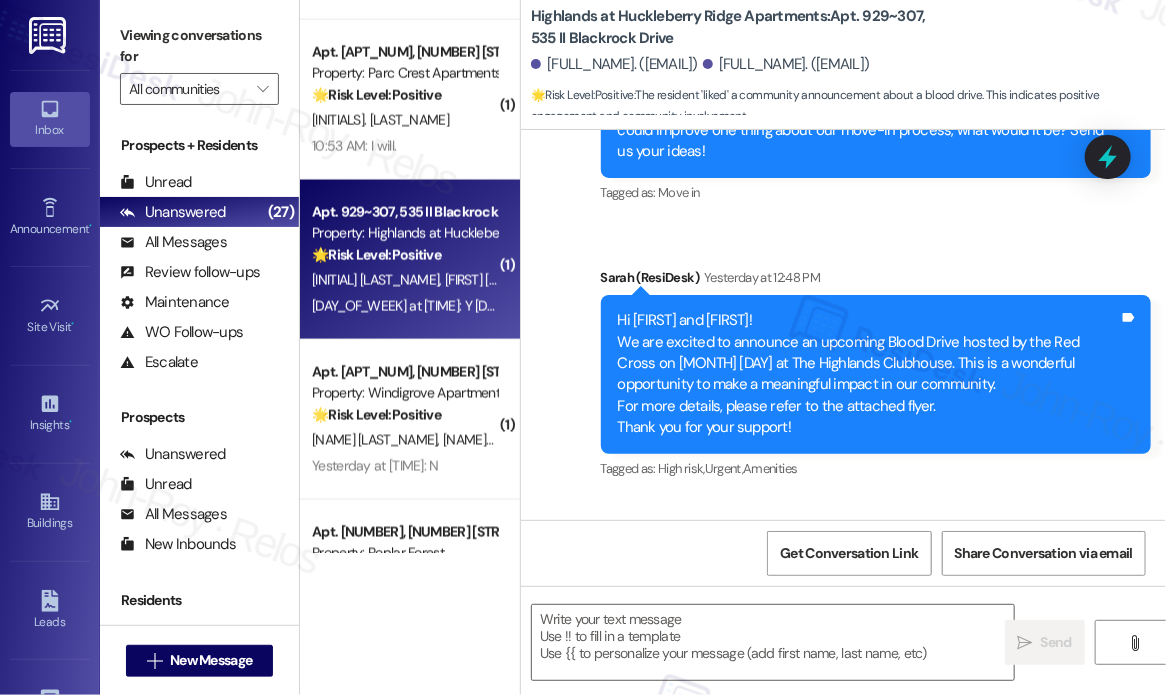 type on "Fetching suggested responses. Please feel free to read through the conversation in the meantime." 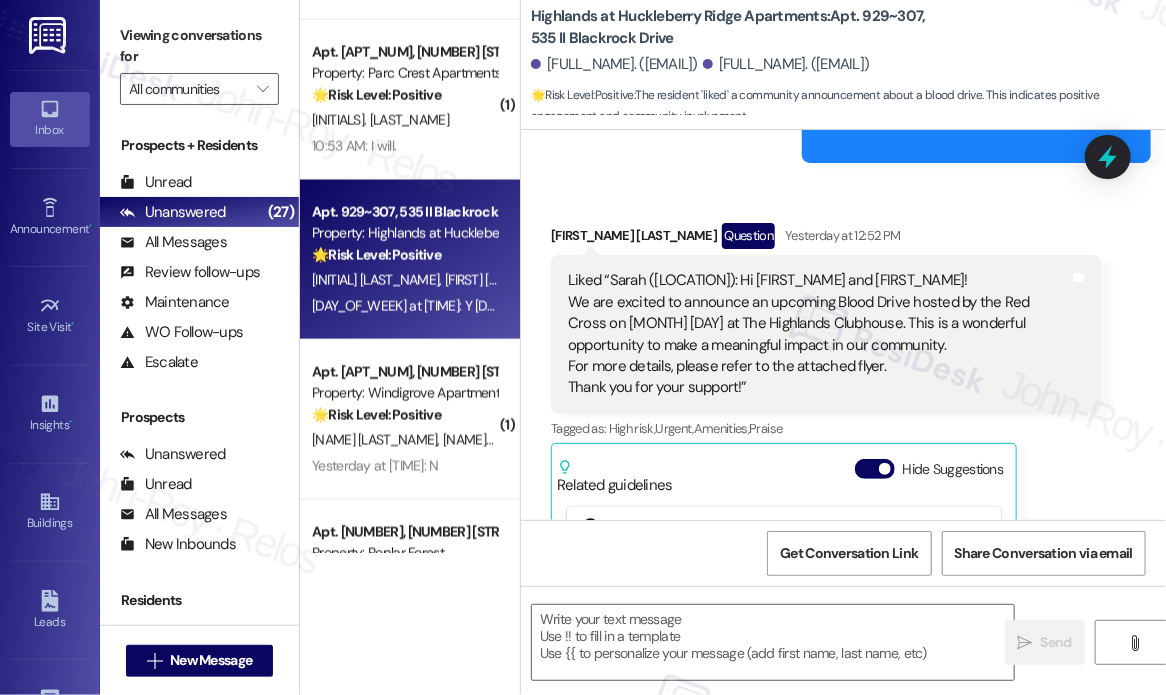 scroll, scrollTop: 1213, scrollLeft: 0, axis: vertical 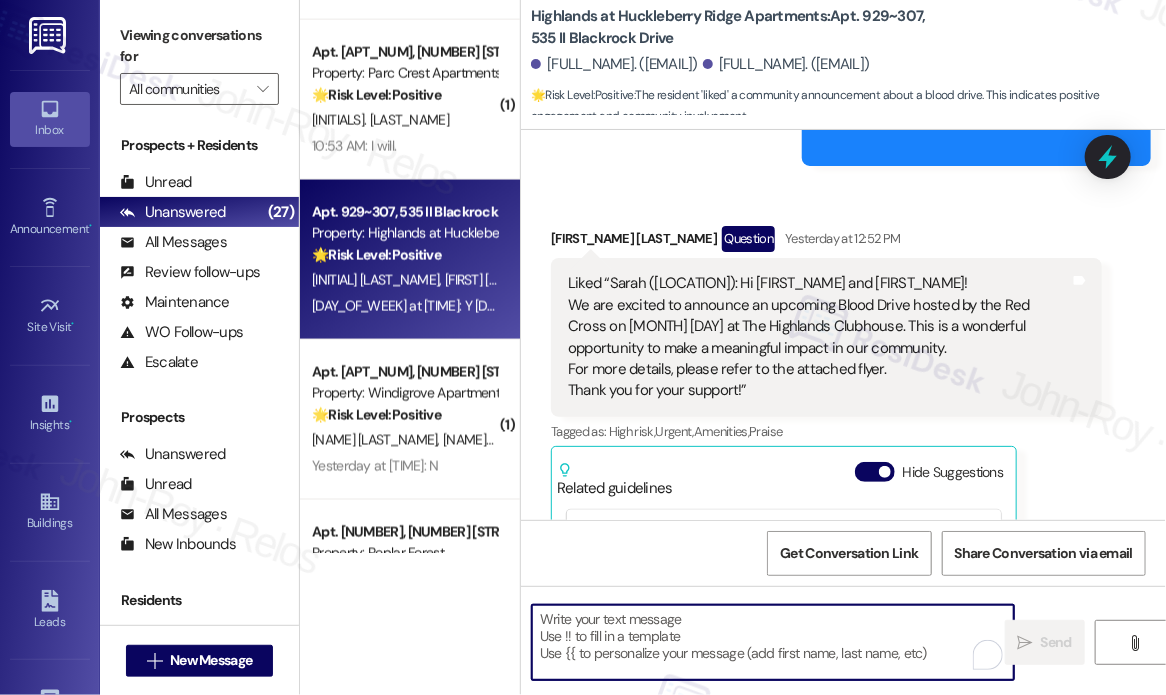 click at bounding box center [773, 642] 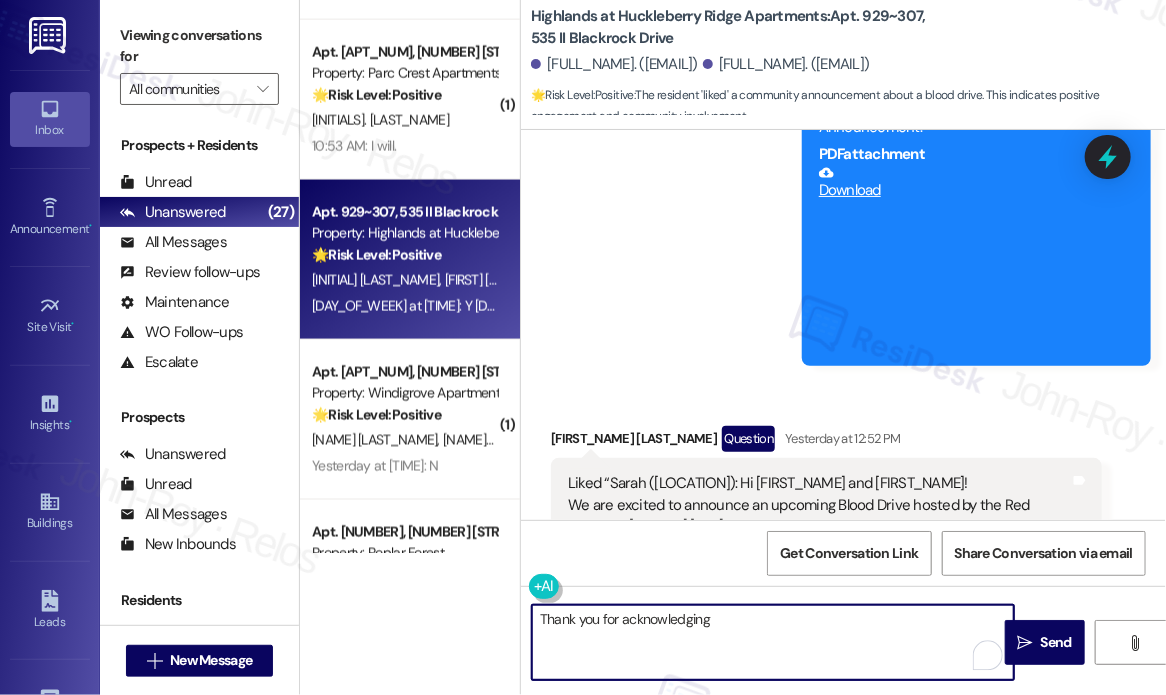 scroll, scrollTop: 713, scrollLeft: 0, axis: vertical 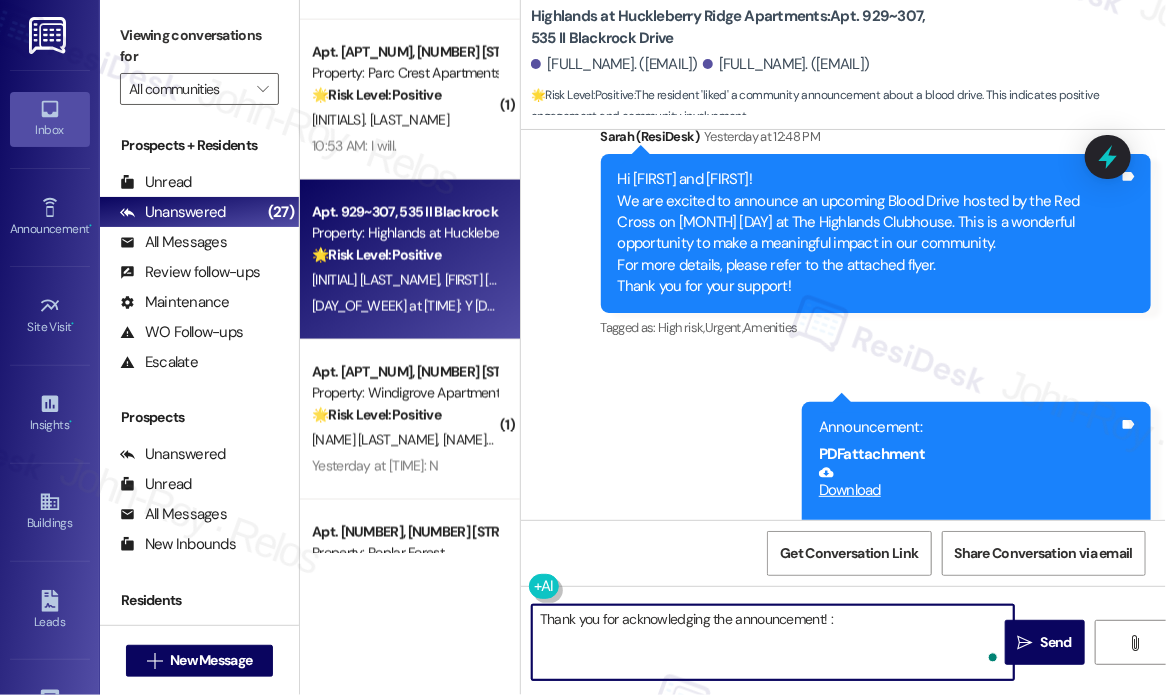 type on "Thank you for acknowledging the announcement! :)" 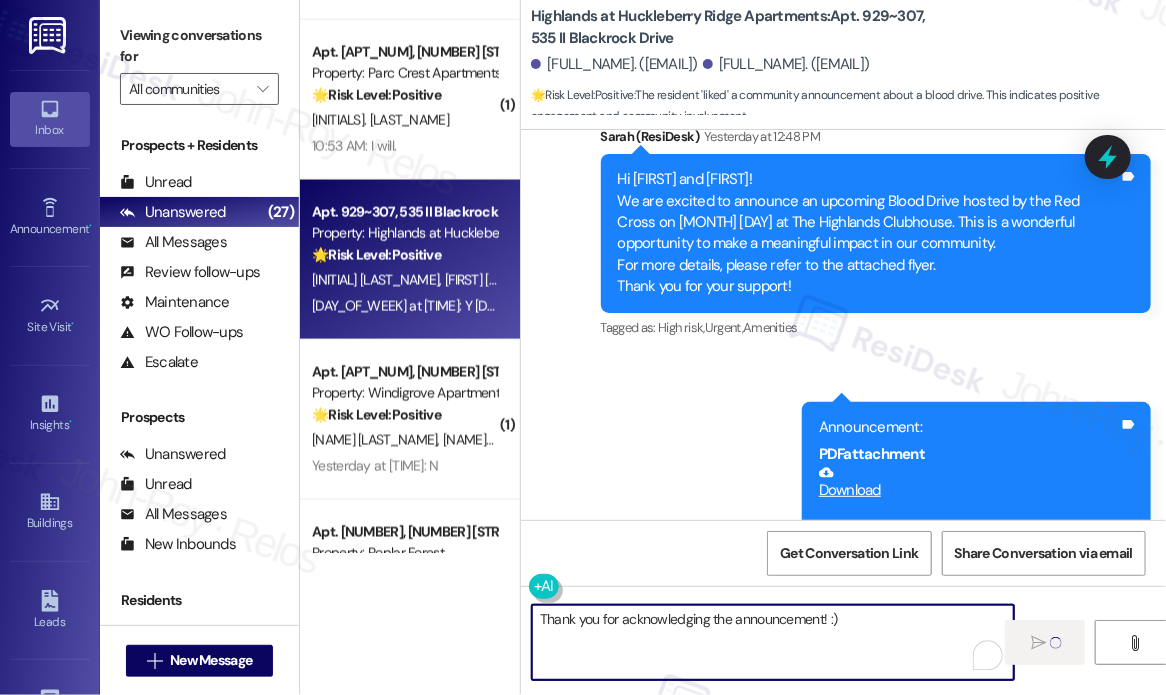 type 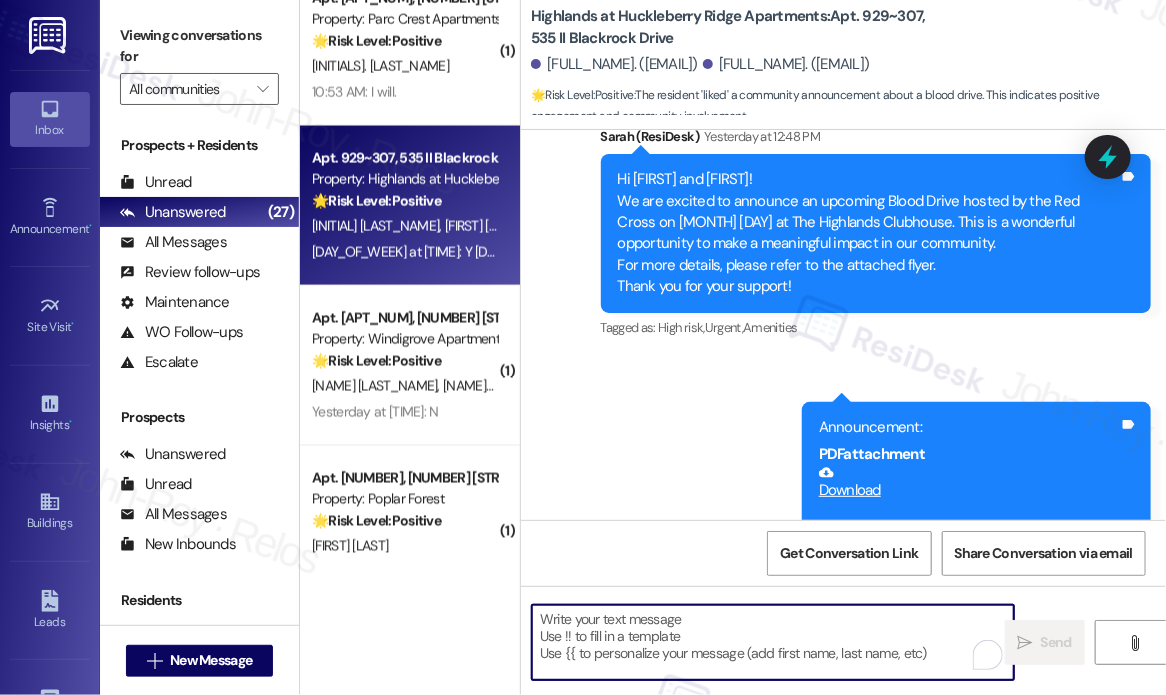 scroll, scrollTop: 1200, scrollLeft: 0, axis: vertical 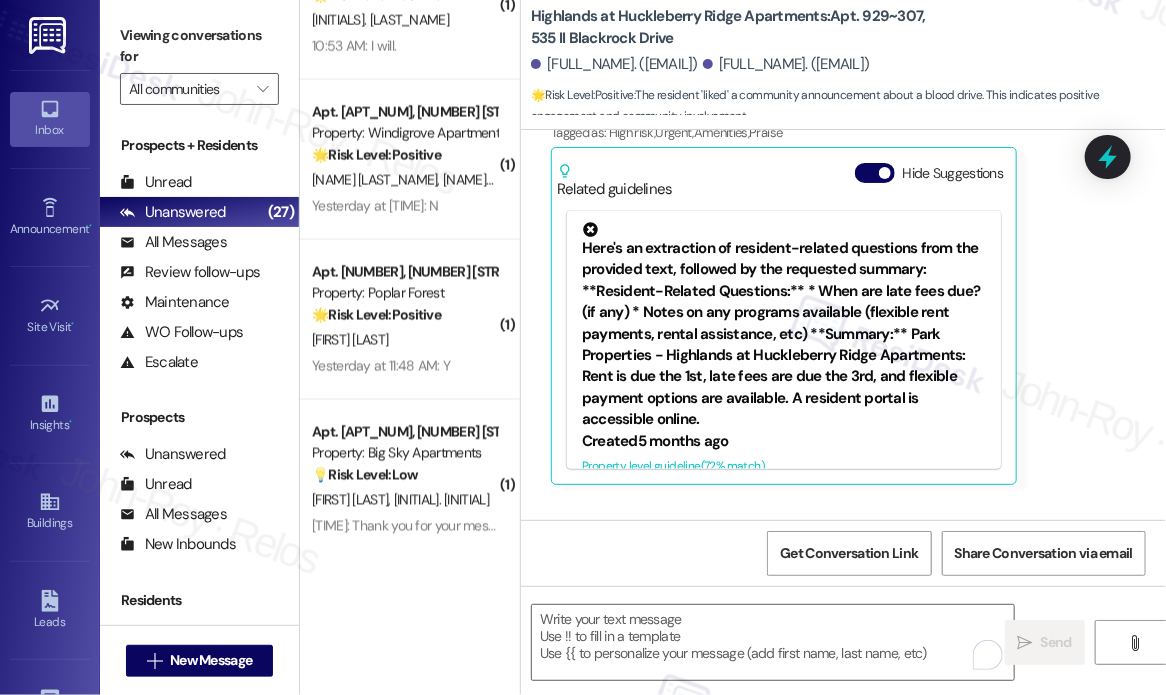 click on "🌟  Risk Level:  Positive The initial message is a check-in to gauge resident satisfaction, and the response is a positive affirmation. This indicates positive engagement and an opportunity for relationship building." at bounding box center [404, 315] 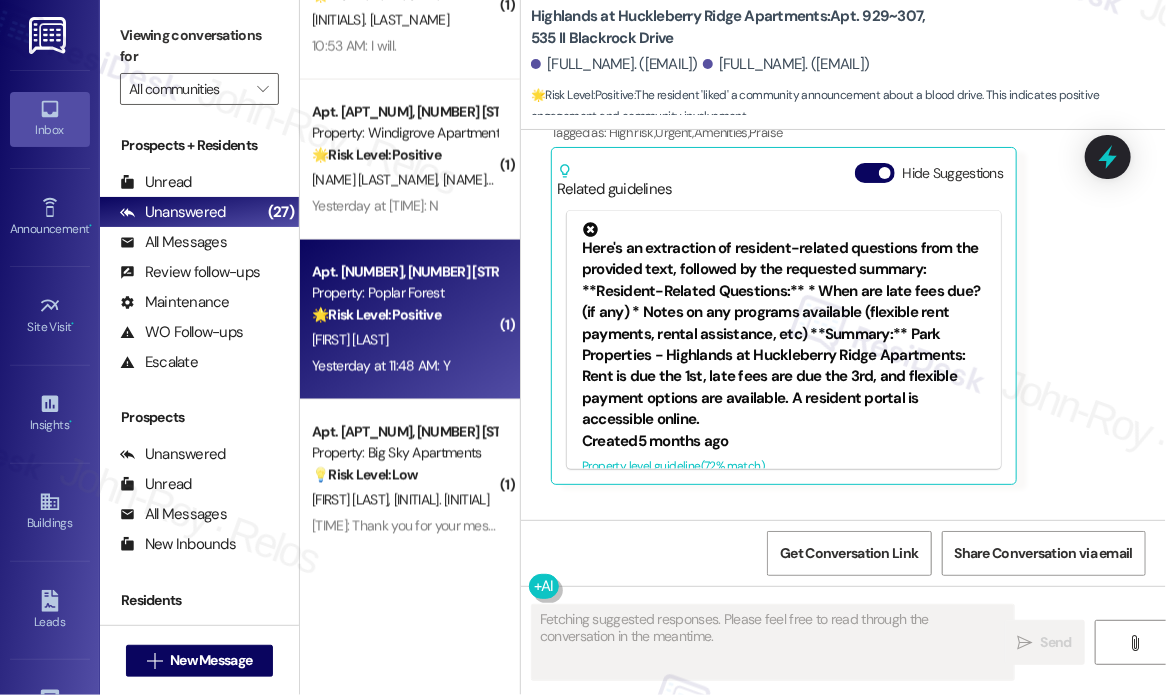type on "Fetching suggested responses. Please feel free to read through the conversation in the meantime." 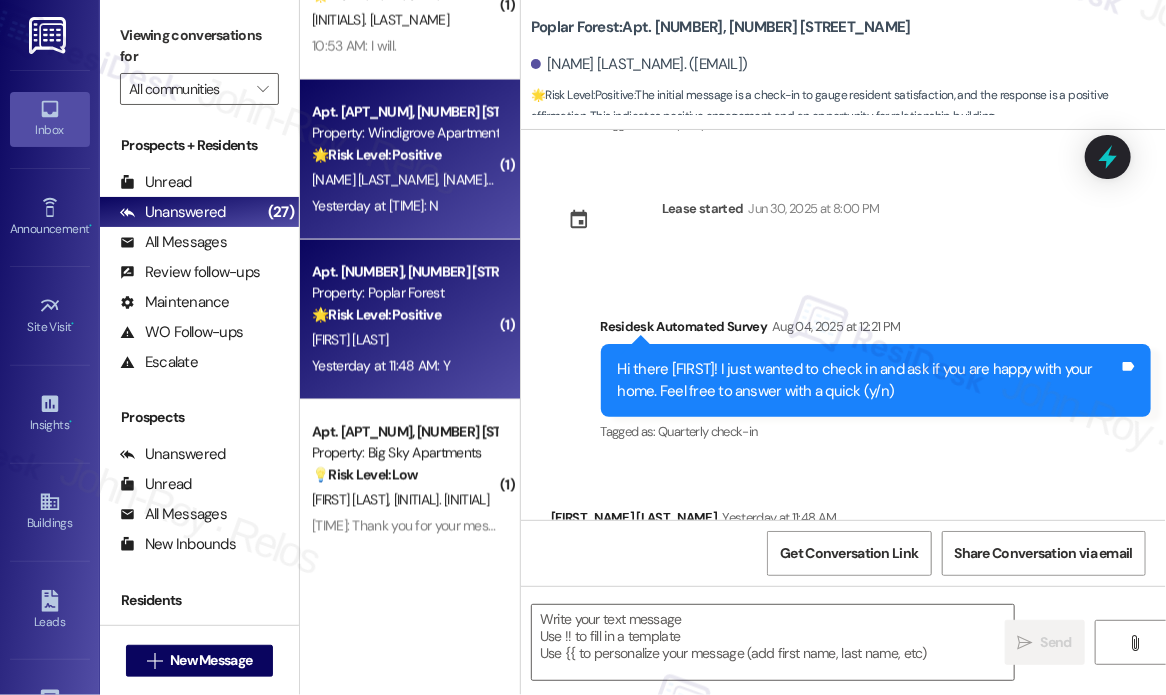 type on "Fetching suggested responses. Please feel free to read through the conversation in the meantime." 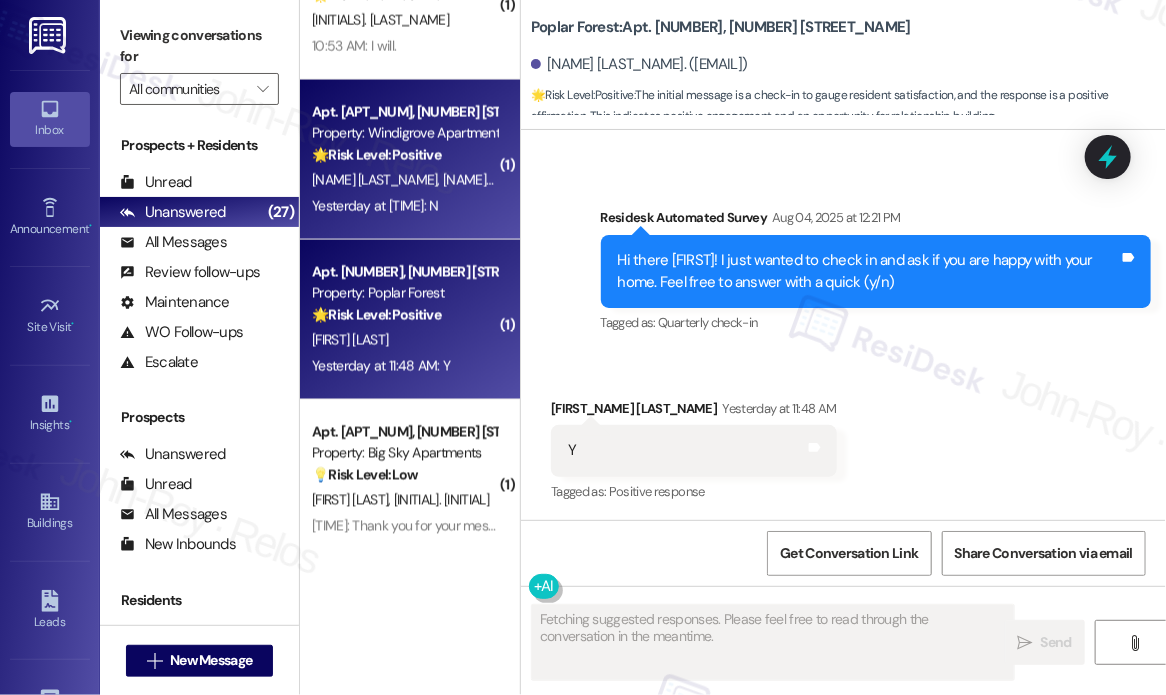 click on "S. Stoneberger" at bounding box center (505, 180) 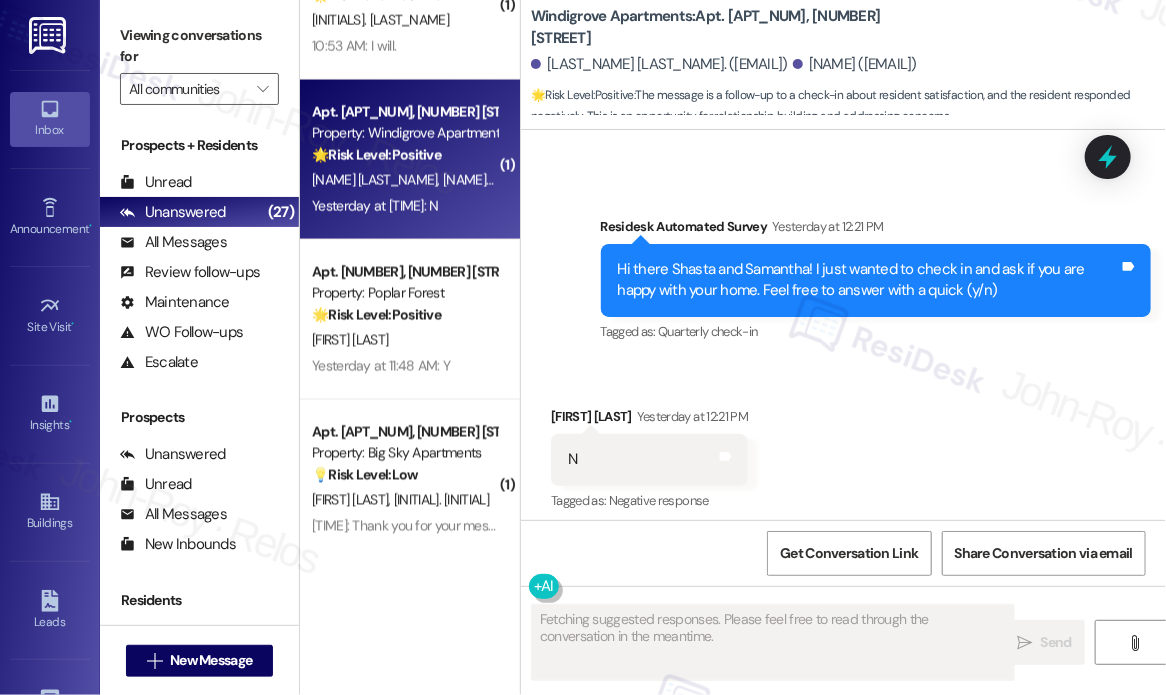 scroll, scrollTop: 584, scrollLeft: 0, axis: vertical 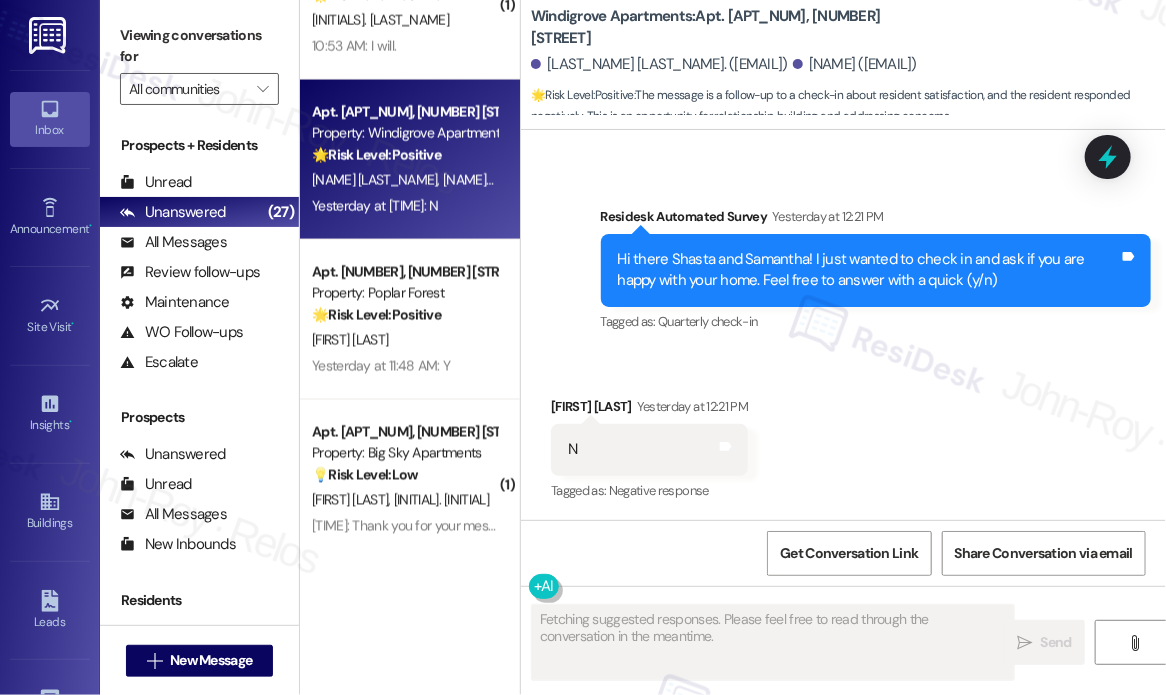 click on "Received via SMS Samantha Stoneberger Yesterday at 12:21 PM N Tags and notes Tagged as:   Negative response Click to highlight conversations about Negative response" at bounding box center [843, 435] 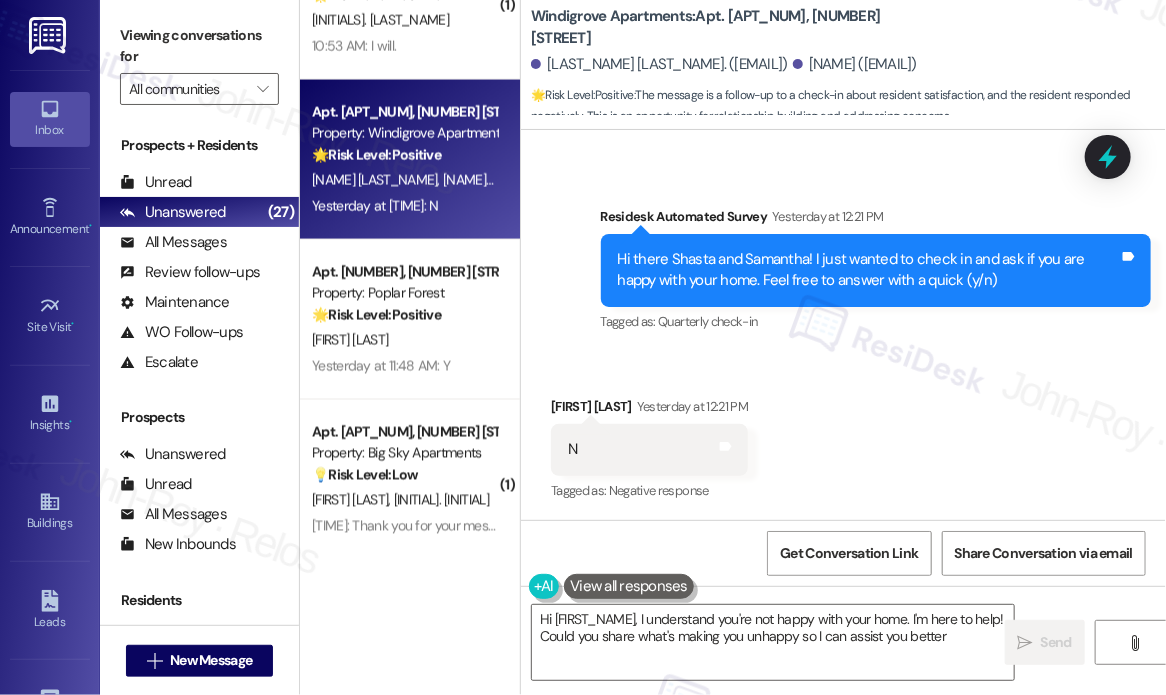 type on "Hi {{first_name}}, I understand you're not happy with your home. I'm here to help! Could you share what's making you unhappy so I can assist you better?" 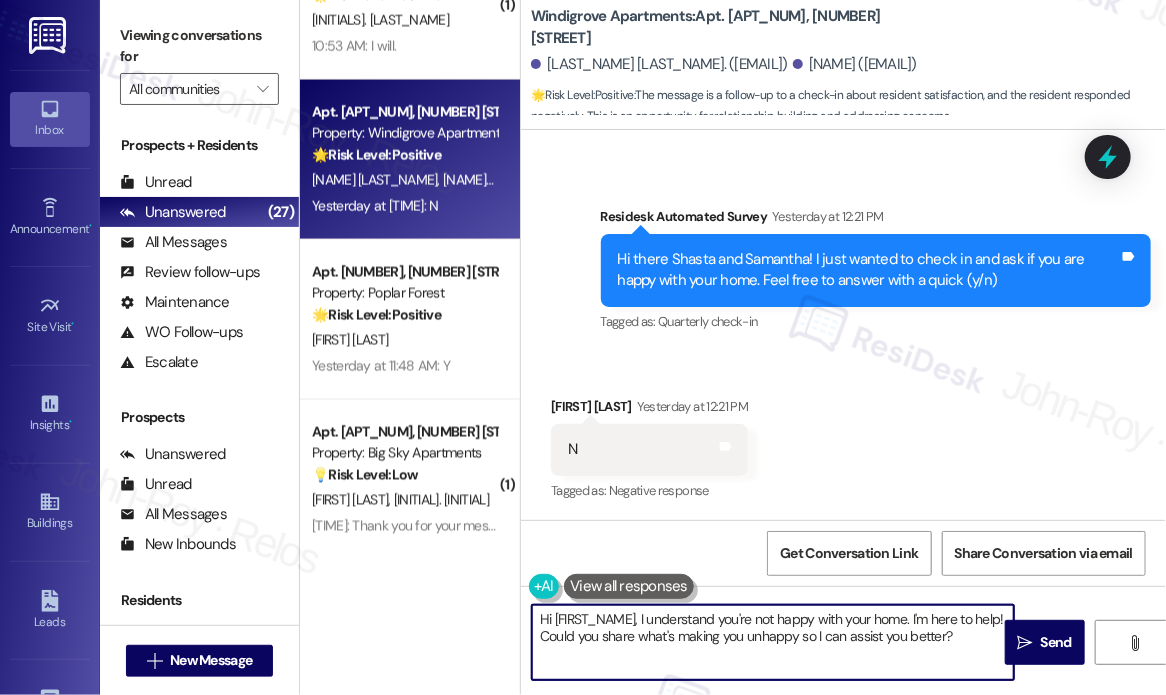 click on "Hi {{first_name}}, I understand you're not happy with your home. I'm here to help! Could you share what's making you unhappy so I can assist you better?" at bounding box center (773, 642) 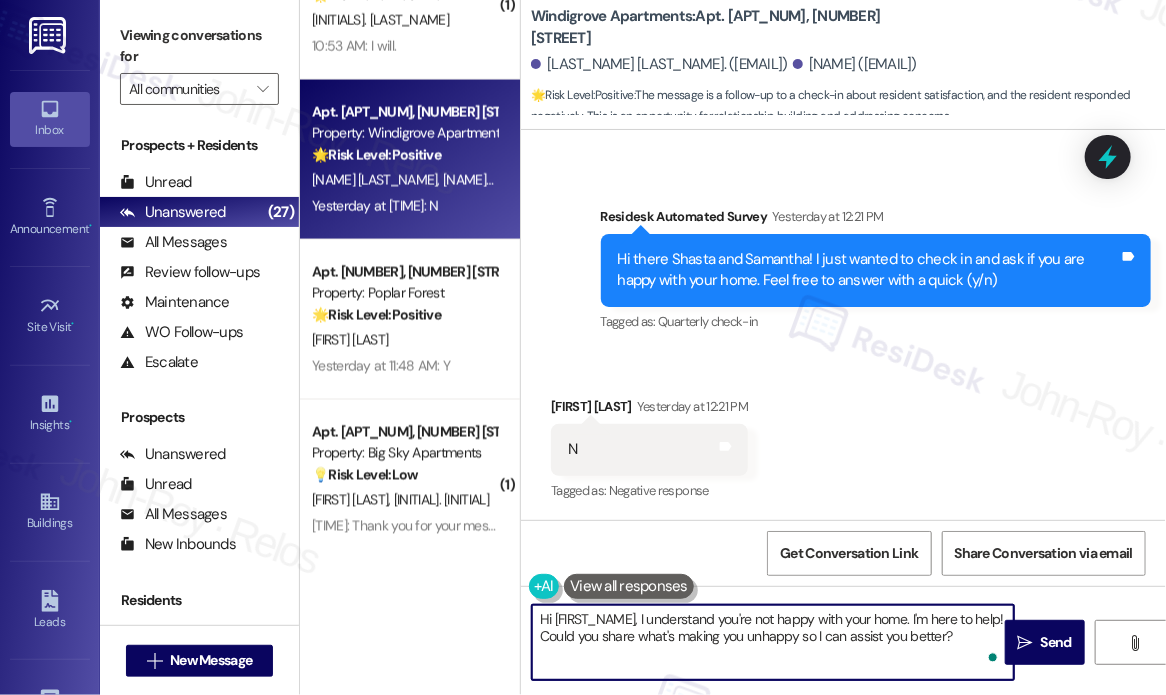 click on "Hi {{first_name}}, I understand you're not happy with your home. I'm here to help! Could you share what's making you unhappy so I can assist you better?" at bounding box center (773, 642) 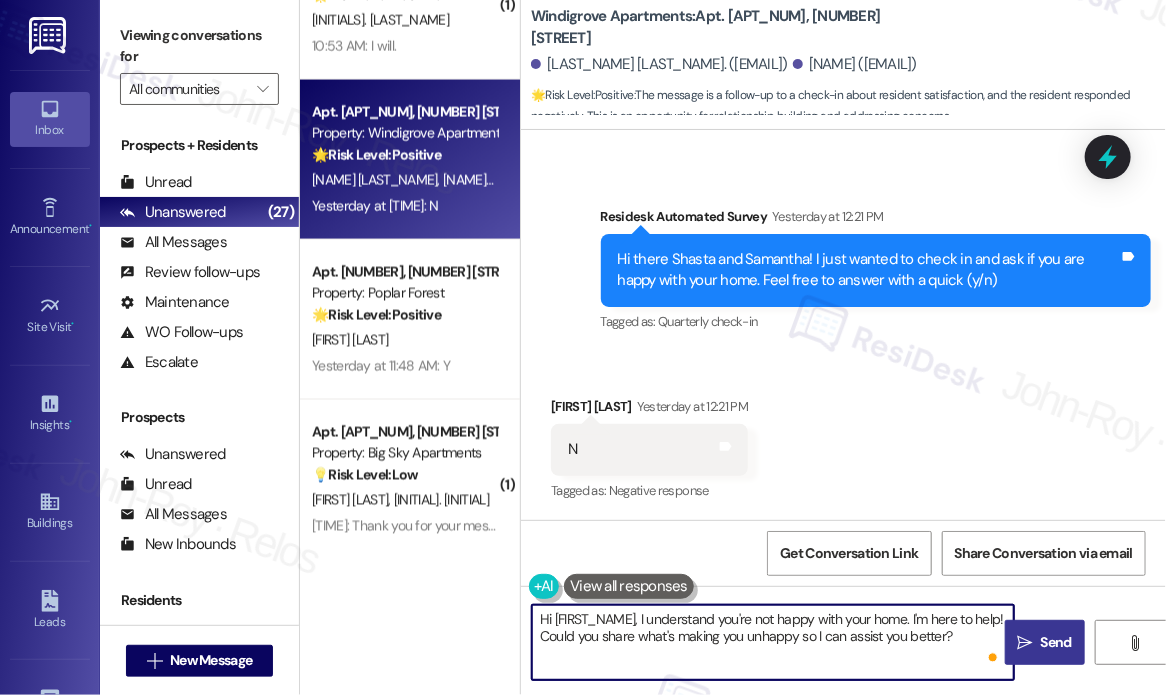 click on " Send" at bounding box center [1045, 642] 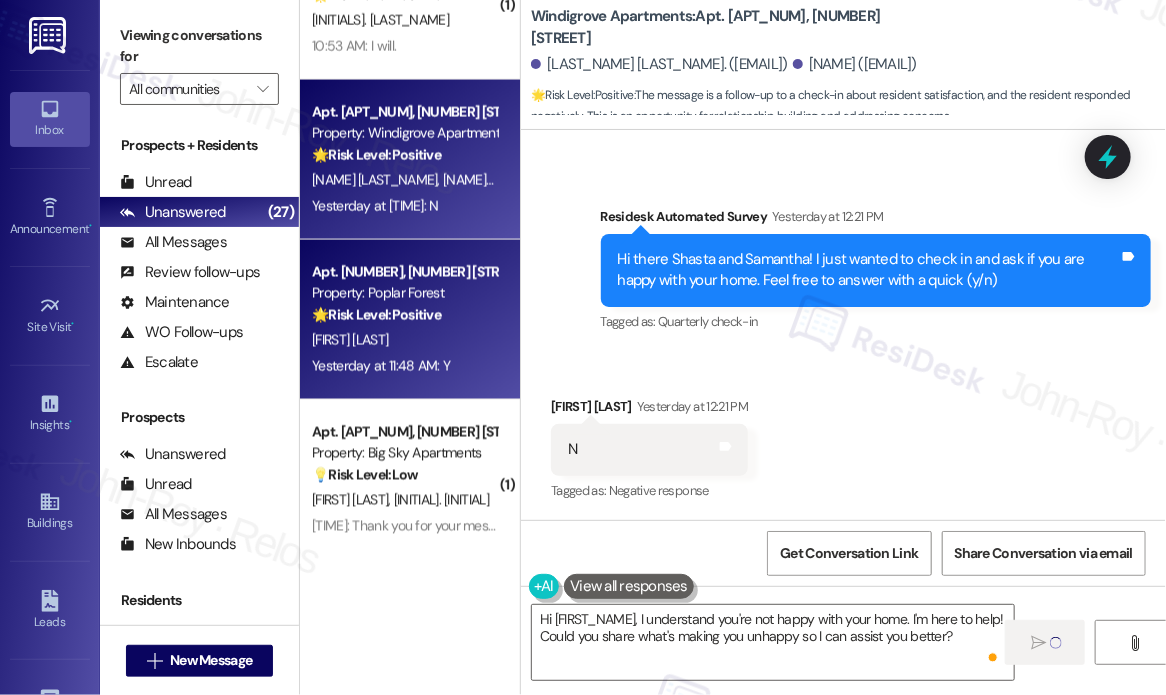 click on "Yesterday at 11:48 AM: Y Yesterday at 11:48 AM: Y" at bounding box center (381, 366) 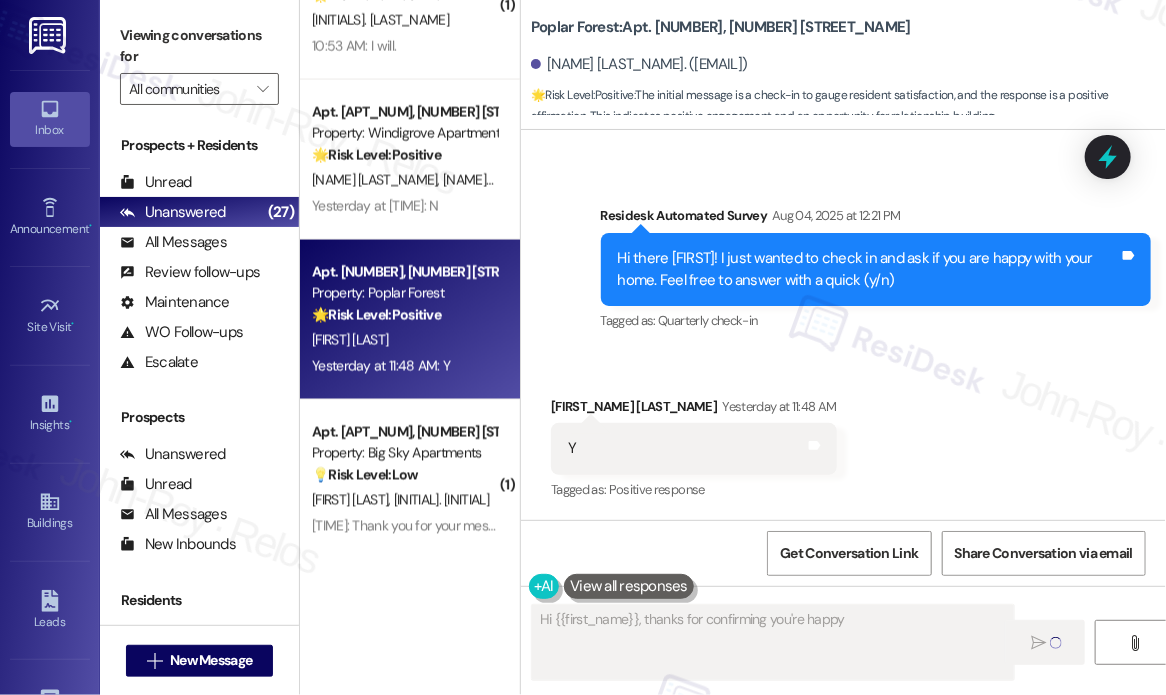 scroll, scrollTop: 357, scrollLeft: 0, axis: vertical 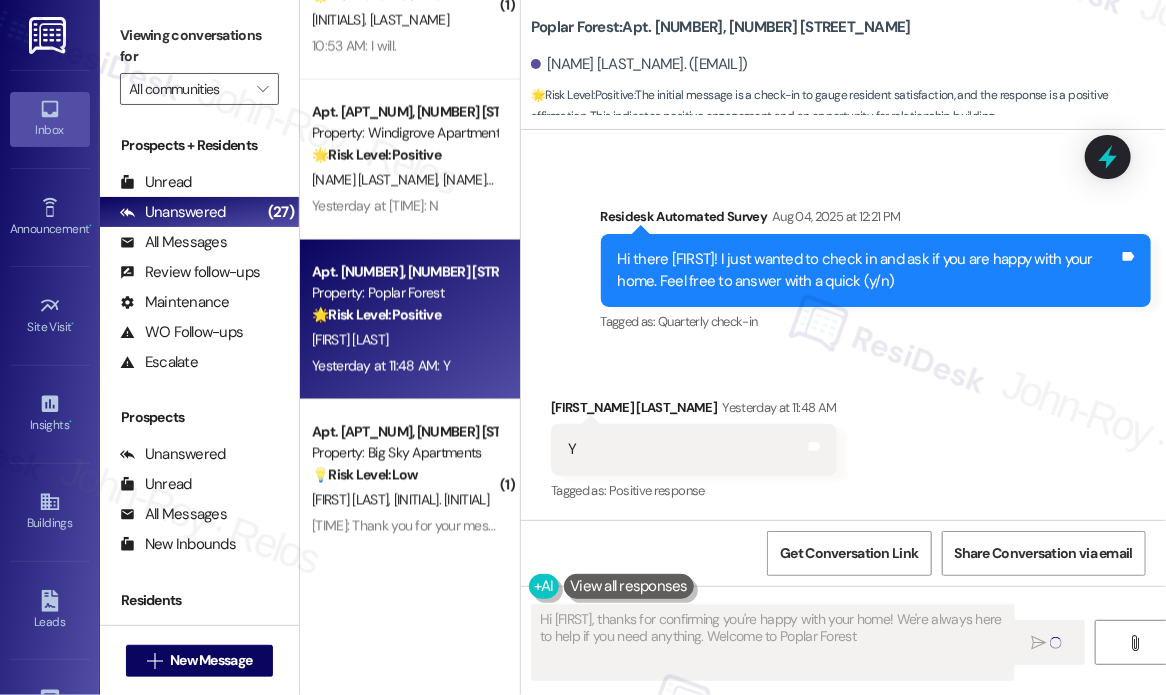 type on "Hi {{first_name}}, thanks for confirming you're happy with your home! We're always here to help if you need anything. Welcome to Poplar Forest!" 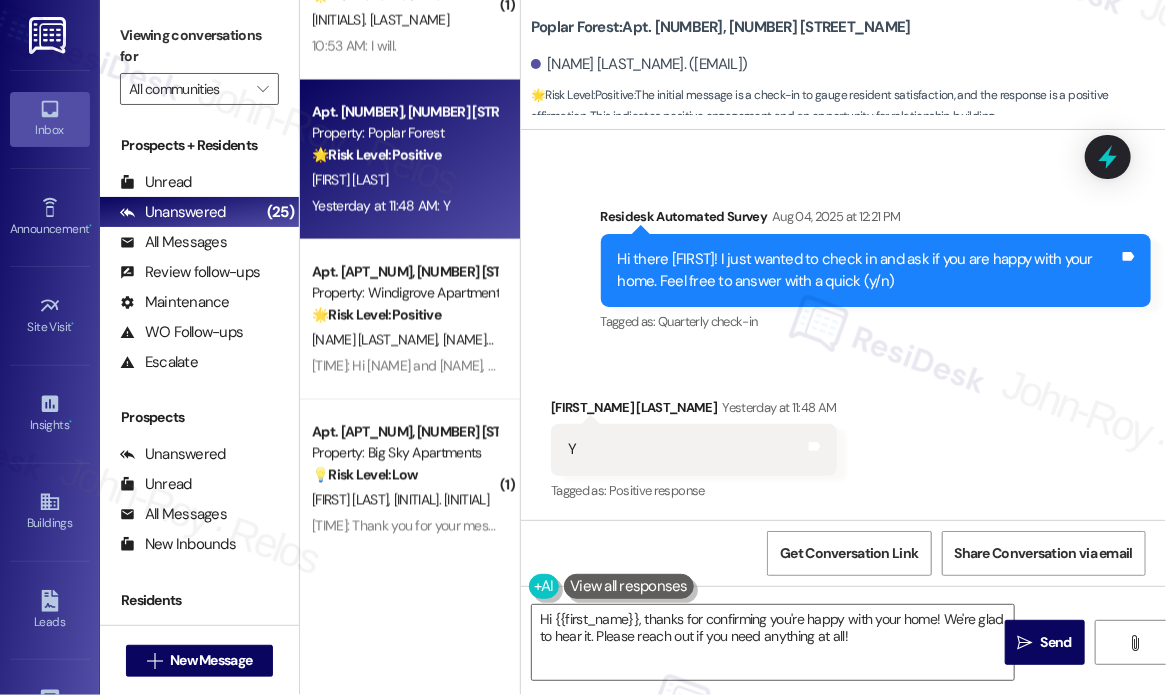 click on "Survey, sent via SMS Residesk Automated Survey Aug 04, 2025 at 12:21 PM Hi there Rachel! I just wanted to check in and ask if you are happy with your home.  Feel free to answer with a quick (y/n) Tags and notes Tagged as:   Quarterly check-in Click to highlight conversations about Quarterly check-in" at bounding box center (876, 271) 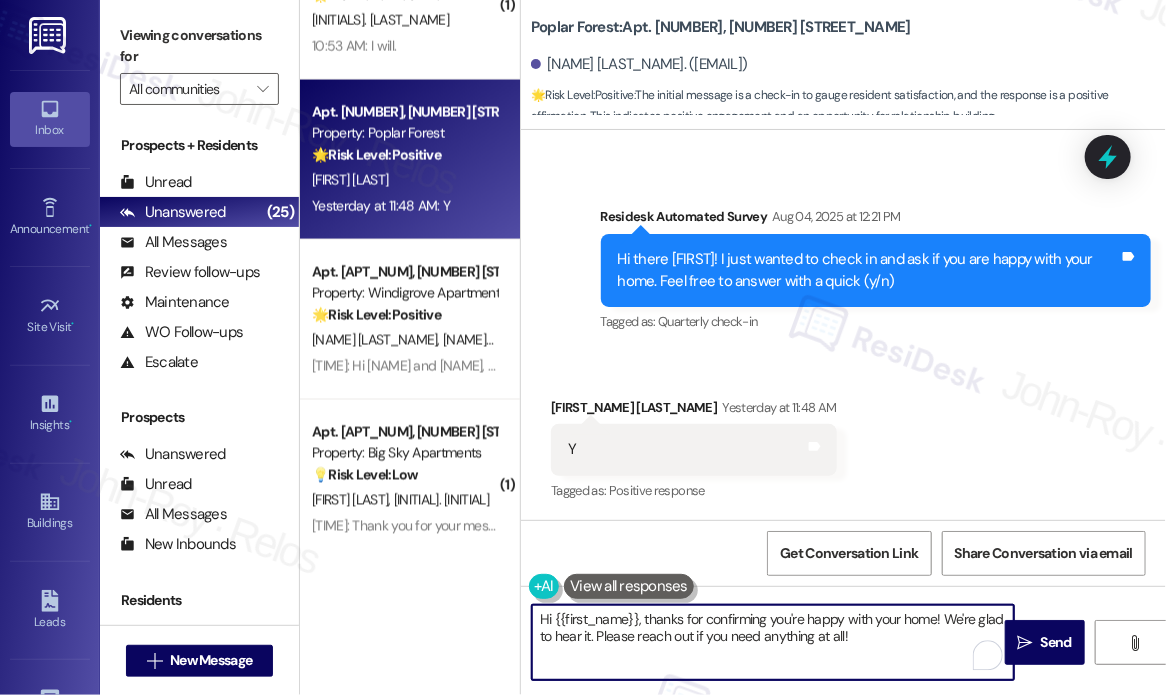 drag, startPoint x: 899, startPoint y: 642, endPoint x: 598, endPoint y: 635, distance: 301.0814 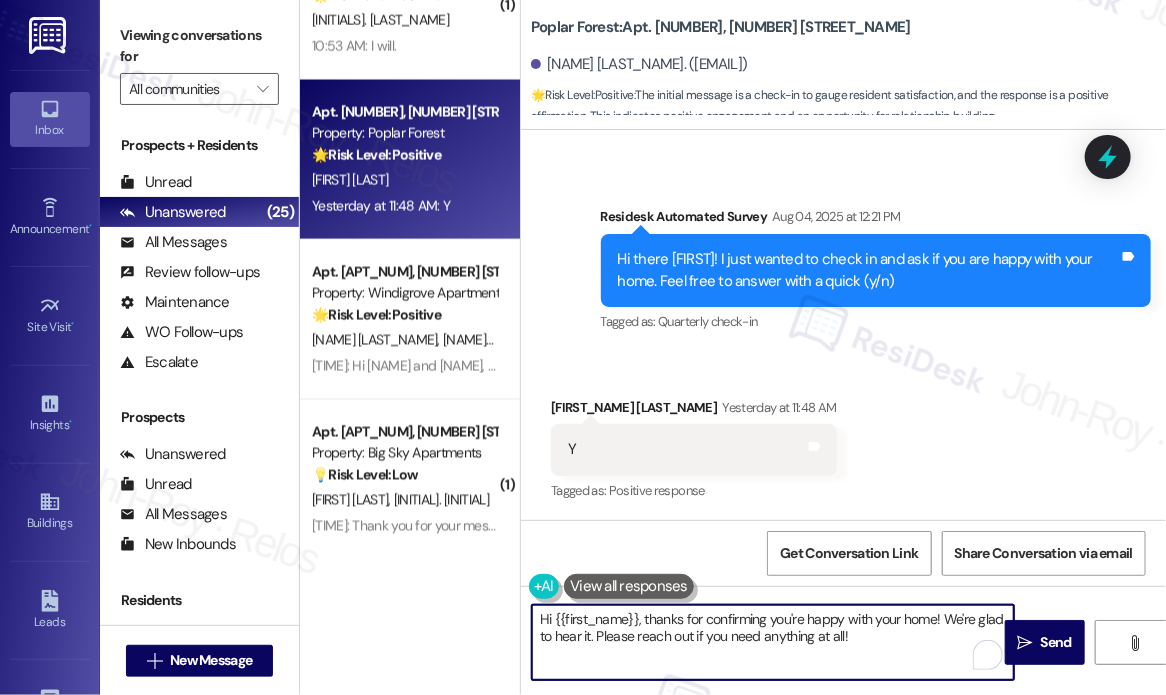 paste on "😊 If I may ask...has {{property}} lived up to your expectations?" 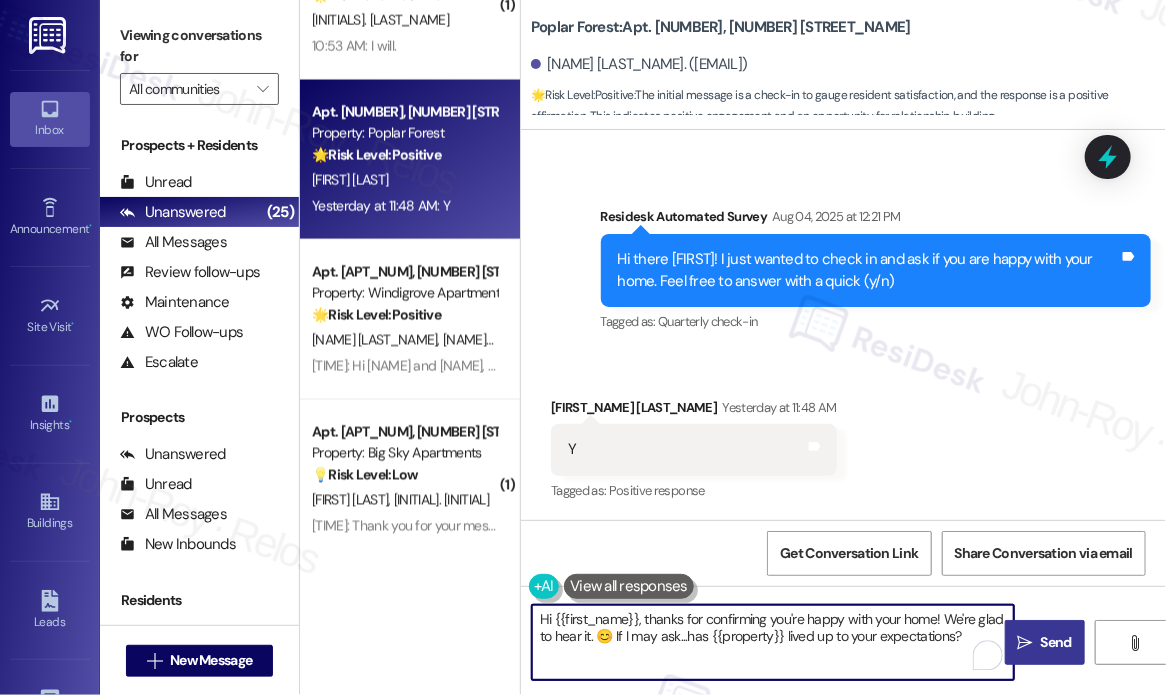 type on "Hi {{first_name}}, thanks for confirming you're happy with your home! We're glad to hear it. 😊 If I may ask...has {{property}} lived up to your expectations?" 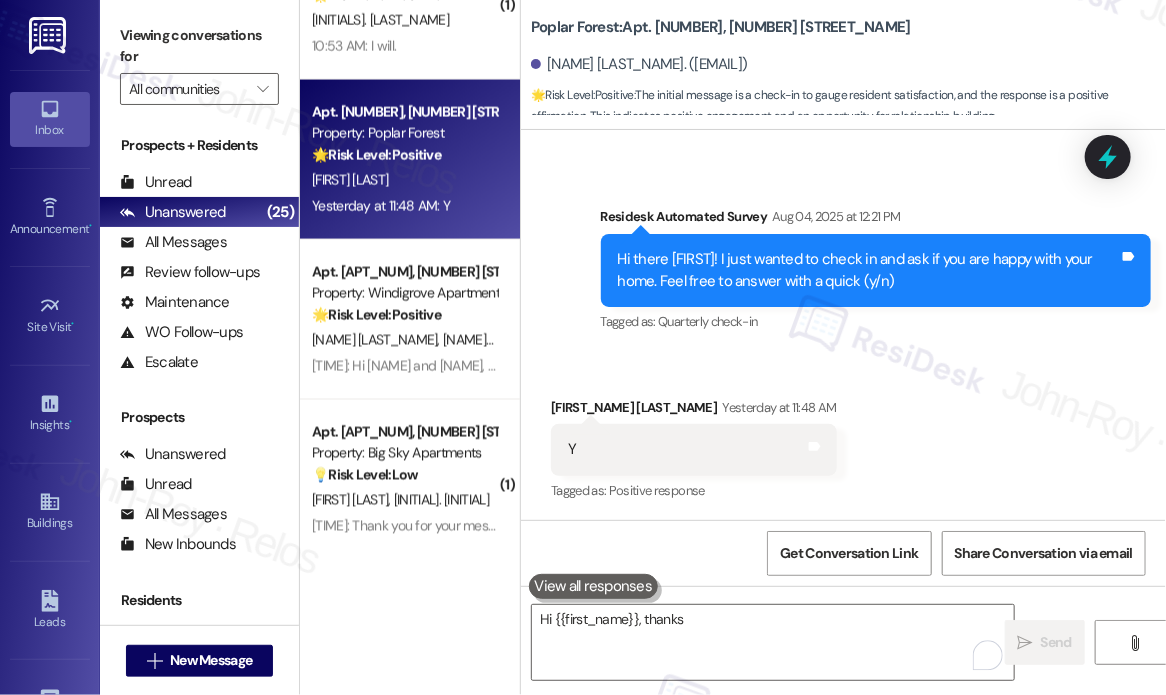 scroll, scrollTop: 518, scrollLeft: 0, axis: vertical 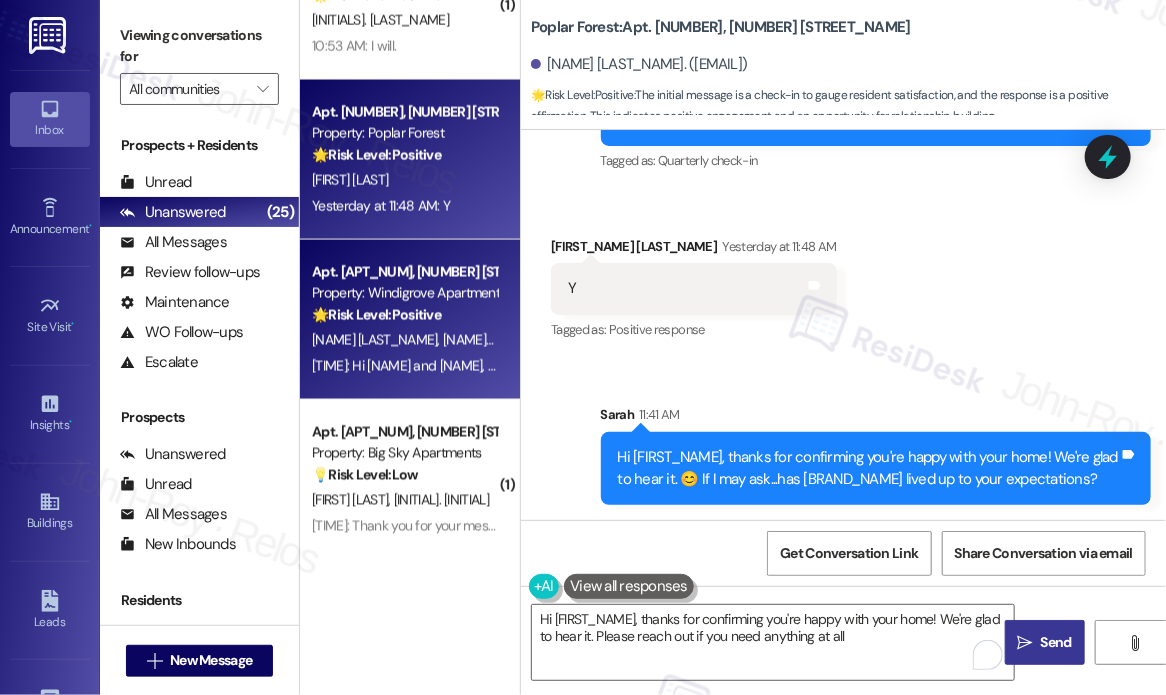 type on "Hi {{first_name}}, thanks for confirming you're happy with your home! We're glad to hear it. Please reach out if you need anything at all!" 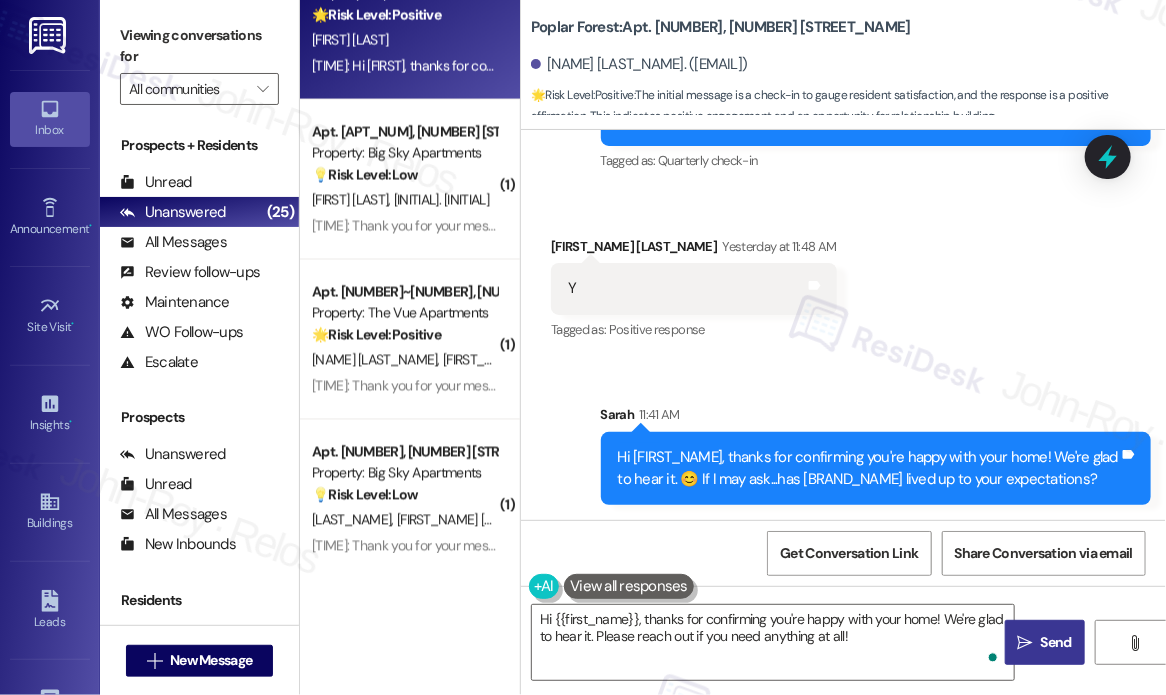 scroll, scrollTop: 1400, scrollLeft: 0, axis: vertical 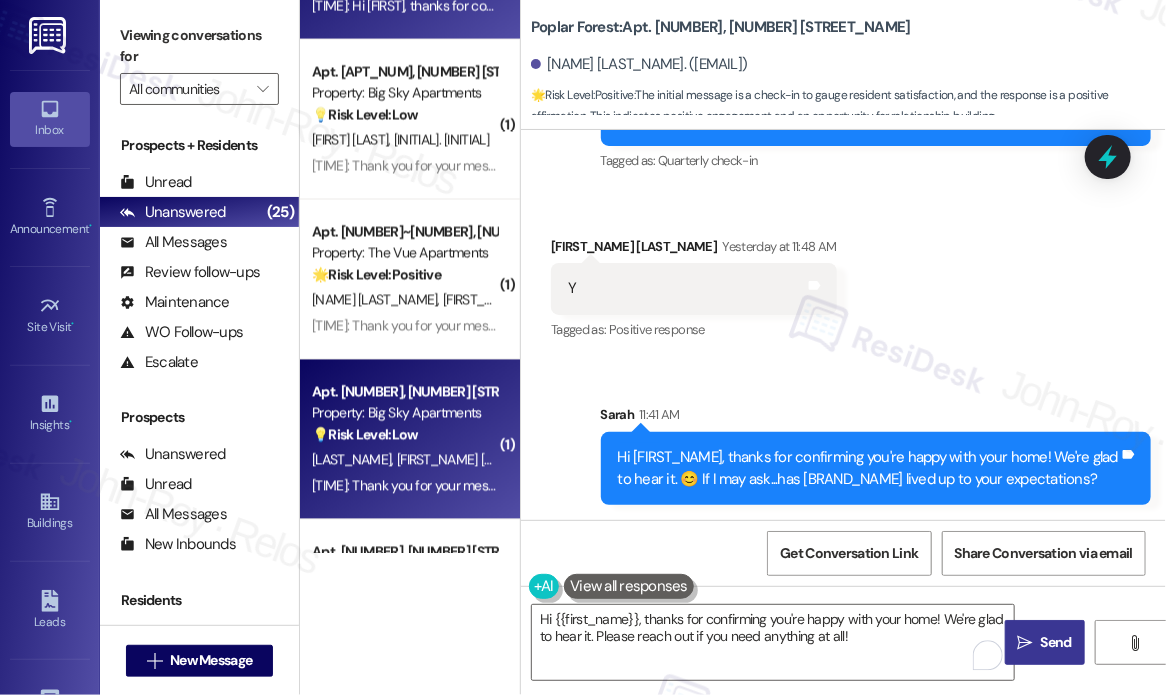 click on "S. Meniktos" at bounding box center (478, 460) 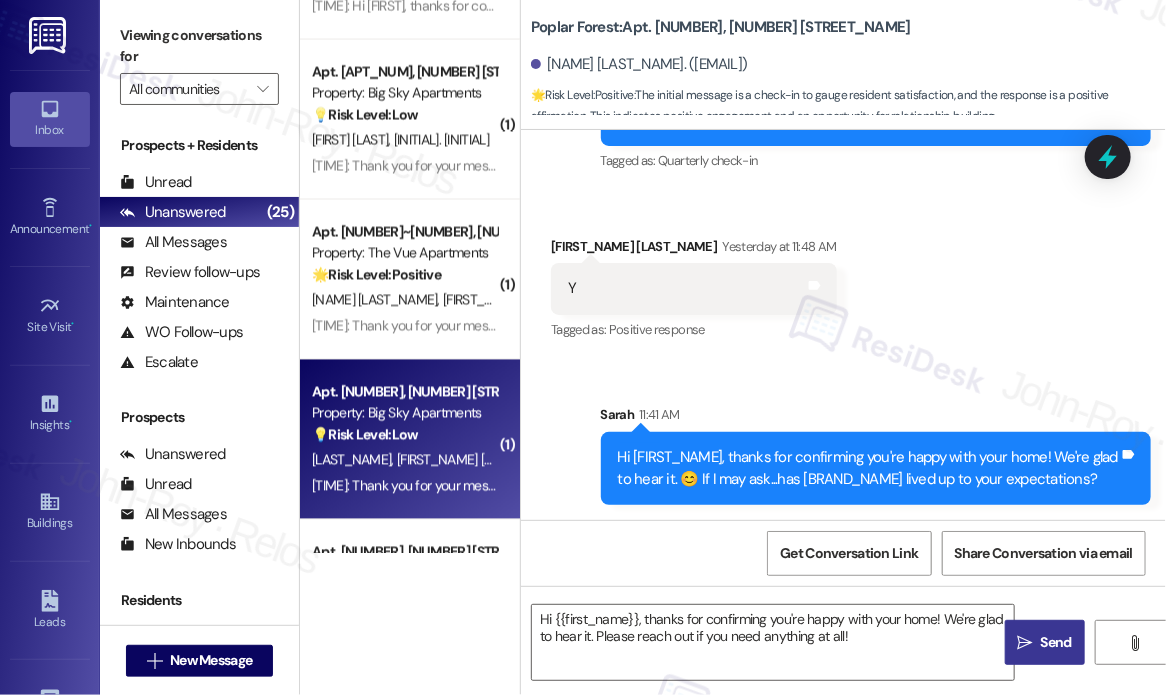 type on "Fetching suggested responses. Please feel free to read through the conversation in the meantime." 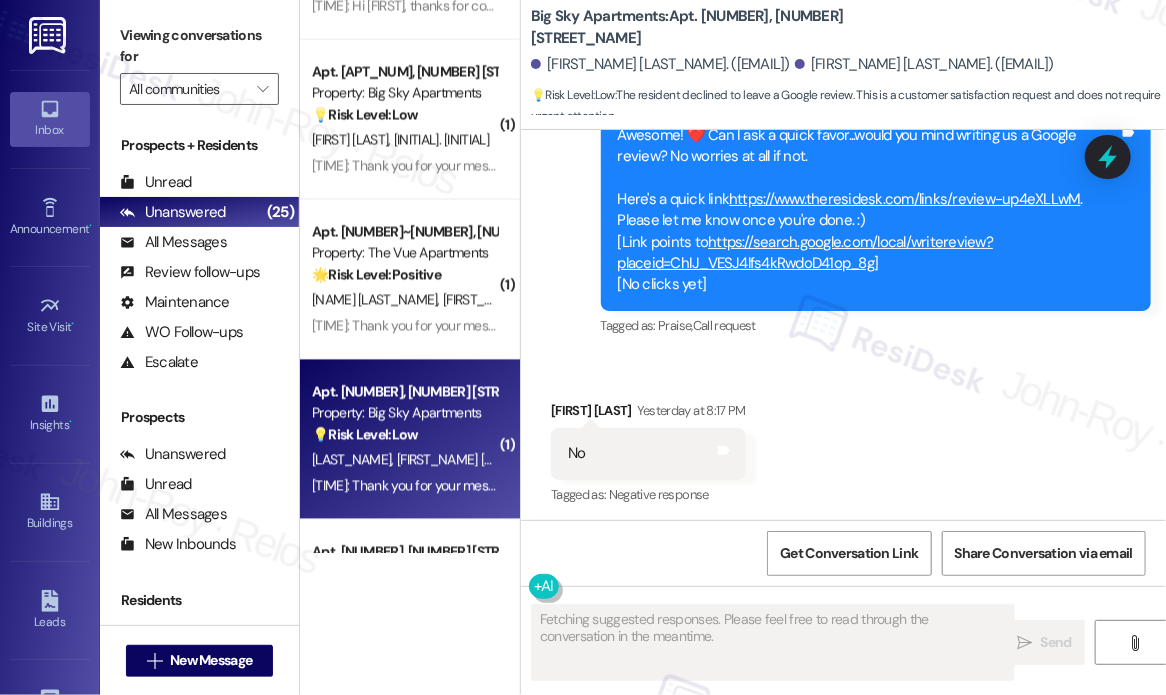 scroll, scrollTop: 3264, scrollLeft: 0, axis: vertical 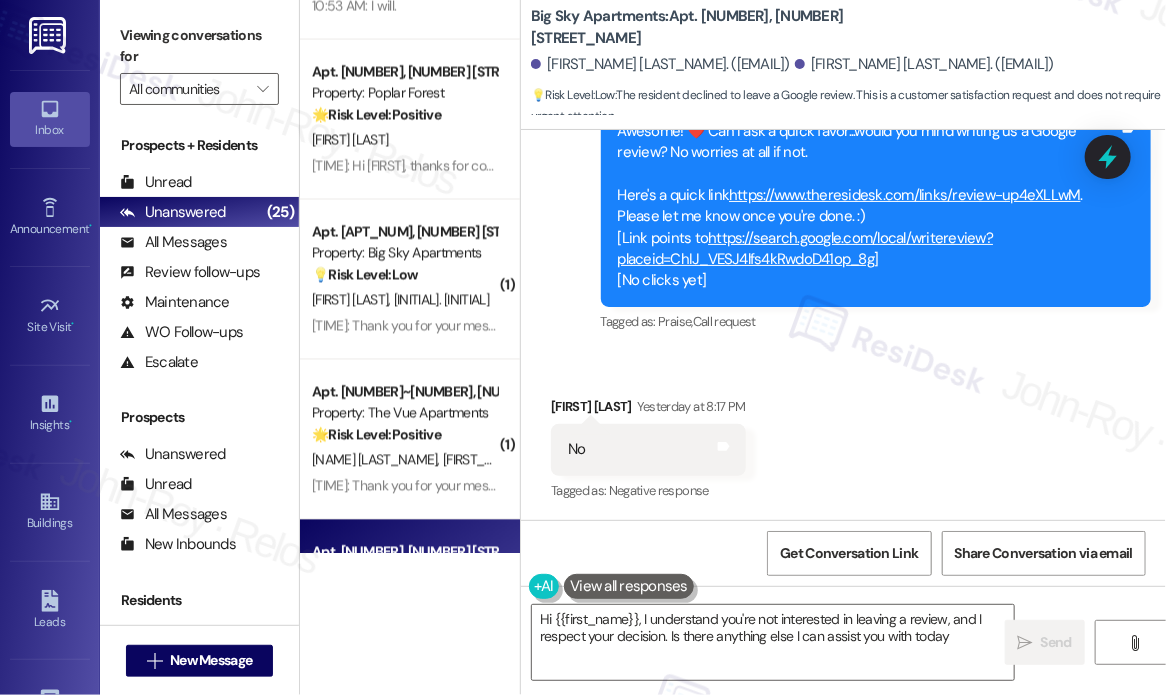 type on "Hi {{first_name}}, I understand you're not interested in leaving a review, and I respect your decision. Is there anything else I can assist you with today?" 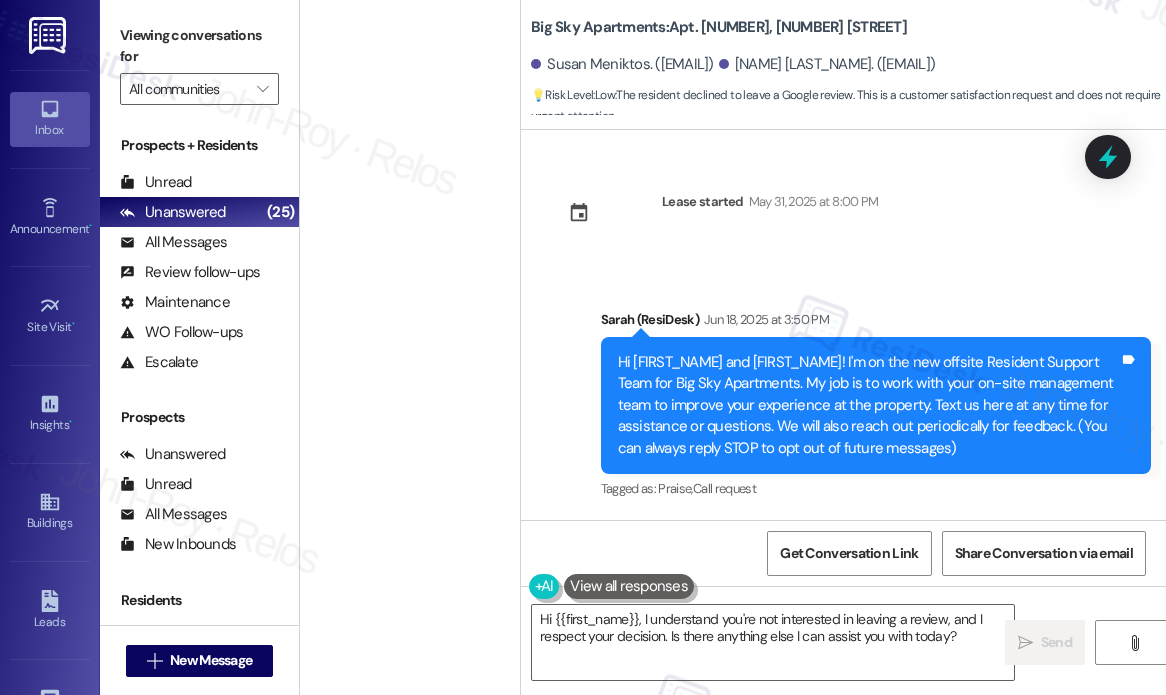 scroll, scrollTop: 0, scrollLeft: 0, axis: both 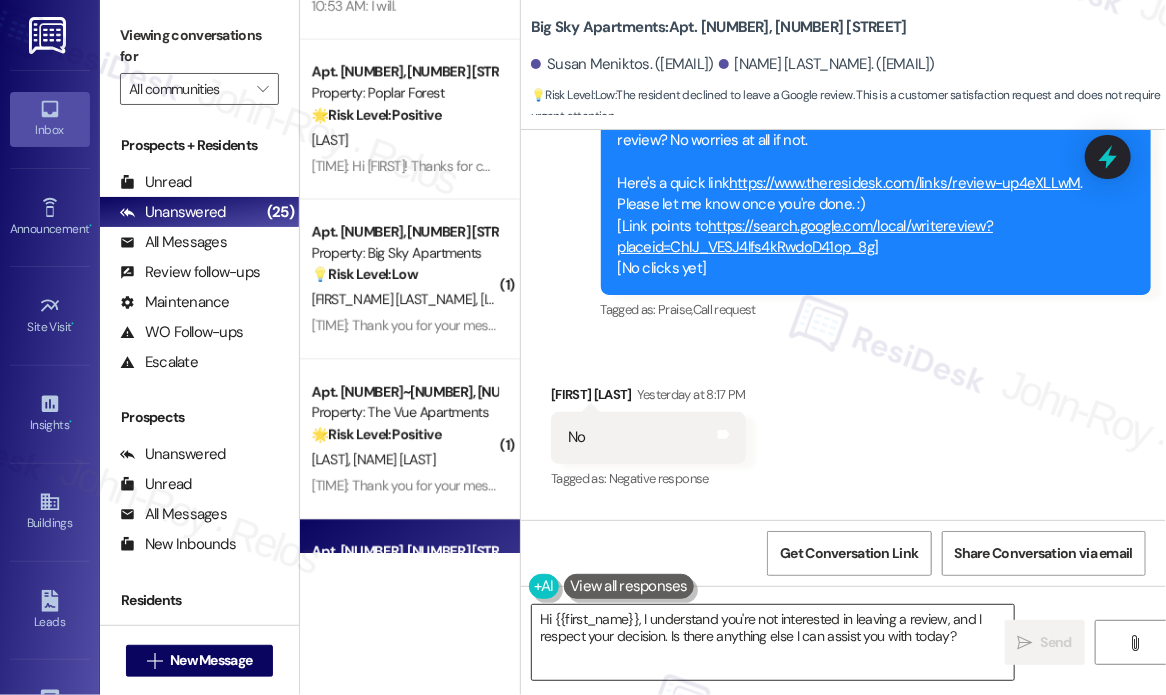 click on "Hi {{first_name}}, I understand you're not interested in leaving a review, and I respect your decision. Is there anything else I can assist you with today?" at bounding box center [773, 642] 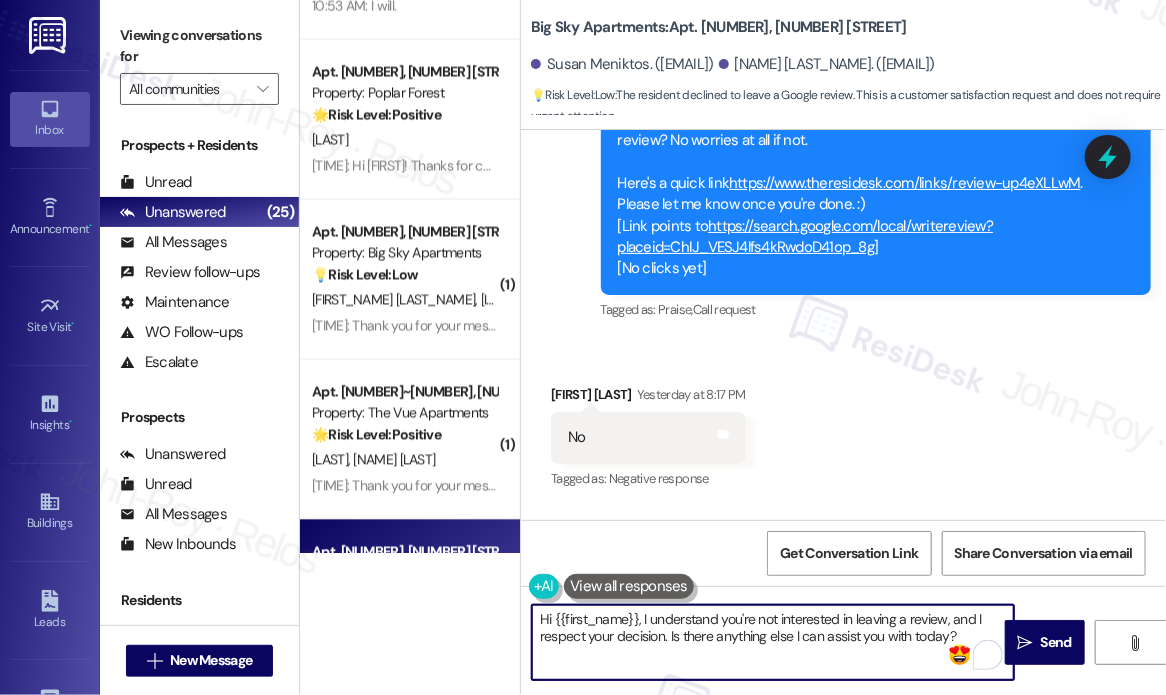 drag, startPoint x: 956, startPoint y: 633, endPoint x: 672, endPoint y: 643, distance: 284.176 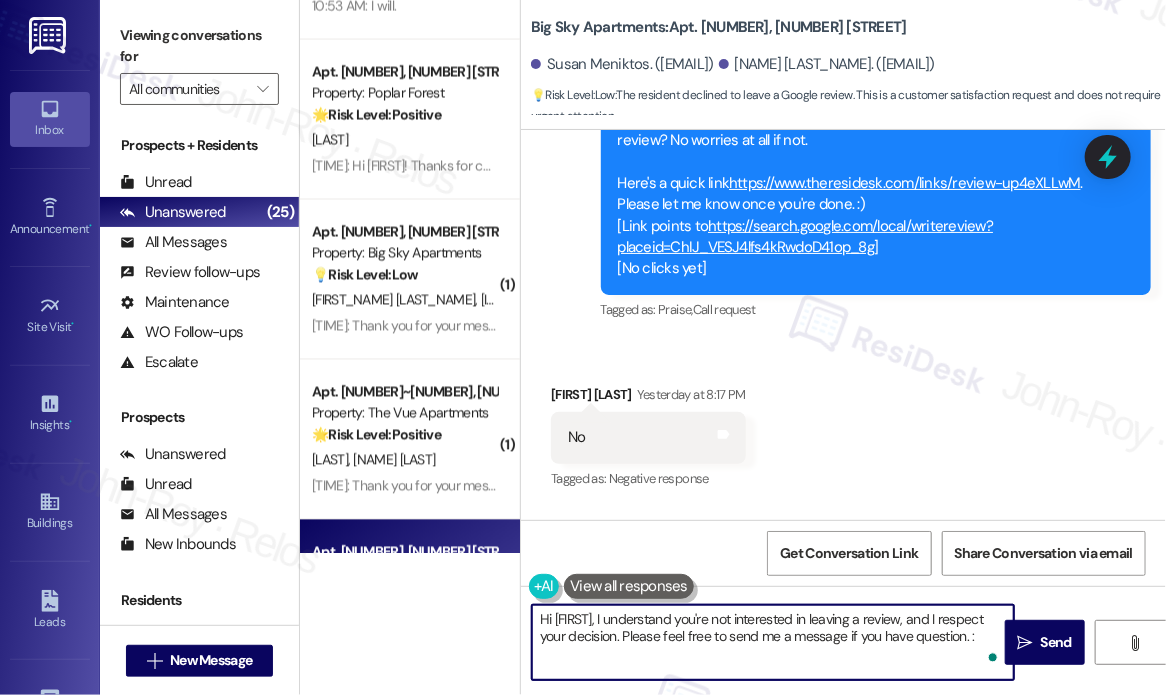type on "Hi [FIRST], I understand you're not interested in leaving a review, and I respect your decision. Please feel free to send me a message if you have question. :)" 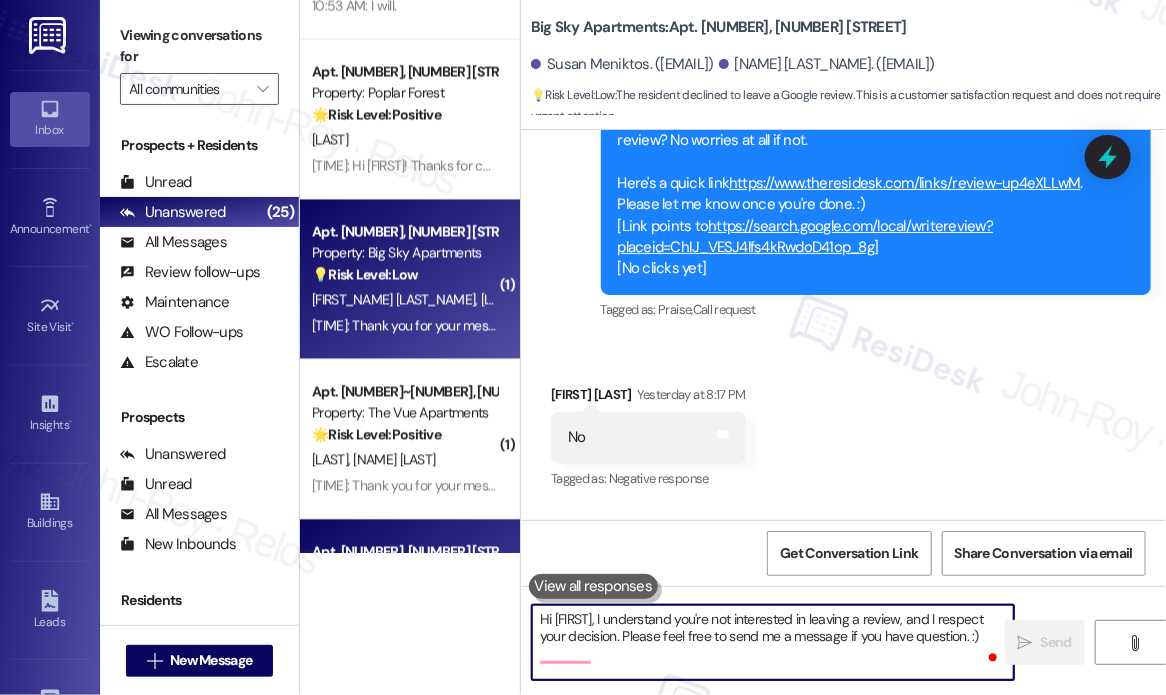 scroll, scrollTop: 3264, scrollLeft: 0, axis: vertical 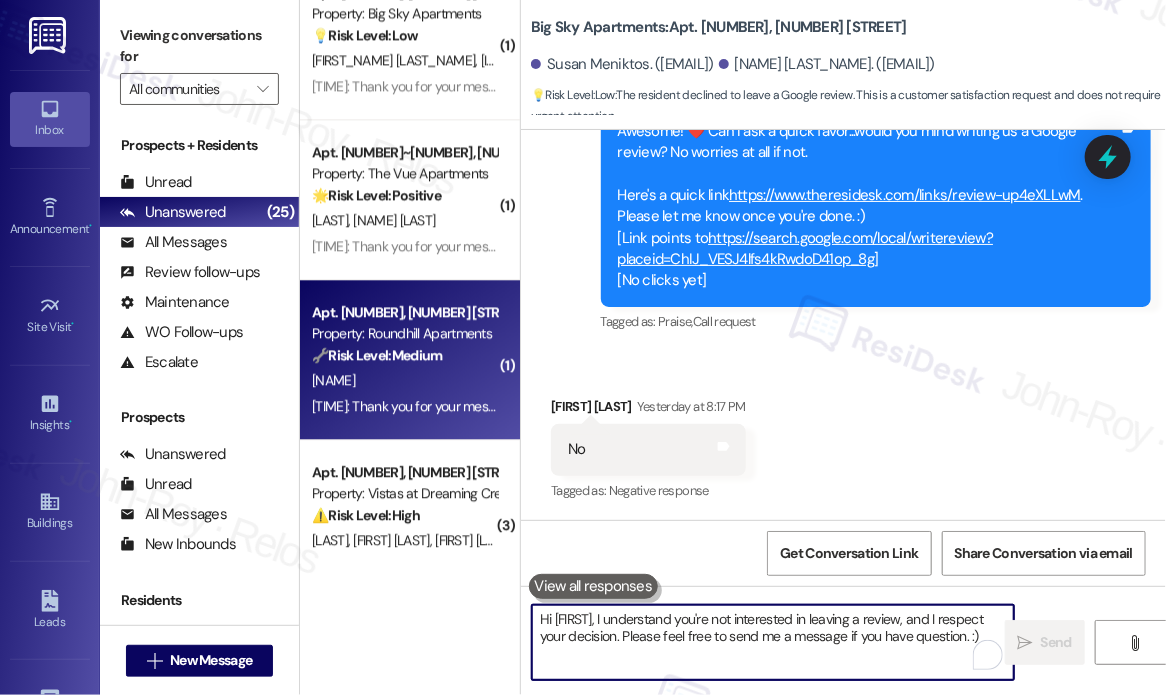 type 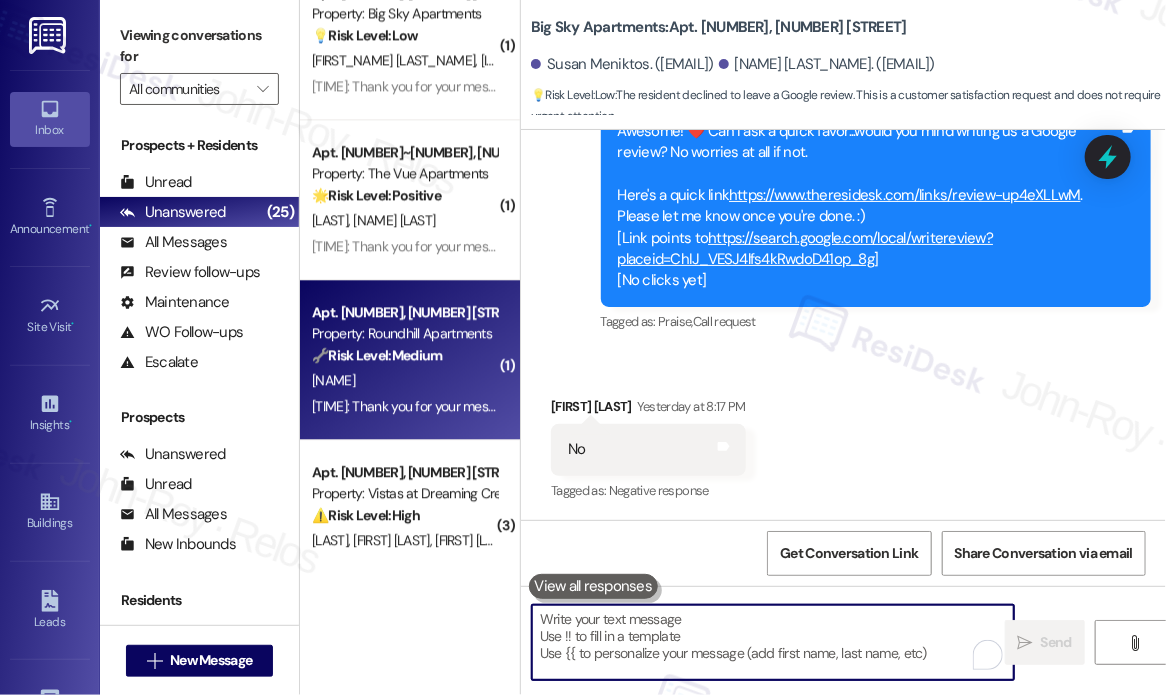 click on "🔧  Risk Level:  Medium" at bounding box center [377, 355] 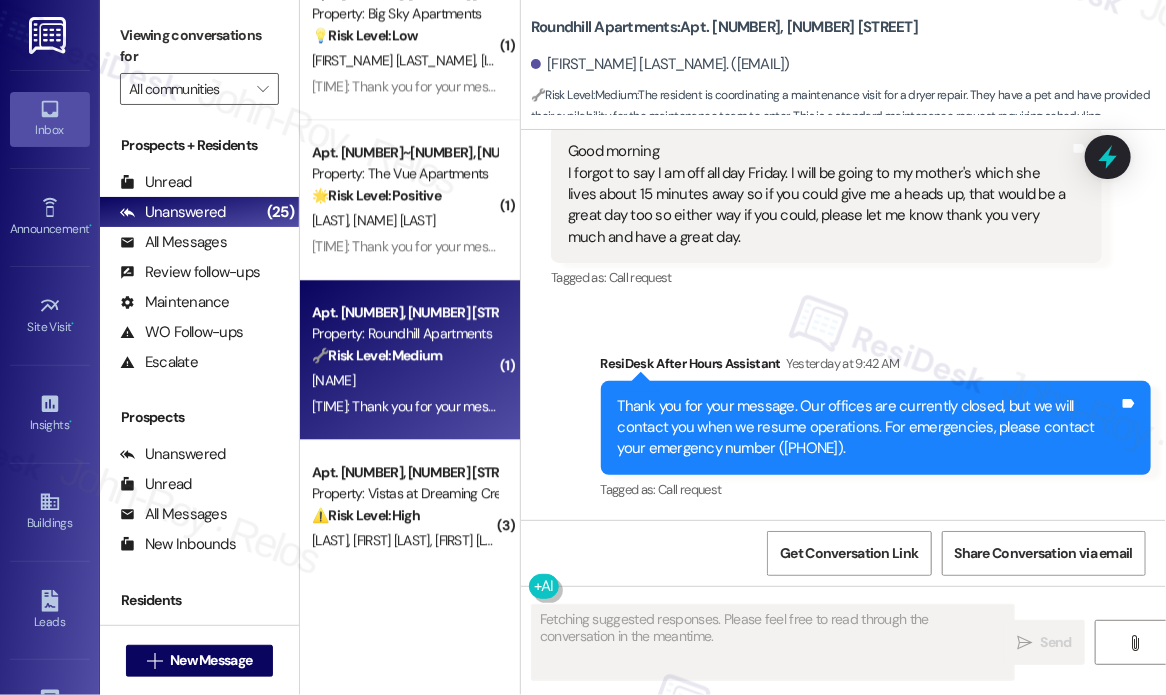 scroll, scrollTop: 2869, scrollLeft: 0, axis: vertical 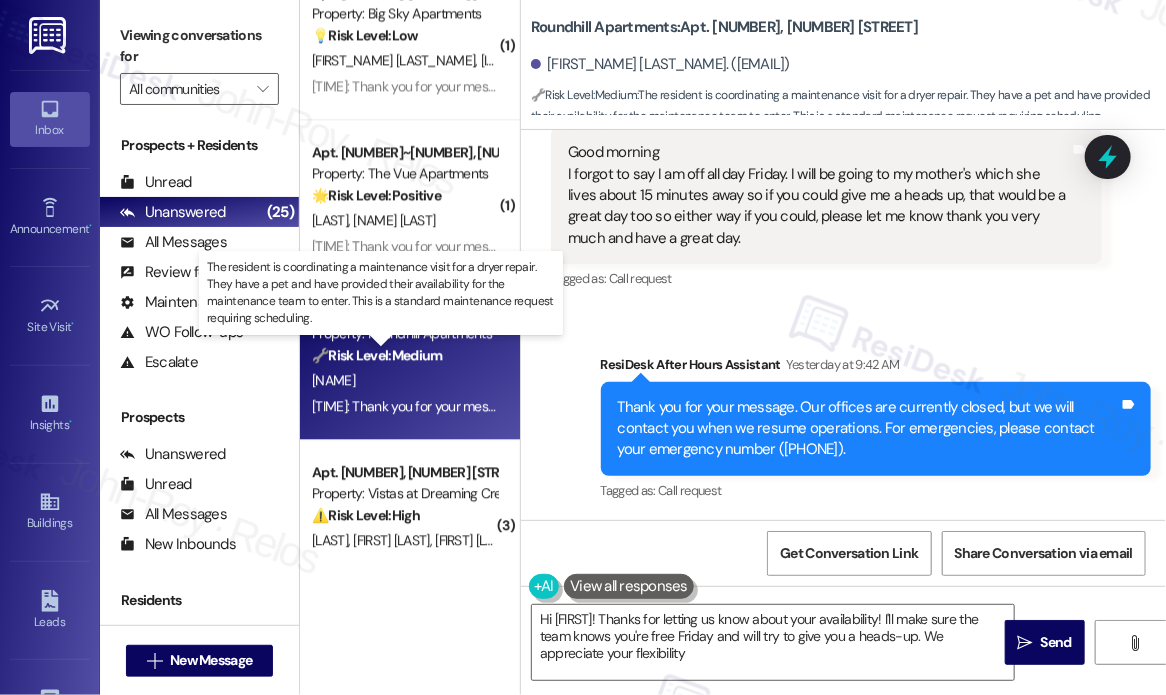 type on "Hi {{first_name}}, thanks for letting us know about your availability! I'll make sure the team knows you're free Friday and will try to give you a heads-up. We appreciate your flexibility!" 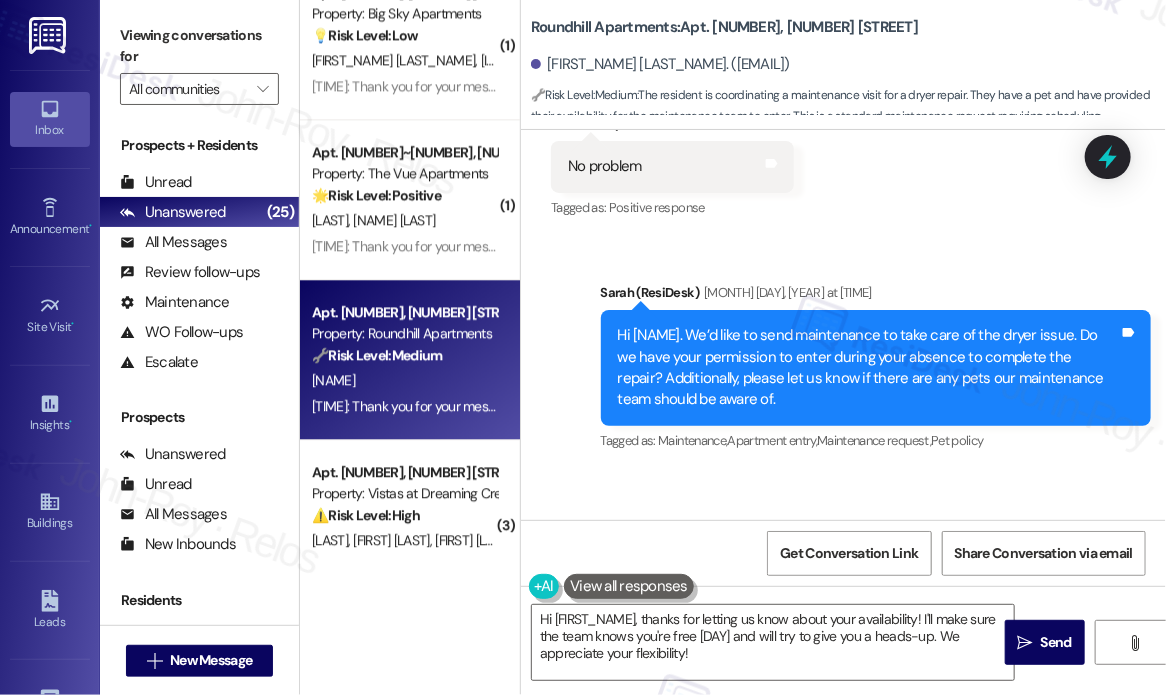 scroll, scrollTop: 1969, scrollLeft: 0, axis: vertical 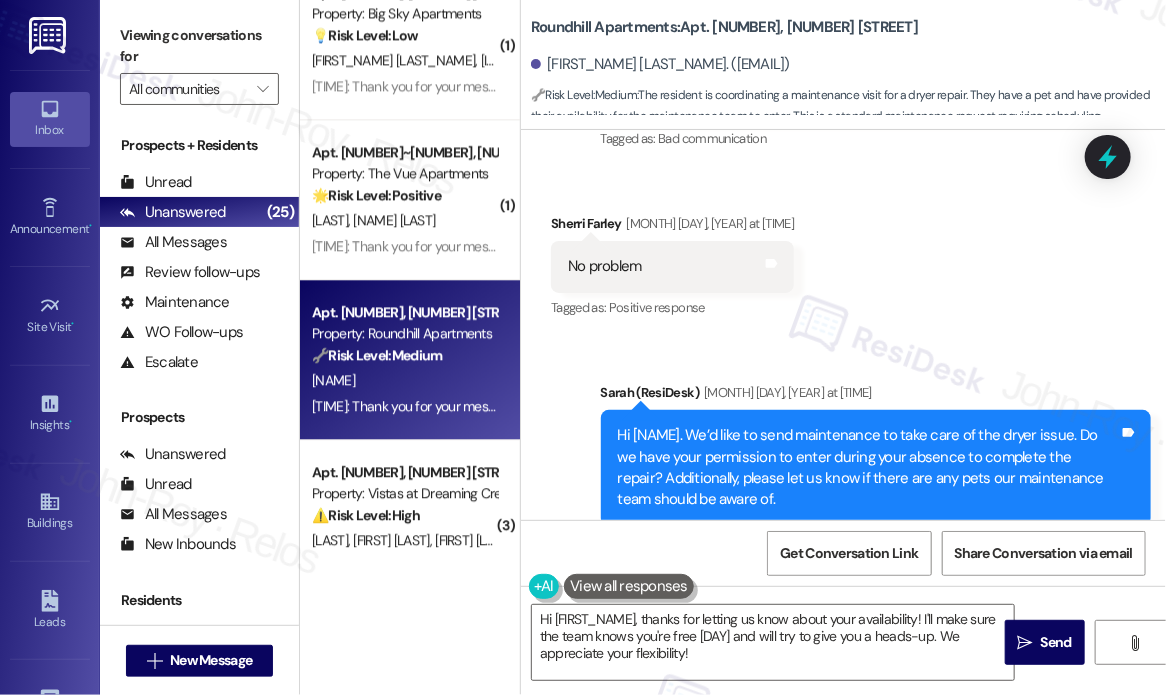 click on "Received via SMS Sherri Farley Aug 05, 2025 at 4:01 PM No problem  Tags and notes Tagged as:   Positive response Click to highlight conversations about Positive response" at bounding box center [843, 252] 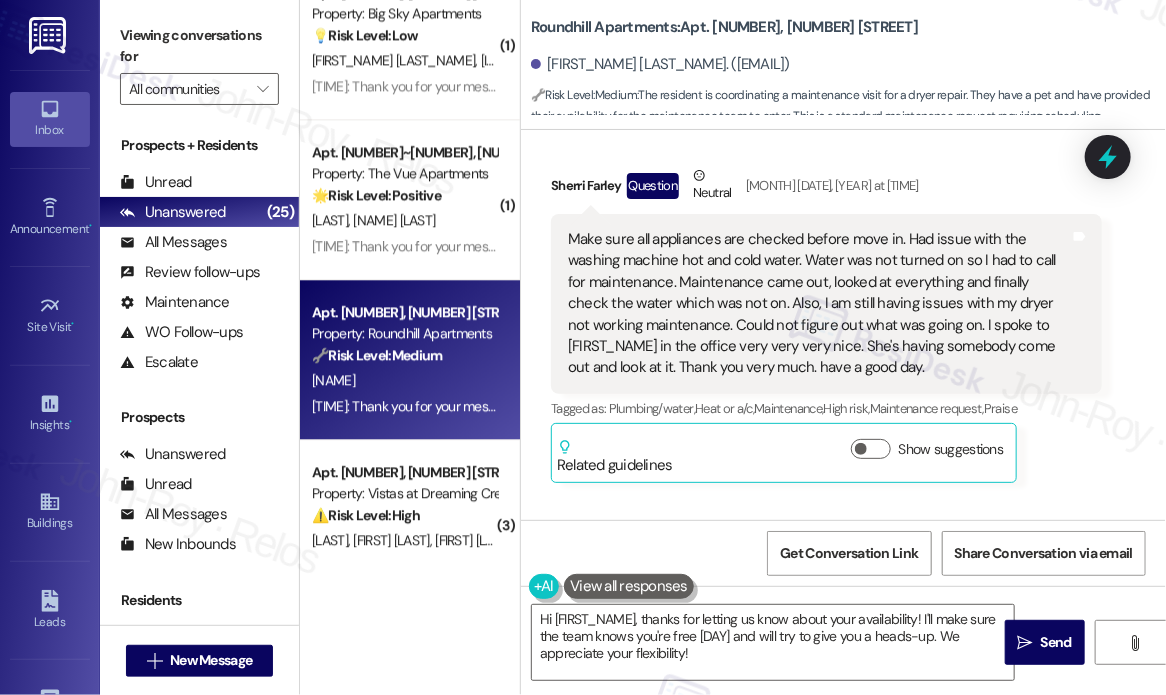 scroll, scrollTop: 369, scrollLeft: 0, axis: vertical 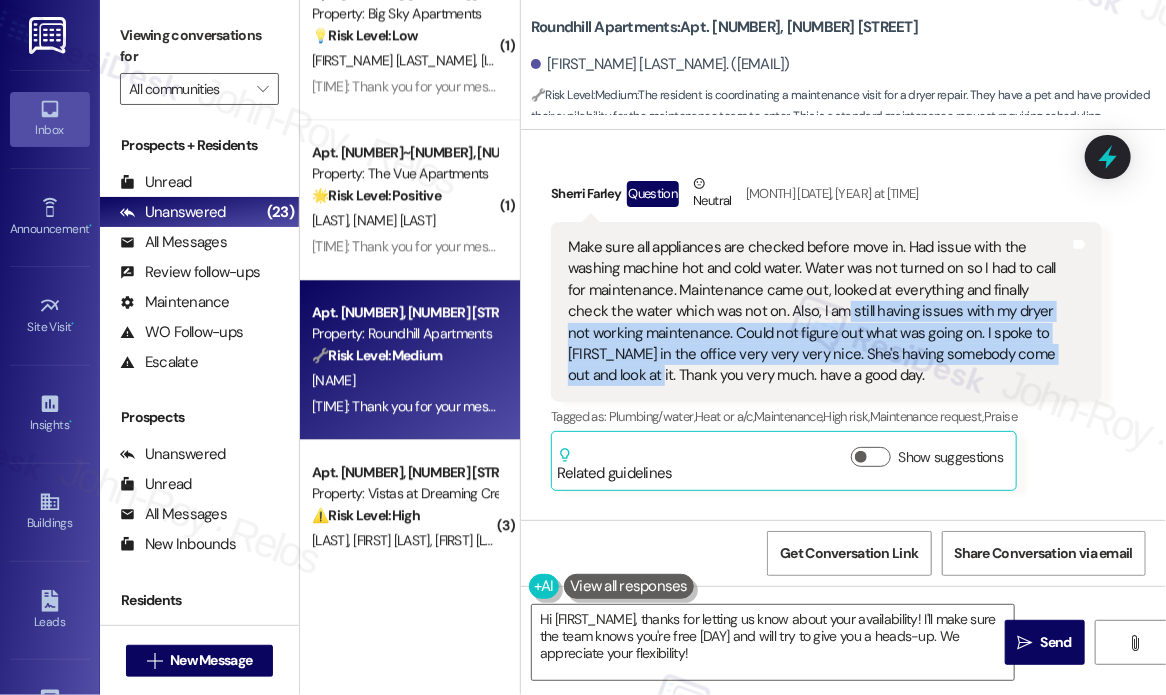 drag, startPoint x: 776, startPoint y: 311, endPoint x: 1064, endPoint y: 354, distance: 291.19238 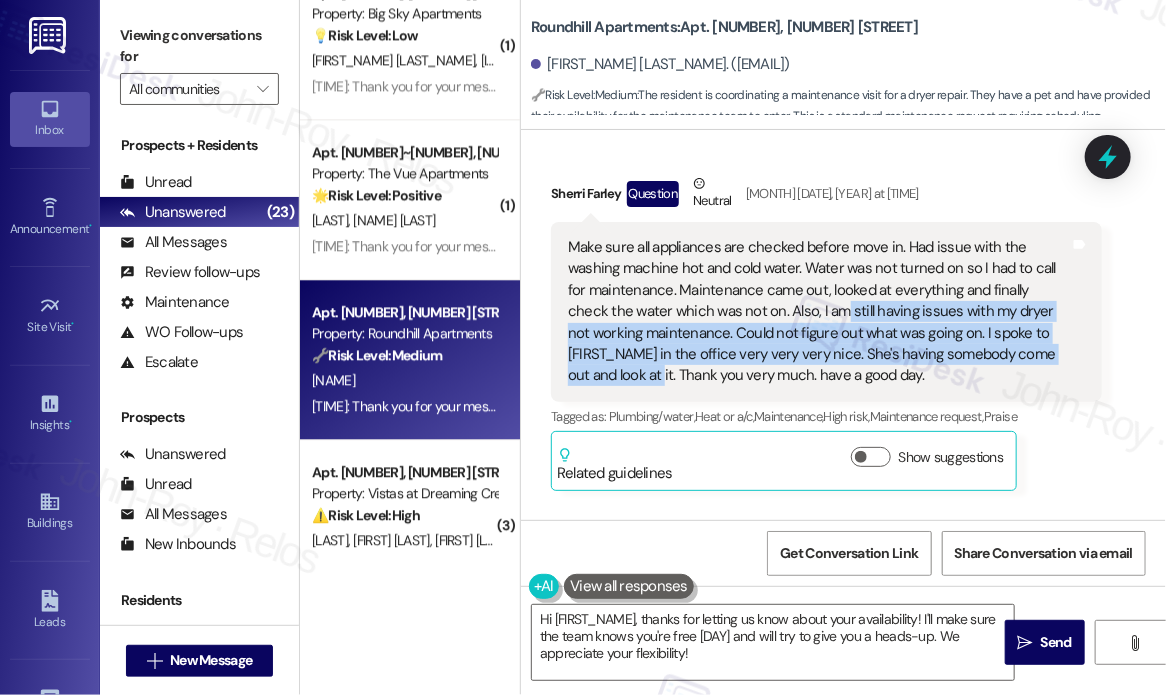 copy on "I am still having issues with my dryer not working maintenance. Could not figure out what was going on. I spoke to Marcy in the office very very very nice. She's having somebody come out and look at it." 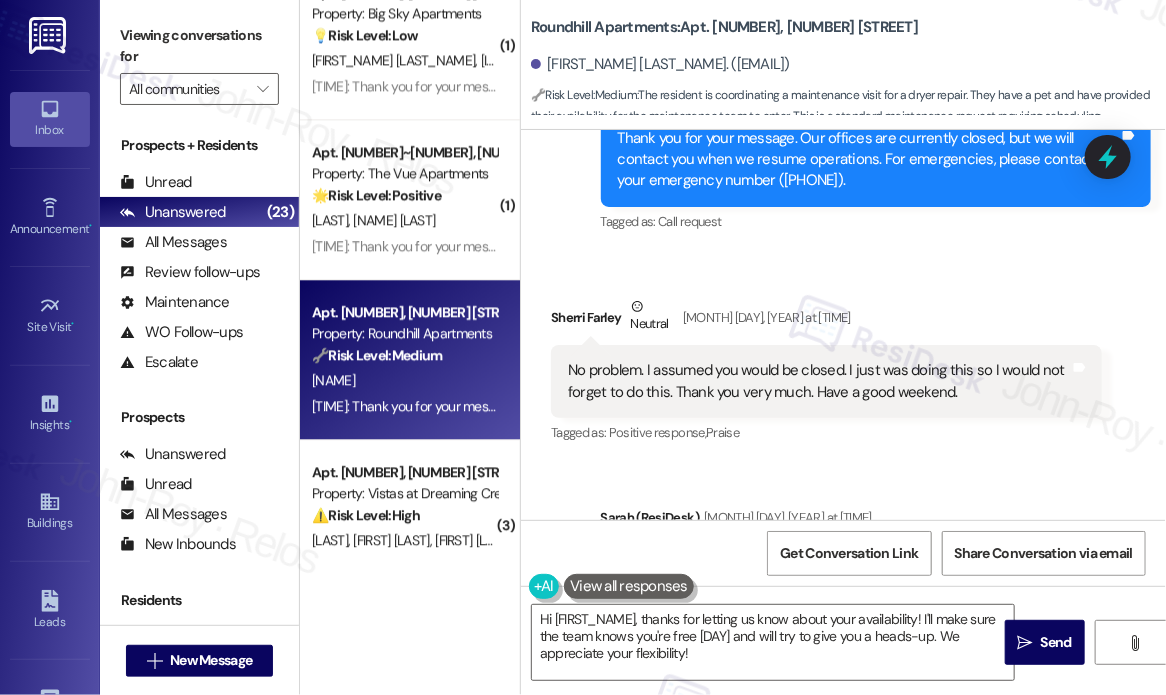 scroll, scrollTop: 869, scrollLeft: 0, axis: vertical 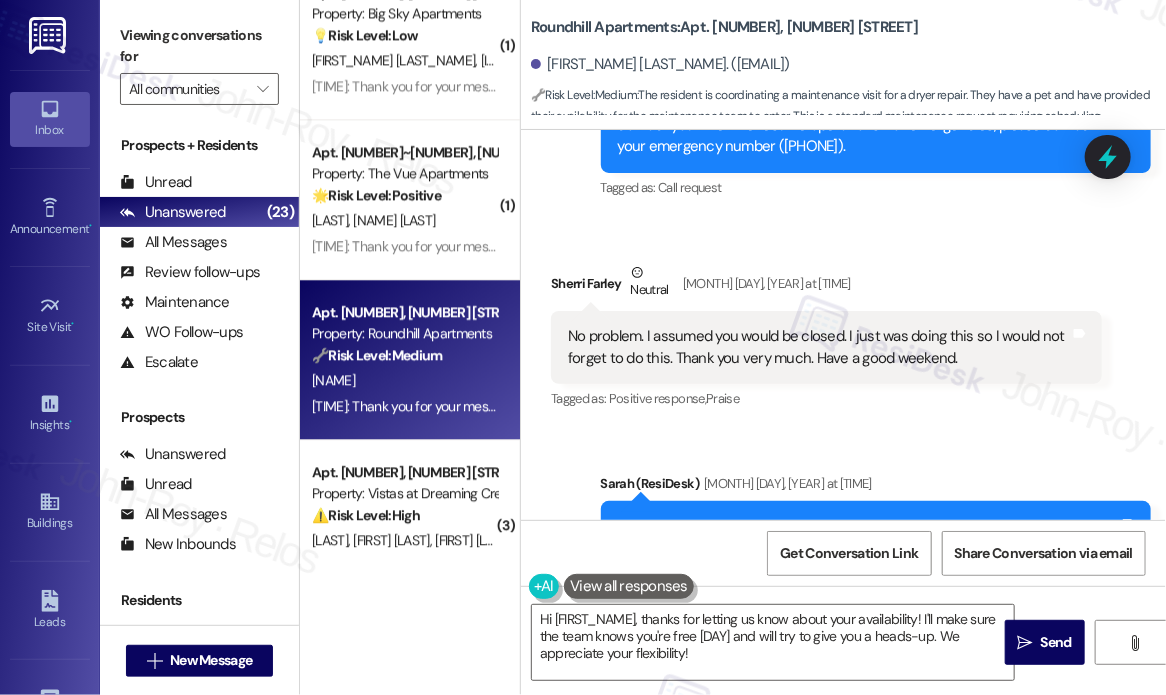 click on "No problem. I assumed you would be closed. I just was doing this so I would not forget to do this. Thank you very much. Have a good weekend." at bounding box center [819, 347] 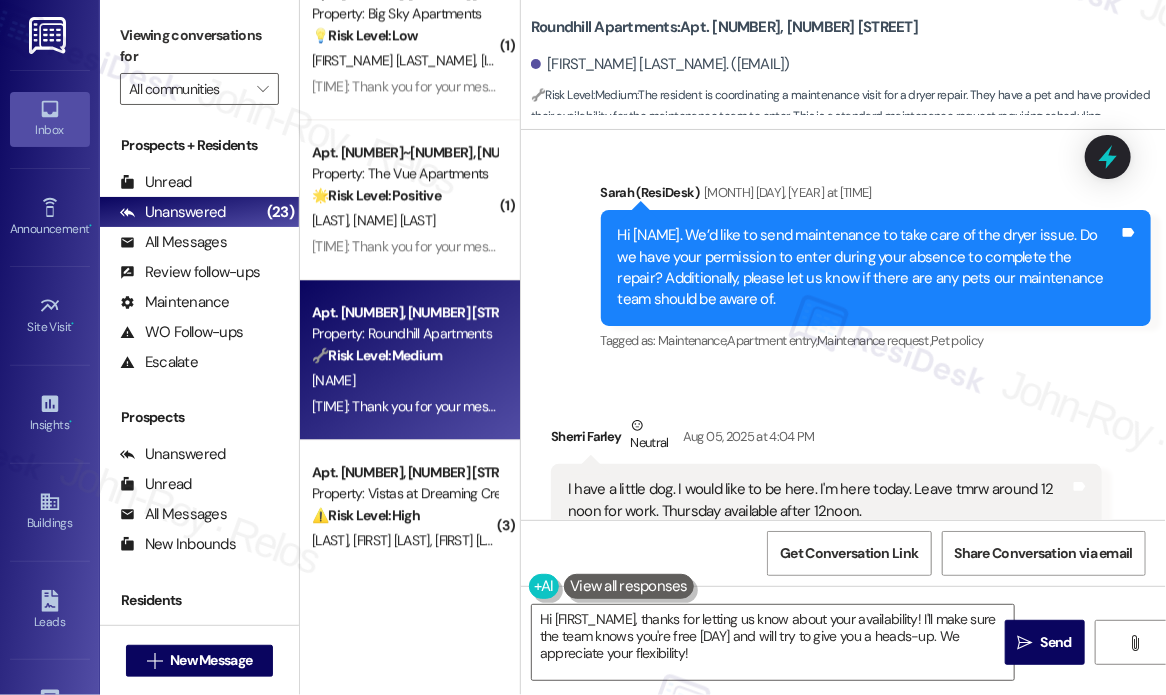 scroll, scrollTop: 2269, scrollLeft: 0, axis: vertical 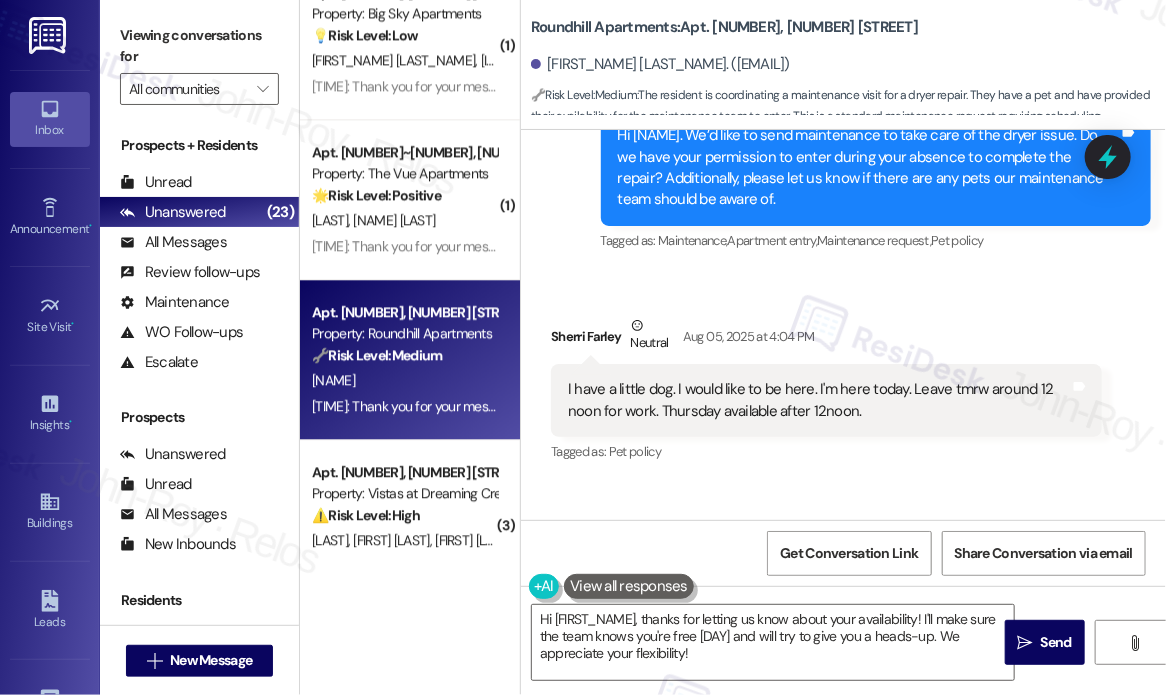 click on "I have a little dog.  I would like to be here.   I'm here today.  Leave tmrw around 12 noon for work. Thursday available after 12noon." at bounding box center (819, 400) 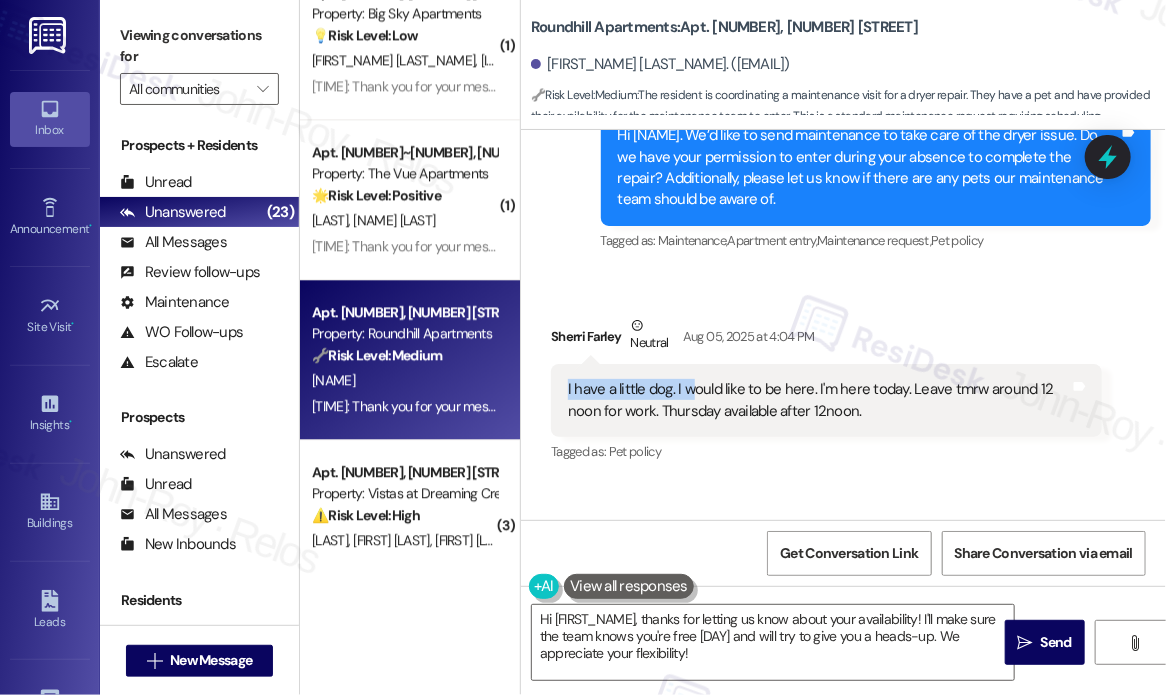 drag, startPoint x: 684, startPoint y: 390, endPoint x: 564, endPoint y: 385, distance: 120.10412 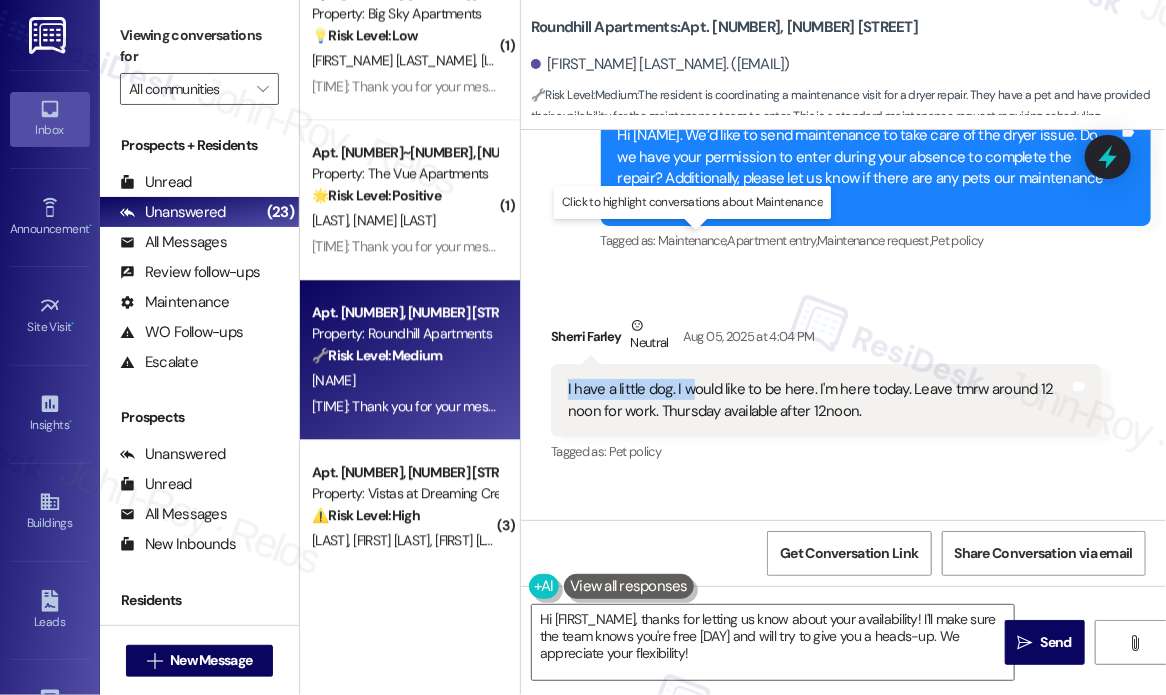 copy on "I have a little dog.  I" 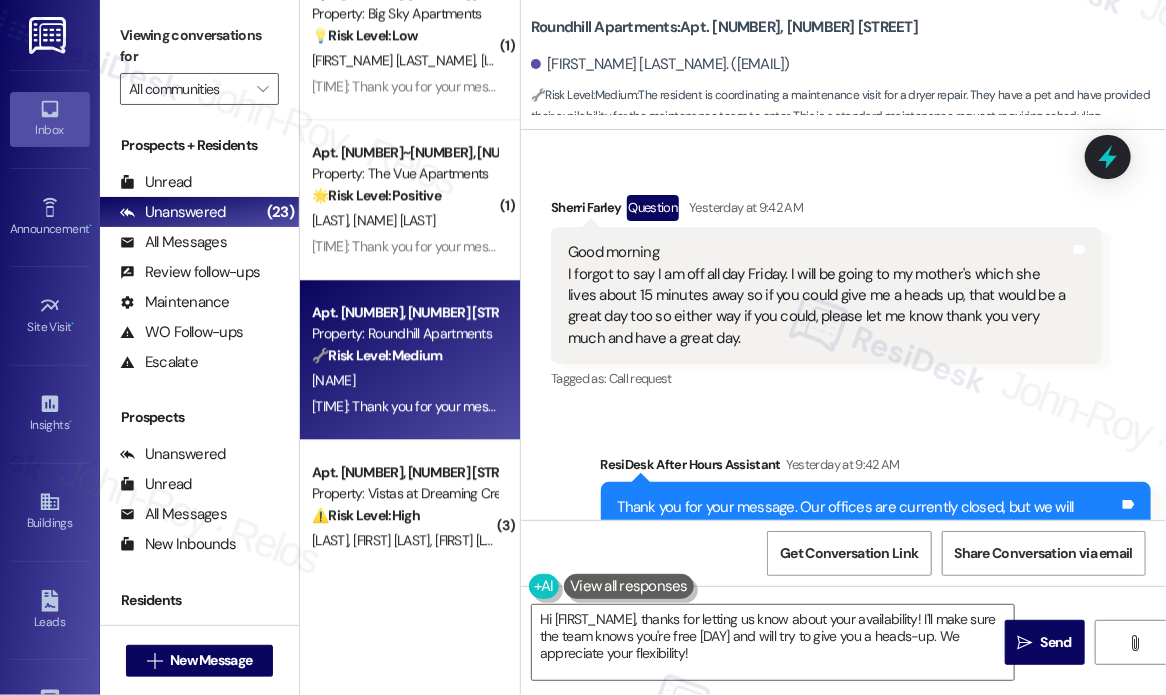 scroll, scrollTop: 2669, scrollLeft: 0, axis: vertical 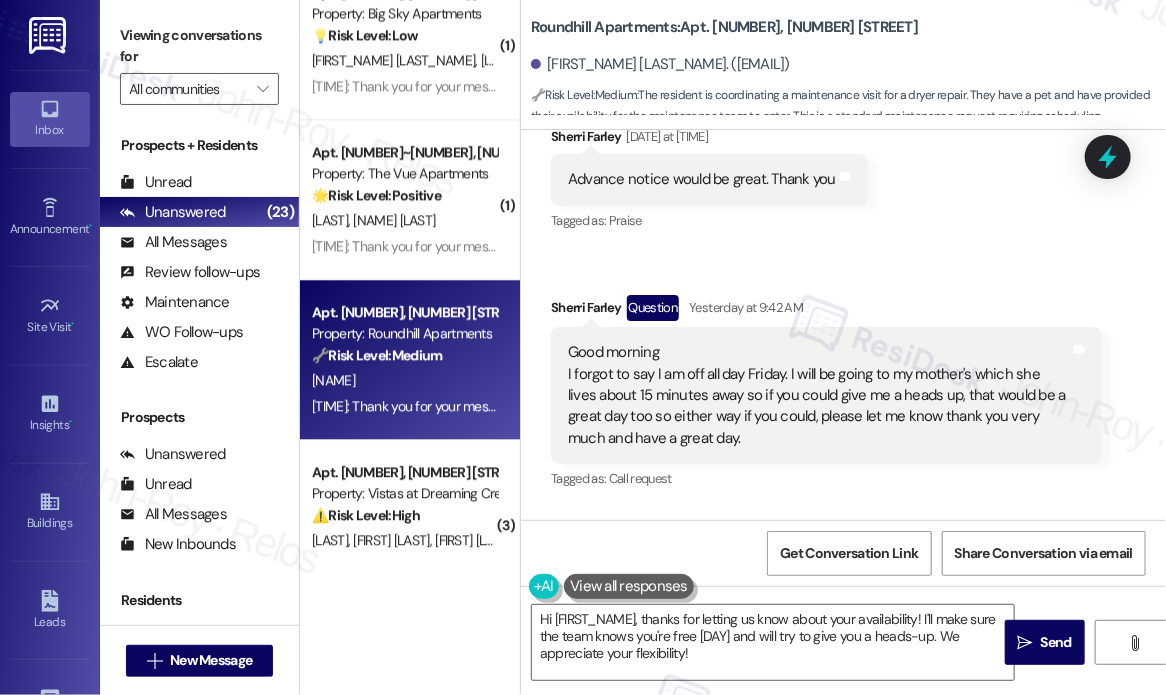 click on "Advance notice would be great.   Thank you" at bounding box center (702, 179) 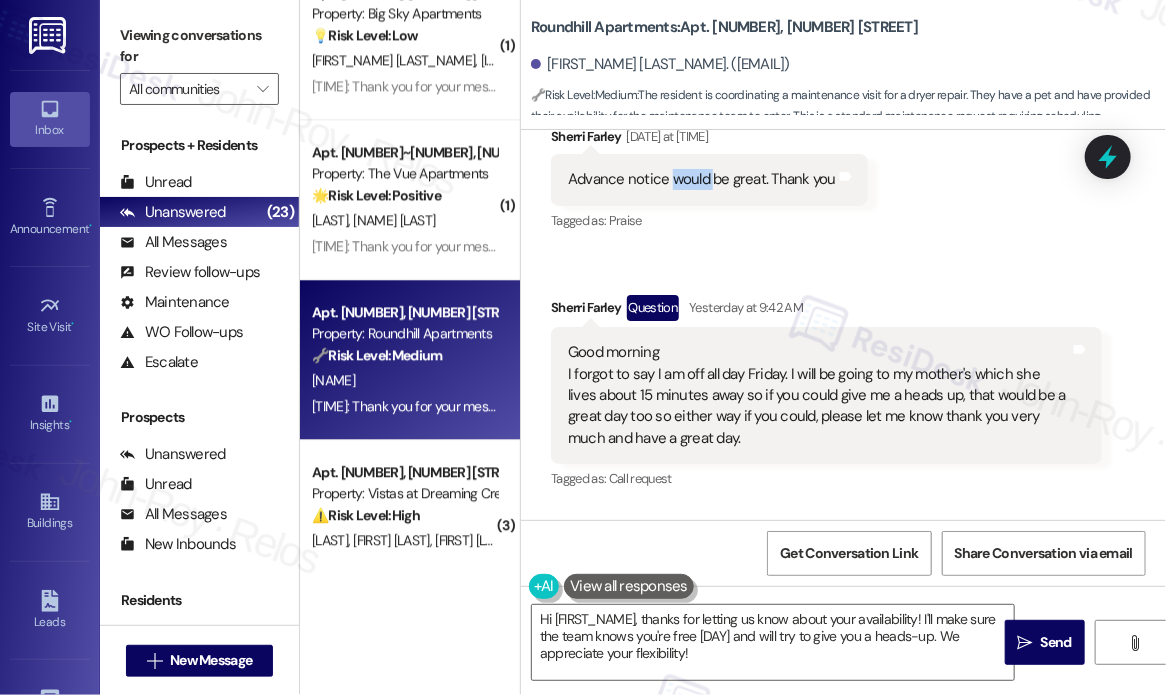 click on "Advance notice would be great.   Thank you" at bounding box center (702, 179) 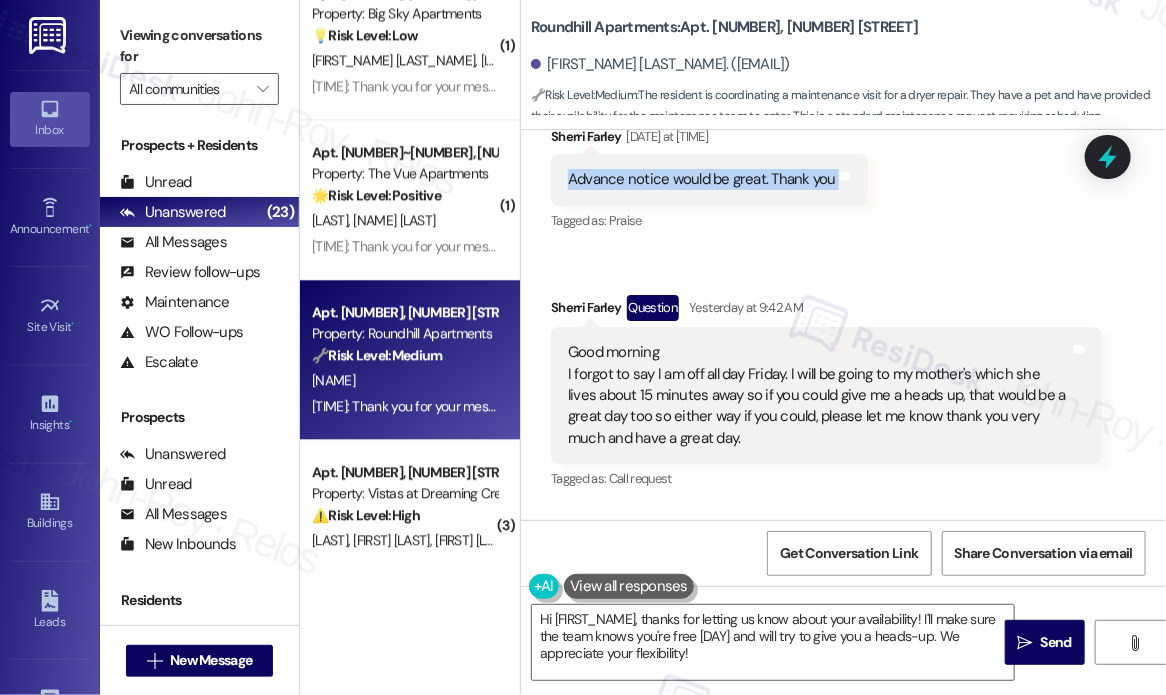 click on "Advance notice would be great.   Thank you" at bounding box center [702, 179] 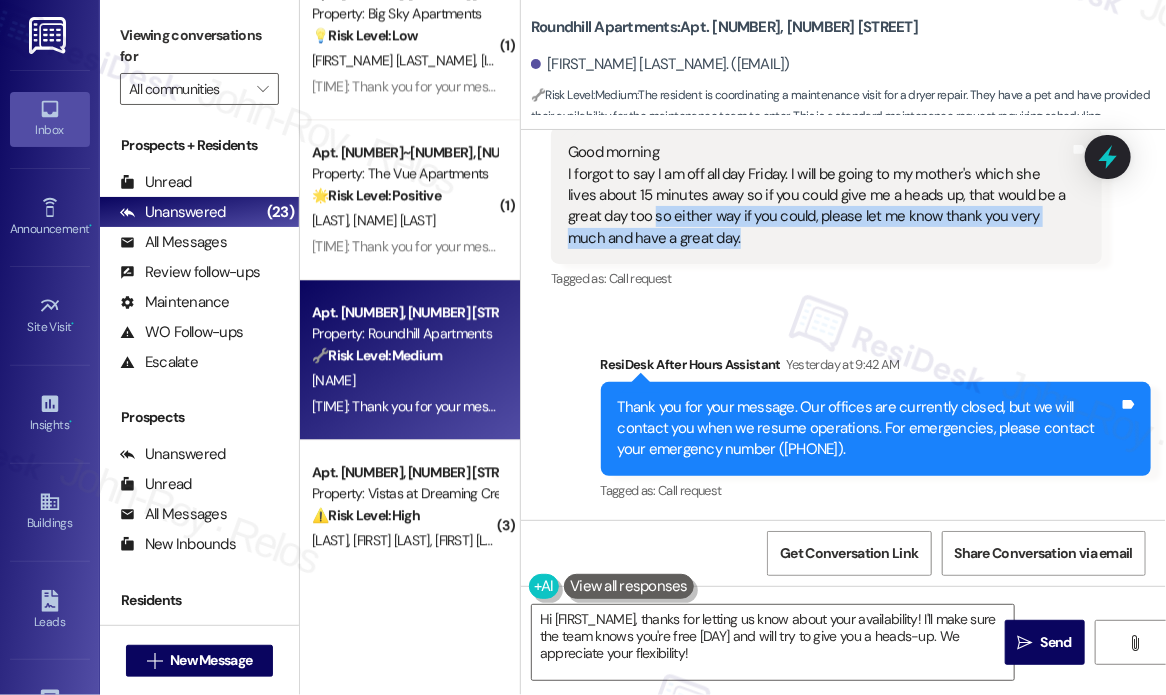 drag, startPoint x: 780, startPoint y: 231, endPoint x: 656, endPoint y: 222, distance: 124.32619 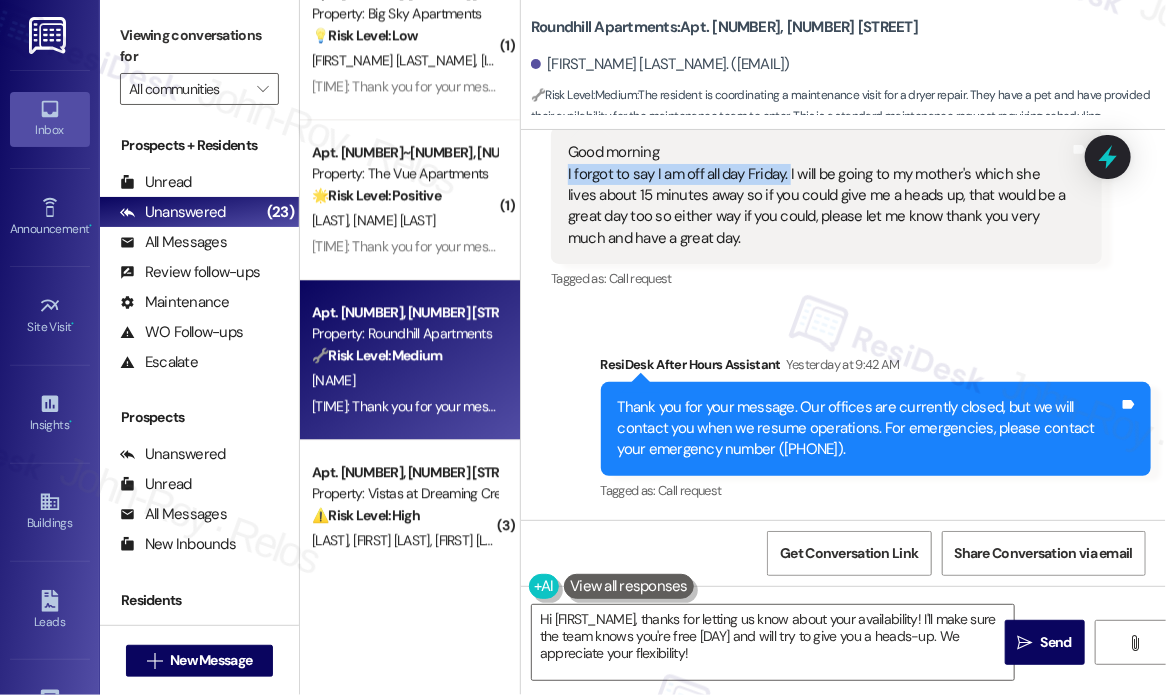 drag, startPoint x: 790, startPoint y: 173, endPoint x: 564, endPoint y: 177, distance: 226.0354 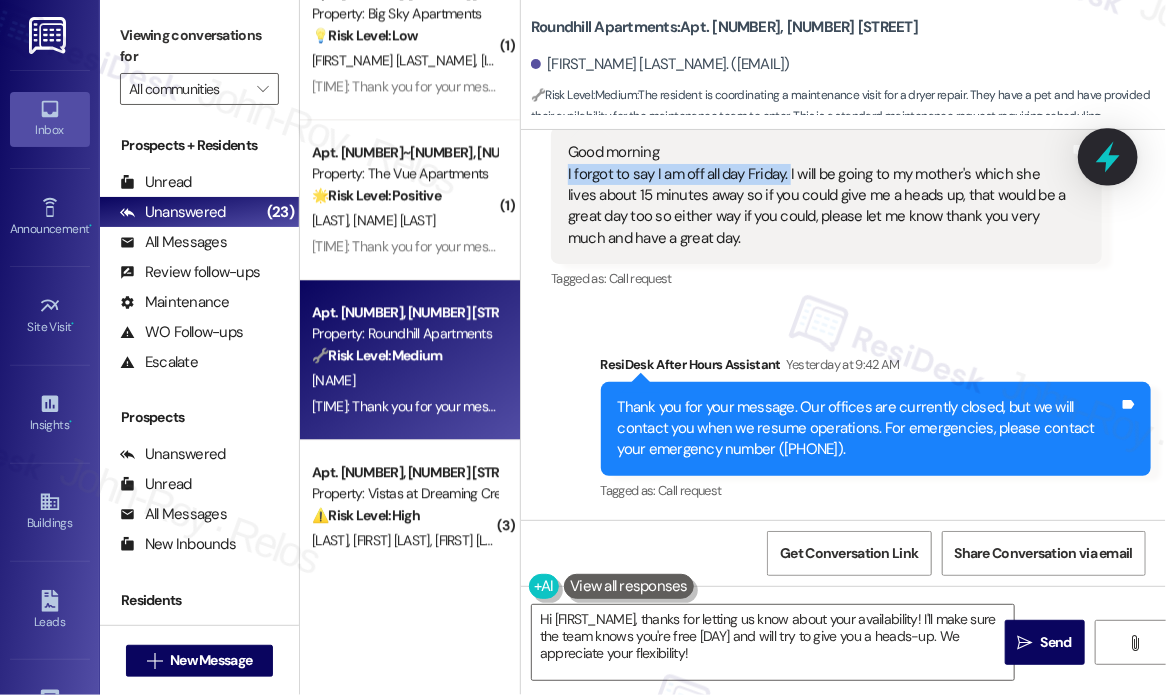 click 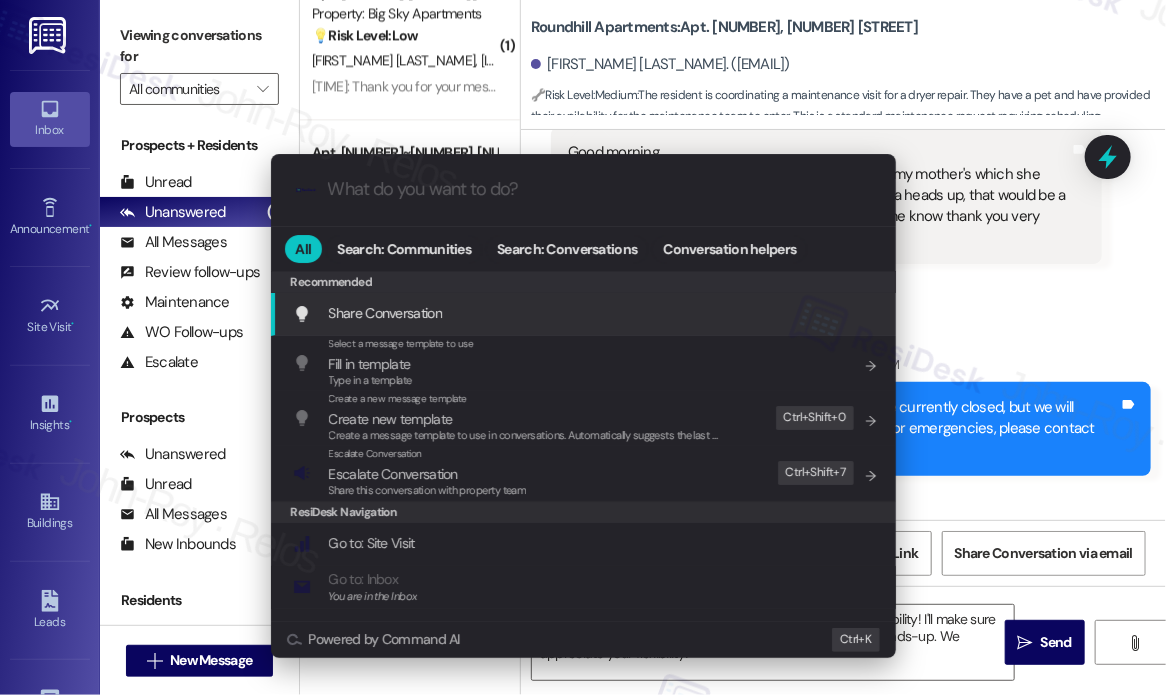 click on ".cls-1{fill:#0a055f;}.cls-2{fill:#0cc4c4;} resideskLogoBlueOrange" at bounding box center (583, 189) 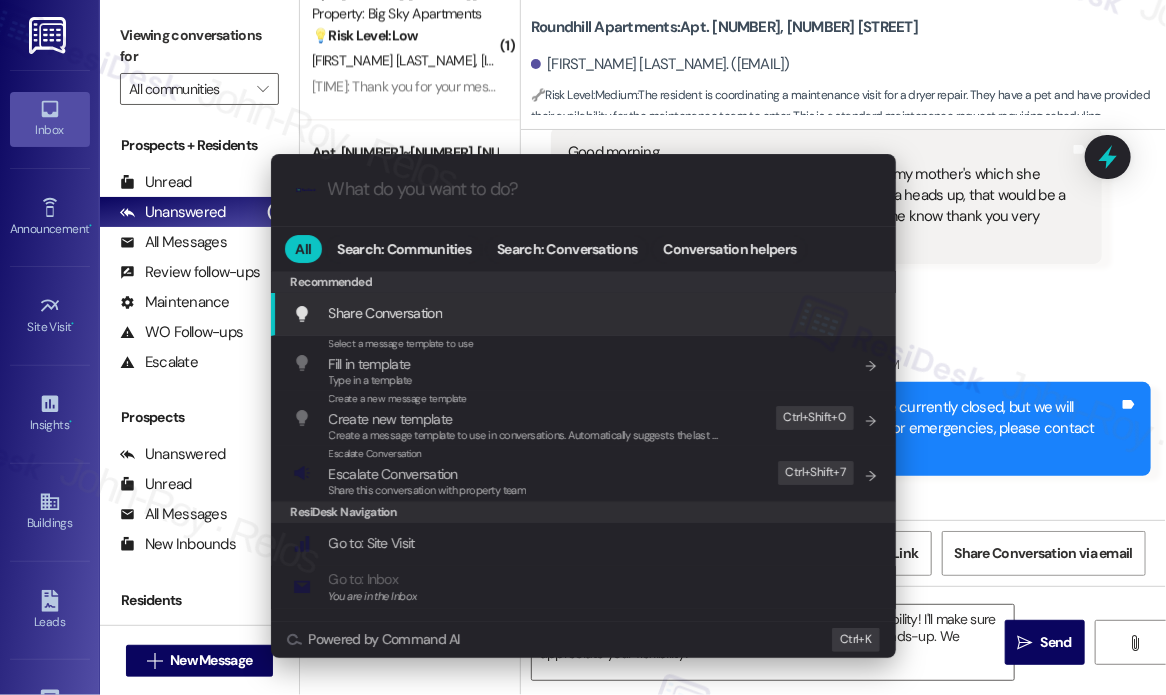 click at bounding box center [599, 189] 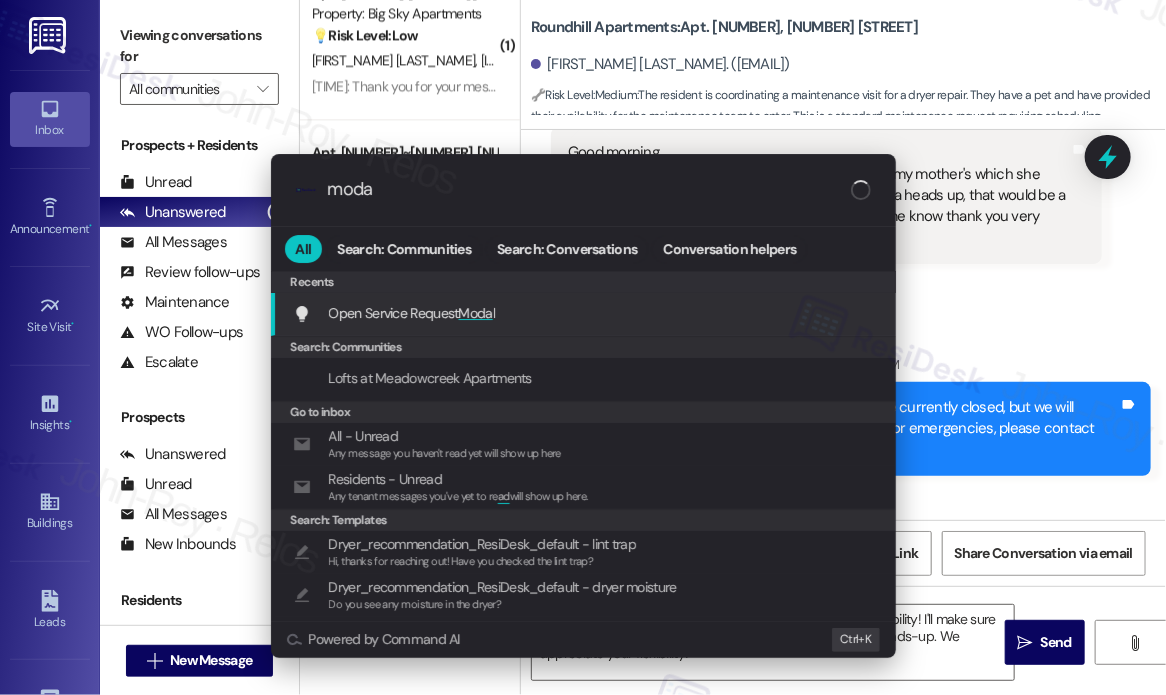 type on "modal" 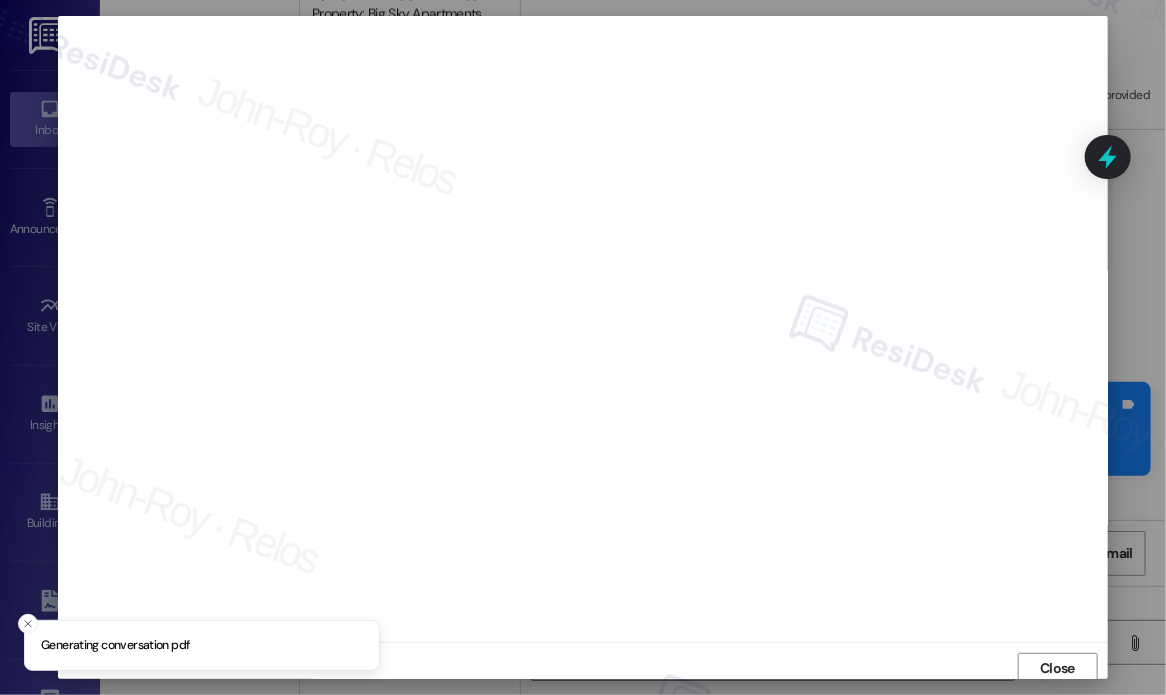 scroll, scrollTop: 5, scrollLeft: 0, axis: vertical 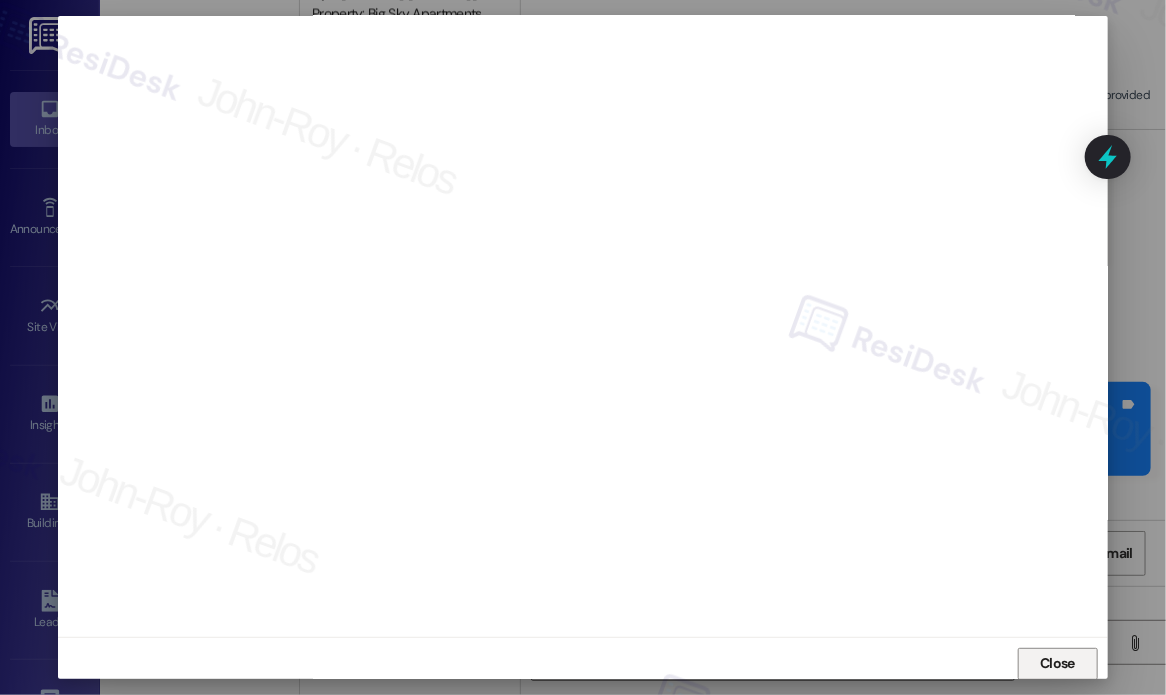 click on "Close" at bounding box center (1057, 663) 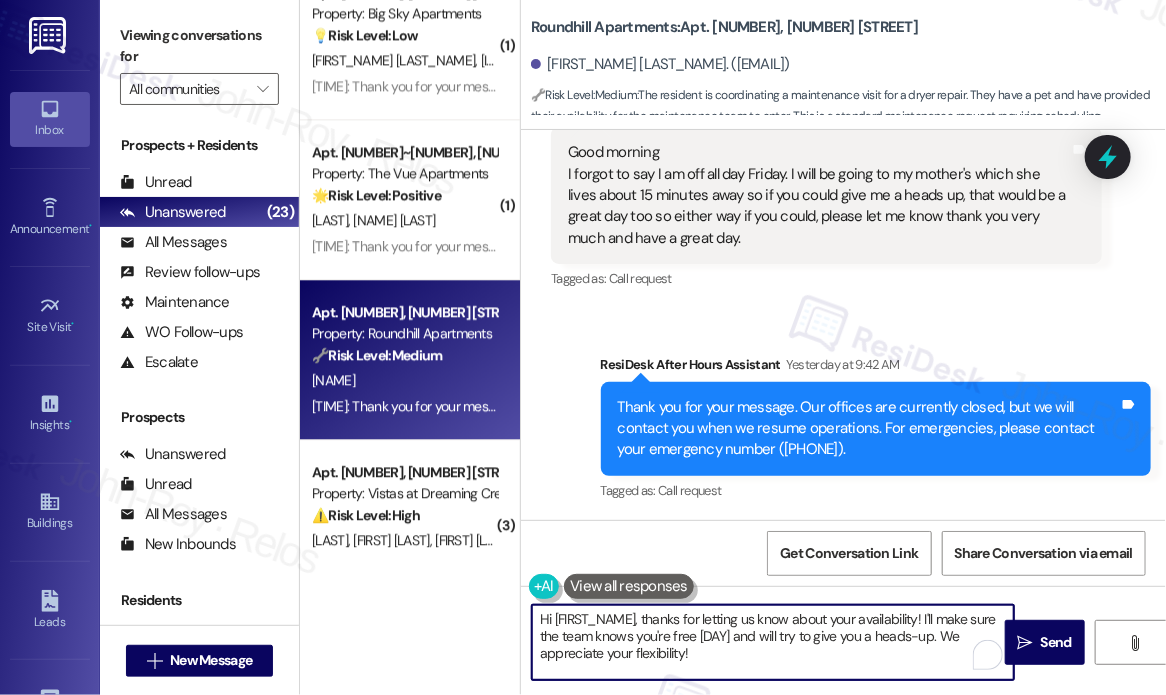 click on "Hi {{first_name}}, thanks for letting us know about your availability! I'll make sure the team knows you're free Friday and will try to give you a heads-up. We appreciate your flexibility!" at bounding box center (773, 642) 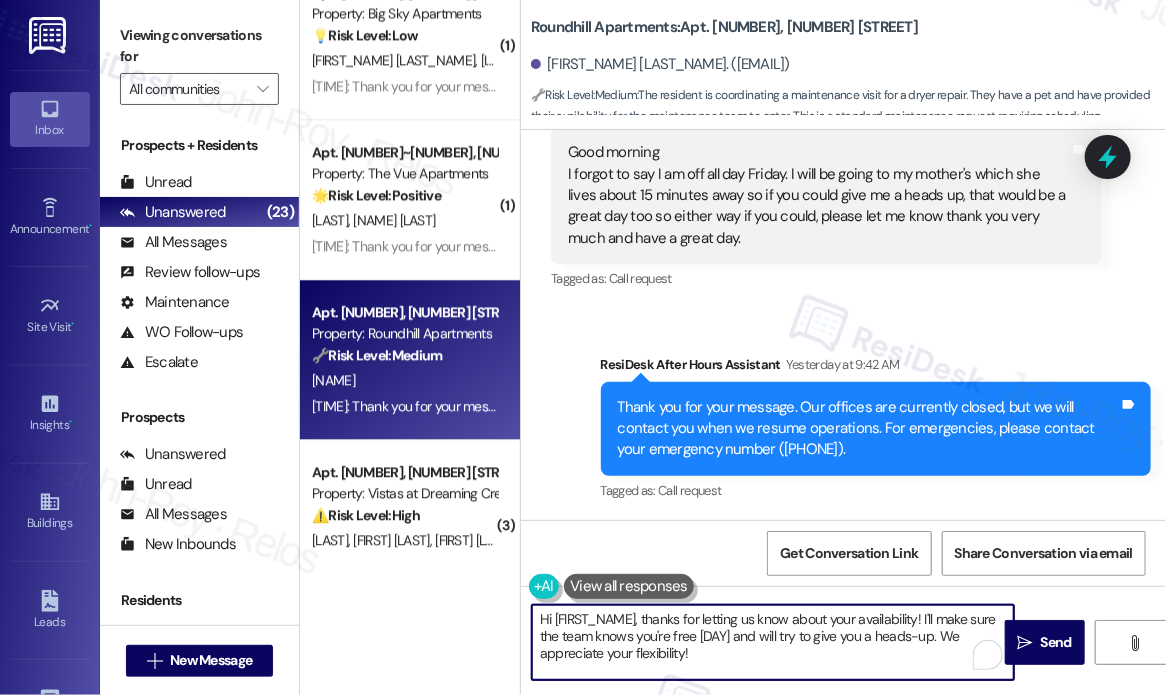 click on "Hi {{first_name}}, thanks for letting us know about your availability! I'll make sure the team knows you're free Friday and will try to give you a heads-up. We appreciate your flexibility!" at bounding box center [773, 642] 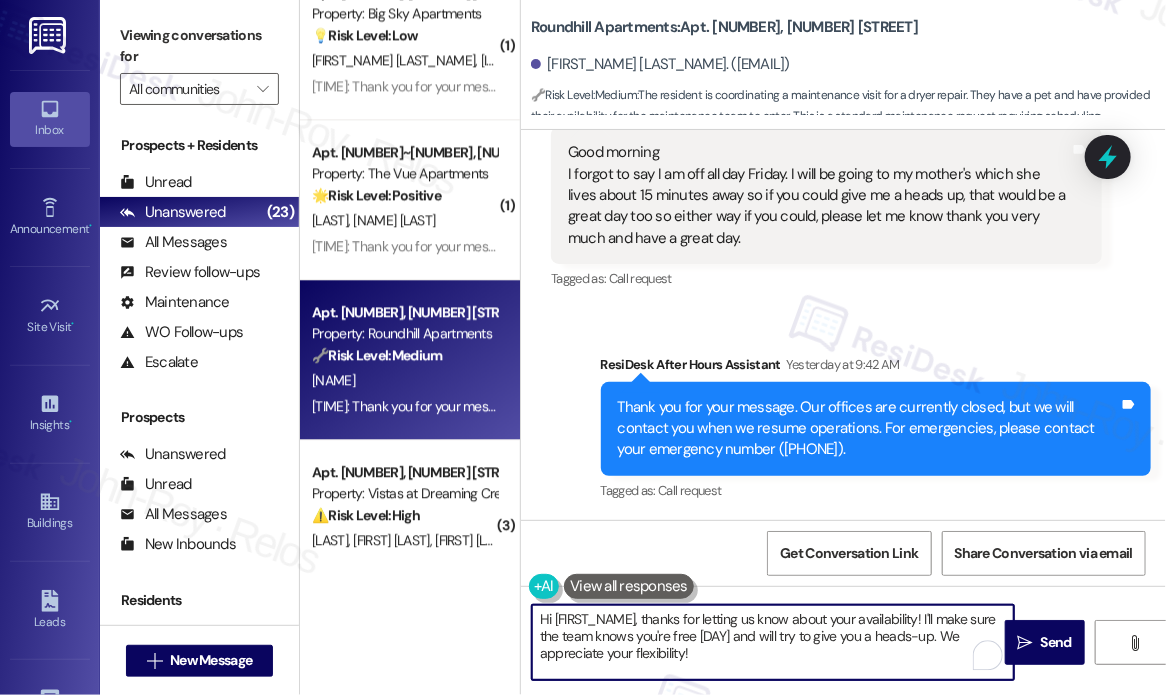 click on "Hi {{first_name}}, thanks for letting us know about your availability! I'll make sure the team knows you're free Friday and will try to give you a heads-up. We appreciate your flexibility!" at bounding box center [773, 642] 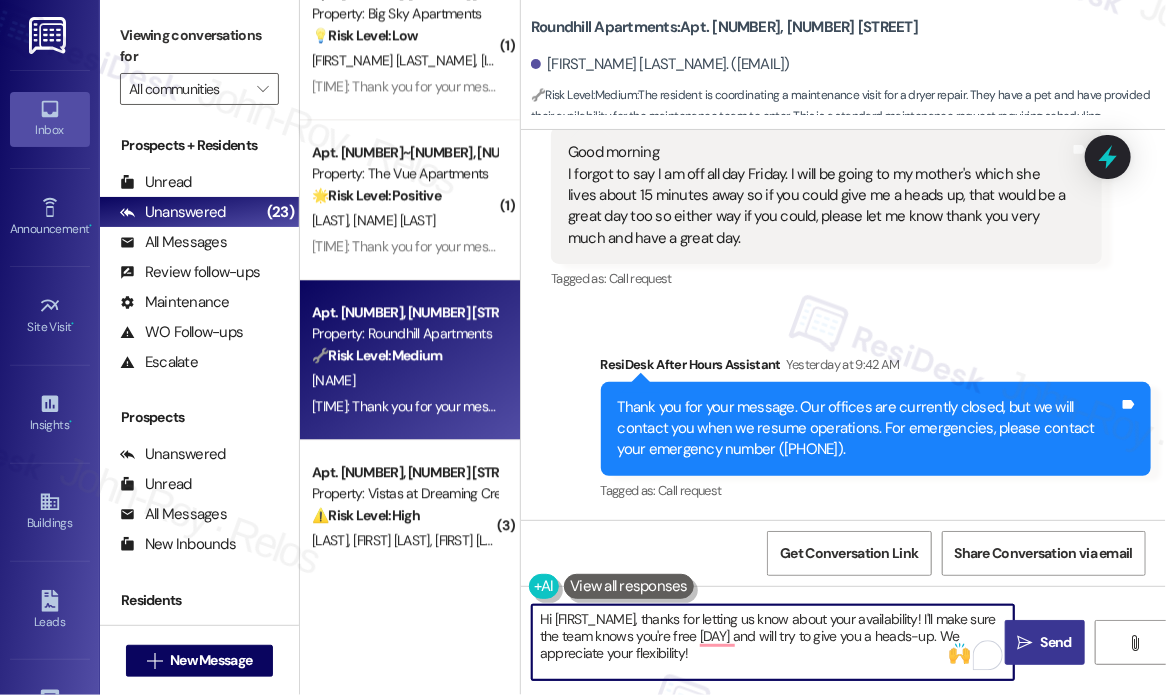 click on "Send" at bounding box center (1056, 642) 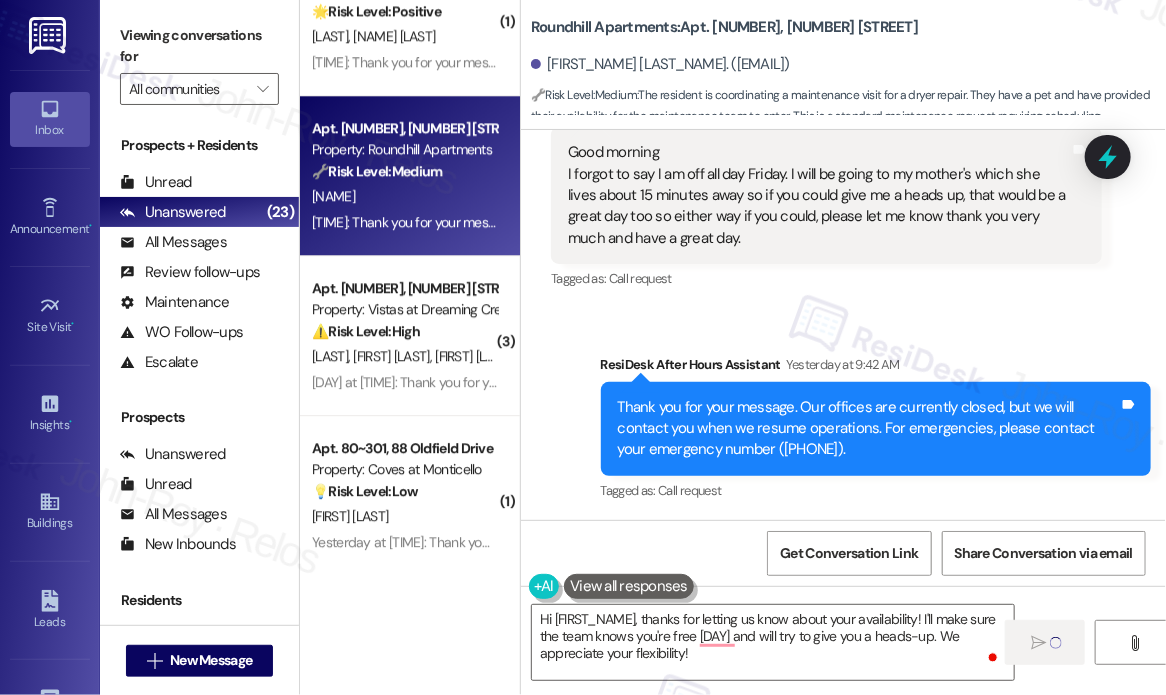 scroll, scrollTop: 2000, scrollLeft: 0, axis: vertical 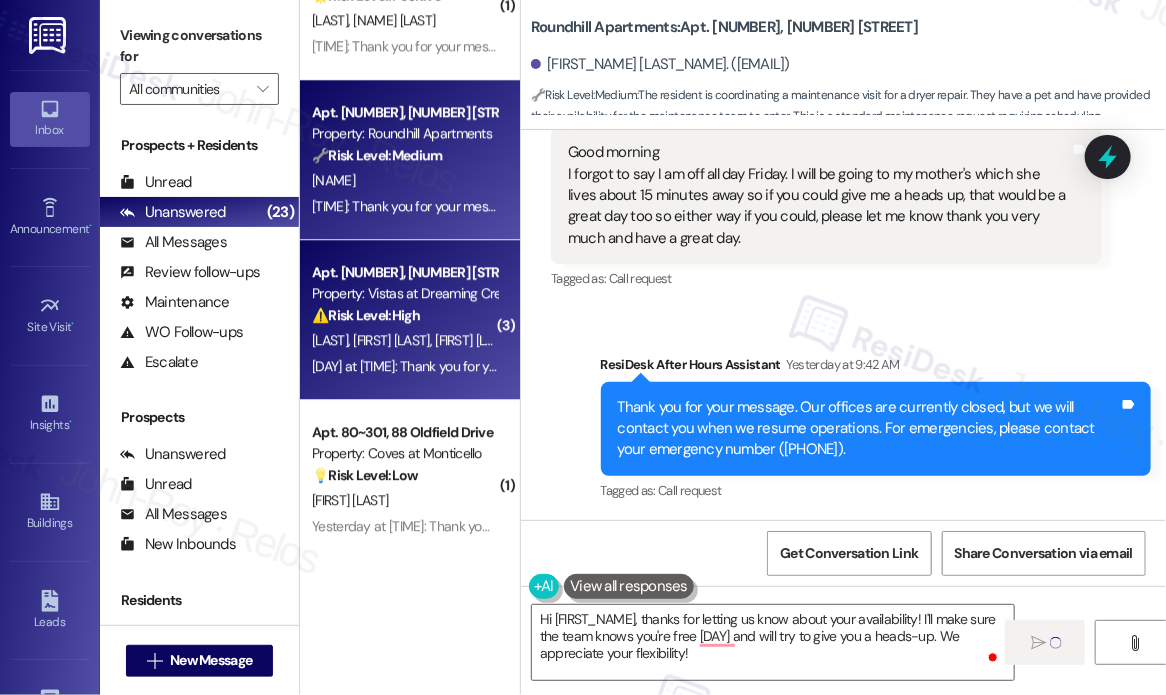 click on "⚠️  Risk Level:  High The resident reports a malfunctioning AC in the gym with a high temperature, indicating an urgent maintenance issue affecting resident comfort and potentially health and safety." at bounding box center [404, 315] 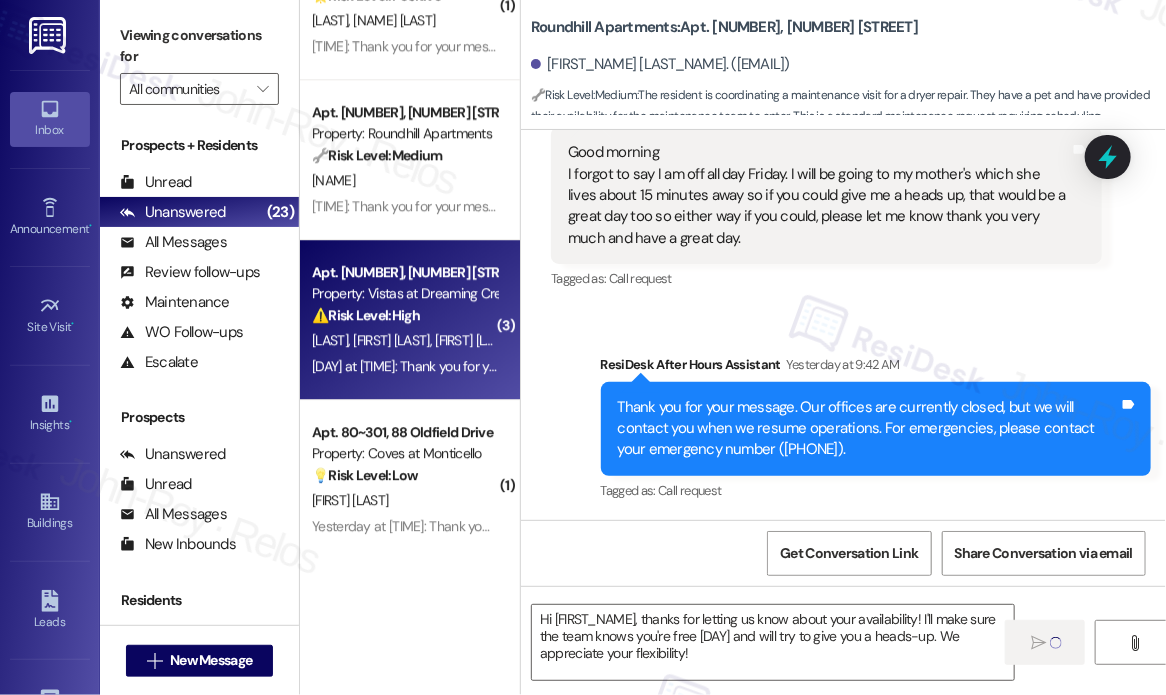 type on "Fetching suggested responses. Please feel free to read through the conversation in the meantime." 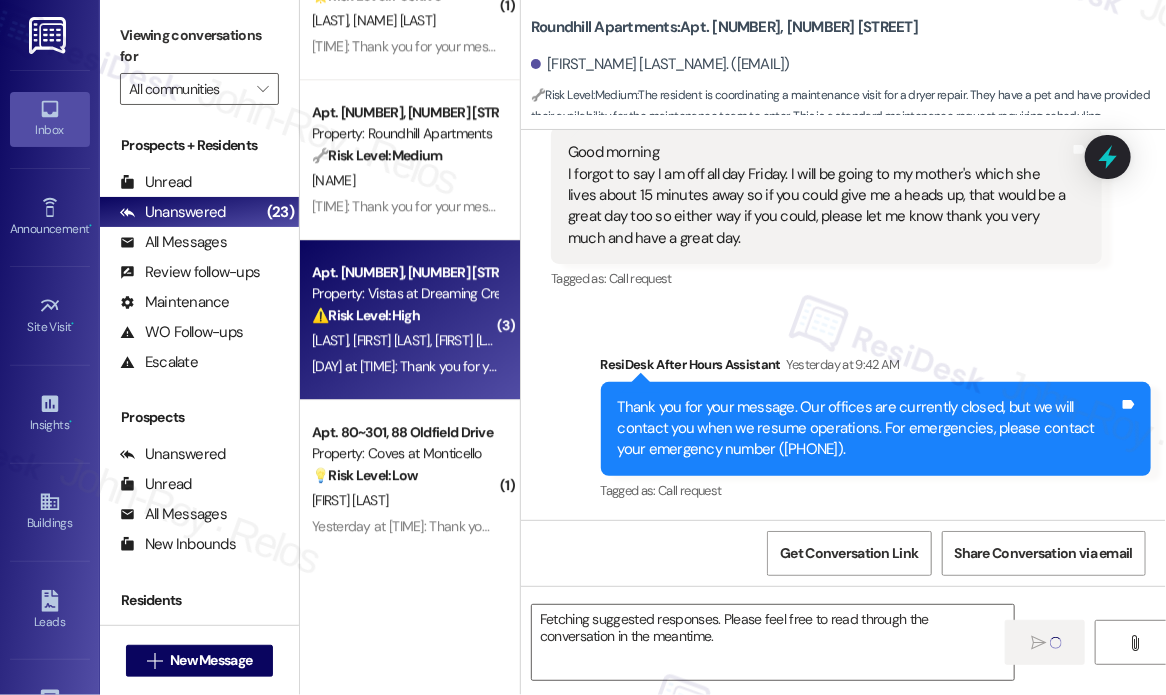 type 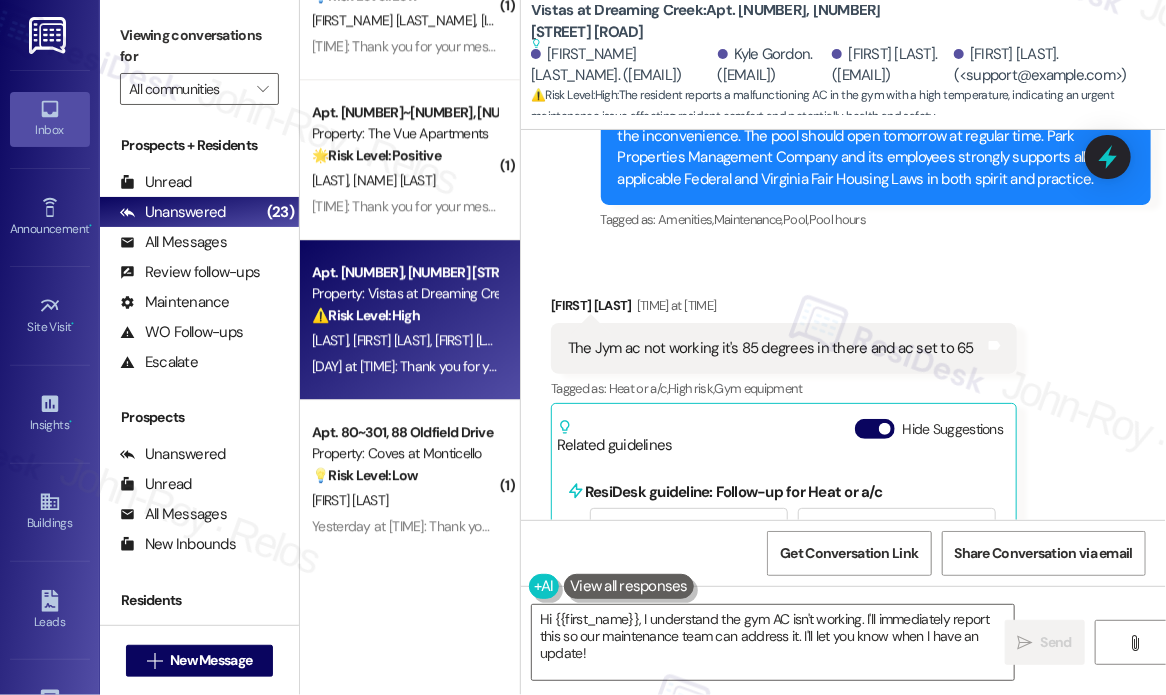scroll, scrollTop: 10122, scrollLeft: 0, axis: vertical 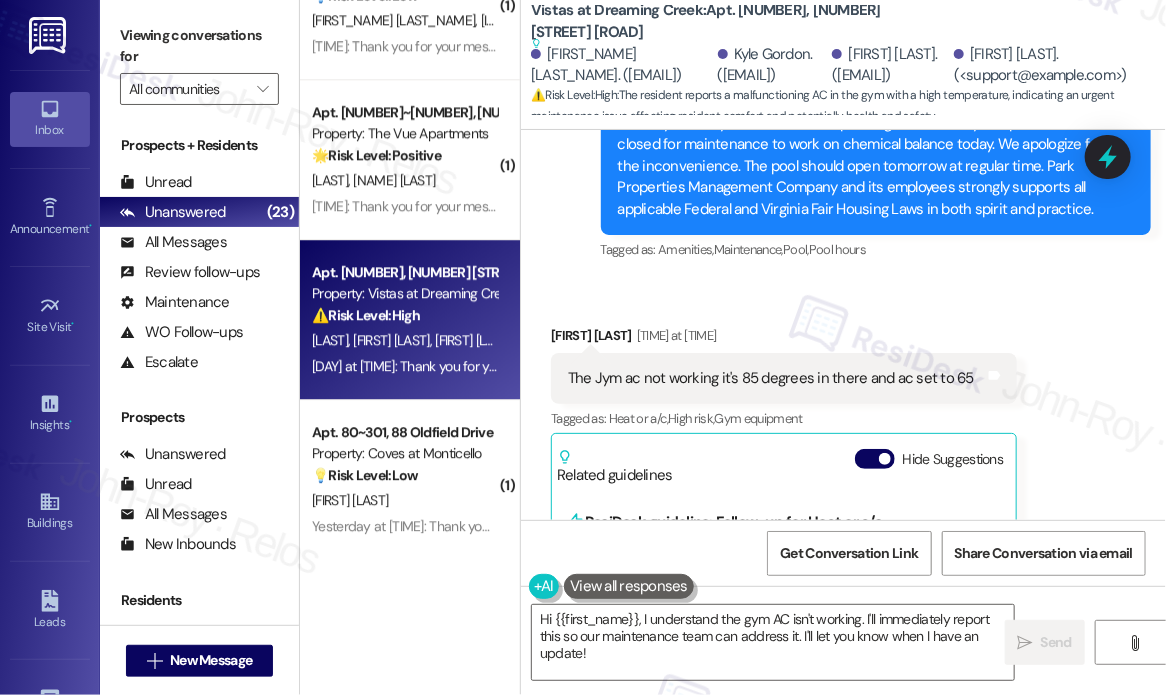 click on "Received via SMS Timothy Gordon Yesterday at 7:51 AM The Jym ac not  working it's 85 degrees in there and ac set to 65 Tags and notes Tagged as:   Heat or a/c ,  Click to highlight conversations about Heat or a/c High risk ,  Click to highlight conversations about High risk Gym equipment Click to highlight conversations about Gym equipment  Related guidelines Hide Suggestions ResiDesk guideline: Follow-up for Heat or a/c   Guideline If the resident complains about their heat, ask if they are getting hot air, cold air or any air from the vents.  Please keep in mind this is only relevant if the resident has forced hot air produced by a furnace.   1  suggestion  for next step (Click to fill) ' Happy to help! Is there any air coming out of the vents and is it hot or cold? ' Click to use this message in your reply" at bounding box center (843, 533) 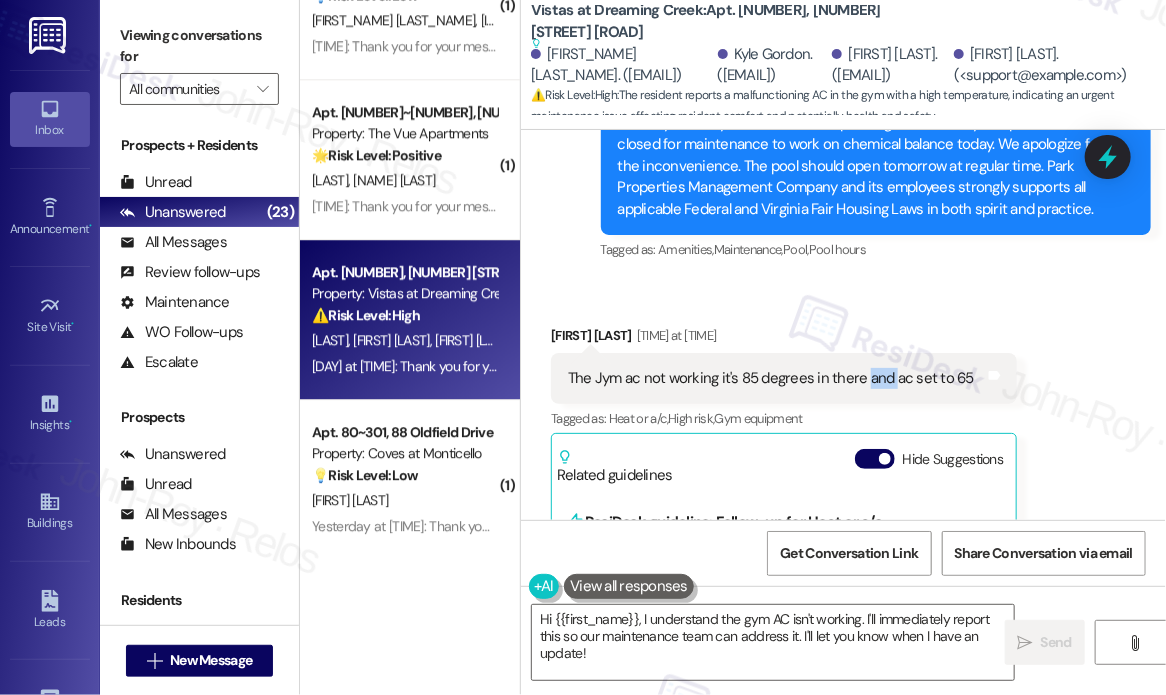 click on "The Jym ac not  working it's 85 degrees in there and ac set to 65" at bounding box center (771, 378) 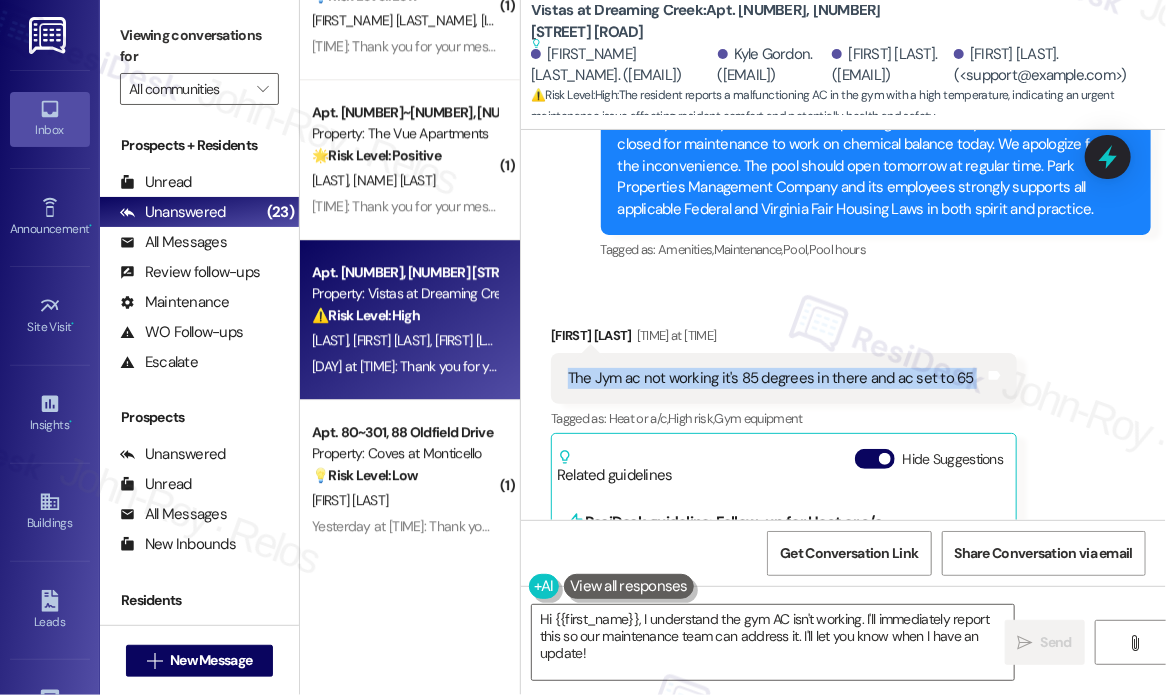 click on "The Jym ac not  working it's 85 degrees in there and ac set to 65" at bounding box center [771, 378] 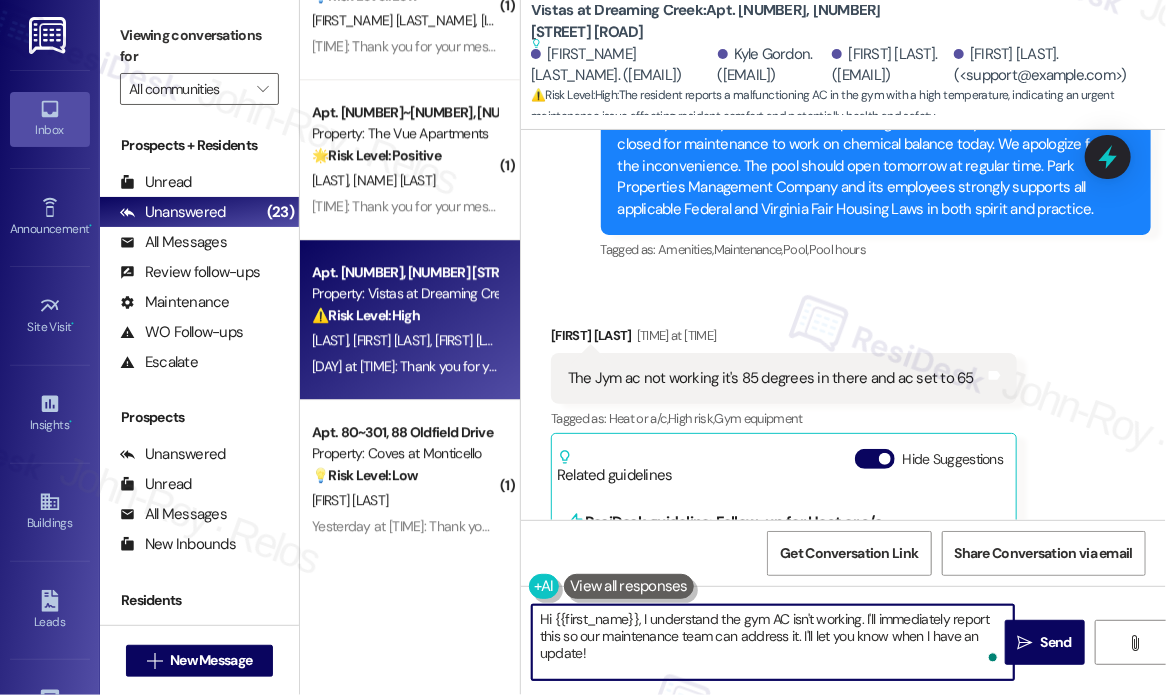 drag, startPoint x: 671, startPoint y: 652, endPoint x: 642, endPoint y: 618, distance: 44.687805 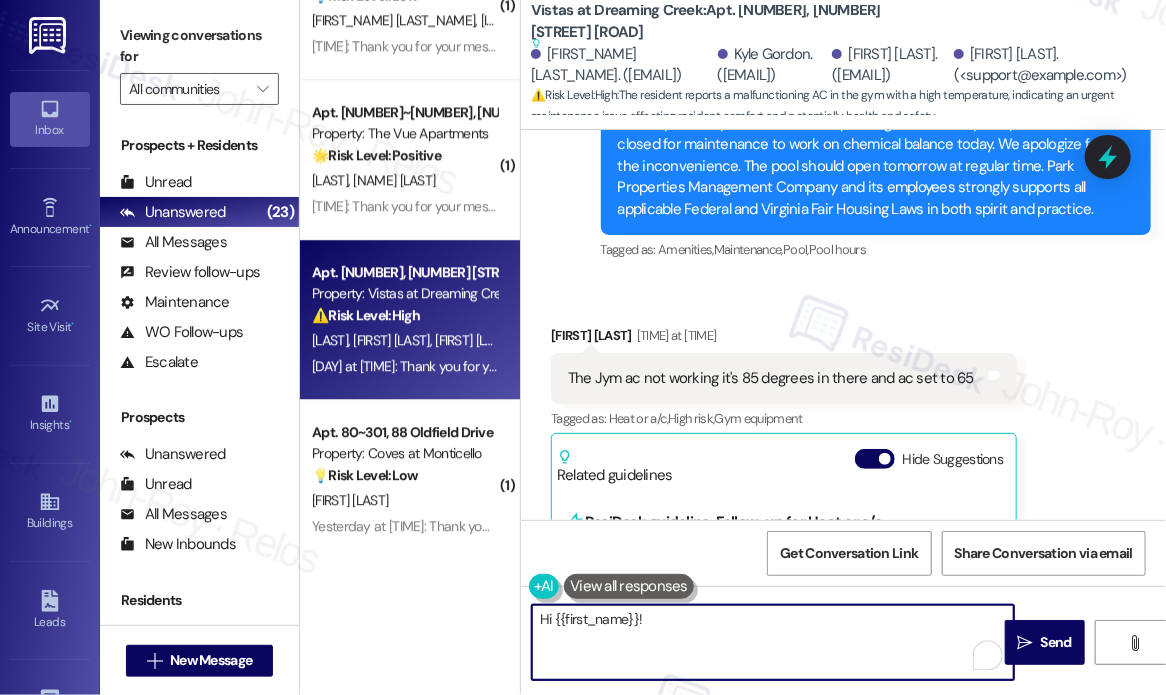 paste on "Thanks for reaching out — that definitely doesn’t sound comfortable.
Just to confirm, has the gym AC been running but not cooling, or is it completely off despite being set to 65? And do you know if anyone has already submitted a maintenance request for it? I’ll flag this for follow-up right away." 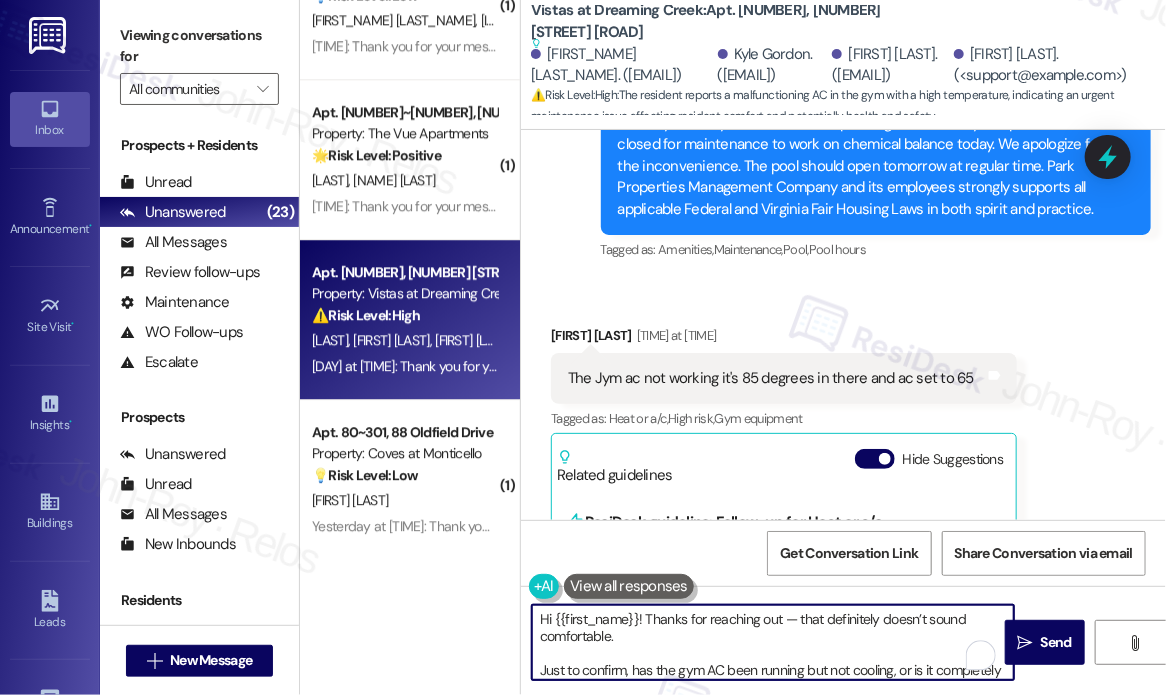 scroll, scrollTop: 33, scrollLeft: 0, axis: vertical 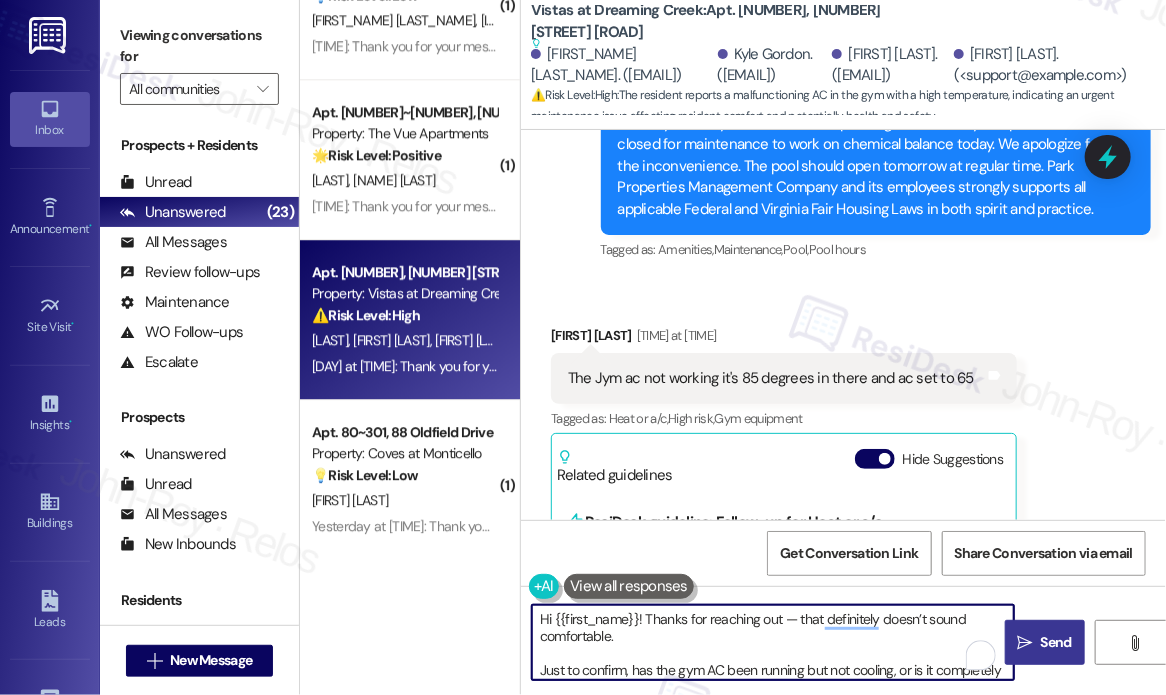 type on "Hi {{first_name}}! Thanks for reaching out — that definitely doesn’t sound comfortable.
Just to confirm, has the gym AC been running but not cooling, or is it completely off despite being set to 65? And do you know if anyone has already submitted a maintenance request for it? I’ll flag this for follow-up right away." 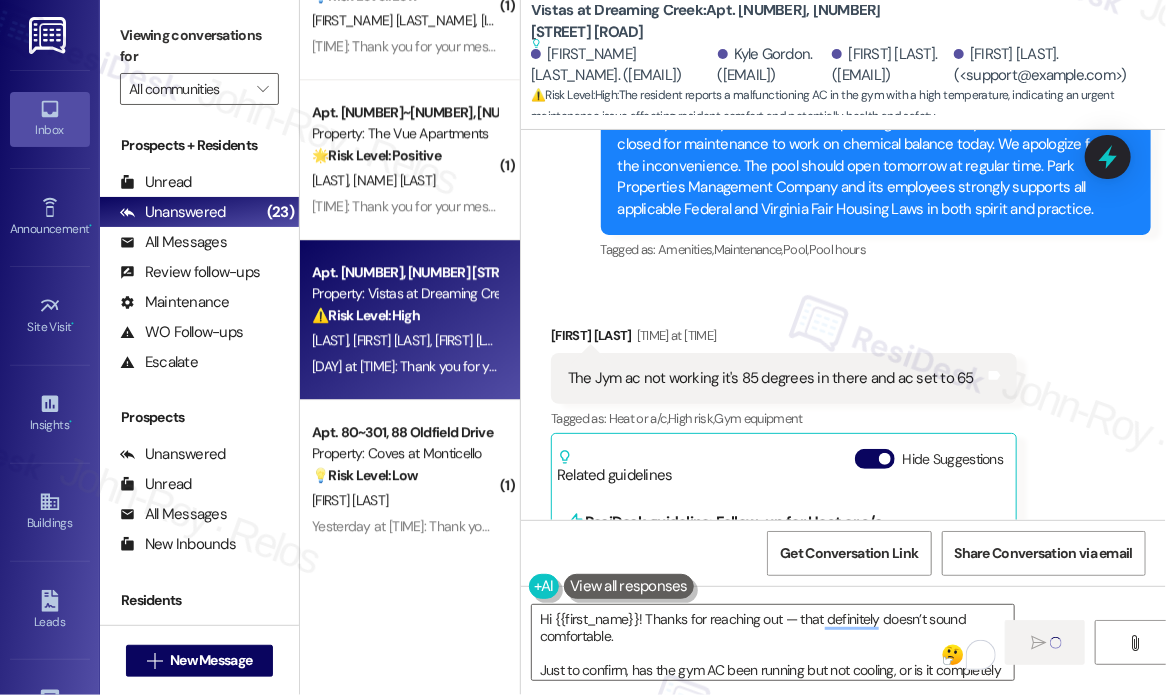 type 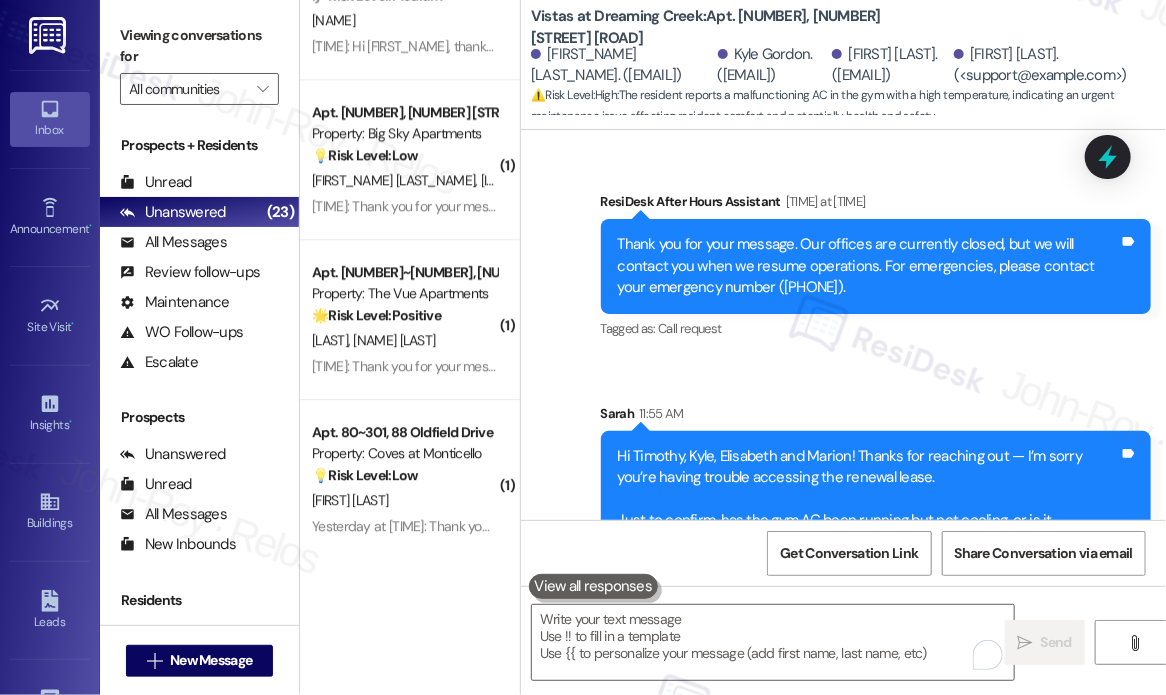 scroll, scrollTop: 10444, scrollLeft: 0, axis: vertical 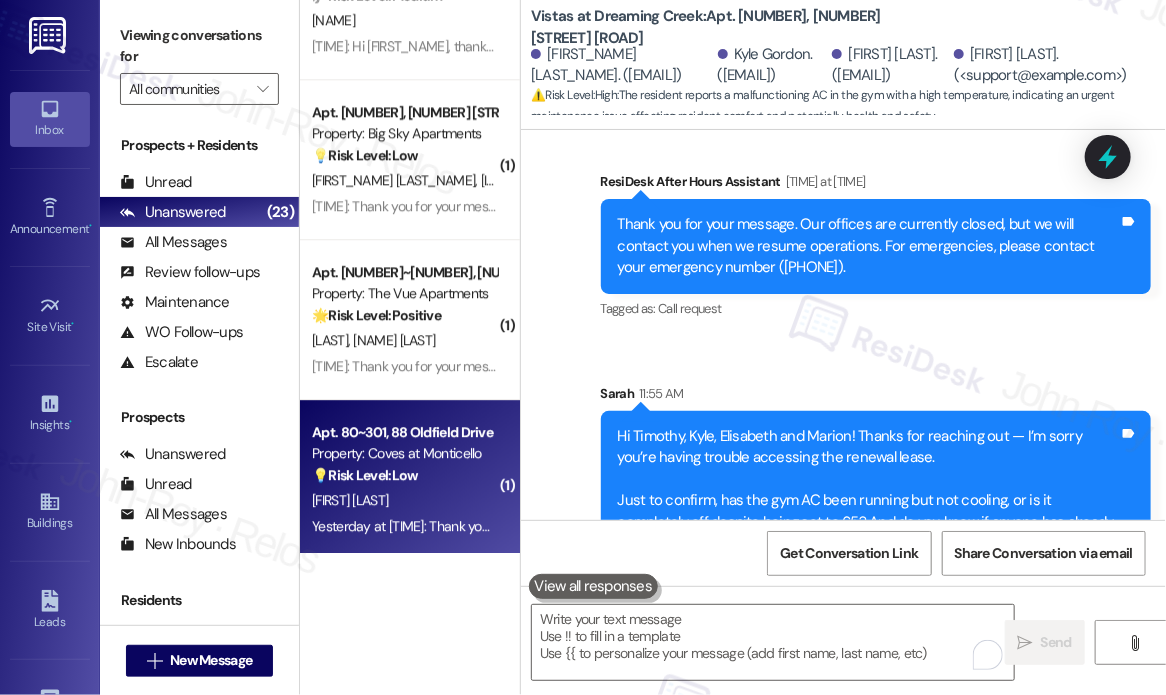 click on "Property: Coves at Monticello" at bounding box center [404, 453] 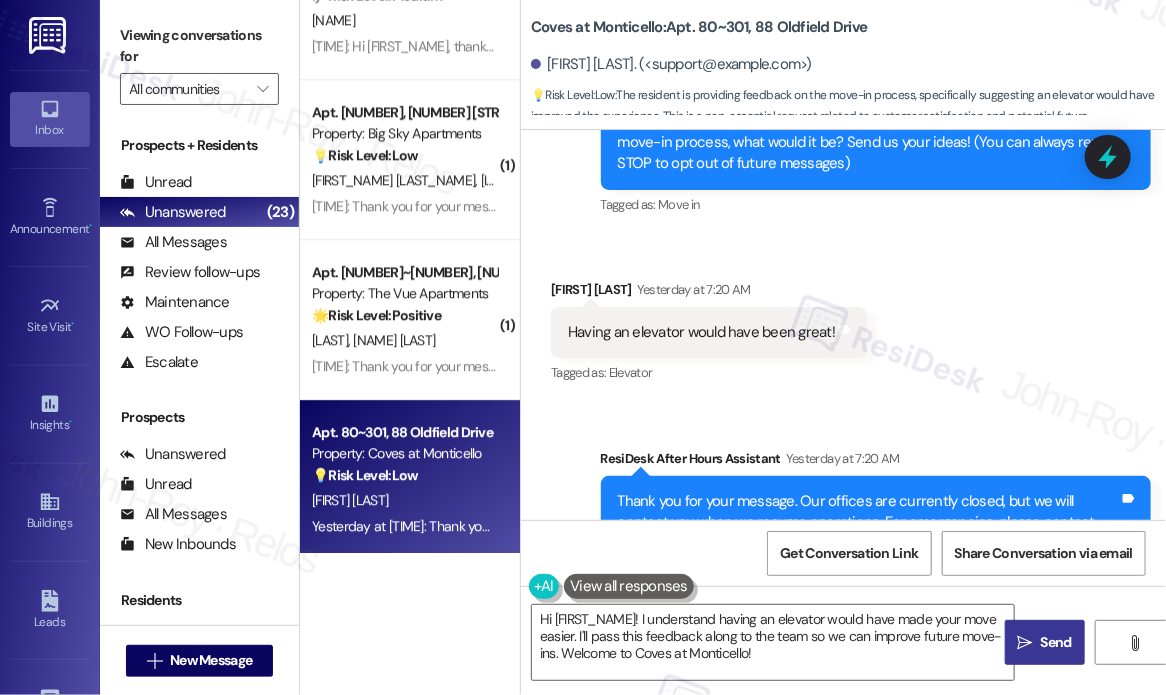 scroll, scrollTop: 163, scrollLeft: 0, axis: vertical 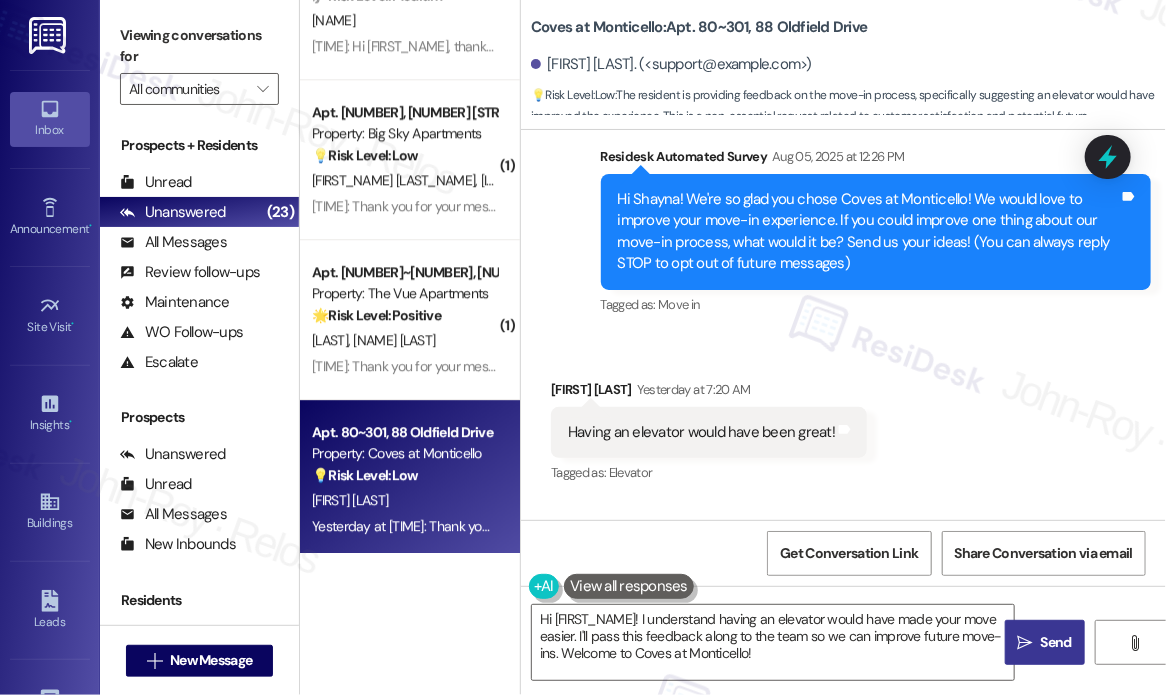 click on "Having an elevator would have been great!" at bounding box center (701, 432) 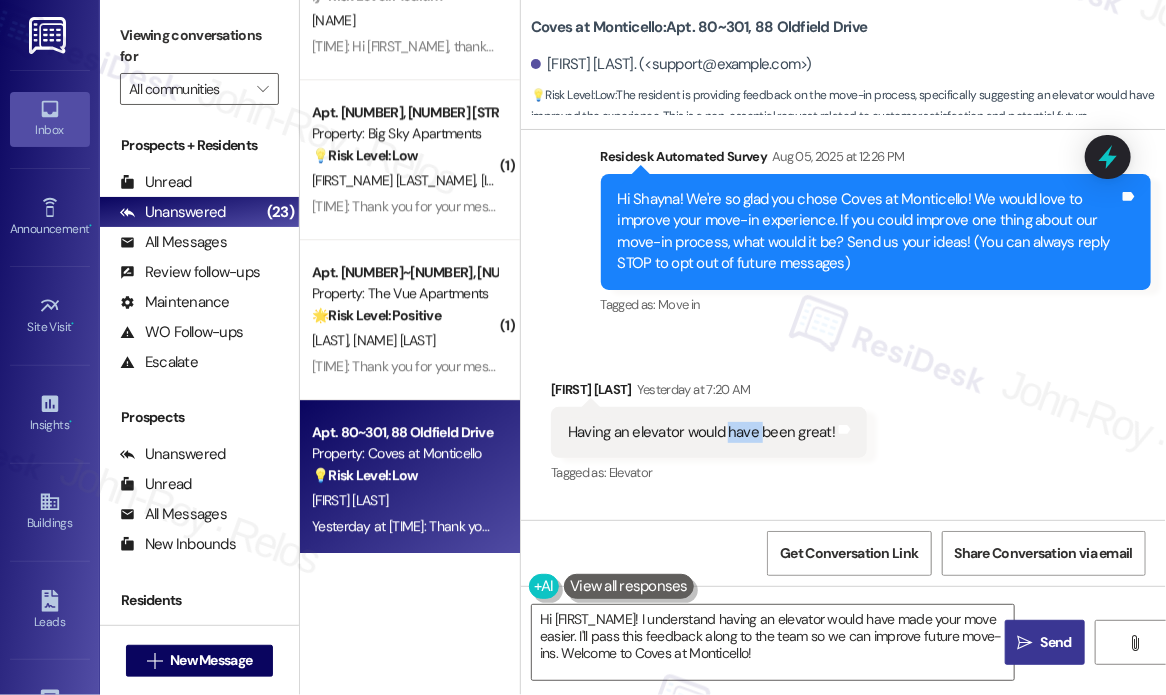 click on "Having an elevator would have been great!" at bounding box center (701, 432) 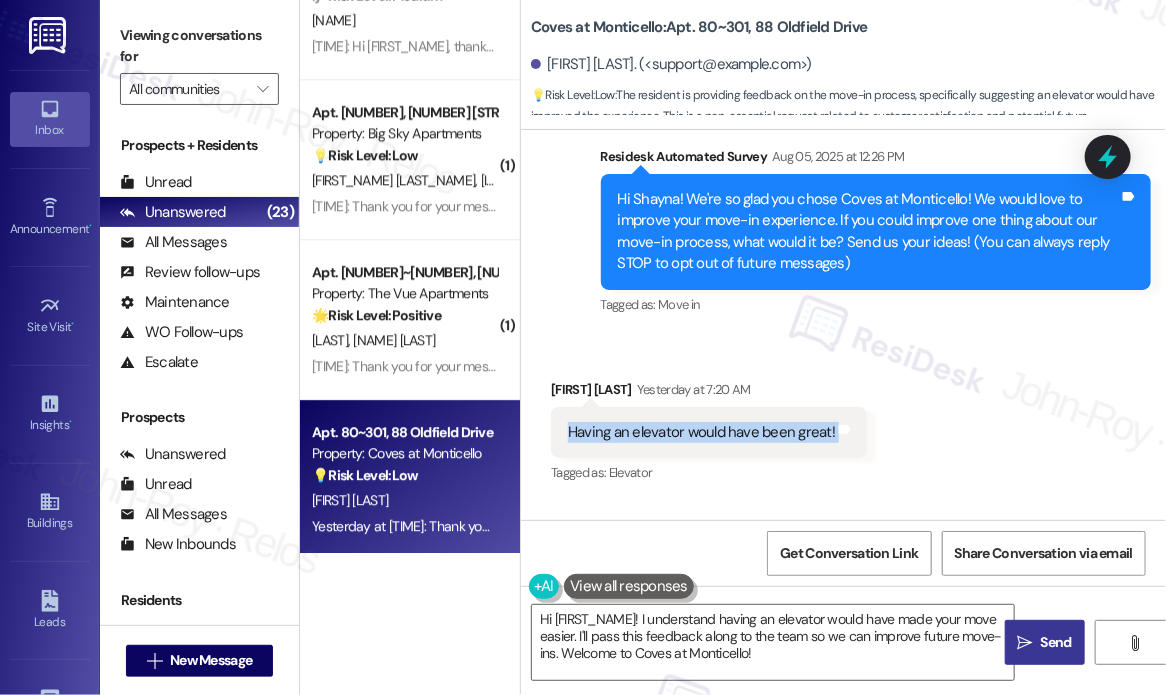 click on "Having an elevator would have been great!" at bounding box center (701, 432) 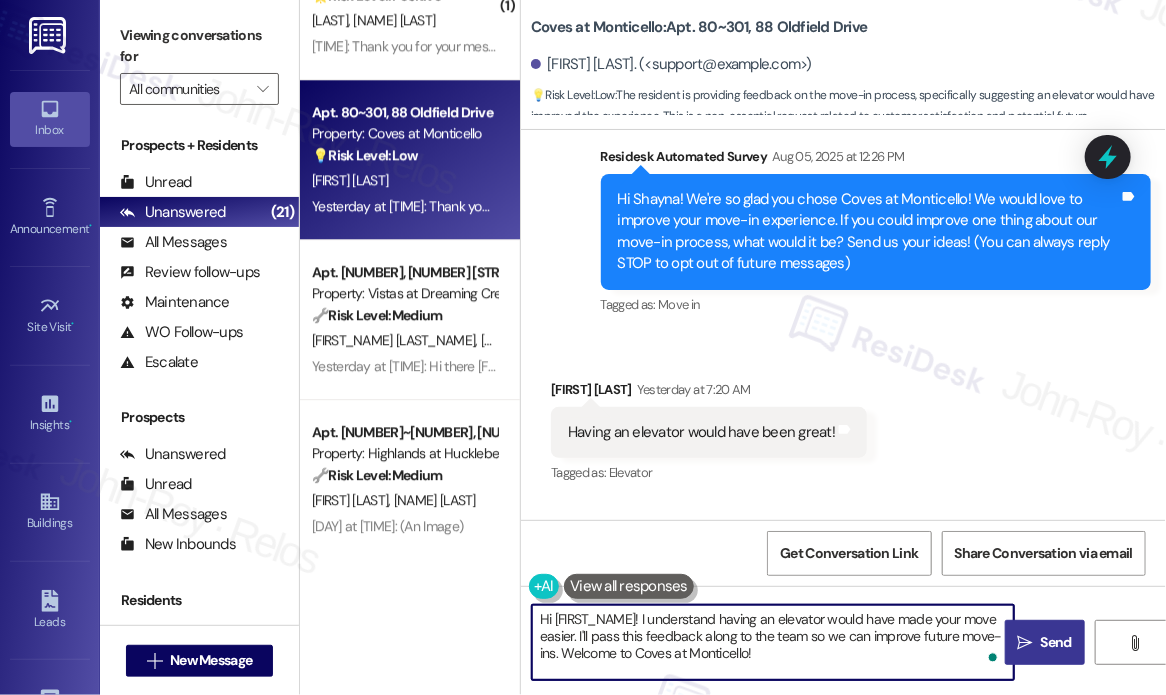 drag, startPoint x: 791, startPoint y: 654, endPoint x: 644, endPoint y: 615, distance: 152.0855 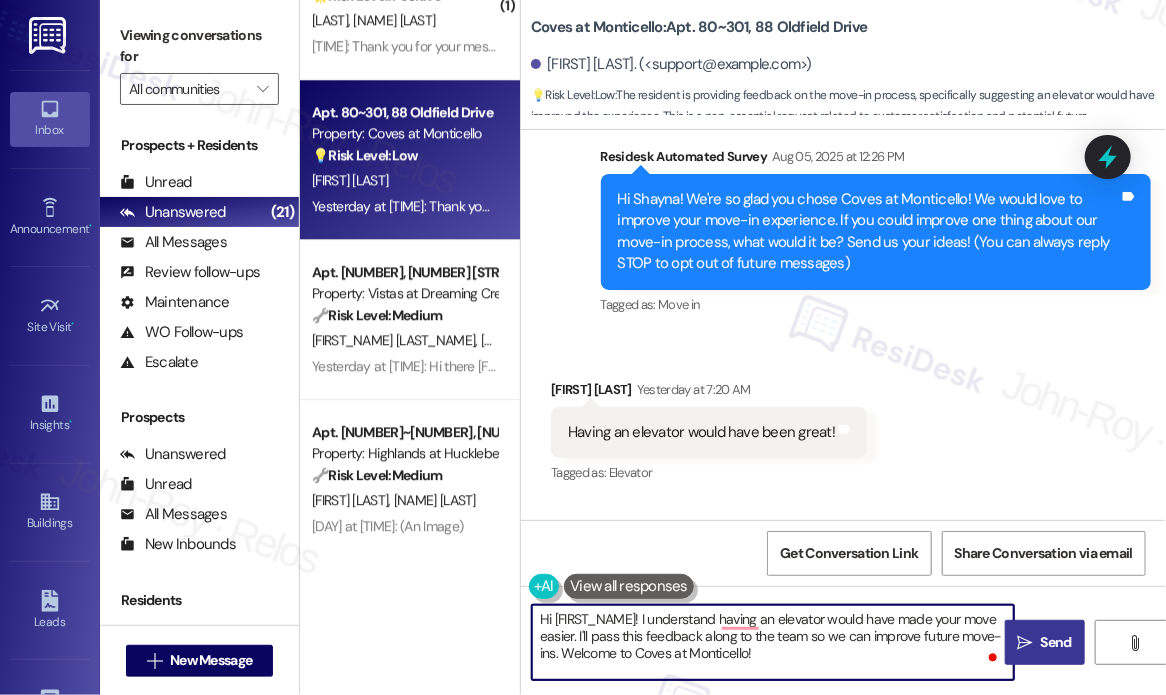 paste on "Thanks for reaching out — I hear you! Having an elevator definitely makes a difference. Just to understand a bit more, is this something you were expecting in the building when you moved in, or are you hoping it might be added in the future? Let me know and I can pass the feedback along to the team." 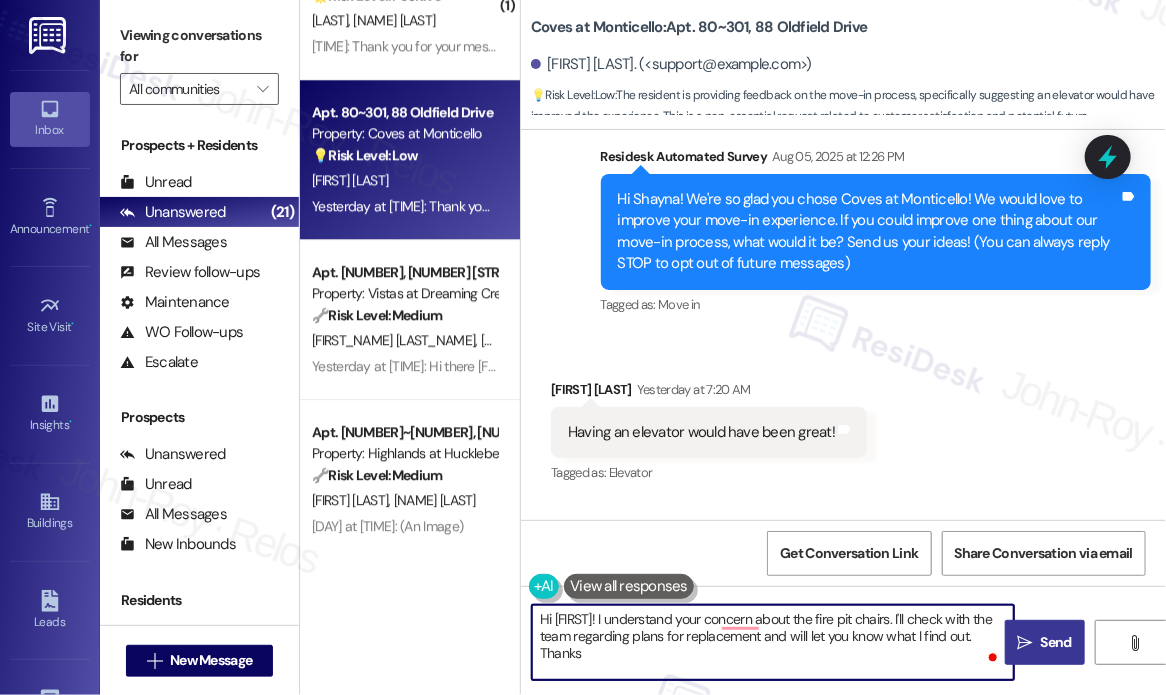 scroll, scrollTop: 16, scrollLeft: 0, axis: vertical 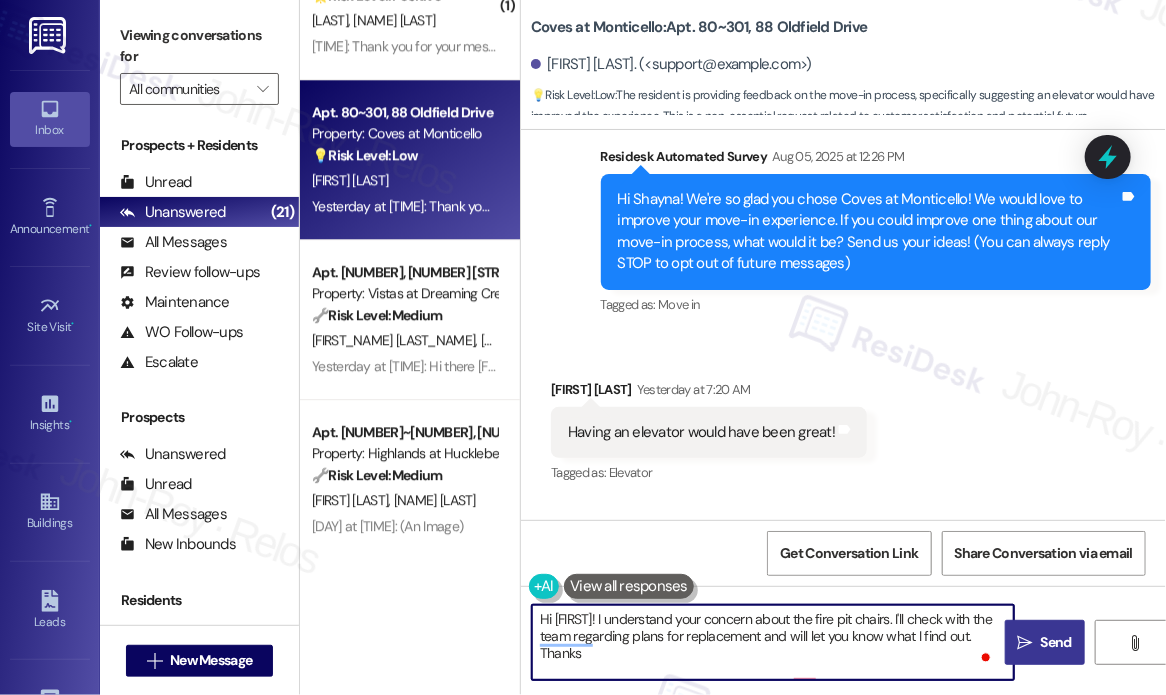 type on "Hi {{first_name}}! Thanks for reaching out — I hear you! Having an elevator definitely makes a difference. Just to understand a bit more, is this something you were expecting in the building when you moved in, or are you hoping it might be added in the future? Let me know and I can pass the feedback along to the team." 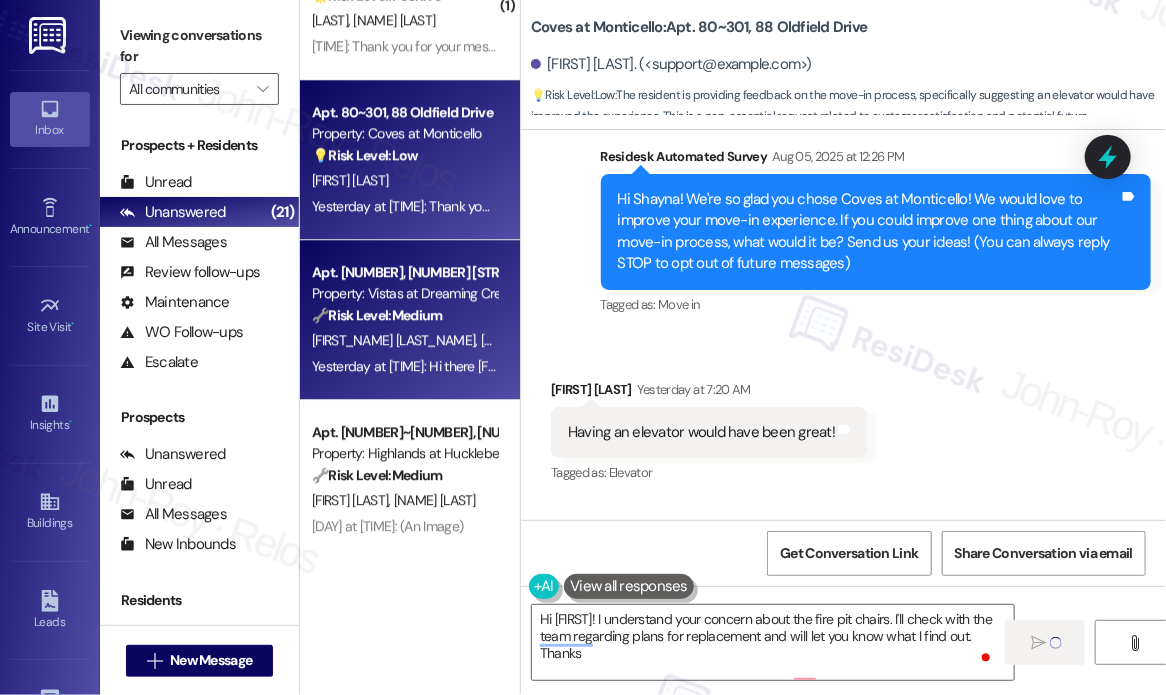 click on "S. Dinenna W. Werner" at bounding box center [404, 340] 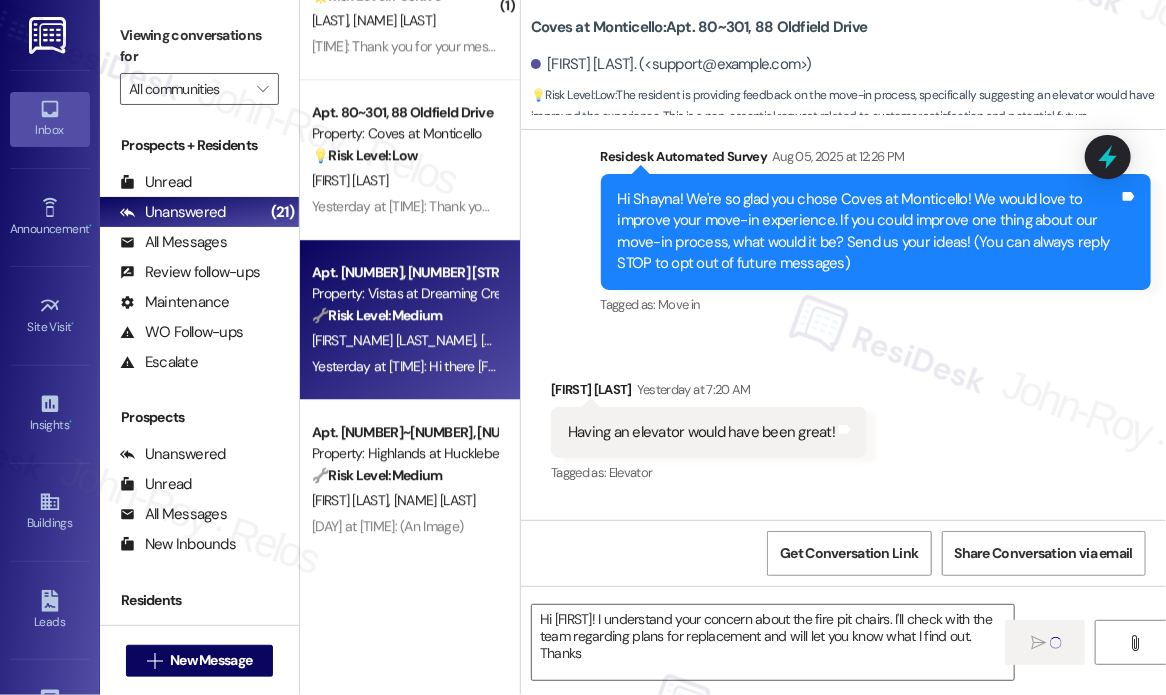 type on "Fetching suggested responses. Please feel free to read through the conversation in the meantime." 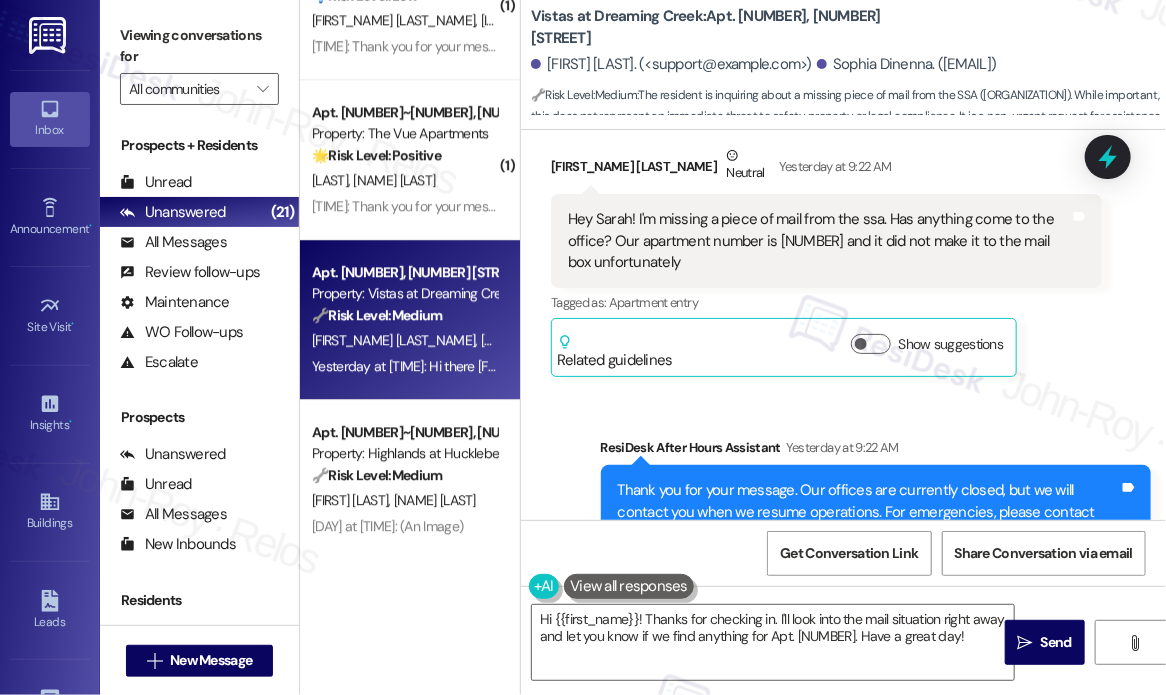 scroll, scrollTop: 2048, scrollLeft: 0, axis: vertical 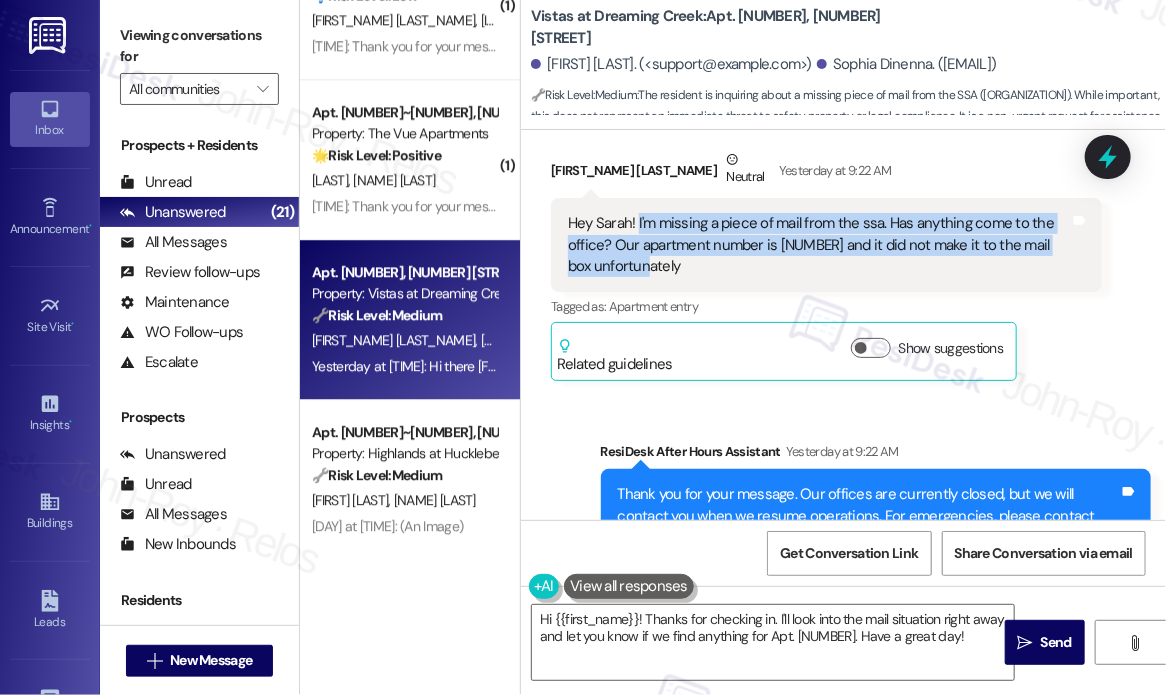 drag, startPoint x: 693, startPoint y: 257, endPoint x: 636, endPoint y: 226, distance: 64.884514 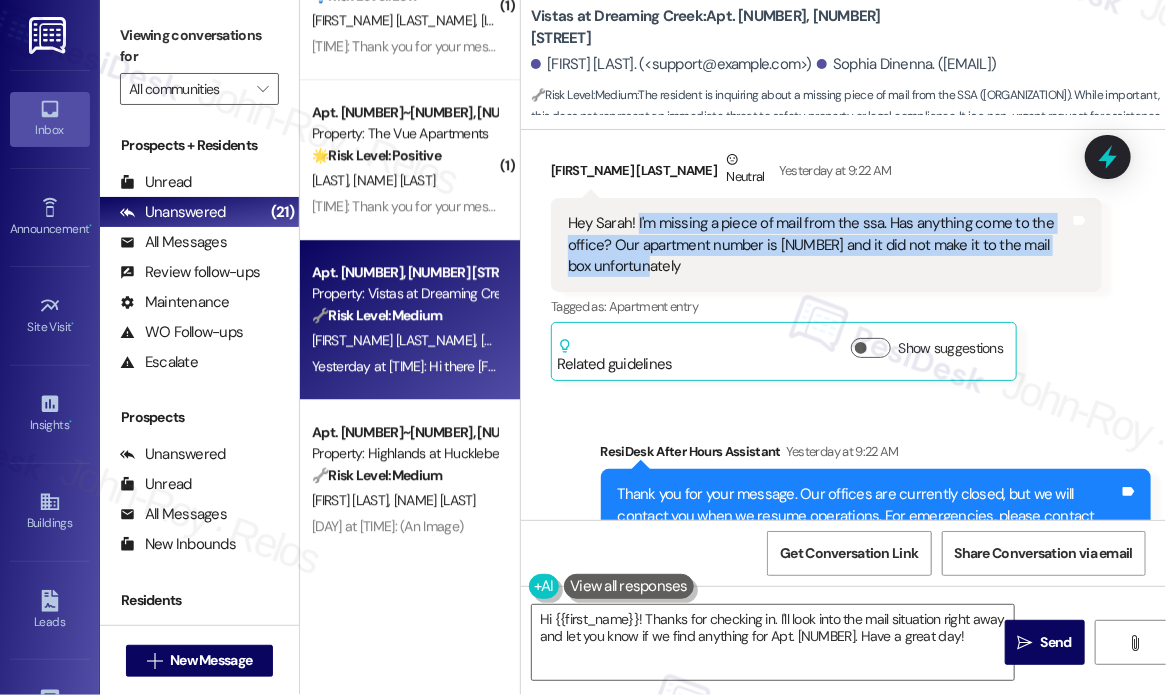copy on "I'm missing a piece of mail from the ssa. Has anything come to the office? Our apartment number is 435 and it did not make it to the mail box unfortunately" 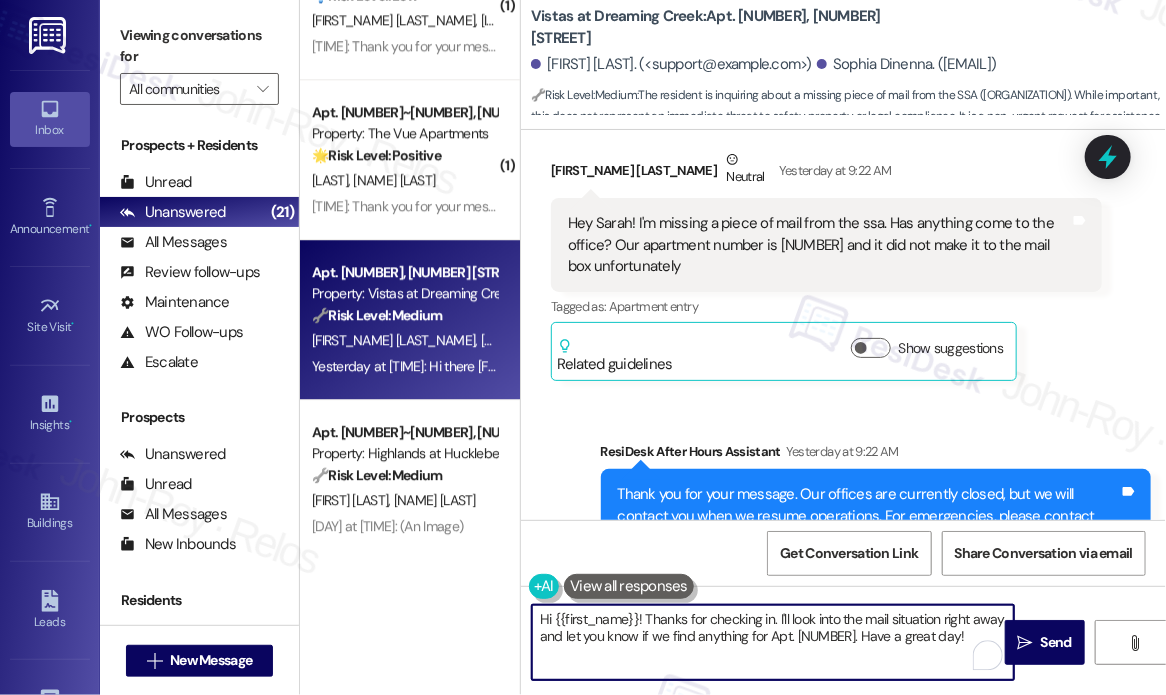 drag, startPoint x: 950, startPoint y: 635, endPoint x: 648, endPoint y: 620, distance: 302.37228 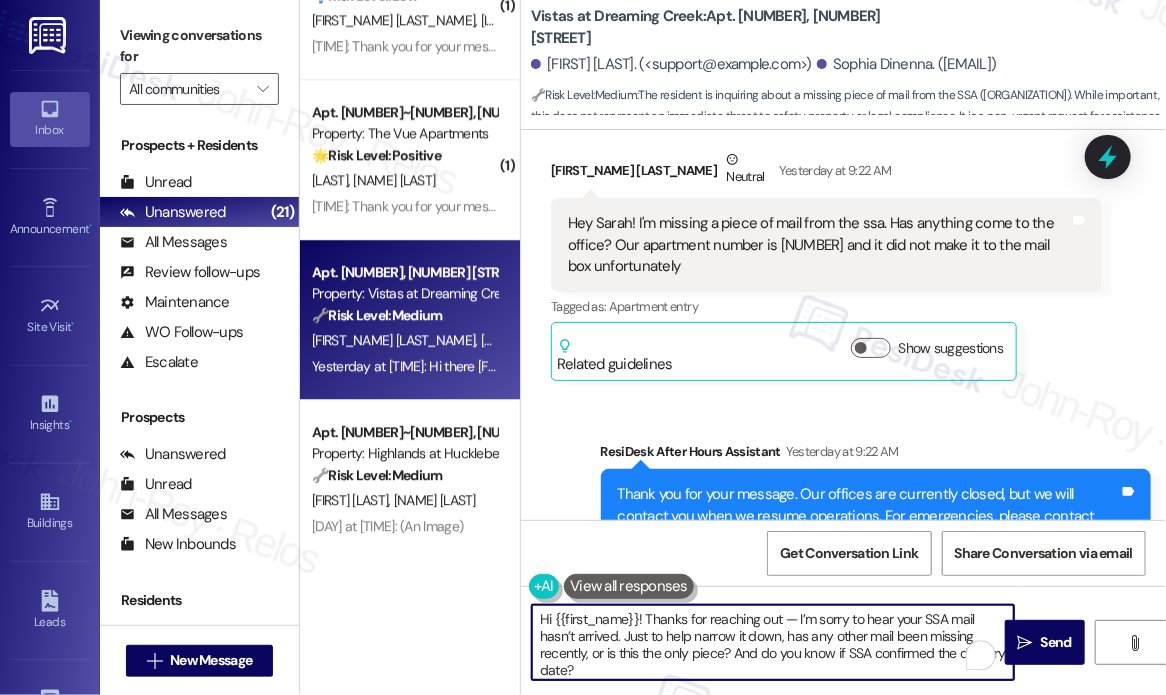 scroll, scrollTop: 50, scrollLeft: 0, axis: vertical 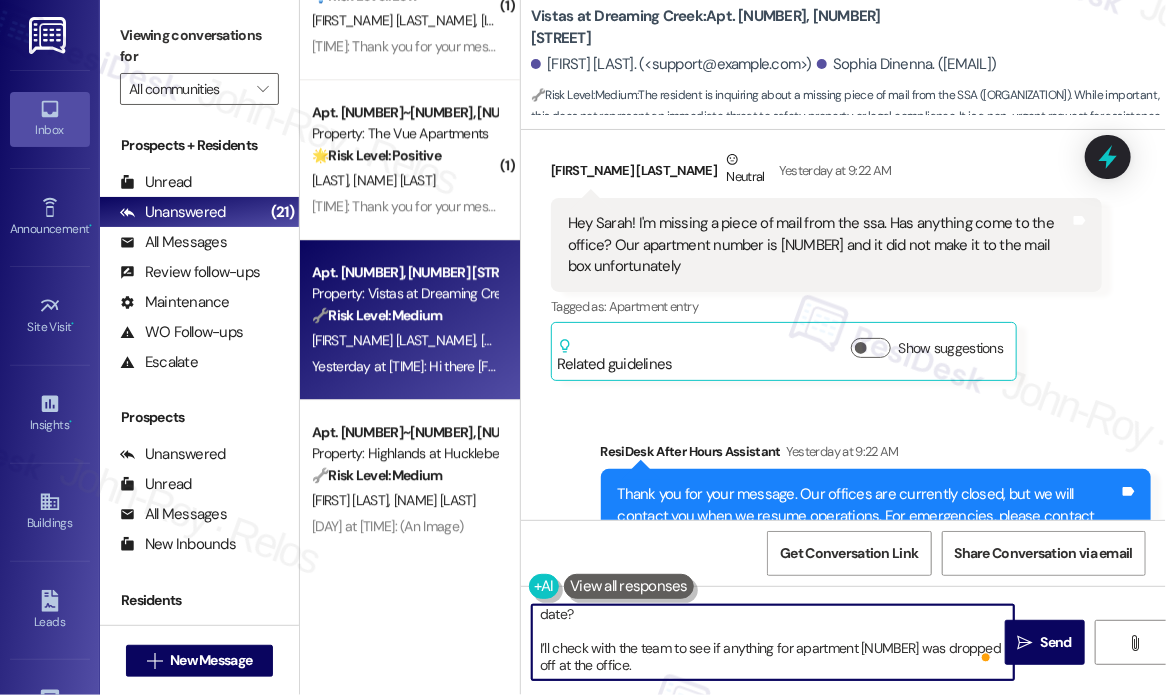 type on "Hi {{first_name}}! Thanks for reaching out — I’m sorry to hear your SSA mail hasn’t arrived. Just to help narrow it down, has any other mail been missing recently, or is this the only piece? And do you know if SSA confirmed the delivery date?
I’ll check with the team to see if anything for apartment 435 was dropped off at the office." 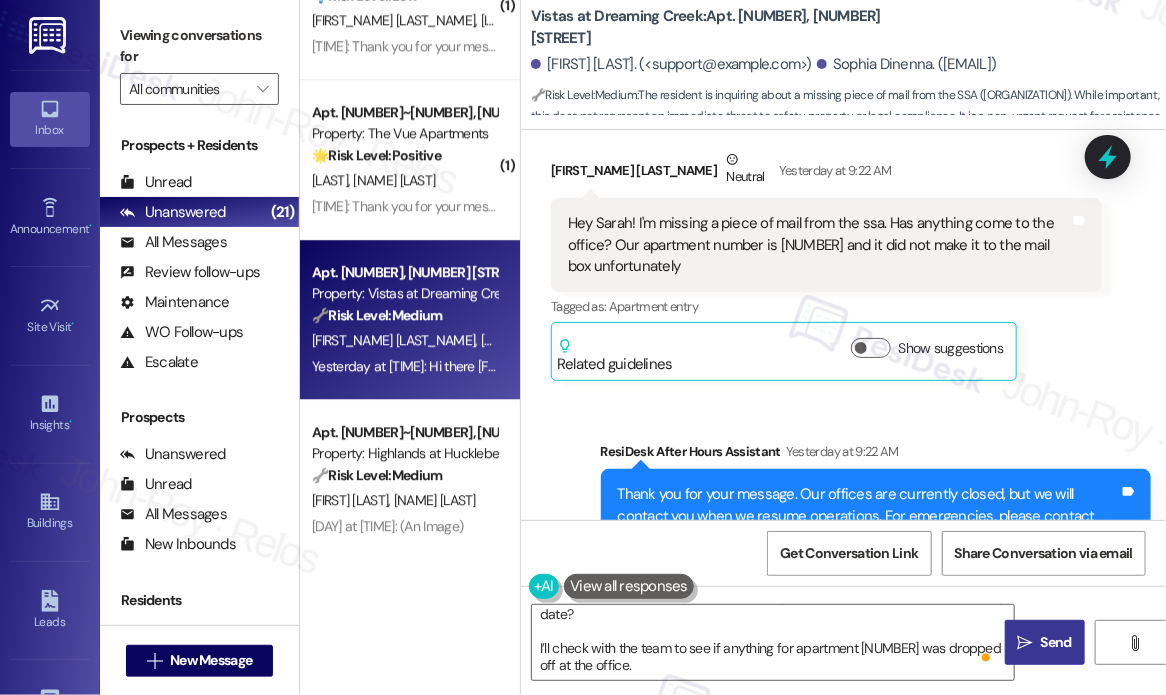 click on "Send" at bounding box center [1056, 642] 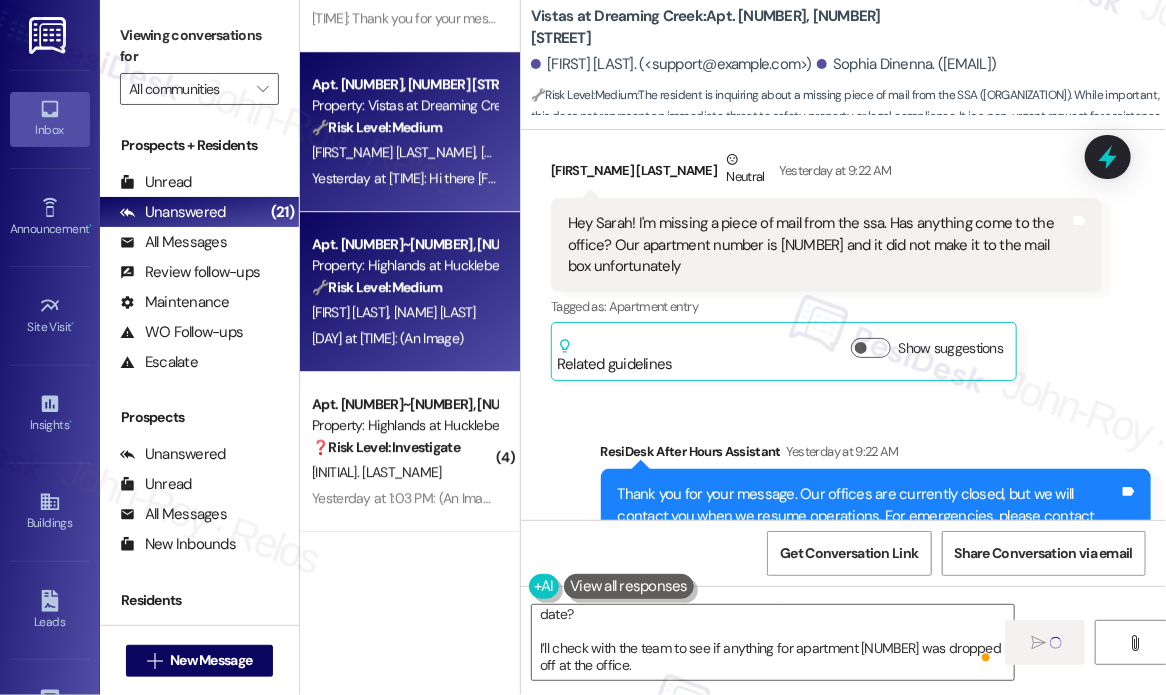 scroll, scrollTop: 2200, scrollLeft: 0, axis: vertical 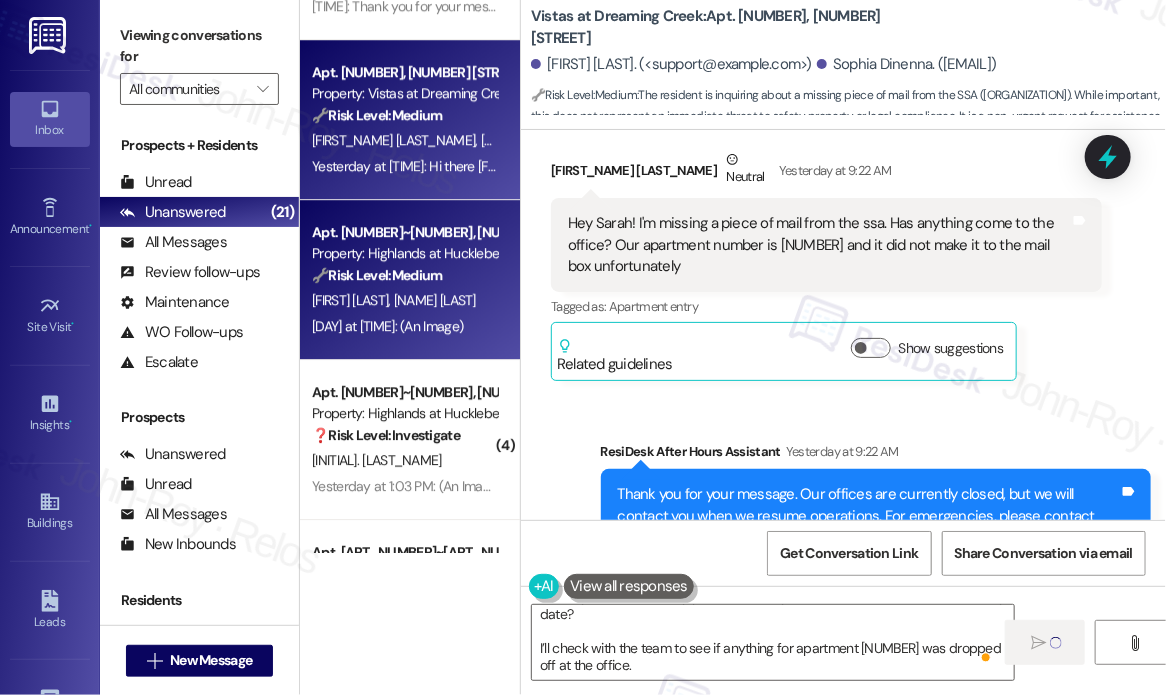 click on "Yesterday at 1:05 PM: (An Image) Yesterday at 1:05 PM: (An Image)" at bounding box center [387, 326] 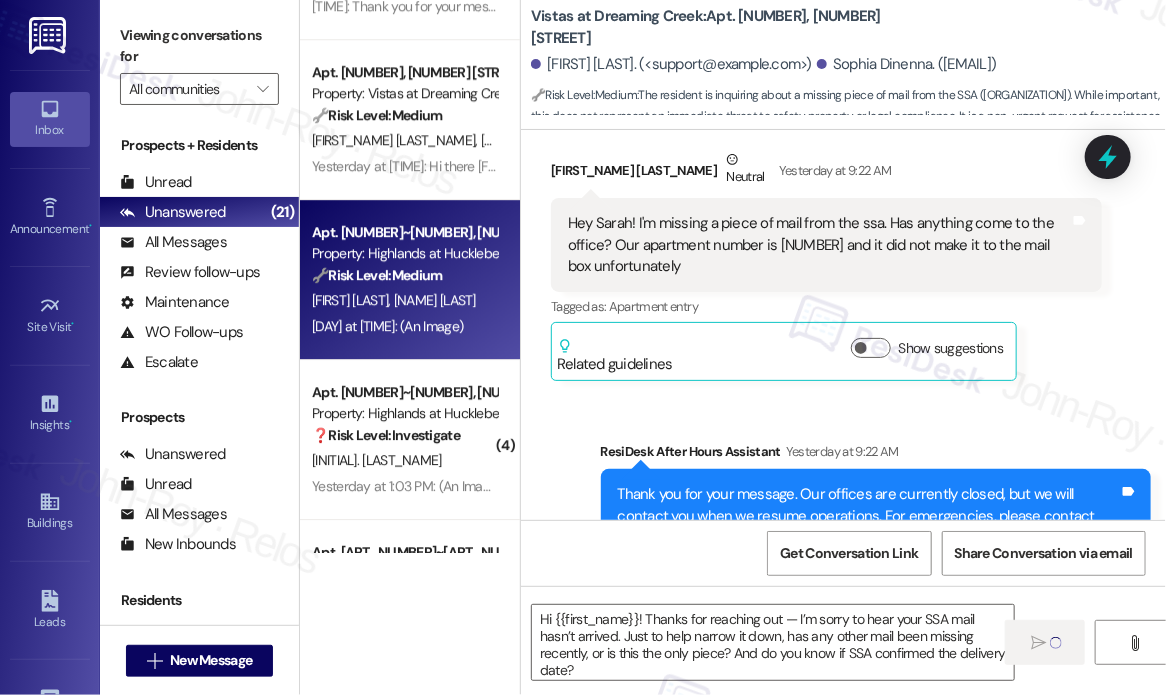 type on "Fetching suggested responses. Please feel free to read through the conversation in the meantime." 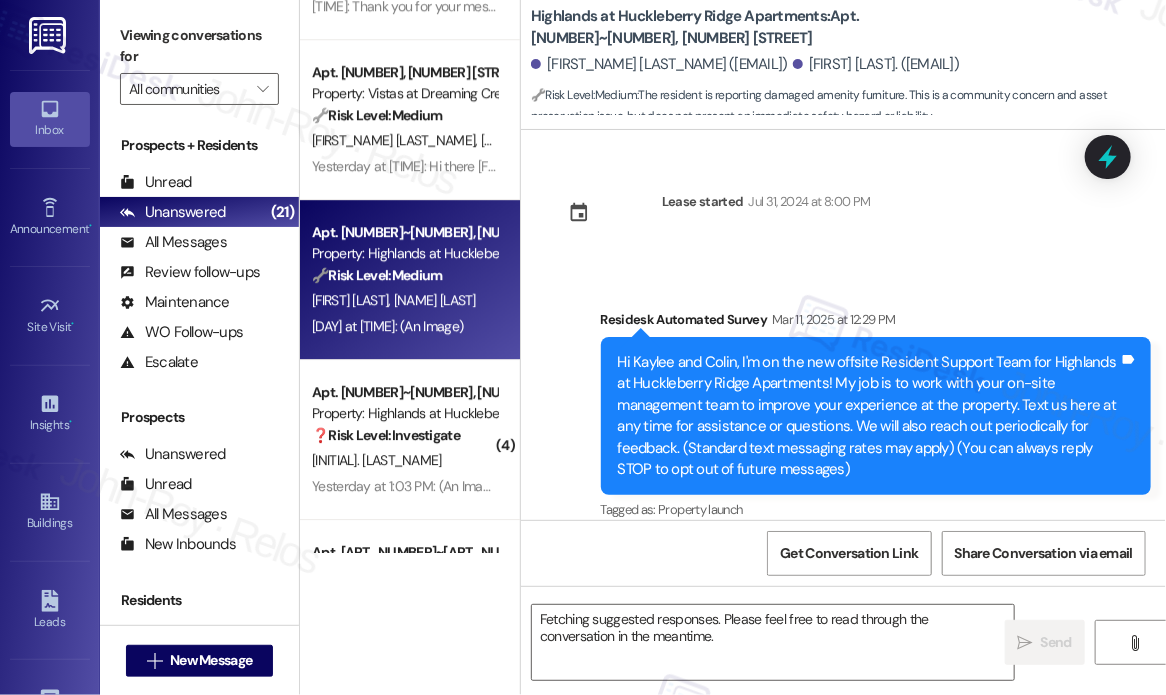 scroll, scrollTop: 45903, scrollLeft: 0, axis: vertical 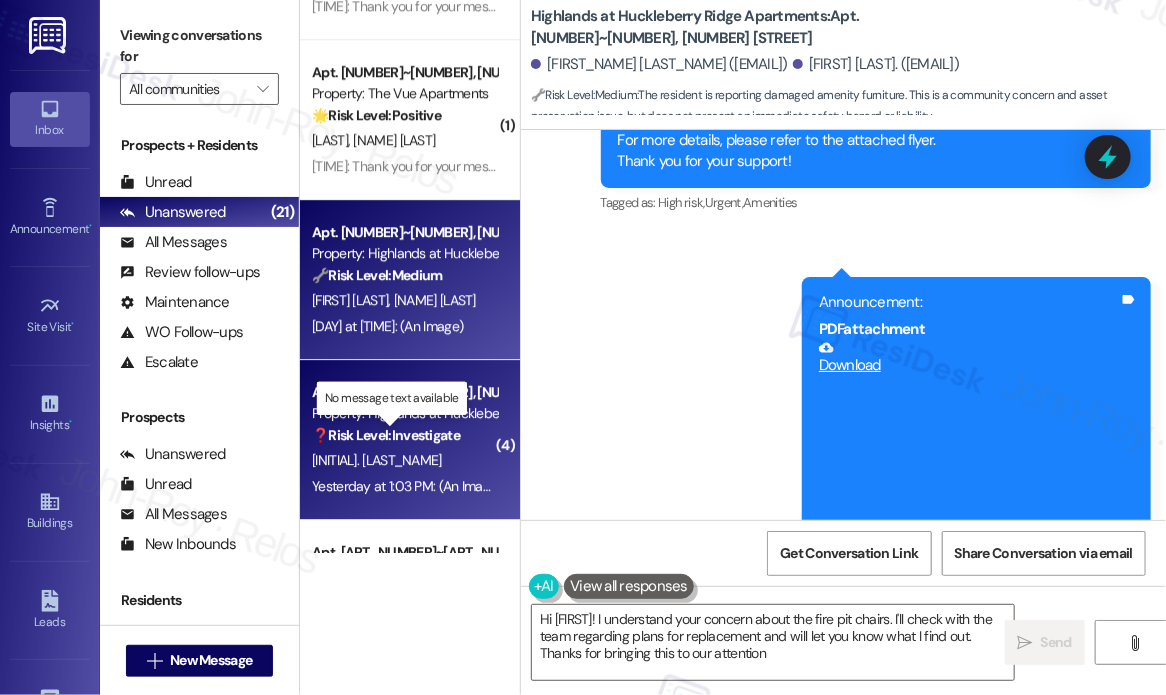 type on "Hi {{first_name}}! I understand your concern about the fire pit chairs. I'll check with the team regarding plans for replacement and will let you know what I find out. Thanks for bringing this to our attention!" 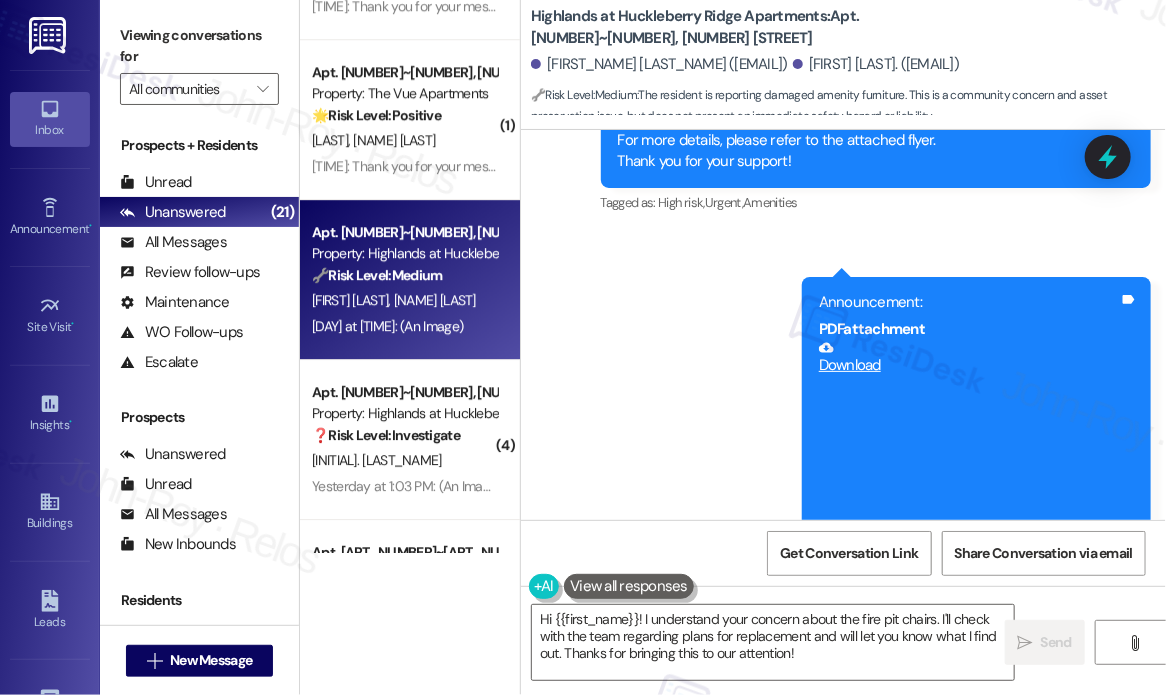click on "Announcement, sent via SMS Sarah   (ResiDesk) Yesterday at 1:04 PM Hi Kaylee and Colin!
We are excited to announce an upcoming Blood Drive hosted by the Red Cross on September 3rd at The Highlands Clubhouse. This is a wonderful opportunity to make a meaningful impact in our community.
For more details, please refer to the attached flyer.
Thank you for your support! Tags and notes Tagged as:   High risk ,  Click to highlight conversations about High risk Urgent ,  Click to highlight conversations about Urgent Amenities Click to highlight conversations about Amenities Announcement, sent via SMS 1:05 PM Sarah   (ResiDesk) Yesterday at 1:05 PM Announcement:
PDF  attachment   Download   Tags and notes" at bounding box center (843, 256) 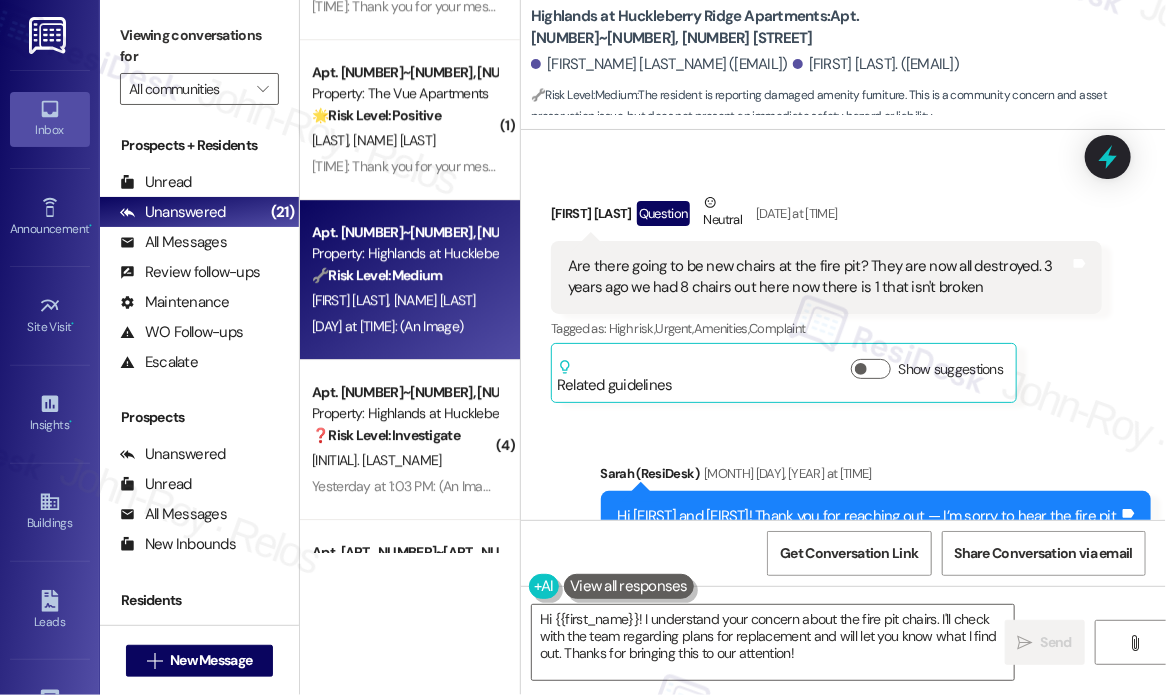 scroll, scrollTop: 44804, scrollLeft: 0, axis: vertical 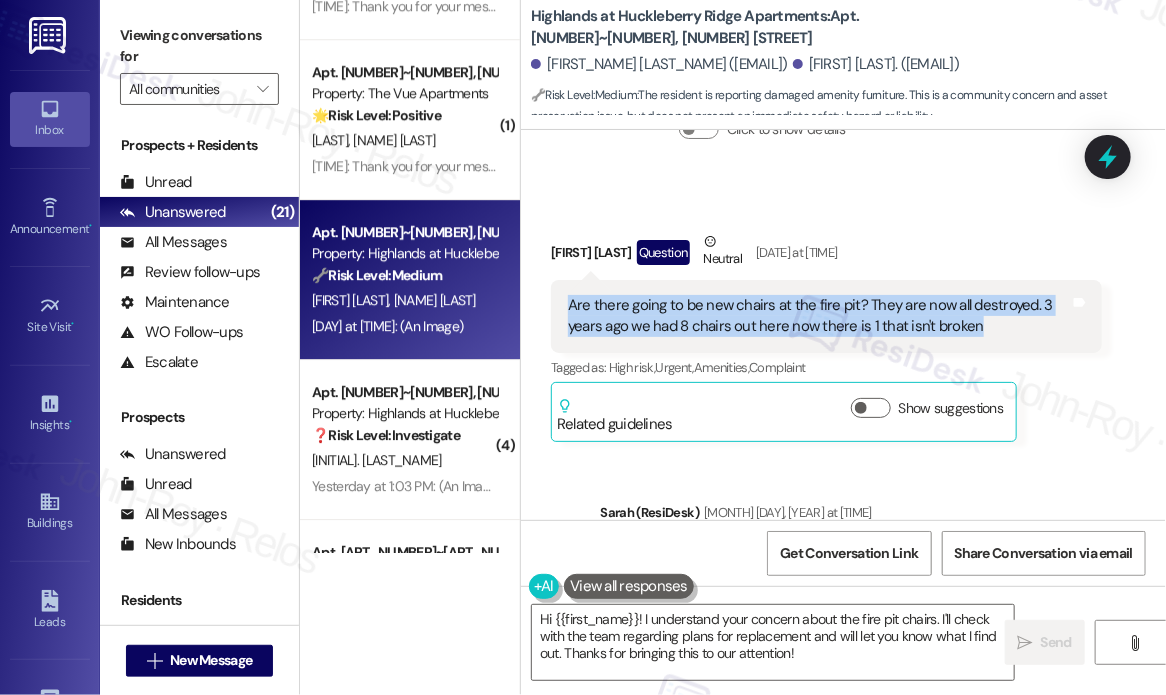 drag, startPoint x: 1000, startPoint y: 290, endPoint x: 566, endPoint y: 274, distance: 434.29483 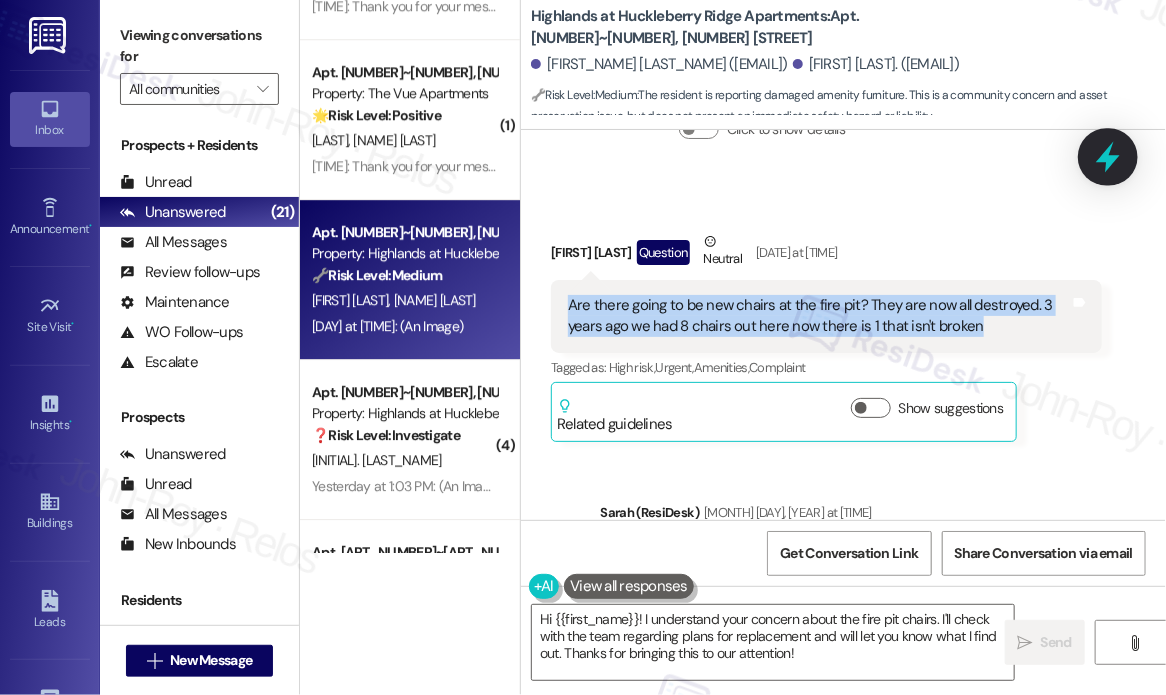 click 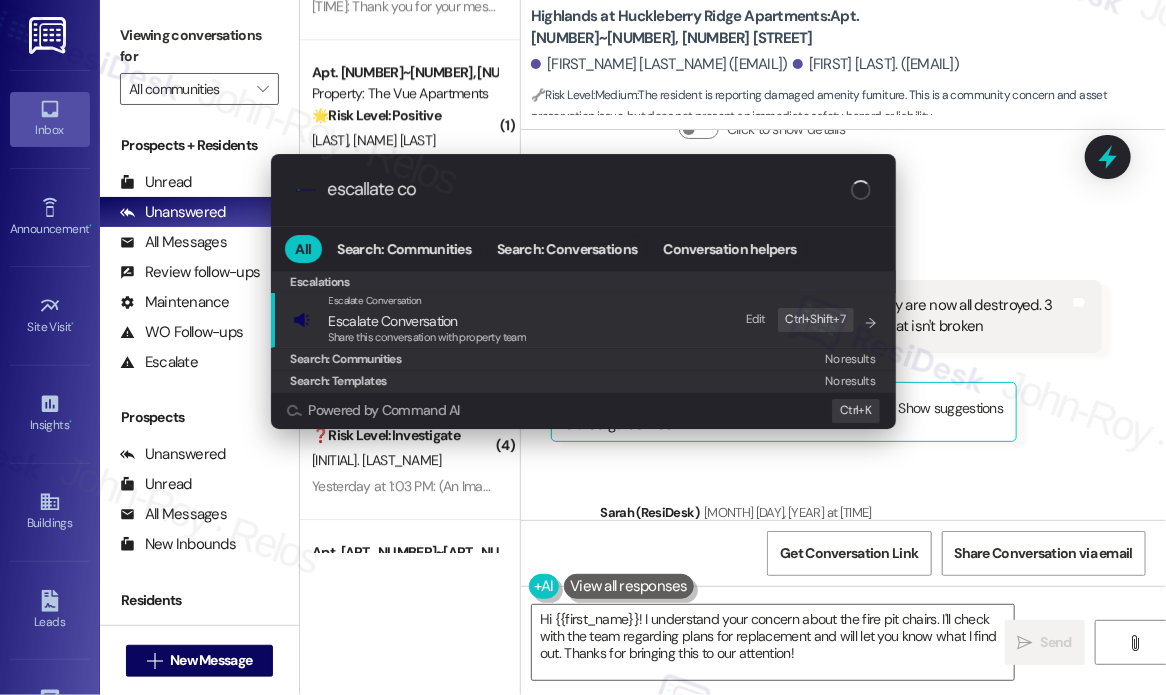 type on "escallate con" 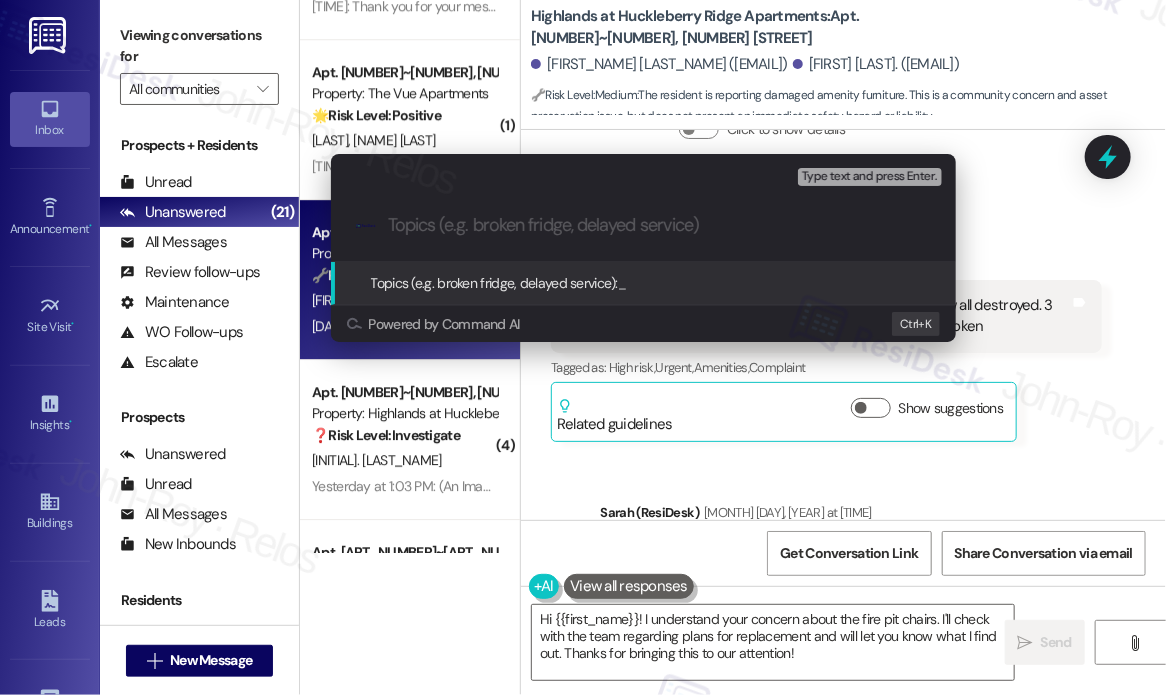 paste on "Will New Chairs Be Added to the Fire Pit Area? All Existing Ones Are Broken" 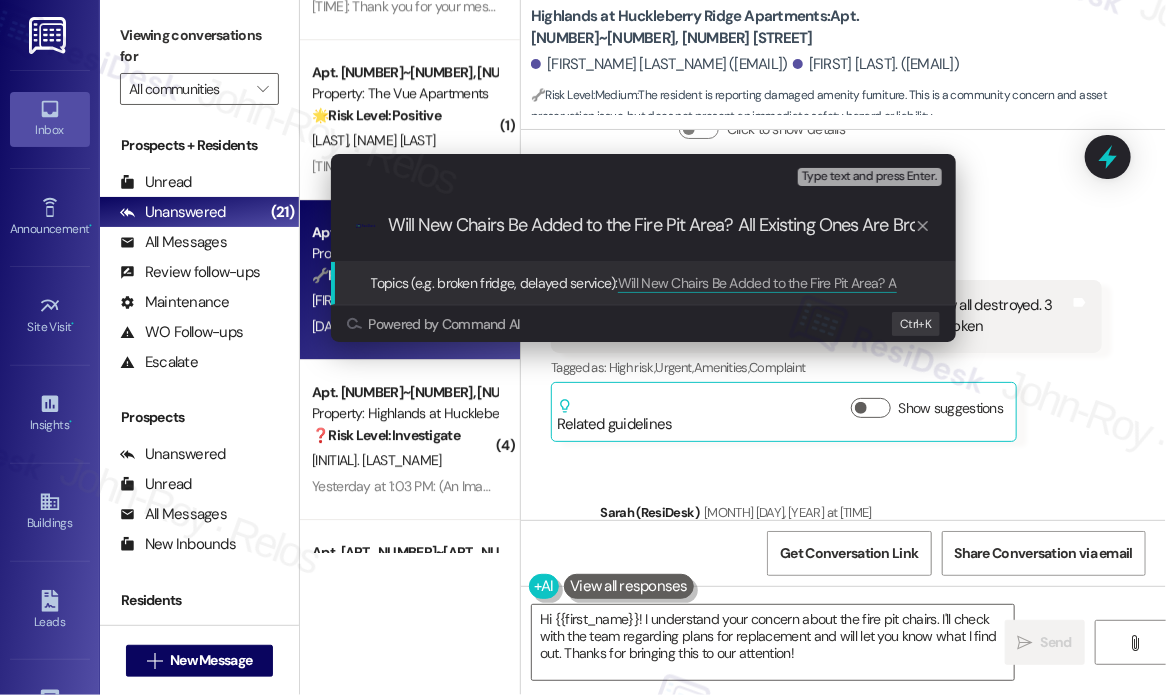 scroll, scrollTop: 0, scrollLeft: 32, axis: horizontal 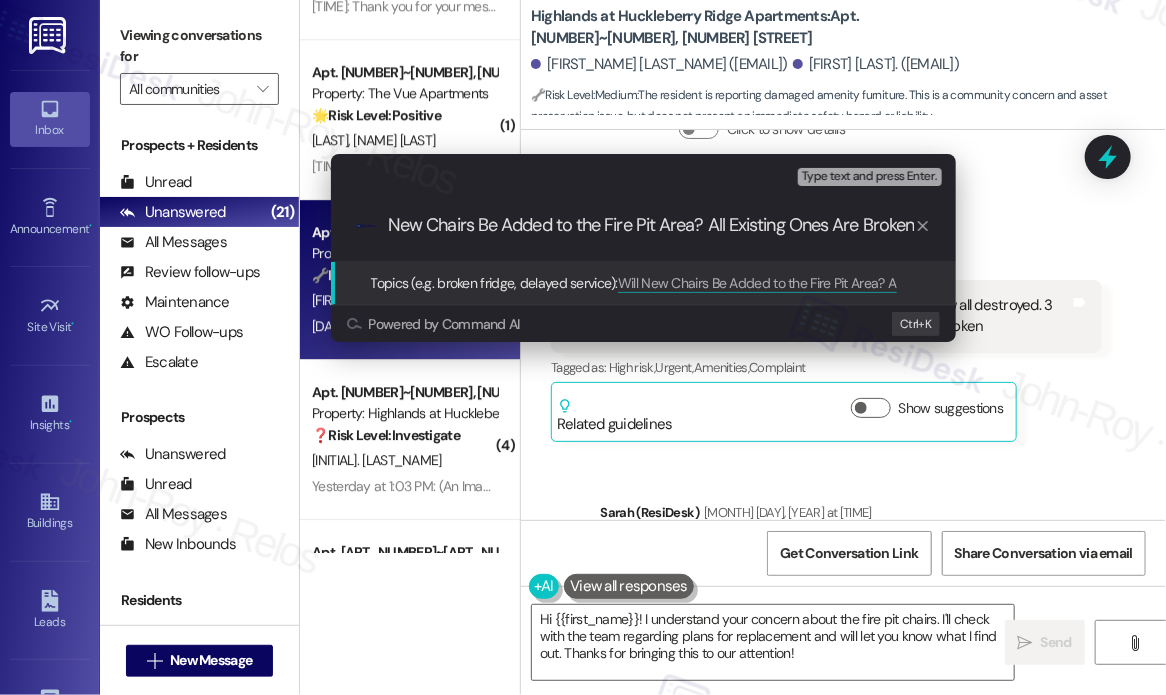 type 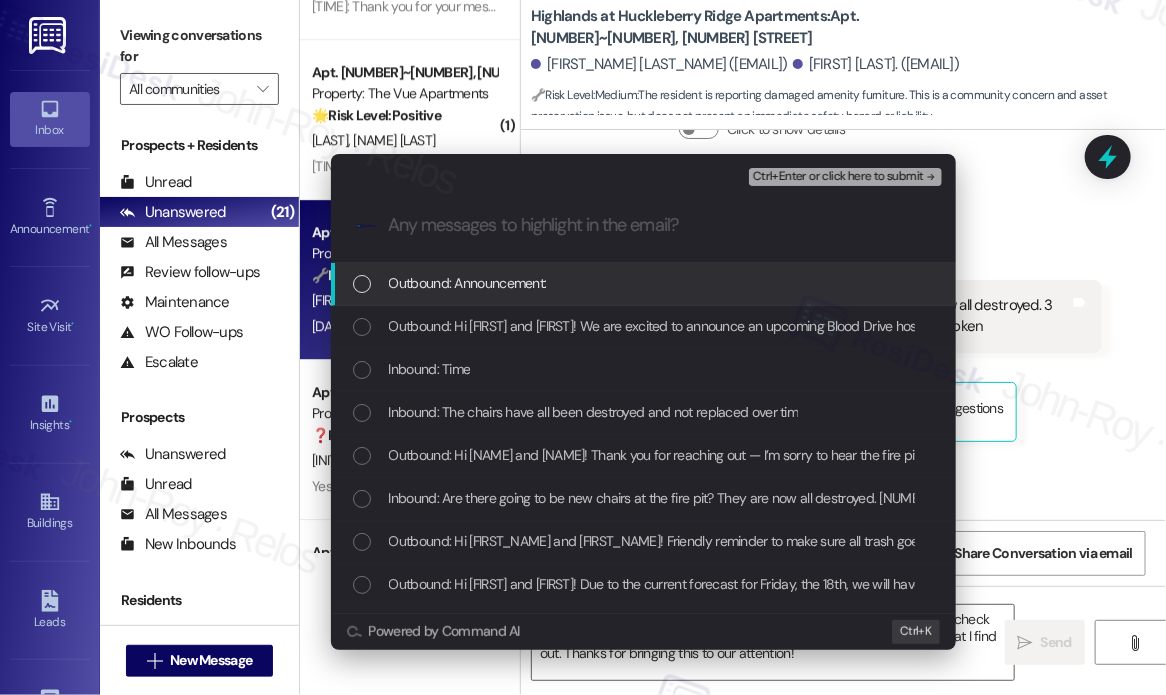 scroll, scrollTop: 0, scrollLeft: 0, axis: both 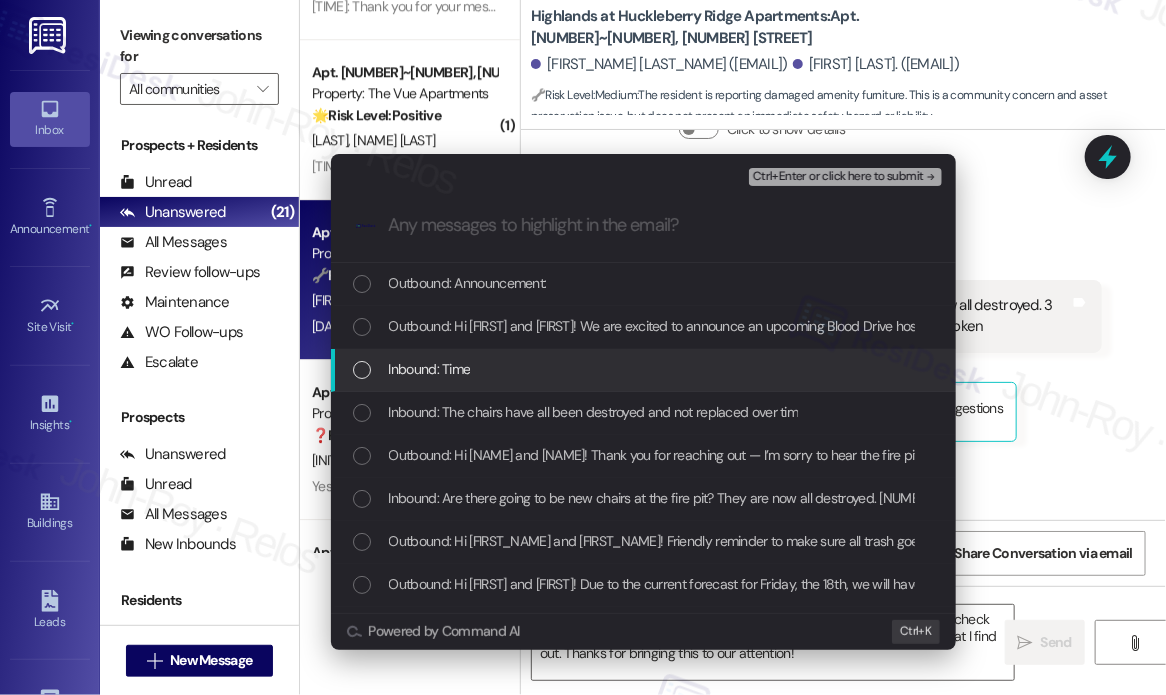 click on "Inbound: Time" at bounding box center [643, 370] 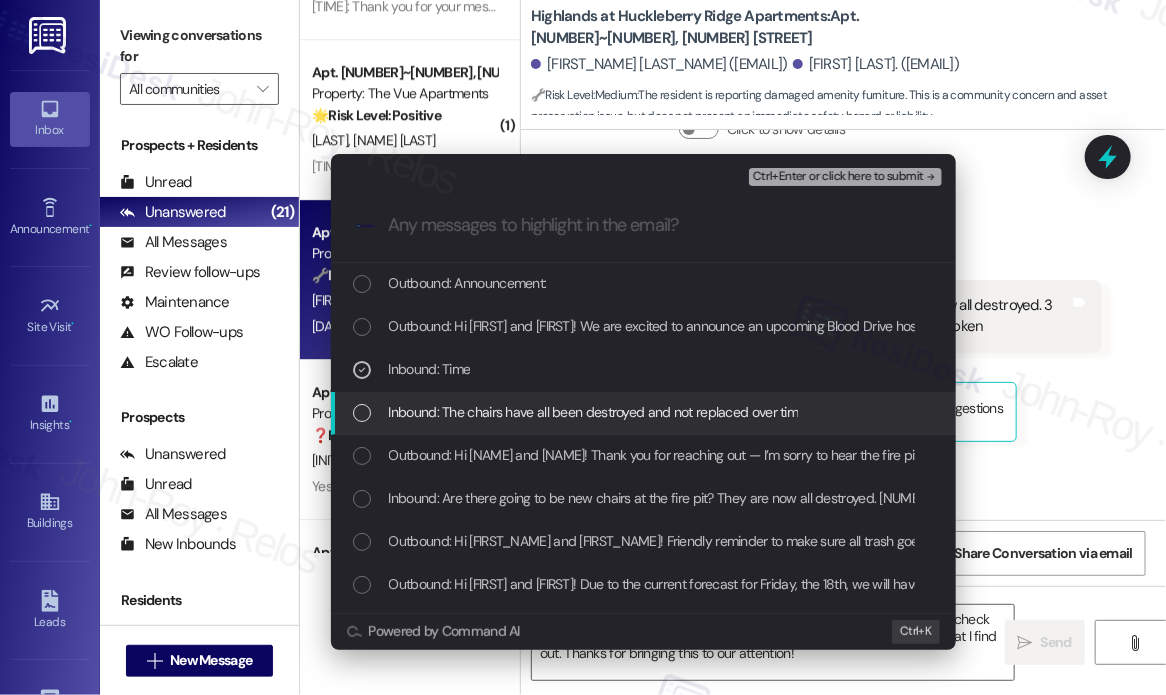 click on "Inbound: The chairs have all been destroyed and not replaced over tim" at bounding box center [594, 412] 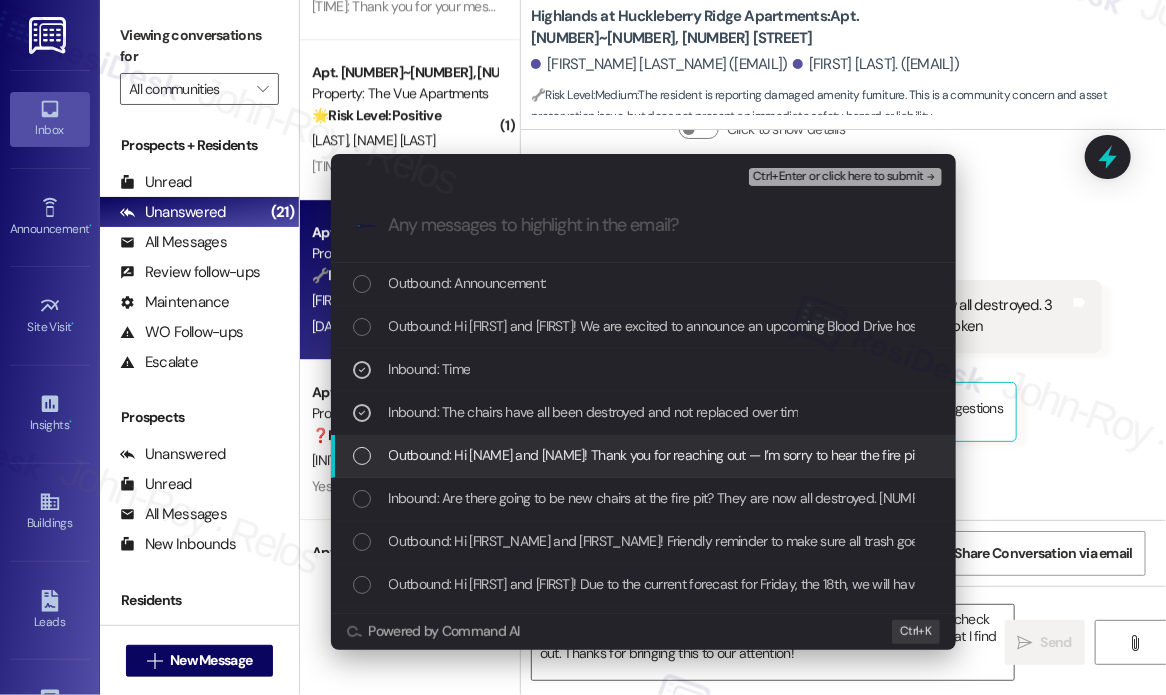 click on "Outbound: Hi Kaylee and Colin! Thank you for reaching out — I’m sorry to hear the fire pit area has been left with broken or missing chairs. That definitely impacts the space for everyone.
Do you happen to know if the damage happened gradually over time or recently? I’ll check in with the team to see if there are plans to replace the chairs and when that might happen." at bounding box center (1464, 455) 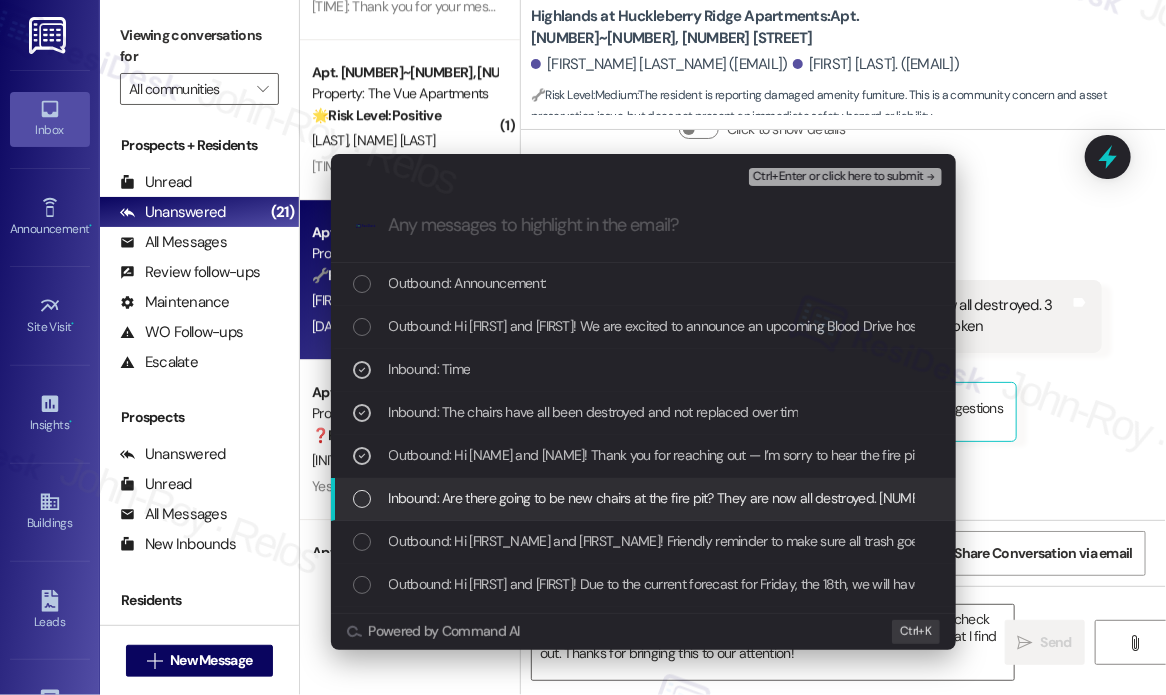 click on "Inbound: Are there going to be new chairs at the fire pit? They are now all destroyed. 3 years ago we had 8 chairs out here now there is 1 that isn't broken" at bounding box center (906, 498) 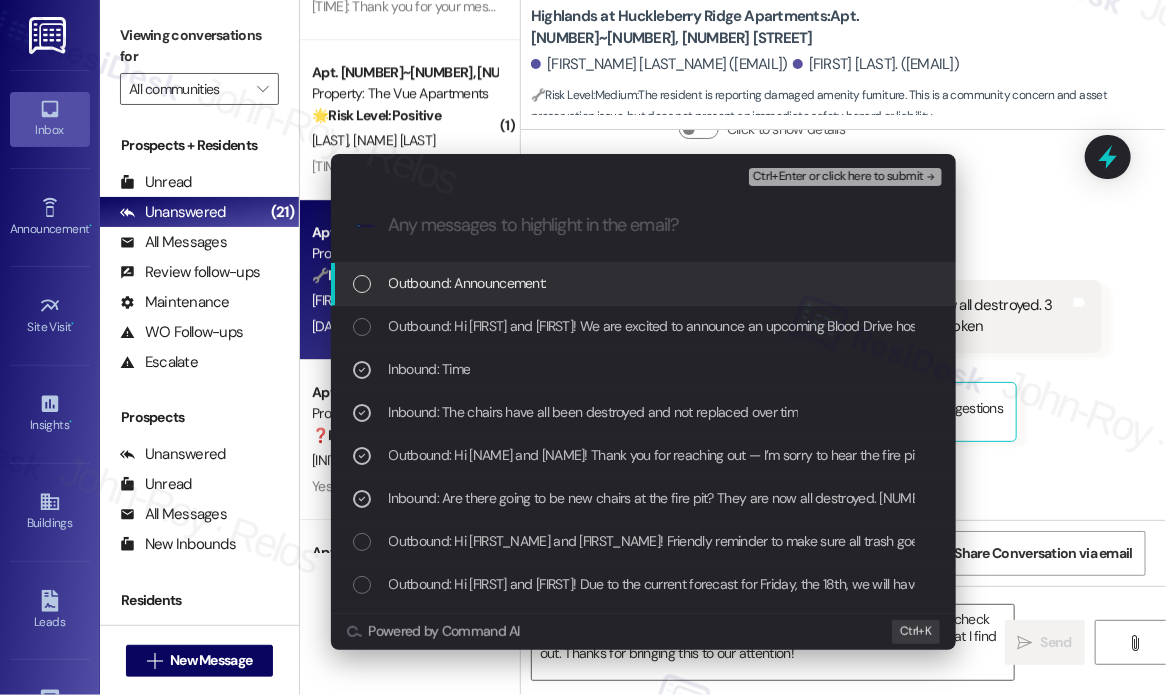 click on "Ctrl+Enter or click here to submit" at bounding box center [838, 177] 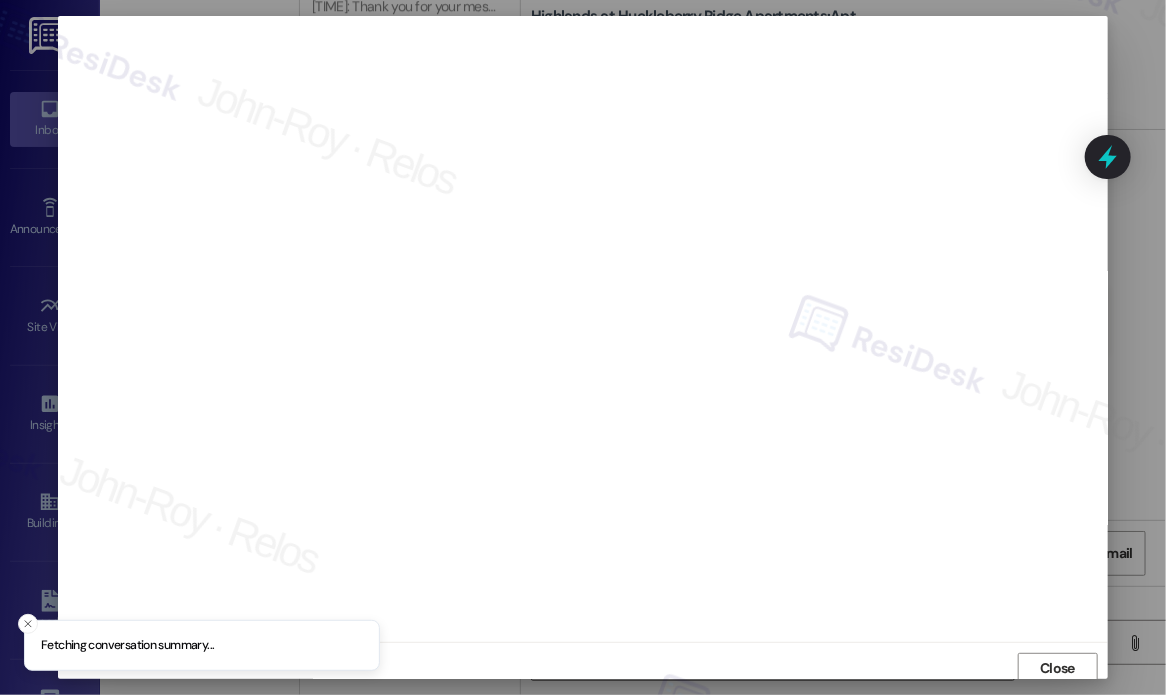 scroll, scrollTop: 5, scrollLeft: 0, axis: vertical 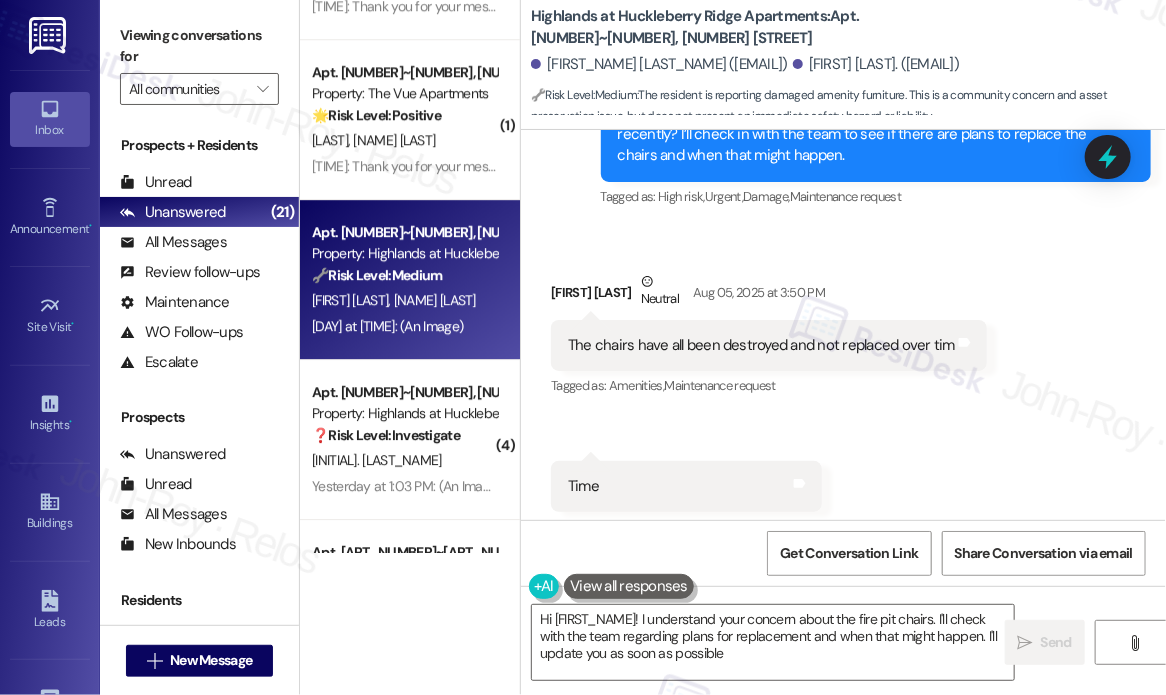 type on "Hi {{first_name}}! I understand your concern about the fire pit chairs. I'll check with the team regarding plans for replacement and when that might happen. I'll update you as soon as possible." 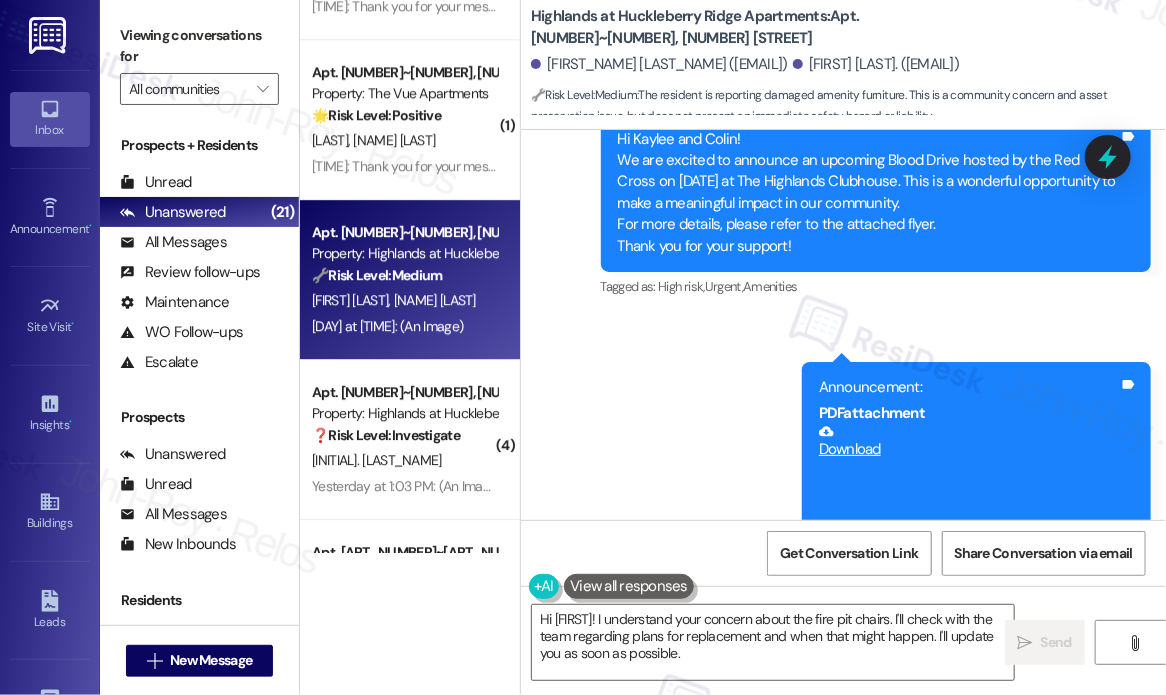 scroll, scrollTop: 45932, scrollLeft: 0, axis: vertical 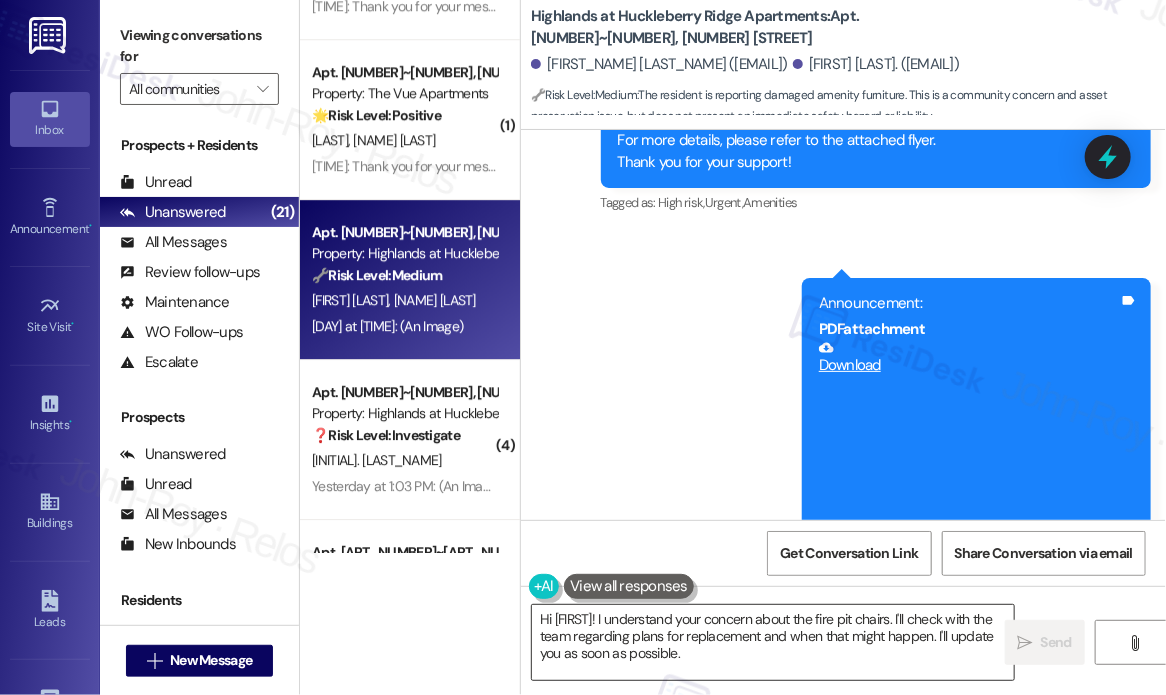 click on "Hi {{first_name}}! I understand your concern about the fire pit chairs. I'll check with the team regarding plans for replacement and when that might happen. I'll update you as soon as possible." at bounding box center (773, 642) 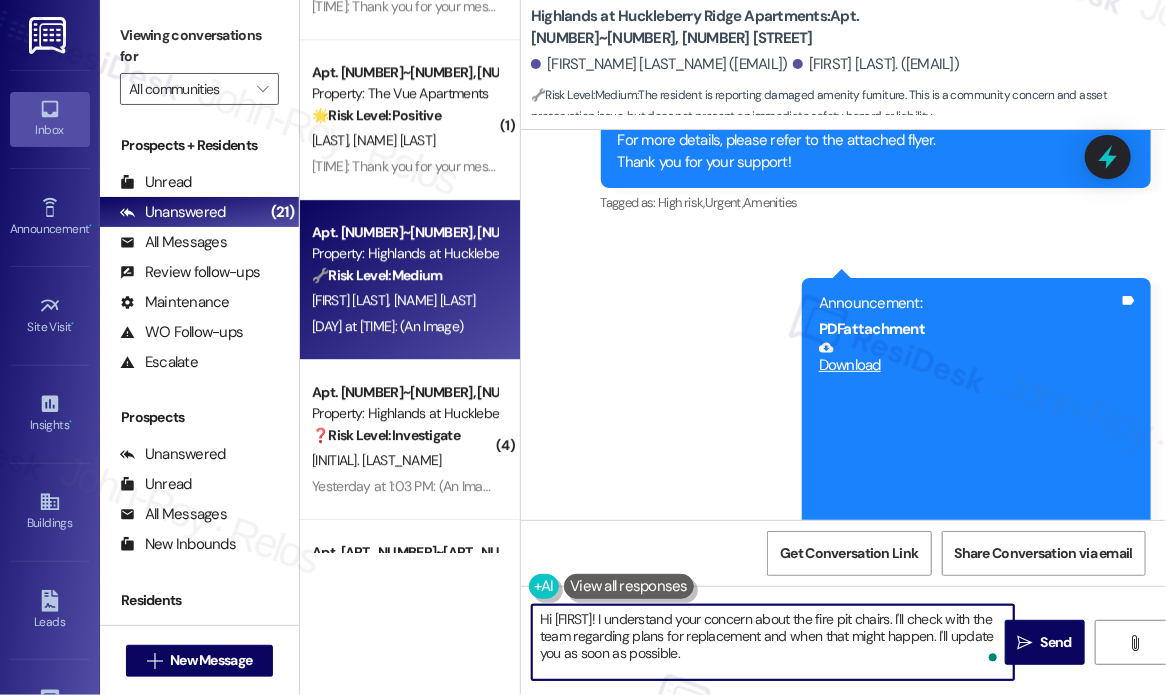 click on "Hi {{first_name}}! I understand your concern about the fire pit chairs. I'll check with the team regarding plans for replacement and when that might happen. I'll update you as soon as possible." at bounding box center (773, 642) 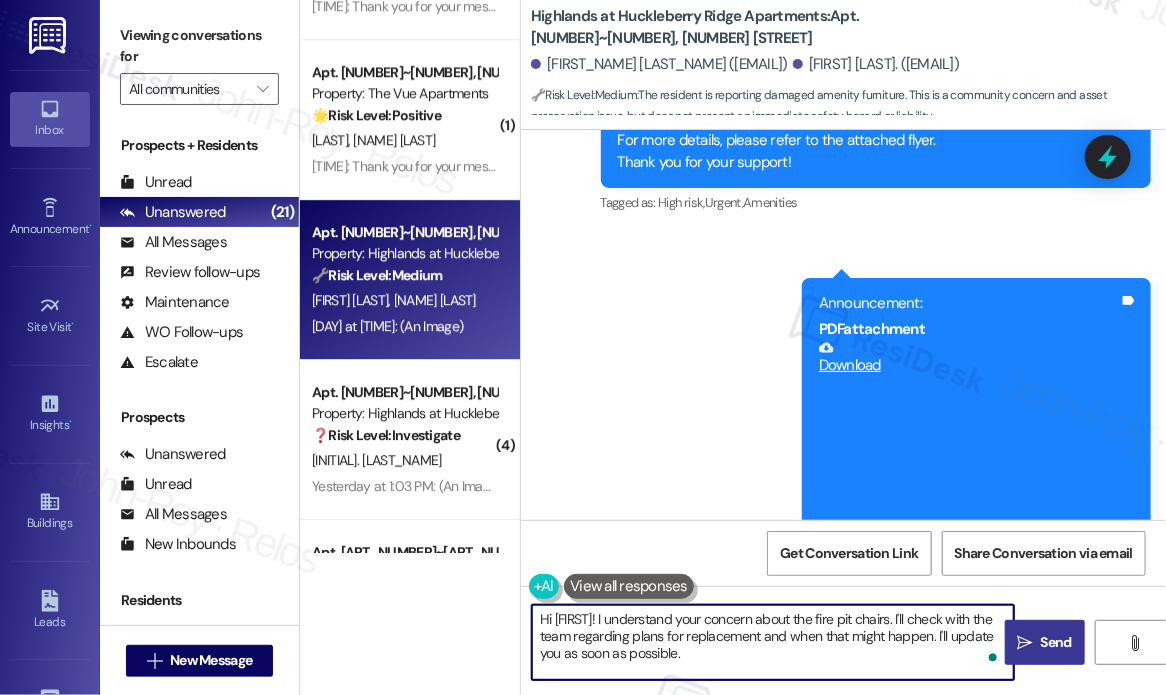 click on "" at bounding box center (1025, 643) 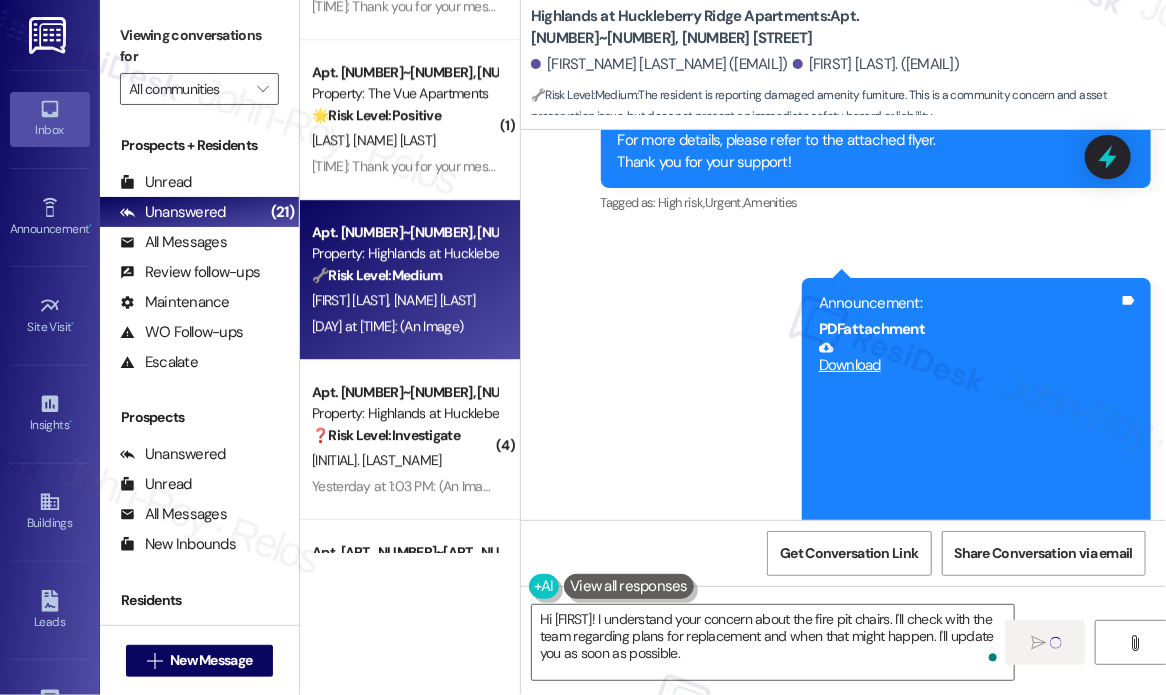 type 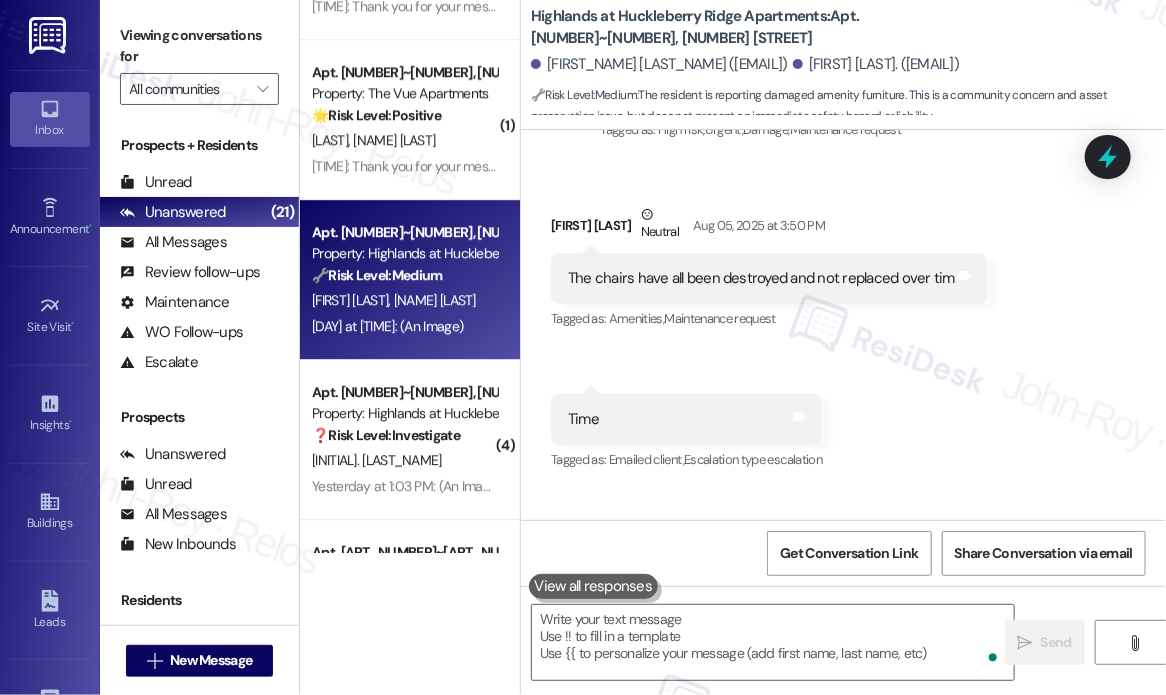 scroll, scrollTop: 45332, scrollLeft: 0, axis: vertical 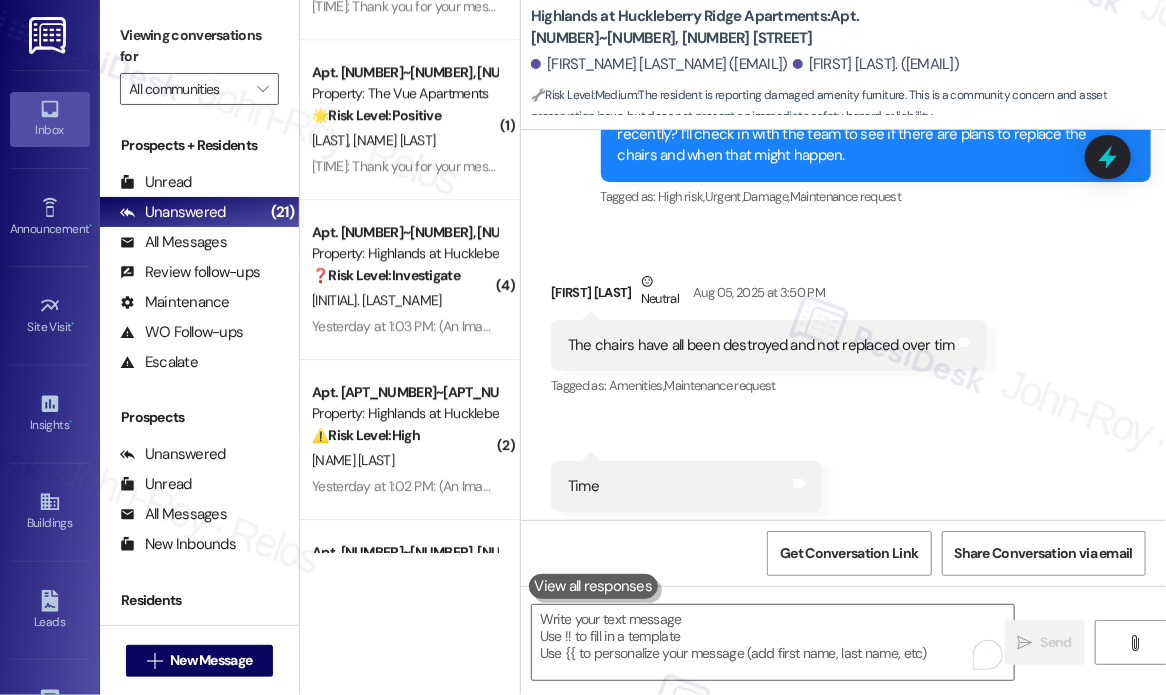 click on "Received via SMS Colin Rella   Neutral Aug 05, 2025 at 3:50 PM The chairs have all been destroyed and not replaced over tim Tags and notes Tagged as:   Amenities ,  Click to highlight conversations about Amenities Maintenance request Click to highlight conversations about Maintenance request Received via SMS 3:50 PM Colin Rella Aug 05, 2025 at 3:50 PM Time Tags and notes Tagged as:   Emailed client ,  Click to highlight conversations about Emailed client Escalation type escalation Click to highlight conversations about Escalation type escalation" at bounding box center [843, 391] 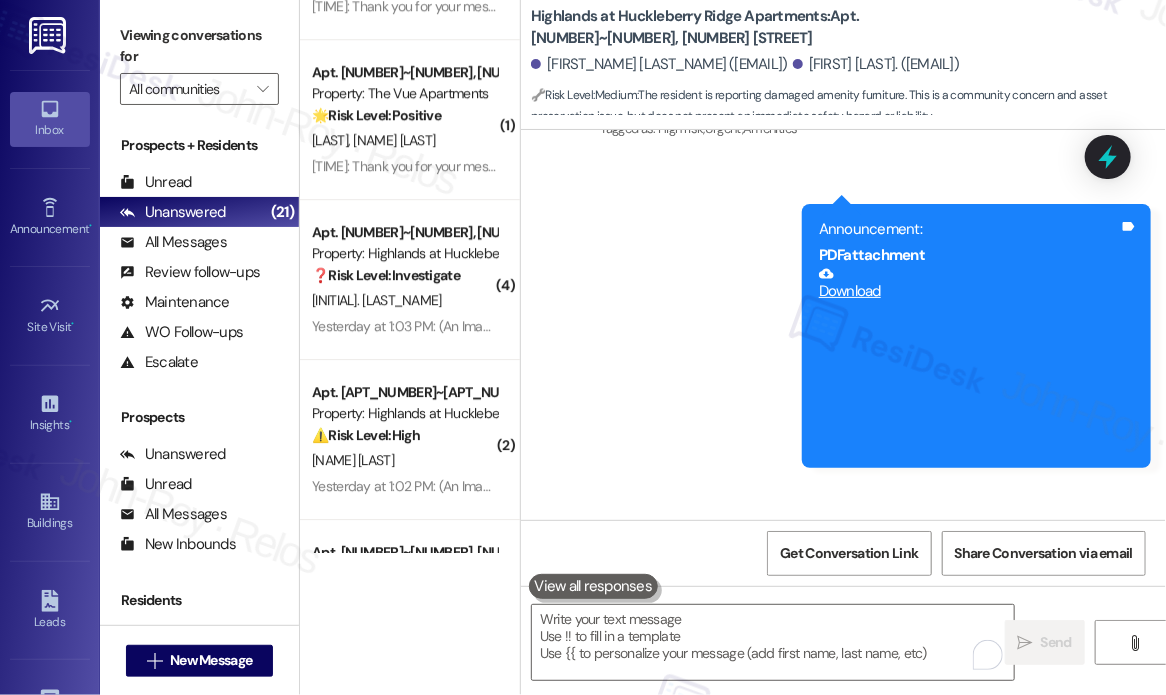 scroll, scrollTop: 46115, scrollLeft: 0, axis: vertical 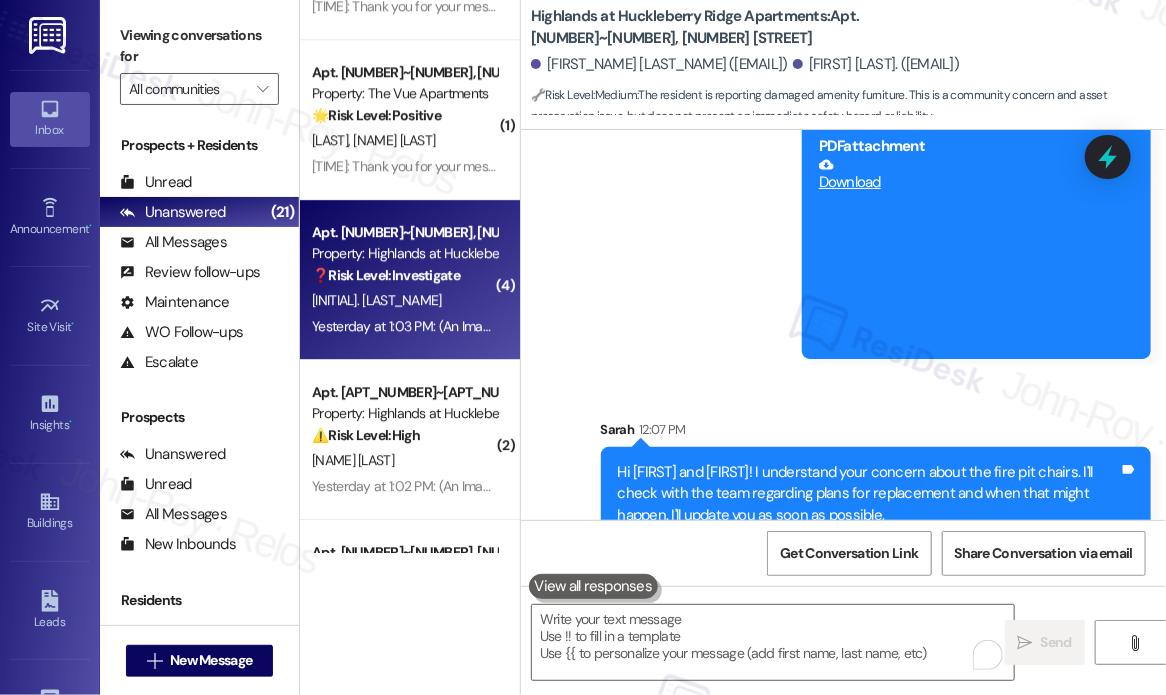 click on "S. Goertzen" at bounding box center [404, 300] 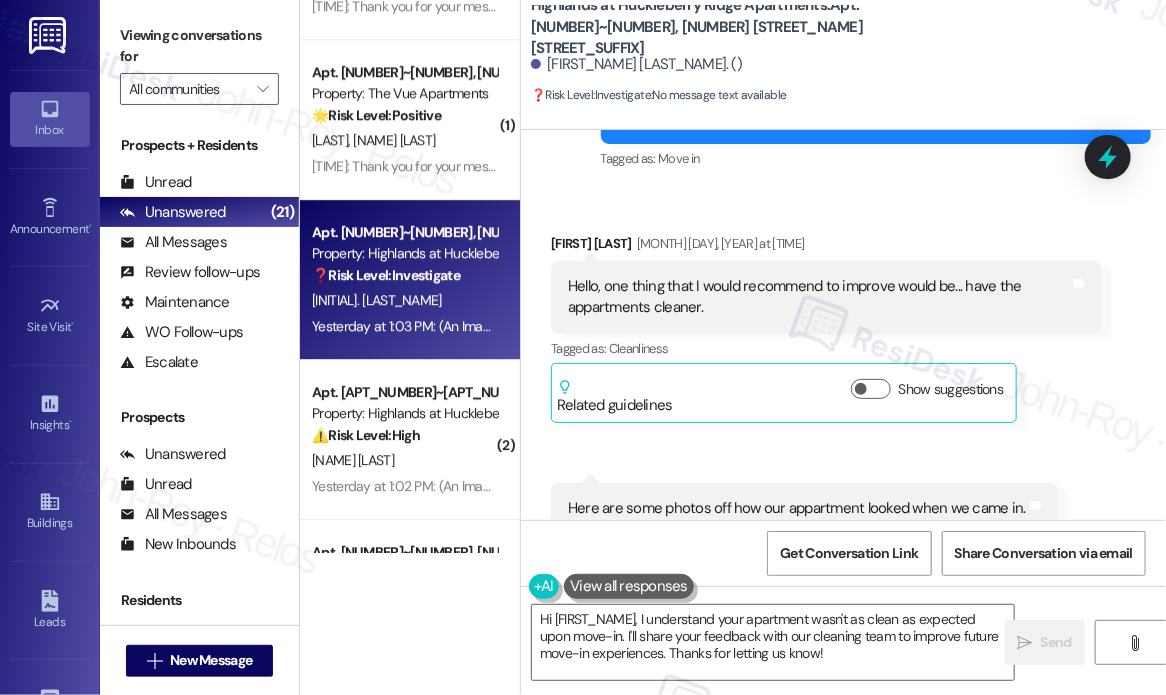 scroll, scrollTop: 209, scrollLeft: 0, axis: vertical 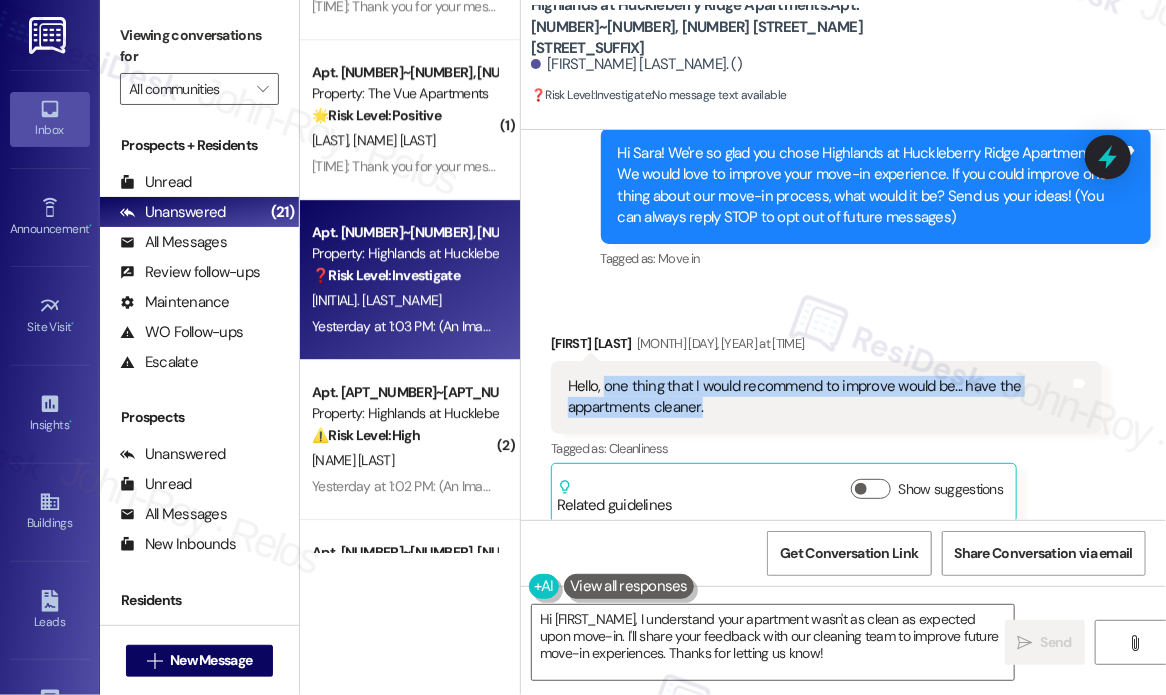 drag, startPoint x: 768, startPoint y: 402, endPoint x: 607, endPoint y: 386, distance: 161.79308 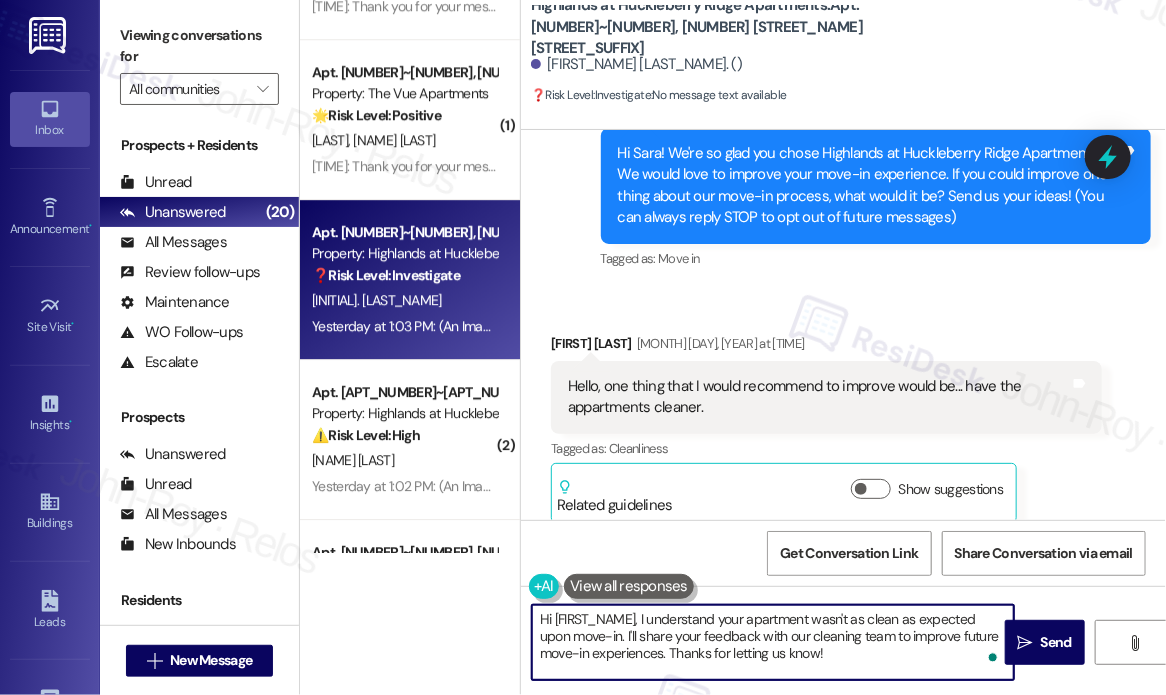 drag, startPoint x: 852, startPoint y: 648, endPoint x: 638, endPoint y: 618, distance: 216.09258 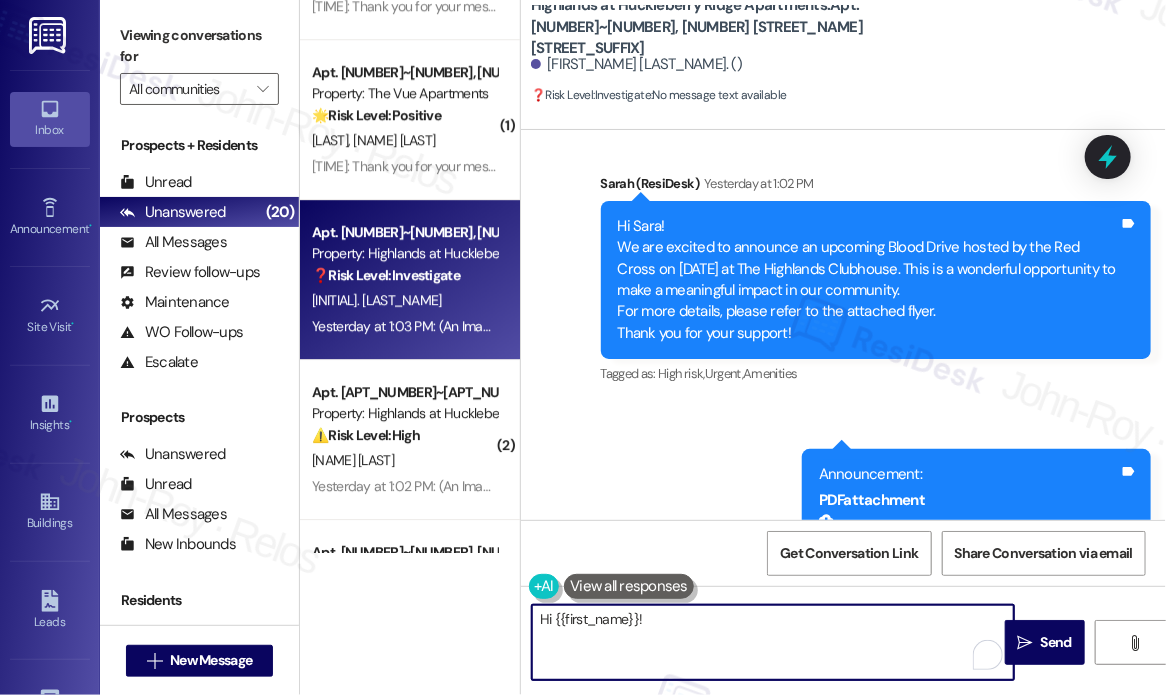 scroll, scrollTop: 2209, scrollLeft: 0, axis: vertical 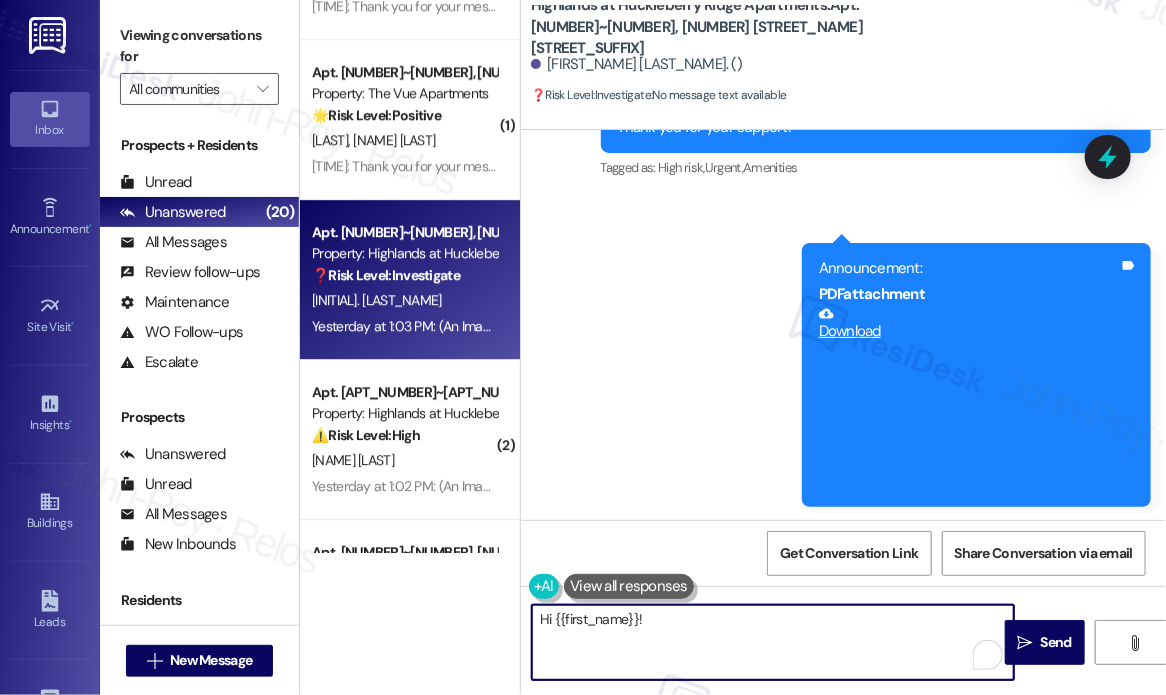 paste on "Recommendation: Improve Overall Apartment Cleanliness" 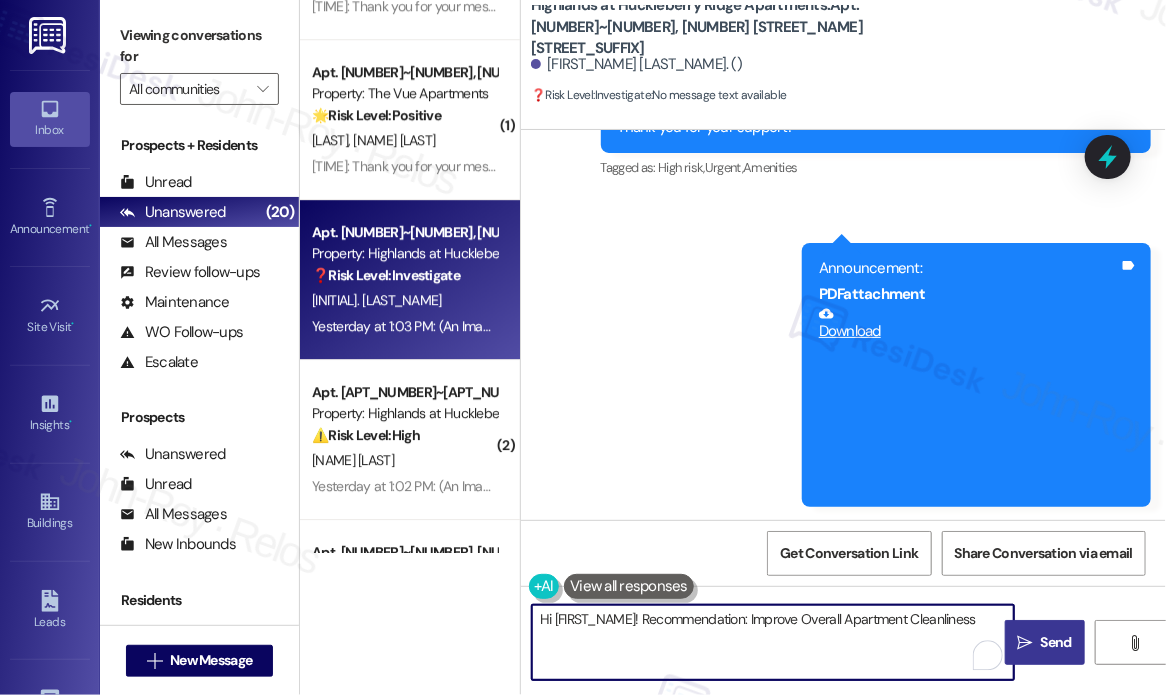 type on "Hi {{first_name}}! Recommendation: Improve Overall Apartment Cleanliness" 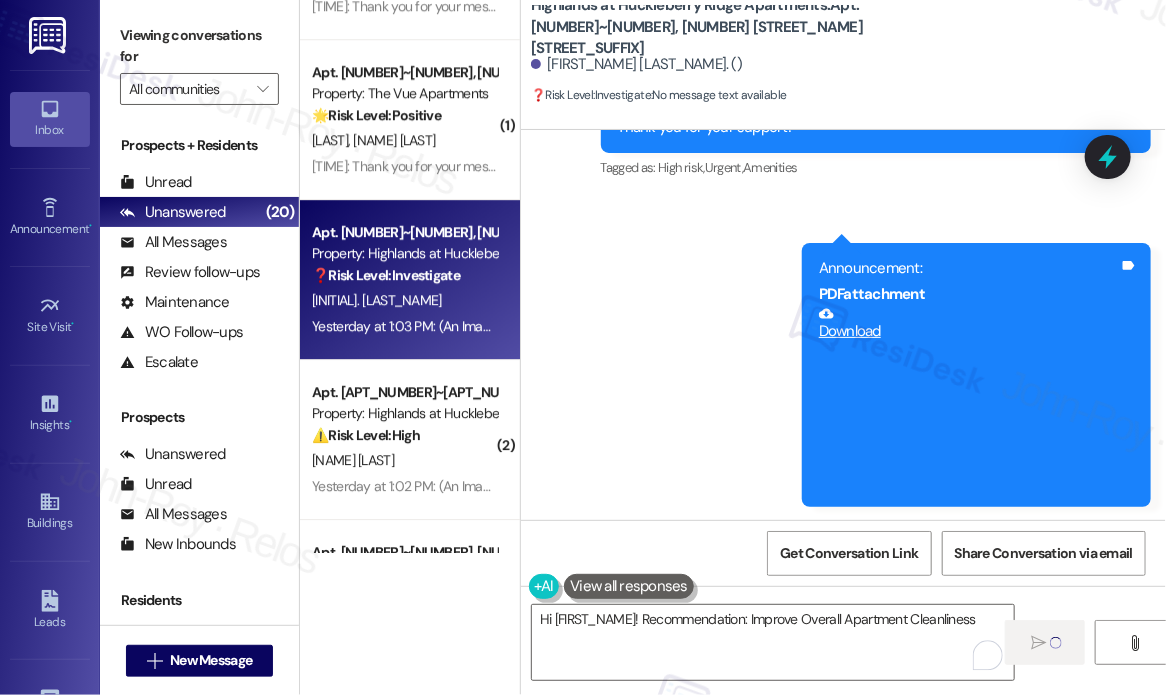 type 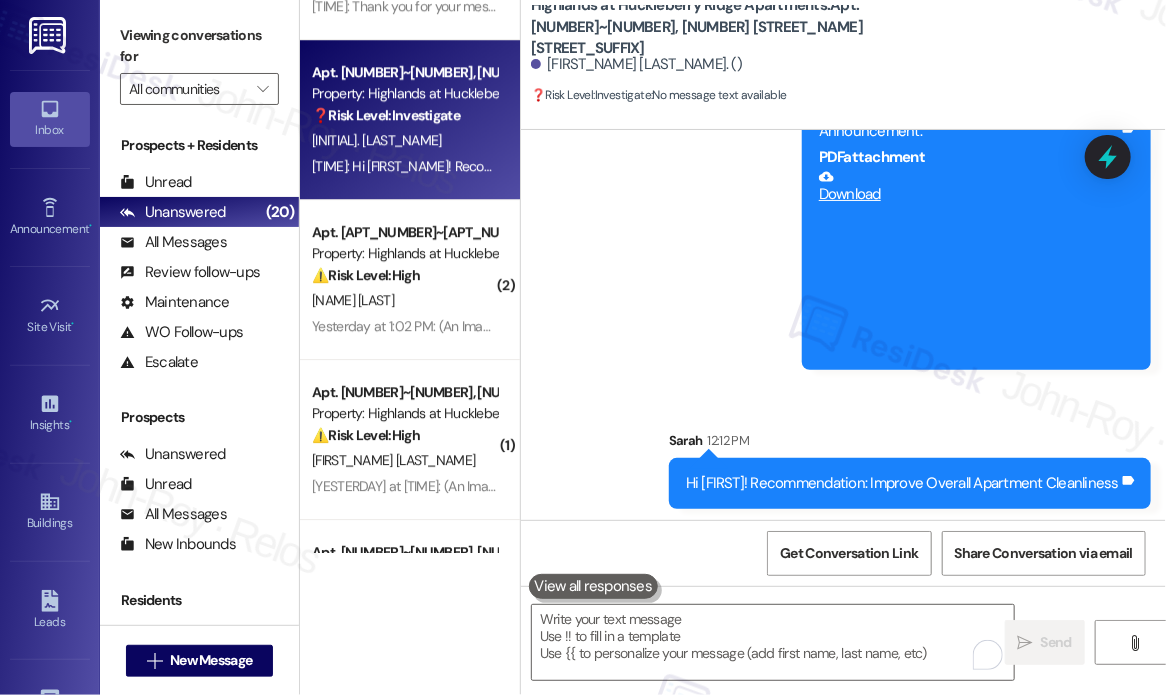 scroll, scrollTop: 2348, scrollLeft: 0, axis: vertical 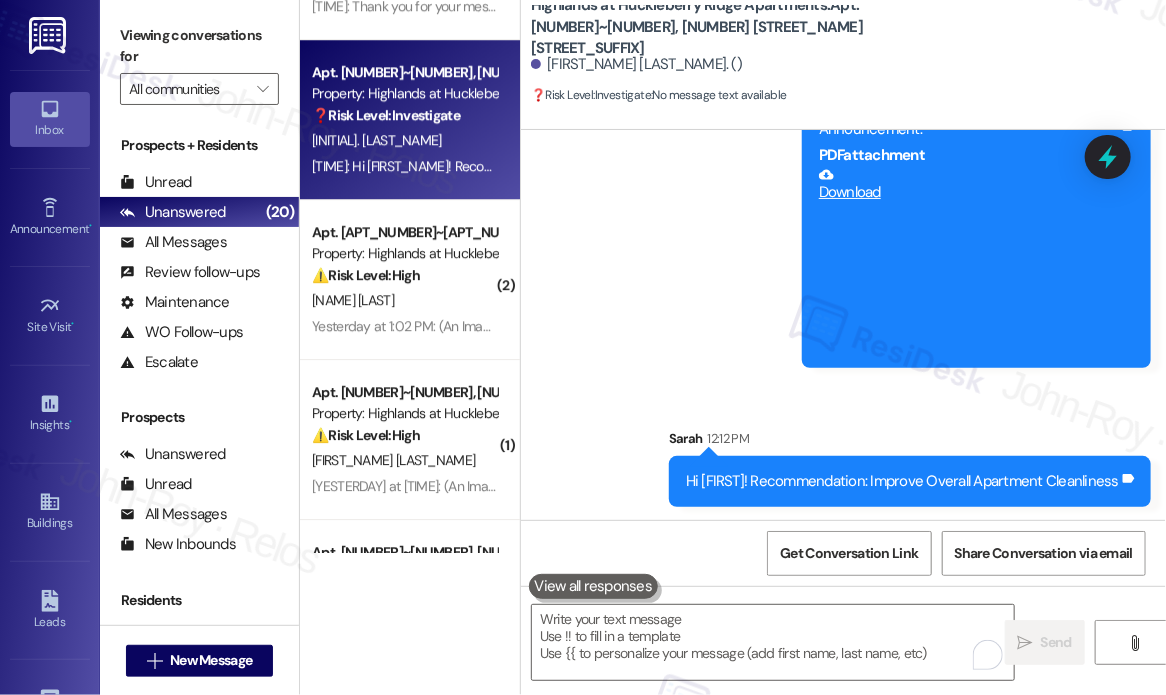 click on "Announcement, sent via SMS Sarah   (ResiDesk) Yesterday at 1:02 PM Hi Sara!
We are excited to announce an upcoming Blood Drive hosted by the Red Cross on September 3rd at The Highlands Clubhouse. This is a wonderful opportunity to make a meaningful impact in our community.
For more details, please refer to the attached flyer.
Thank you for your support! Tags and notes Tagged as:   High risk ,  Click to highlight conversations about High risk Urgent ,  Click to highlight conversations about Urgent Amenities Click to highlight conversations about Amenities Announcement, sent via SMS 1:03 PM Sarah   (ResiDesk) Yesterday at 1:03 PM Announcement:
PDF  attachment   Download   Tags and notes Sent via SMS Sarah 12:12 PM Hi Sara! Recommendation: Improve Overall Apartment Cleanliness Tags and notes" at bounding box center [843, 152] 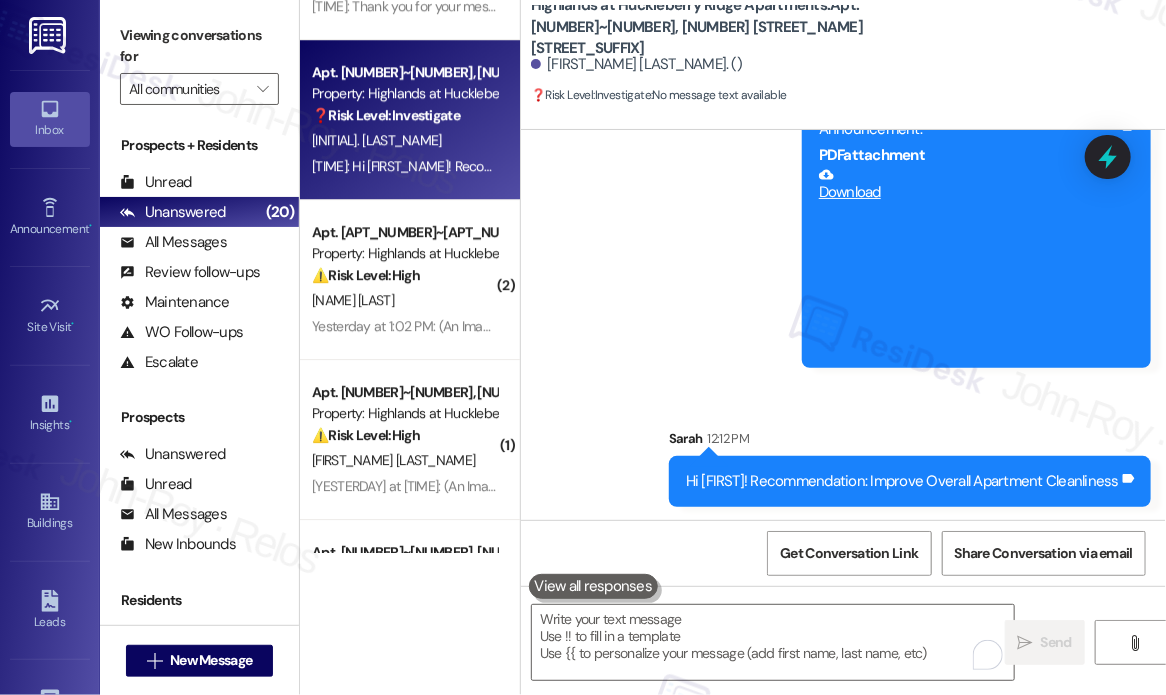click on "Announcement, sent via SMS Sarah   (ResiDesk) Yesterday at 1:02 PM Hi Sara!
We are excited to announce an upcoming Blood Drive hosted by the Red Cross on September 3rd at The Highlands Clubhouse. This is a wonderful opportunity to make a meaningful impact in our community.
For more details, please refer to the attached flyer.
Thank you for your support! Tags and notes Tagged as:   High risk ,  Click to highlight conversations about High risk Urgent ,  Click to highlight conversations about Urgent Amenities Click to highlight conversations about Amenities Announcement, sent via SMS 1:03 PM Sarah   (ResiDesk) Yesterday at 1:03 PM Announcement:
PDF  attachment   Download   Tags and notes Sent via SMS Sarah 12:12 PM Hi Sara! Recommendation: Improve Overall Apartment Cleanliness Tags and notes" at bounding box center [843, 152] 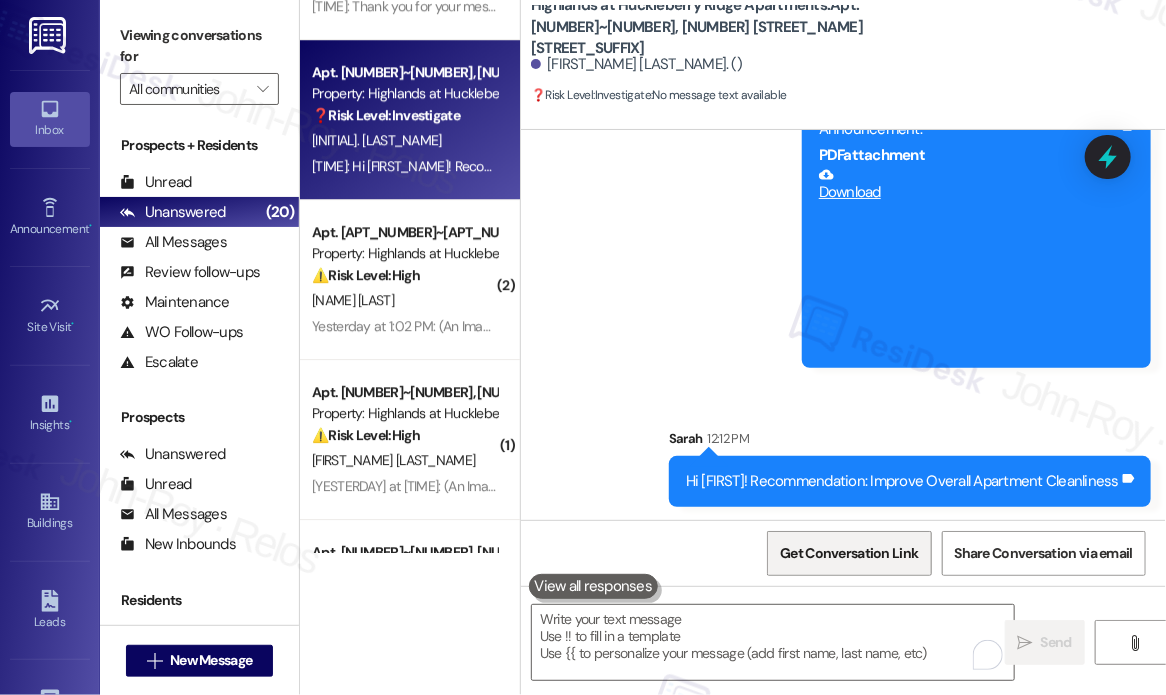 click on "Get Conversation Link" at bounding box center (849, 553) 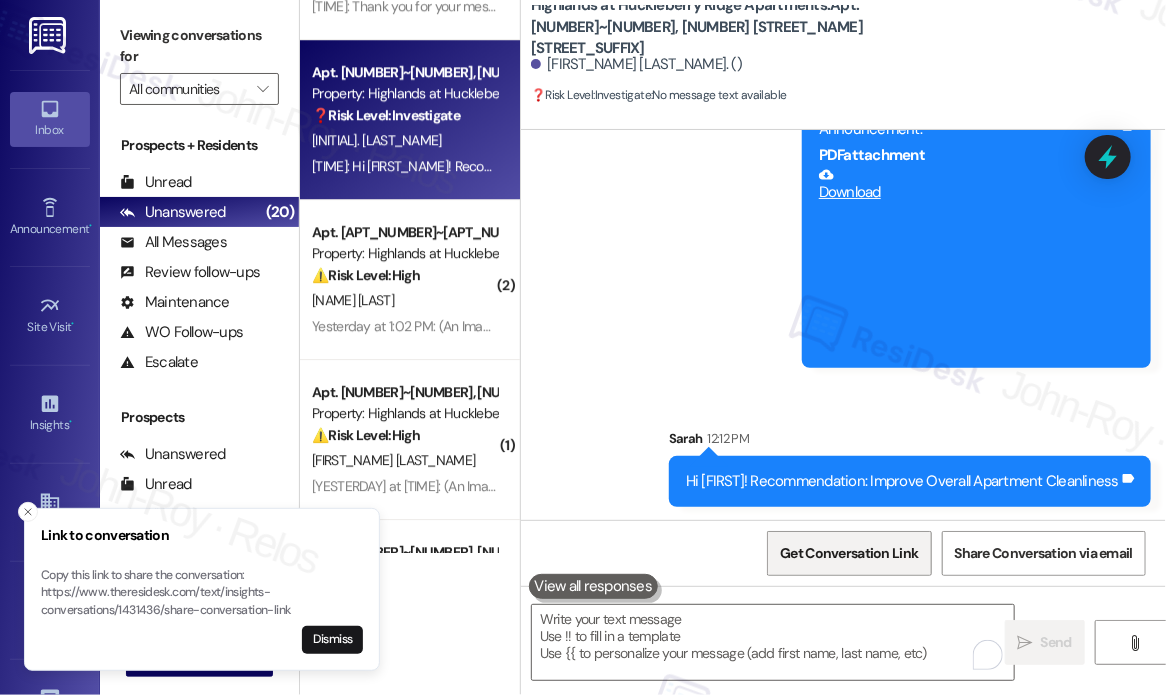 click on "Get Conversation Link" at bounding box center (849, 553) 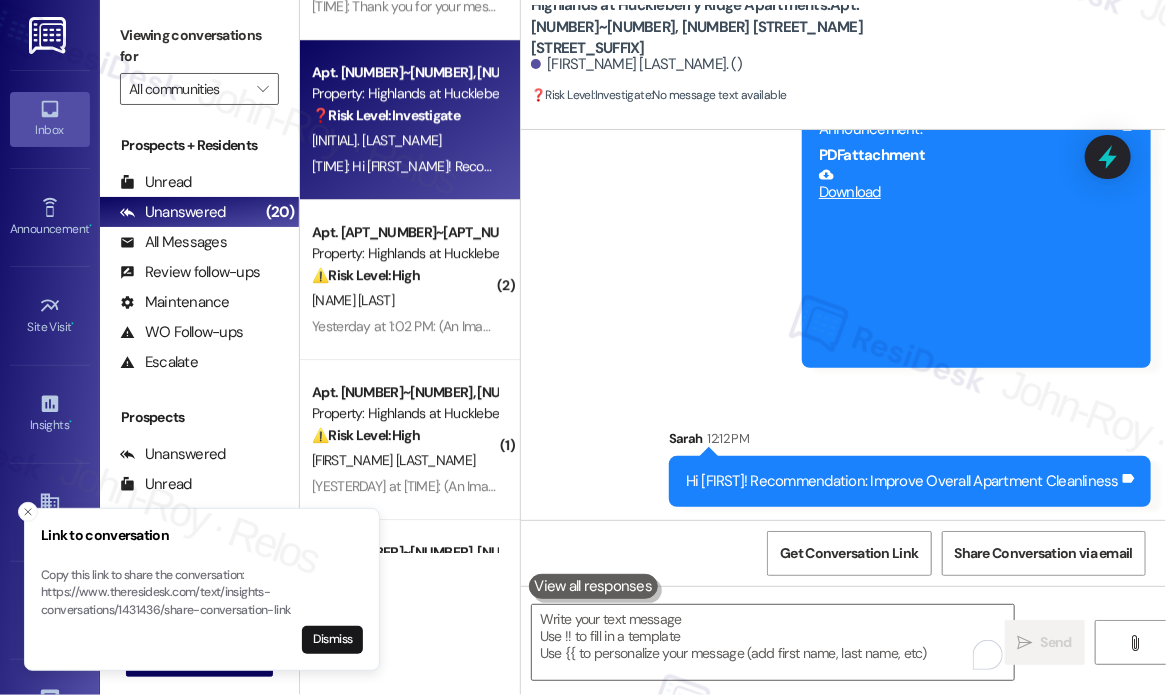 click on "Announcement, sent via SMS Sarah   (ResiDesk) Yesterday at 1:02 PM Hi Sara!
We are excited to announce an upcoming Blood Drive hosted by the Red Cross on September 3rd at The Highlands Clubhouse. This is a wonderful opportunity to make a meaningful impact in our community.
For more details, please refer to the attached flyer.
Thank you for your support! Tags and notes Tagged as:   High risk ,  Click to highlight conversations about High risk Urgent ,  Click to highlight conversations about Urgent Amenities Click to highlight conversations about Amenities Announcement, sent via SMS 1:03 PM Sarah   (ResiDesk) Yesterday at 1:03 PM Announcement:
PDF  attachment   Download   Tags and notes Sent via SMS Sarah 12:12 PM Hi Sara! Recommendation: Improve Overall Apartment Cleanliness Tags and notes" at bounding box center (843, 152) 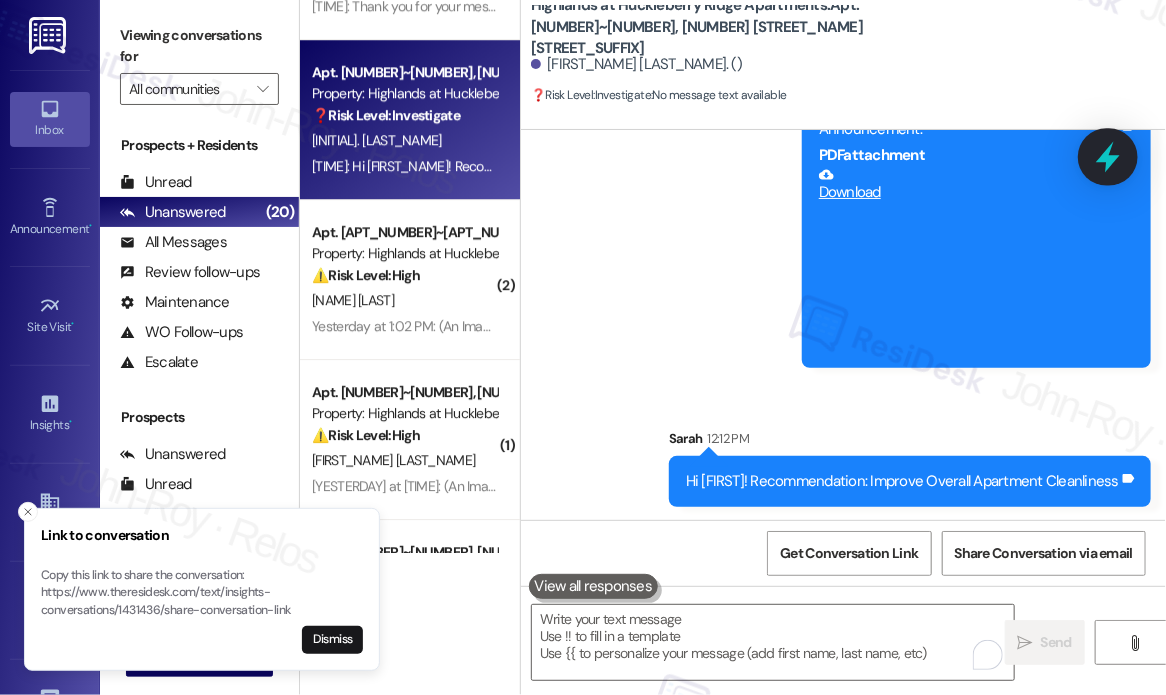 click 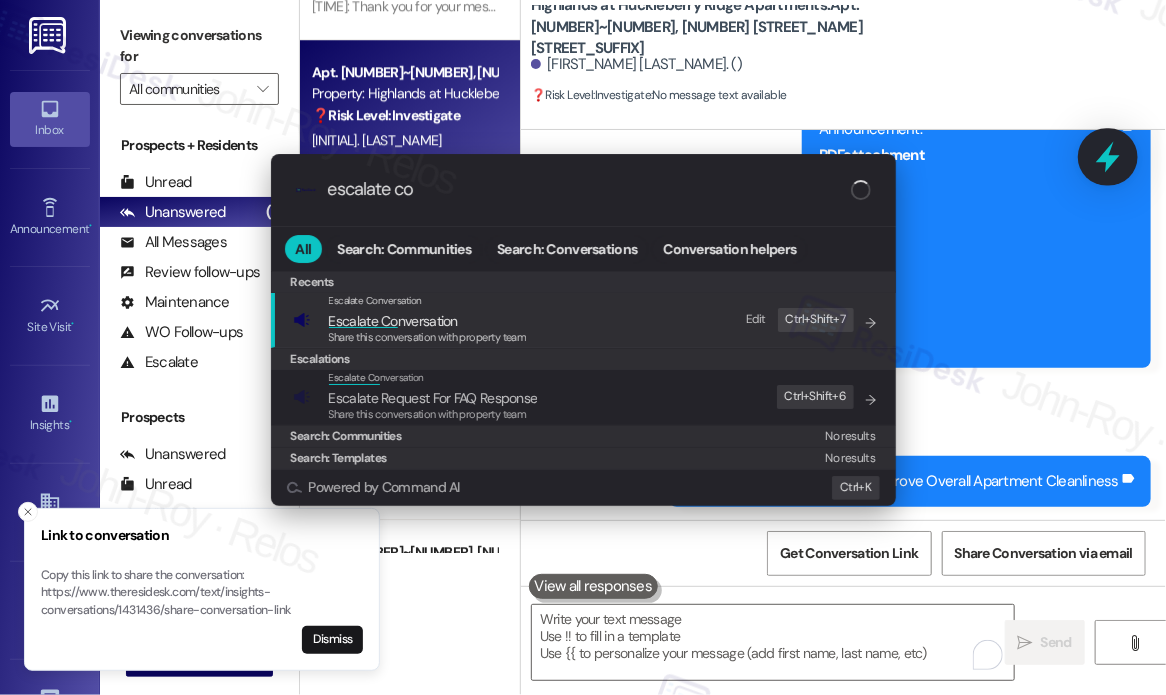 type on "escalate con" 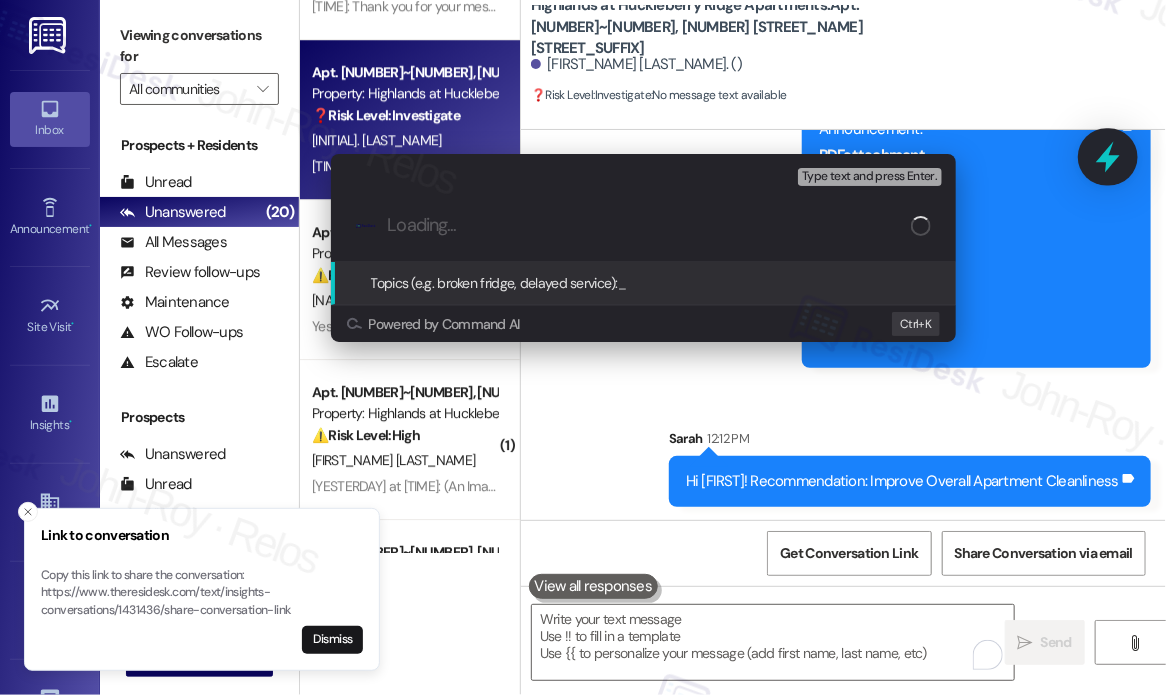 paste on "Recommendation: Improve Overall Apartment Cleanliness" 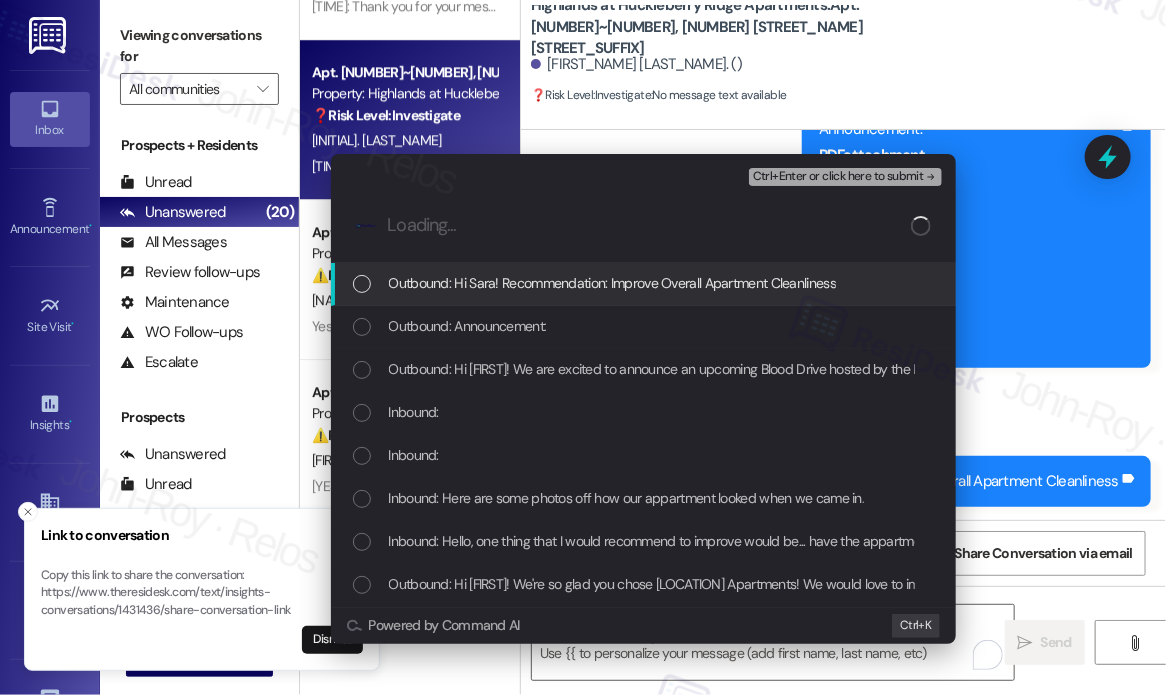 click on "Outbound: Hi Sara! Recommendation: Improve Overall Apartment Cleanliness" at bounding box center (613, 283) 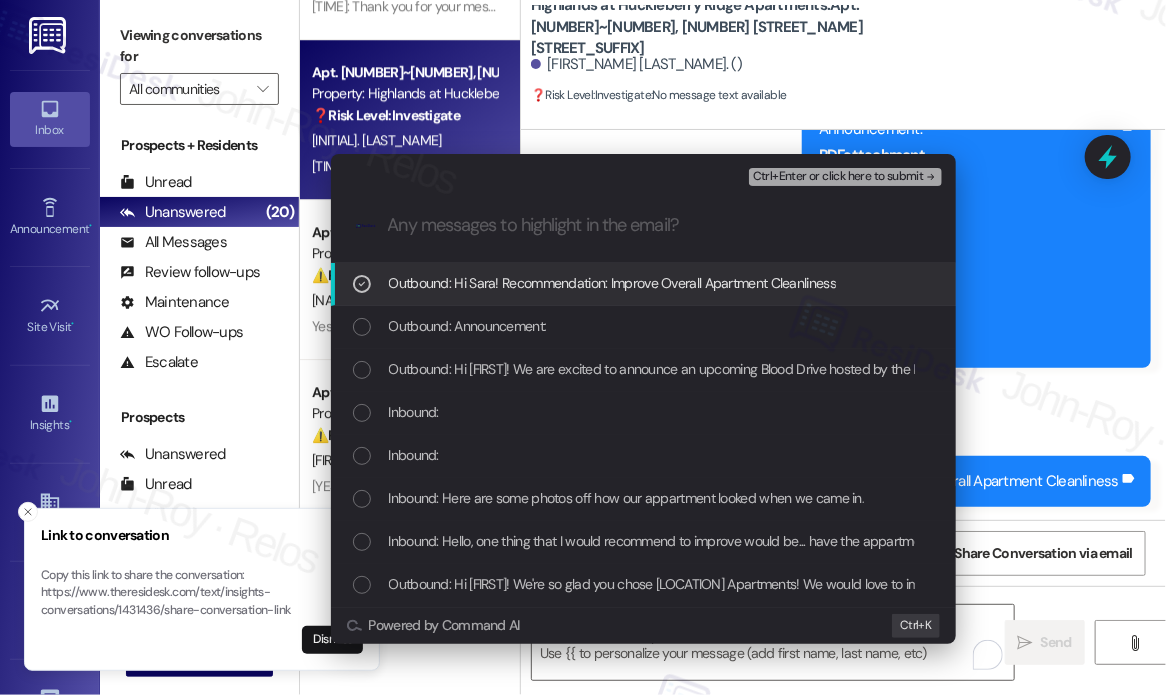 click on "Outbound: Hi Sara! Recommendation: Improve Overall Apartment Cleanliness" at bounding box center [613, 283] 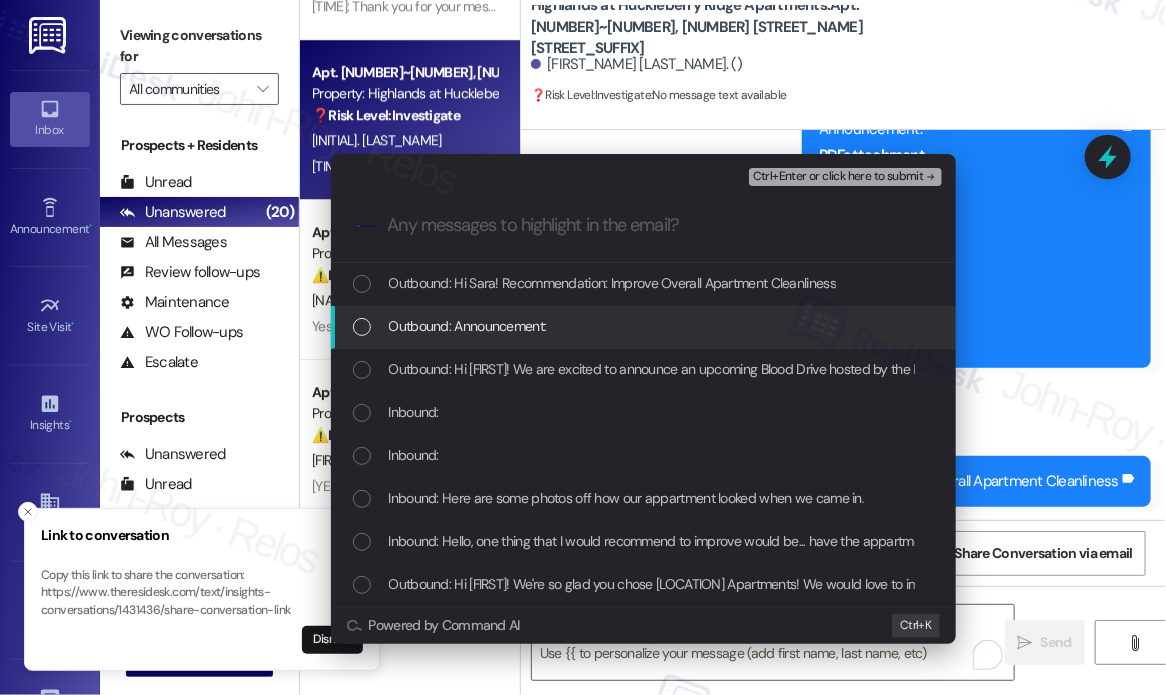 click on "Outbound: Announcement:" at bounding box center [468, 326] 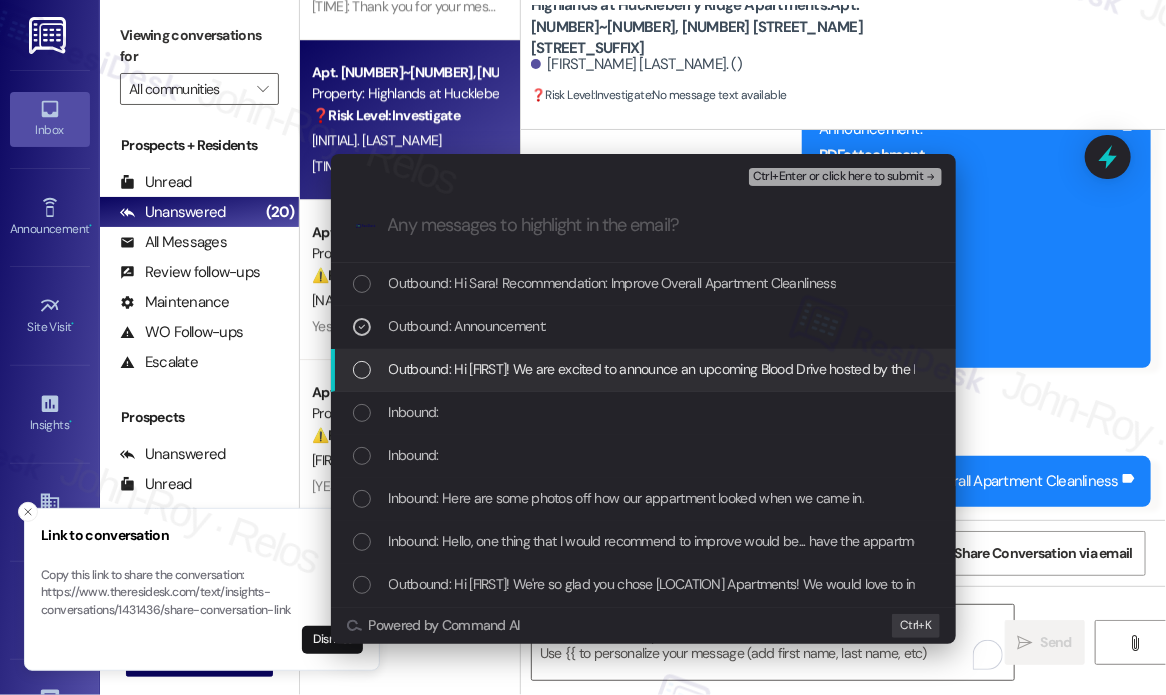 click on "Outbound: Hi Sara!
We are excited to announce an upcoming Blood Drive hosted by the Red Cross on September 3rd at The Highlands Clubhouse. This is a wonderful opportunity to make a meaningful impact in our community.
For more details, please refer to the attached flyer.
Thank you for your support!" at bounding box center (1253, 369) 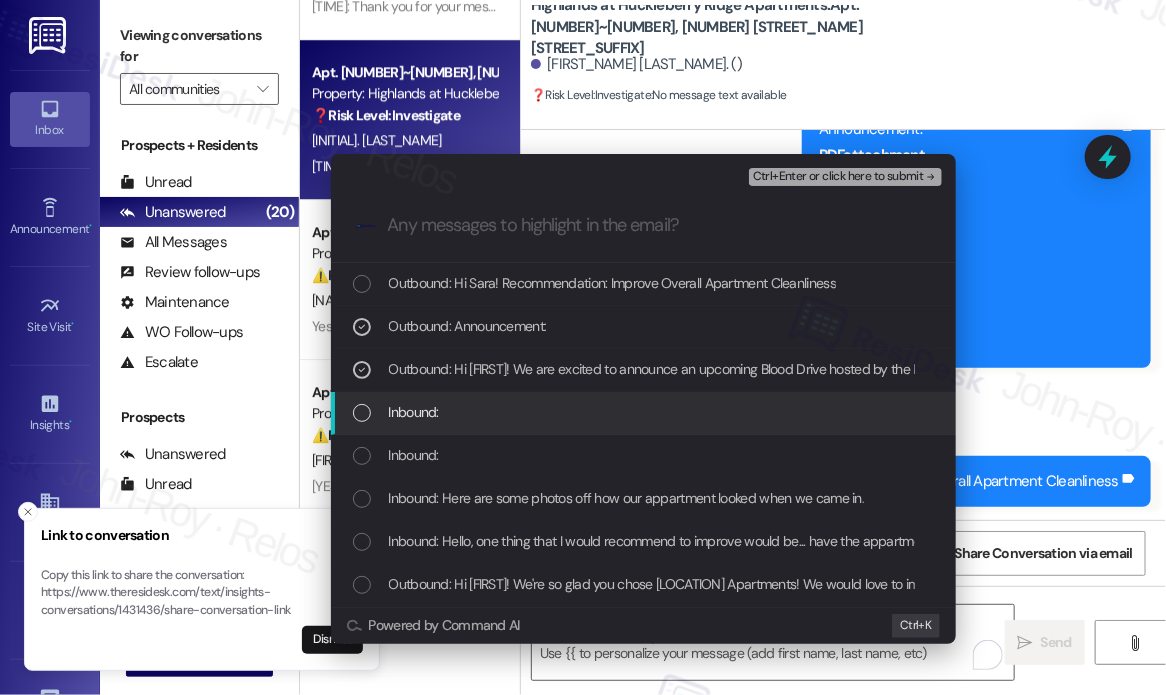 click on "Inbound:" at bounding box center (645, 412) 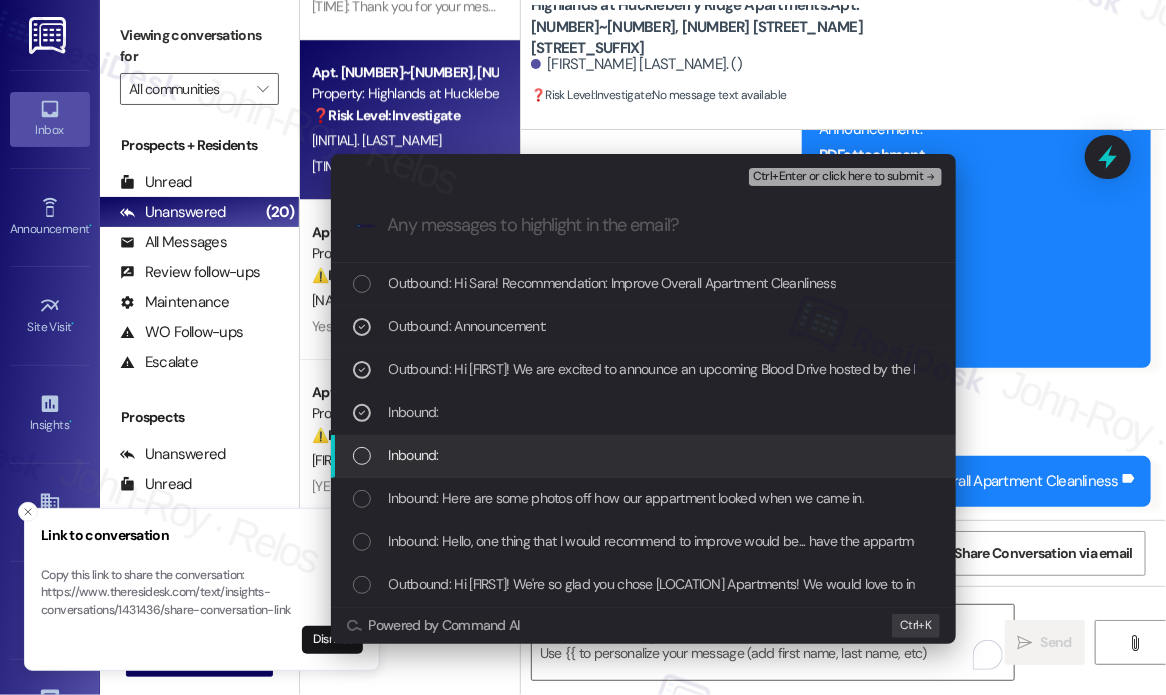 click on "Inbound:" at bounding box center [645, 455] 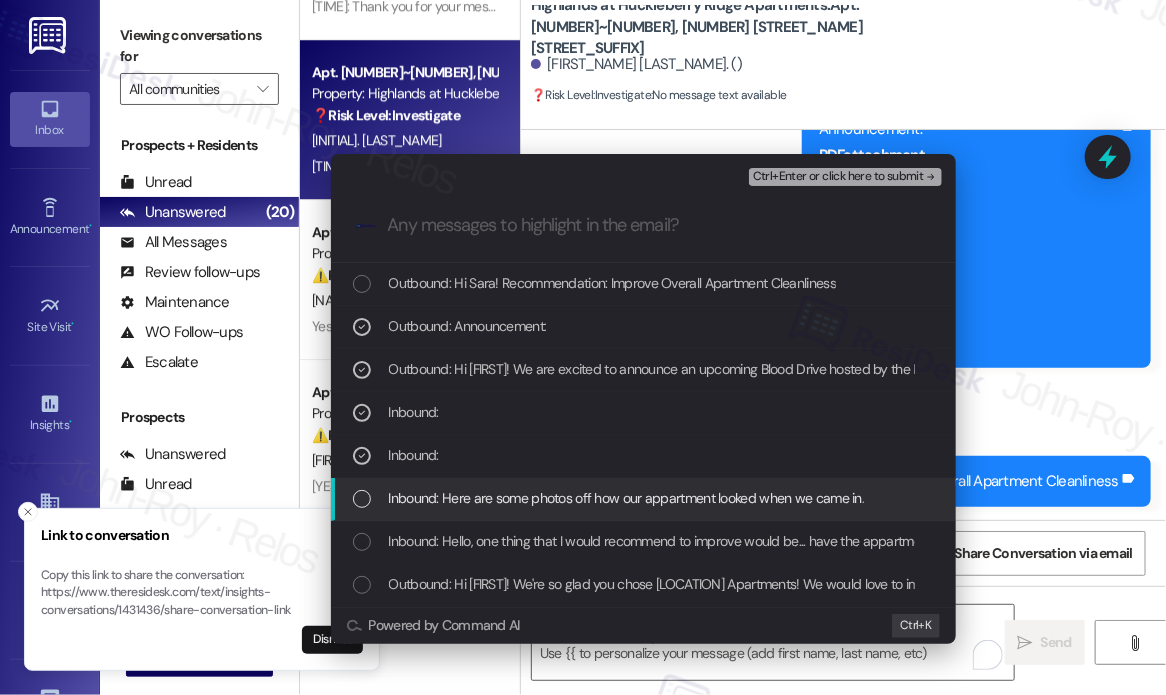 click on "Inbound: Here are some photos off how our appartment looked when we came in." at bounding box center (627, 498) 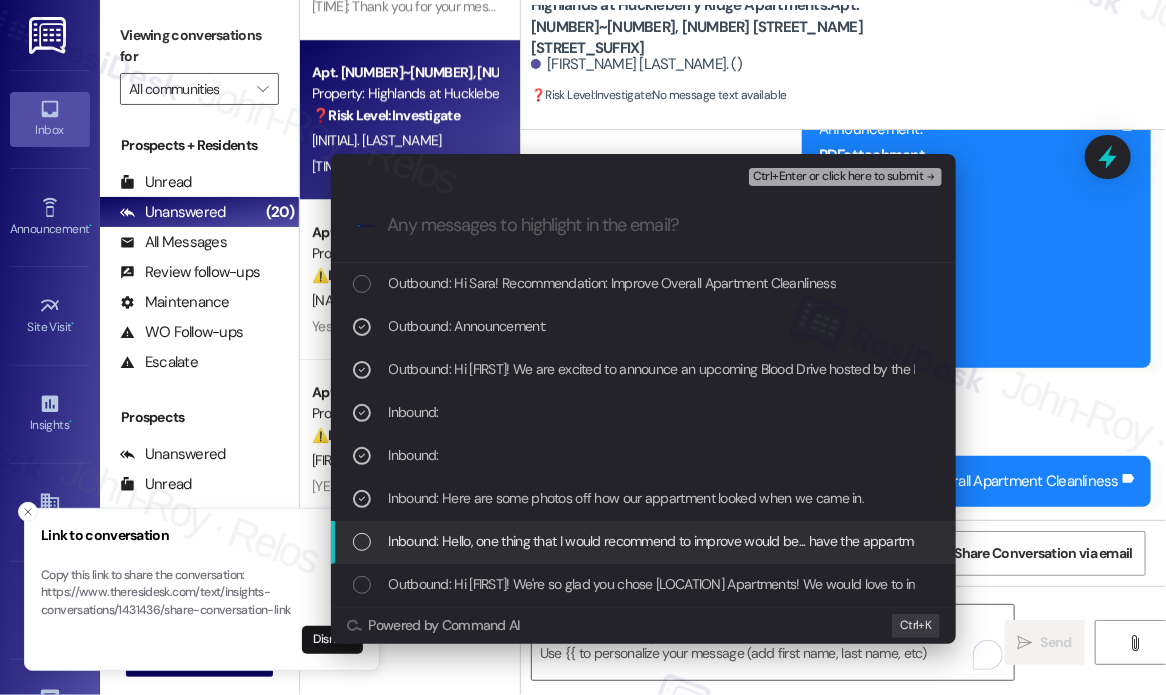click on "Inbound: Hello, one thing that I would recommend to improve would be... have the appartments cleaner." at bounding box center (643, 542) 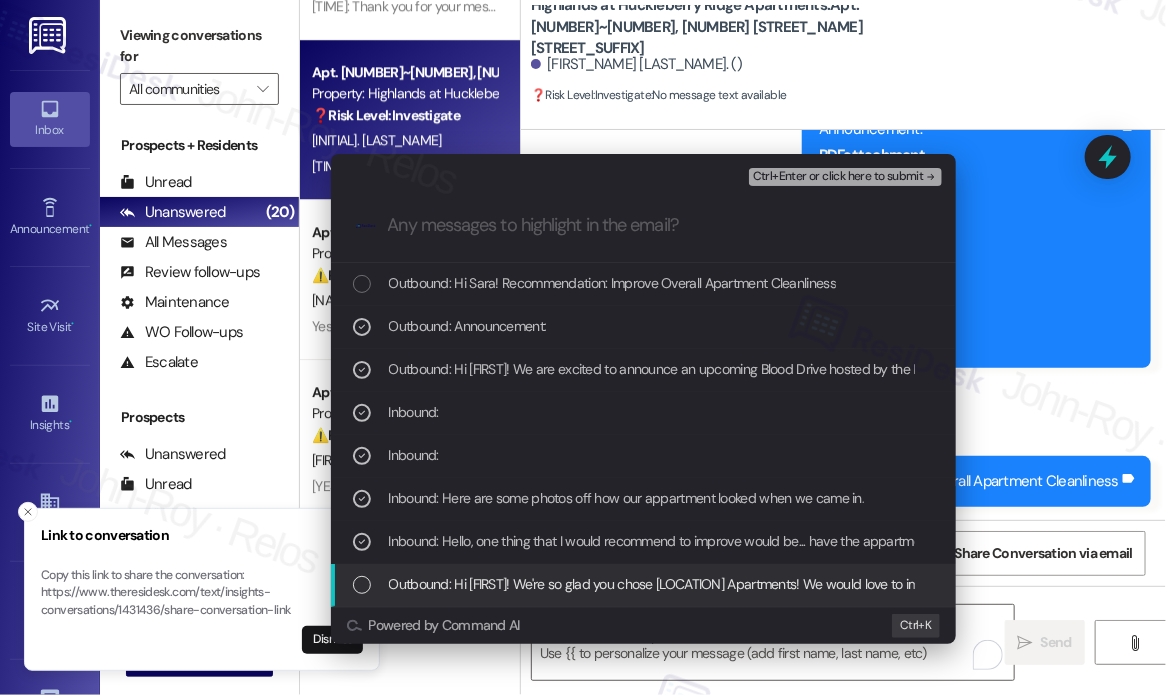 click on "Outbound: Hi Sara! We're so glad you chose Highlands at Huckleberry Ridge Apartments! We would love to improve your move-in experience. If you could improve one thing about our move-in process, what would it be? Send us your ideas! (You can always reply STOP to opt out of future messages)" at bounding box center (1203, 584) 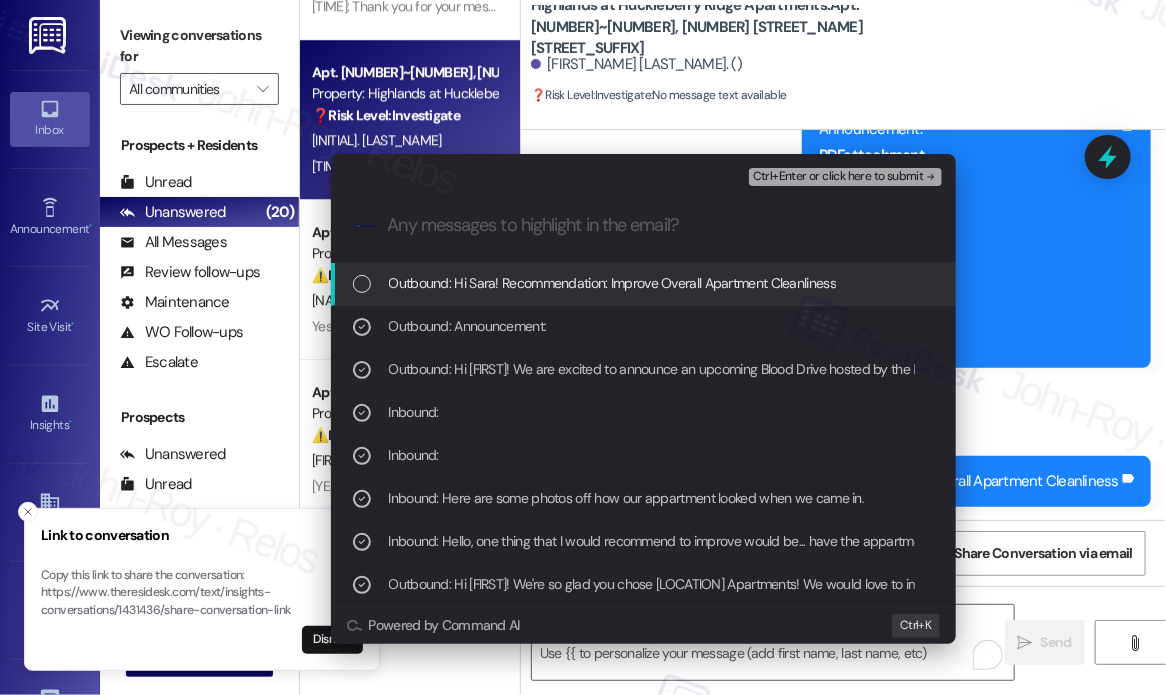 click on "Ctrl+Enter or click here to submit" at bounding box center [838, 177] 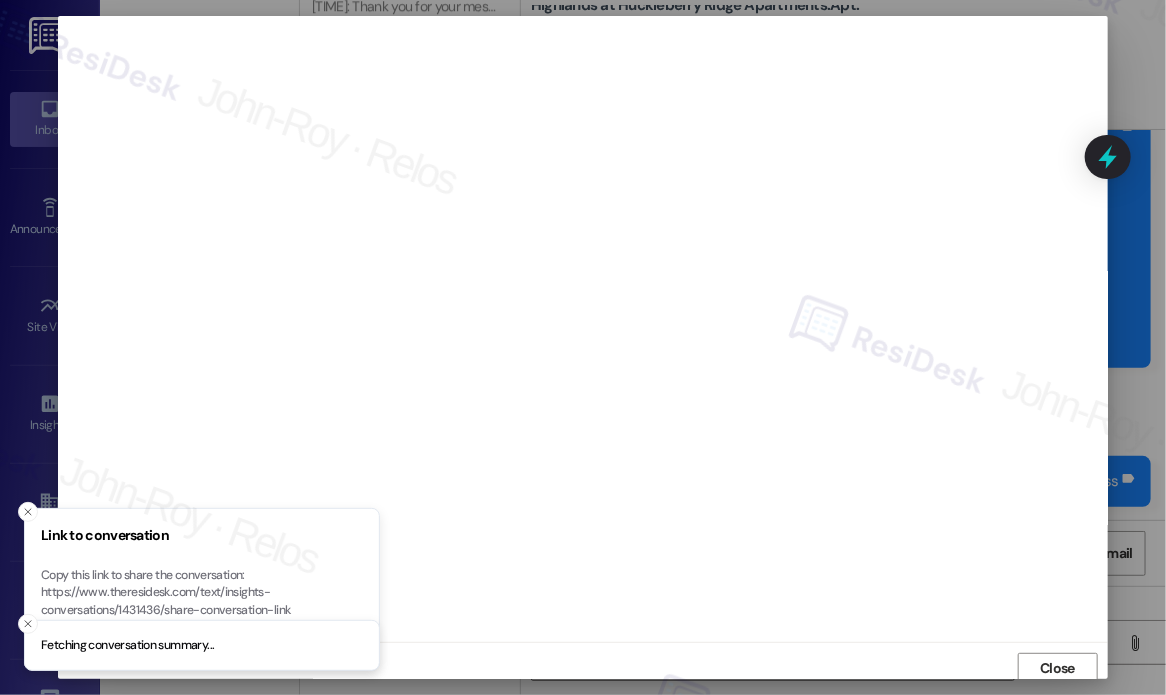 scroll, scrollTop: 5, scrollLeft: 0, axis: vertical 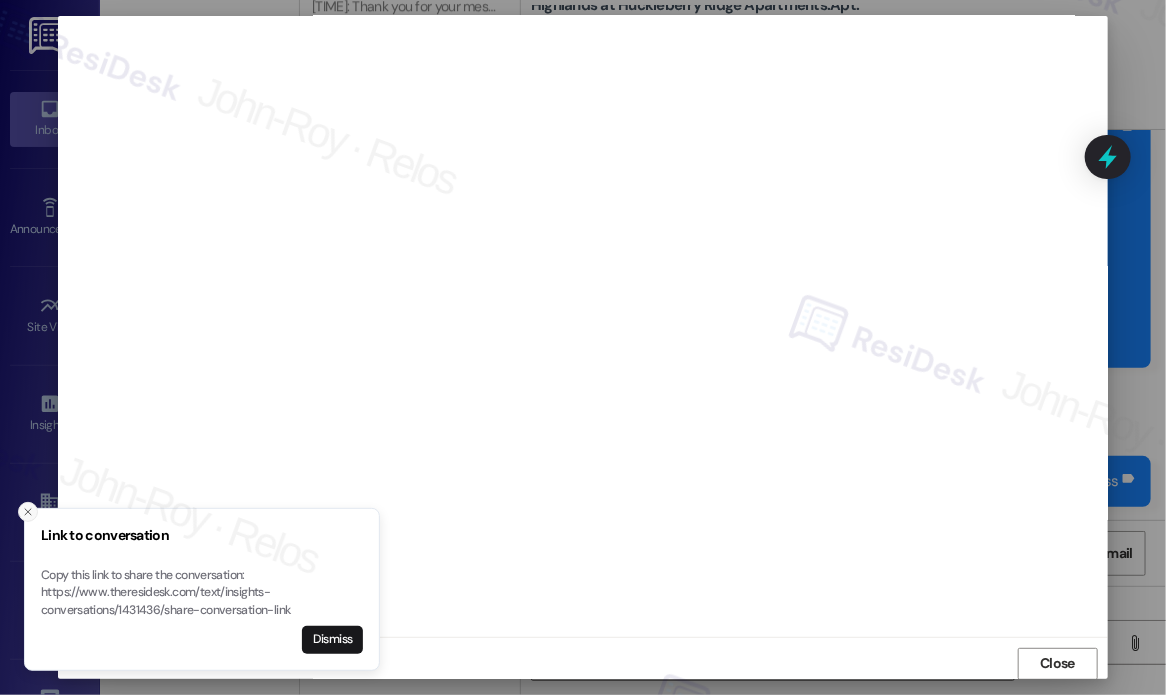 click 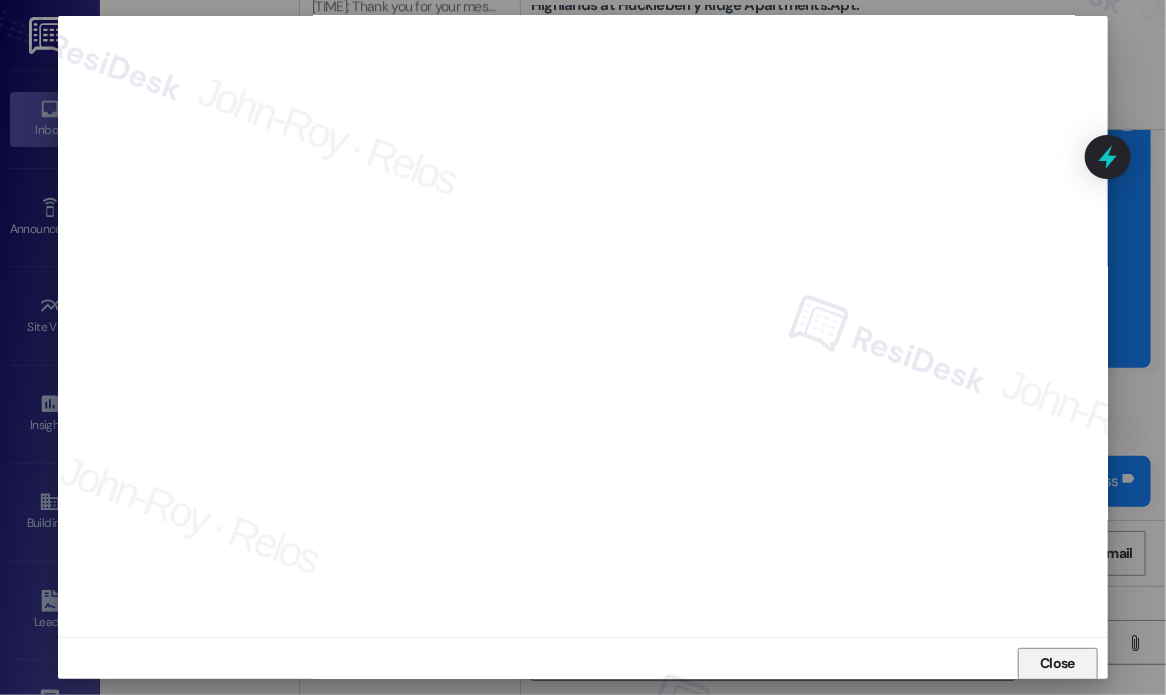 click on "Close" at bounding box center [1057, 664] 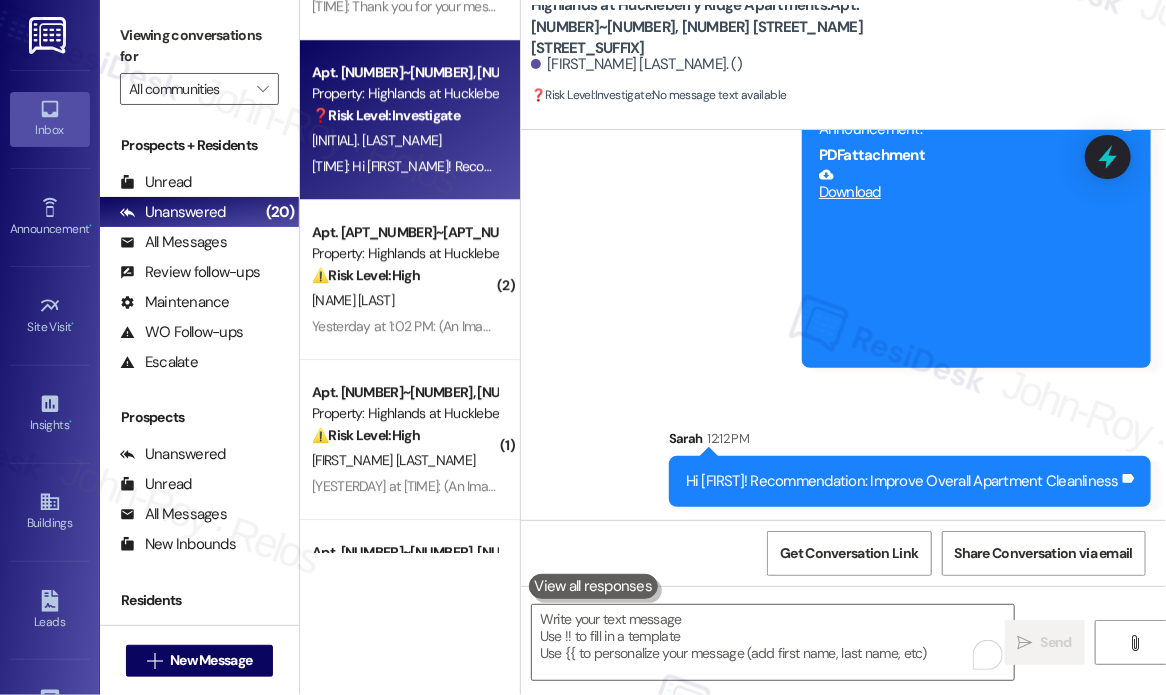 click on "Announcement, sent via SMS Sarah   (ResiDesk) Yesterday at 1:02 PM Hi Sara!
We are excited to announce an upcoming Blood Drive hosted by the Red Cross on September 3rd at The Highlands Clubhouse. This is a wonderful opportunity to make a meaningful impact in our community.
For more details, please refer to the attached flyer.
Thank you for your support! Tags and notes Tagged as:   High risk ,  Click to highlight conversations about High risk Urgent ,  Click to highlight conversations about Urgent Amenities Click to highlight conversations about Amenities Announcement, sent via SMS 1:03 PM Sarah   (ResiDesk) Yesterday at 1:03 PM Announcement:
PDF  attachment   Download   Tags and notes Sent via SMS Sarah 12:12 PM Hi Sara! Recommendation: Improve Overall Apartment Cleanliness Tags and notes" at bounding box center (843, 152) 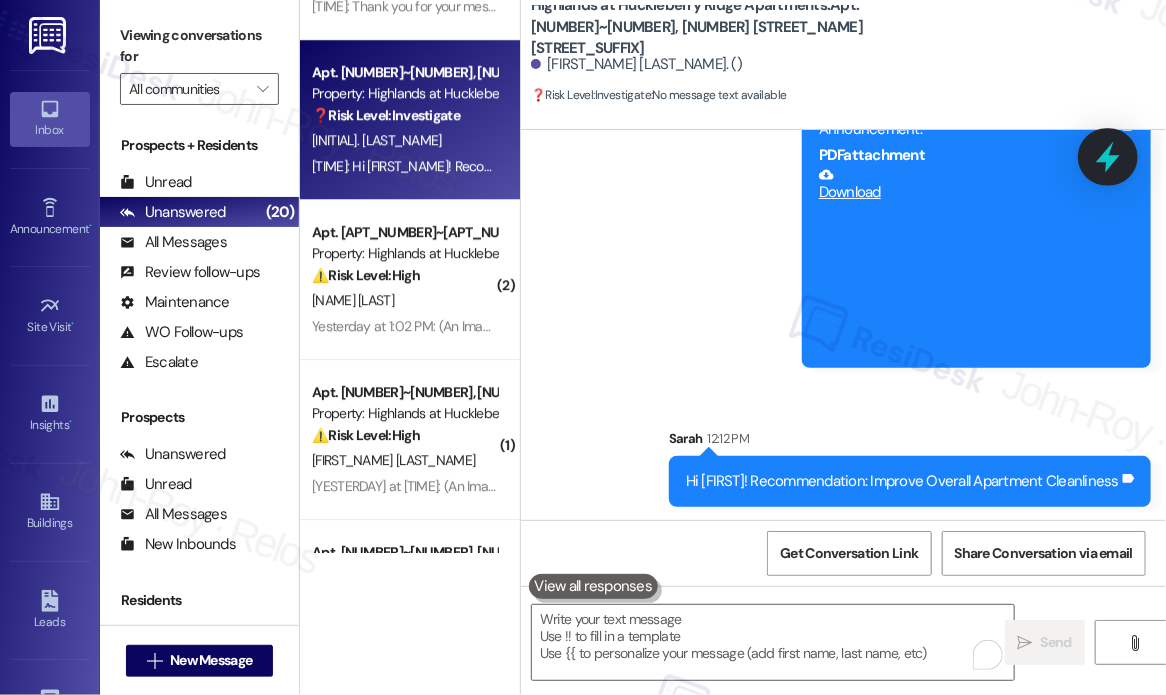 click 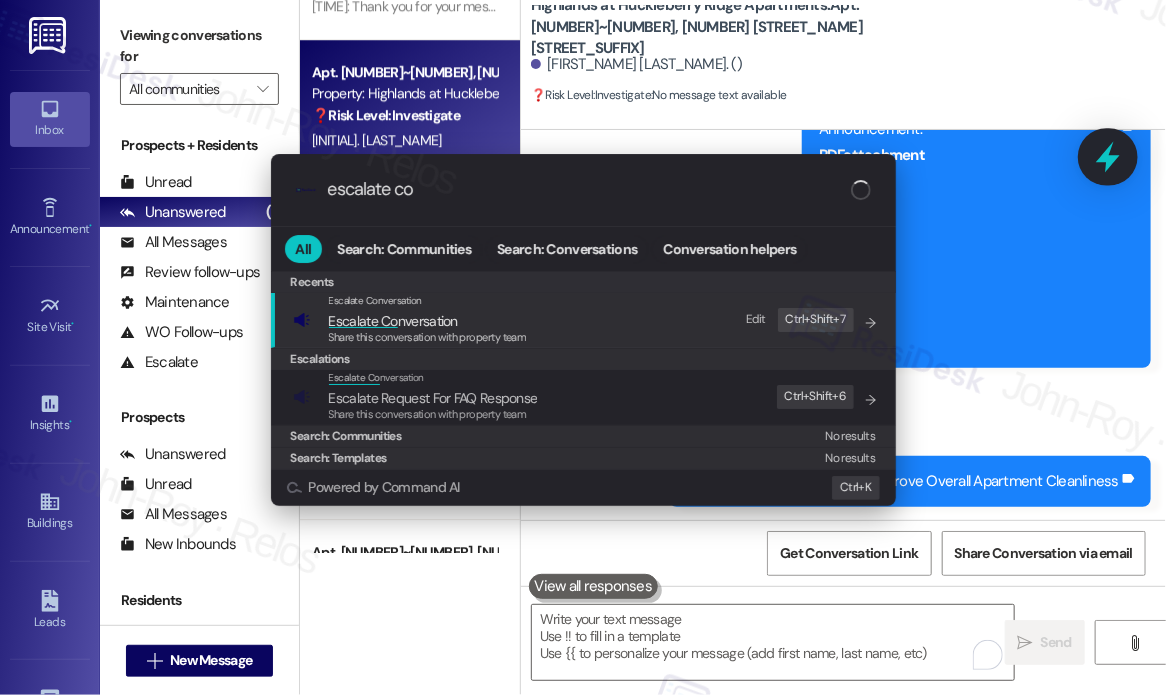 type on "escalate con" 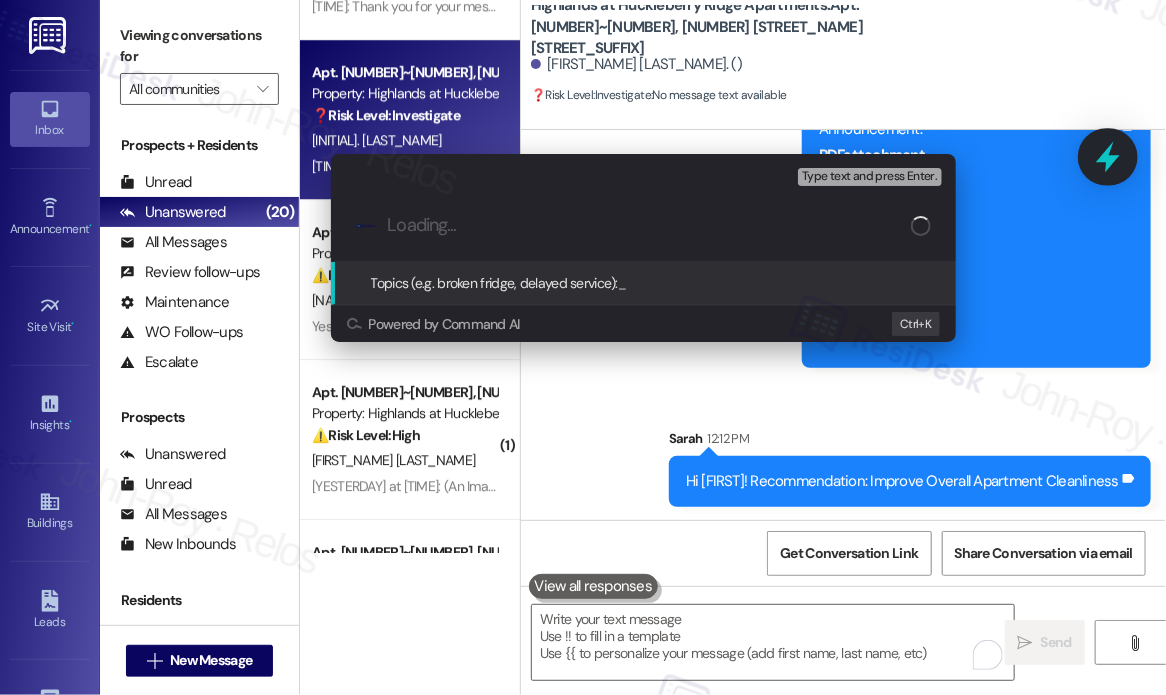 paste on "Recommendation: Improve Overall Apartment Cleanliness" 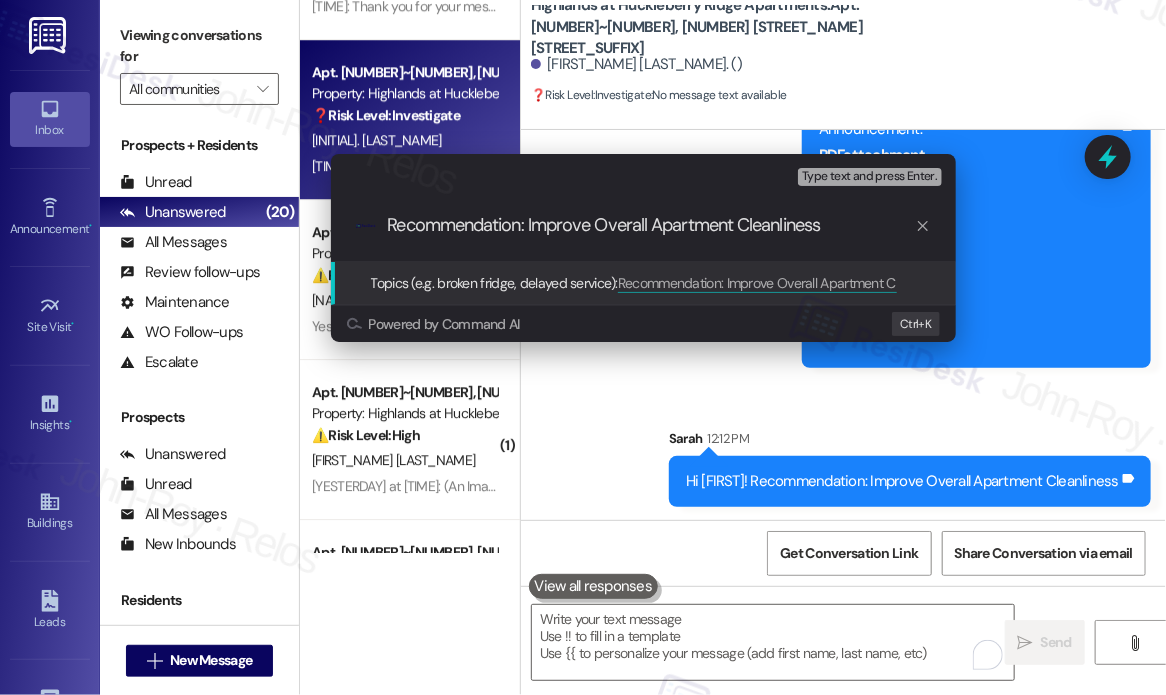 type on "Recommendation: Improve Overall Apartment Cleanliness" 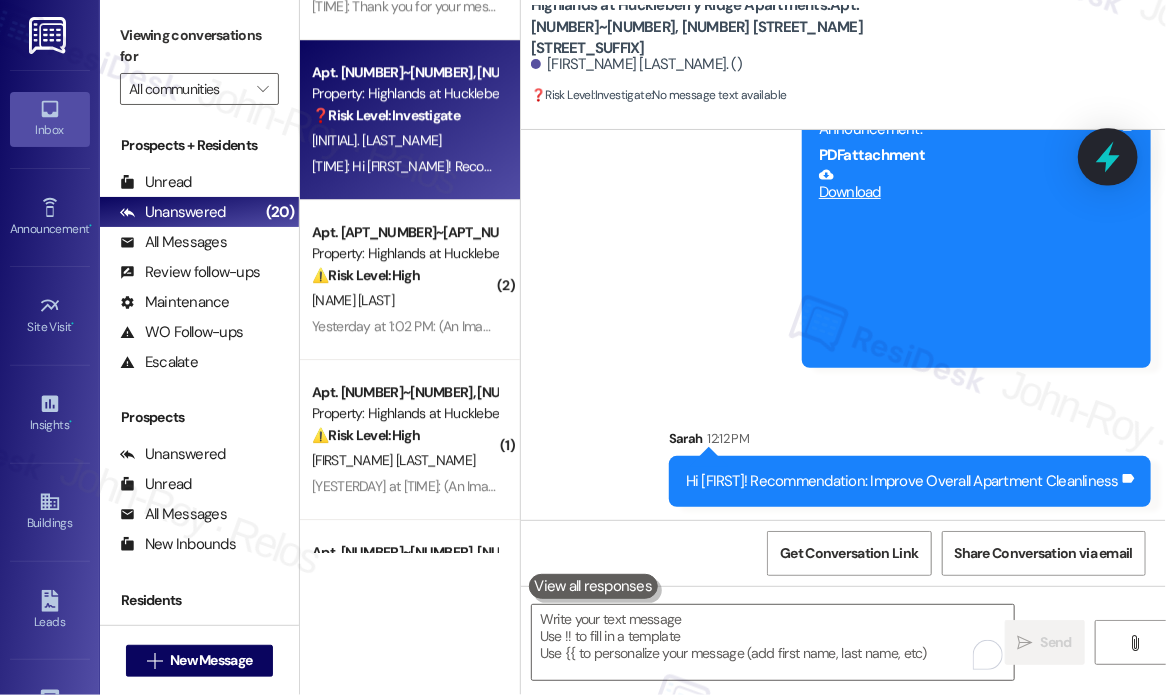 click 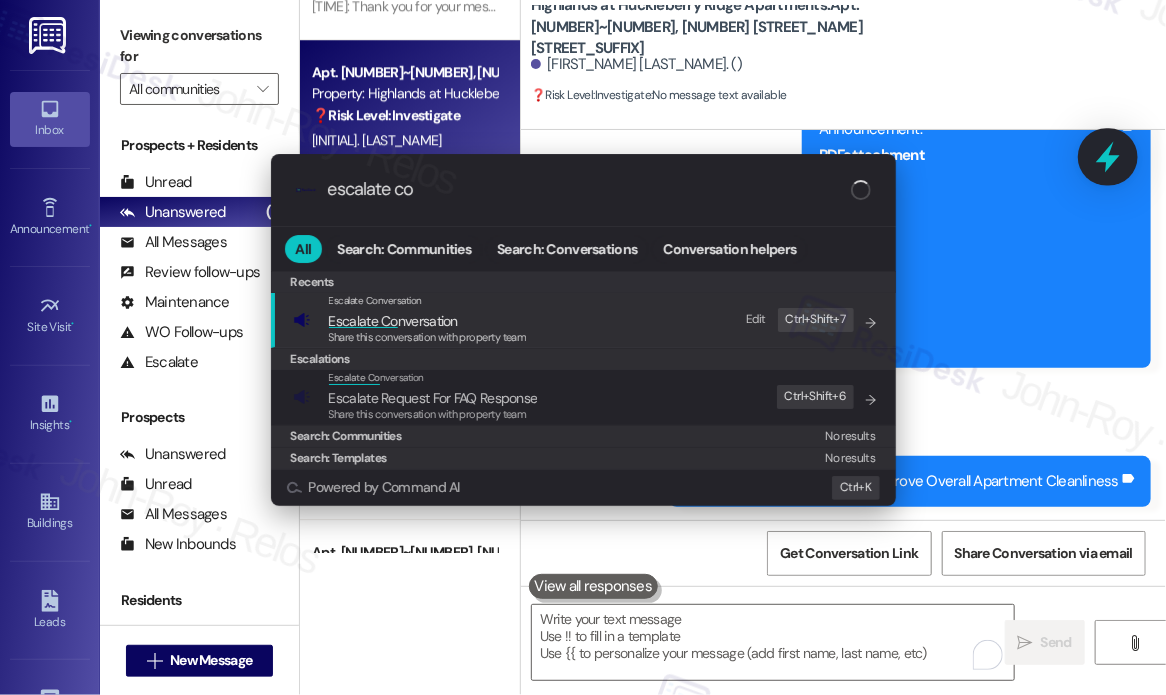 type on "escalate con" 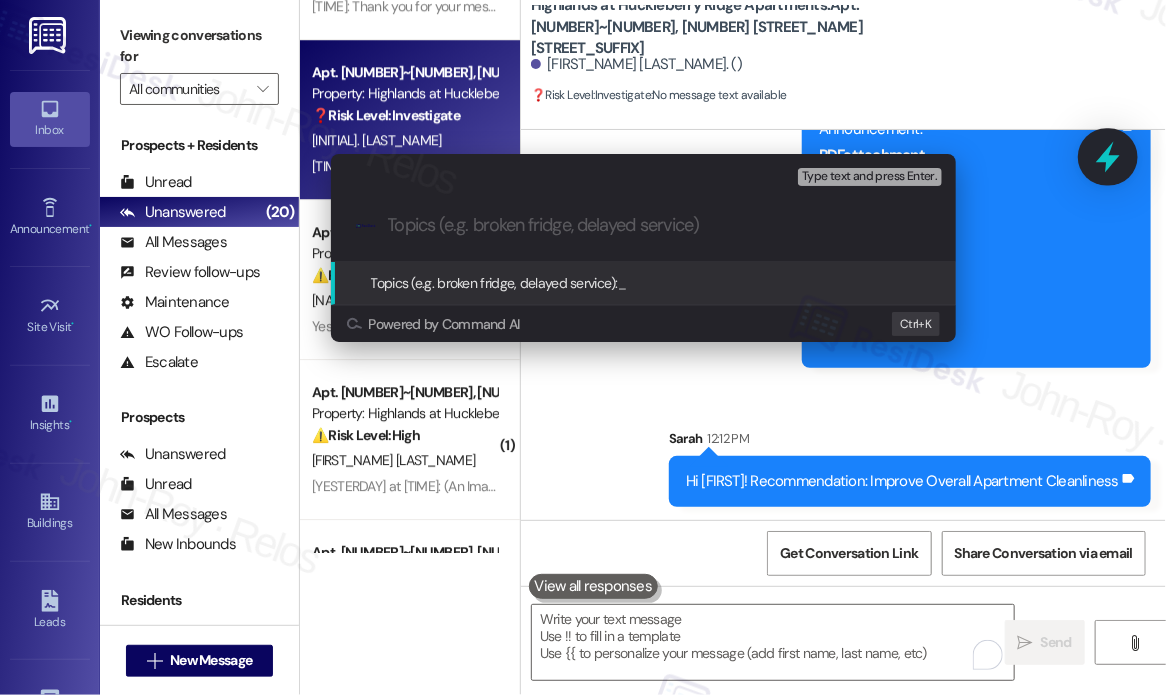 paste on "Recommendation: Improve Overall Apartment Cleanliness" 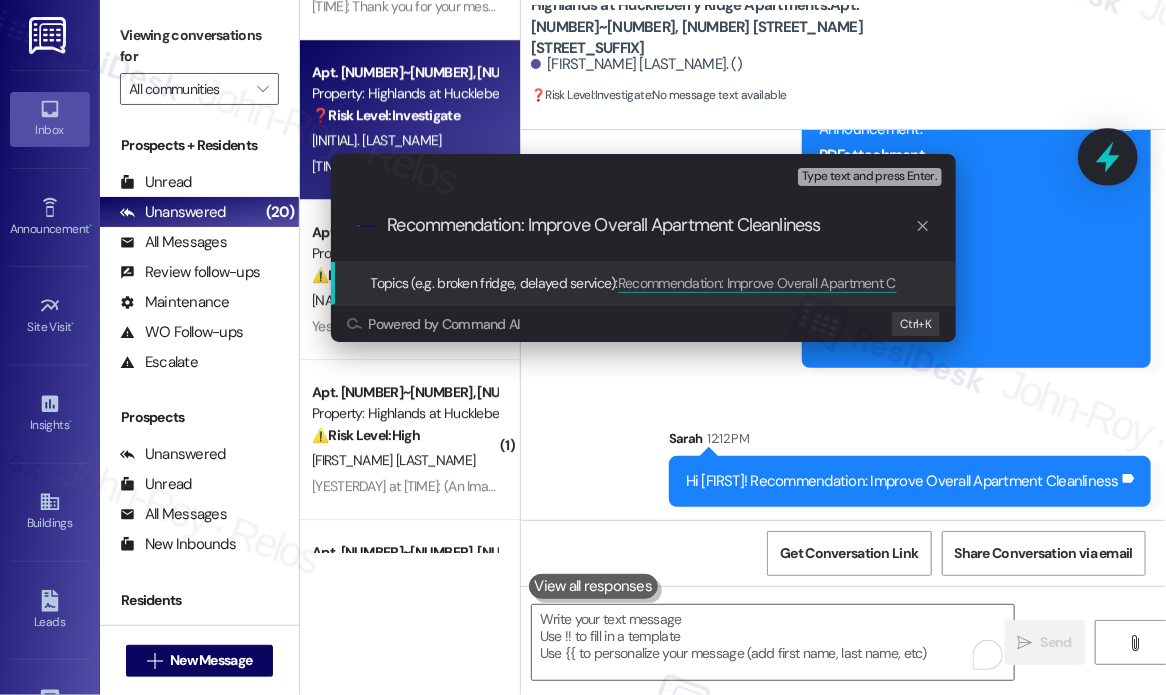type 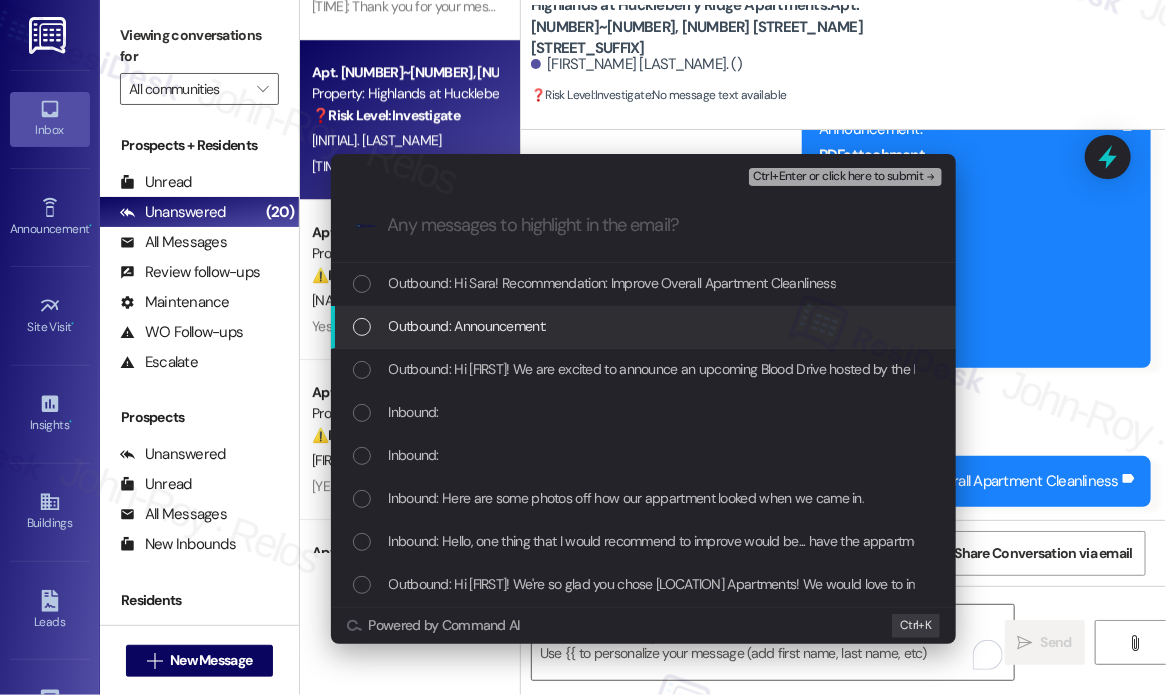click on "Outbound: Announcement:" at bounding box center (645, 326) 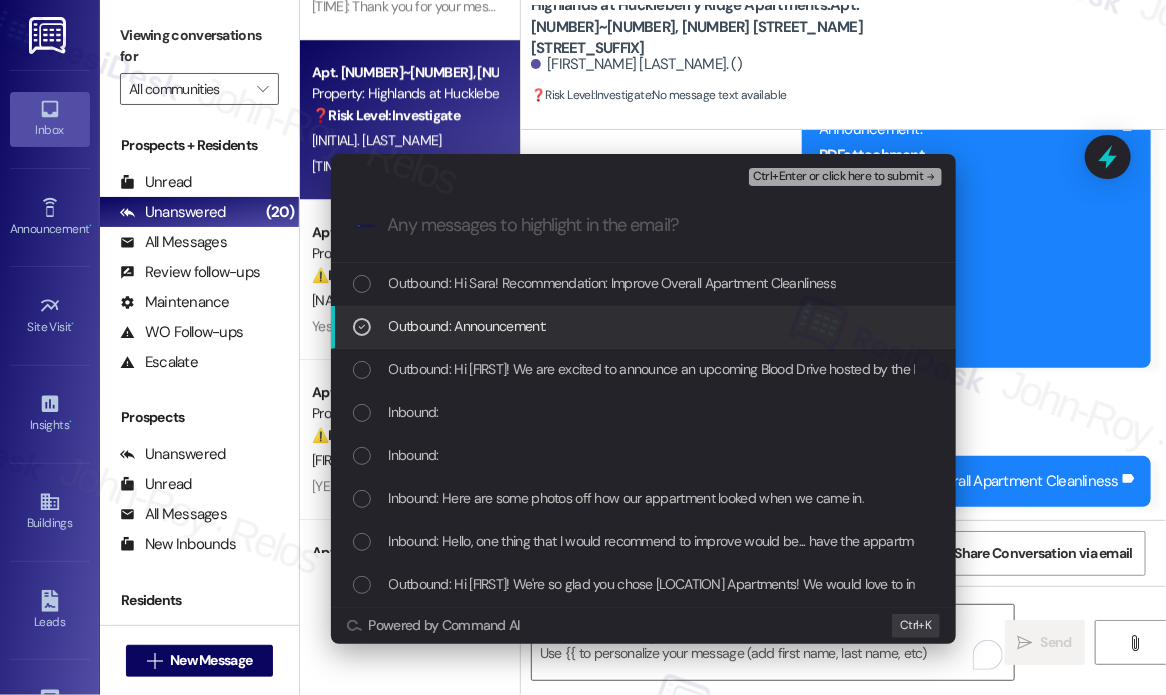 click on "Outbound: Announcement:" at bounding box center [645, 326] 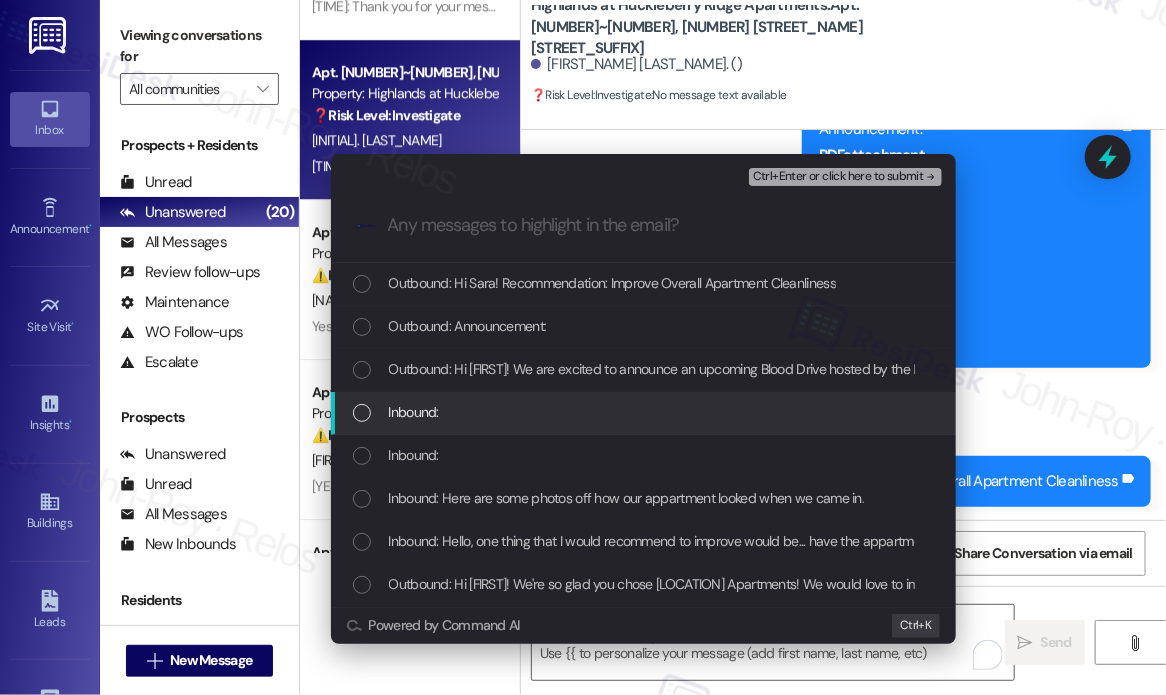 click on "Inbound:" at bounding box center (645, 412) 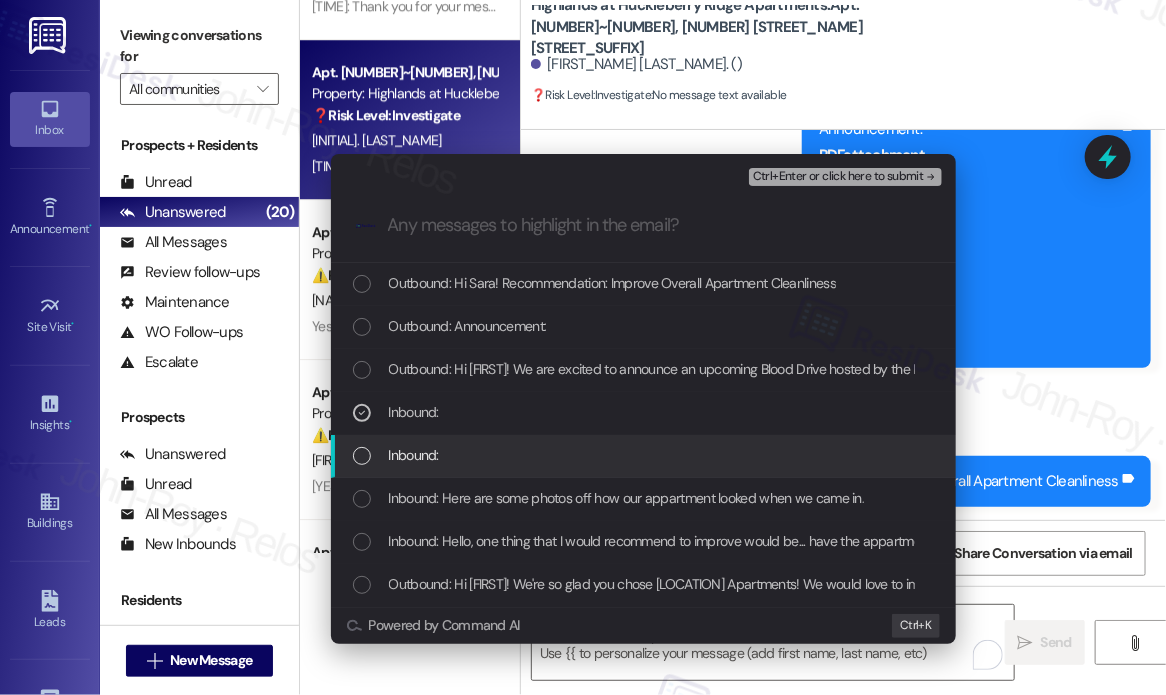 click on "Inbound:" at bounding box center [645, 455] 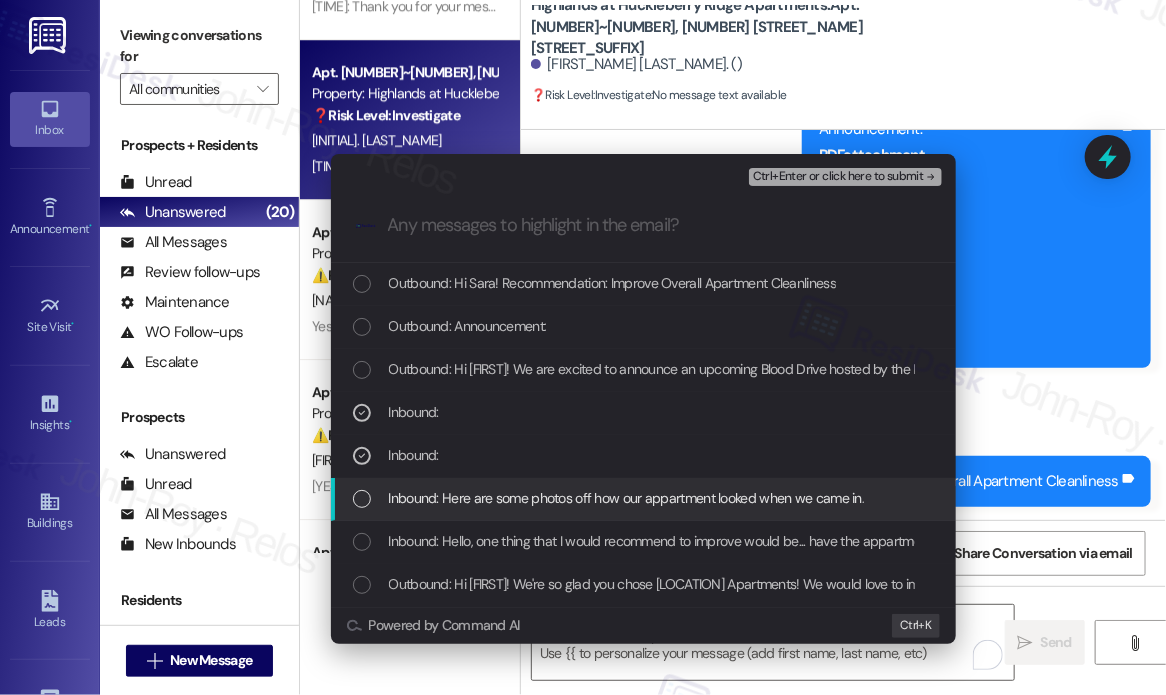 click on "Inbound: Here are some photos off how our appartment looked when we came in." at bounding box center (627, 498) 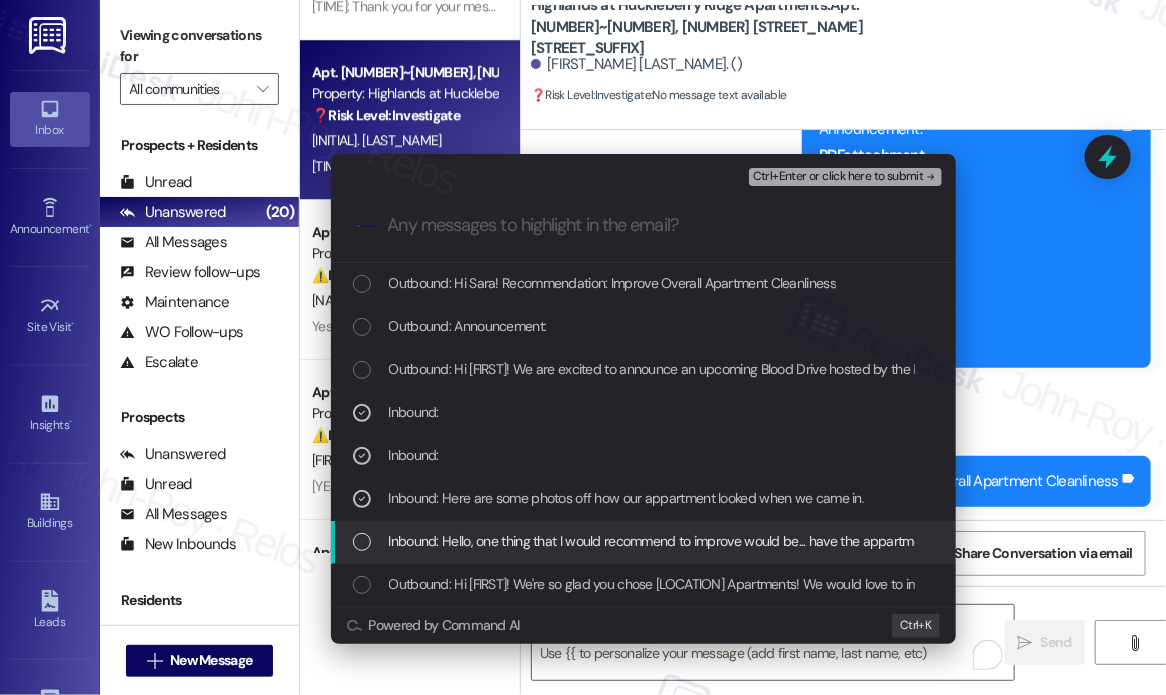 click on "Inbound: Hello, one thing that I would recommend to improve would be... have the appartments cleaner." at bounding box center [688, 541] 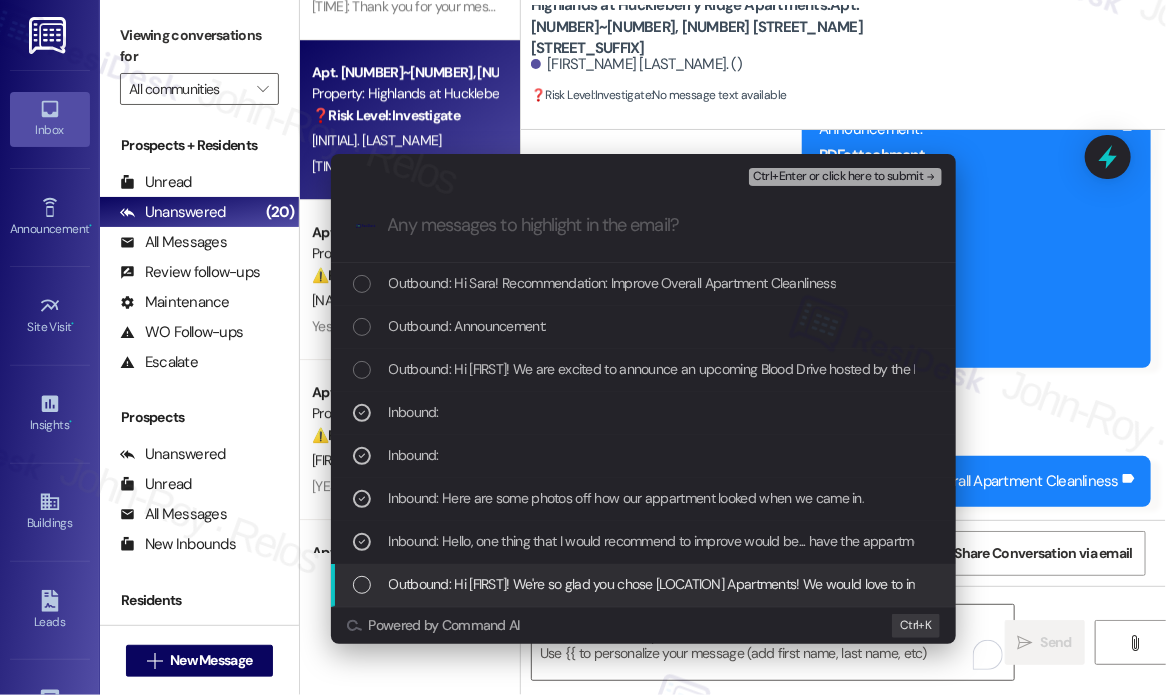click on "Outbound: Hi Sara! We're so glad you chose Highlands at Huckleberry Ridge Apartments! We would love to improve your move-in experience. If you could improve one thing about our move-in process, what would it be? Send us your ideas! (You can always reply STOP to opt out of future messages)" at bounding box center (1203, 584) 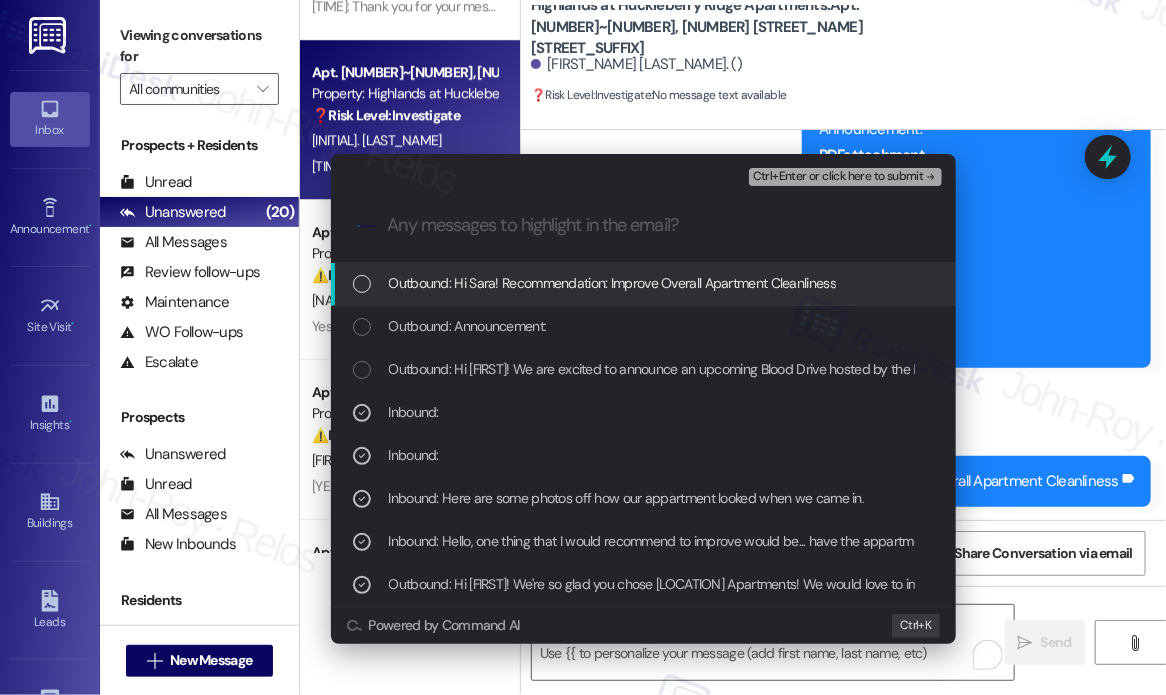 click on "Ctrl+Enter or click here to submit" at bounding box center [838, 177] 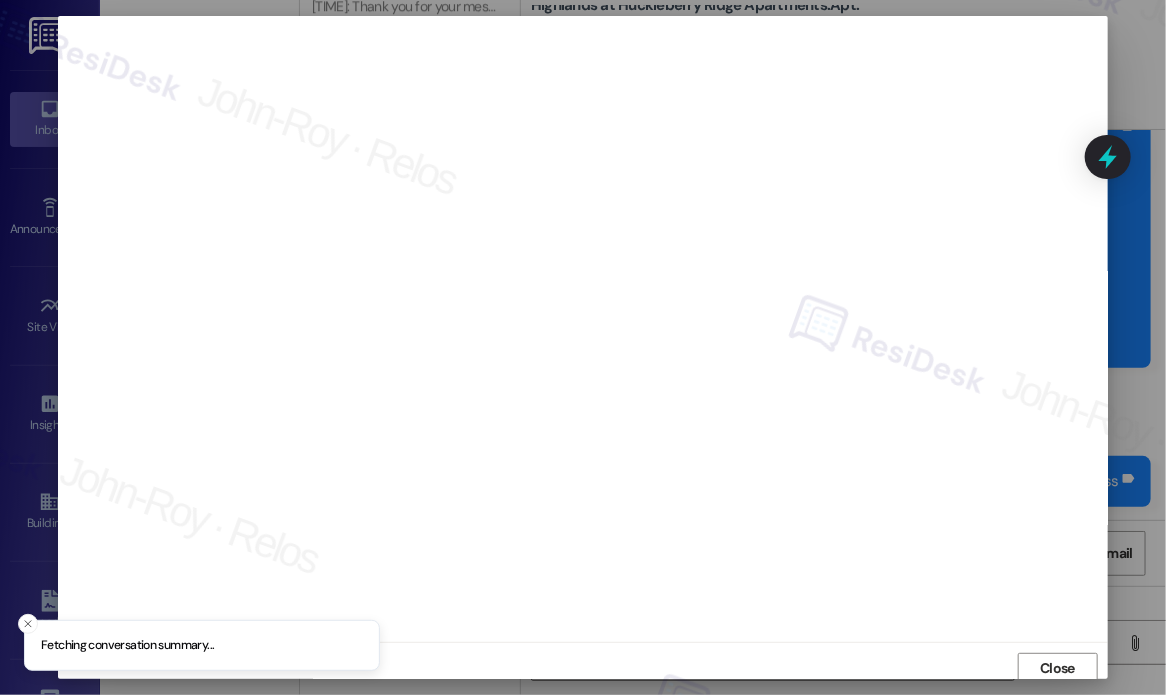 scroll, scrollTop: 5, scrollLeft: 0, axis: vertical 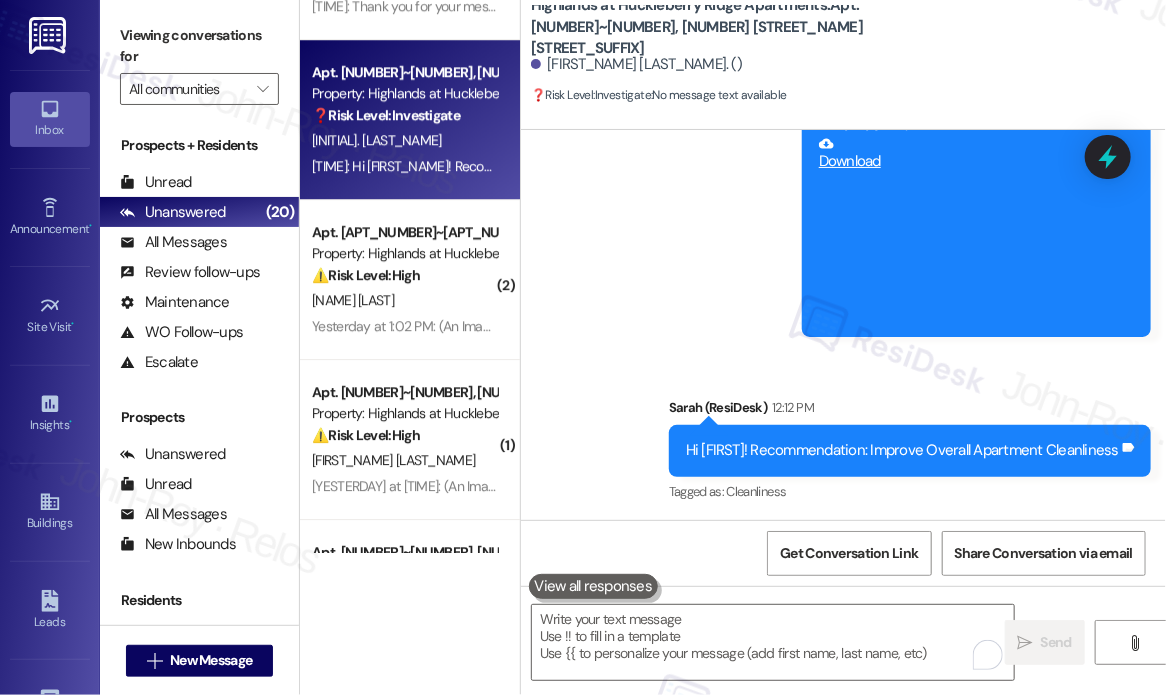 click on "Announcement, sent via SMS Sarah   (ResiDesk) Yesterday at 1:02 PM Hi Sara!
We are excited to announce an upcoming Blood Drive hosted by the Red Cross on September 3rd at The Highlands Clubhouse. This is a wonderful opportunity to make a meaningful impact in our community.
For more details, please refer to the attached flyer.
Thank you for your support! Tags and notes Tagged as:   High risk ,  Click to highlight conversations about High risk Urgent ,  Click to highlight conversations about Urgent Amenities Click to highlight conversations about Amenities Announcement, sent via SMS 1:03 PM Sarah   (ResiDesk) Yesterday at 1:03 PM Announcement:
PDF  attachment   Download   Tags and notes Sent via SMS Sarah   (ResiDesk) 12:12 PM Hi Sara! Recommendation: Improve Overall Apartment Cleanliness Tags and notes Tagged as:   Cleanliness Click to highlight conversations about Cleanliness" at bounding box center [843, 136] 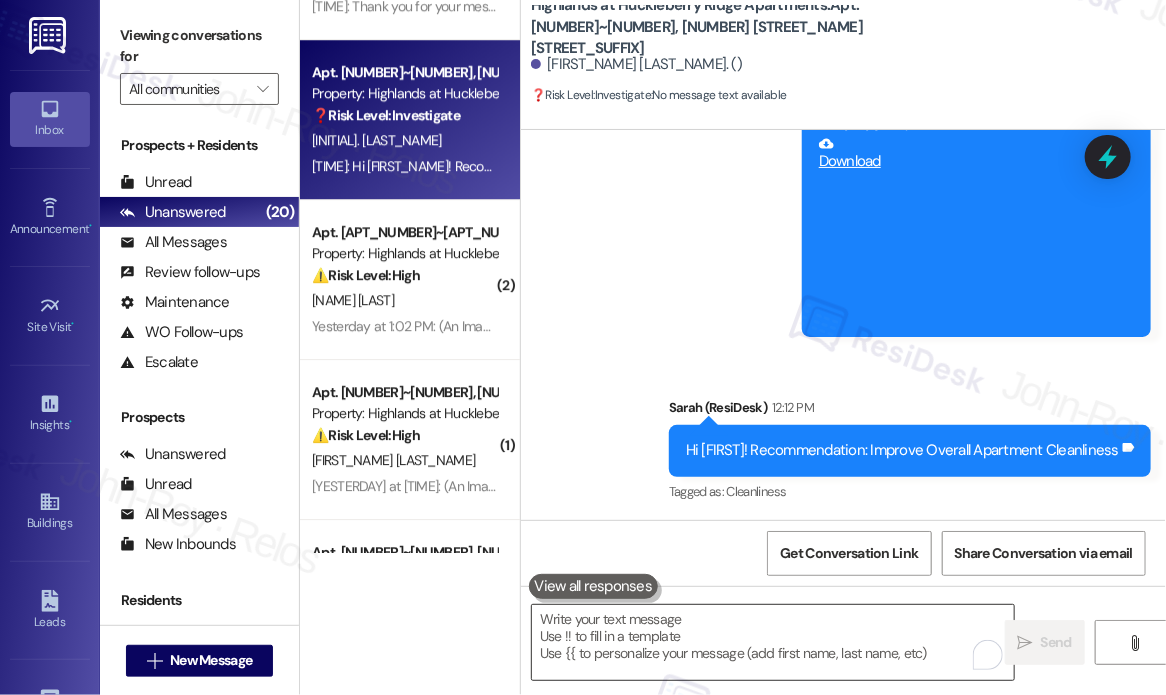 click at bounding box center (773, 642) 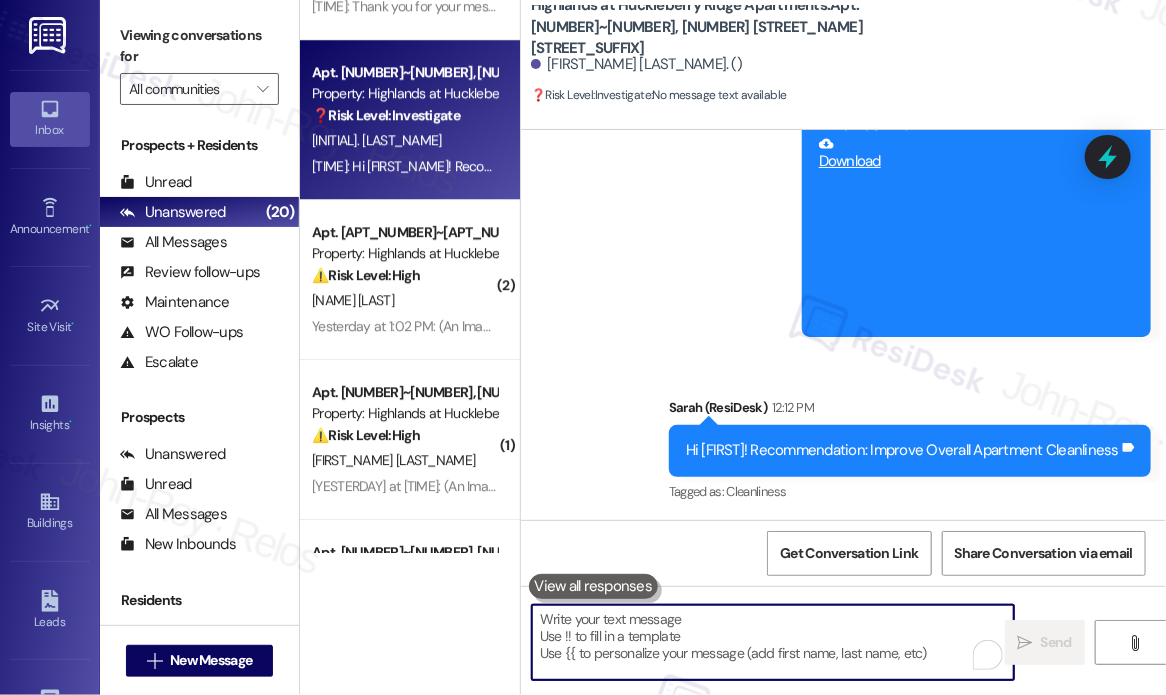 paste on "Thanks for reaching out — I’ve forwarded your message and the photos you sent to the site team for immediate resolution. They’ll review the situation and follow up as soon as possible. Let me know if you need anything else in the meantime." 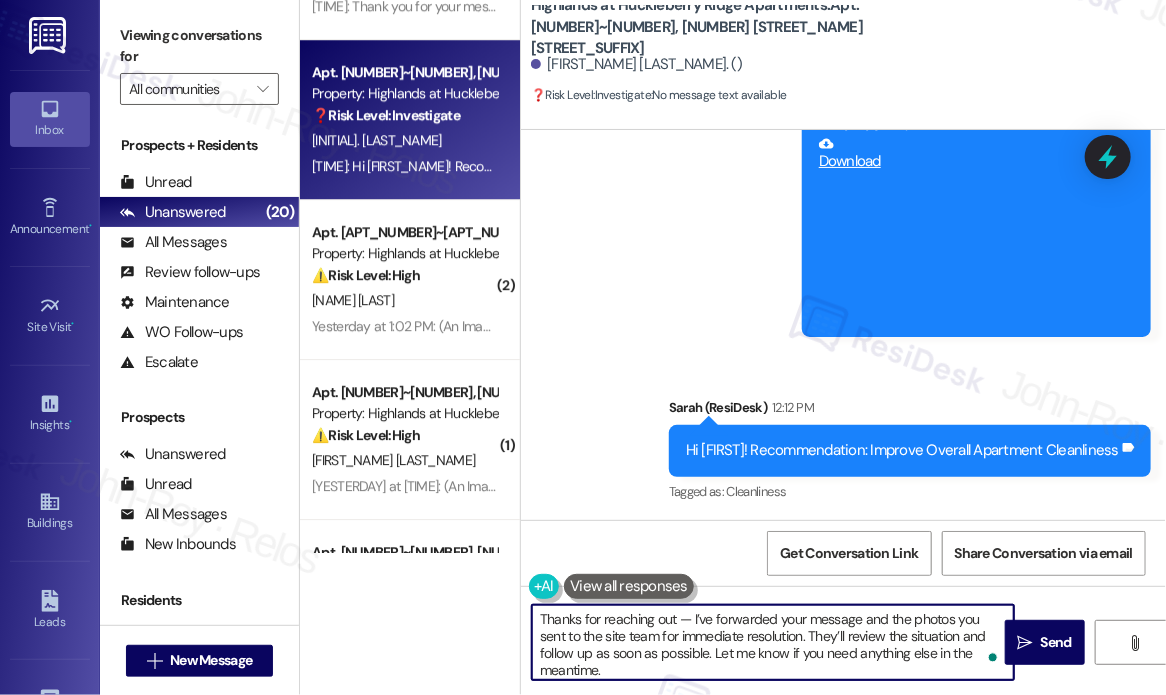 click on "Thanks for reaching out — I’ve forwarded your message and the photos you sent to the site team for immediate resolution. They’ll review the situation and follow up as soon as possible. Let me know if you need anything else in the meantime." at bounding box center [773, 642] 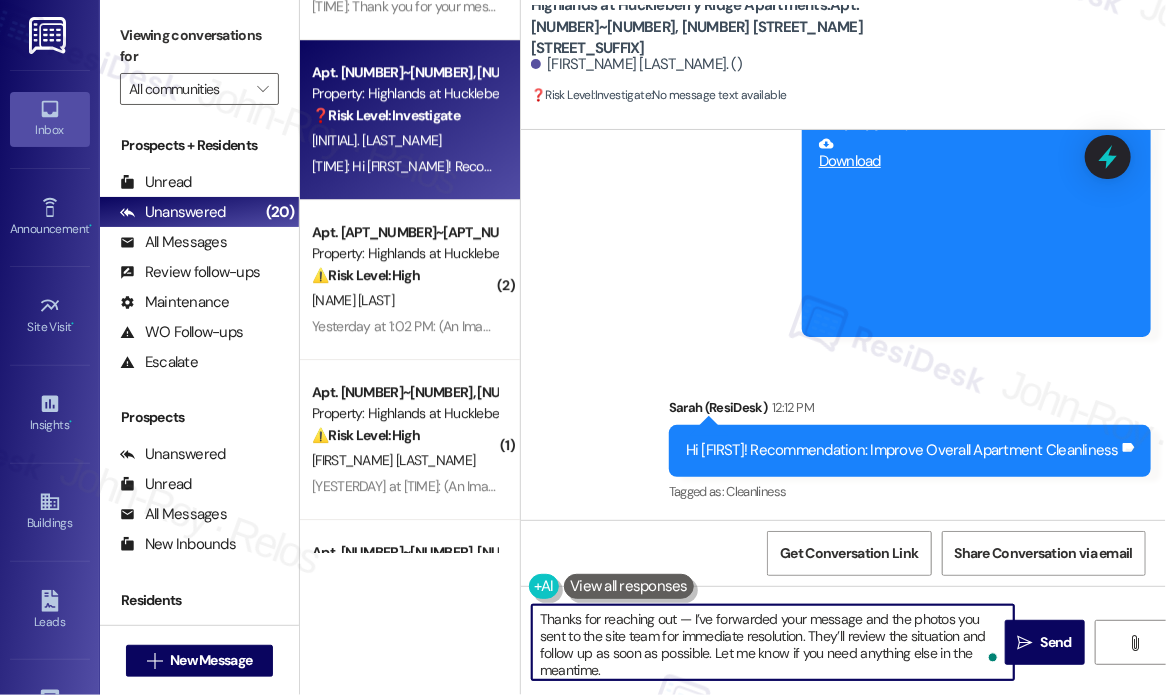 click on "Thanks for reaching out — I’ve forwarded your message and the photos you sent to the site team for immediate resolution. They’ll review the situation and follow up as soon as possible. Let me know if you need anything else in the meantime." at bounding box center (773, 642) 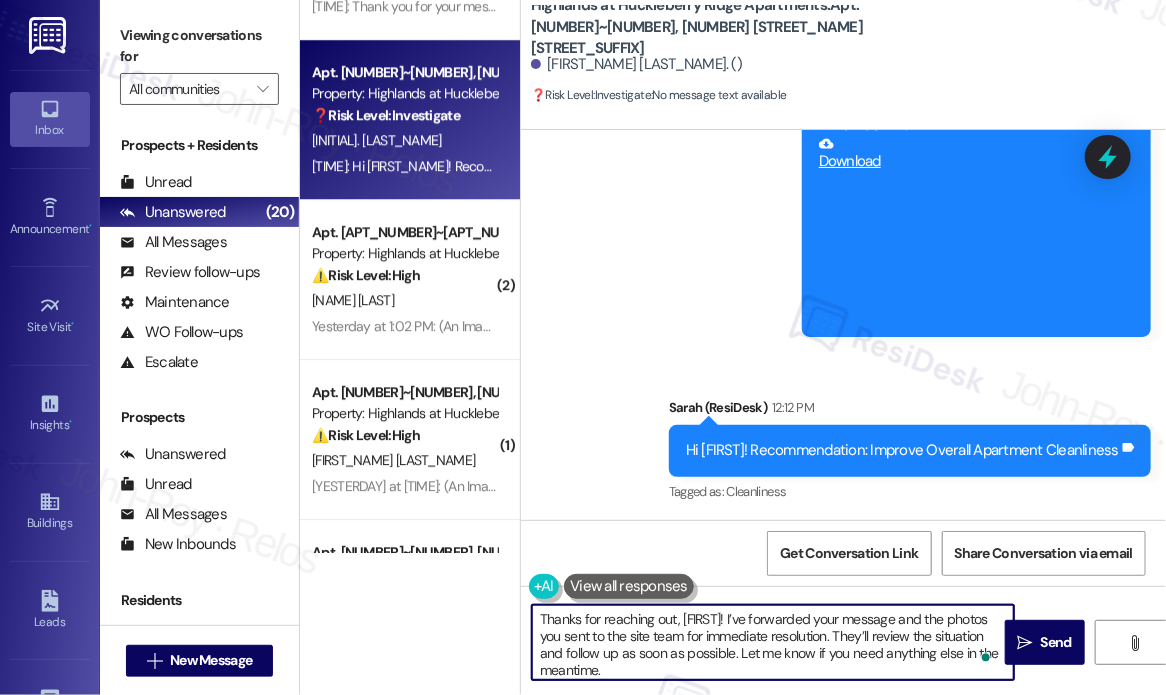 click on "Thanks for reaching out, [FIRST]! I’ve forwarded your message and the photos you sent to the site team for immediate resolution. They’ll review the situation and follow up as soon as possible. Let me know if you need anything else in the meantime." at bounding box center [773, 642] 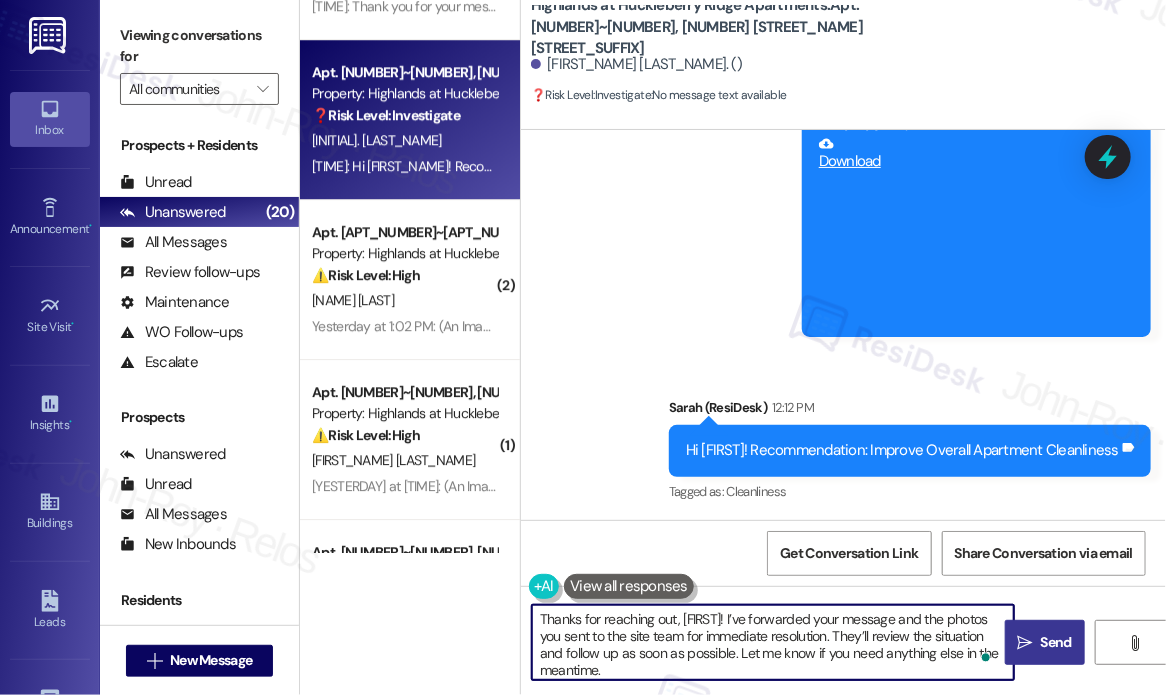 type on "Thanks for reaching out, [FIRST]! I’ve forwarded your message and the photos you sent to the site team for immediate resolution. They’ll review the situation and follow up as soon as possible. Let me know if you need anything else in the meantime." 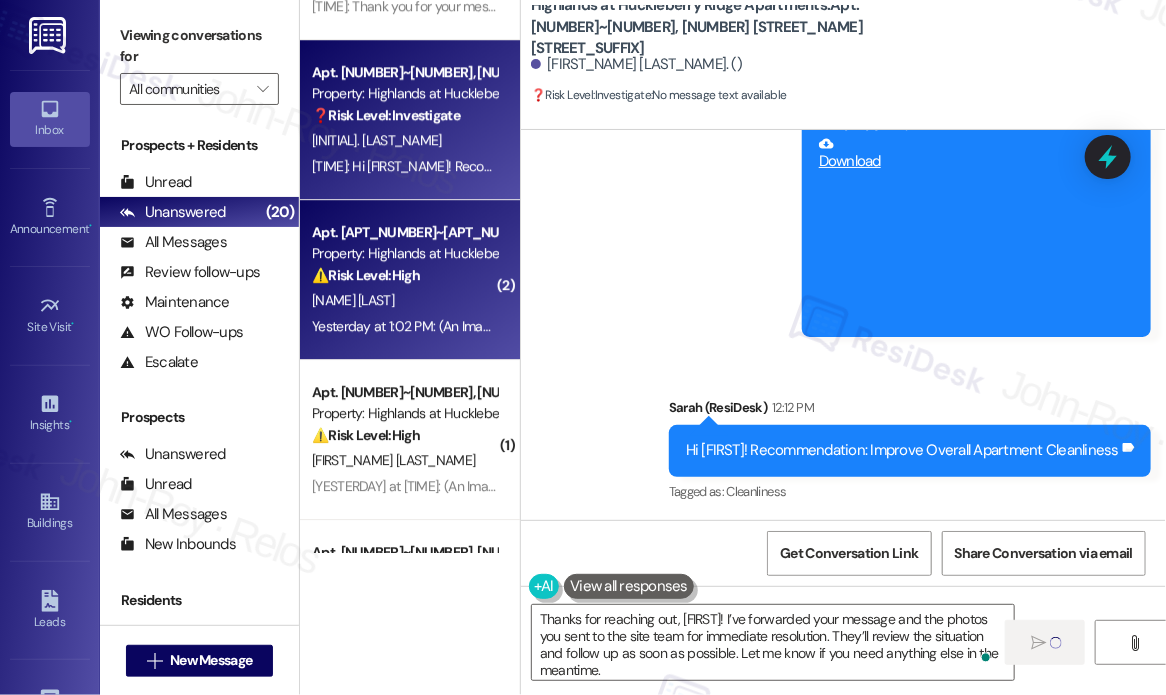 click on "Yesterday at 1:02 PM: (An Image) Yesterday at 1:02 PM: (An Image)" at bounding box center [407, 326] 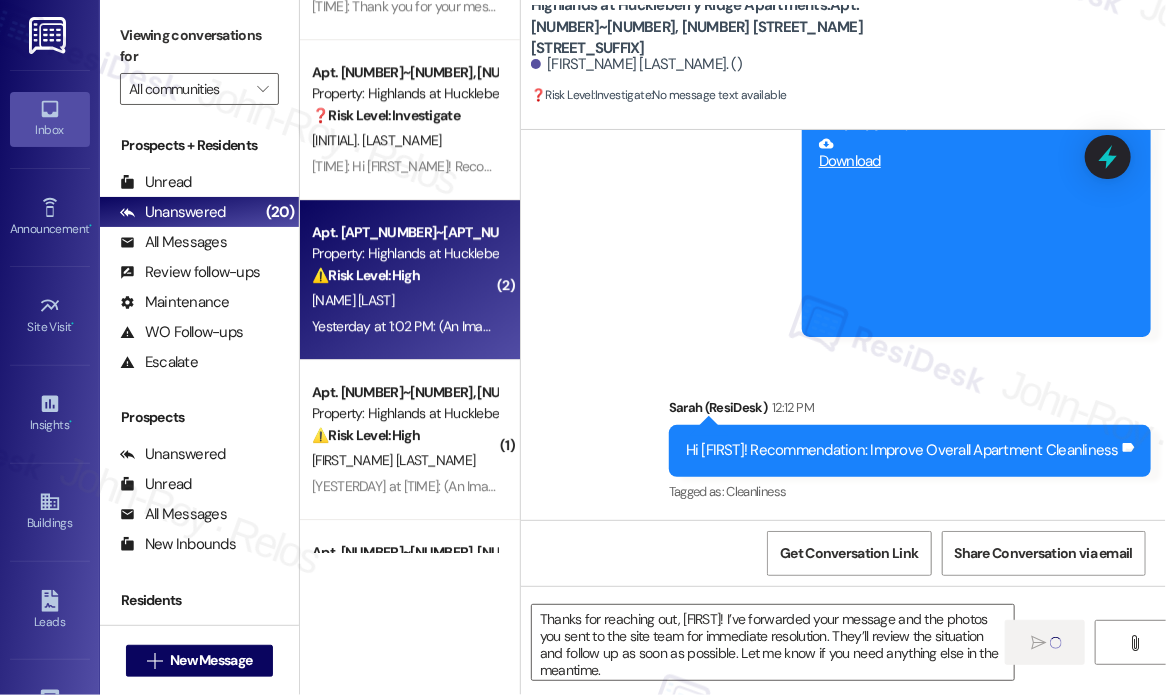 type on "Fetching suggested responses. Please feel free to read through the conversation in the meantime." 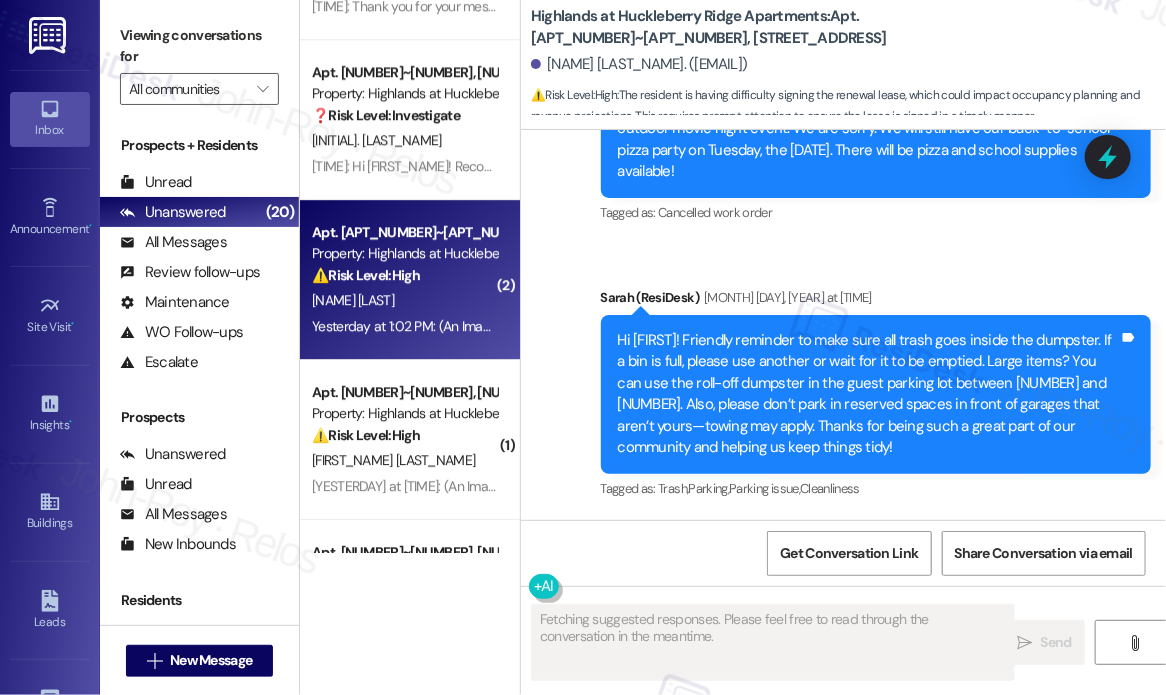 scroll, scrollTop: 25968, scrollLeft: 0, axis: vertical 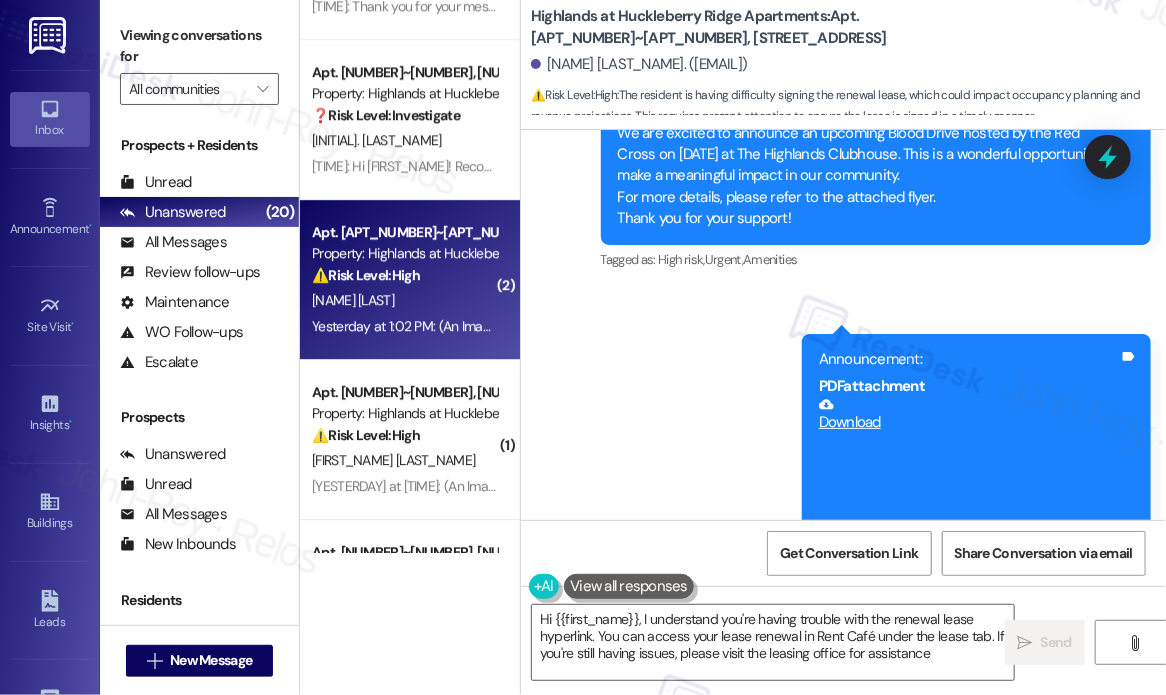 type on "Hi {{first_name}}, I understand you're having trouble with the renewal lease hyperlink. You can access your lease renewal in Rent Café under the lease tab. If you're still having issues, please visit the leasing office for assistance." 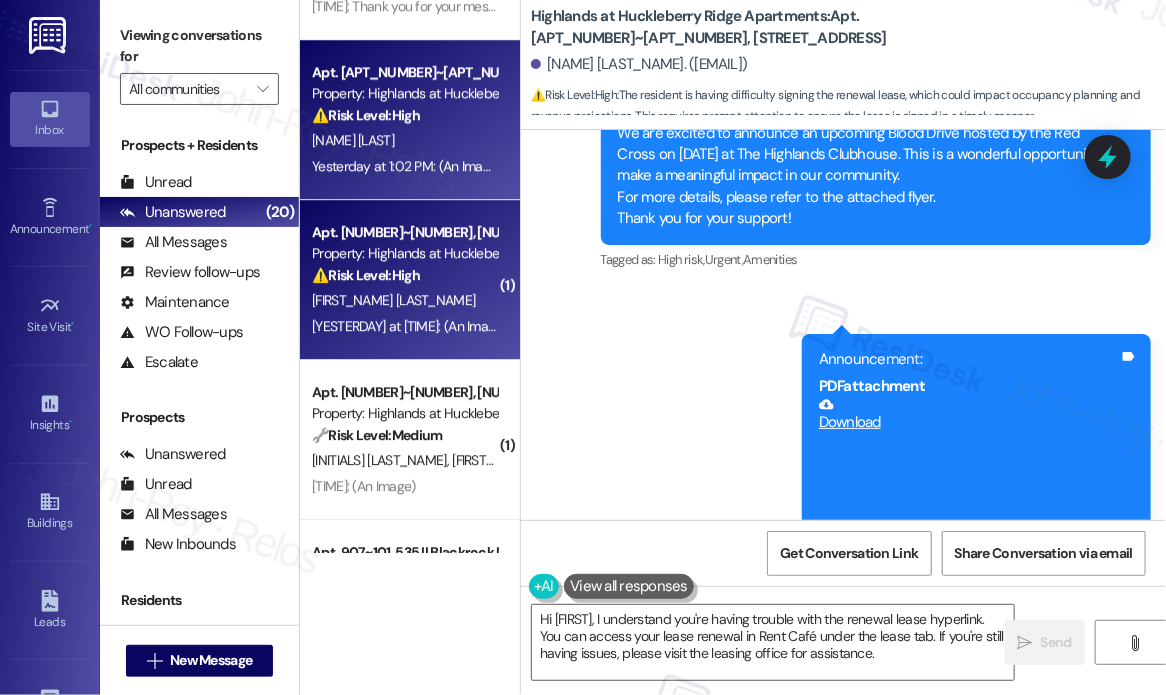 click on "L. Taylor" at bounding box center (404, 300) 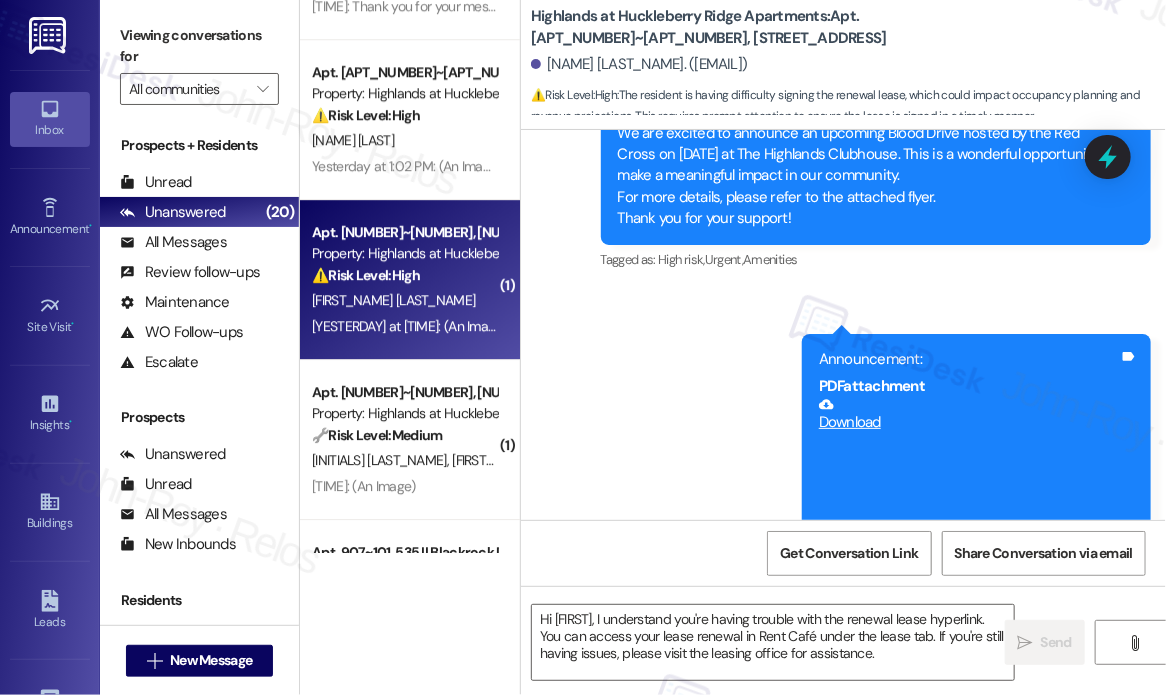 type on "Fetching suggested responses. Please feel free to read through the conversation in the meantime." 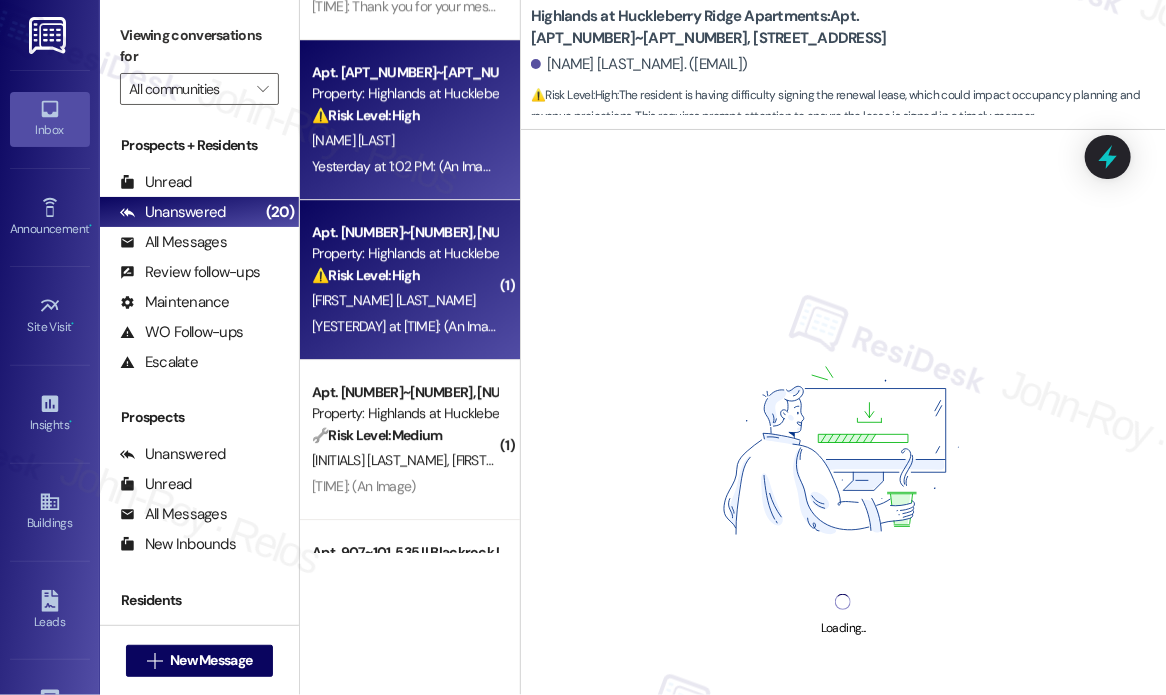 click on "Yesterday at 1:02 PM: (An Image) Yesterday at 1:02 PM: (An Image)" at bounding box center [407, 166] 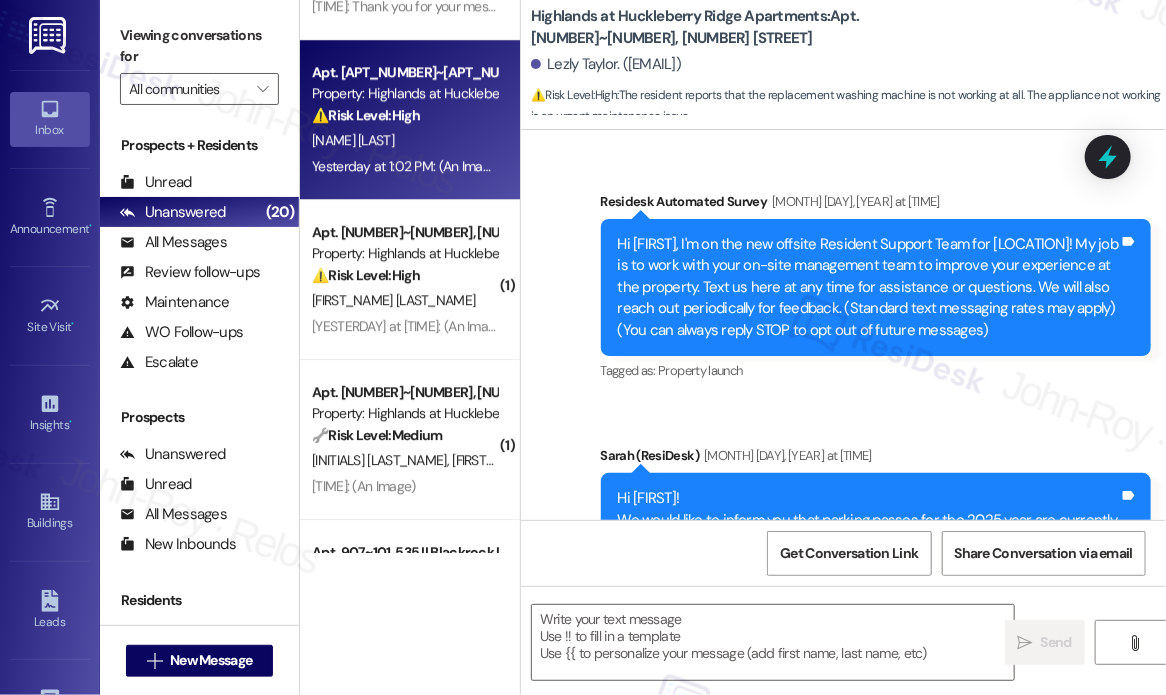 scroll, scrollTop: 23876, scrollLeft: 0, axis: vertical 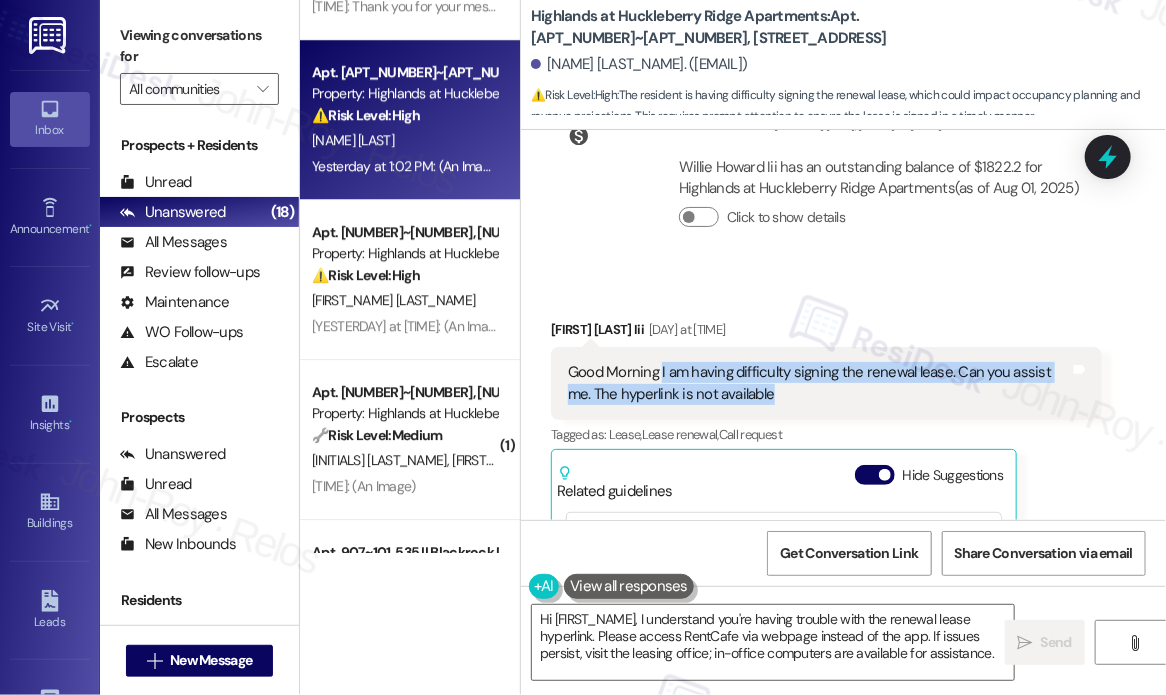 drag, startPoint x: 826, startPoint y: 306, endPoint x: 660, endPoint y: 282, distance: 167.72597 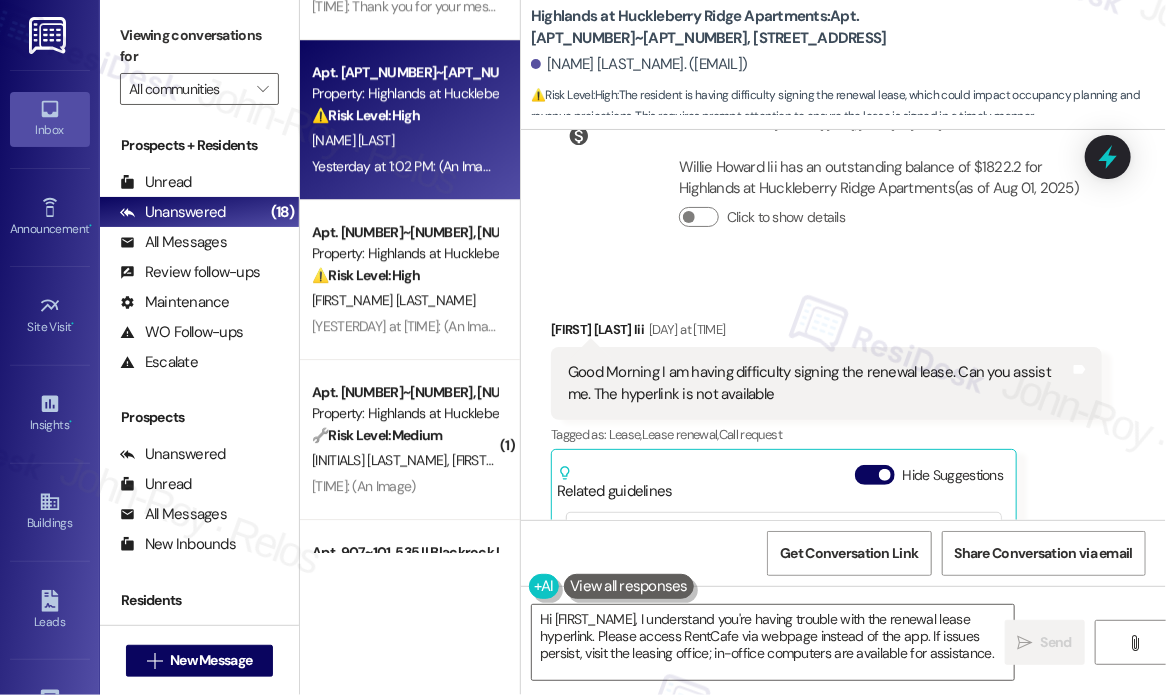 click on "Willie Howard Iii Yesterday at 10:41 AM Good Morning I am having difficulty signing the renewal lease.  Can you assist me.  The hyperlink is not available  Tags and notes Tagged as:   Lease ,  Click to highlight conversations about Lease Lease renewal ,  Click to highlight conversations about Lease renewal Call request Click to highlight conversations about Call request  Related guidelines Hide Suggestions Park Properties - Highlands at Huckleberry Ridge Apartments: Lease renewal instructions are available in RentCafe under the Lease tab; residents should use the website, not the app, if experiencing mobile issues; in-office computers are available for assistance.
Created  4 months ago Property level guideline  ( 75 % match) FAQs generated by ResiDesk AI Where can I find my lease renewal? Your lease renewal is available in Rent Café, under the lease tab. How do I access the lease renewal in Rent Café? In Rent Café, click on the lease tab, then select 'lease info' and choose the renewal option. Created   (" at bounding box center (826, 553) 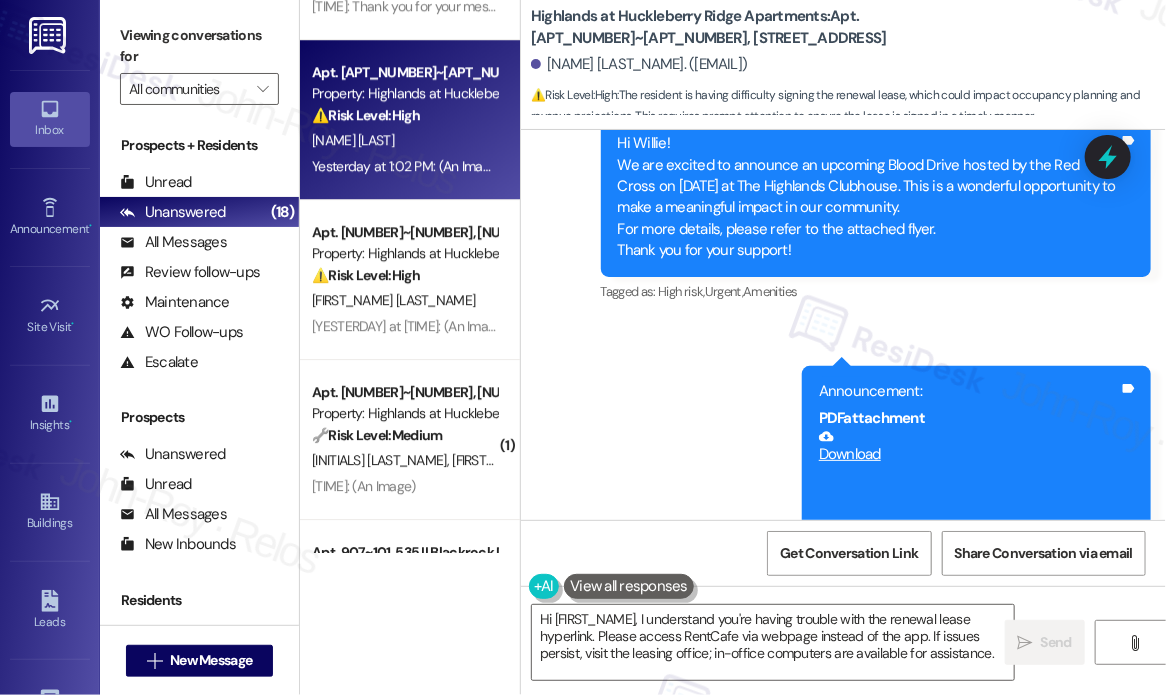 scroll, scrollTop: 25968, scrollLeft: 0, axis: vertical 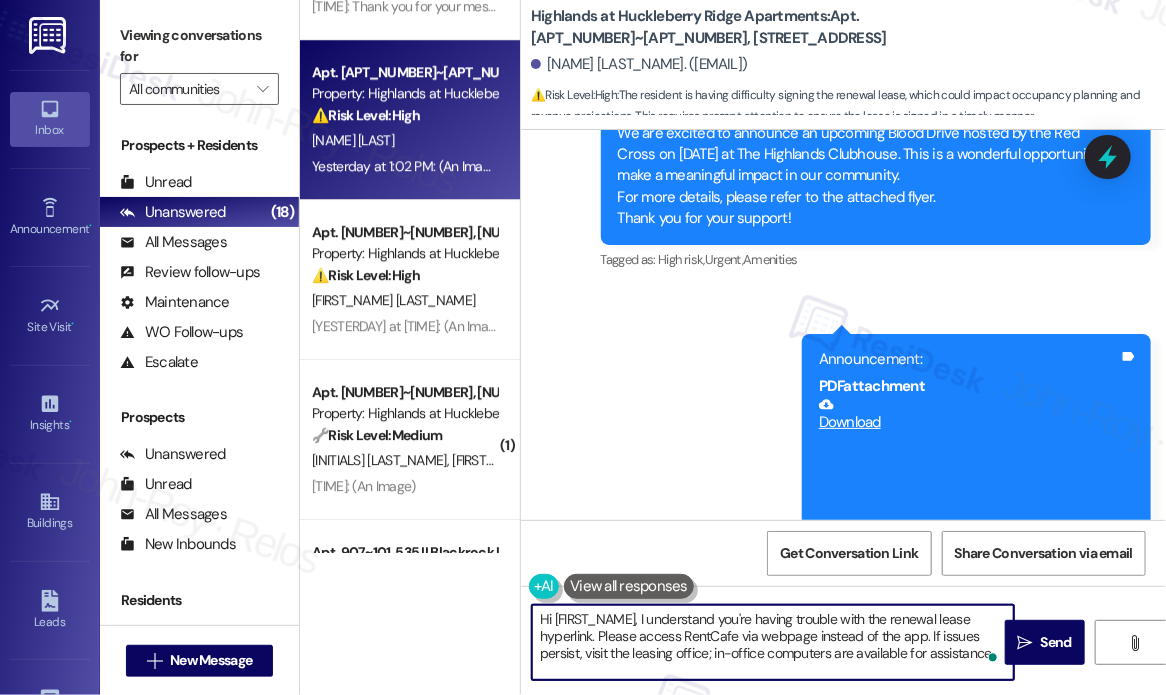 drag, startPoint x: 640, startPoint y: 616, endPoint x: 997, endPoint y: 673, distance: 361.5218 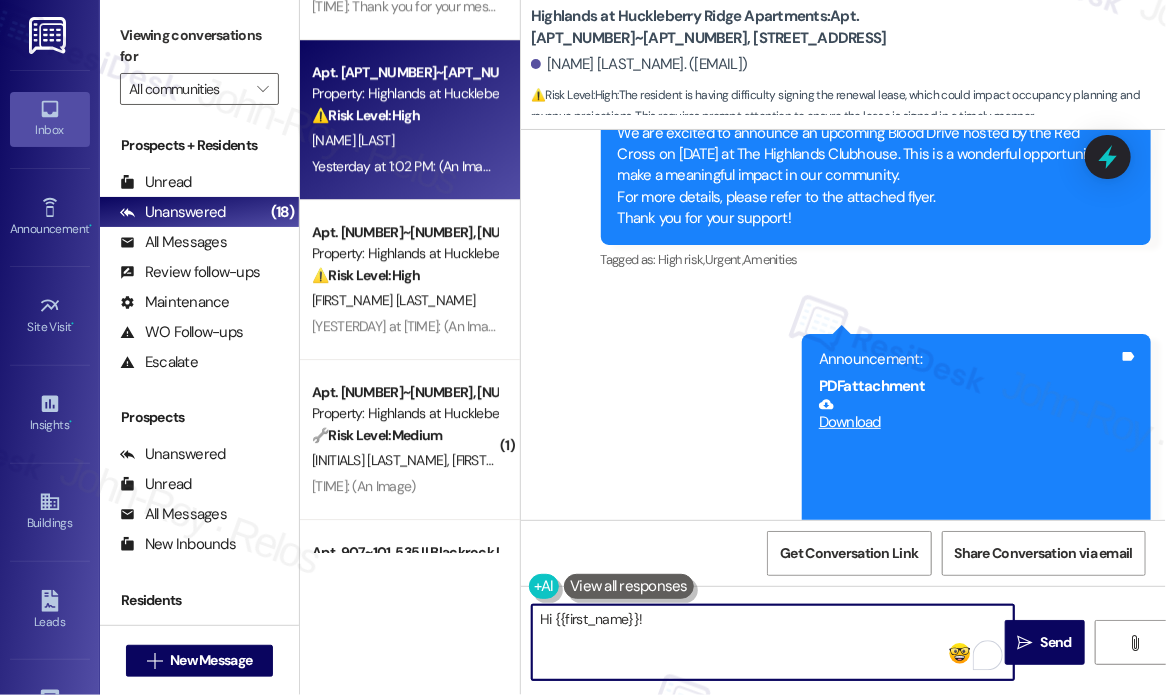 paste on "Thanks for reaching out — I’m sorry you’re having trouble accessing the renewal lease.
Just to clarify, are you opening the lease link from an email or from within your resident portal? And is the hyperlink not showing up at all, or does it appear but not respond when clicked? Let me know so I can help troubleshoot or get the team to resend it if needed." 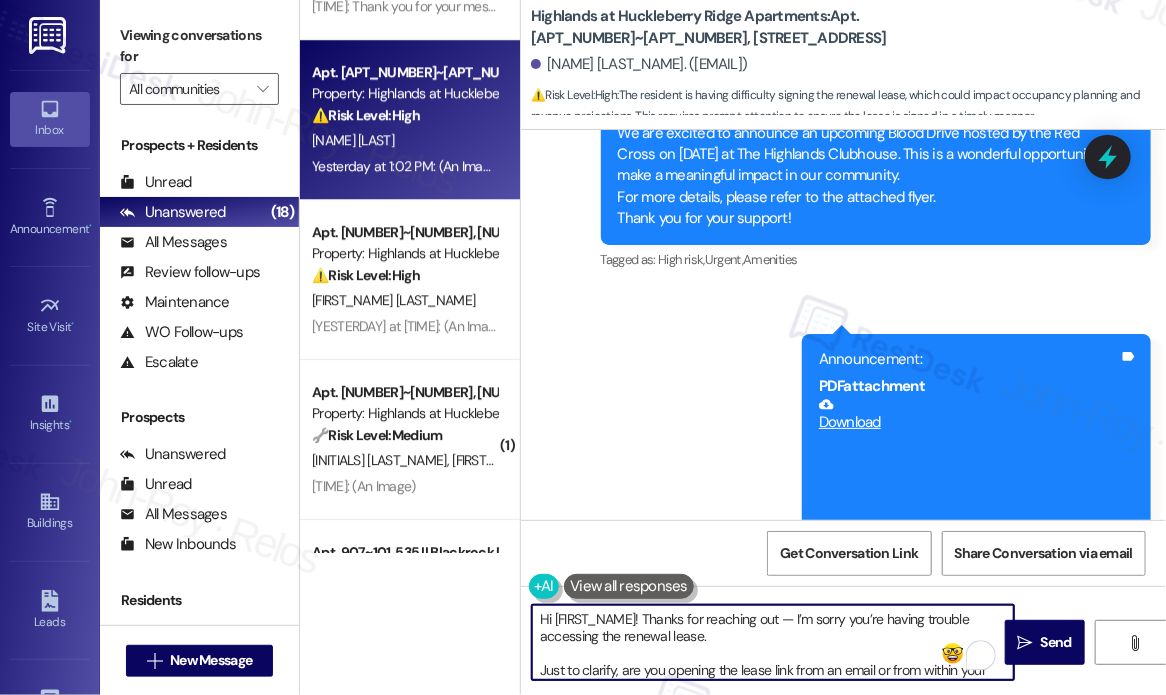 scroll, scrollTop: 50, scrollLeft: 0, axis: vertical 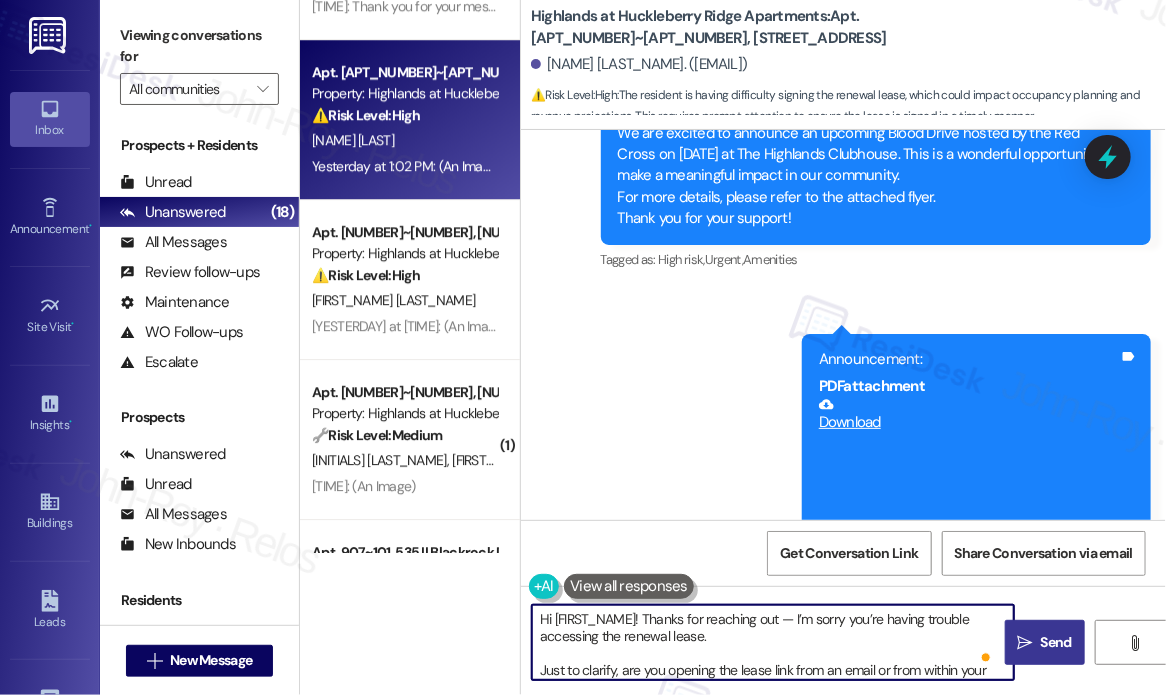 type on "Hi {{first_name}}! Thanks for reaching out — I’m sorry you’re having trouble accessing the renewal lease.
Just to clarify, are you opening the lease link from an email or from within your resident portal? And is the hyperlink not showing up at all, or does it appear but not respond when clicked? Let me know so I can help troubleshoot or get the team to resend it if needed." 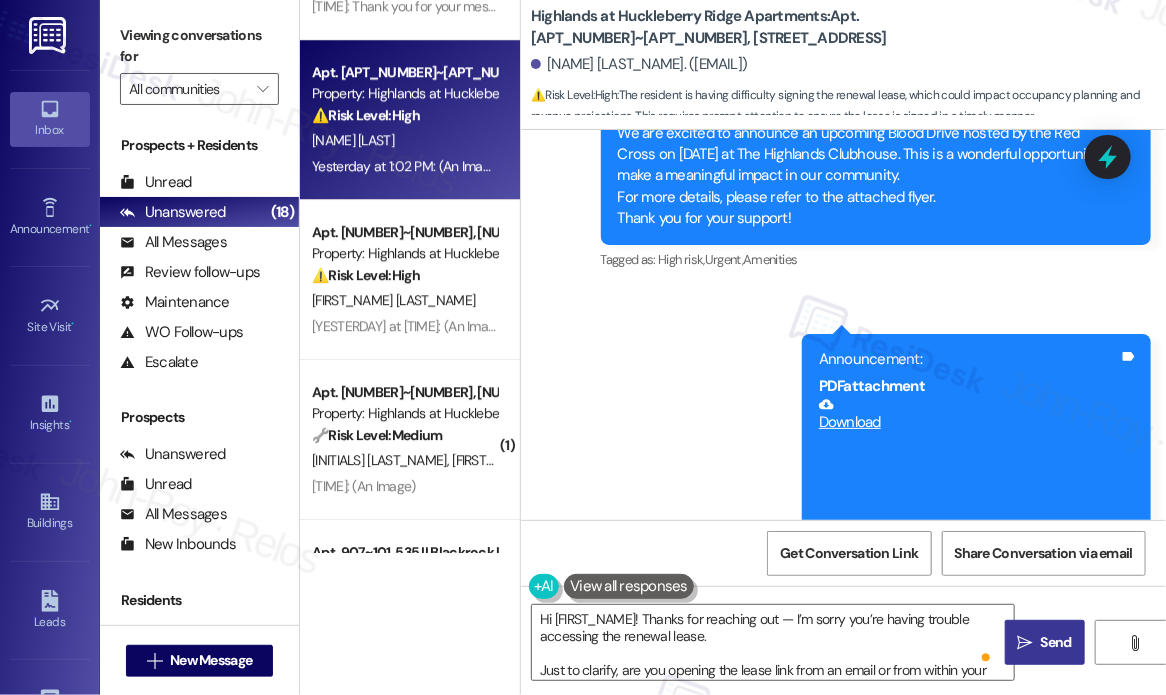 click on " Send" at bounding box center [1045, 642] 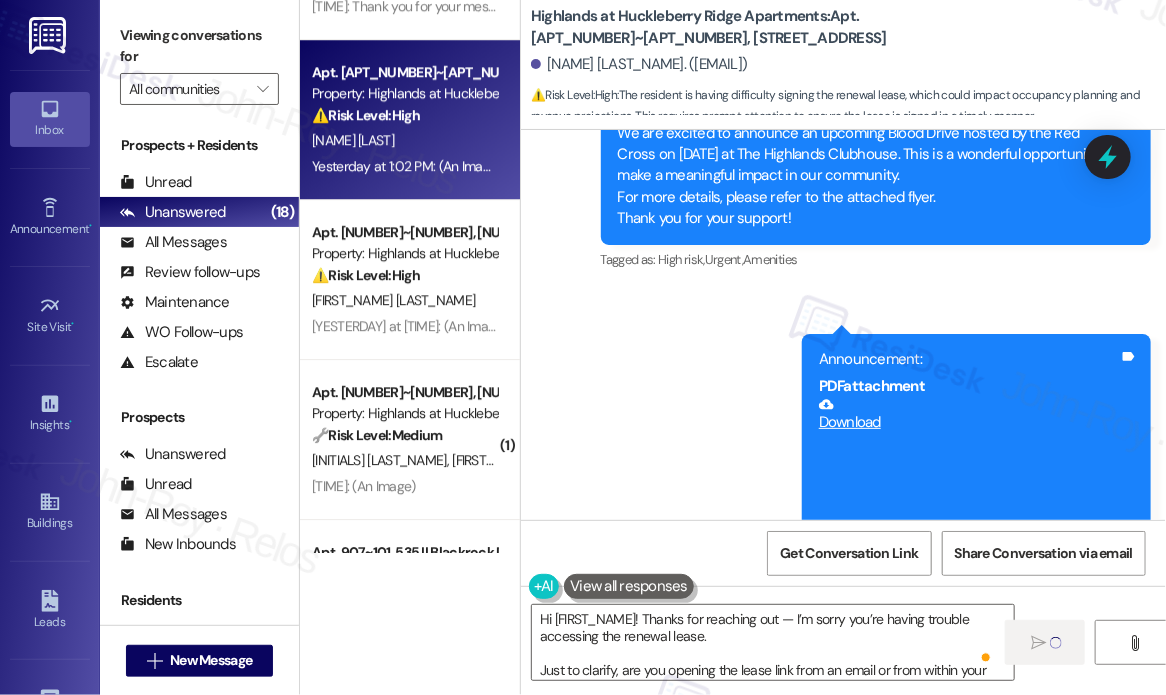 type 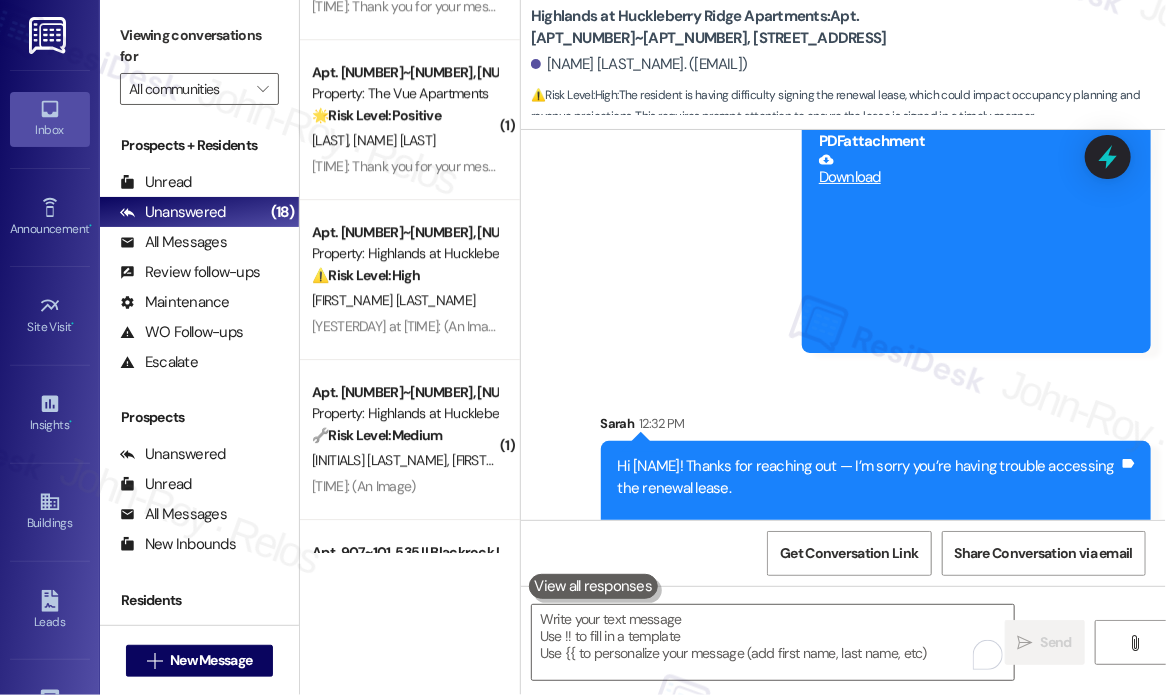 scroll, scrollTop: 26236, scrollLeft: 0, axis: vertical 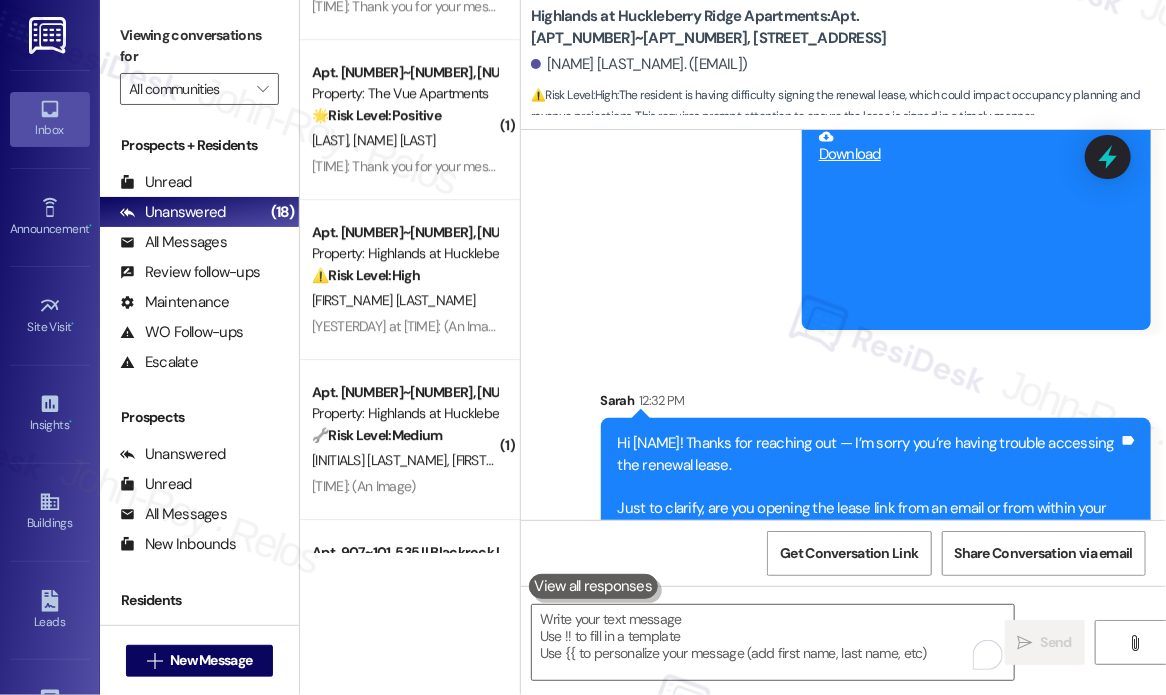 click on "Sent via SMS Sarah 12:32 PM Hi Willie! Thanks for reaching out — I’m sorry you’re having trouble accessing the renewal lease.
Just to clarify, are you opening the lease link from an email or from within your resident portal? And is the hyperlink not showing up at all, or does it appear but not respond when clicked? Let me know so I can help troubleshoot or get the team to resend it if needed. Tags and notes" at bounding box center [876, 494] 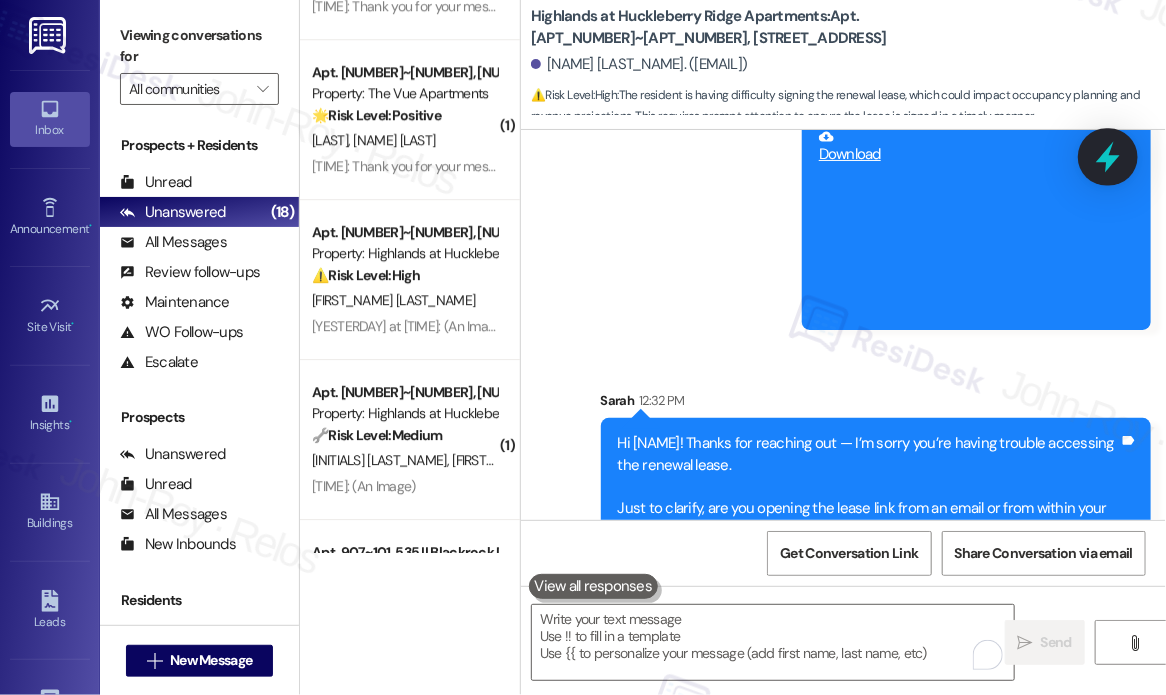 click 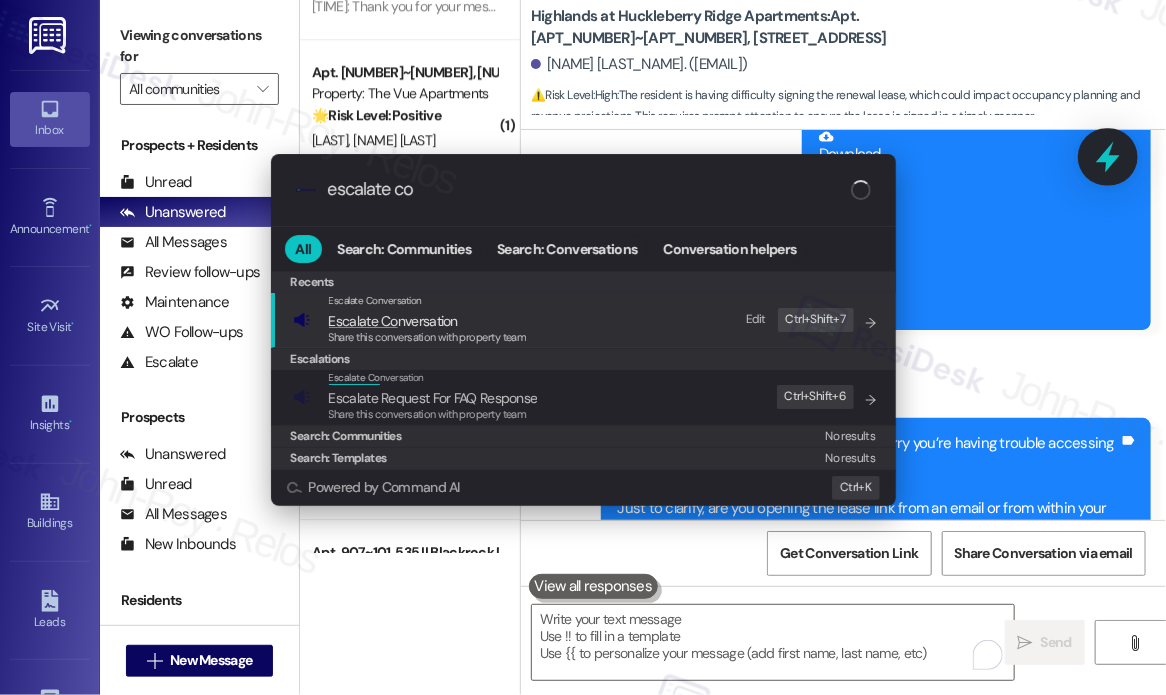 type on "escalate con" 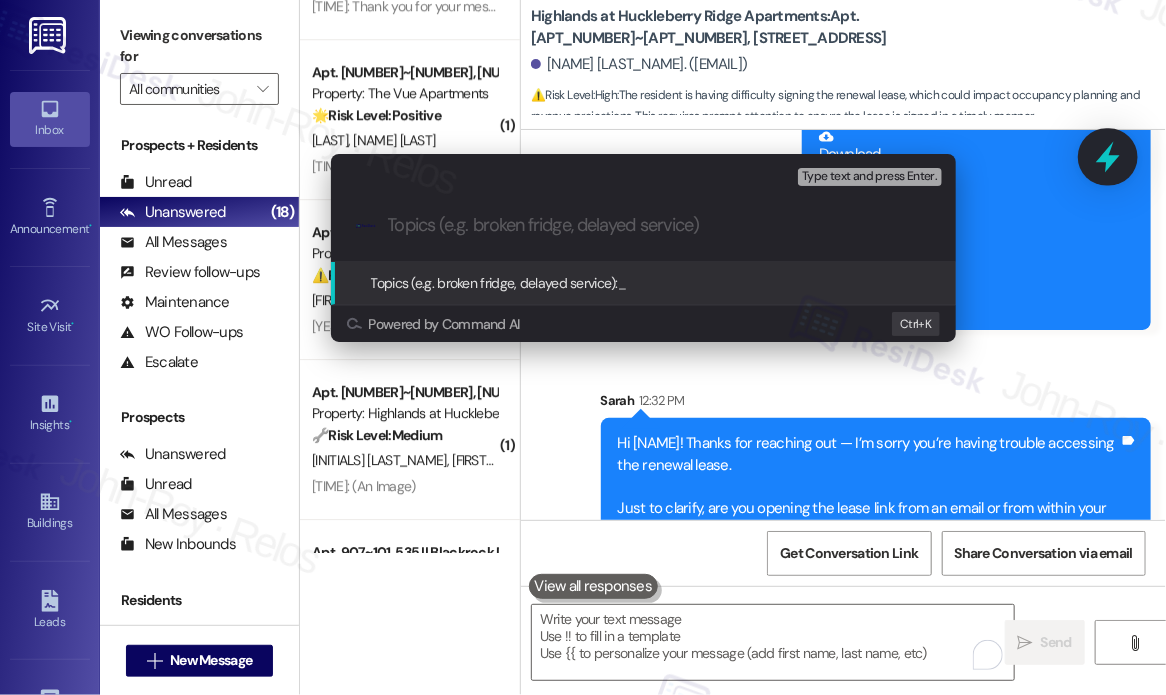paste on "Assistance Needed with Renewal Lease Link Not Working" 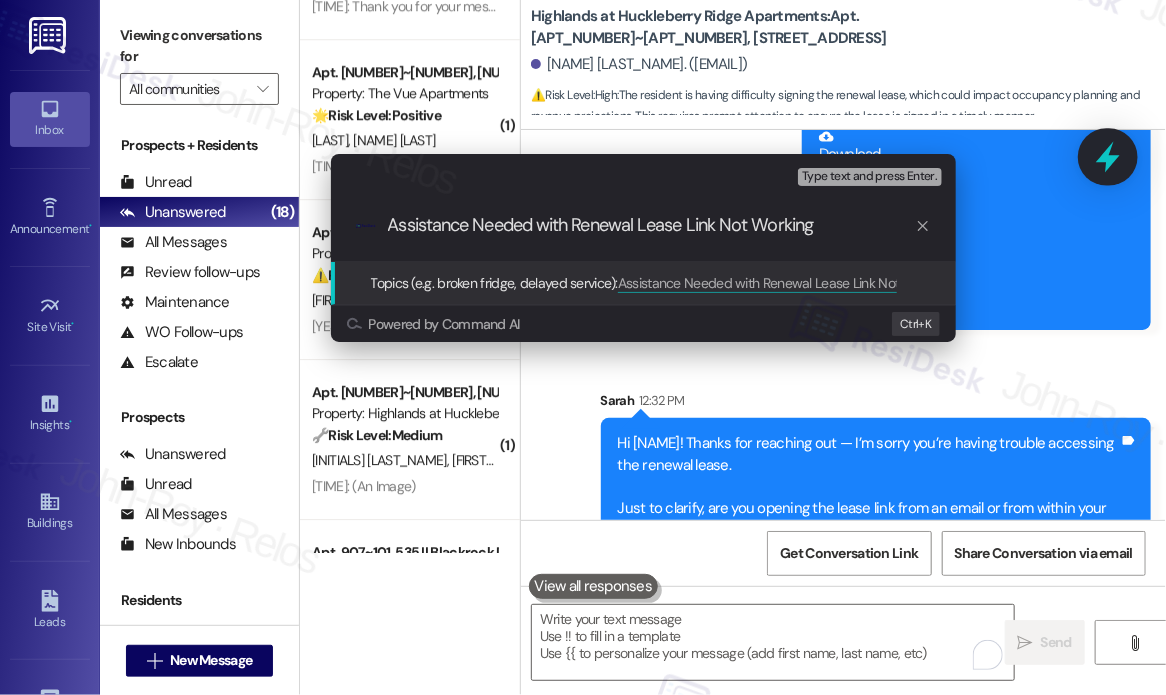 type 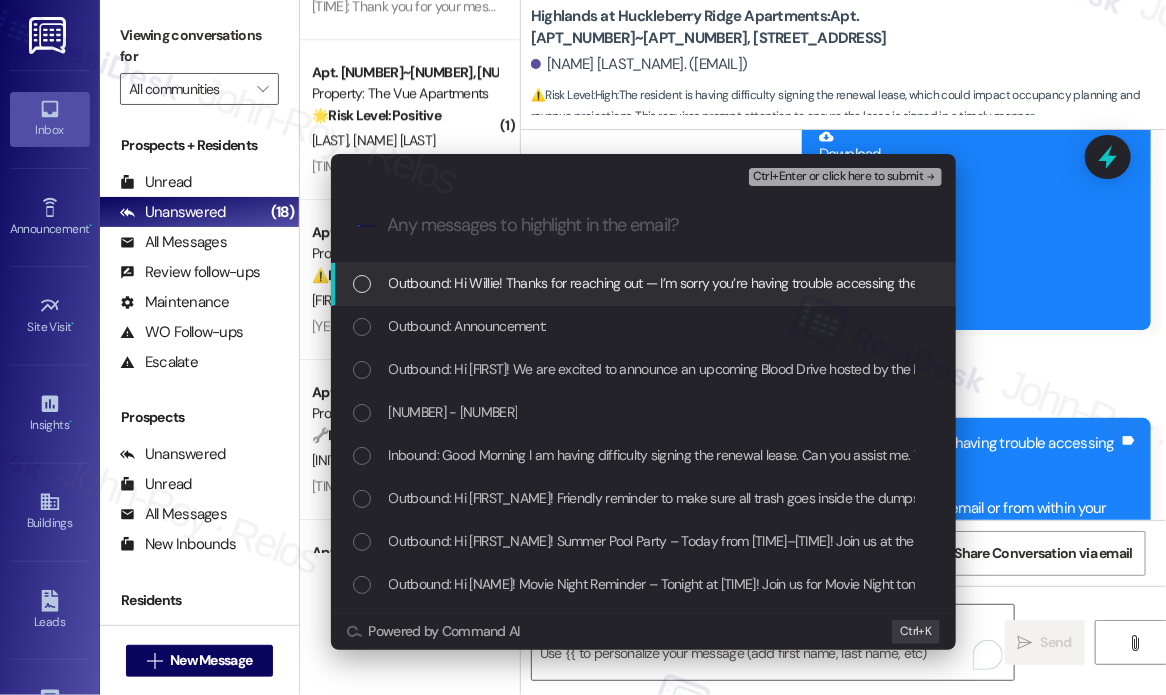 click on "Outbound: Hi Willie! Thanks for reaching out — I’m sorry you’re having trouble accessing the renewal lease.
Just to clarify, are you opening the lease link from an email or from within your resident portal? And is the hyperlink not showing up at all, or does it appear but not respond when clicked? Let me know so I can help troubleshoot or get the team to resend it if needed." at bounding box center (1459, 283) 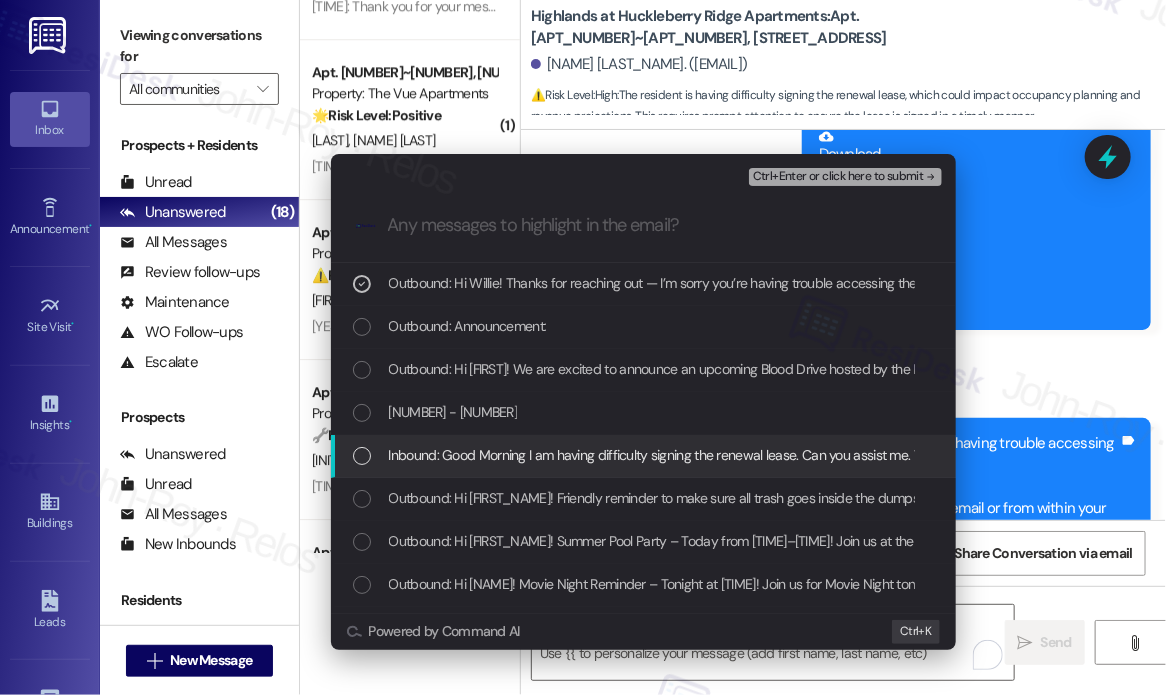 click on "Inbound: Good Morning I am having difficulty signing the renewal lease.  Can you assist me.  The hyperlink is not available" at bounding box center (734, 455) 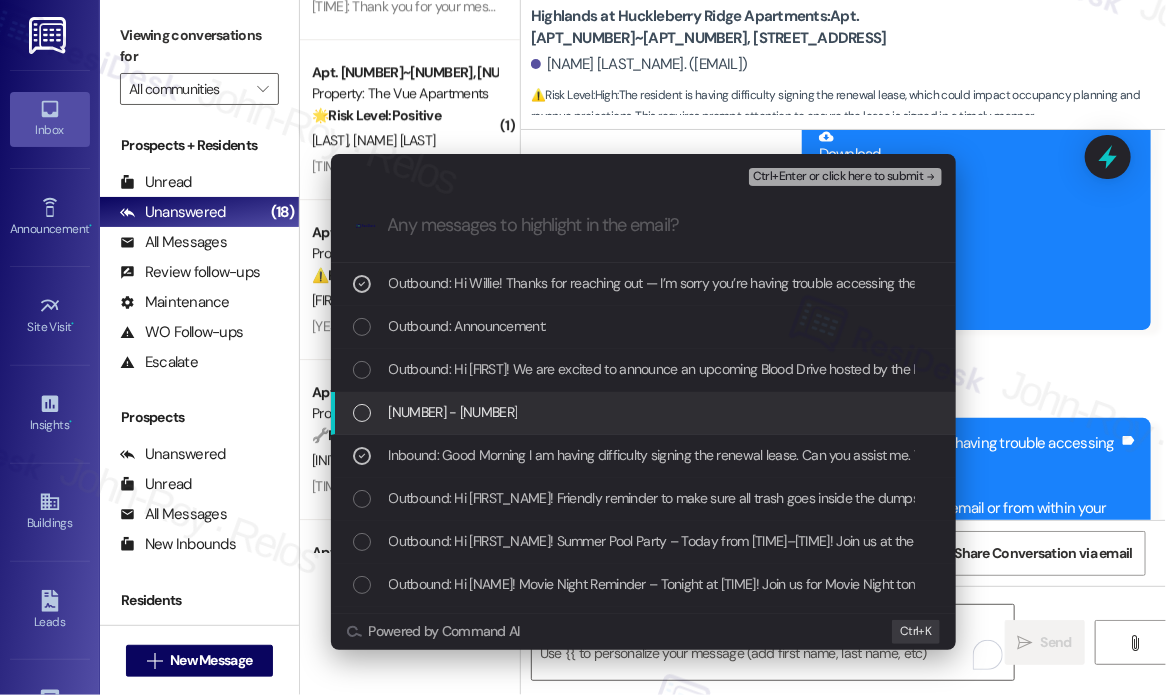 click on "Inbound: 817 - 105" at bounding box center (645, 412) 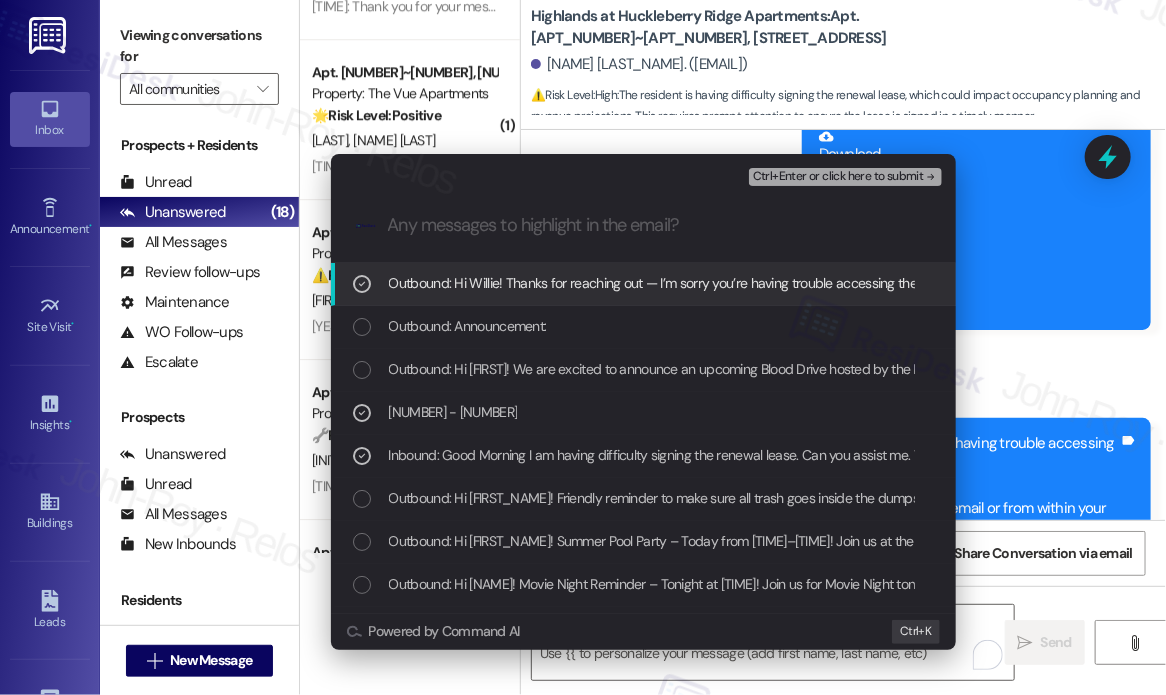 click on "Ctrl+Enter or click here to submit" at bounding box center (838, 177) 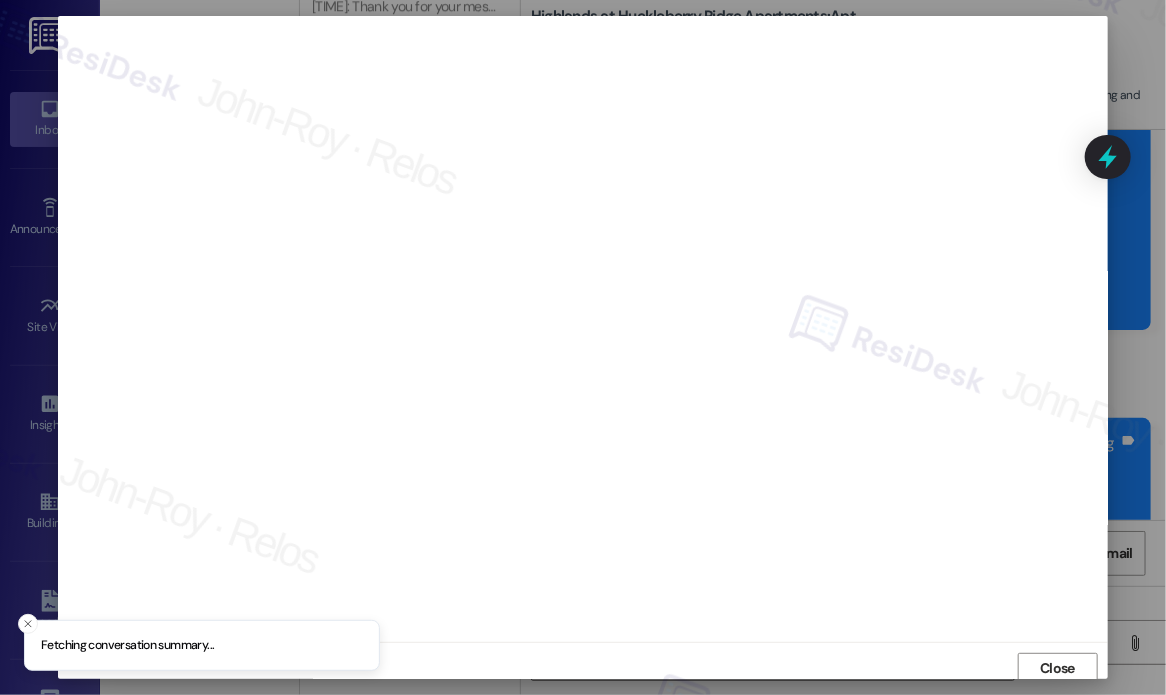 scroll, scrollTop: 5, scrollLeft: 0, axis: vertical 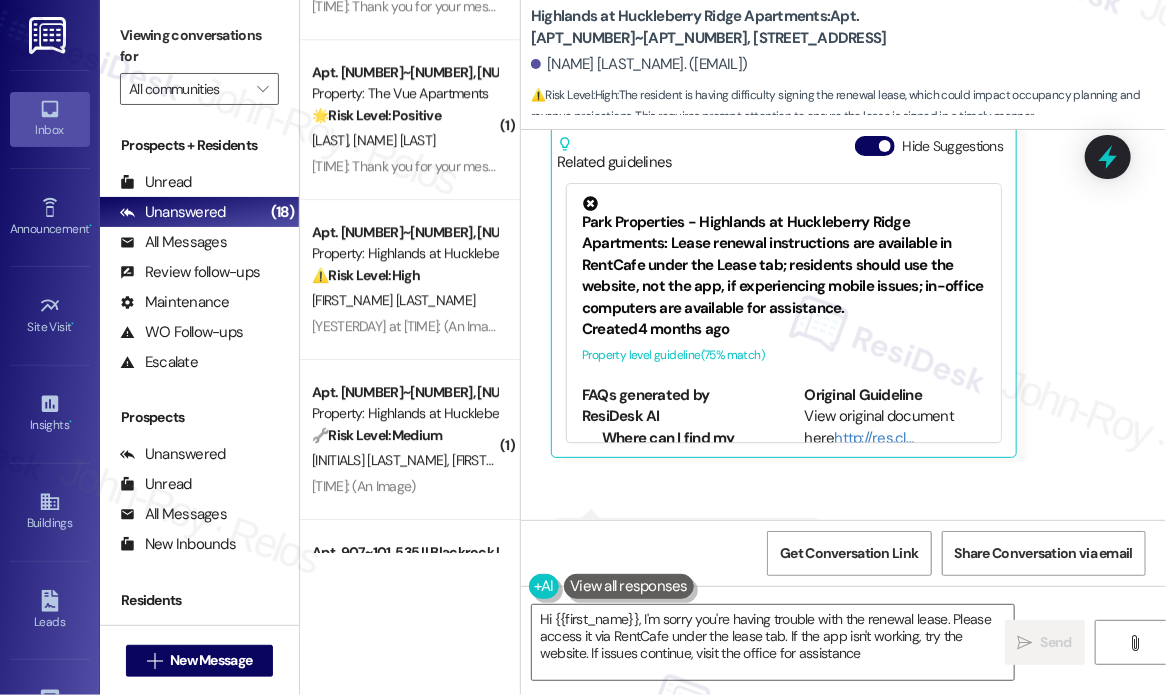 type on "Hi {{first_name}}, I'm sorry you're having trouble with the renewal lease. Please access it via RentCafe under the lease tab. If the app isn't working, try the website. If issues continue, visit the office for assistance!" 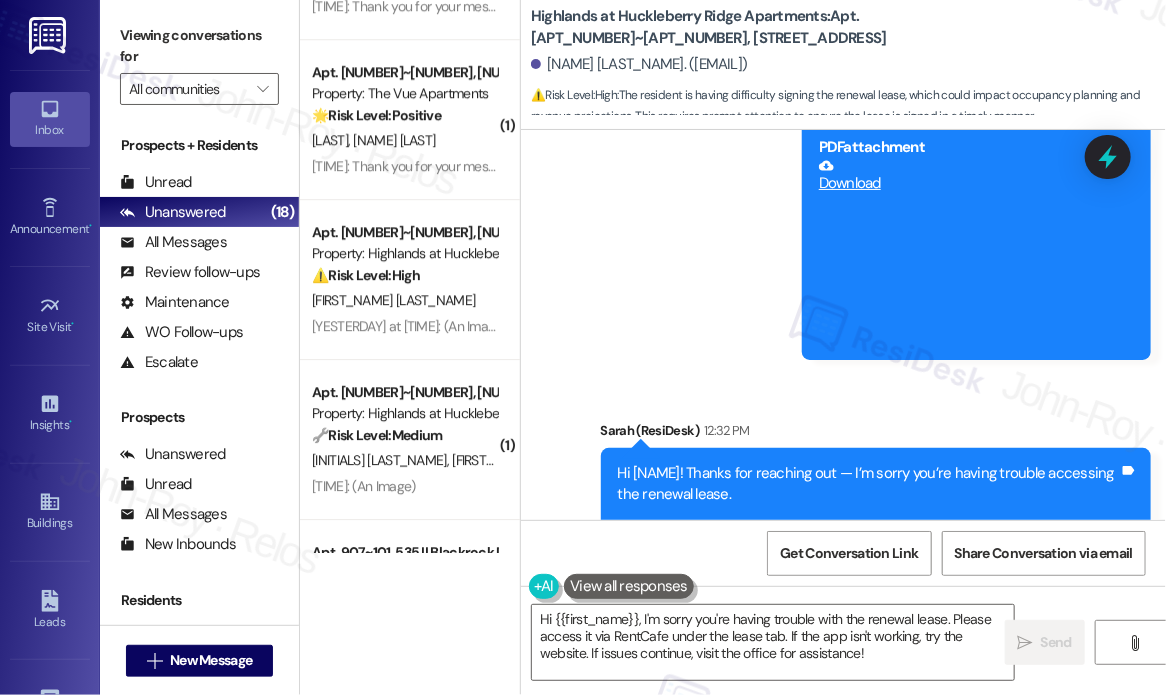 scroll, scrollTop: 26435, scrollLeft: 0, axis: vertical 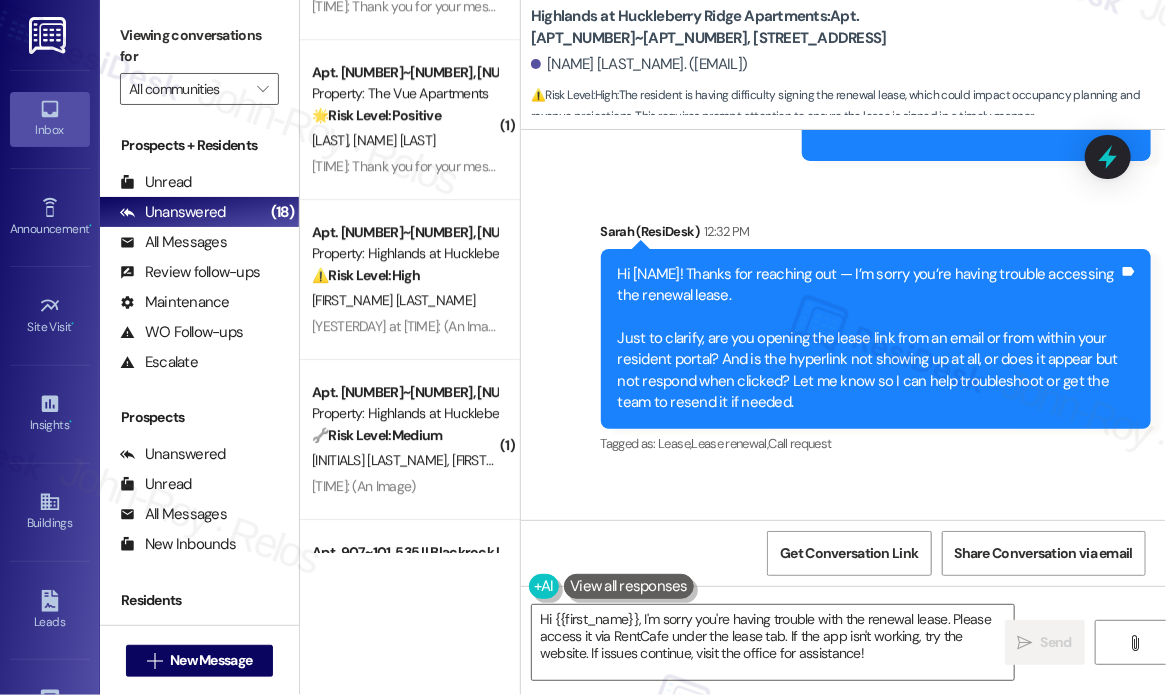 click on "Received via SMS Willie Howard Iii 12:35 PM I was able to sign yesterday thank you Tags and notes" at bounding box center (843, 542) 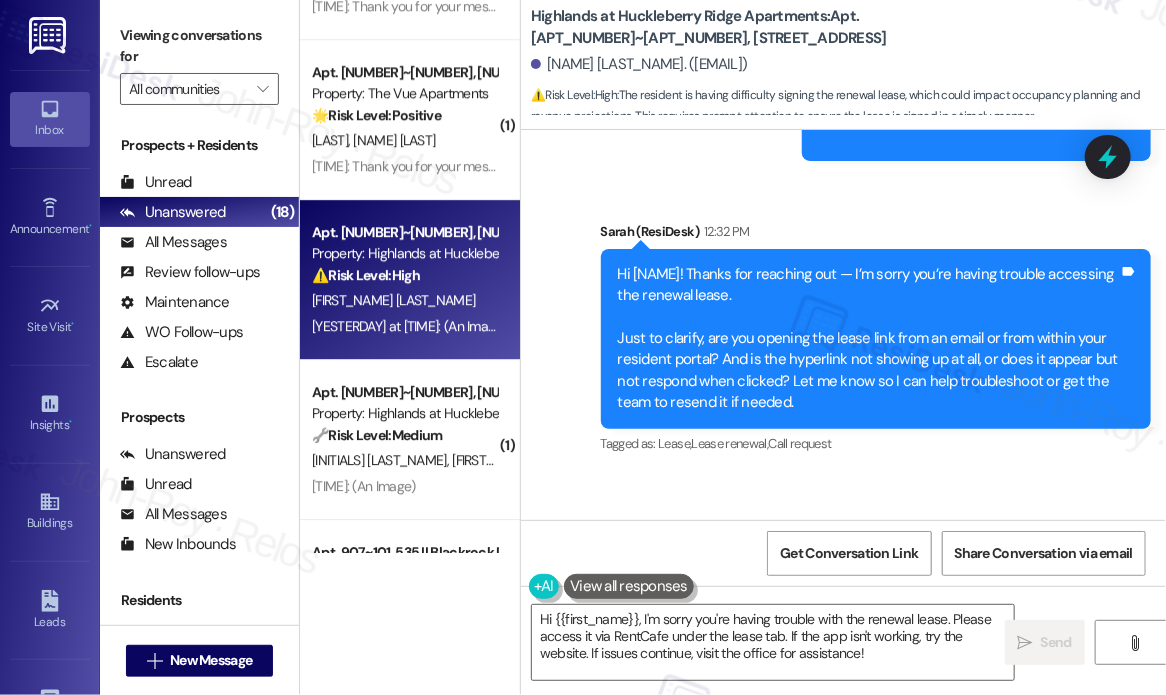 click on "⚠️  Risk Level:  High The resident reports that the replacement washing machine is not working at all. The appliance not working is an urgent maintenance issue." at bounding box center [404, 275] 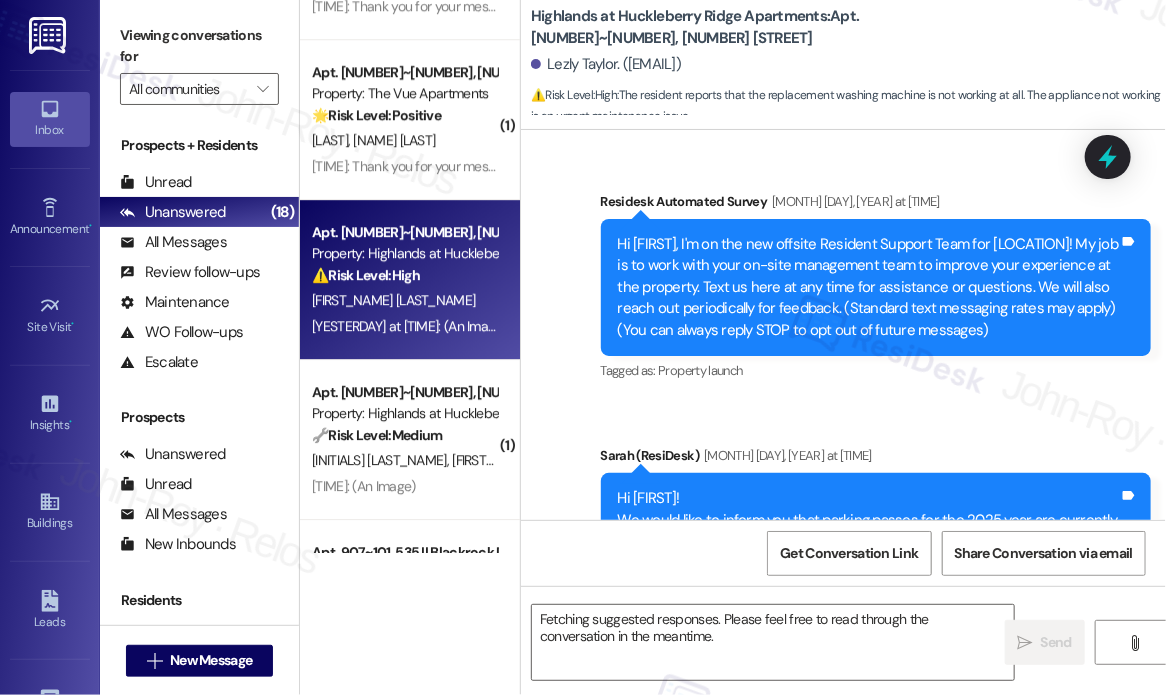 scroll, scrollTop: 23797, scrollLeft: 0, axis: vertical 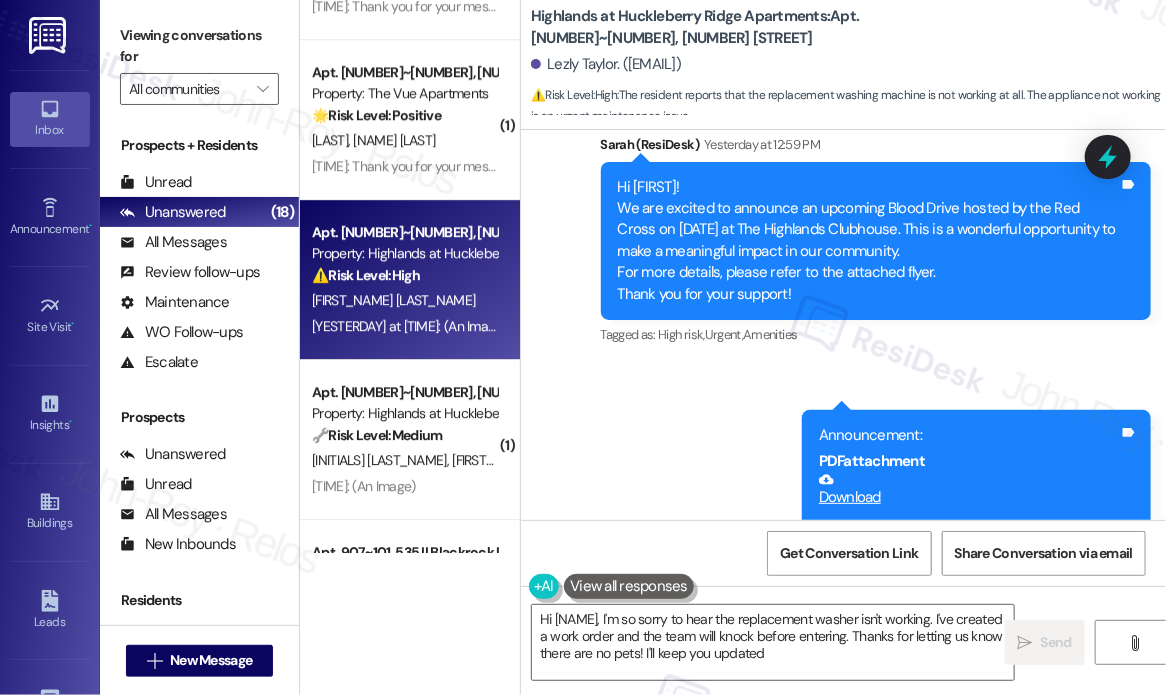 type on "Hi {{first_name}}, I'm so sorry to hear the replacement washer isn't working. I've created a work order and the team will knock before entering. Thanks for letting us know there are no pets! I'll keep you updated." 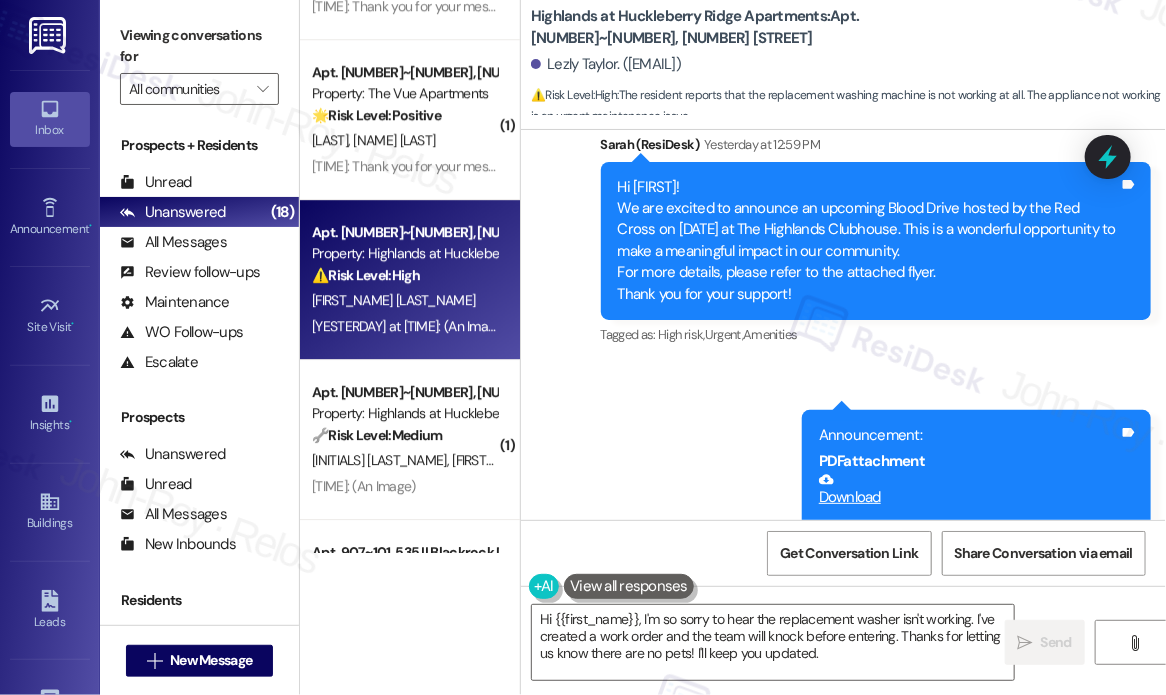click on "Announcement, sent via SMS Sarah   (ResiDesk) Yesterday at 12:59 PM Hi Lezly!
We are excited to announce an upcoming Blood Drive hosted by the Red Cross on September 3rd at The Highlands Clubhouse. This is a wonderful opportunity to make a meaningful impact in our community.
For more details, please refer to the attached flyer.
Thank you for your support! Tags and notes Tagged as:   High risk ,  Click to highlight conversations about High risk Urgent ,  Click to highlight conversations about Urgent Amenities Click to highlight conversations about Amenities Announcement, sent via SMS 1:00 PM Sarah   (ResiDesk) Yesterday at 1:00 PM Announcement:
PDF  attachment   Download   Tags and notes" at bounding box center [843, 389] 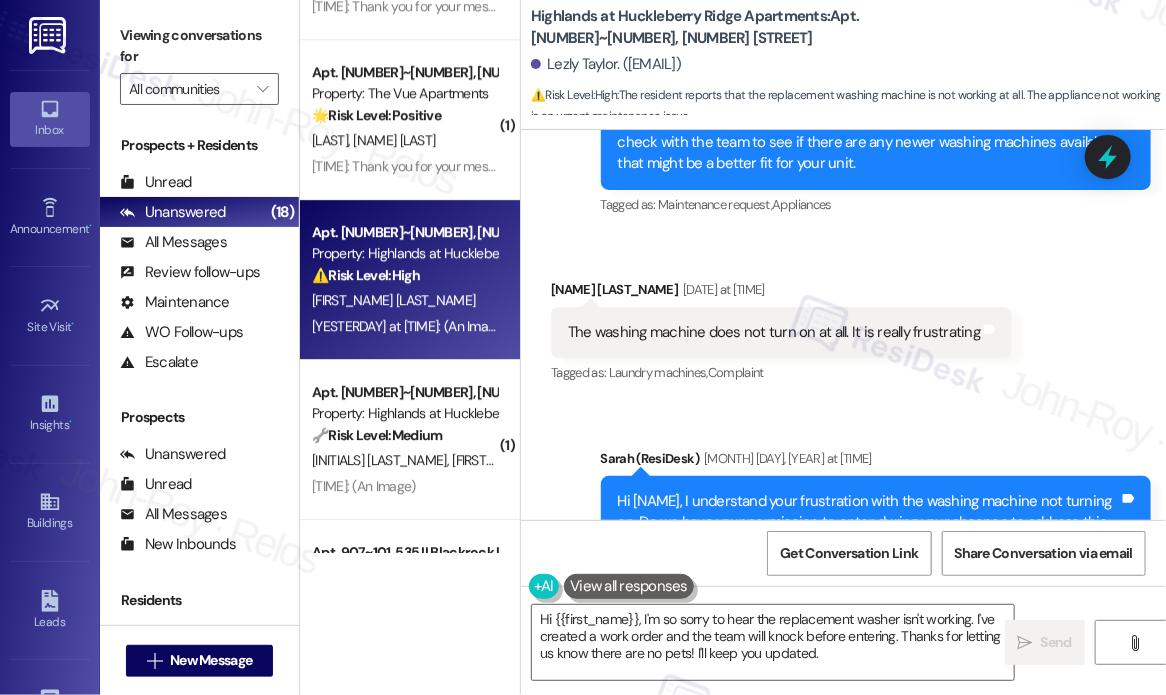 scroll, scrollTop: 23078, scrollLeft: 0, axis: vertical 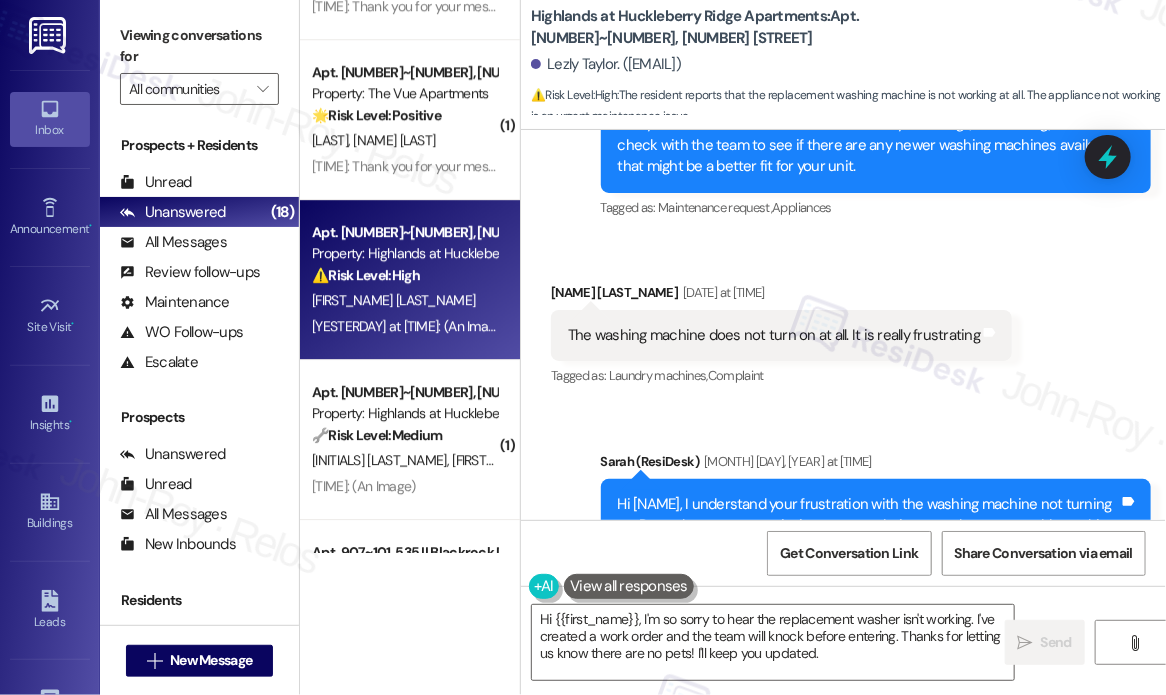 click on "The washing machine does not turn on at all. It is really frustrating" at bounding box center [774, 335] 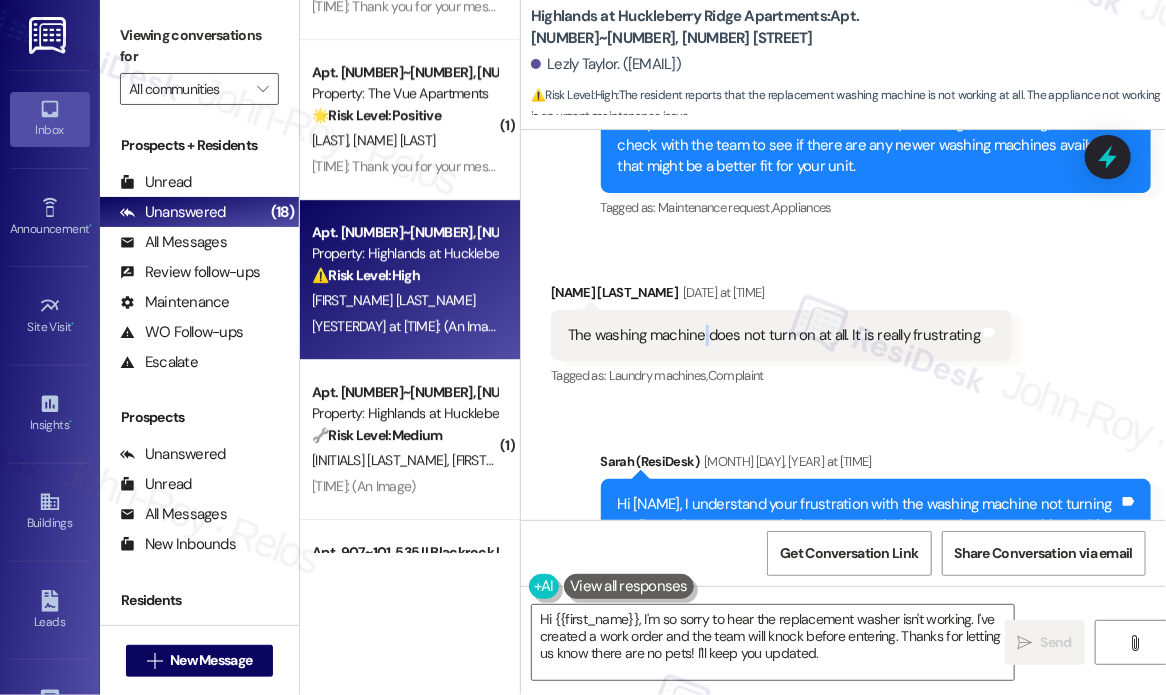 click on "The washing machine does not turn on at all. It is really frustrating" at bounding box center [774, 335] 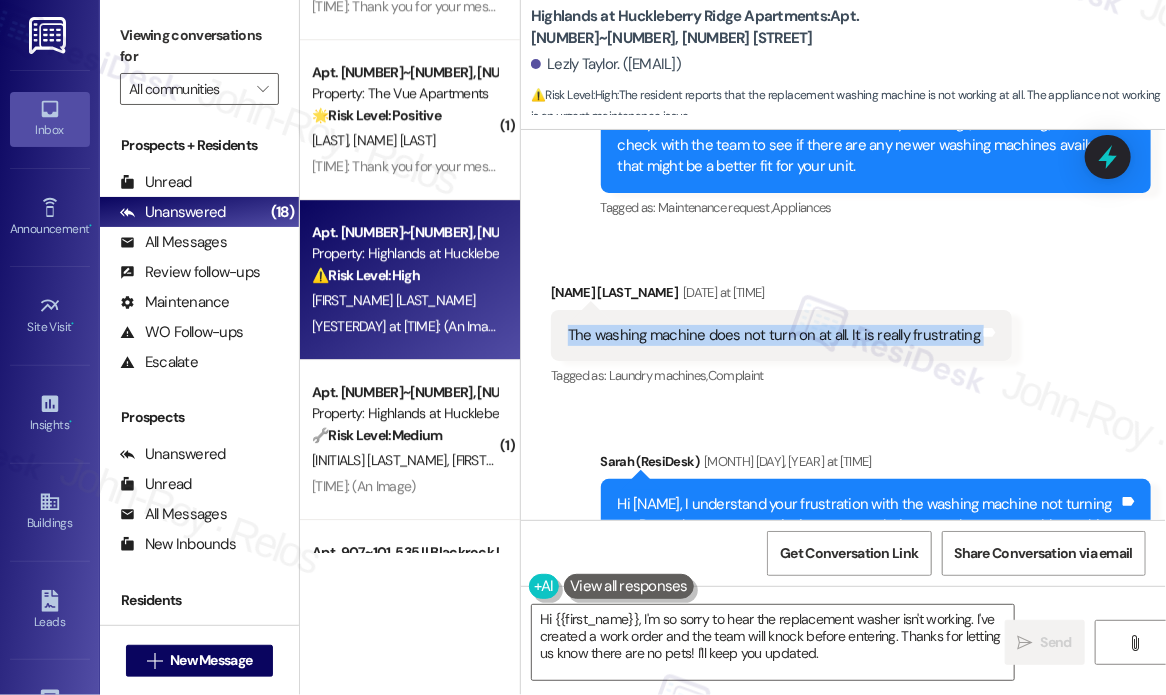 click on "The washing machine does not turn on at all. It is really frustrating" at bounding box center [774, 335] 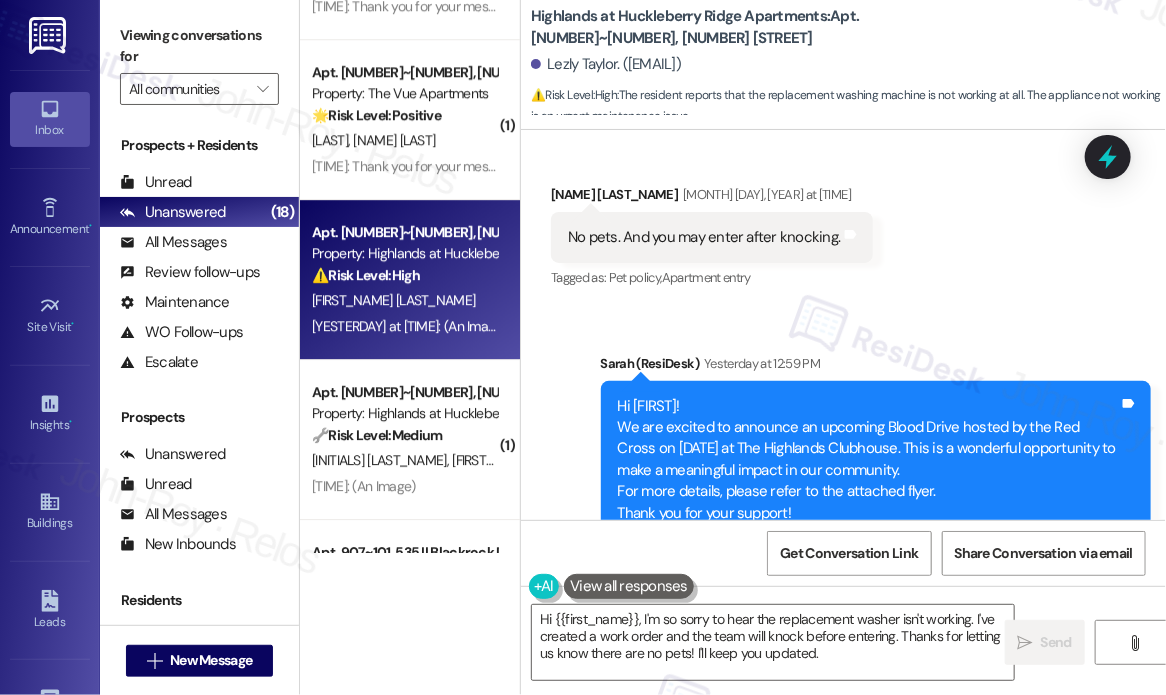 scroll, scrollTop: 23478, scrollLeft: 0, axis: vertical 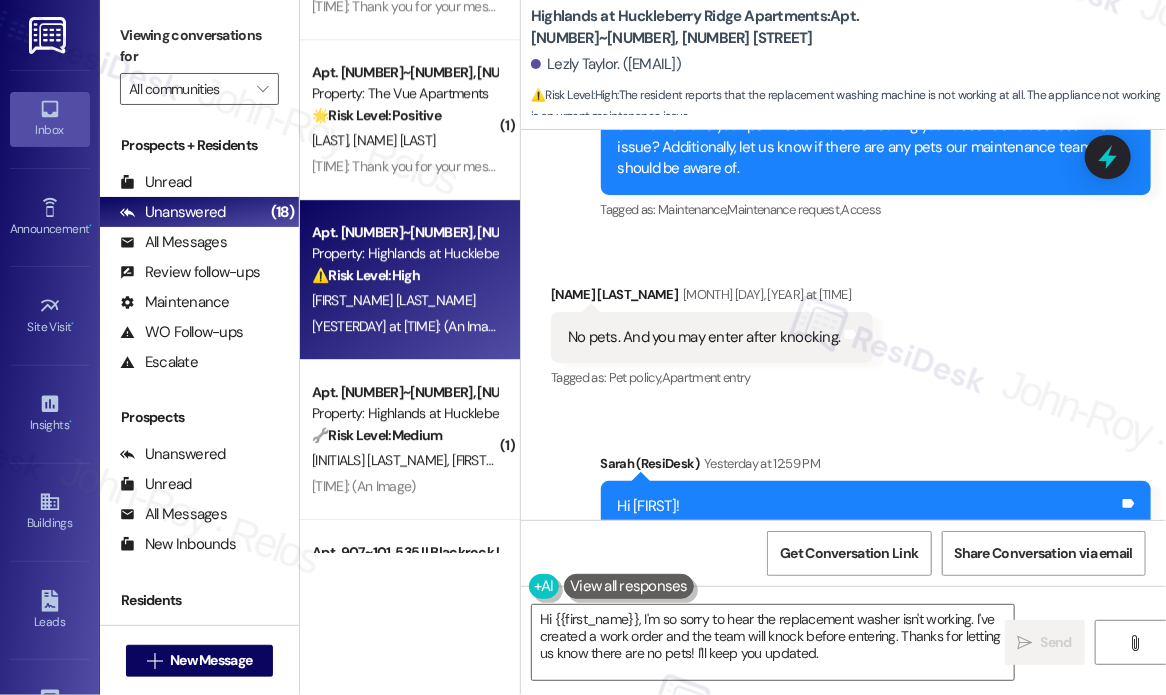click on "No pets. And you may enter after knocking." at bounding box center (704, 337) 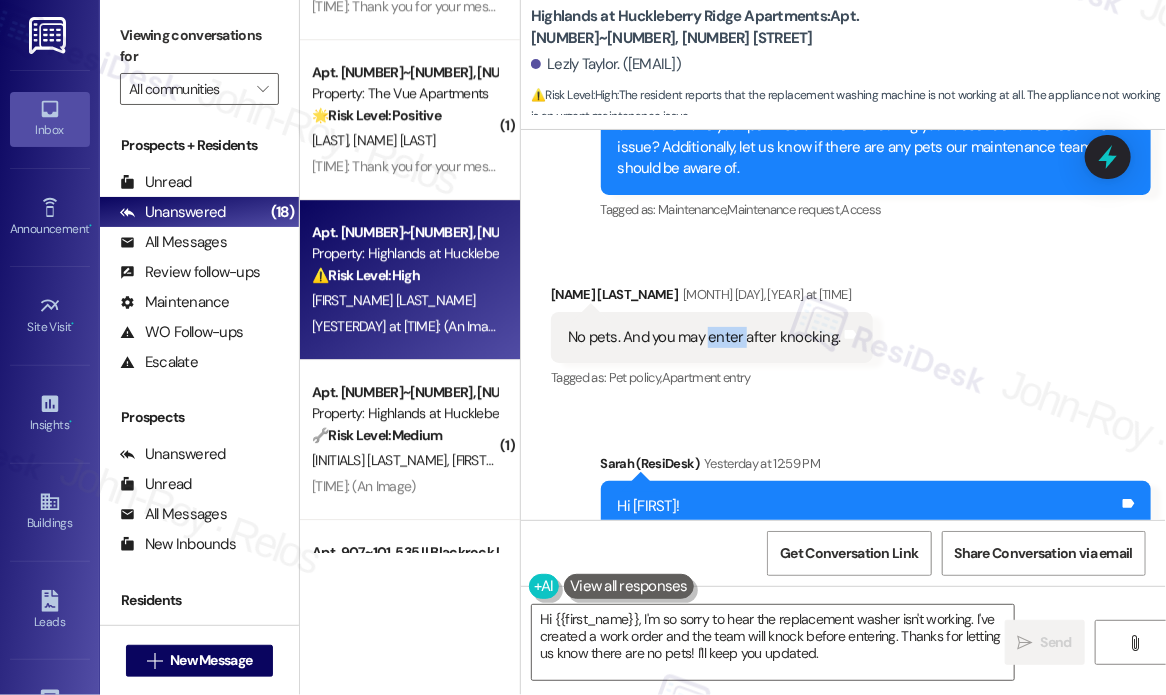 click on "No pets. And you may enter after knocking." at bounding box center [704, 337] 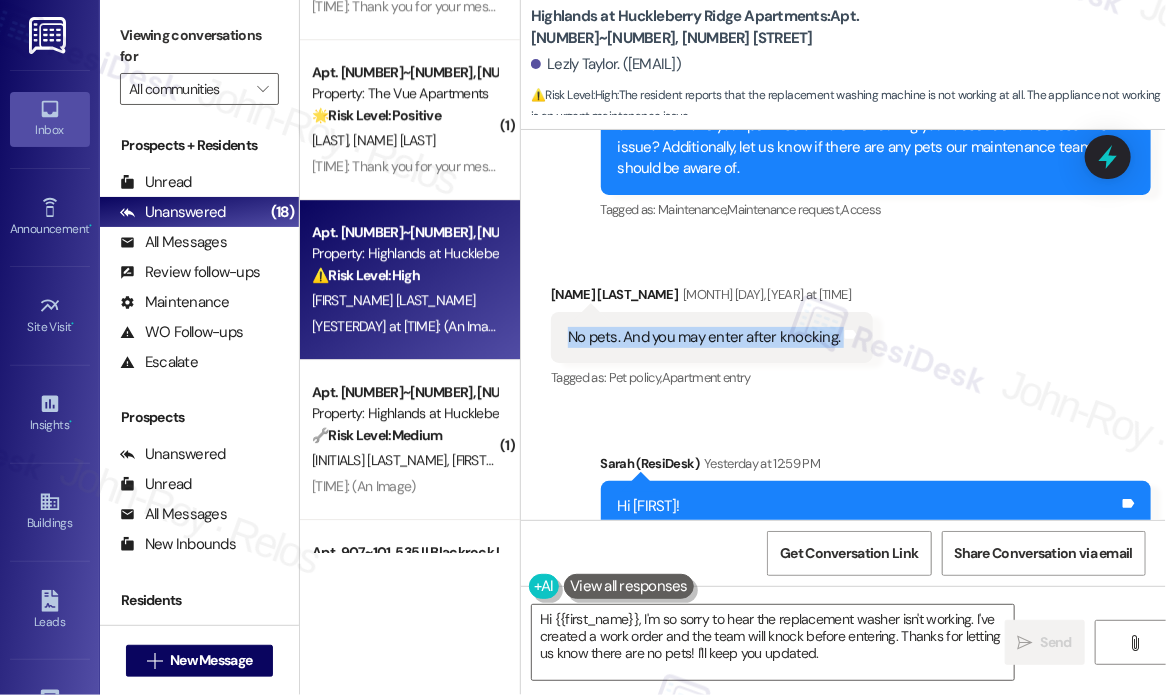 click on "No pets. And you may enter after knocking." at bounding box center [704, 337] 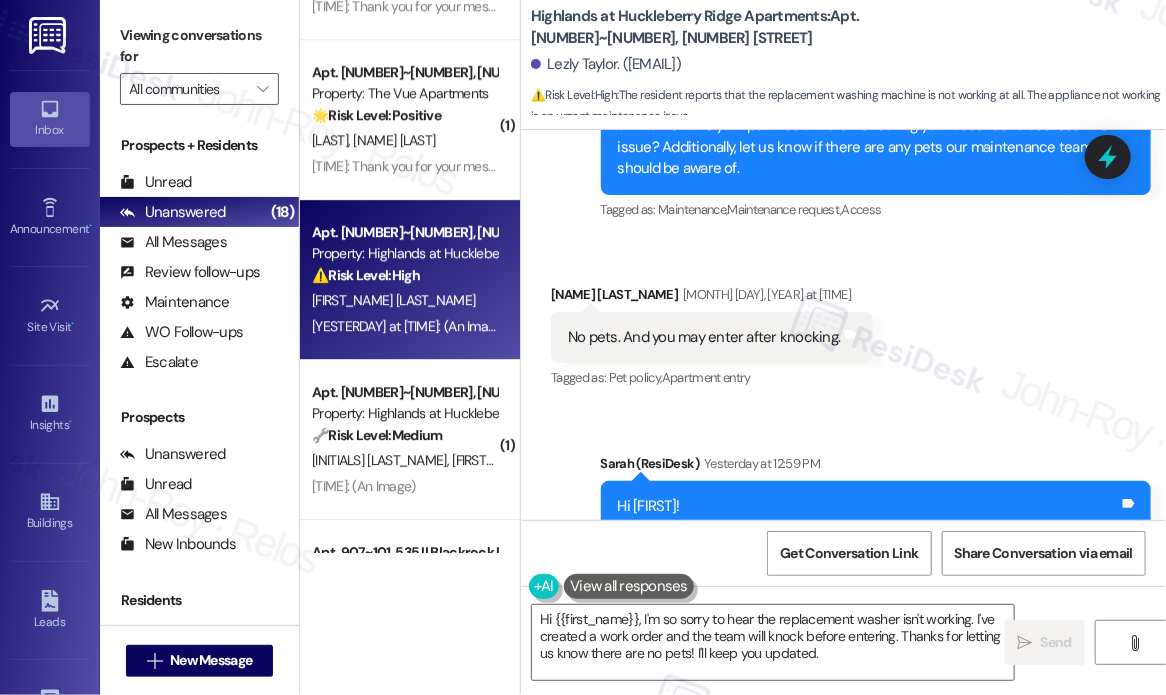 click on "Received via SMS Lezly Taylor Aug 05, 2025 at 3:52 PM No pets. And you may enter after knocking.  Tags and notes Tagged as:   Pet policy ,  Click to highlight conversations about Pet policy Apartment entry Click to highlight conversations about Apartment entry" at bounding box center [843, 323] 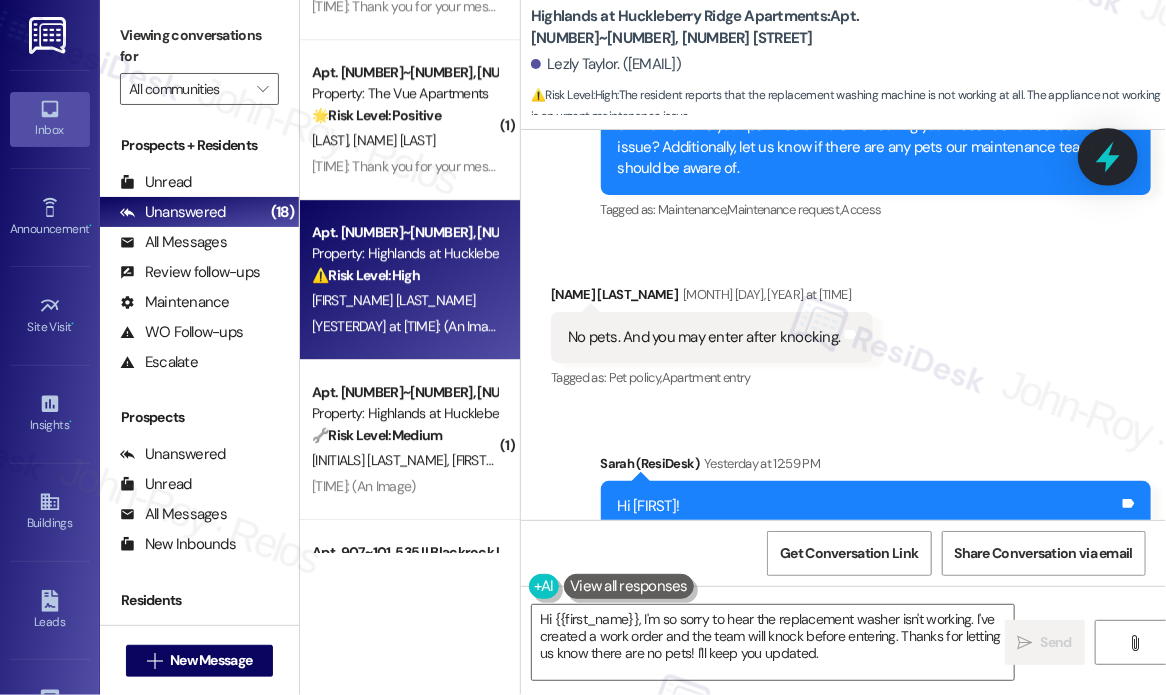 click 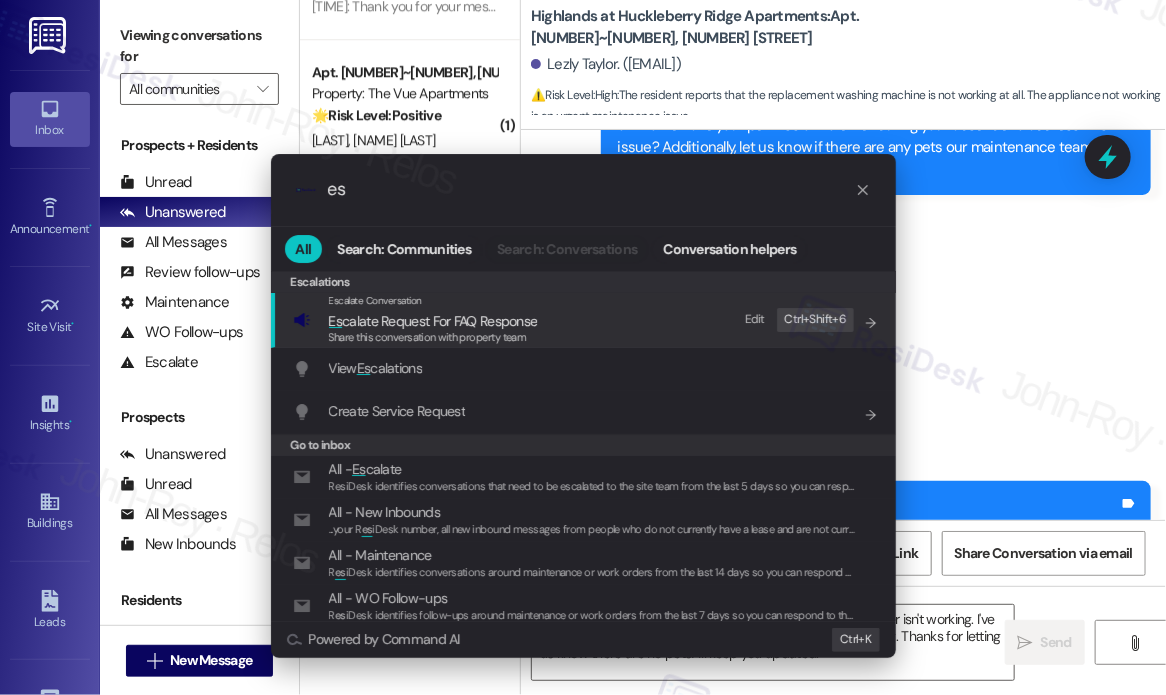 type on "e" 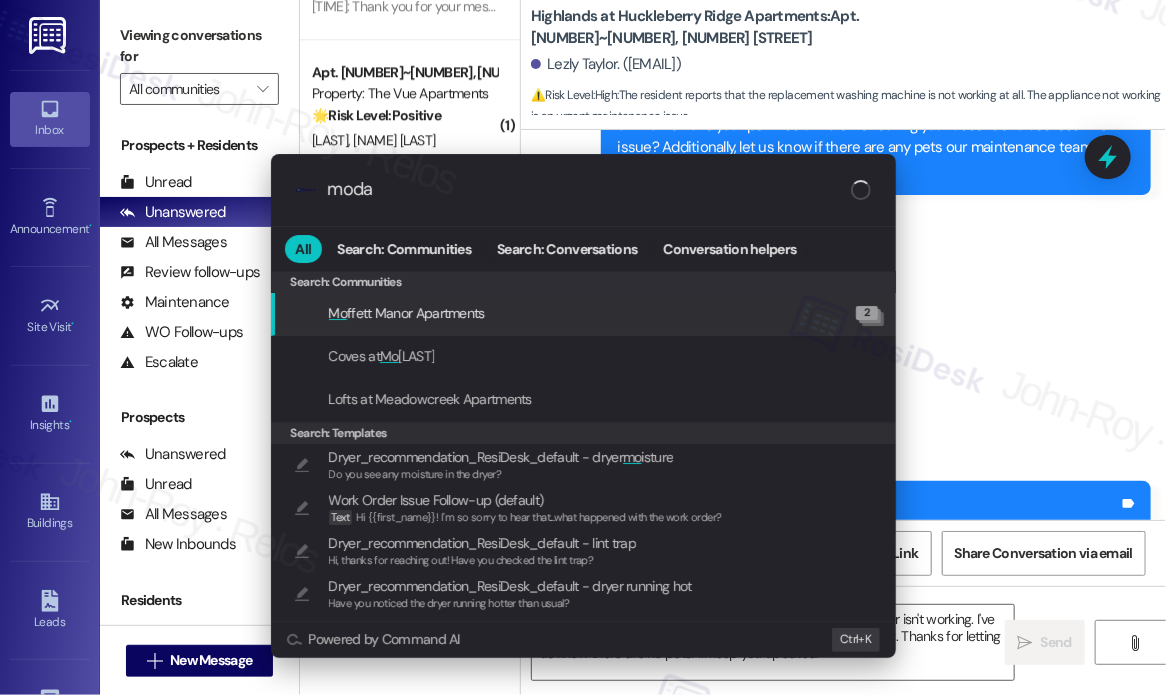 type on "modal" 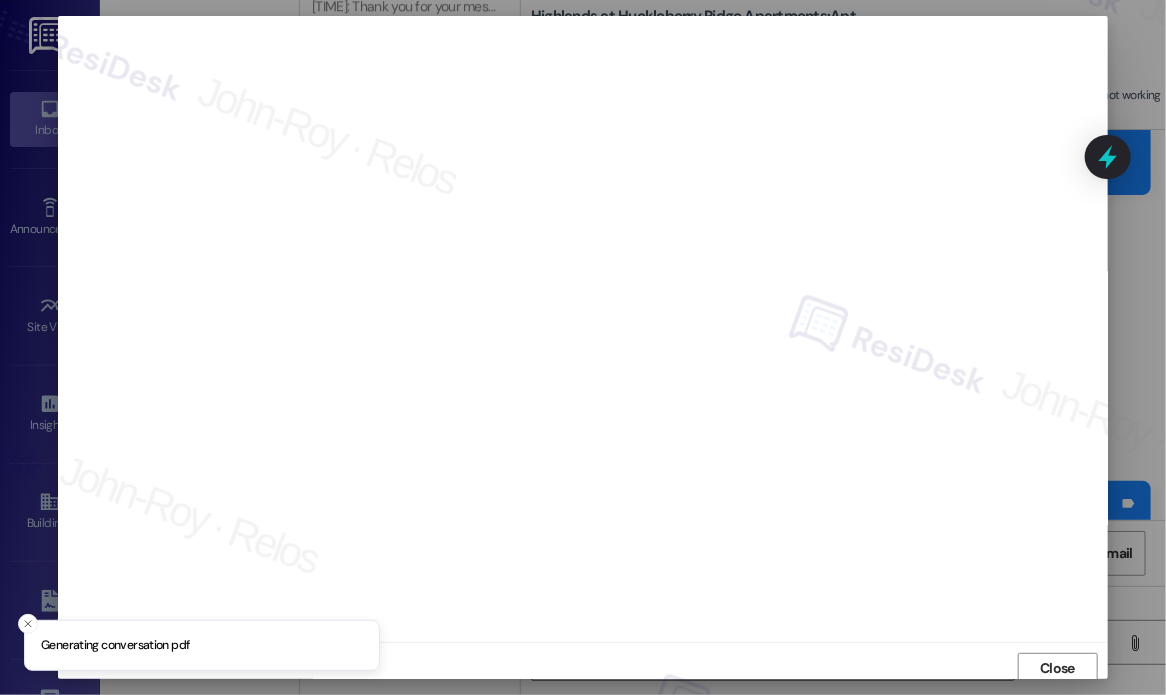 scroll, scrollTop: 5, scrollLeft: 0, axis: vertical 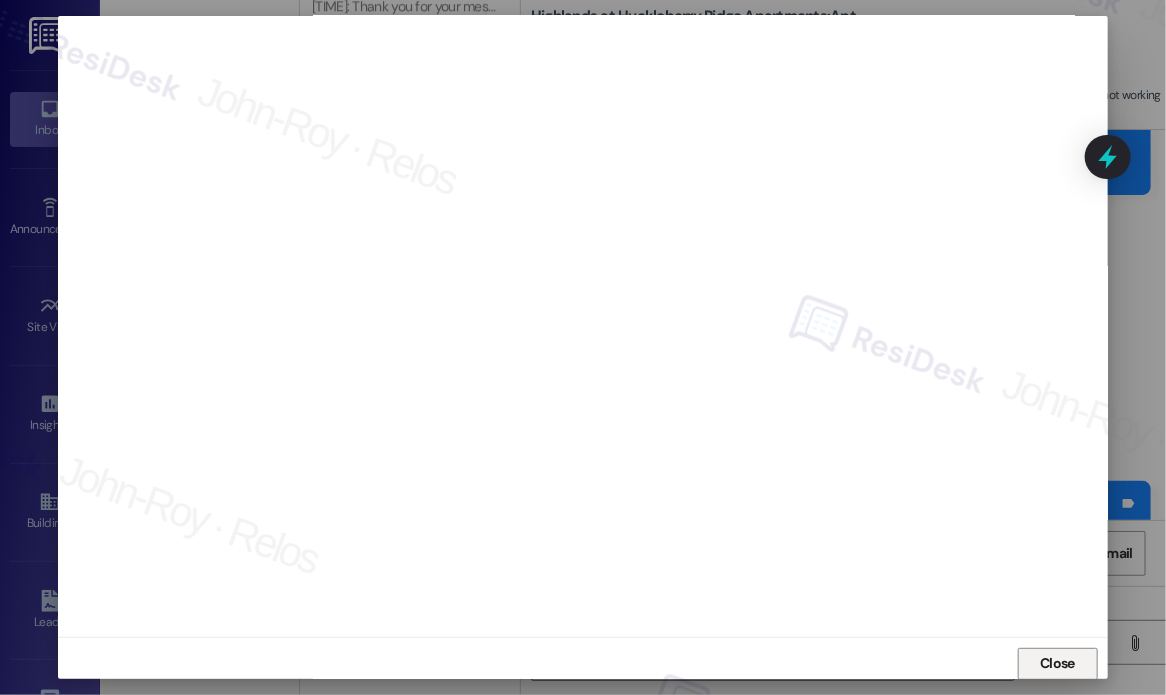 click on "Close" at bounding box center (1057, 663) 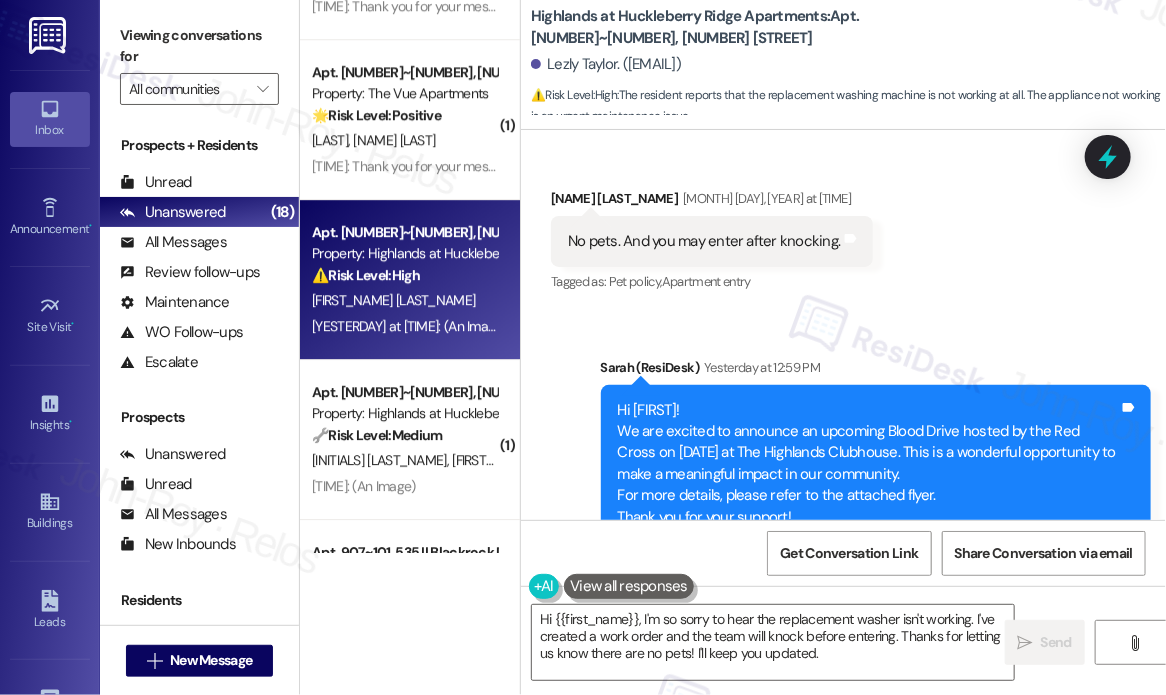 scroll, scrollTop: 23578, scrollLeft: 0, axis: vertical 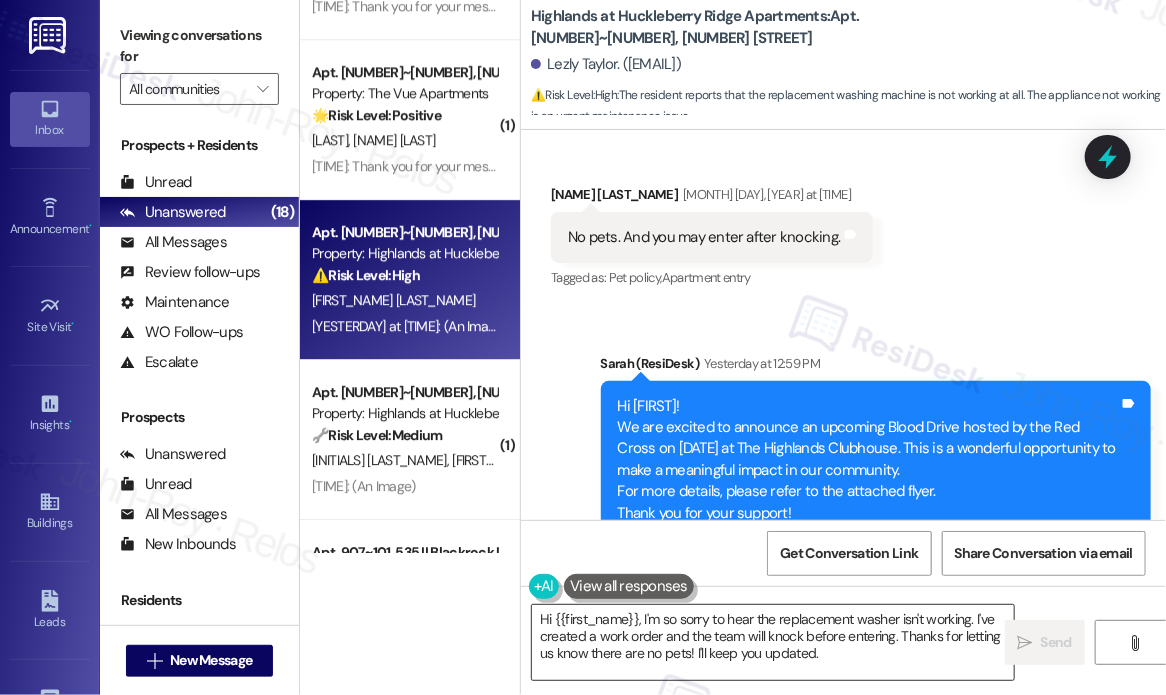 click on "Hi {{first_name}}, I'm so sorry to hear the replacement washer isn't working. I've created a work order and the team will knock before entering. Thanks for letting us know there are no pets! I'll keep you updated." at bounding box center (773, 642) 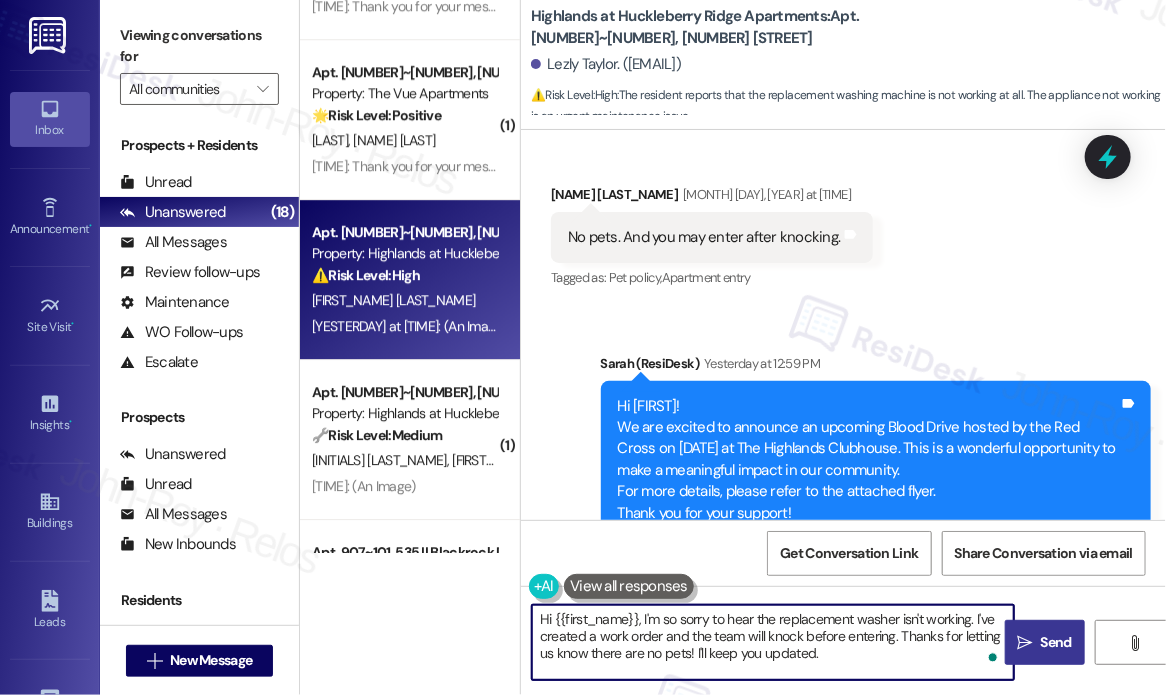 click on "Send" at bounding box center (1056, 642) 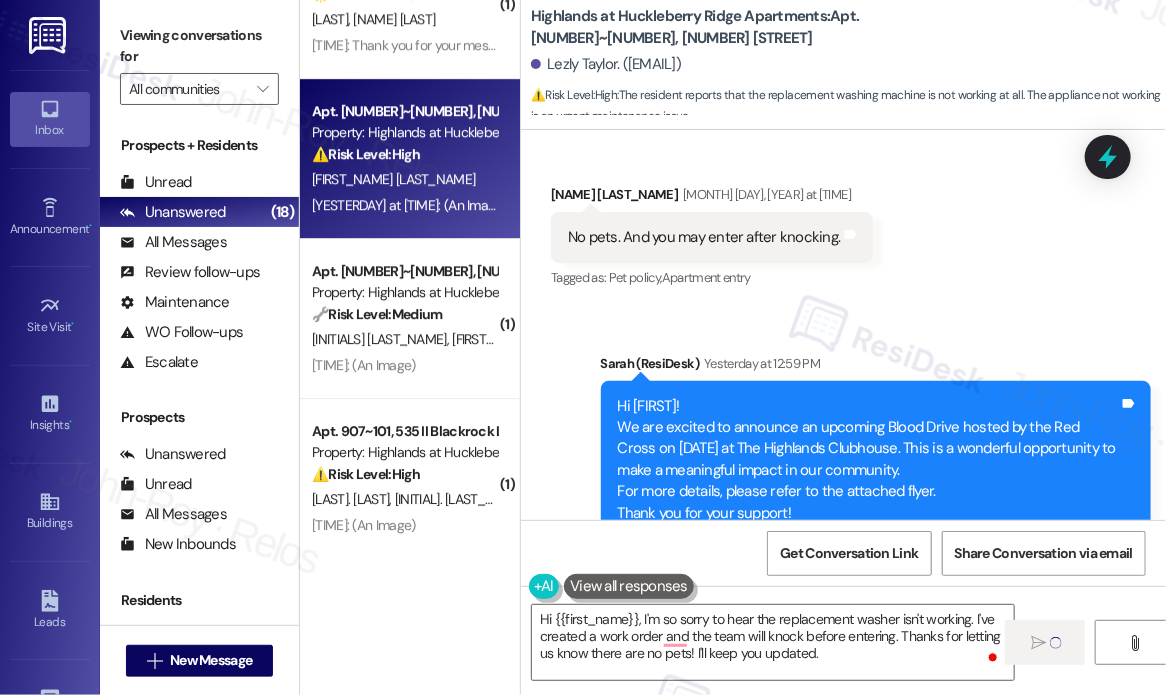 scroll, scrollTop: 2327, scrollLeft: 0, axis: vertical 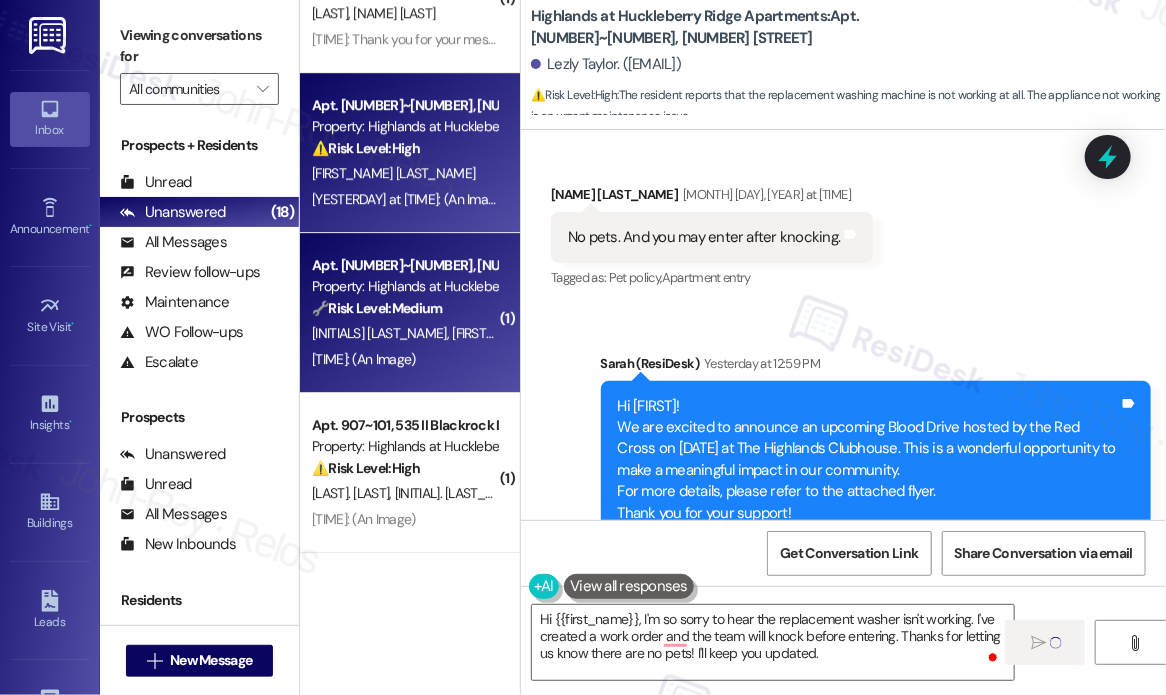 click on "Yesterday at 12:51 PM: (An Image) Yesterday at 12:51 PM: (An Image)" at bounding box center [363, 359] 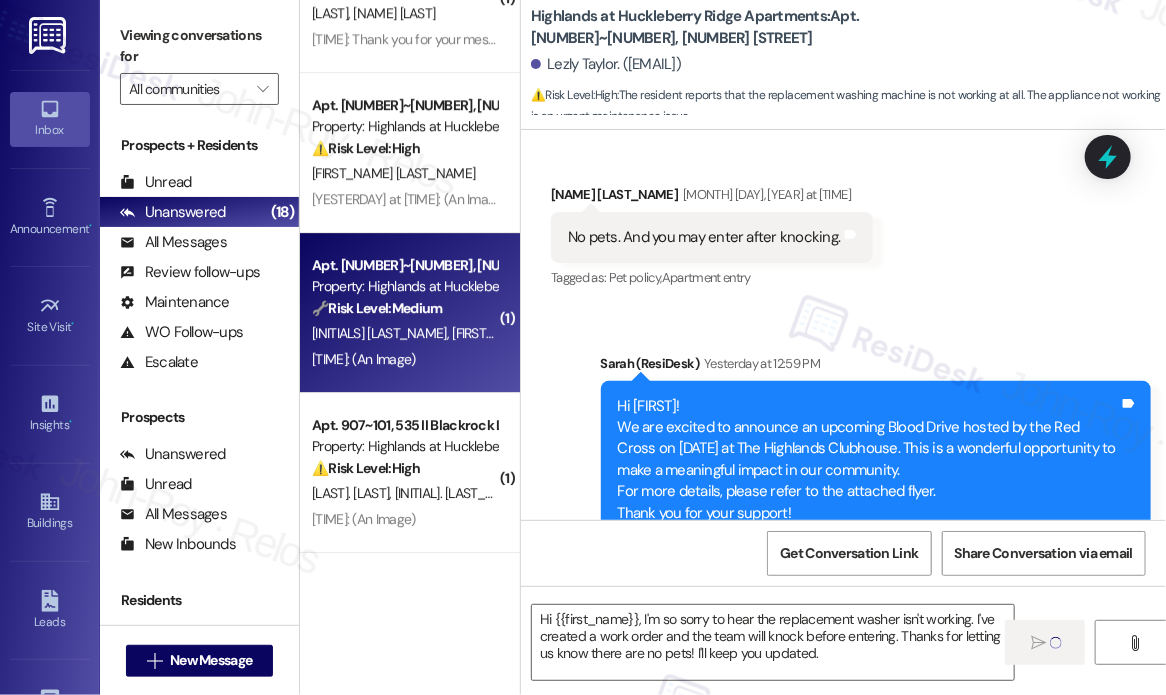 type on "Fetching suggested responses. Please feel free to read through the conversation in the meantime." 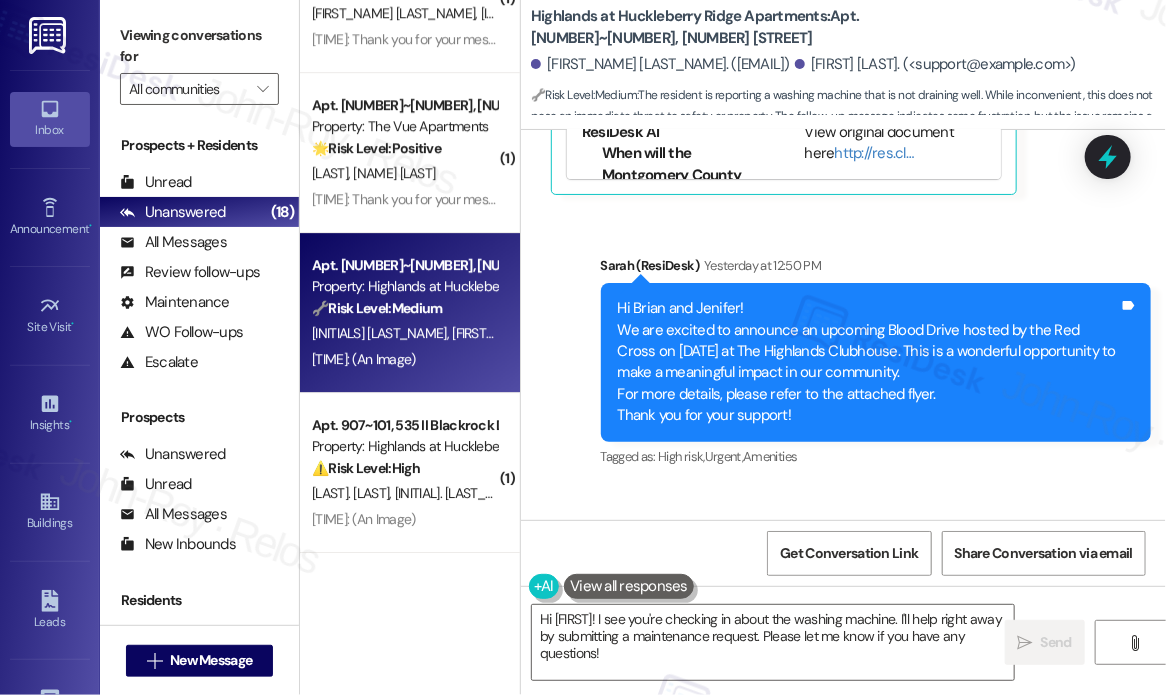 scroll, scrollTop: 52056, scrollLeft: 0, axis: vertical 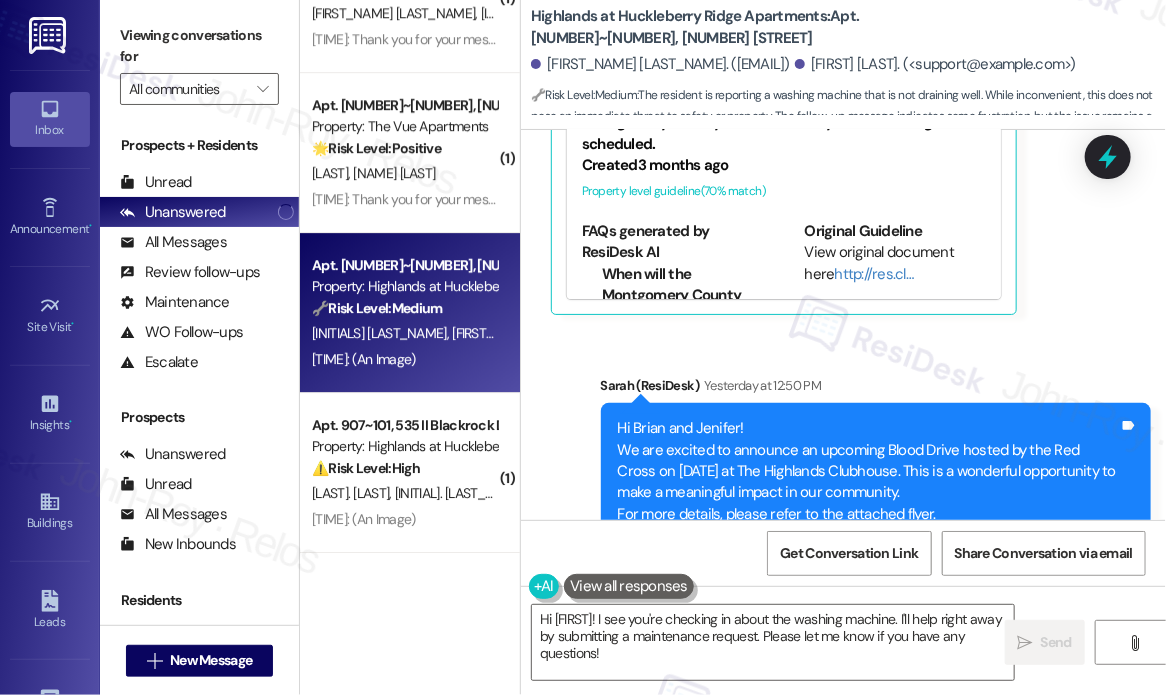 click on "Announcement, sent via SMS Sarah   (ResiDesk) Yesterday at 12:50 PM Hi Brian and Jenifer!
We are excited to announce an upcoming Blood Drive hosted by the Red Cross on September 3rd at The Highlands Clubhouse. This is a wonderful opportunity to make a meaningful impact in our community.
For more details, please refer to the attached flyer.
Thank you for your support! Tags and notes Tagged as:   High risk ,  Click to highlight conversations about High risk Urgent ,  Click to highlight conversations about Urgent Amenities Click to highlight conversations about Amenities Announcement, sent via SMS 12:51 PM Sarah   (ResiDesk) Yesterday at 12:51 PM Announcement:
PDF  attachment   Download   Tags and notes" at bounding box center [843, 630] 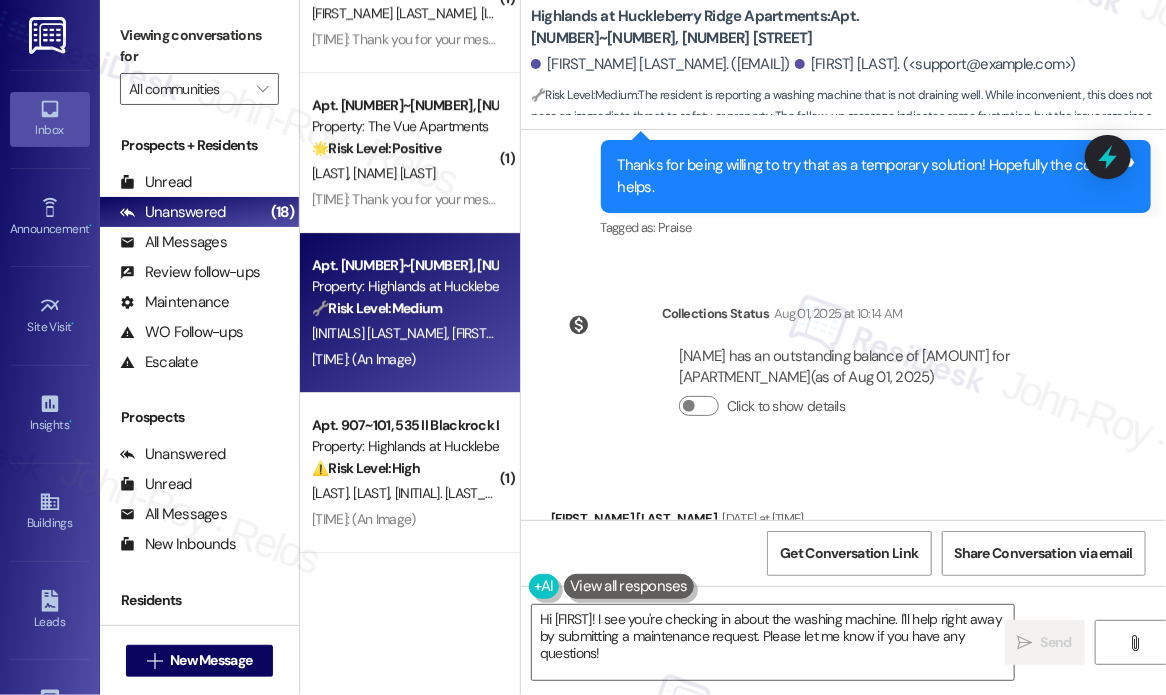 scroll, scrollTop: 51256, scrollLeft: 0, axis: vertical 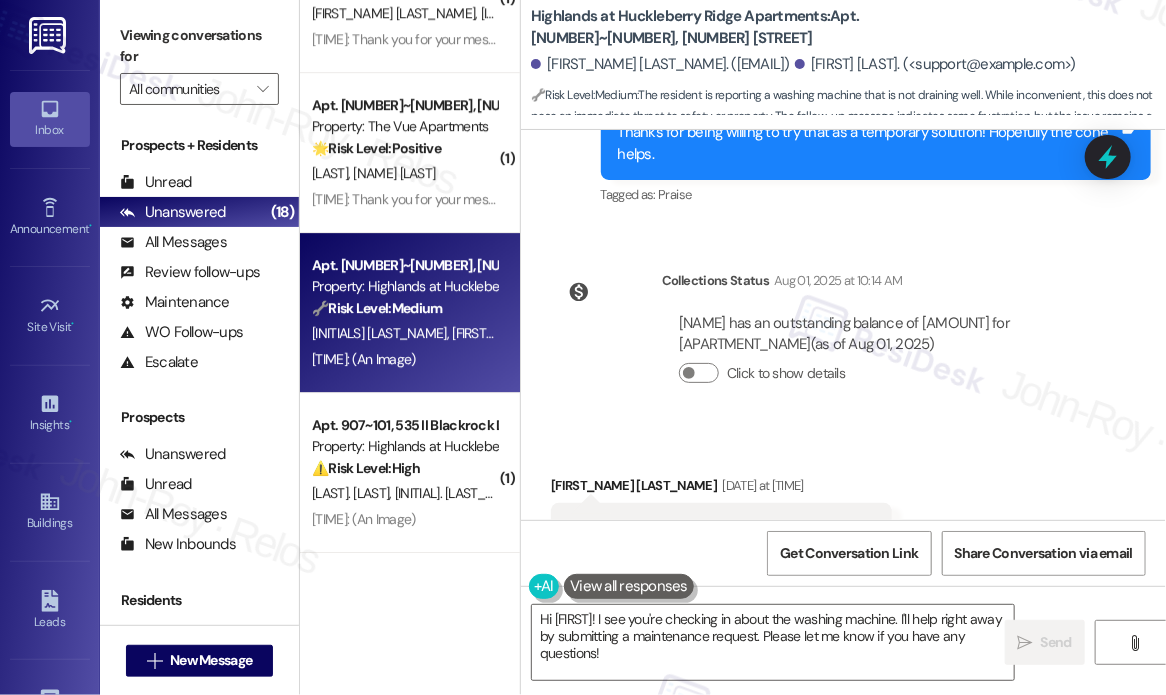 click on "Our washing machine is not draining very well." at bounding box center (714, 528) 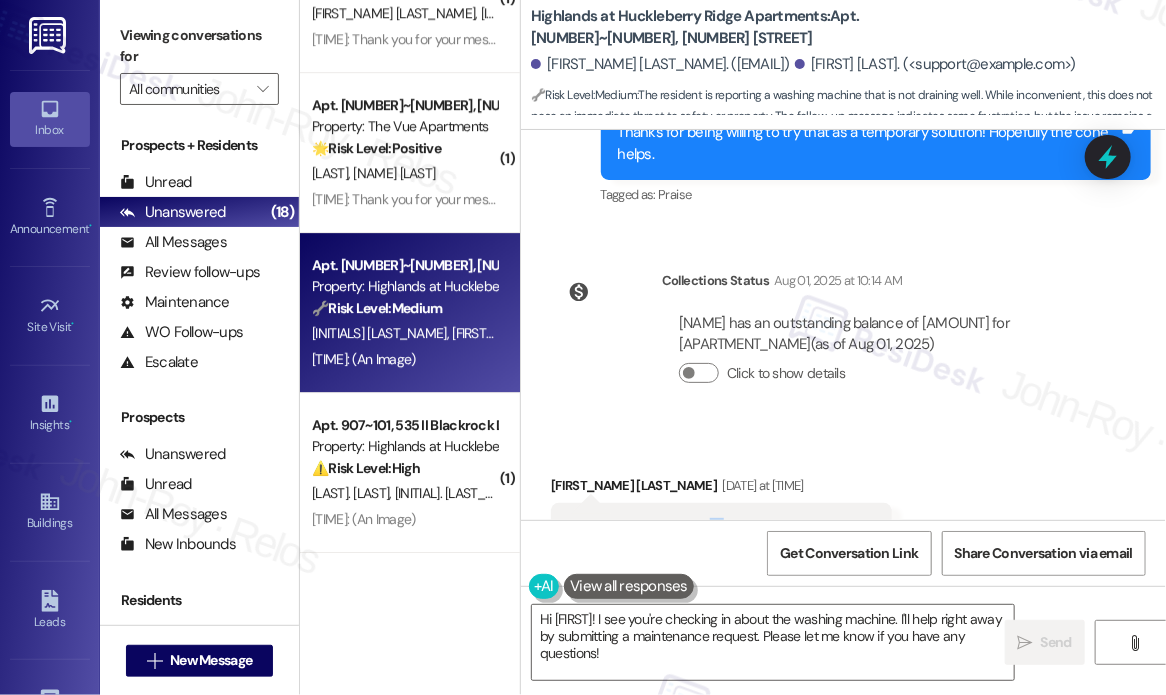 click on "Our washing machine is not draining very well." at bounding box center (714, 528) 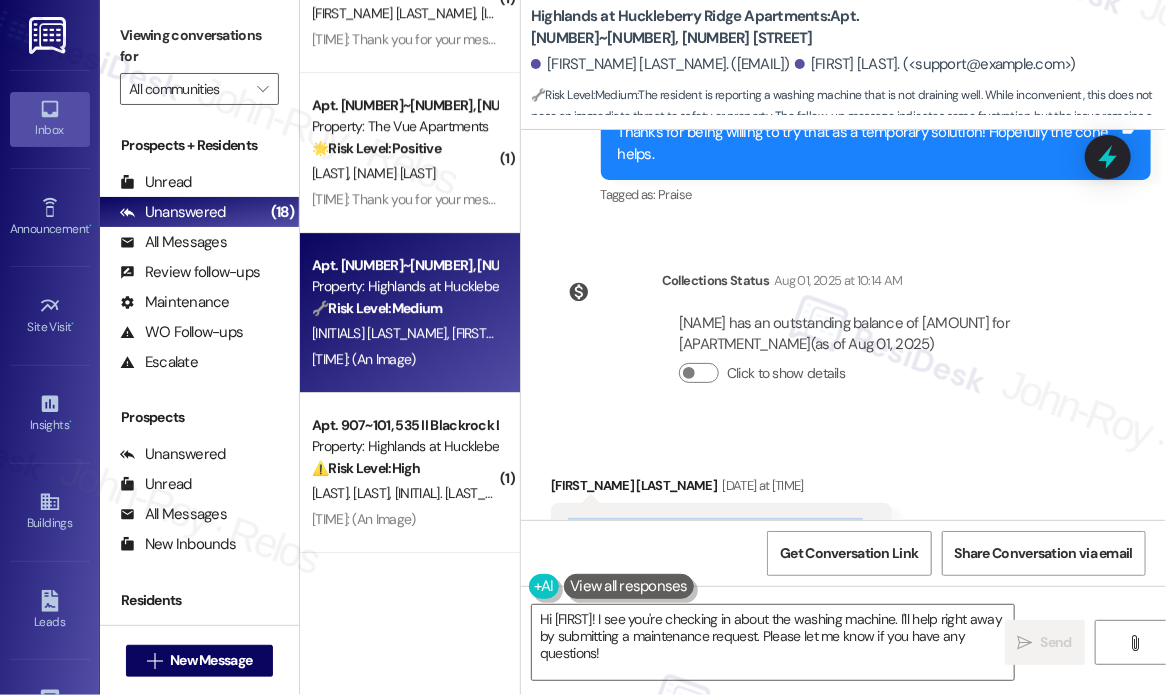 click on "Our washing machine is not draining very well." at bounding box center [714, 528] 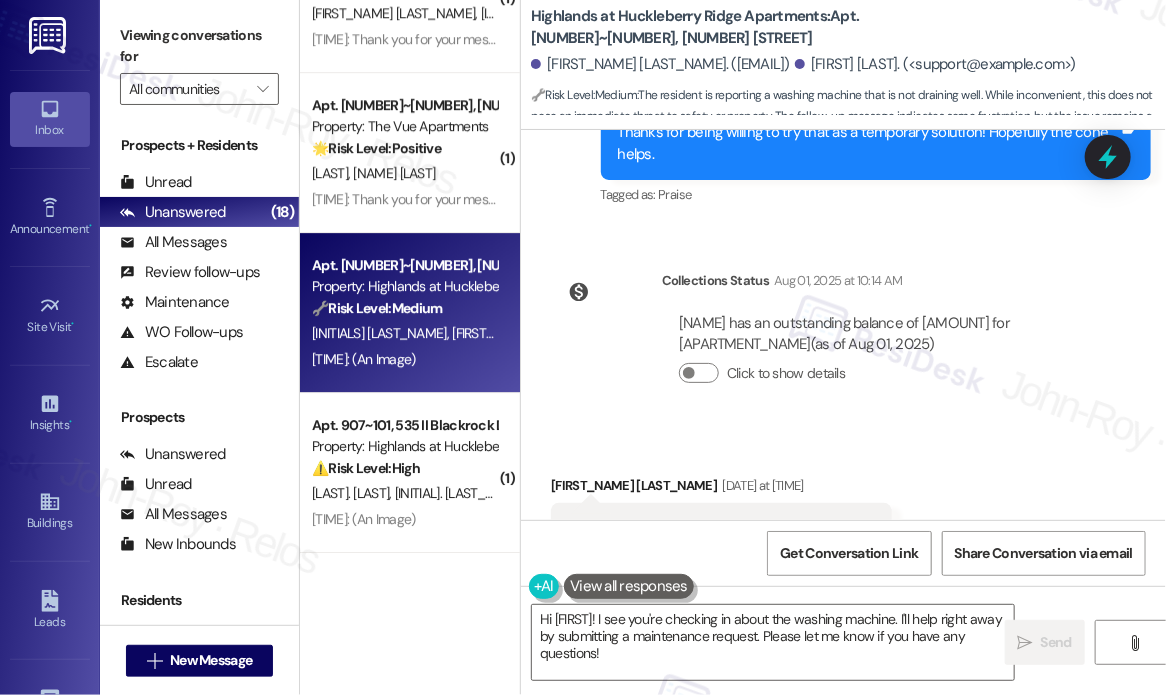 click on "Received via SMS Brian Shaver Aug 04, 2025 at 4:25 PM Our washing machine is not draining very well. Tags and notes Tagged as:   Laundry machines Click to highlight conversations about Laundry machines Received via SMS Brian Shaver Question Aug 05, 2025 at 3:42 PM I was curious if you received the message from me yesterday that our washing machine is not draining? Tags and notes Tagged as:   Maintenance request Click to highlight conversations about Maintenance request  Related guidelines Hide Suggestions Park Properties - Highlands at Huckleberry Ridge Apartments: High water bills are being investigated by the Montgomery County Water Authority; meter testing is scheduled.
Created  3 months ago Property level guideline  ( 70 % match) FAQs generated by ResiDesk AI When will the Montgomery County Water Authority be testing the meters? How long has this water billing issue been going on? Will residents receive compensation for overpaying on their water bills? Original Guideline View original document here   (" at bounding box center [843, 780] 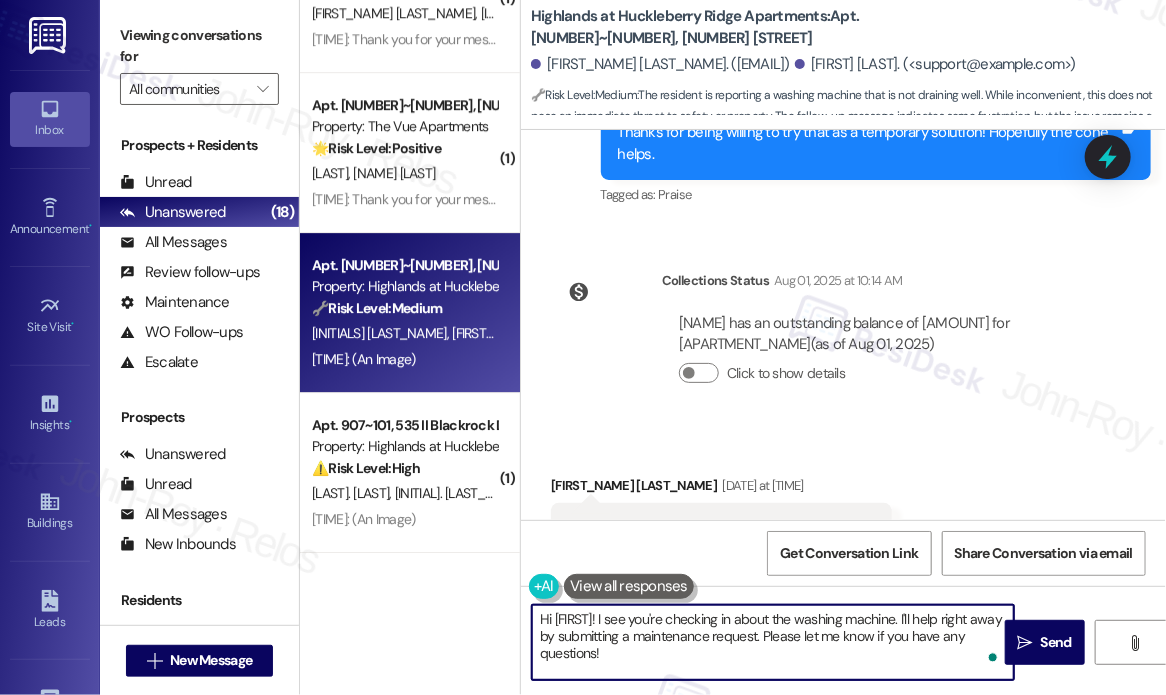 drag, startPoint x: 702, startPoint y: 654, endPoint x: 644, endPoint y: 614, distance: 70.45566 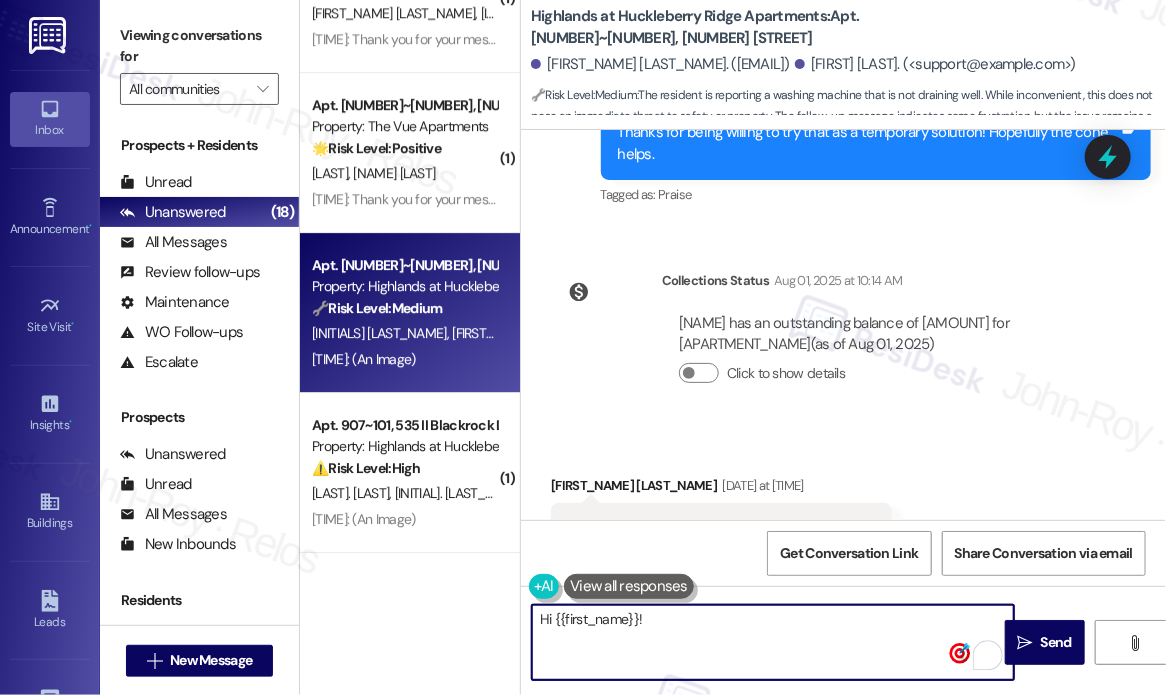 paste on "Apologies for the delayed response, and thank you for letting us know about the issue. When you say the washing machine isn’t draining very well, is it holding water at the end of the cycle or draining slowly throughout? Any sounds, error messages, or other details you’ve noticed would help the maintenance team troubleshoot more effectively." 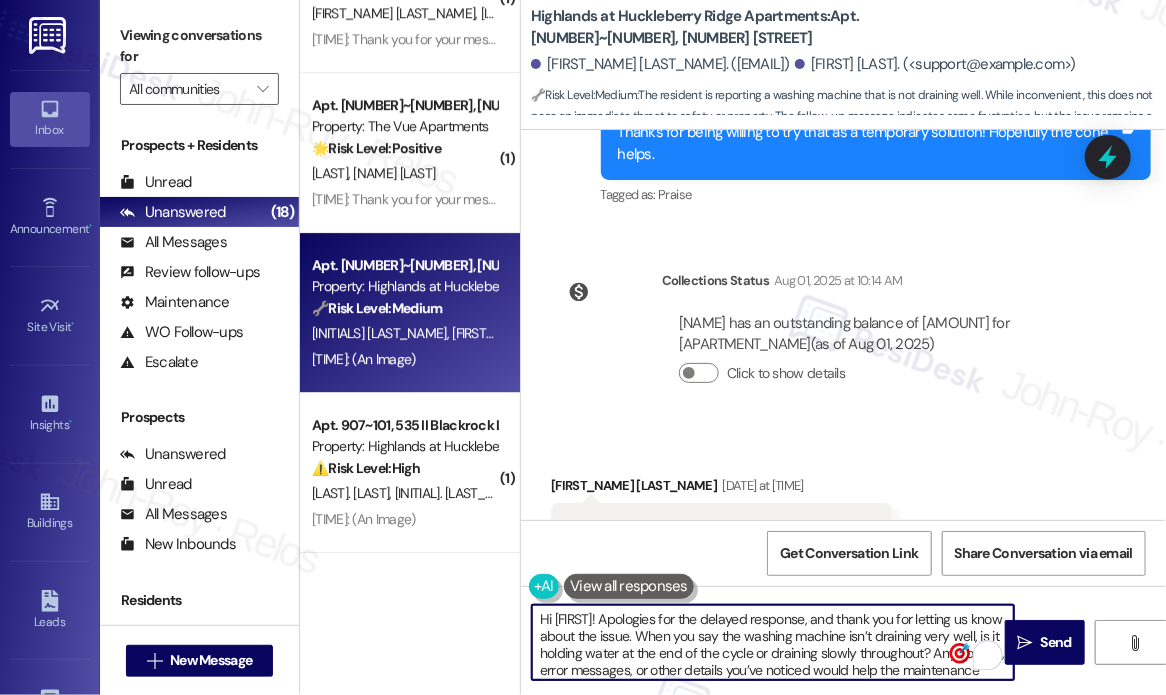 scroll, scrollTop: 16, scrollLeft: 0, axis: vertical 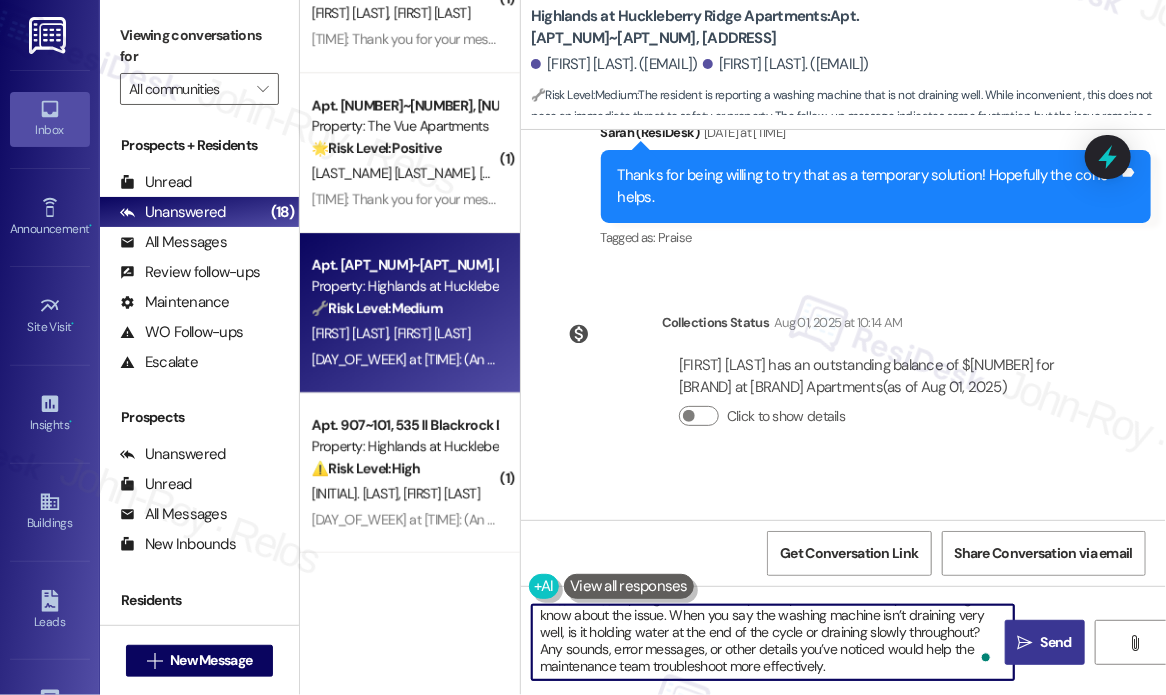 type on "Hi {{first_name}}! Apologies for the delayed response, and thank you for letting us know about the issue. When you say the washing machine isn’t draining very well, is it holding water at the end of the cycle or draining slowly throughout? Any sounds, error messages, or other details you’ve noticed would help the maintenance team troubleshoot more effectively." 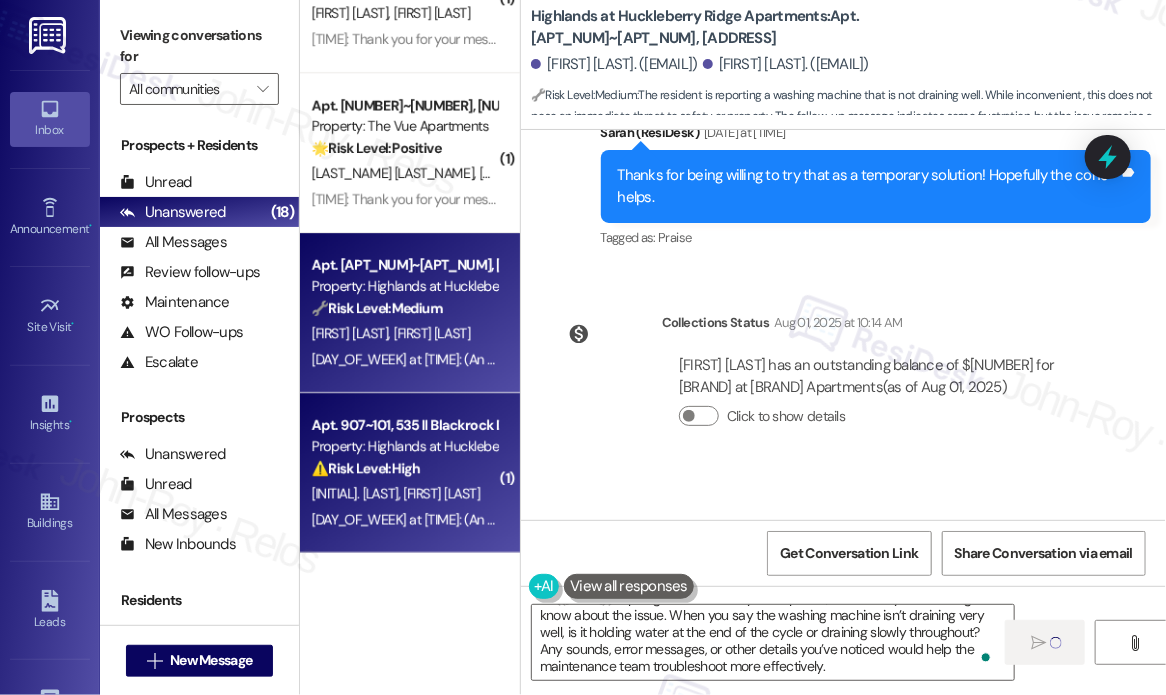 click on "Property: Highlands at Huckleberry Ridge Apartments" at bounding box center [404, 446] 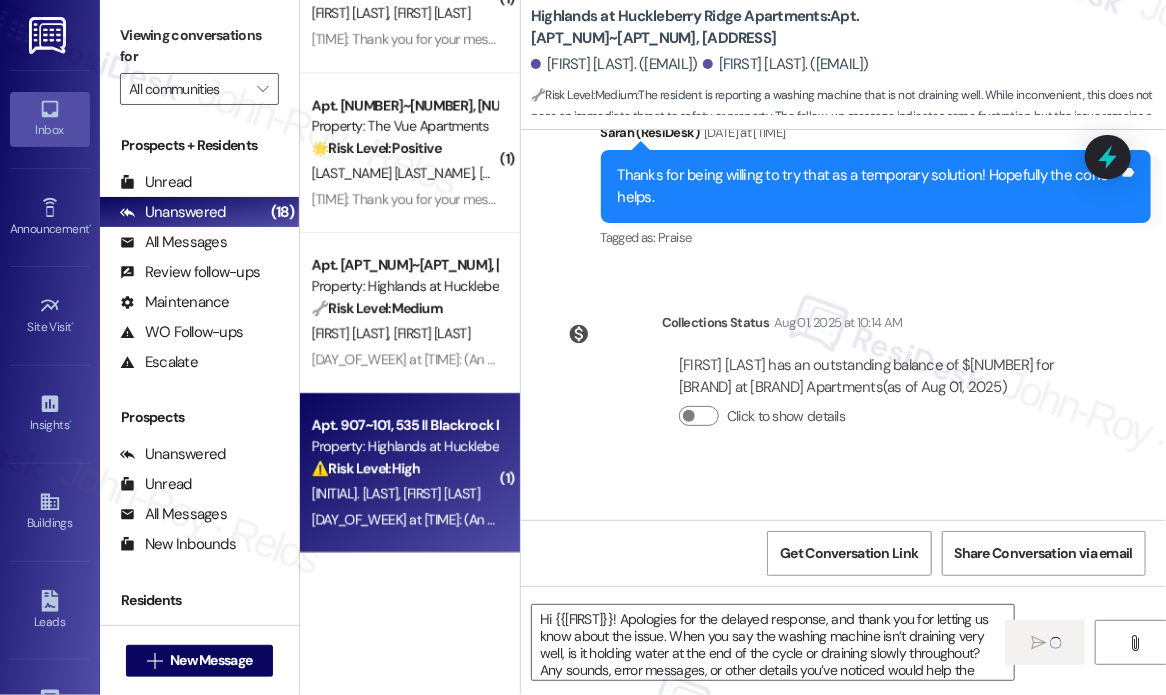 type on "Fetching suggested responses. Please feel free to read through the conversation in the meantime." 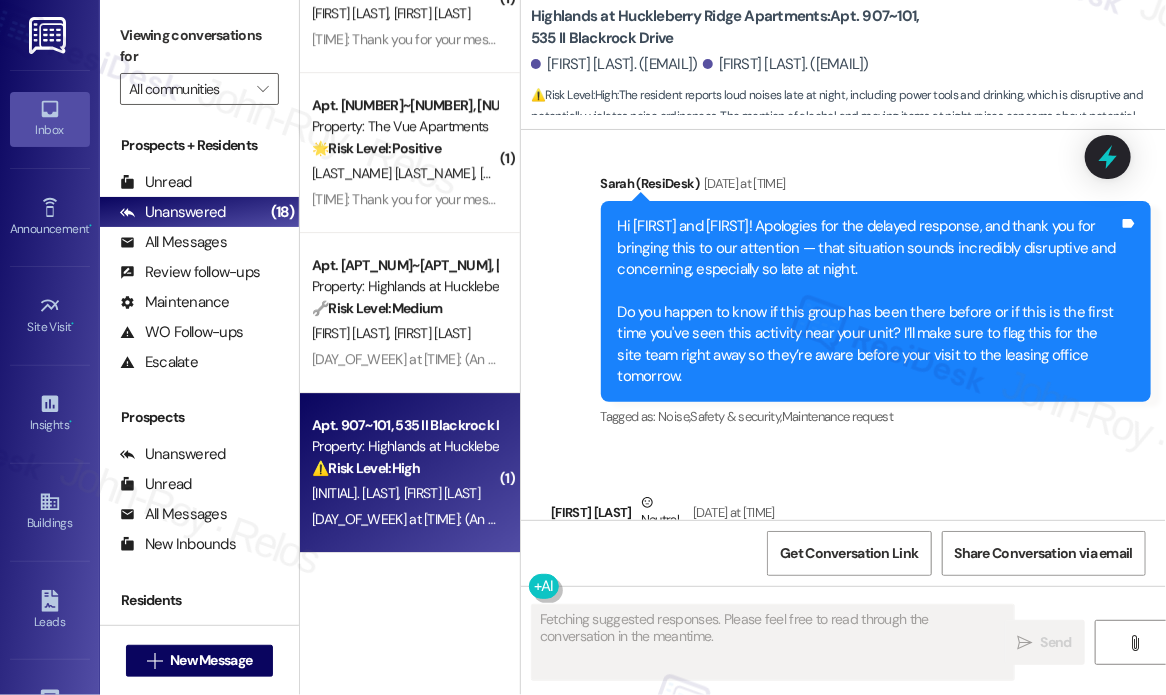 scroll, scrollTop: 24846, scrollLeft: 0, axis: vertical 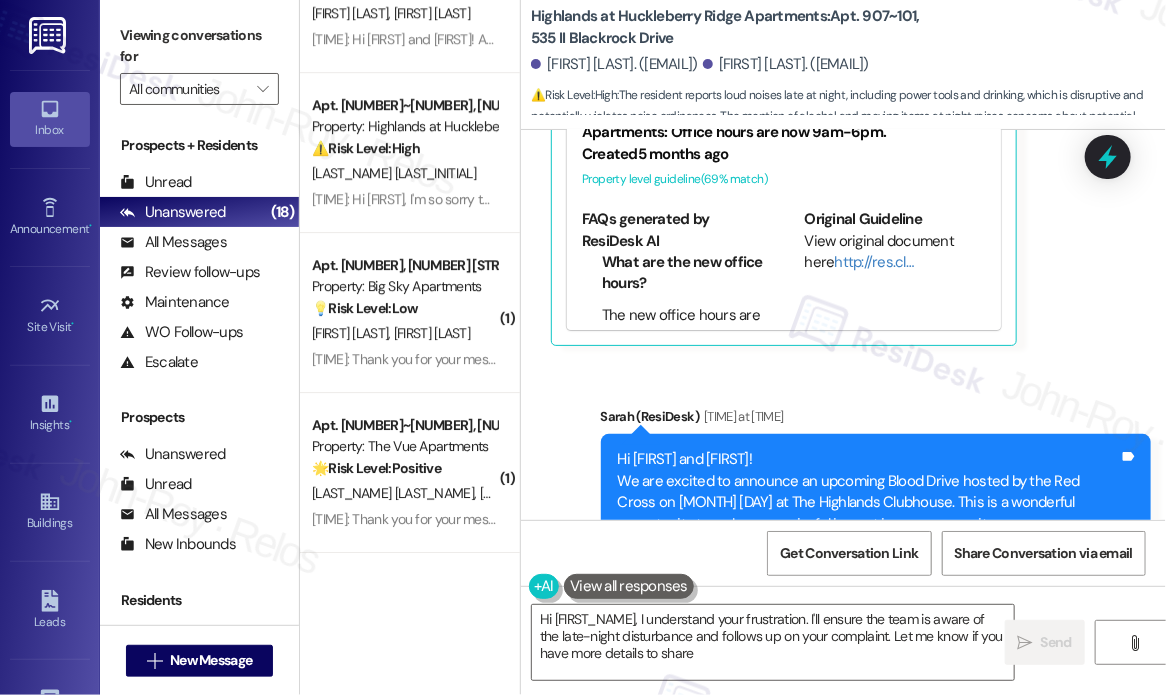 type on "Hi {{first_name}}, I understand your frustration. I'll ensure the team is aware of the late-night disturbance and follows up on your complaint. Let me know if you have more details to share!" 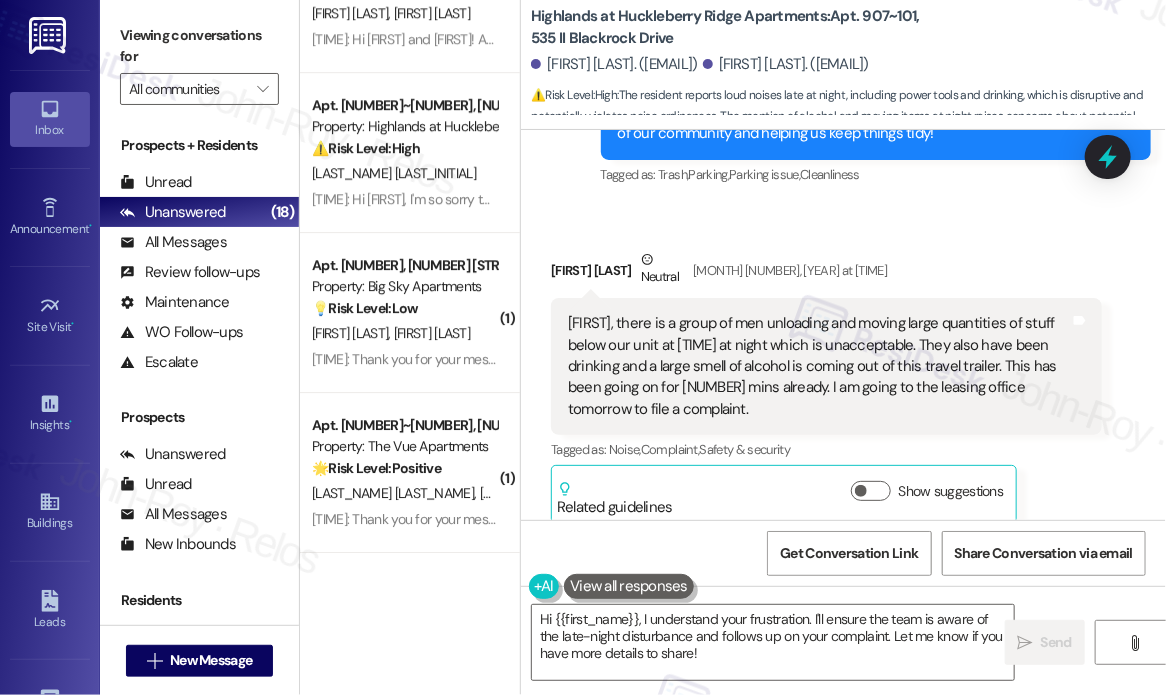 scroll, scrollTop: 22246, scrollLeft: 0, axis: vertical 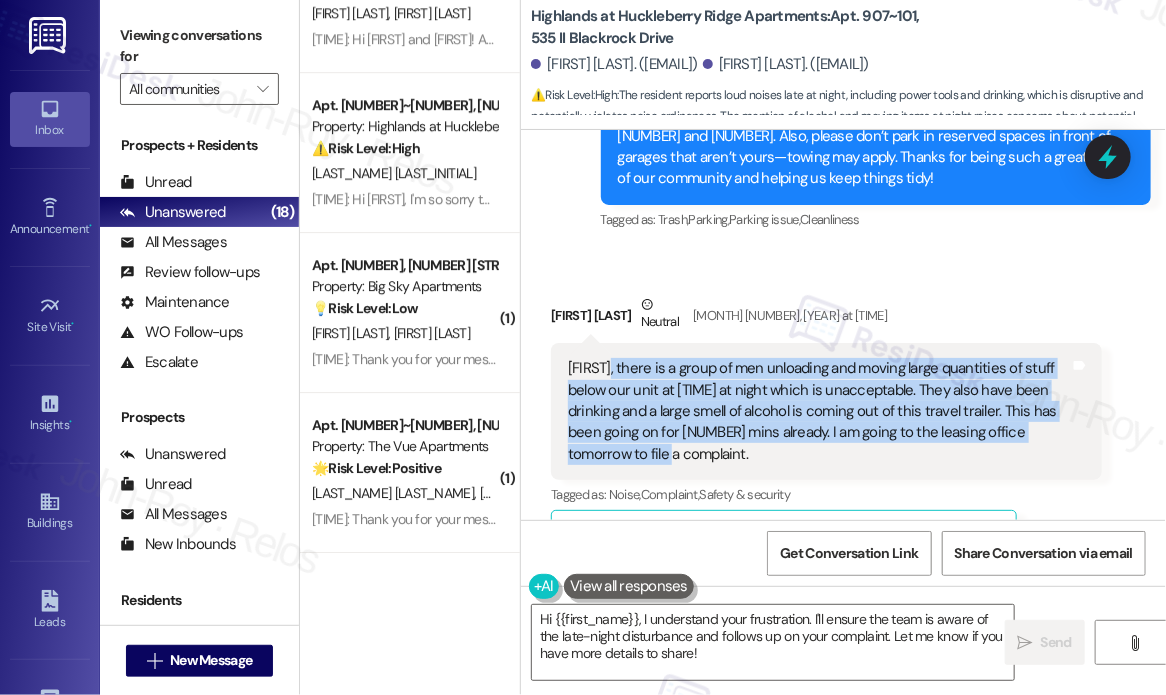 drag, startPoint x: 722, startPoint y: 389, endPoint x: 609, endPoint y: 303, distance: 142.00352 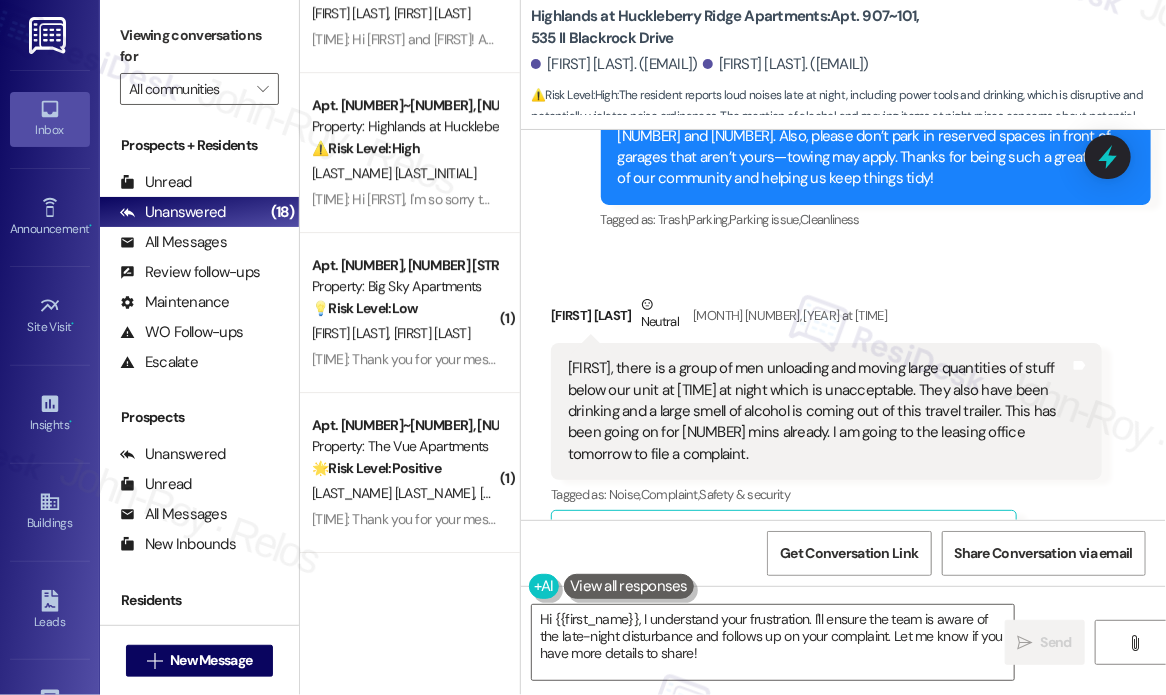 click on "Kaylen Mcmillan   Neutral Aug 04, 2025 at 10:11 PM Sarah, there is a group of men unloading and moving large quantities of stuff below our unit at 10 at night which is unacceptable. They also have been drinking and a large smell of alcohol is coming out of this travel trailer. This has been going on for 15 mins already. I am going to the leasing office tomorrow to file a complaint.  Tags and notes Tagged as:   Noise ,  Click to highlight conversations about Noise Complaint ,  Click to highlight conversations about Complaint Safety & security Click to highlight conversations about Safety & security  Related guidelines Show suggestions" at bounding box center (826, 431) 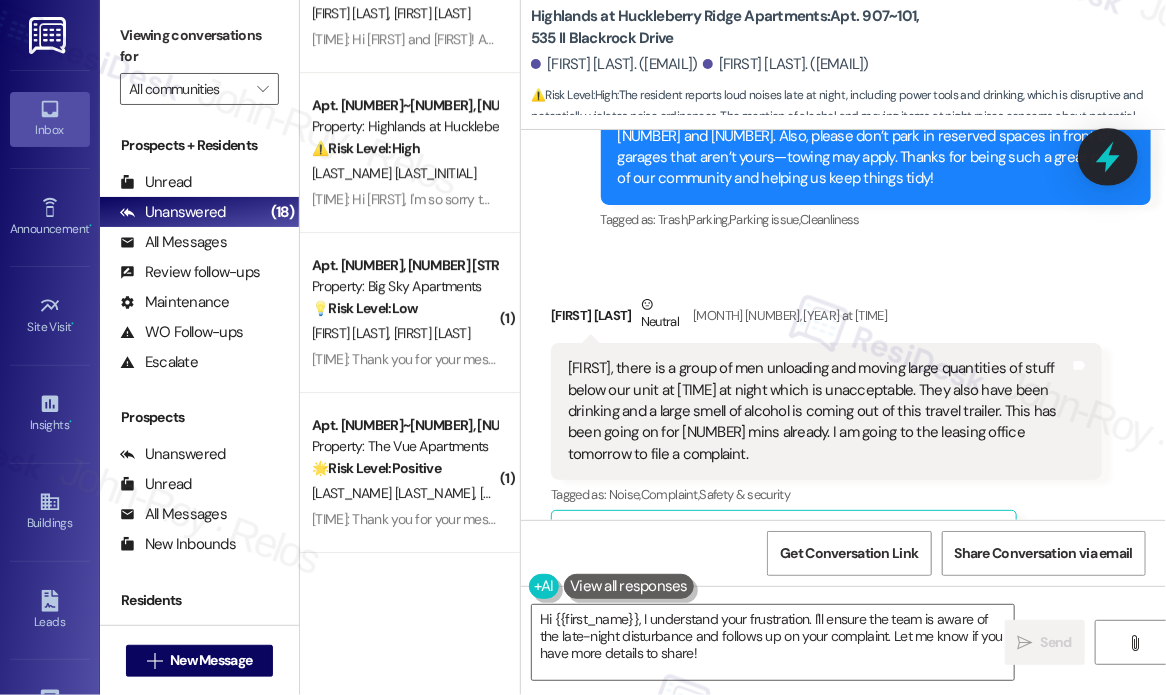click 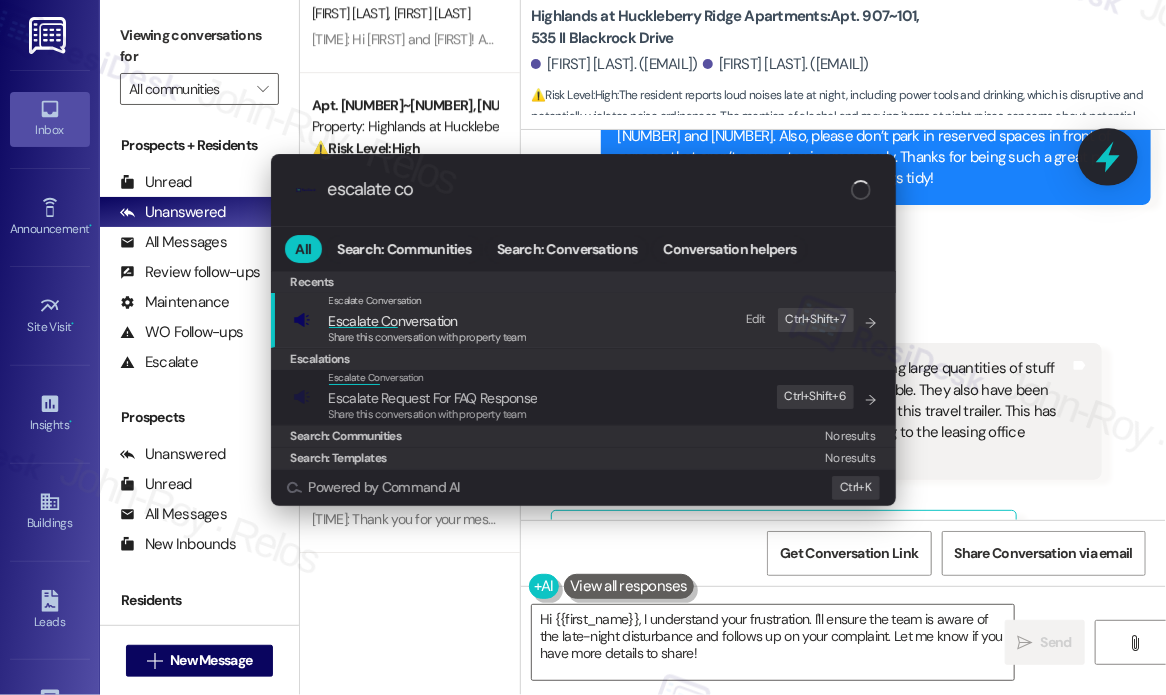 type on "escalate con" 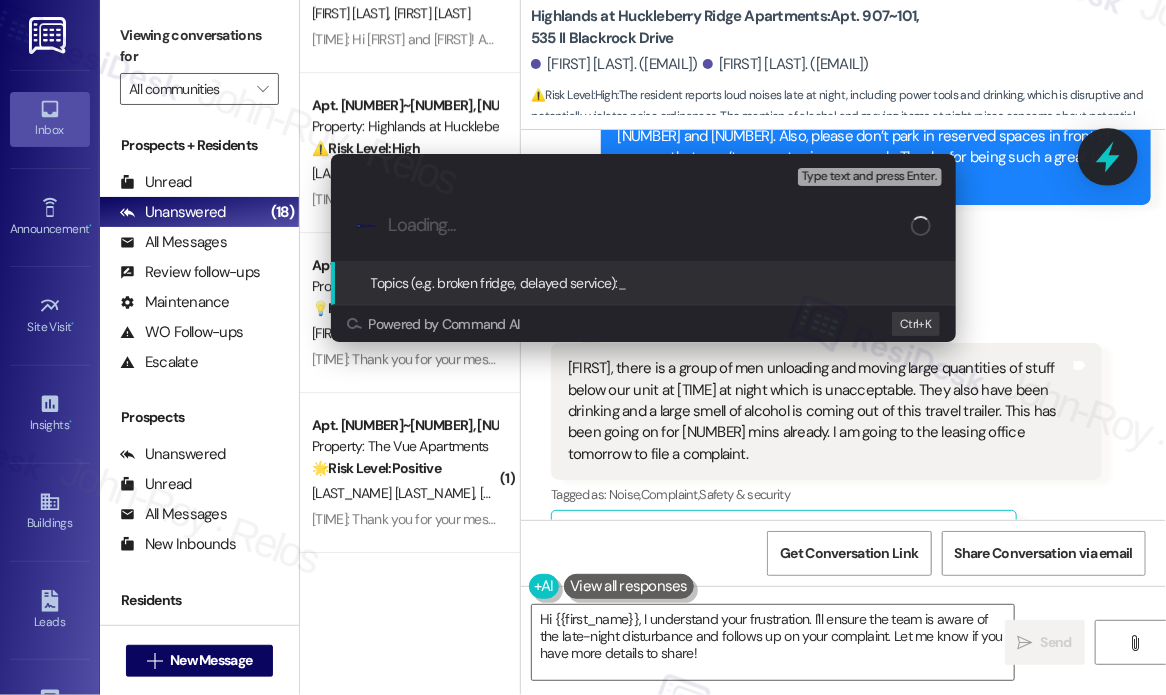 paste on "Late-Night Activity and Safety Concern Below Our Unit Involving Travel Trailer and Alcohol Use" 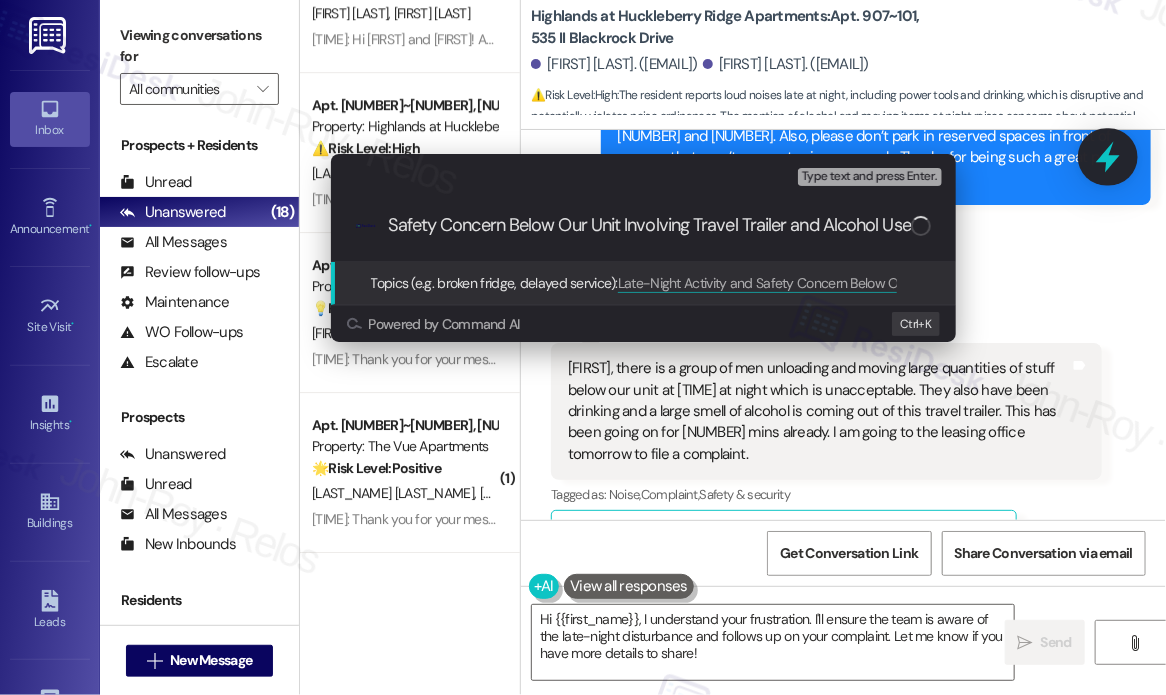 scroll, scrollTop: 0, scrollLeft: 177, axis: horizontal 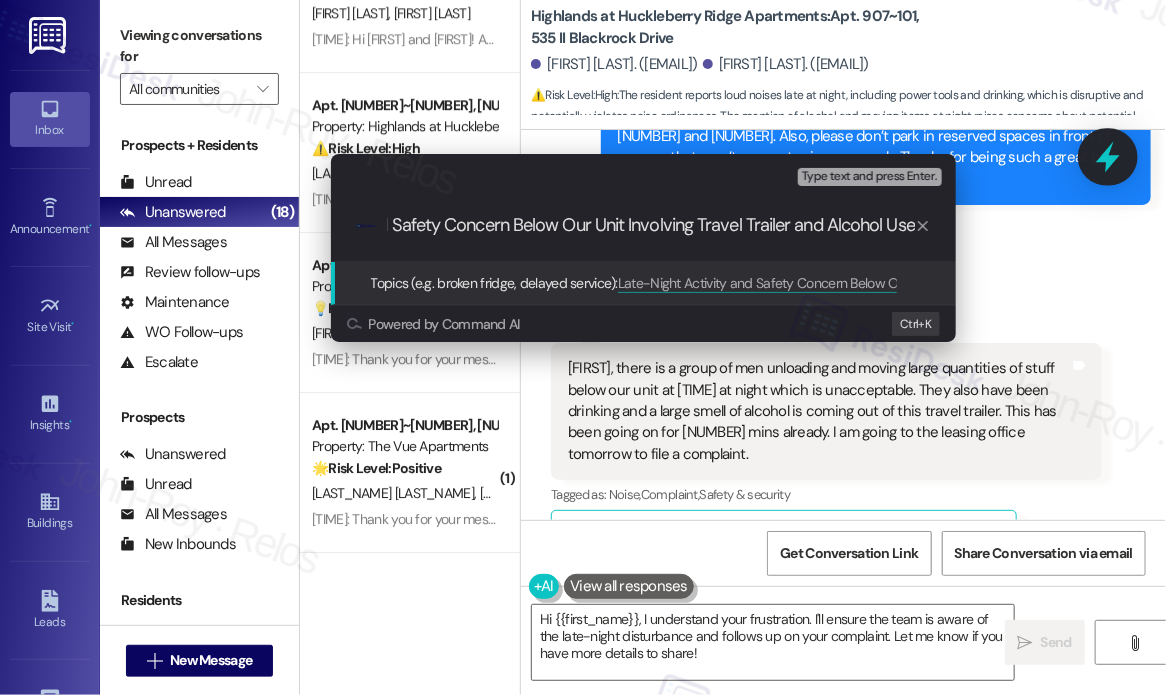 type 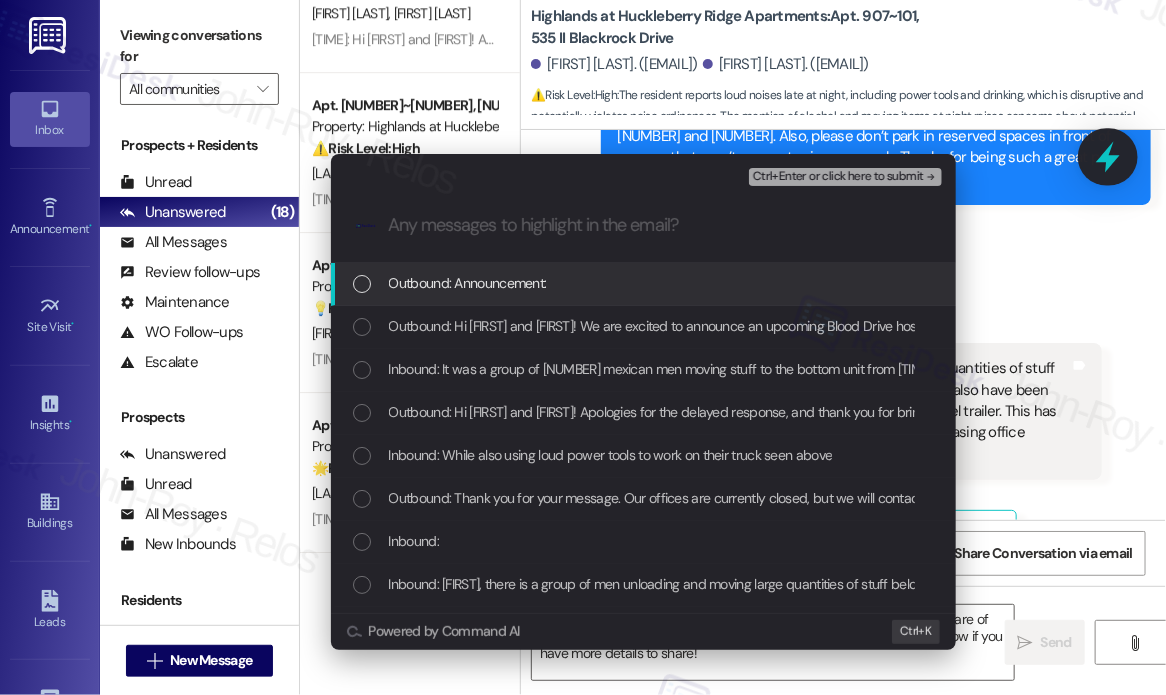 scroll, scrollTop: 0, scrollLeft: 0, axis: both 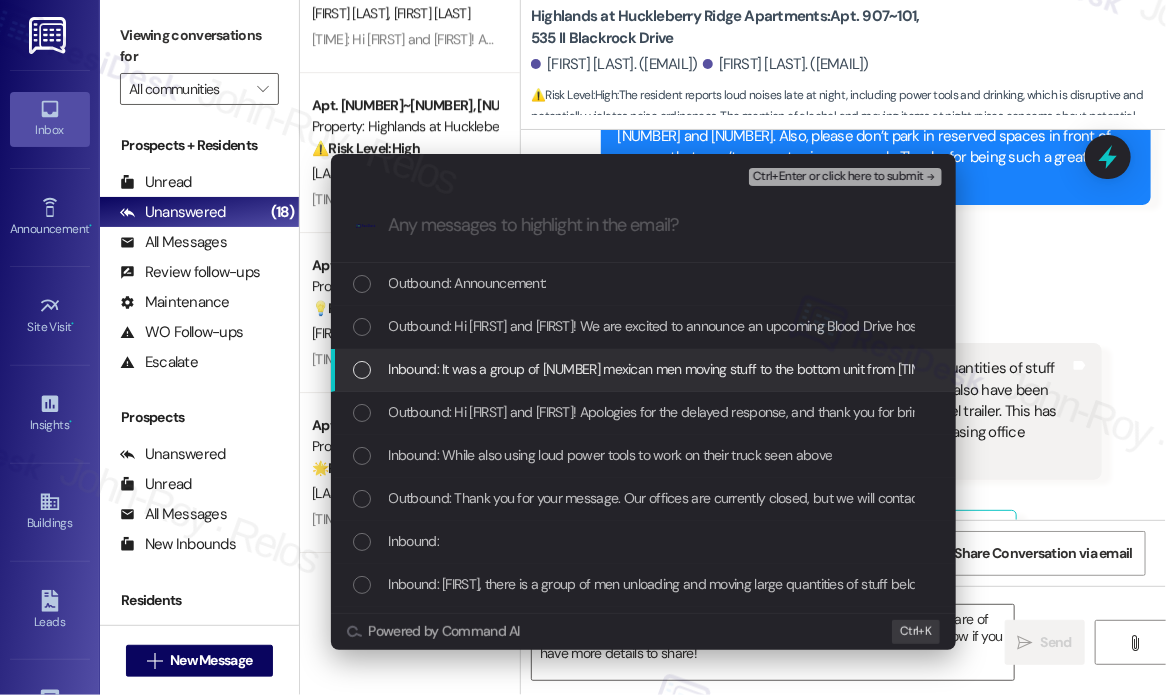 click on "Inbound: It was a group of 4 mexican men moving stuff to the bottom unit from 10pm-11:00pm we were vary upset" at bounding box center [741, 369] 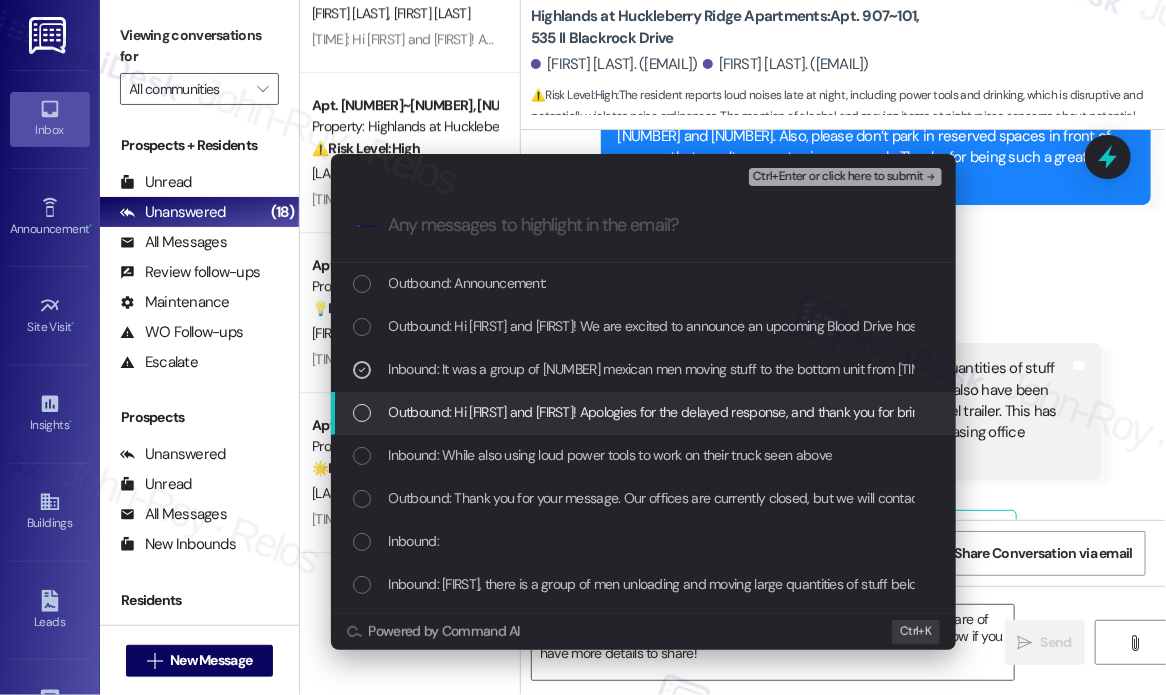 click on "Outbound: Hi Kaylen and Noah! Apologies for the delayed response, and thank you for bringing this to our attention — that situation sounds incredibly disruptive and concerning, especially so late at night.
Do you happen to know if this group has been there before or if this is the first time you've seen this activity near your unit? I’ll make sure to flag this for the site team right away so they’re aware before your visit to the leasing office tomorrow." at bounding box center [643, 413] 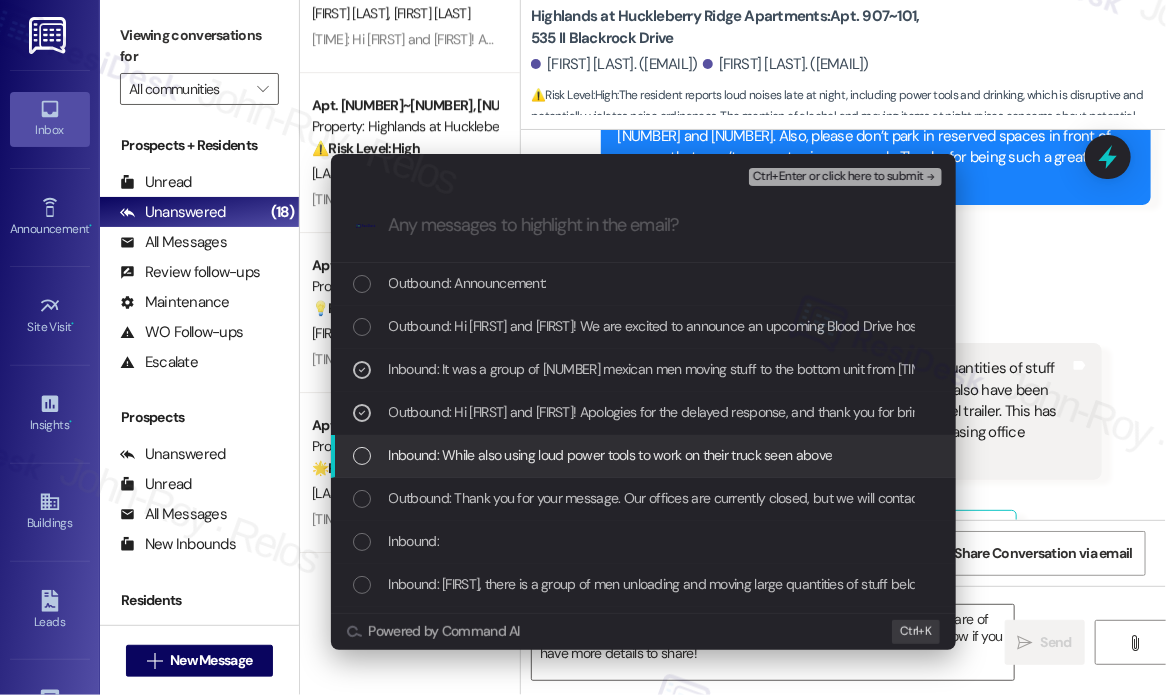 click on "Inbound: While also using loud power tools to work on their truck seen above" at bounding box center (611, 455) 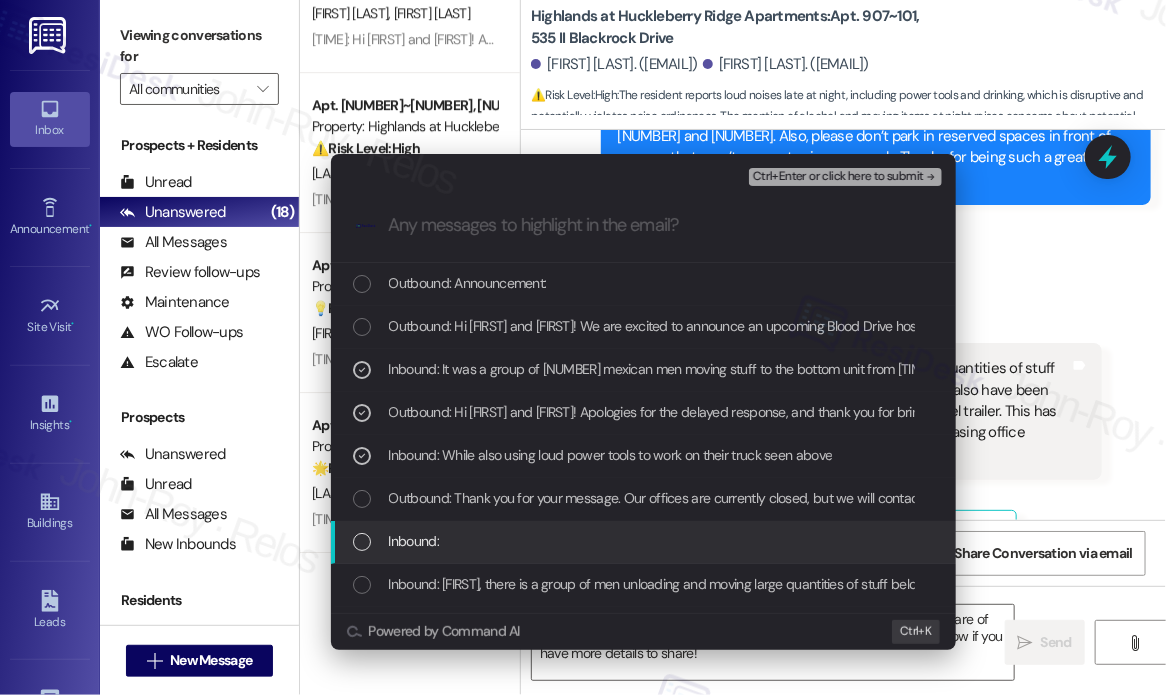 click on "Inbound:" at bounding box center [645, 541] 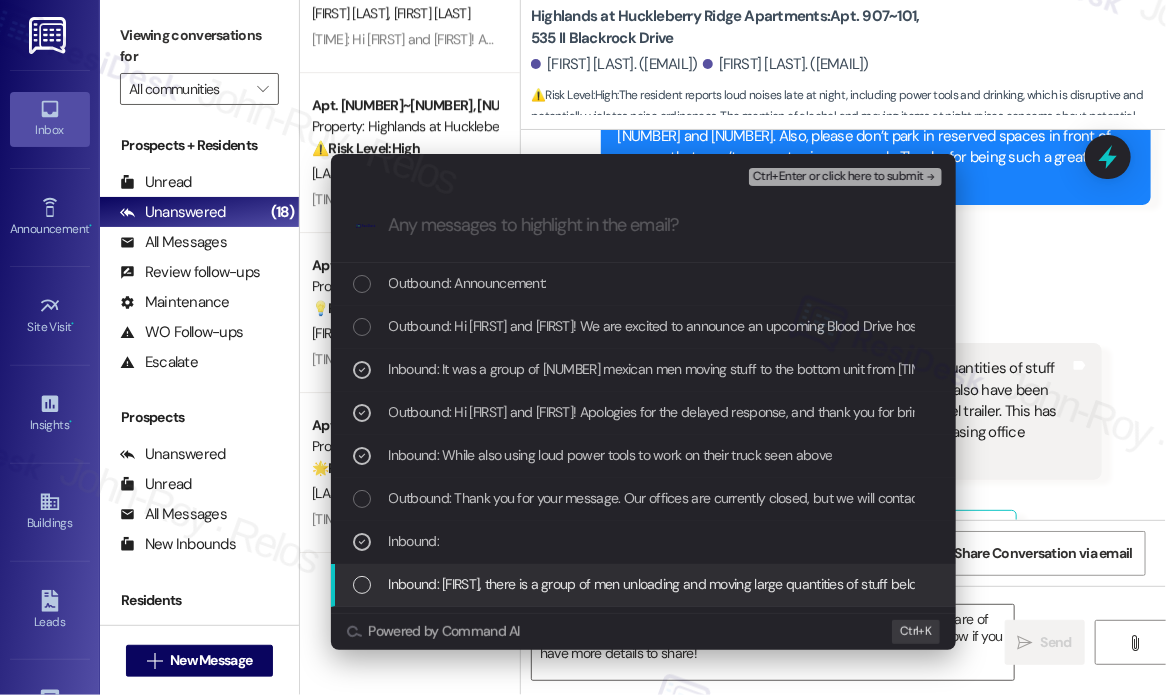 click on "Inbound: Sarah, there is a group of men unloading and moving large quantities of stuff below our unit at 10 at night which is unacceptable. They also have been drinking and a large smell of alcohol is coming out of this travel trailer. This has been going on for 15 mins already. I am going to the leasing office tomorrow to file a complaint." at bounding box center [1394, 584] 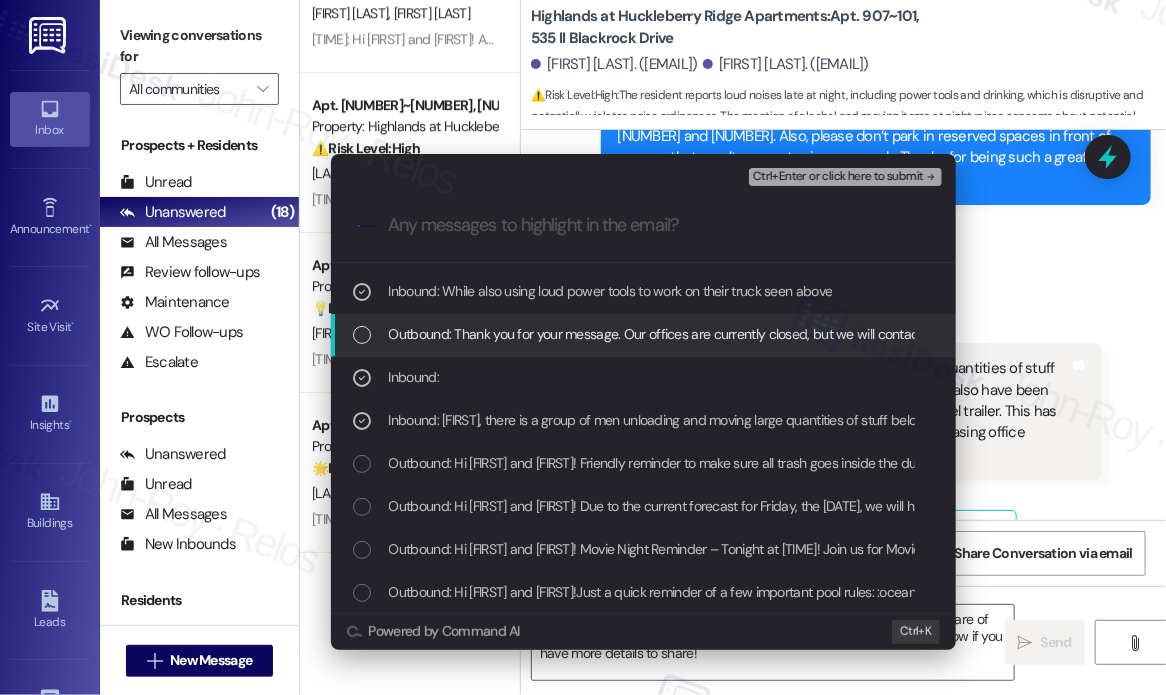 scroll, scrollTop: 200, scrollLeft: 0, axis: vertical 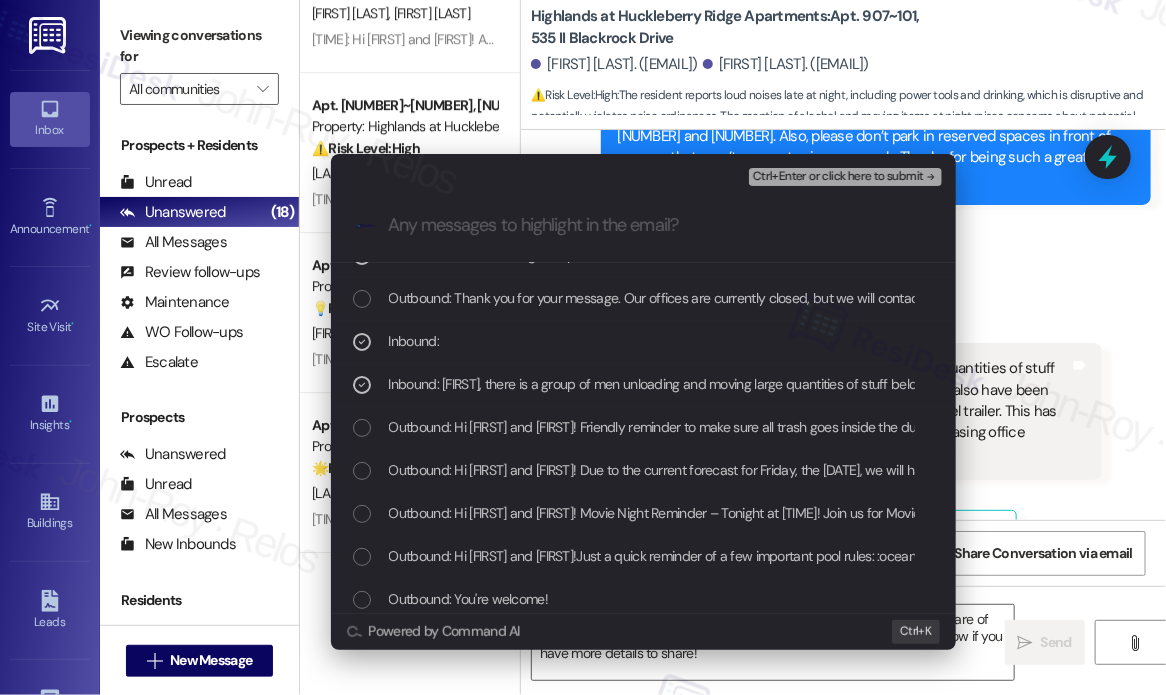 click on "Ctrl+Enter or click here to submit" at bounding box center (838, 177) 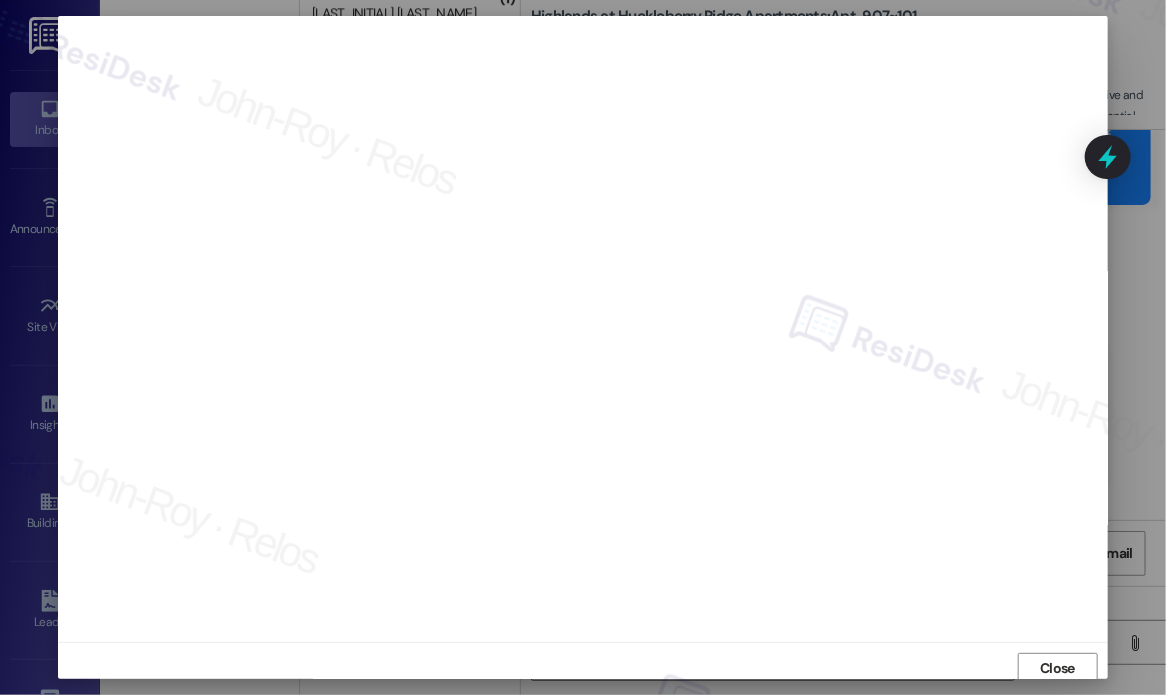 scroll, scrollTop: 5, scrollLeft: 0, axis: vertical 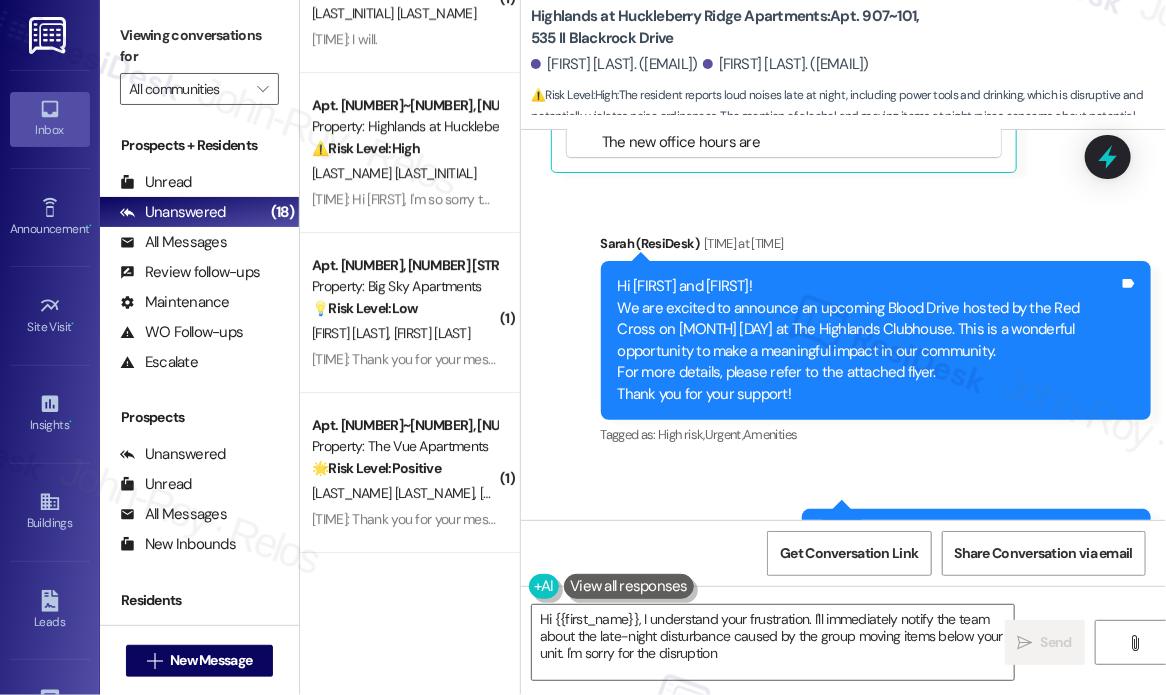 type on "Hi {{first_name}}, I understand your frustration. I'll immediately notify the team about the late-night disturbance caused by the group moving items below your unit. I'm sorry for the disruption!" 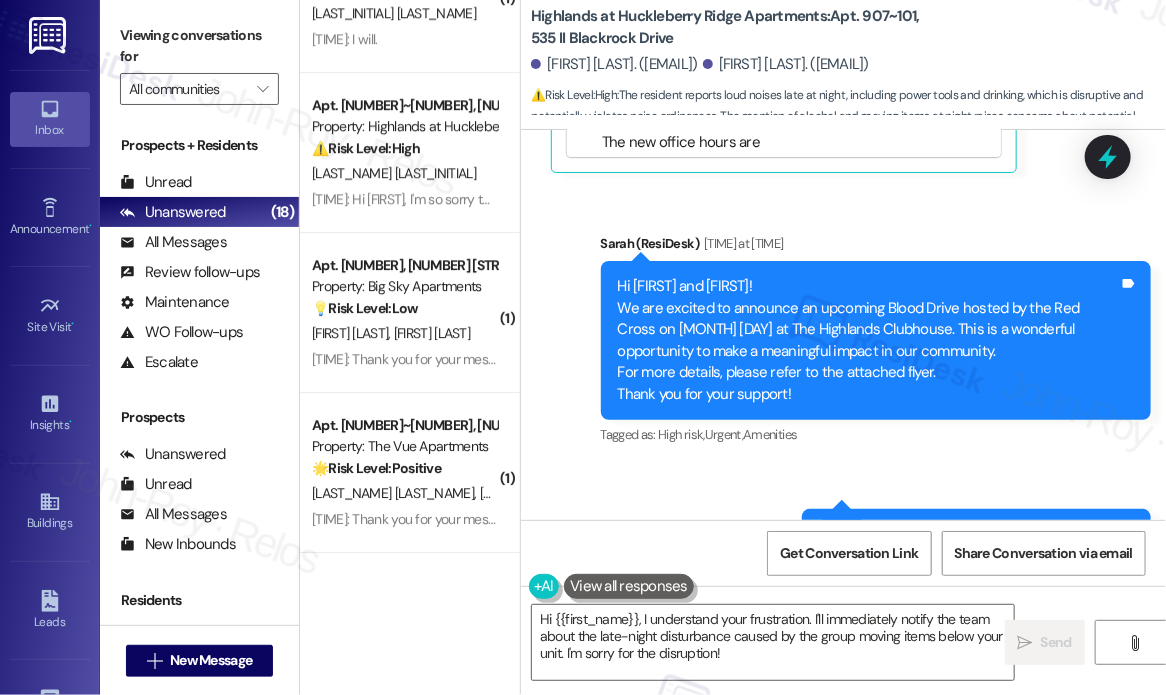 click on "Announcement, sent via SMS Sarah   (ResiDesk) Yesterday at 12:50 PM Hi Kaylen and Noah!
We are excited to announce an upcoming Blood Drive hosted by the Red Cross on September 3rd at The Highlands Clubhouse. This is a wonderful opportunity to make a meaningful impact in our community.
For more details, please refer to the attached flyer.
Thank you for your support! Tags and notes Tagged as:   High risk ,  Click to highlight conversations about High risk Urgent ,  Click to highlight conversations about Urgent Amenities Click to highlight conversations about Amenities Announcement, sent via SMS 12:51 PM Sarah   (ResiDesk) Yesterday at 12:51 PM Announcement:
PDF  attachment   Download   Tags and notes" at bounding box center [843, 488] 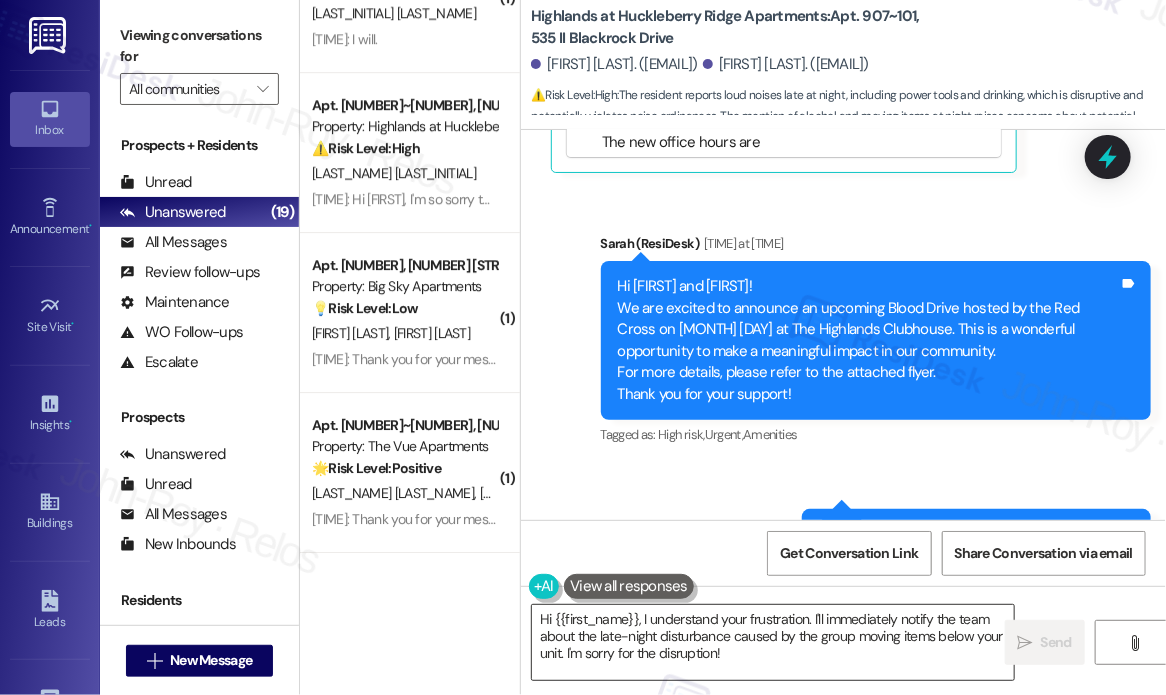 click on "Hi {{first_name}}, I understand your frustration. I'll immediately notify the team about the late-night disturbance caused by the group moving items below your unit. I'm sorry for the disruption!" at bounding box center [773, 642] 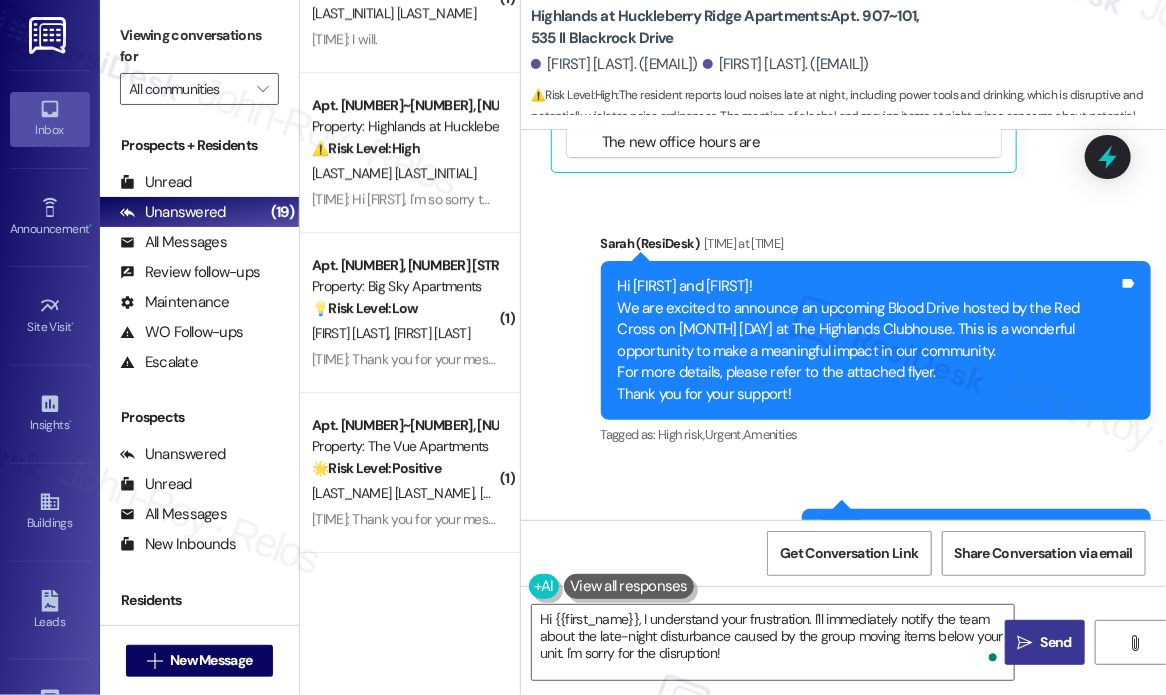 click on "Send" at bounding box center [1056, 642] 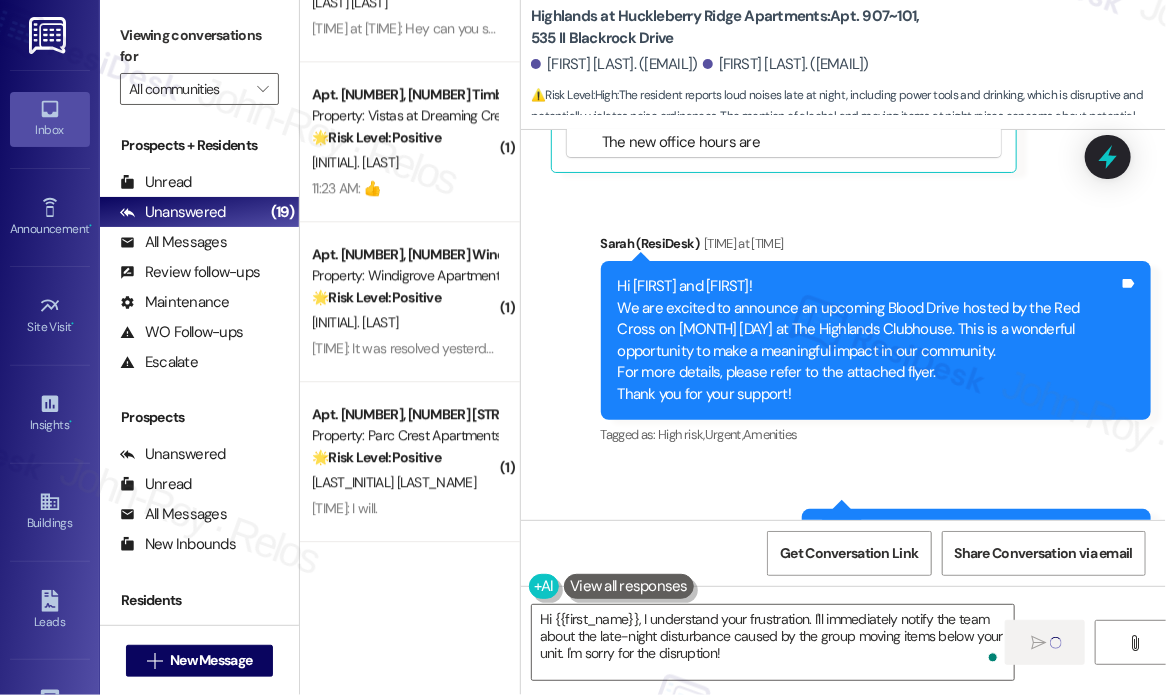 type 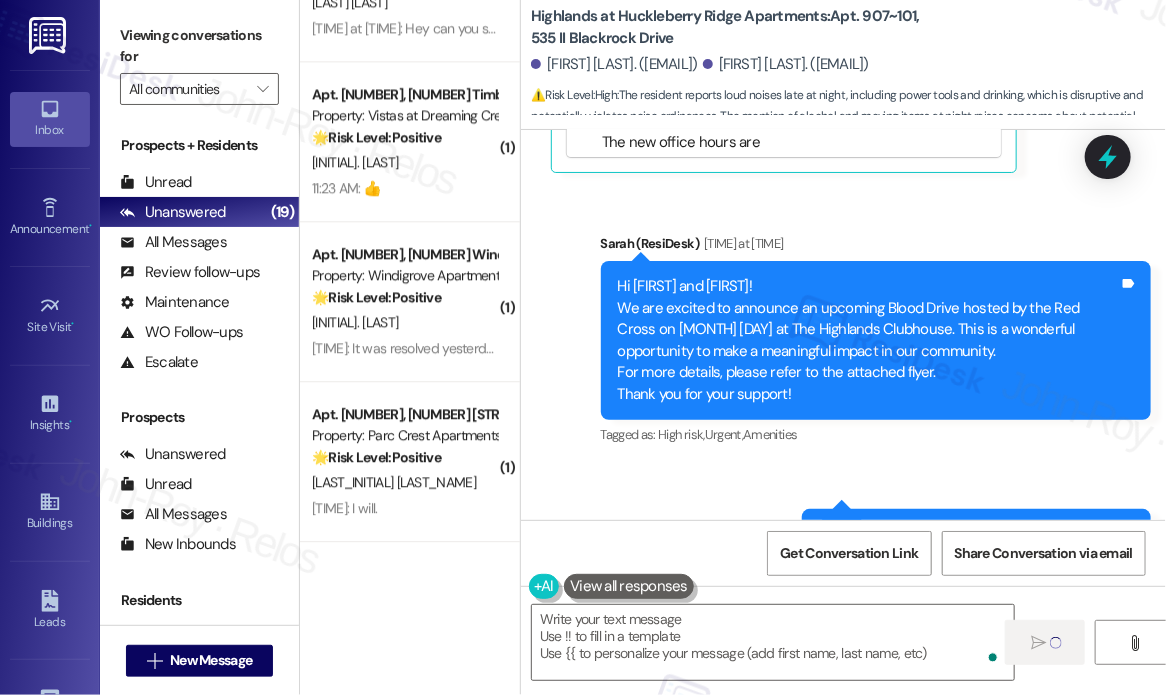 scroll, scrollTop: 1827, scrollLeft: 0, axis: vertical 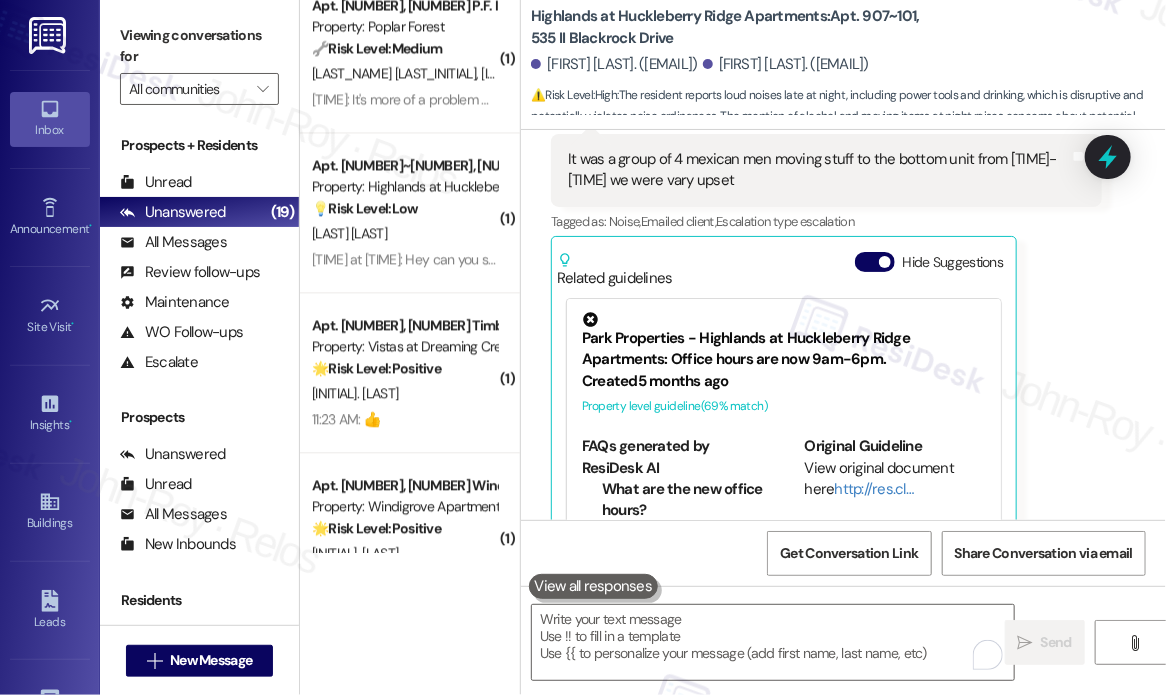 click on "Yesterday at 1:11 PM: Hey can you switch community updates number to +1 (804) 802-9395 thanks Yesterday at 1:11 PM: Hey can you switch community updates number to +1 (804) 802-9395 thanks" at bounding box center (404, 259) 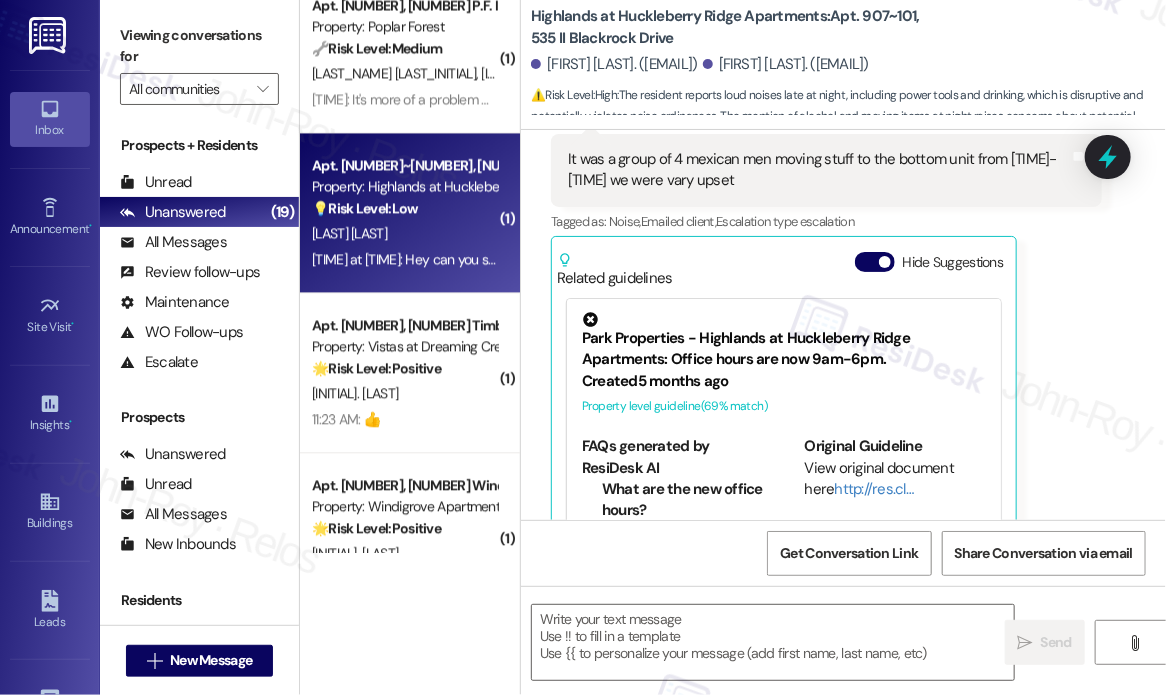 type on "Fetching suggested responses. Please feel free to read through the conversation in the meantime." 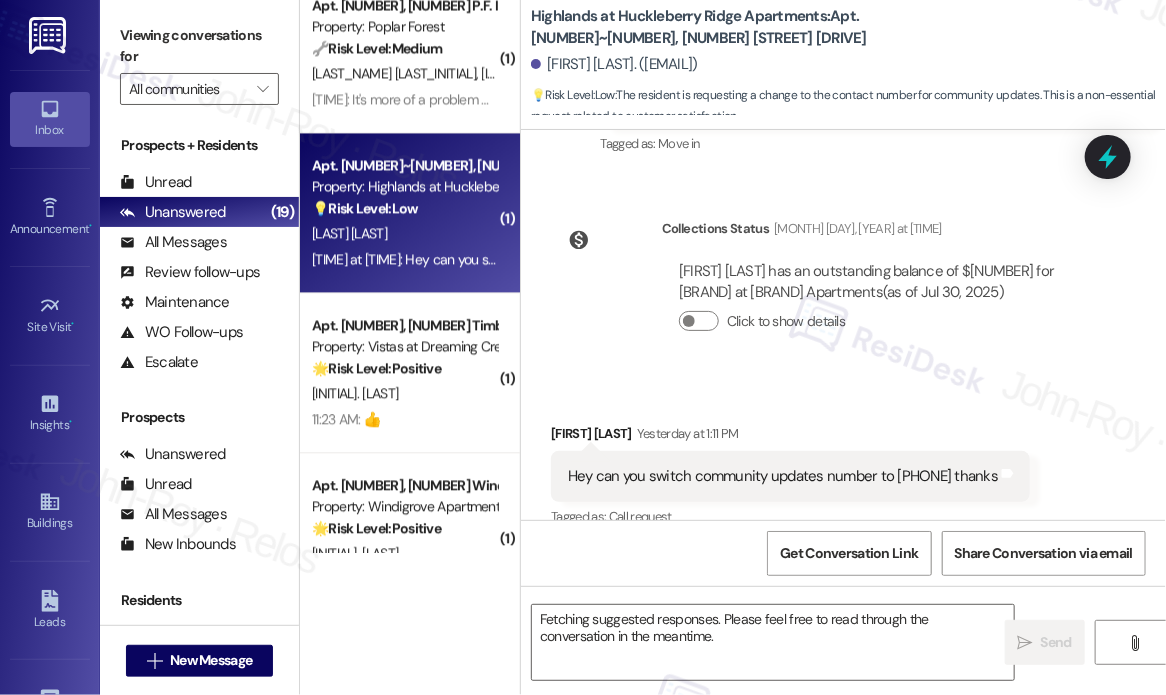 scroll, scrollTop: 350, scrollLeft: 0, axis: vertical 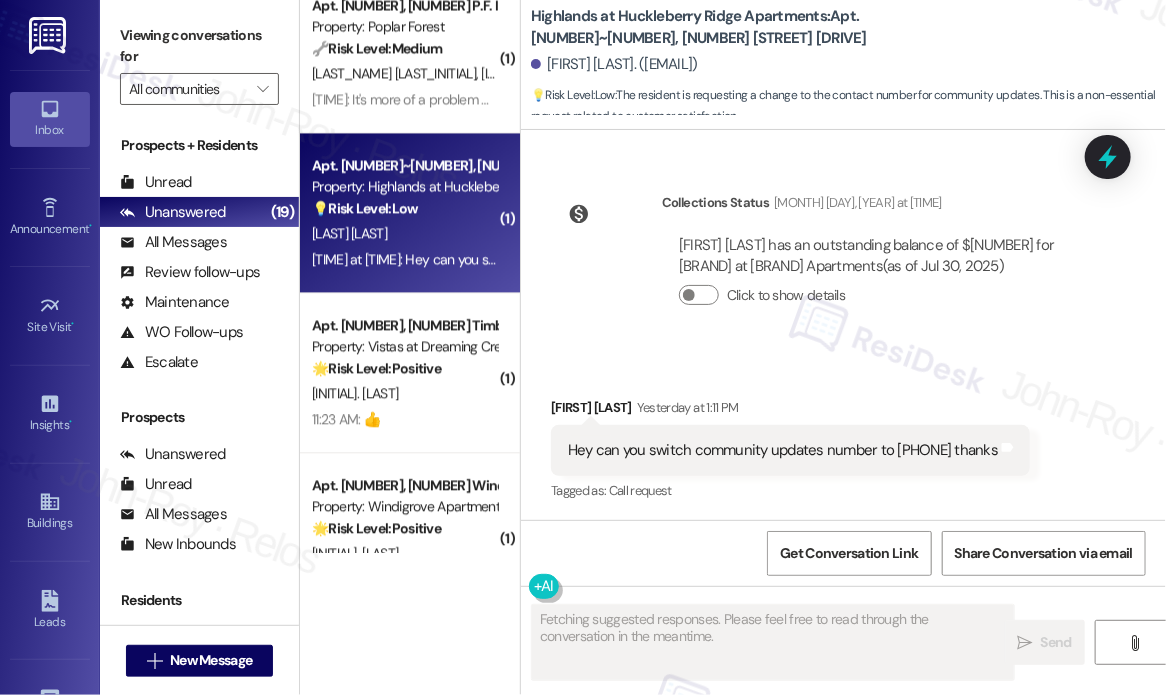 click on "Abeera Hassan has an outstanding balance of $75 for Highlands at Huckleberry Ridge Apartments  (as of Jul 30, 2025) Click to show details" at bounding box center [882, 278] 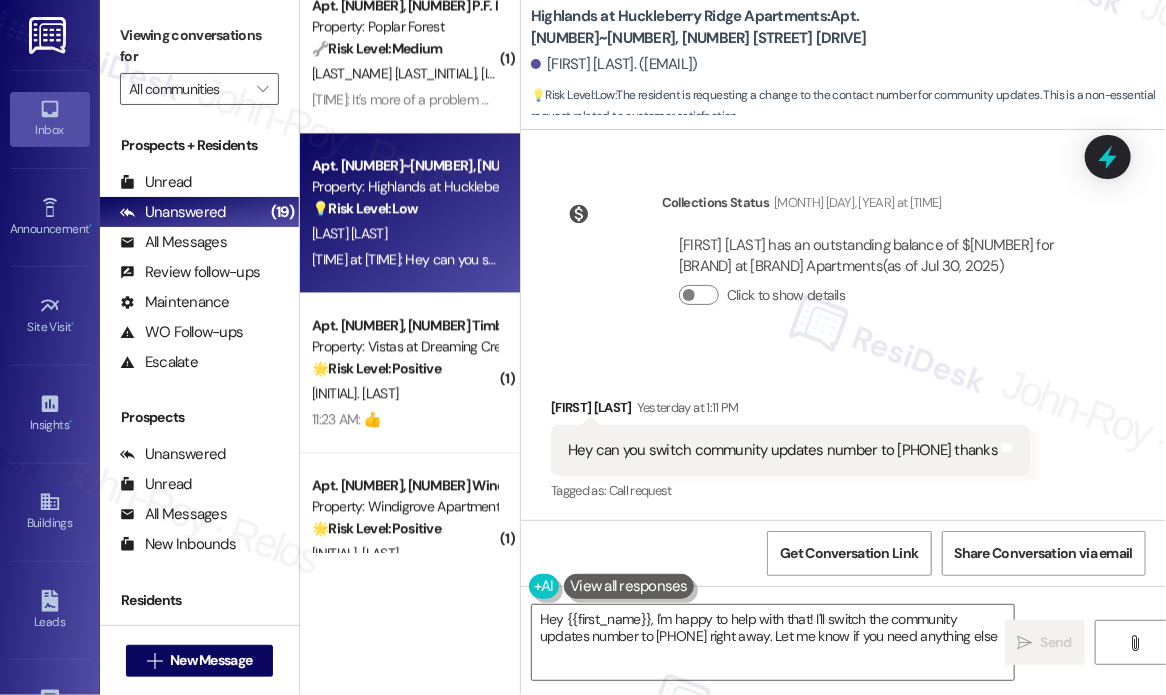 type on "Hey {{first_name}}, I'm happy to help with that! I'll switch the community updates number to +1 (804) 802-9395 right away. Let me know if you need anything else!" 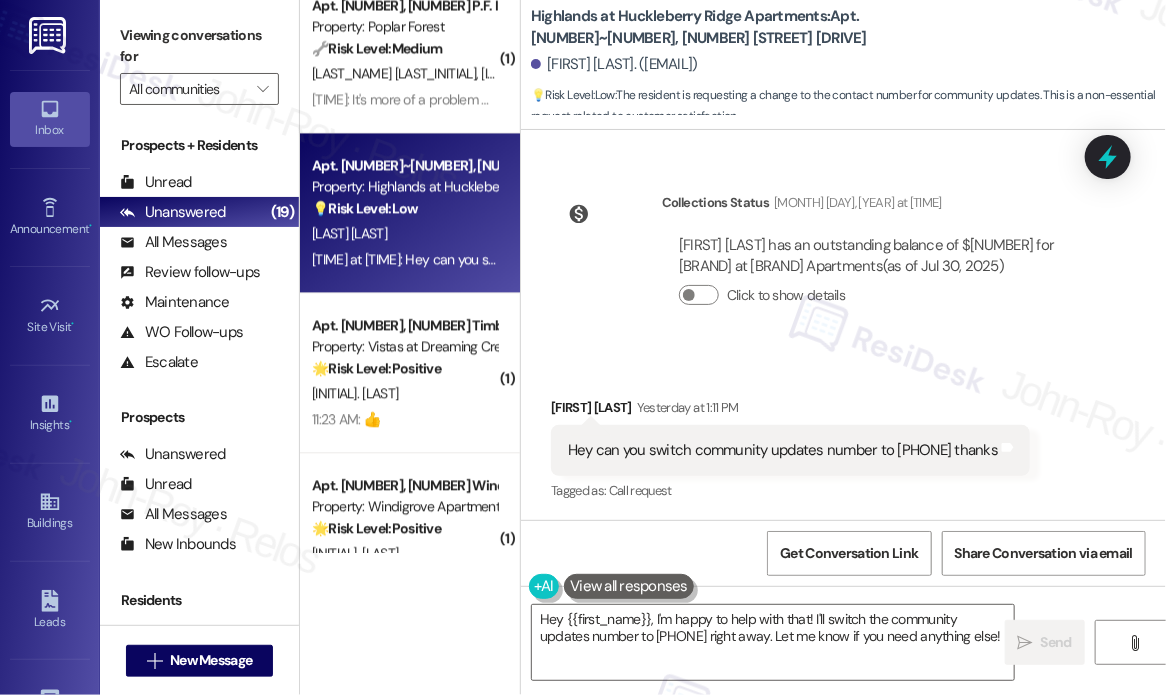 click on "Collections Status Jul 30, 2025 at 10:14 AM Abeera Hassan has an outstanding balance of $75 for Highlands at Huckleberry Ridge Apartments  (as of Jul 30, 2025) Click to show details" at bounding box center [826, 264] 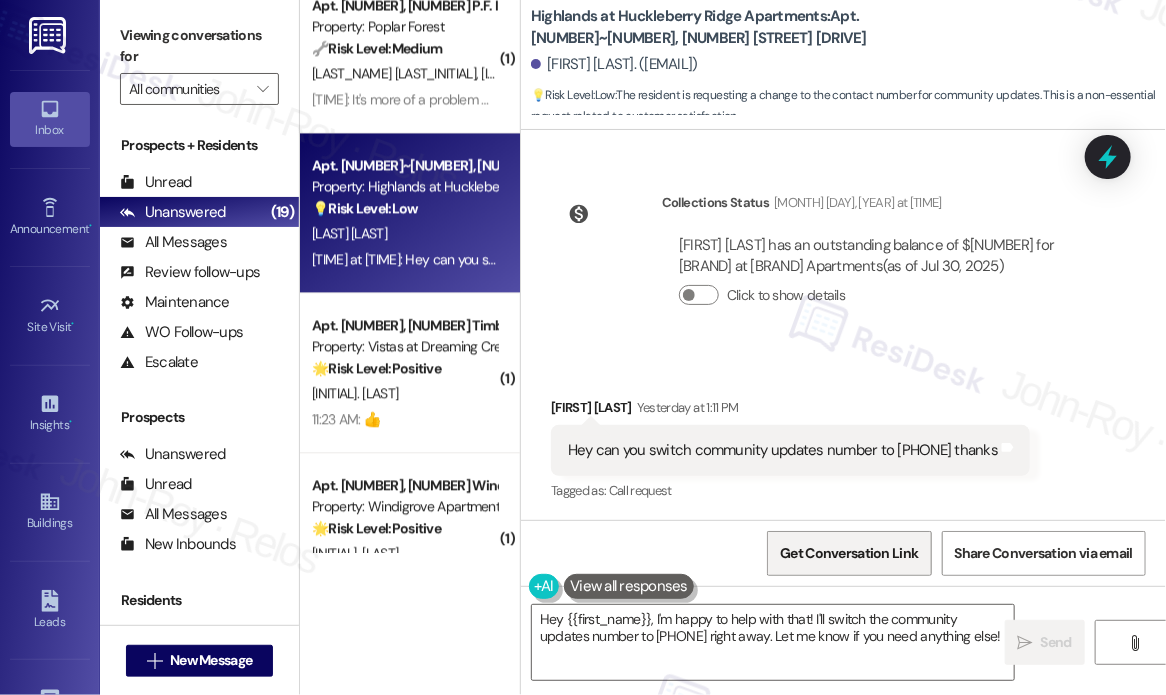 click on "Get Conversation Link" at bounding box center [849, 553] 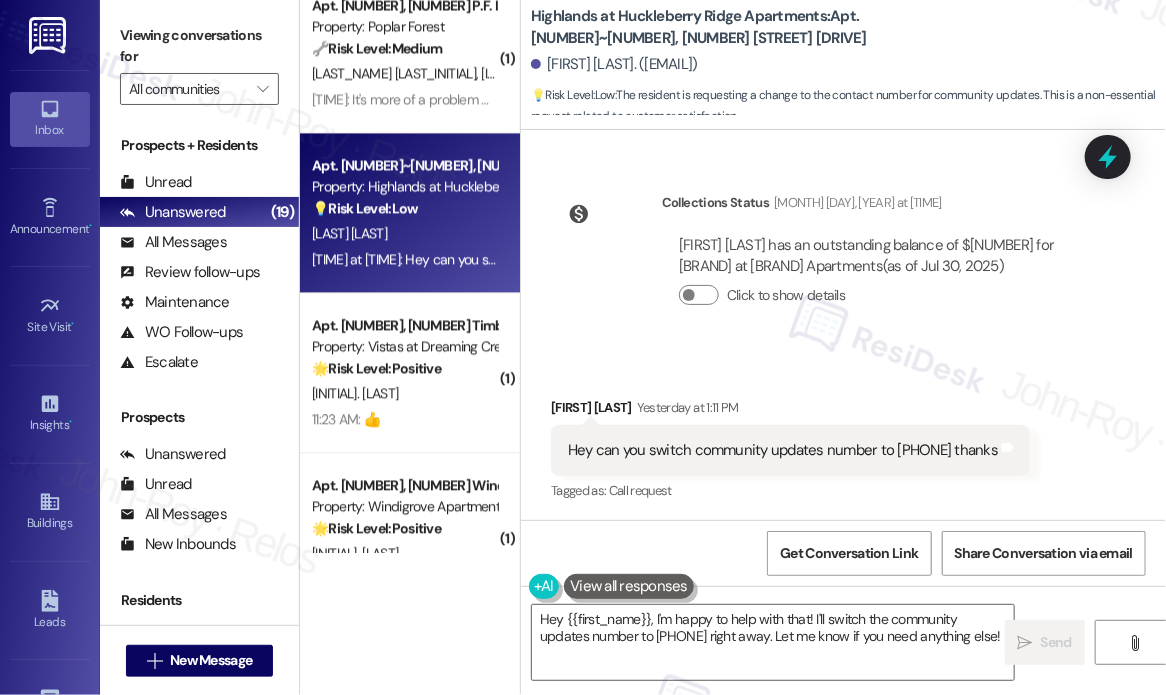 click on "Received via SMS Abeera Hassan Yesterday at 1:11 PM Hey can you switch community updates number to +1 (804) 802-9395 thanks Tags and notes Tagged as:   Call request Click to highlight conversations about Call request" at bounding box center (843, 436) 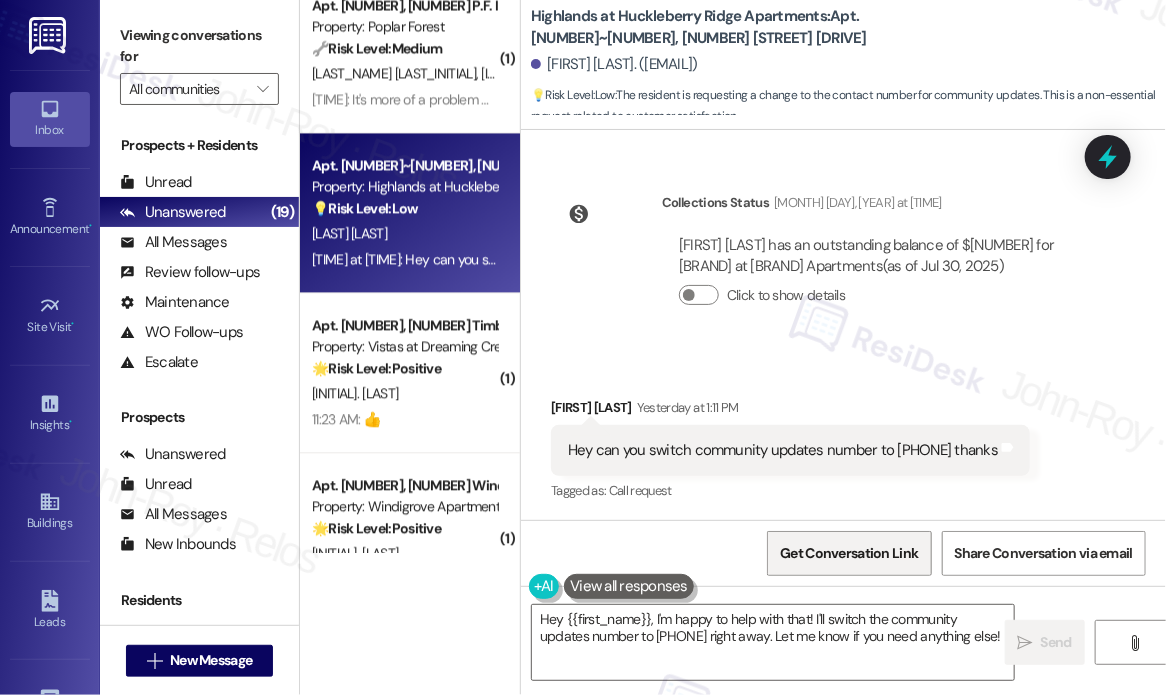 click on "Get Conversation Link" at bounding box center (849, 553) 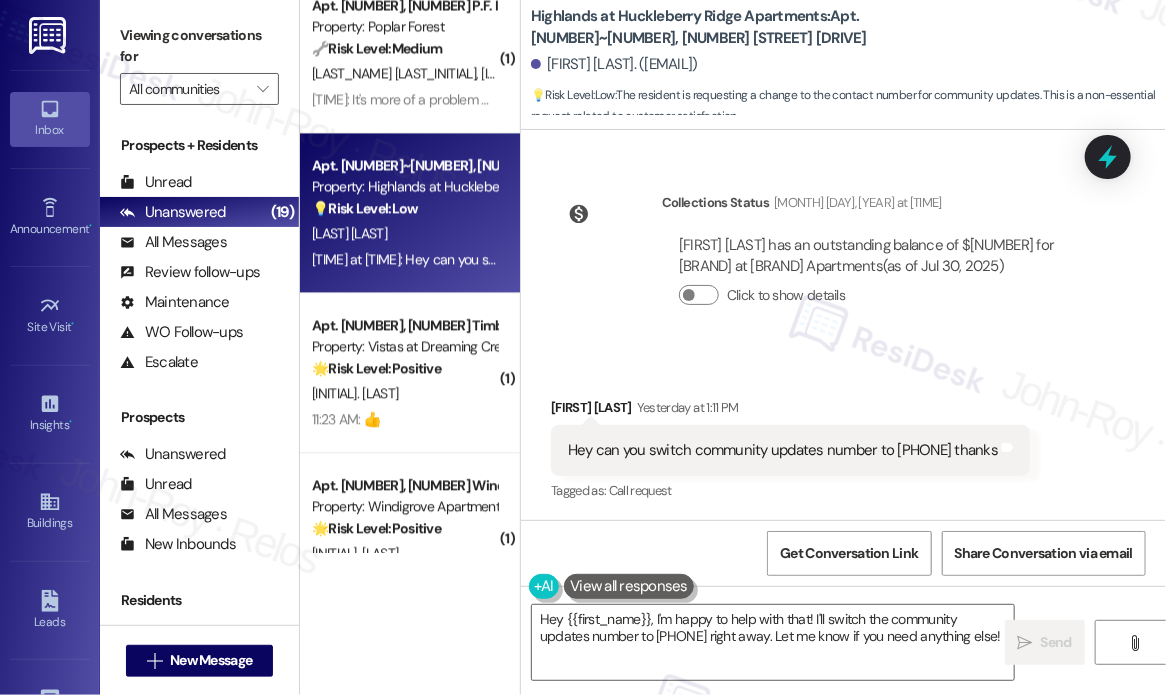click on "Collections Status Jul 30, 2025 at 10:14 AM Abeera Hassan has an outstanding balance of $75 for Highlands at Huckleberry Ridge Apartments  (as of Jul 30, 2025) Click to show details" at bounding box center [826, 264] 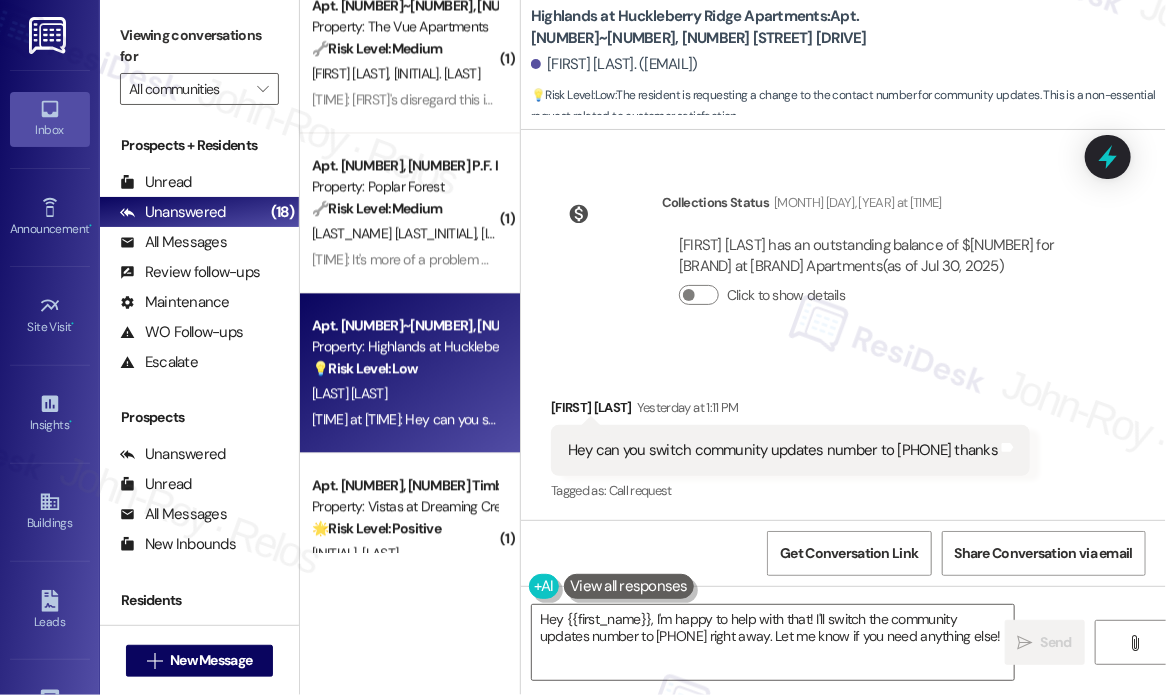 click on "Received via SMS Abeera Hassan Yesterday at 1:11 PM Hey can you switch community updates number to +1 (804) 802-9395 thanks Tags and notes Tagged as:   Call request Click to highlight conversations about Call request" at bounding box center [843, 436] 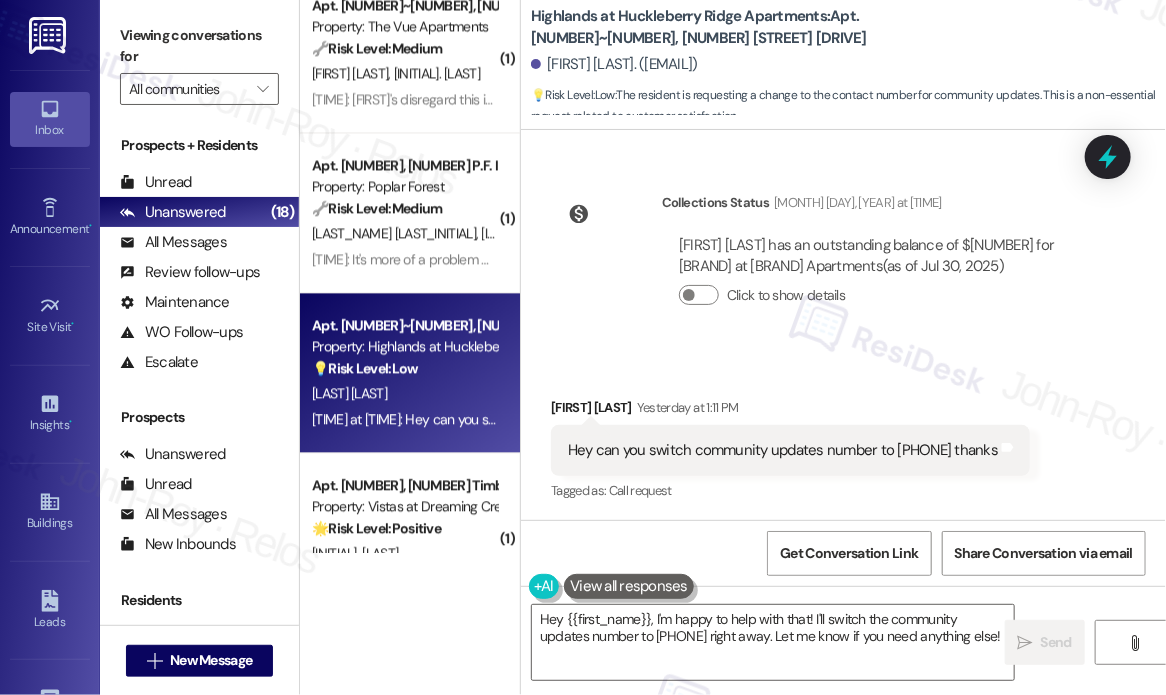 click on "Received via SMS Abeera Hassan Yesterday at 1:11 PM Hey can you switch community updates number to +1 (804) 802-9395 thanks Tags and notes Tagged as:   Call request Click to highlight conversations about Call request" at bounding box center (843, 436) 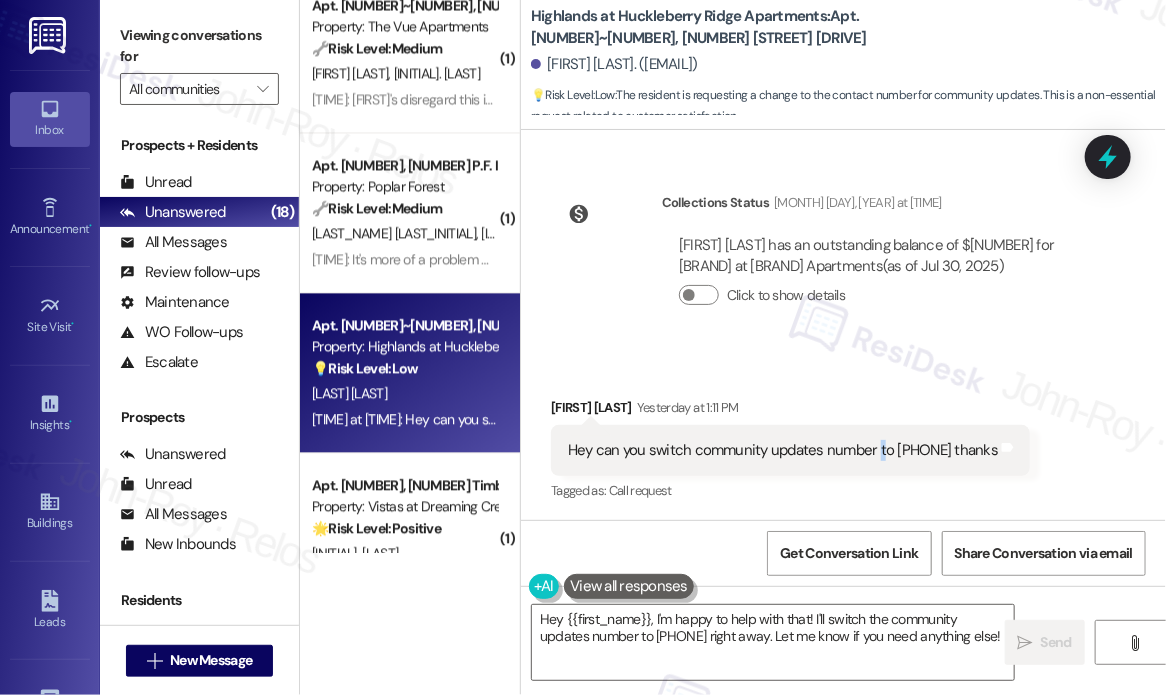 click on "Hey can you switch community updates number to +1 (804) 802-9395 thanks" at bounding box center [783, 450] 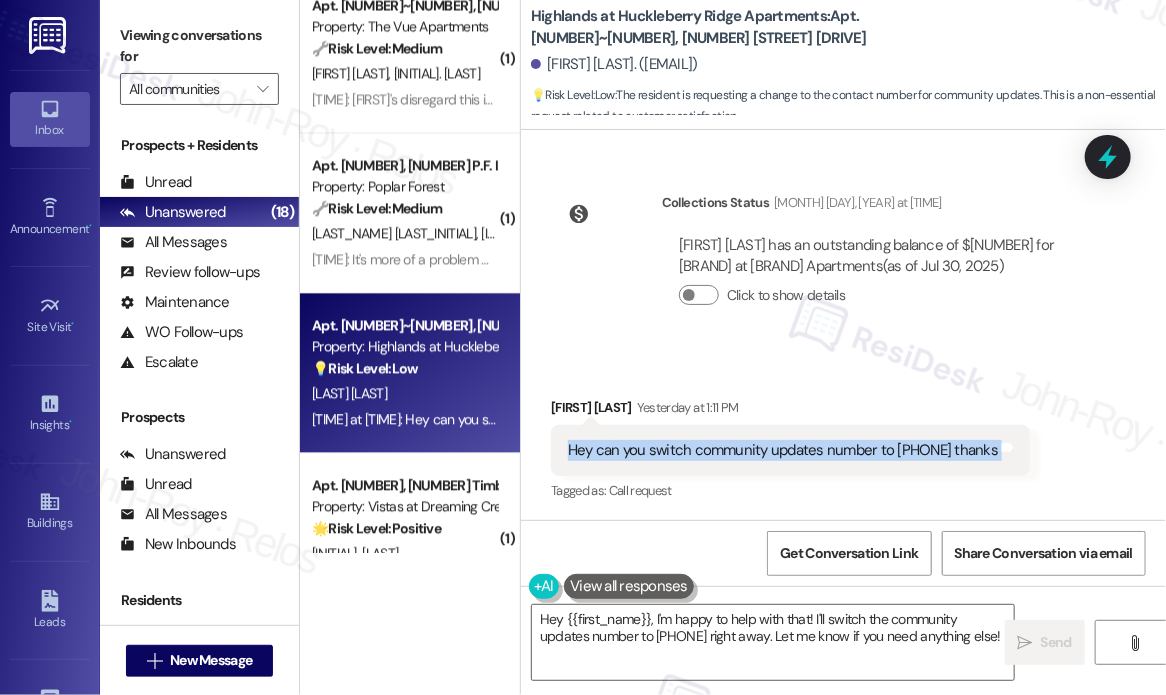 click on "Hey can you switch community updates number to +1 (804) 802-9395 thanks" at bounding box center [783, 450] 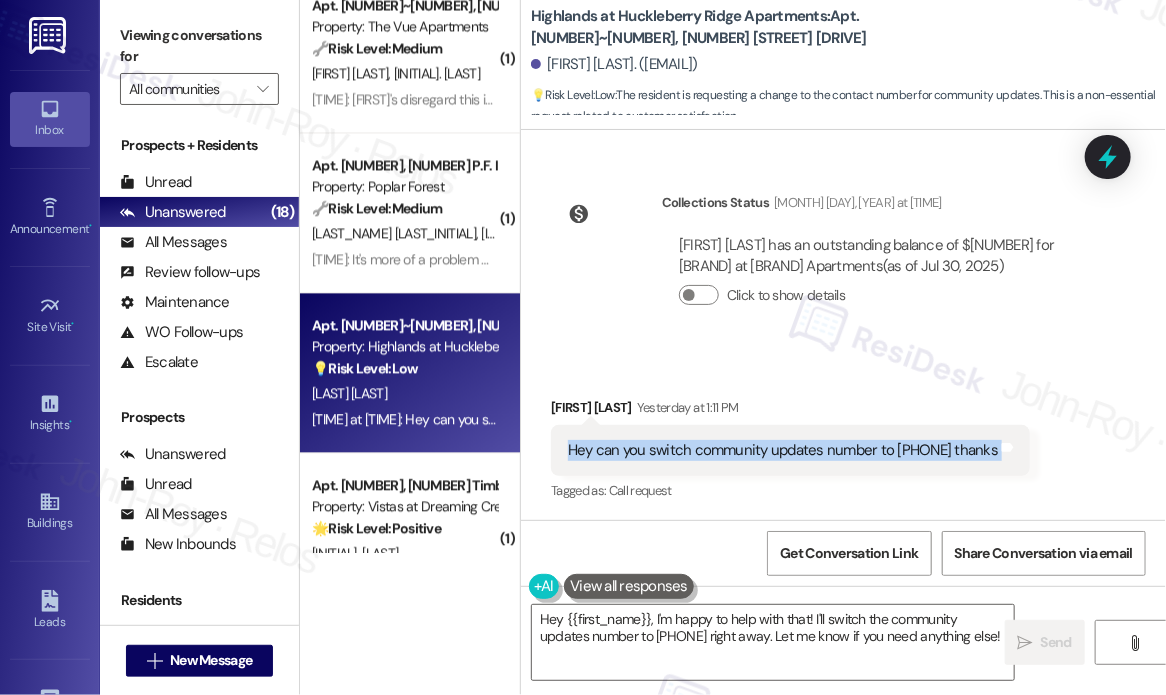 copy on "Hey can you switch community updates number to +1 (804) 802-9395 thanks Tags and notes" 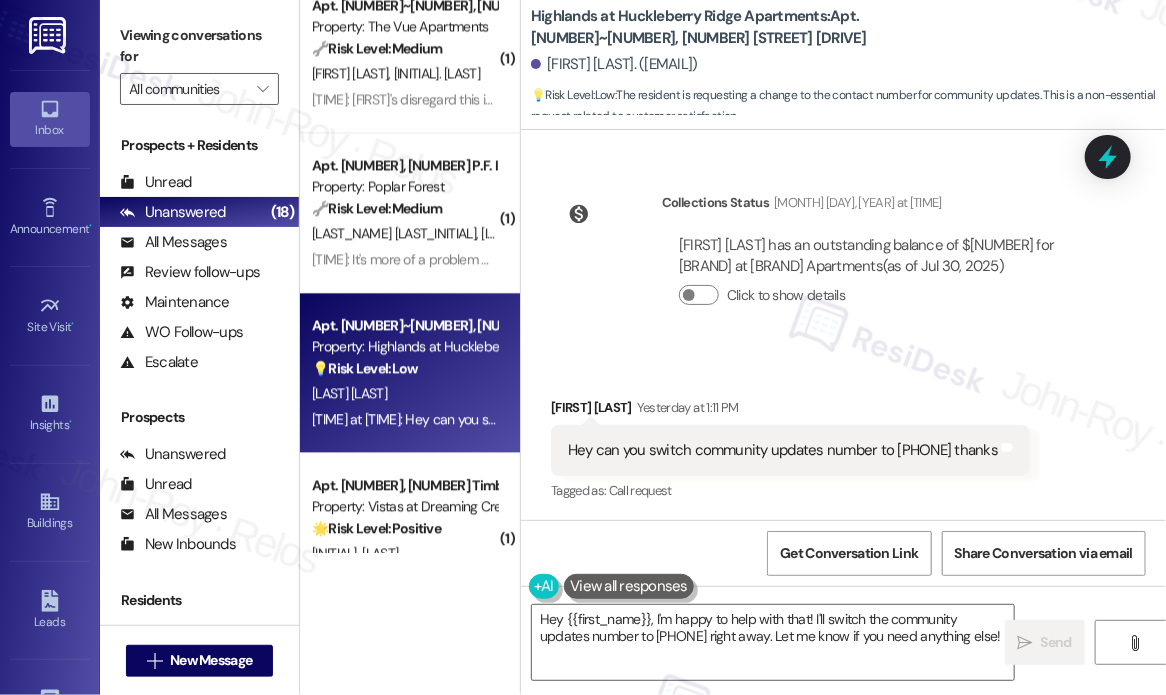 click on "Abeera Hassan has an outstanding balance of $75 for Highlands at Huckleberry Ridge Apartments  (as of Jul 30, 2025) Click to show details" at bounding box center (882, 278) 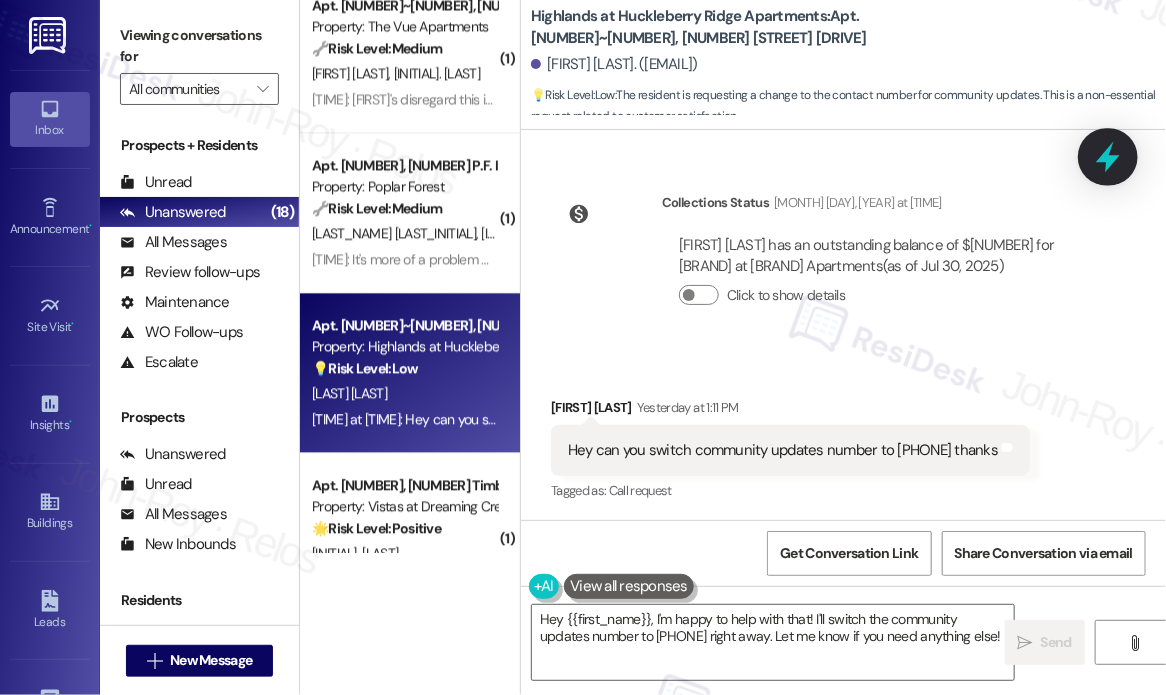 click 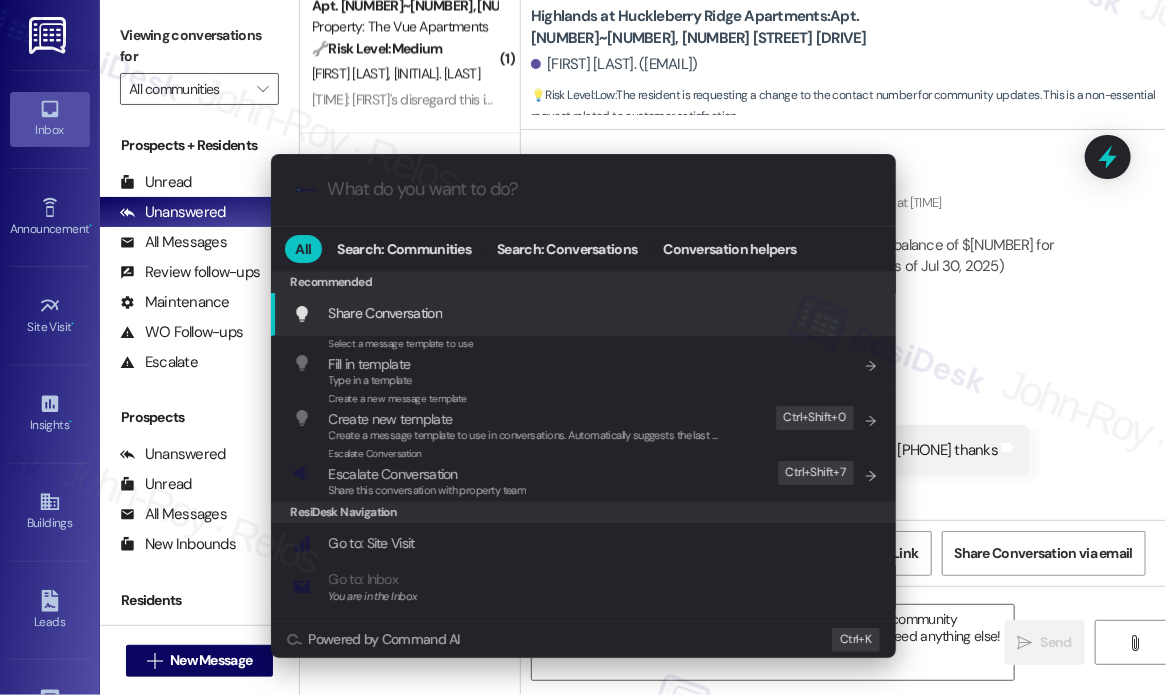 click on ".cls-1{fill:#0a055f;}.cls-2{fill:#0cc4c4;} resideskLogoBlueOrange" at bounding box center (583, 189) 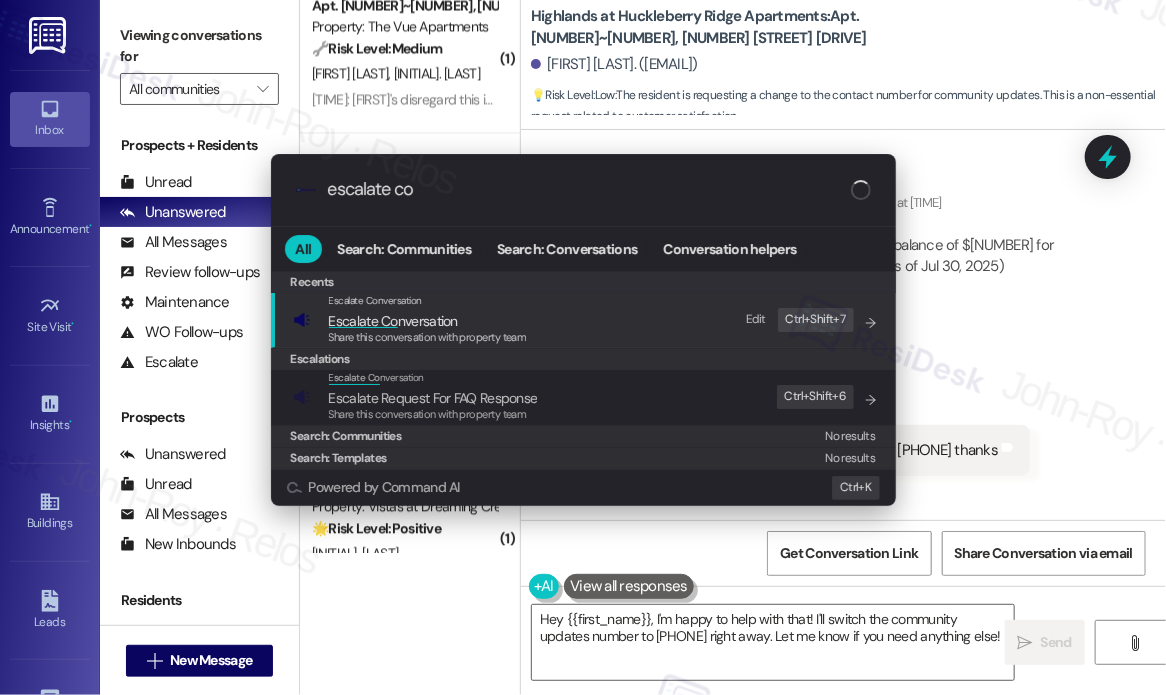 type on "escalate con" 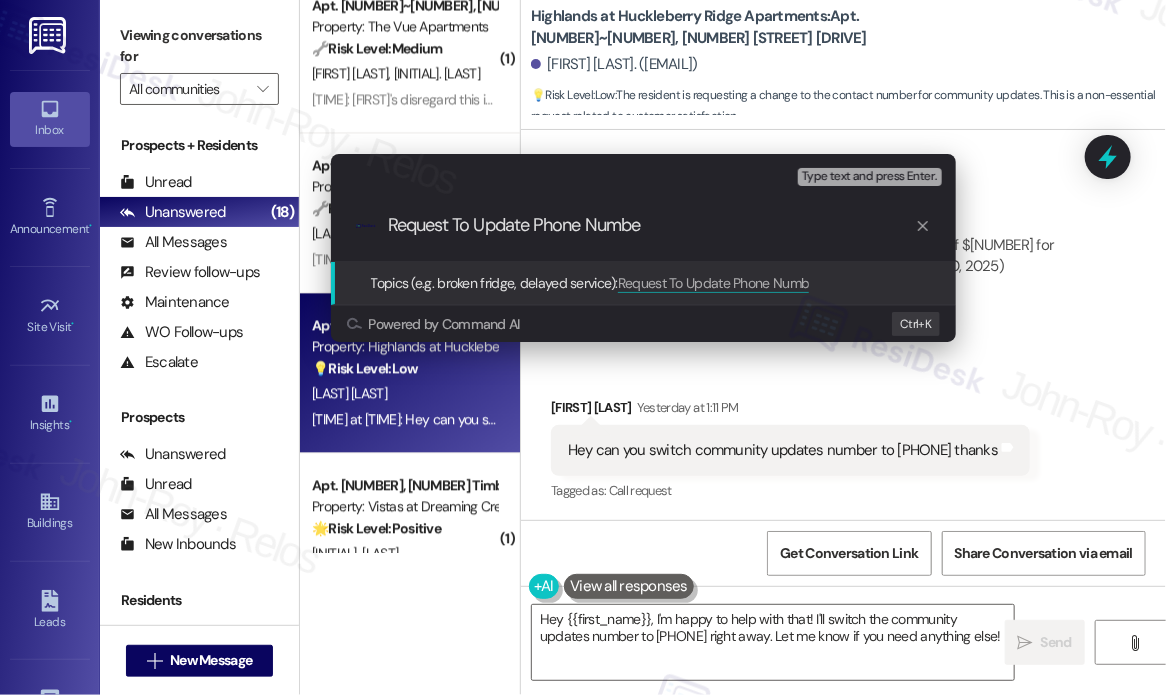 type on "Request To Update Phone Number" 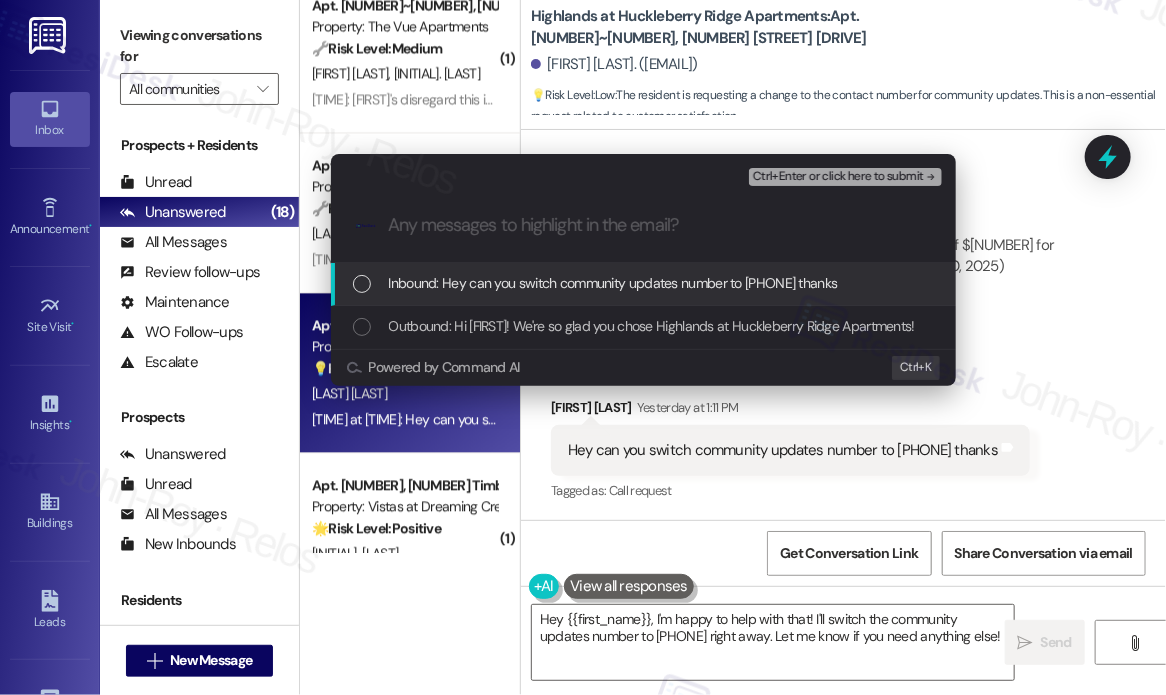 click at bounding box center (362, 284) 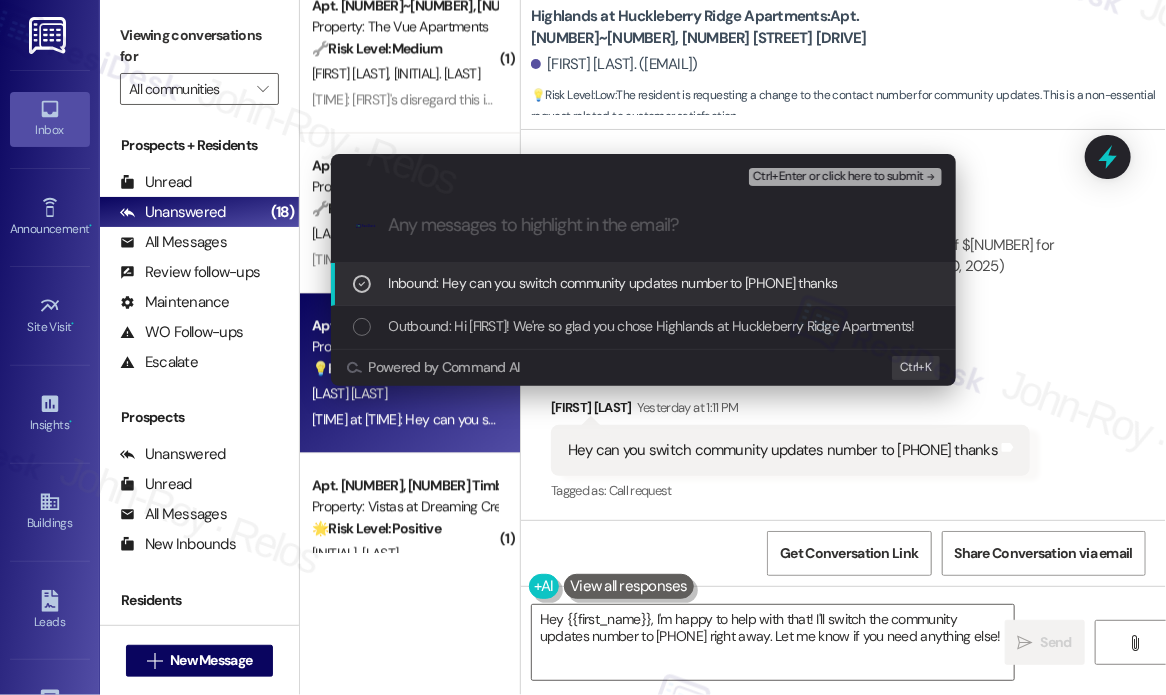 click on "Ctrl+Enter or click here to submit" at bounding box center (838, 177) 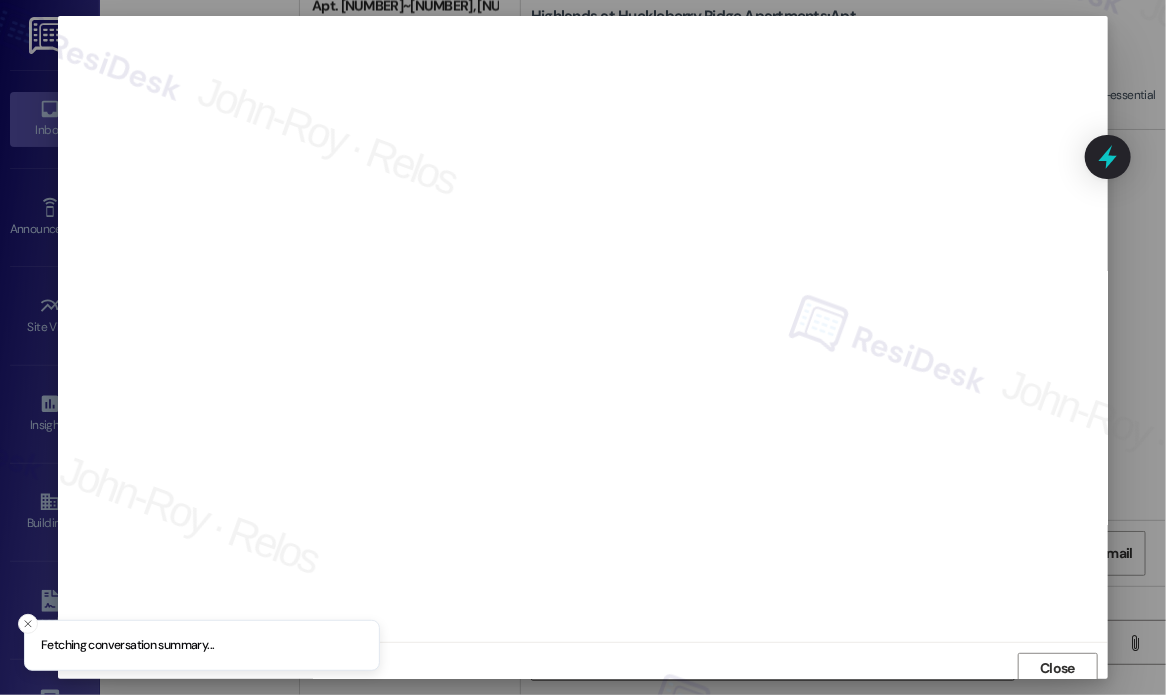 scroll, scrollTop: 5, scrollLeft: 0, axis: vertical 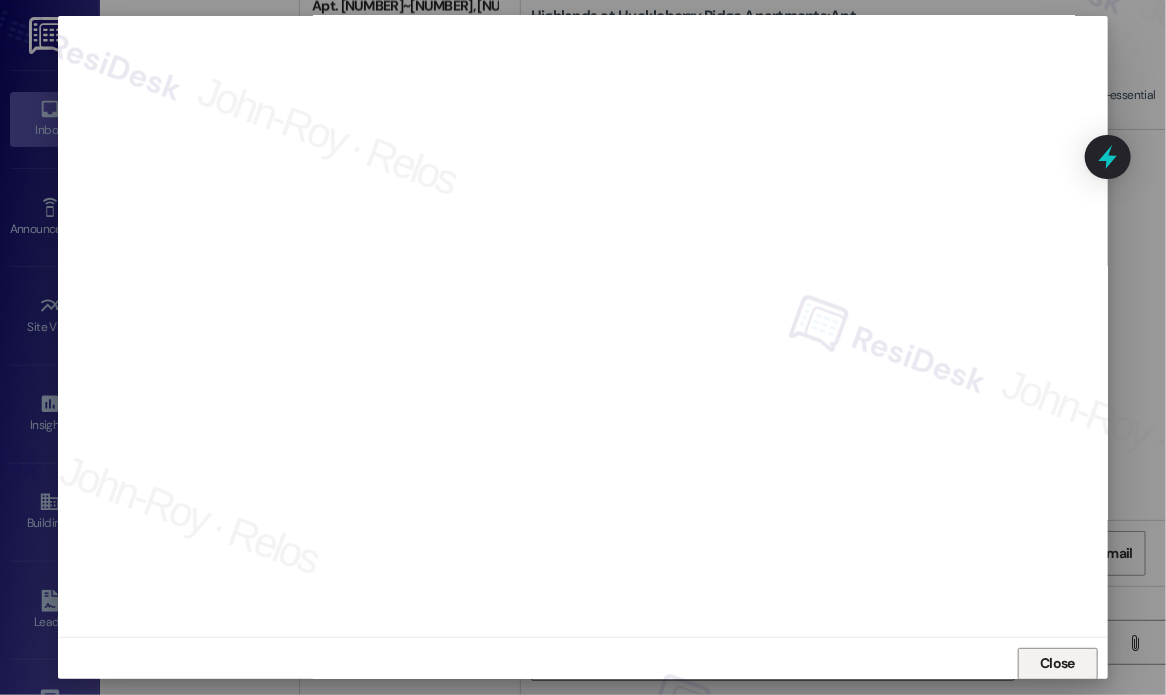 click on "Close" at bounding box center (1057, 664) 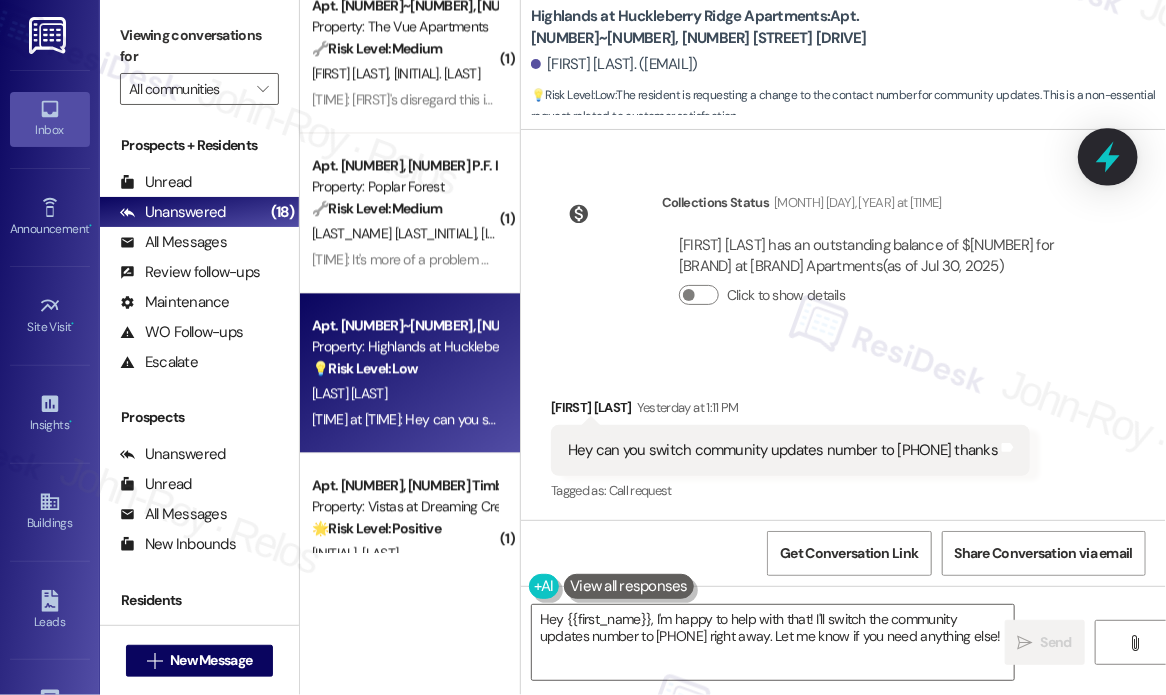 click 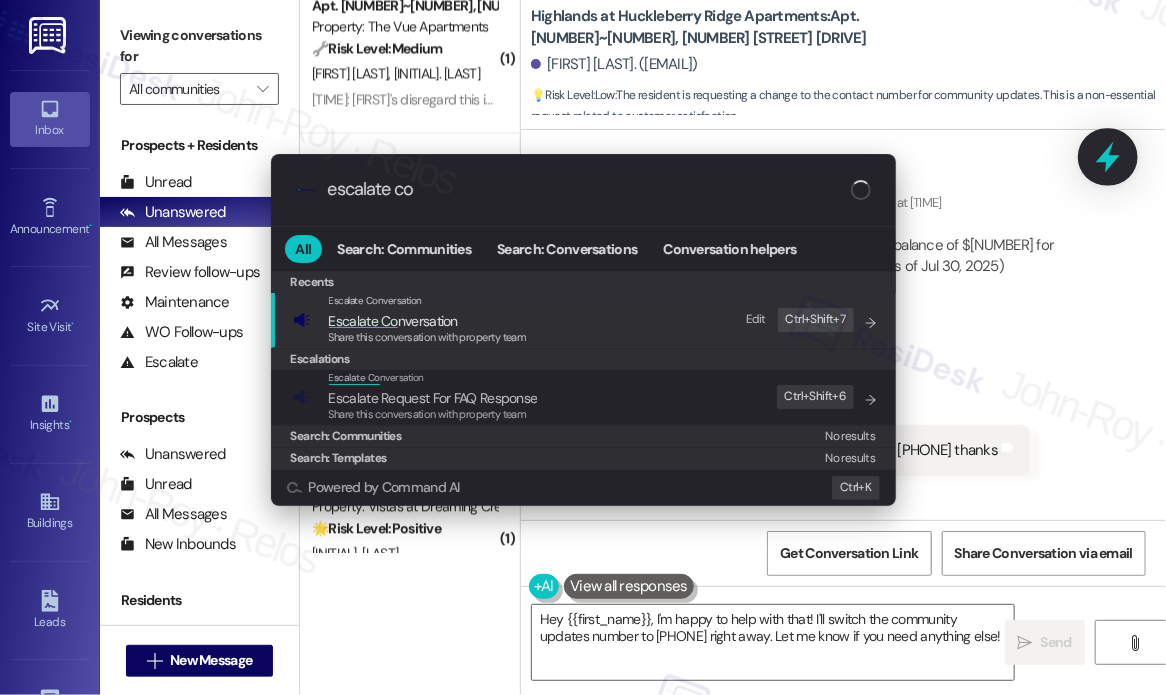 type on "escalate con" 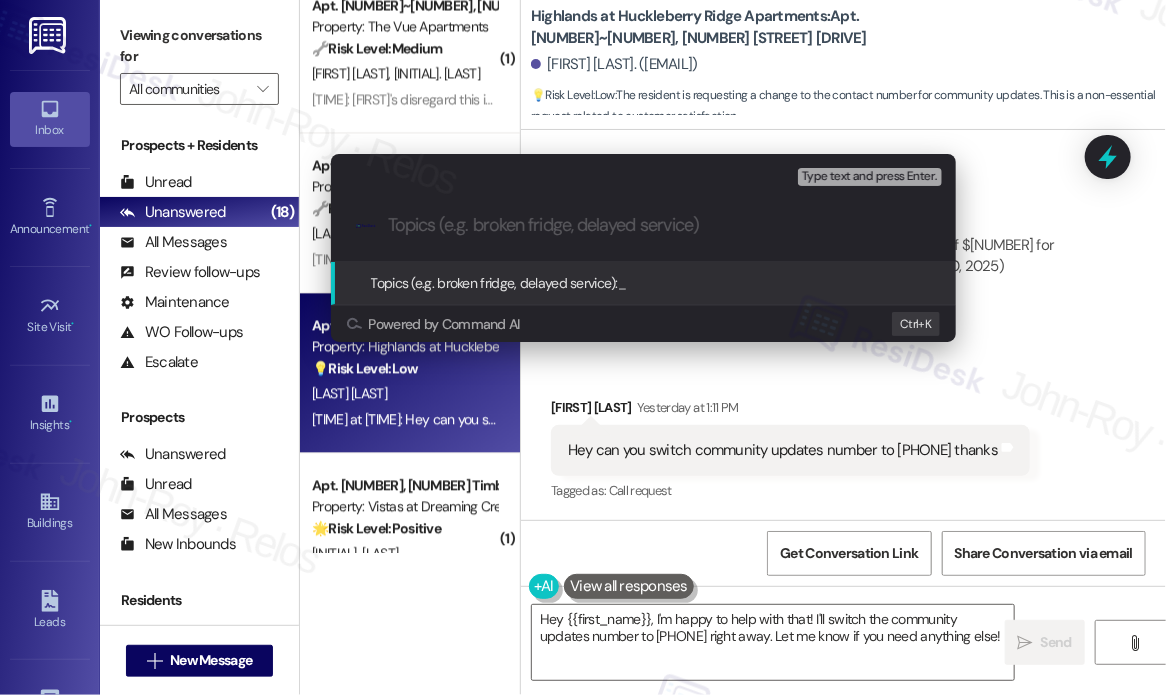 click on "Escalate Conversation High risk Topics (e.g. broken fridge, delayed service) Any messages to highlight in the email? Type text and press Enter. .cls-1{fill:#0a055f;}.cls-2{fill:#0cc4c4;} resideskLogoBlueOrange Topics (e.g. broken fridge, delayed service):  _ Powered by Command AI Ctrl+ K" at bounding box center (583, 347) 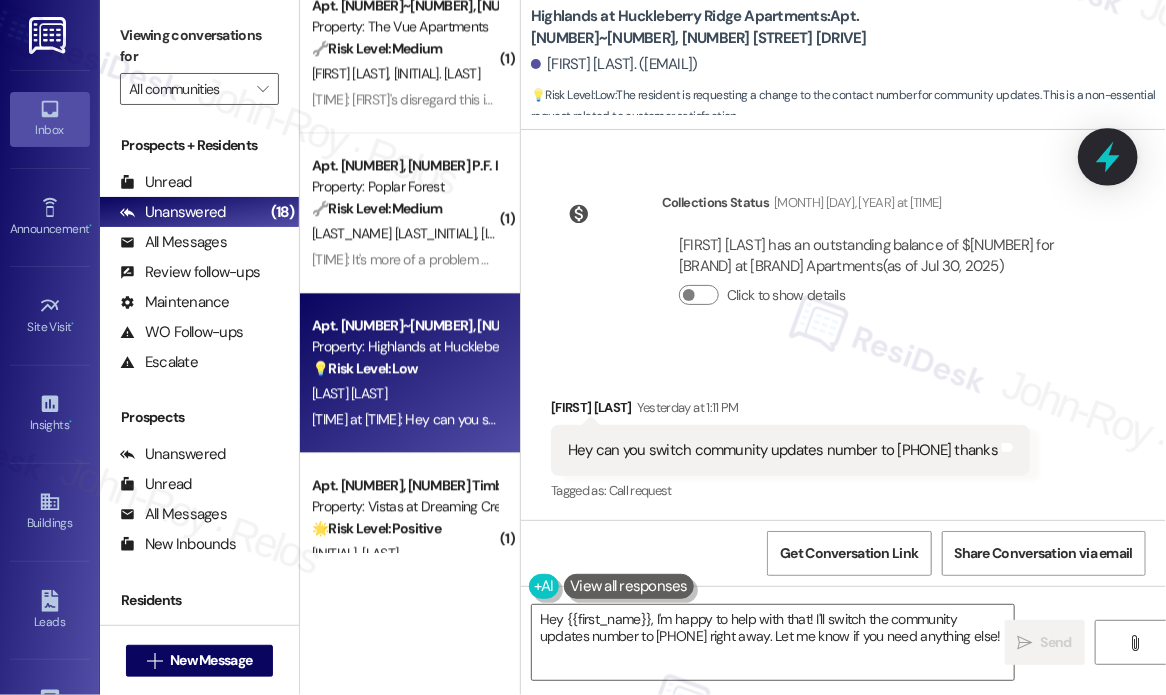 click 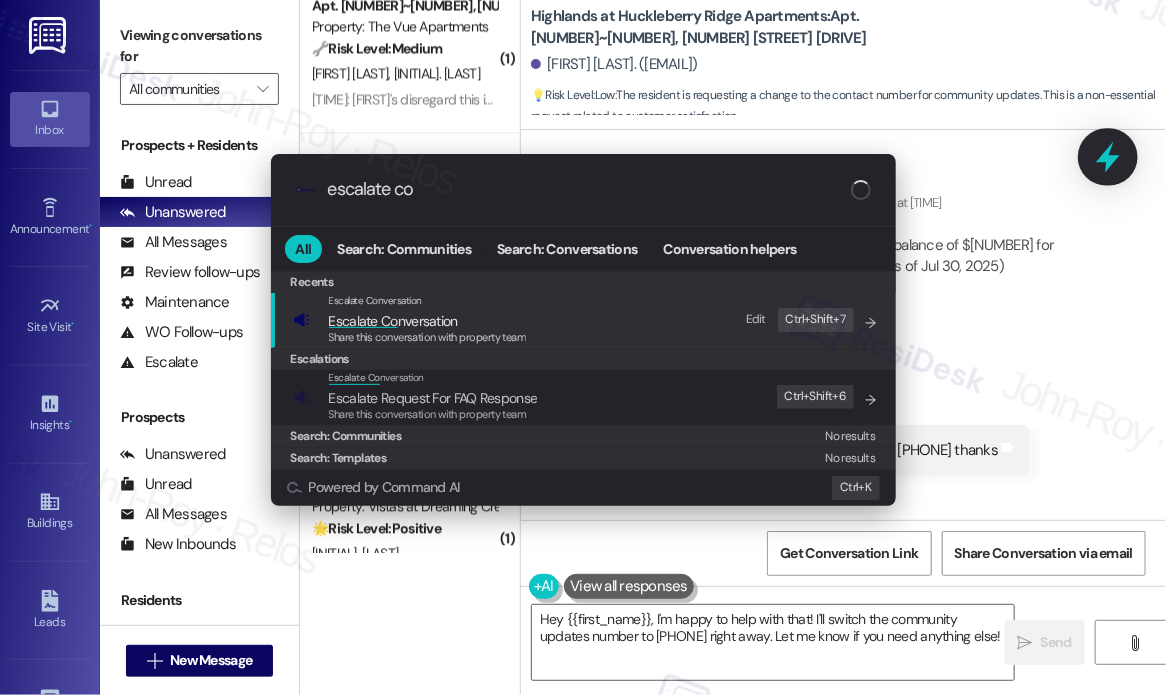type on "escalate con" 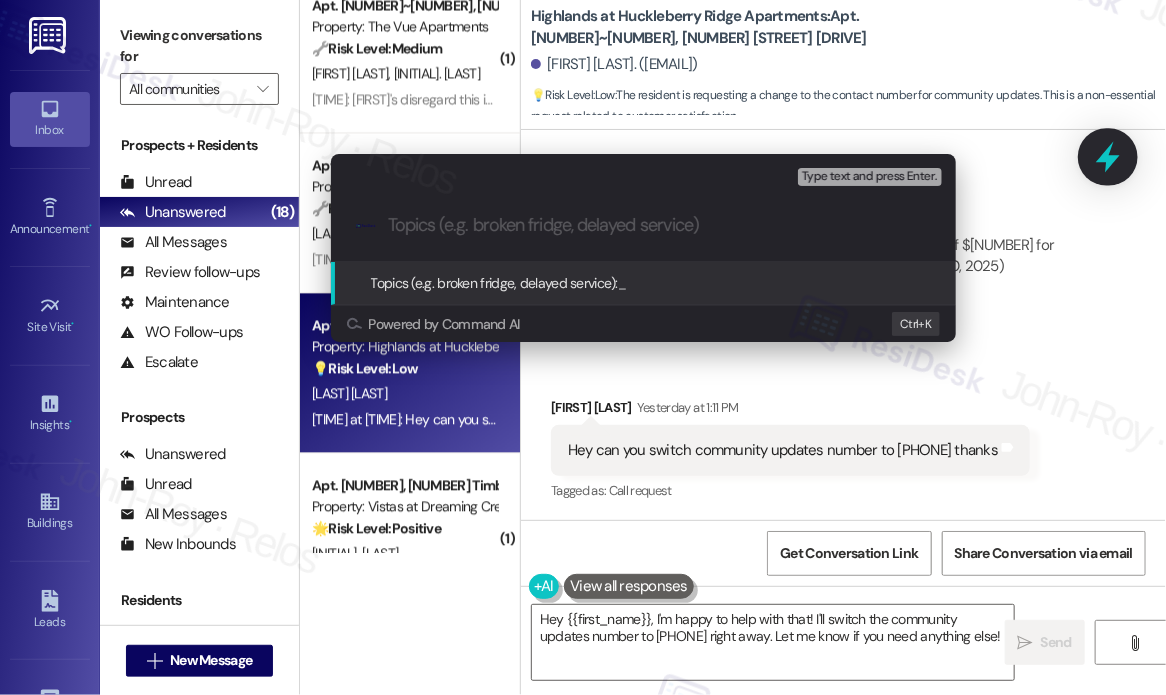 paste on "Request To Update Phone Number" 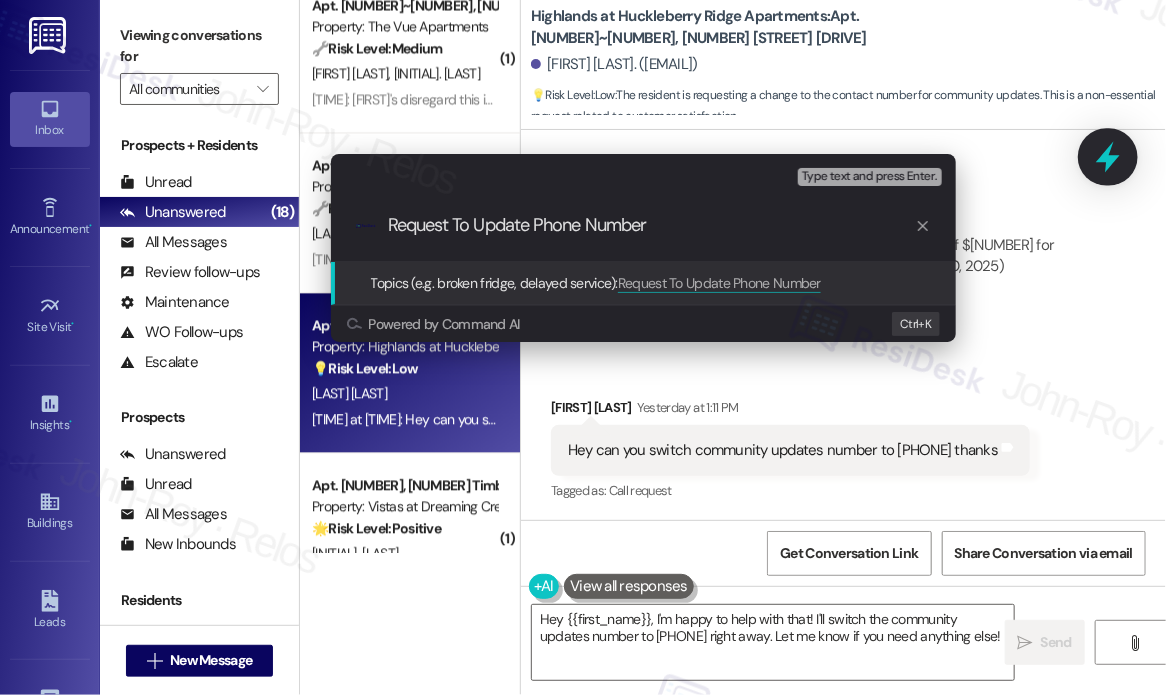 type 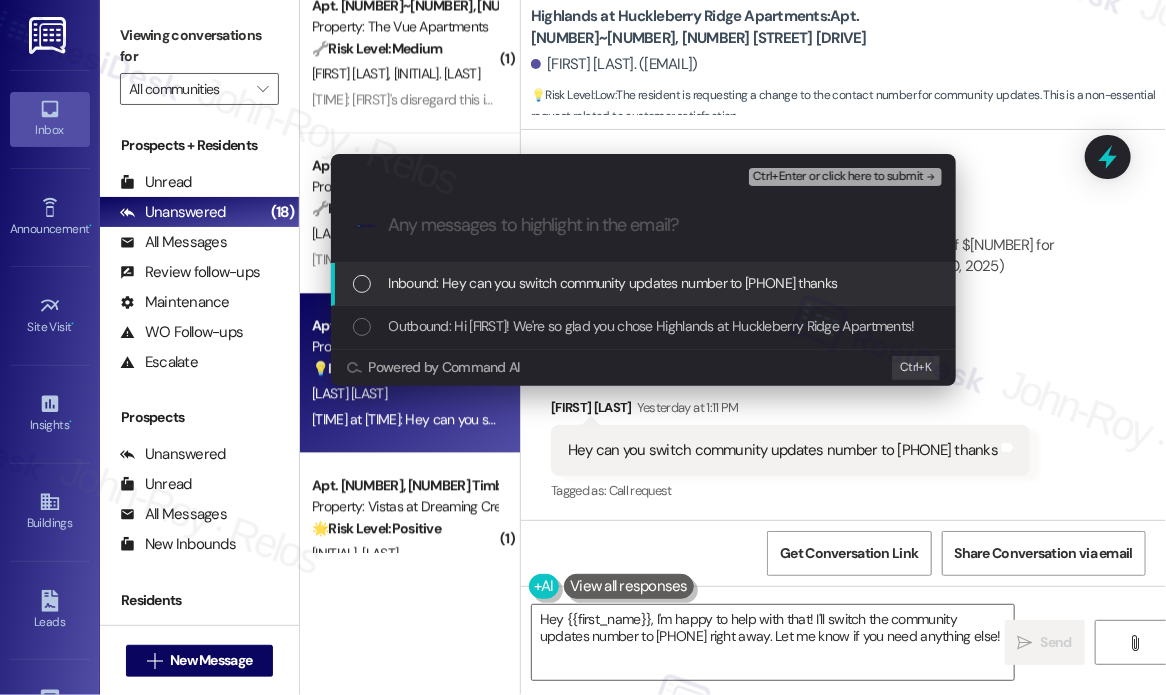 click on "Inbound: Hey can you switch community updates number to +1 (804) 802-9395 thanks" at bounding box center (613, 283) 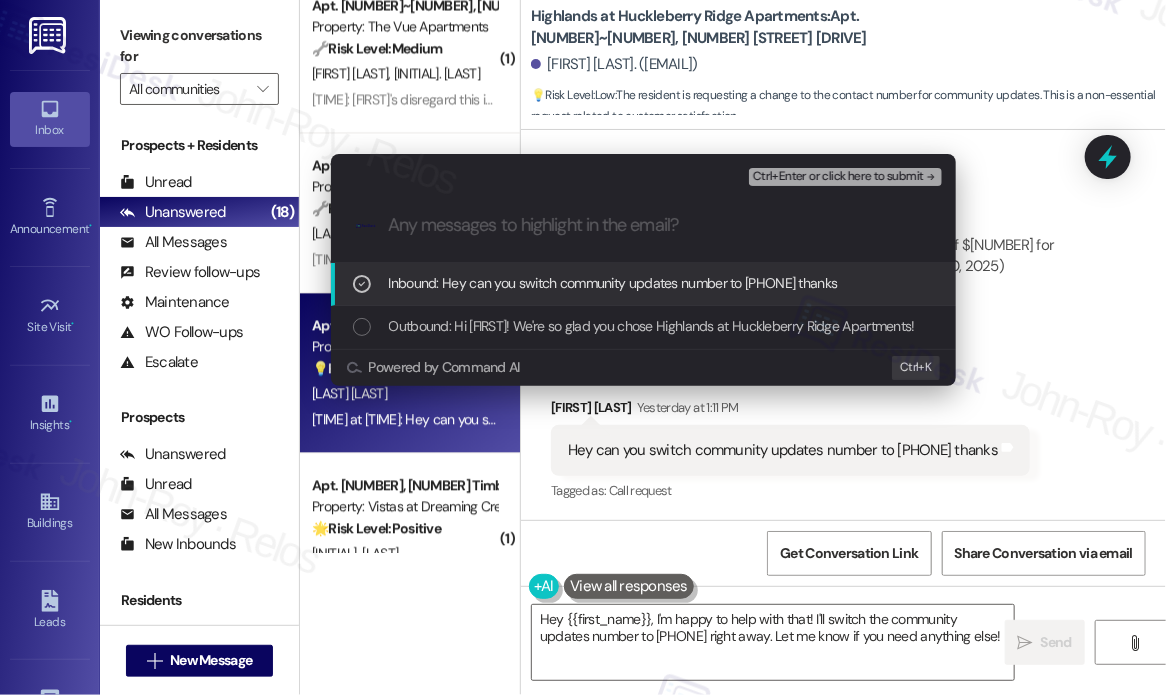click on "Ctrl+Enter or click here to submit" at bounding box center [838, 177] 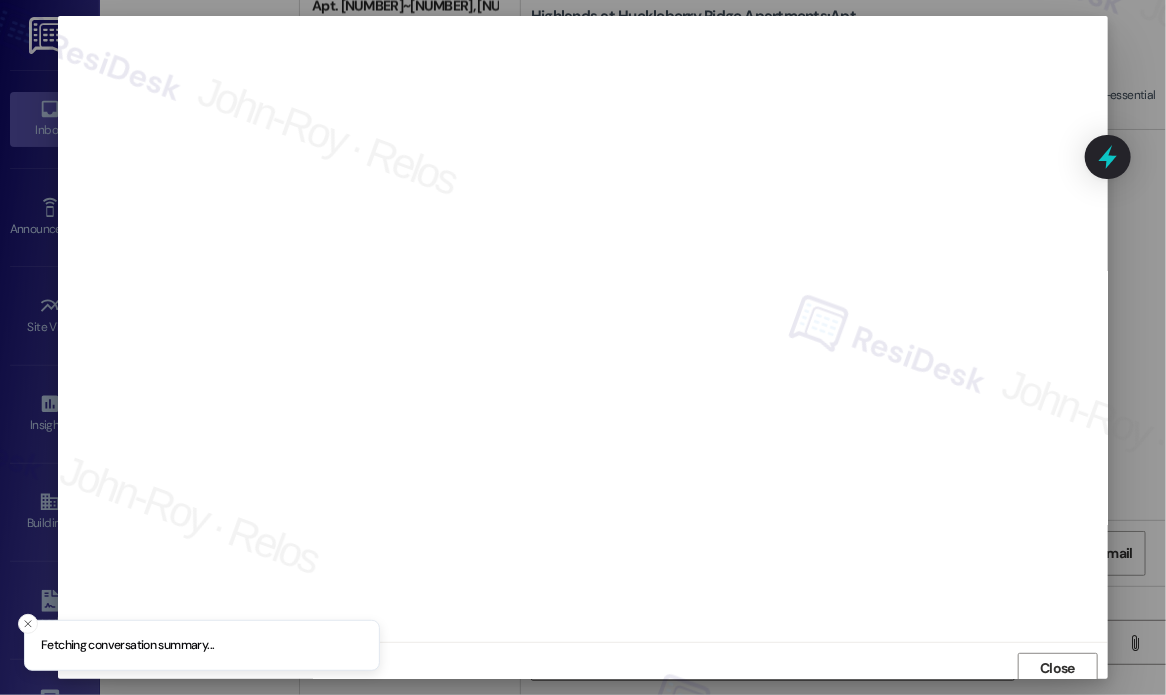 scroll, scrollTop: 5, scrollLeft: 0, axis: vertical 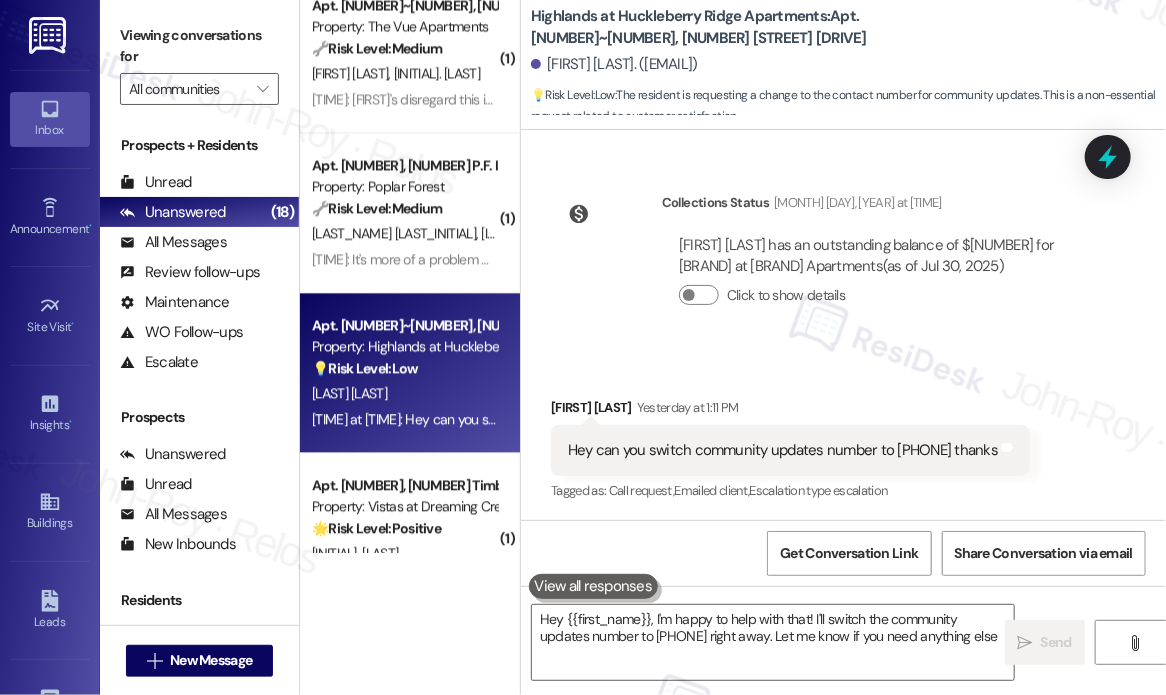 type on "Hey {{first_name}}, I'm happy to help with that! I'll switch the community updates number to +1 (804) 802-9395 right away. Let me know if you need anything else!" 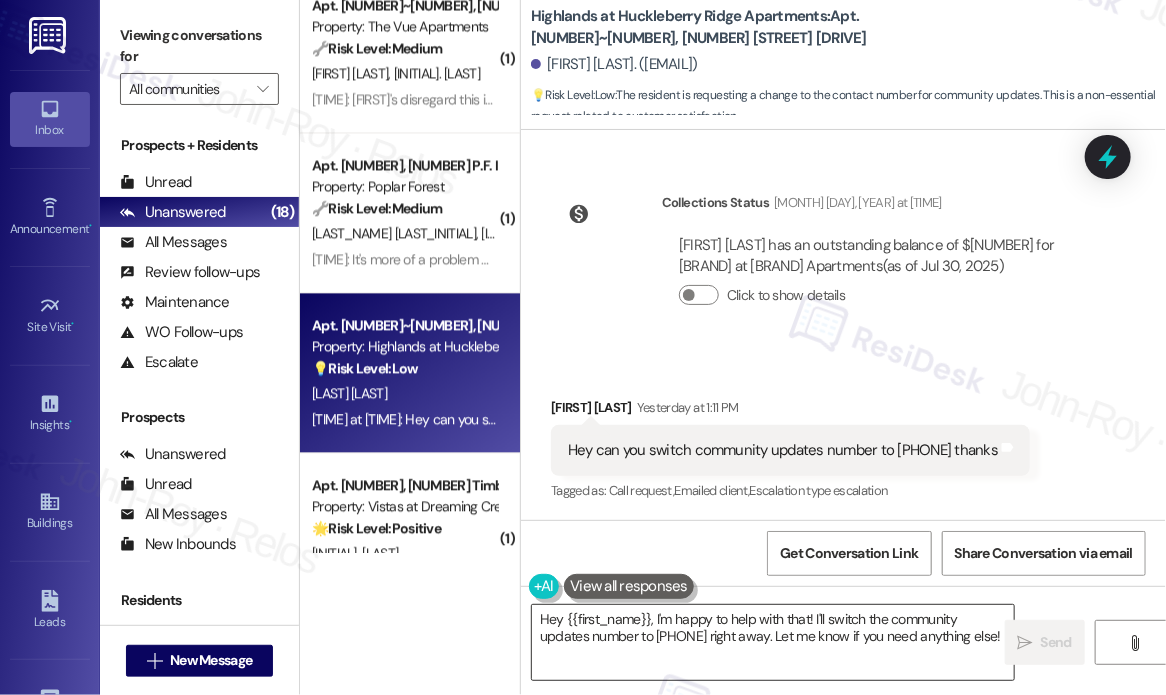 click on "Hey {{first_name}}, I'm happy to help with that! I'll switch the community updates number to +1 (804) 802-9395 right away. Let me know if you need anything else!" at bounding box center [773, 642] 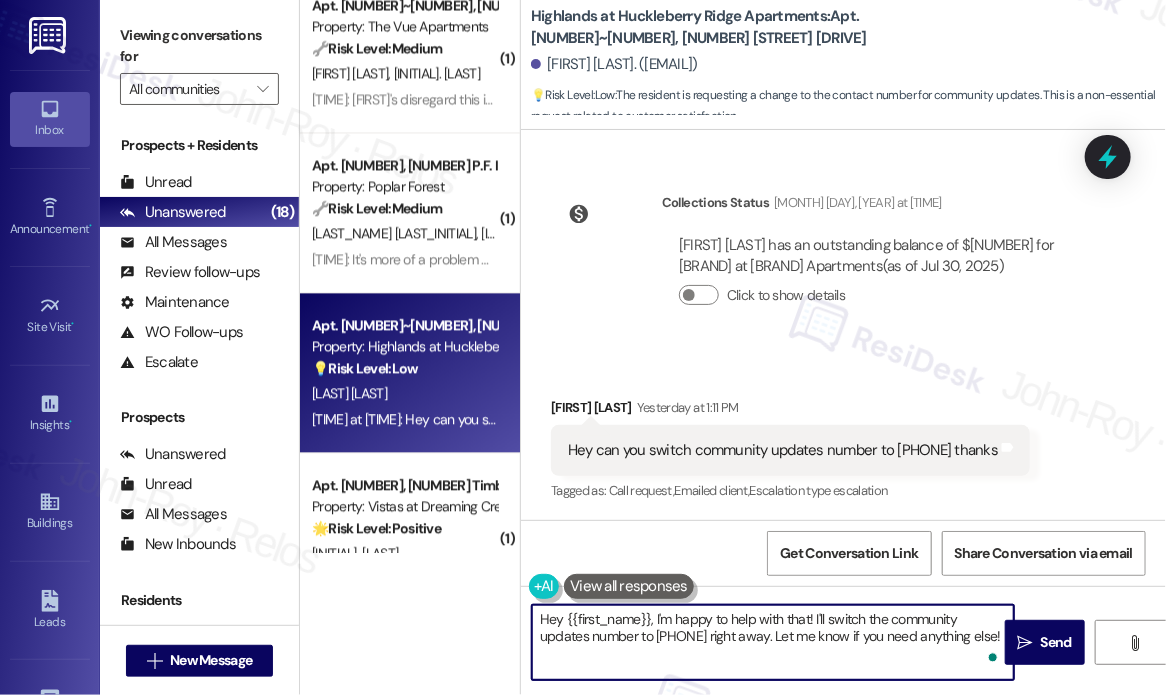 click on "Hey {{first_name}}, I'm happy to help with that! I'll switch the community updates number to +1 (804) 802-9395 right away. Let me know if you need anything else!" at bounding box center [773, 642] 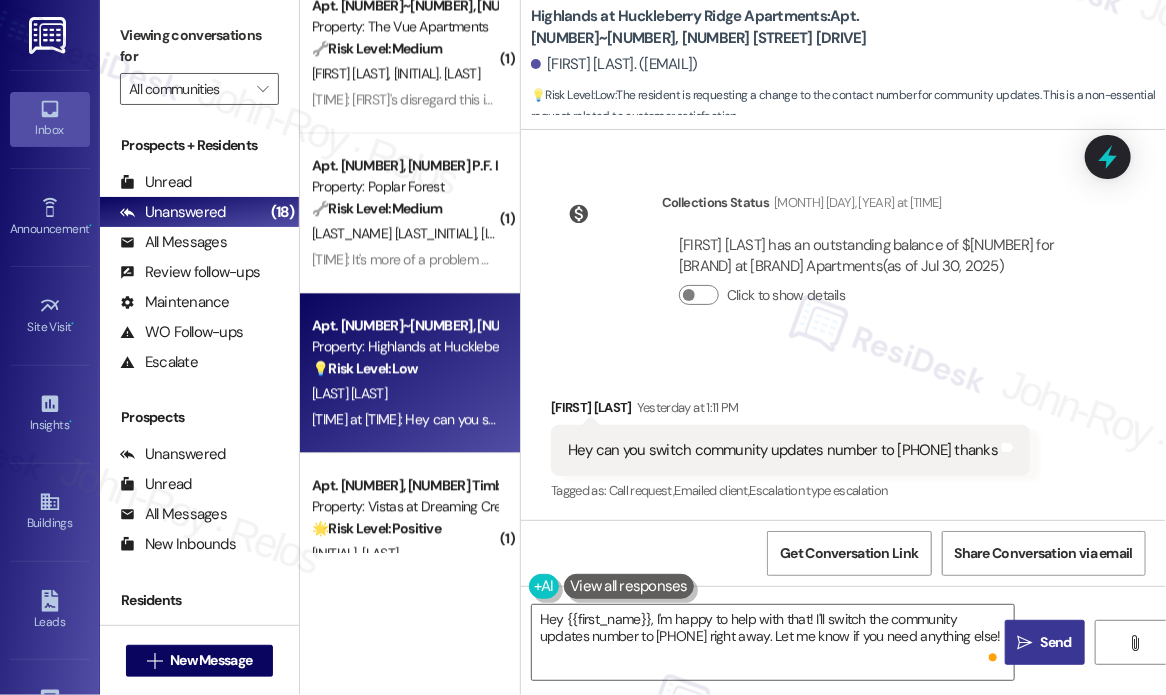 click on "Send" at bounding box center [1056, 642] 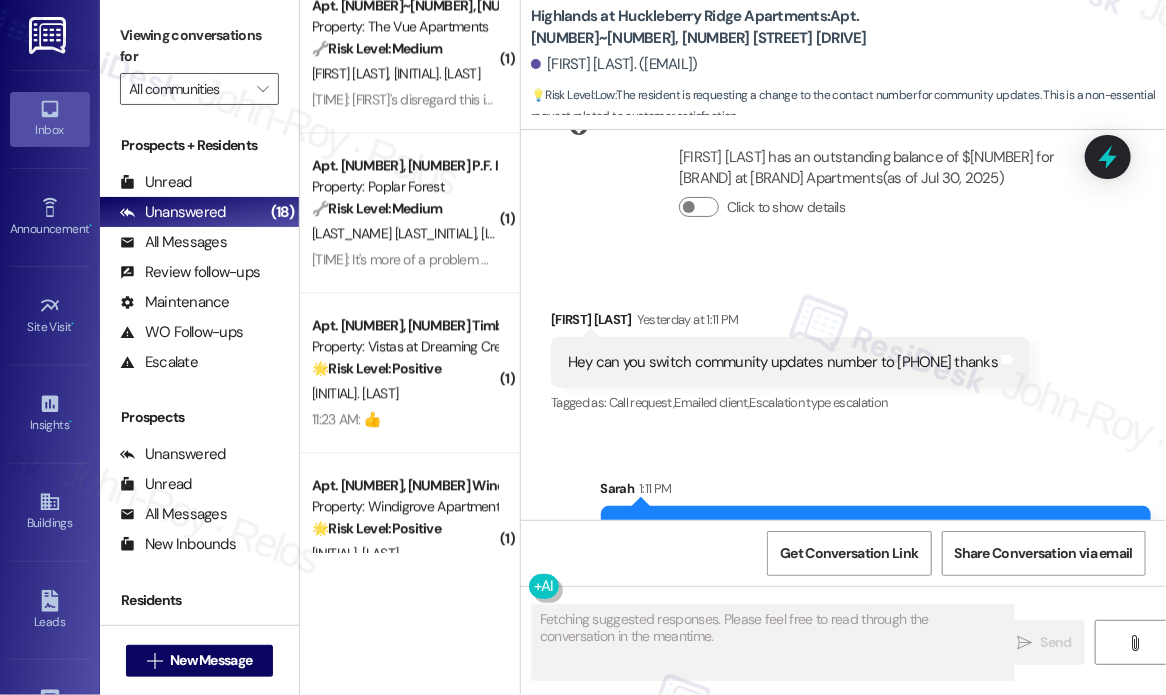 scroll, scrollTop: 533, scrollLeft: 0, axis: vertical 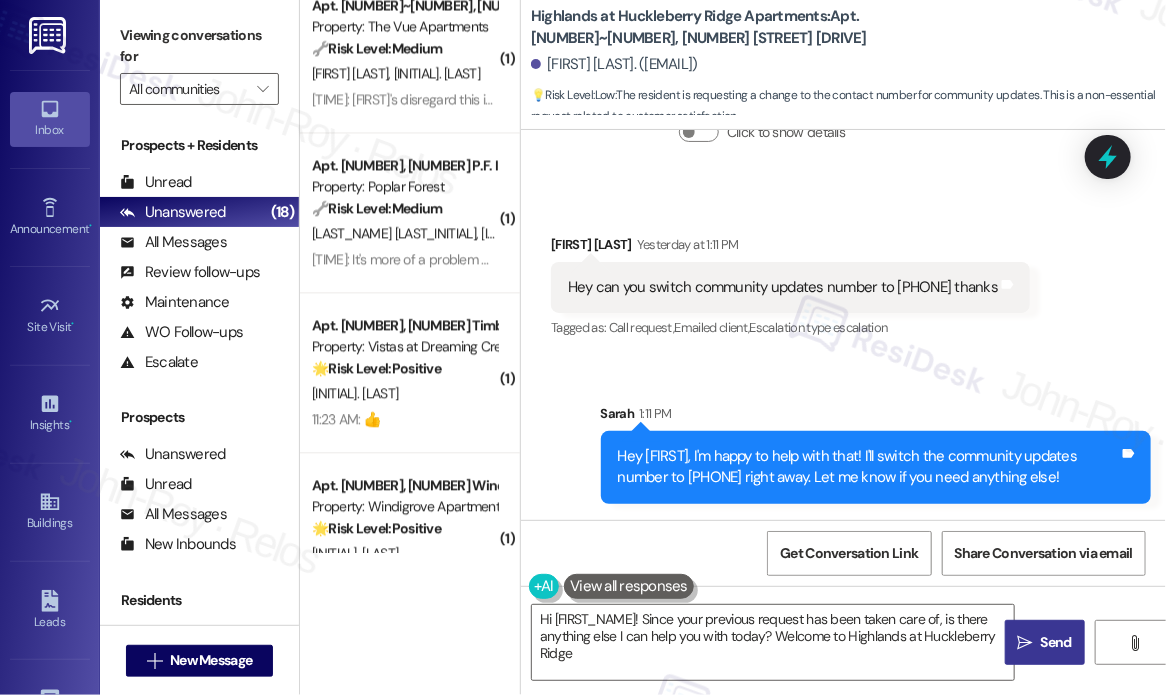 type on "Hi {{first_name}}! Since your previous request has been taken care of, is there anything else I can help you with today? Welcome to Highlands at Huckleberry Ridge!" 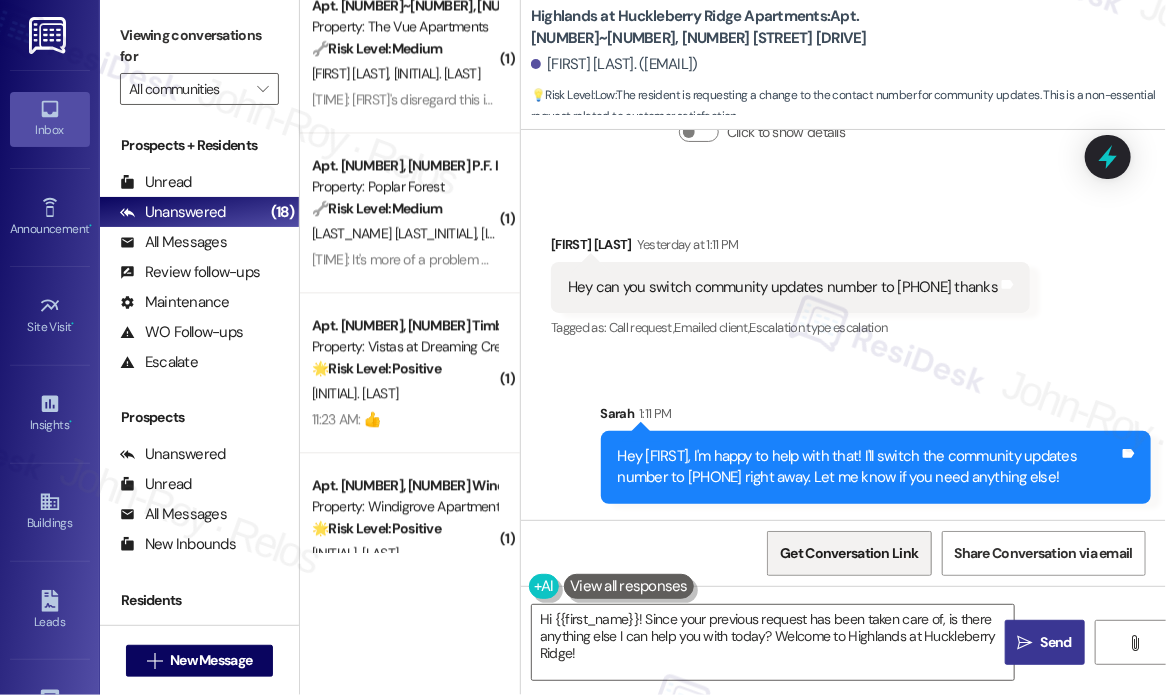 click on "Get Conversation Link" at bounding box center (849, 553) 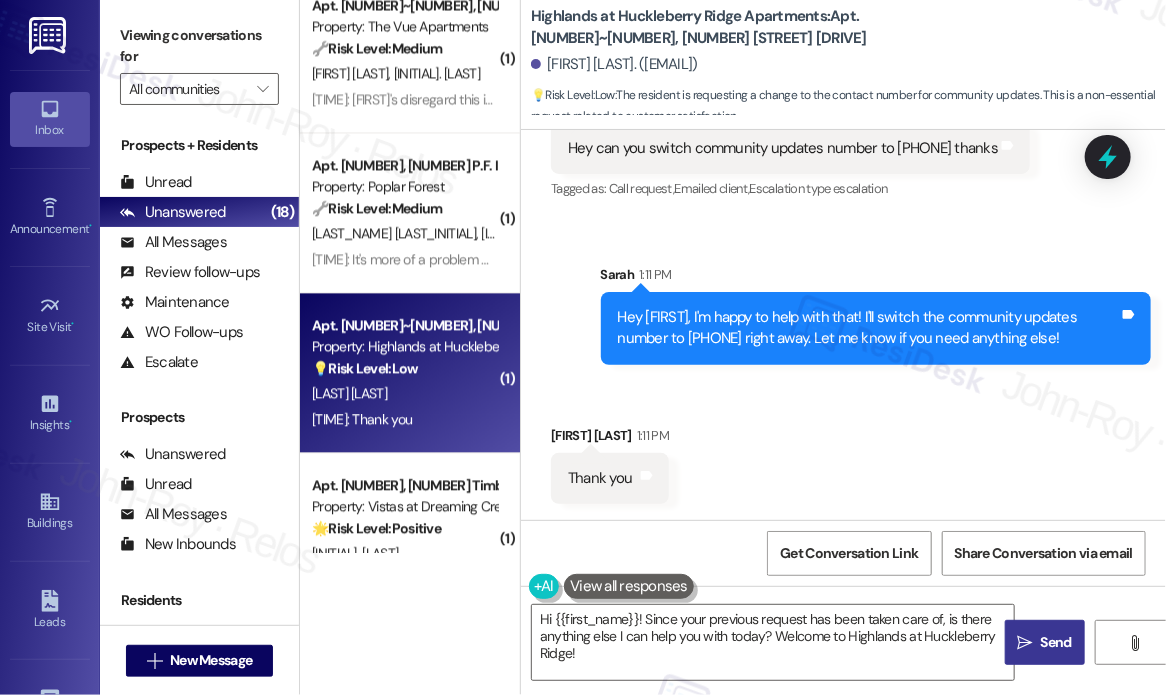 scroll, scrollTop: 672, scrollLeft: 0, axis: vertical 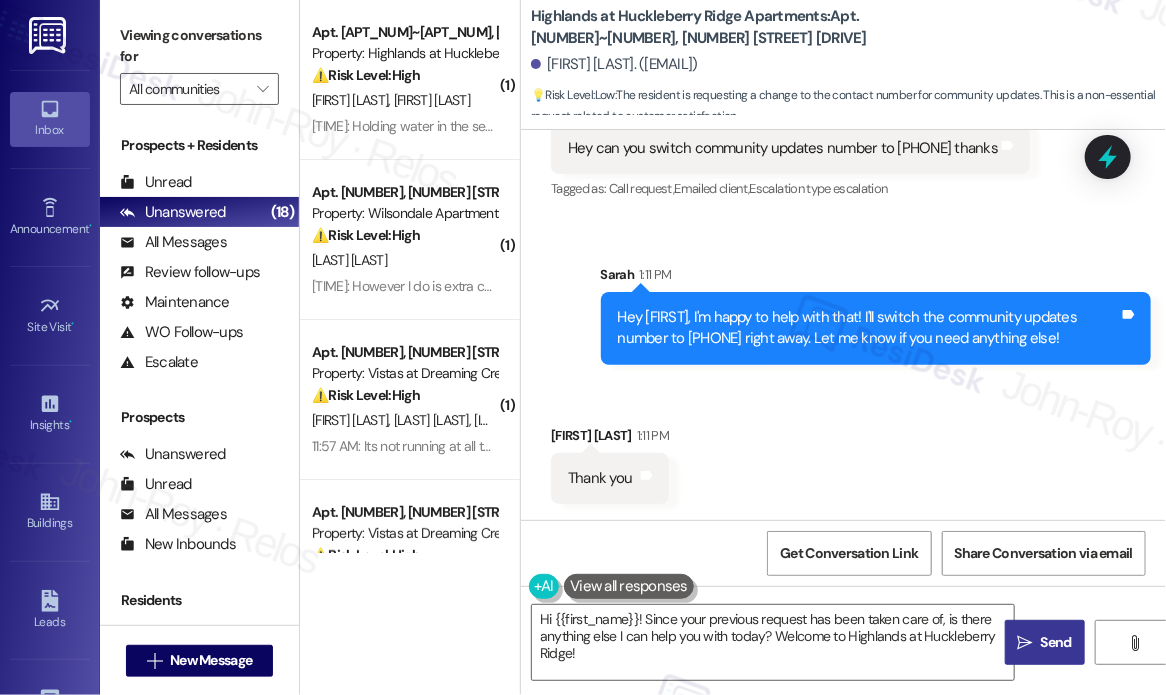 click on "Sent via SMS Sarah 1:11 PM Hey Abeera, I'm happy to help with that! I'll switch the community updates number to +1 (804) 802-9395 right away. Let me know if you need anything else! Tags and notes" at bounding box center [843, 299] 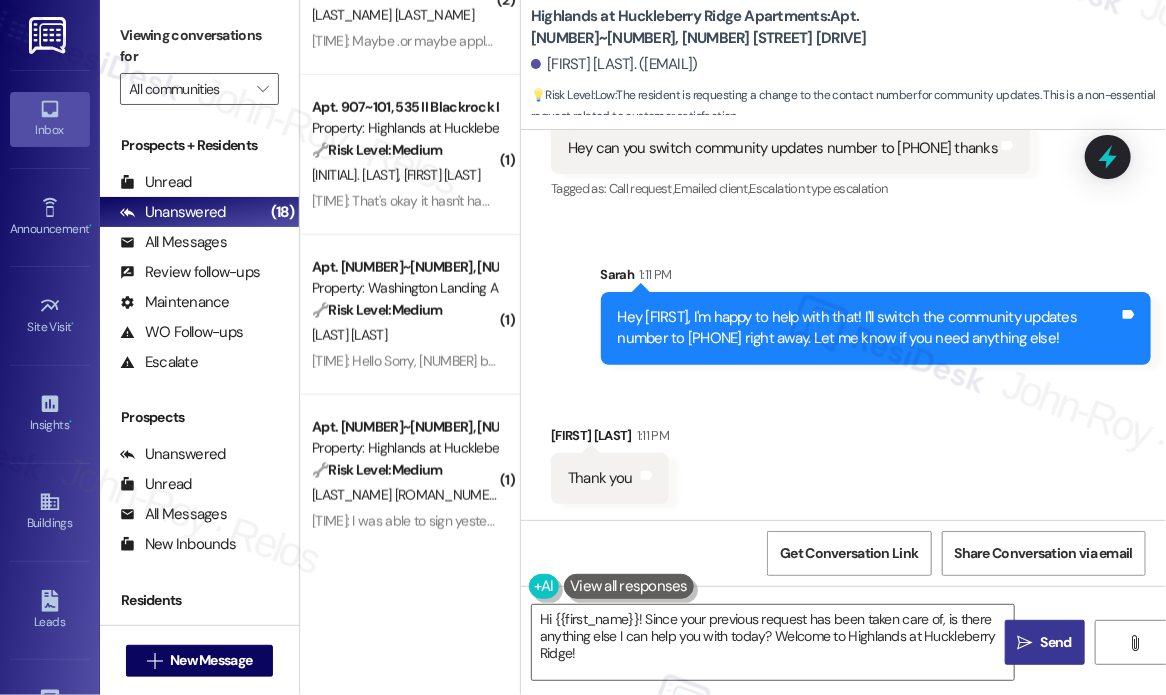 scroll, scrollTop: 900, scrollLeft: 0, axis: vertical 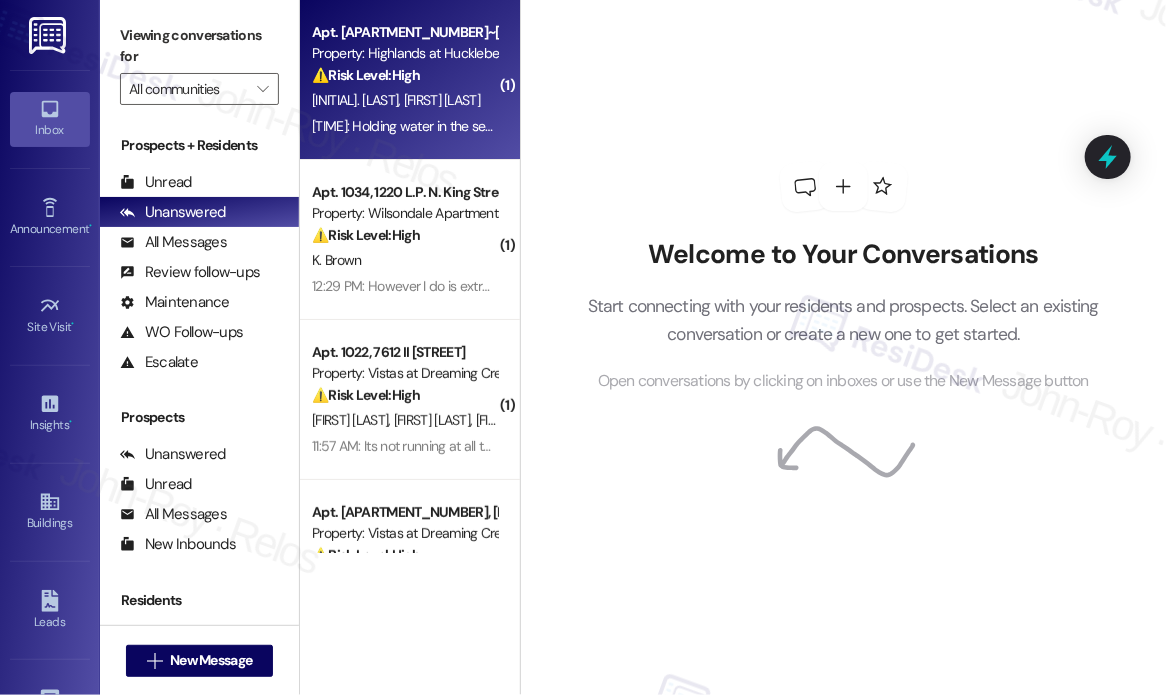 click on "Apt. 945~106, 535 II [STREET] Property: Highlands at Huckleberry Ridge Apartments ⚠️  Risk Level:  High The resident reports that the washing machine is holding water. This could lead to potential water damage and mold growth, requiring urgent maintenance. J. Shaver B. Shaver [TIME]: Holding water in the seal or ring and has a good couple inches in there [TIME]: Holding water in the seal or ring and has a good couple inches in there" at bounding box center [410, 80] 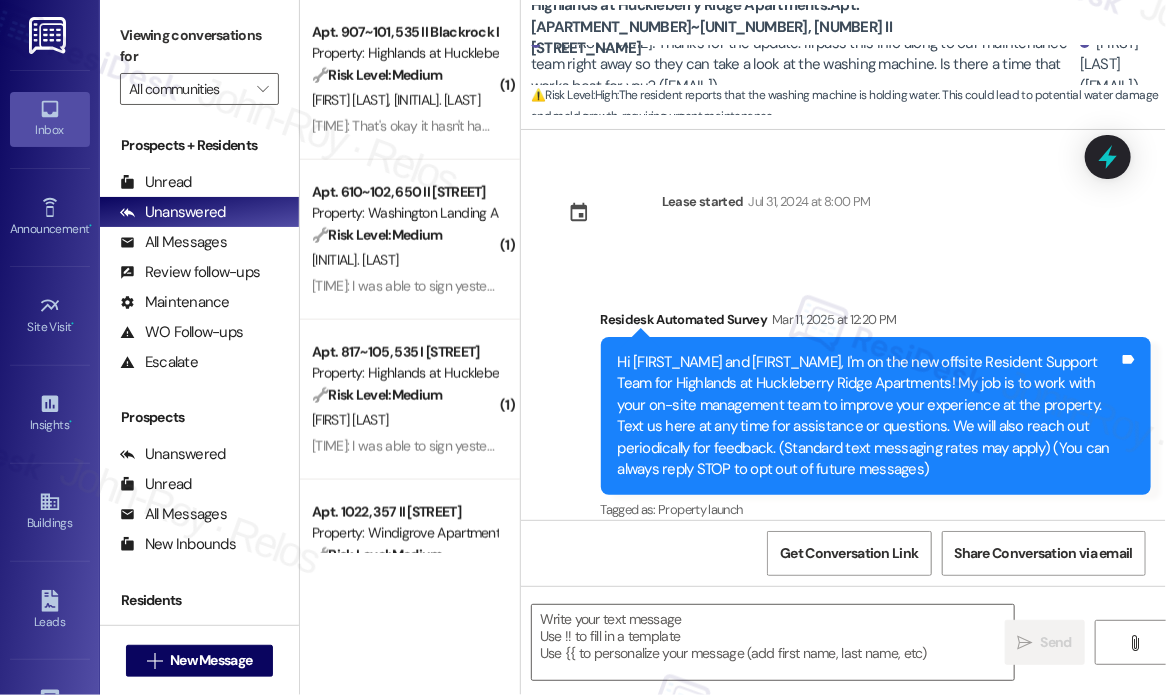 scroll, scrollTop: 1500, scrollLeft: 0, axis: vertical 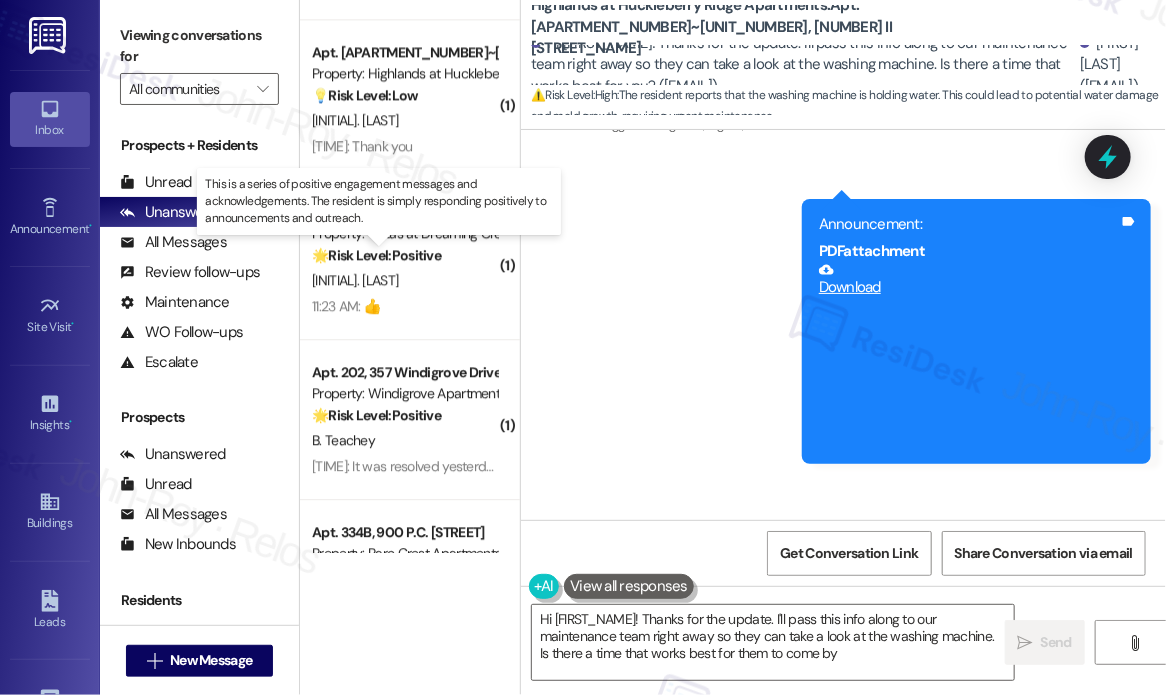 type on "Hi {{first_name}}! Thanks for the update. I'll pass this info along to our maintenance team right away so they can take a look at the washing machine. Is there a time that works best for them to come by?" 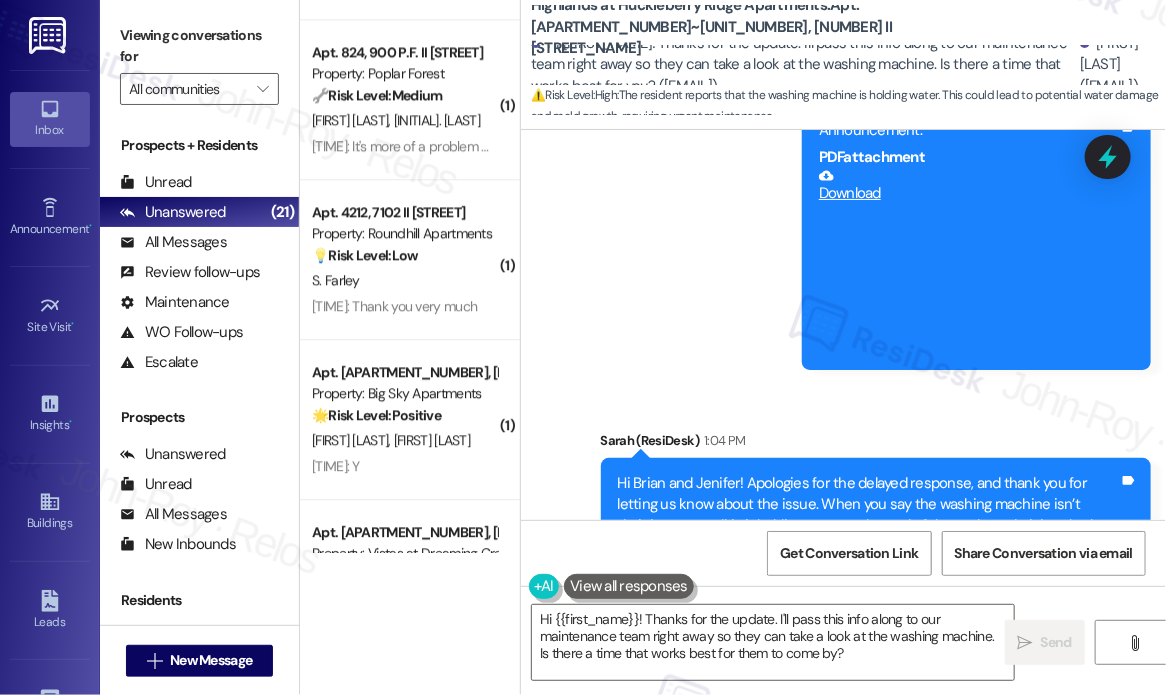 scroll, scrollTop: 52540, scrollLeft: 0, axis: vertical 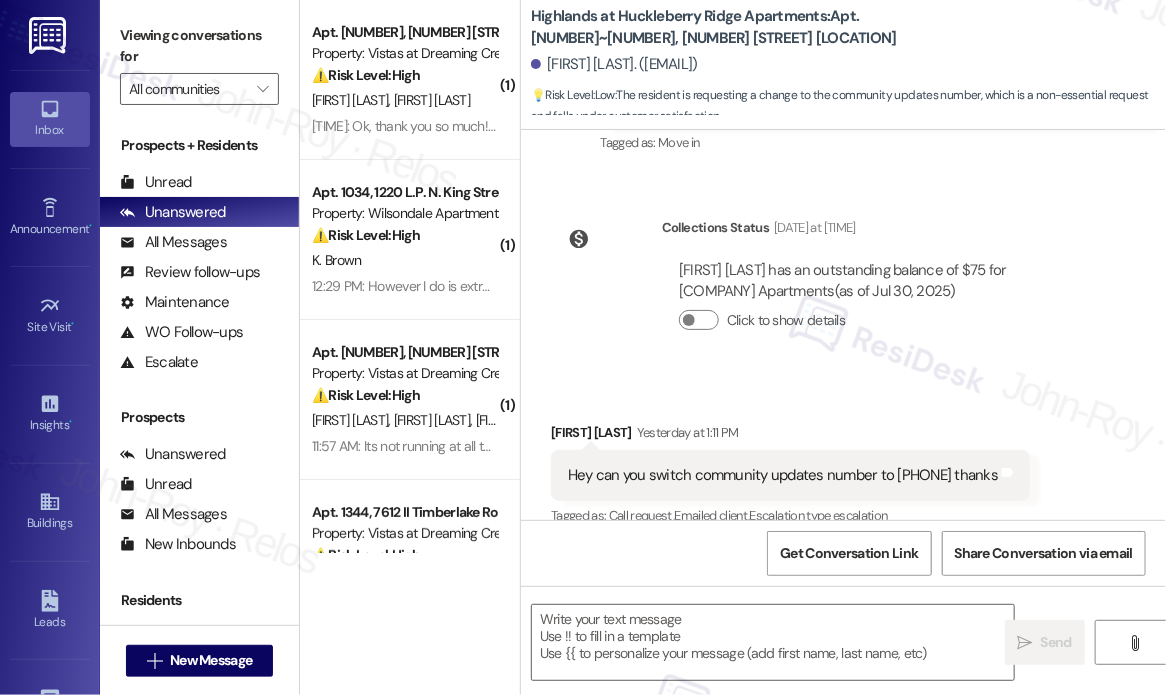 type on "Fetching suggested responses. Please feel free to read through the conversation in the meantime." 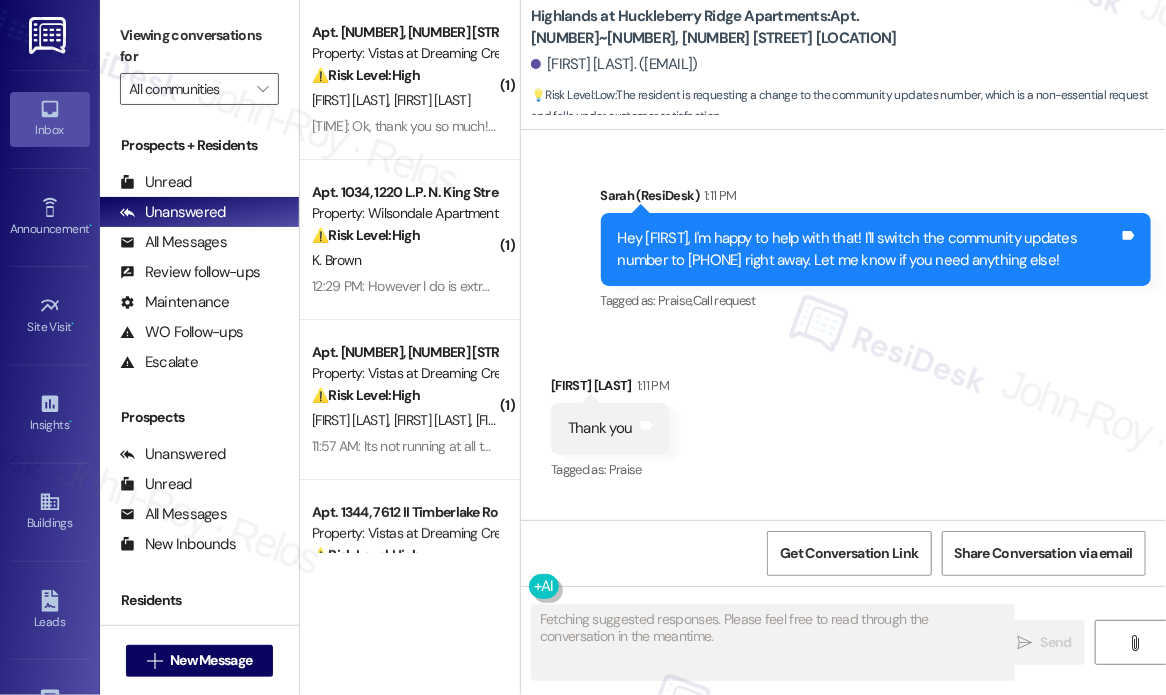 scroll, scrollTop: 1020, scrollLeft: 0, axis: vertical 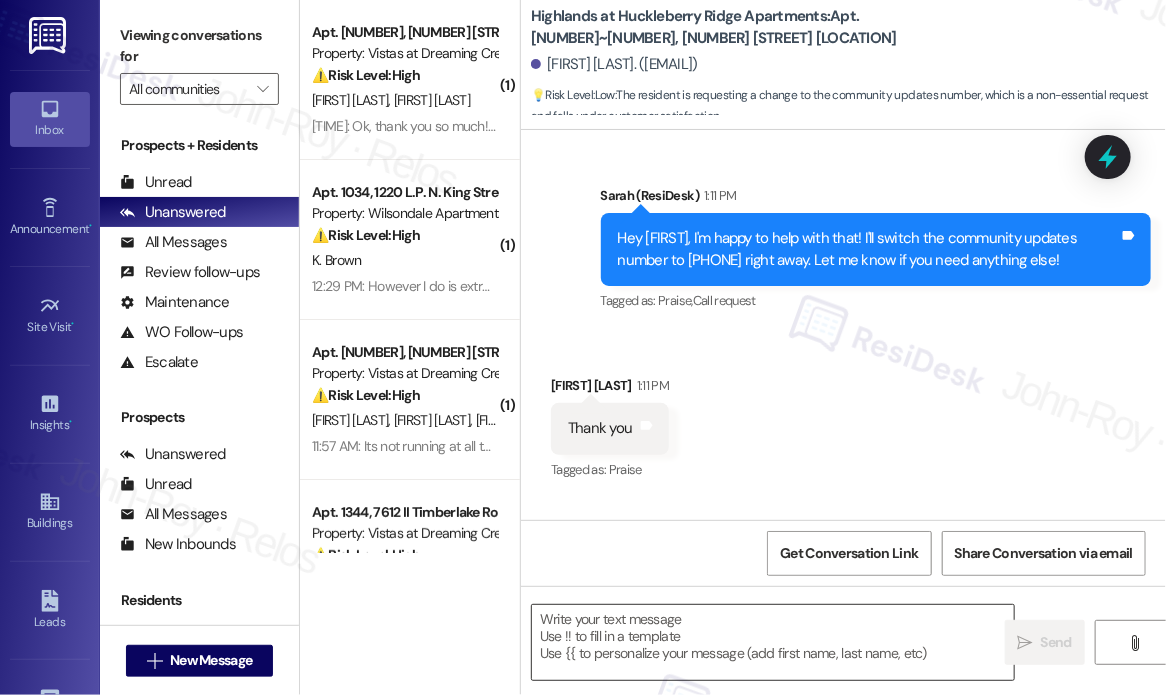 click at bounding box center (773, 642) 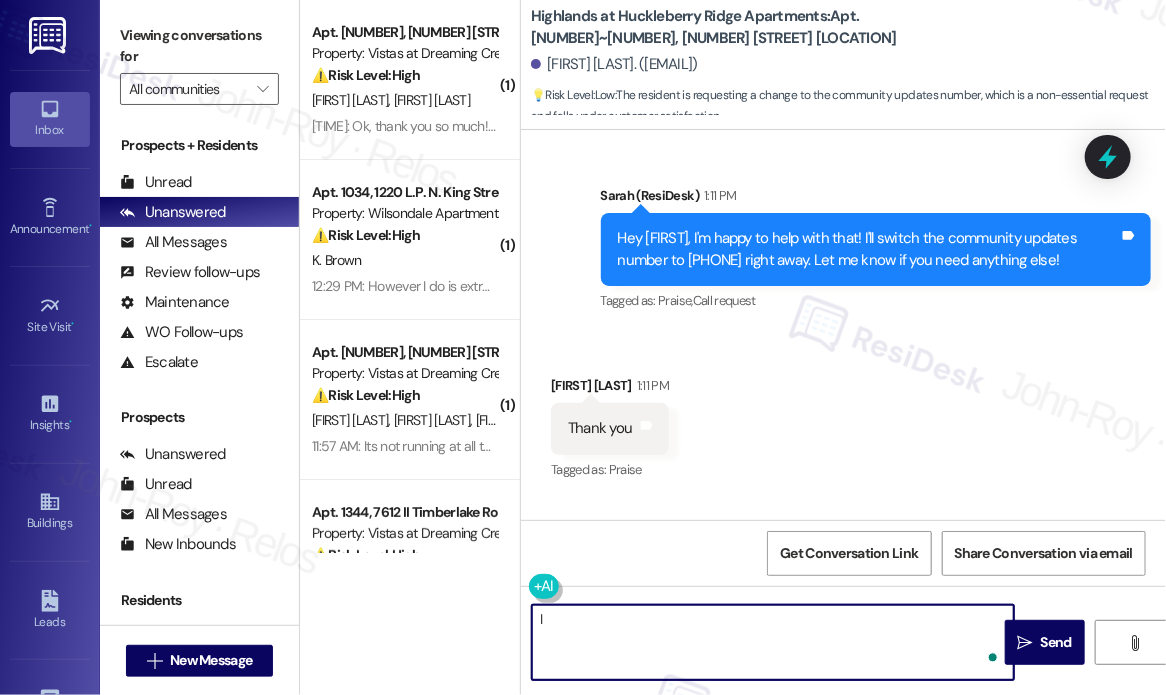 type on "I" 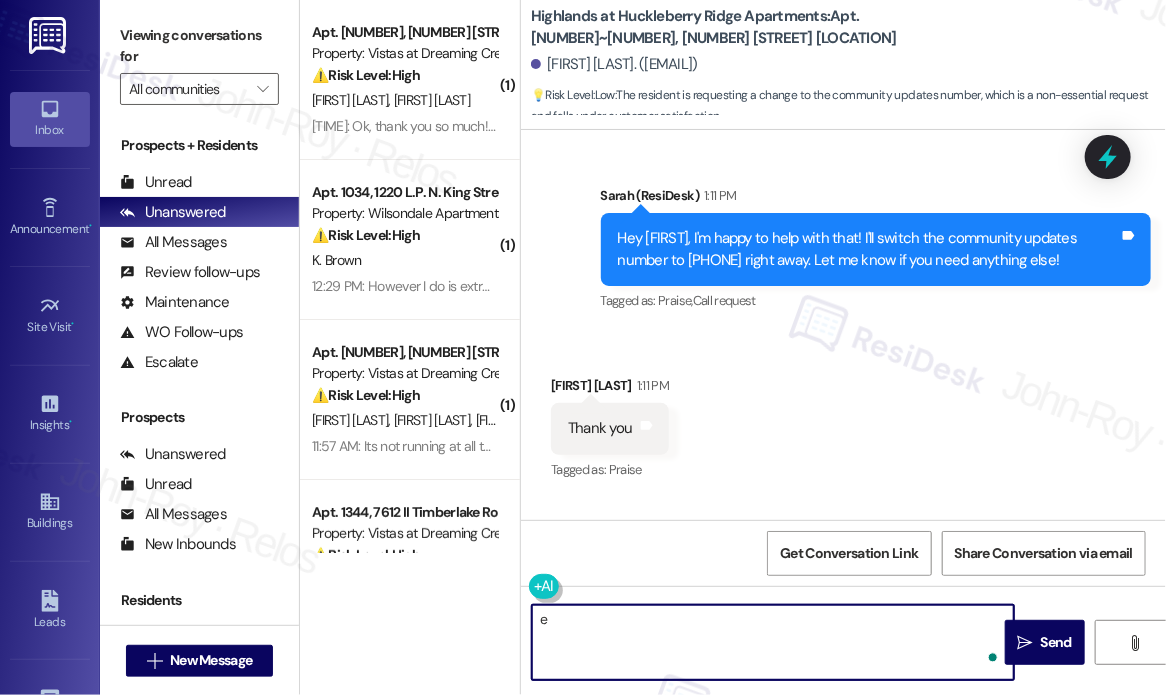 type on "e" 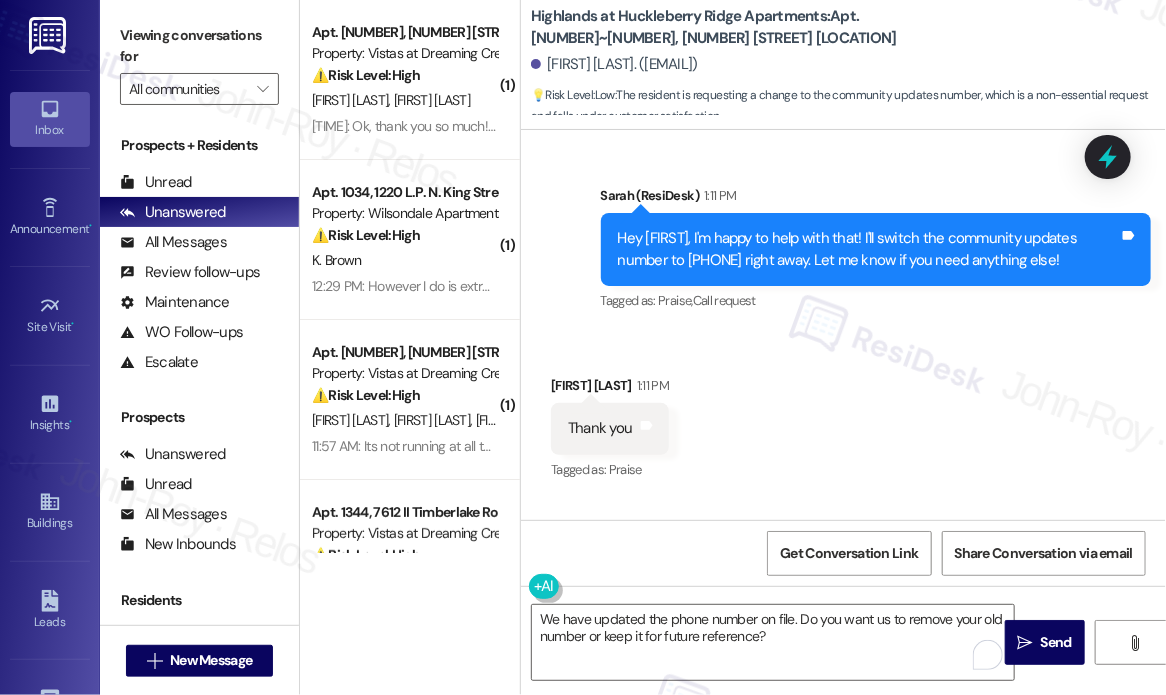 click on "[FIRST] [LAST] [TIME]" at bounding box center [610, 389] 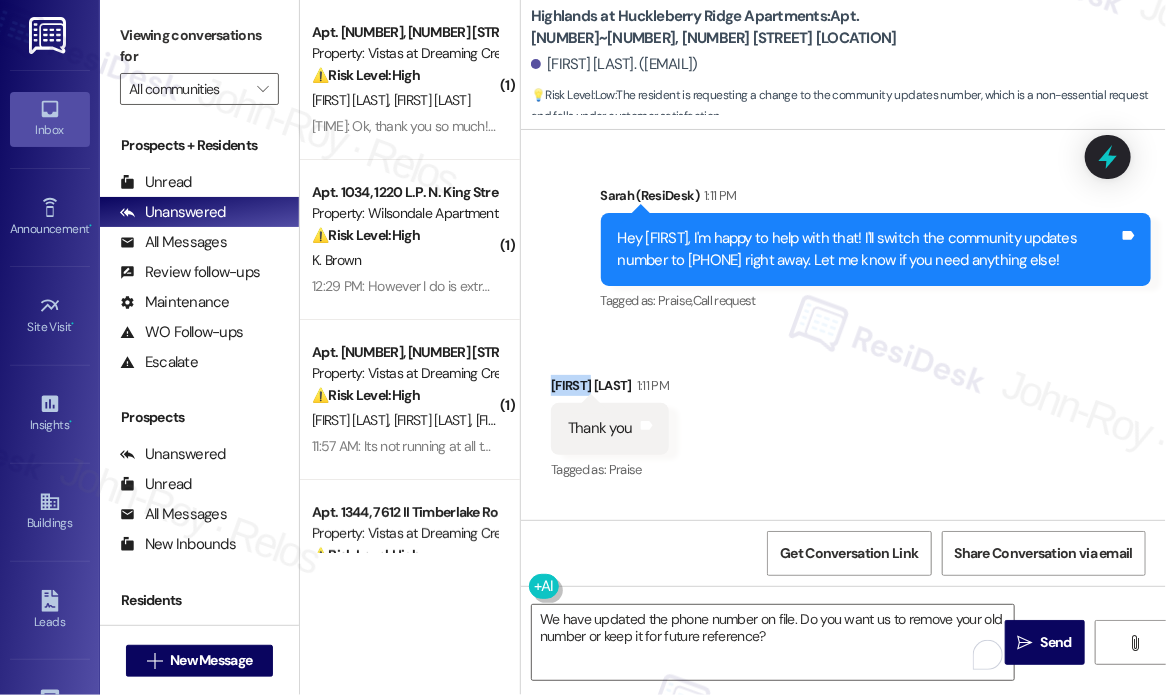 click on "[FIRST] [LAST] [TIME]" at bounding box center (610, 389) 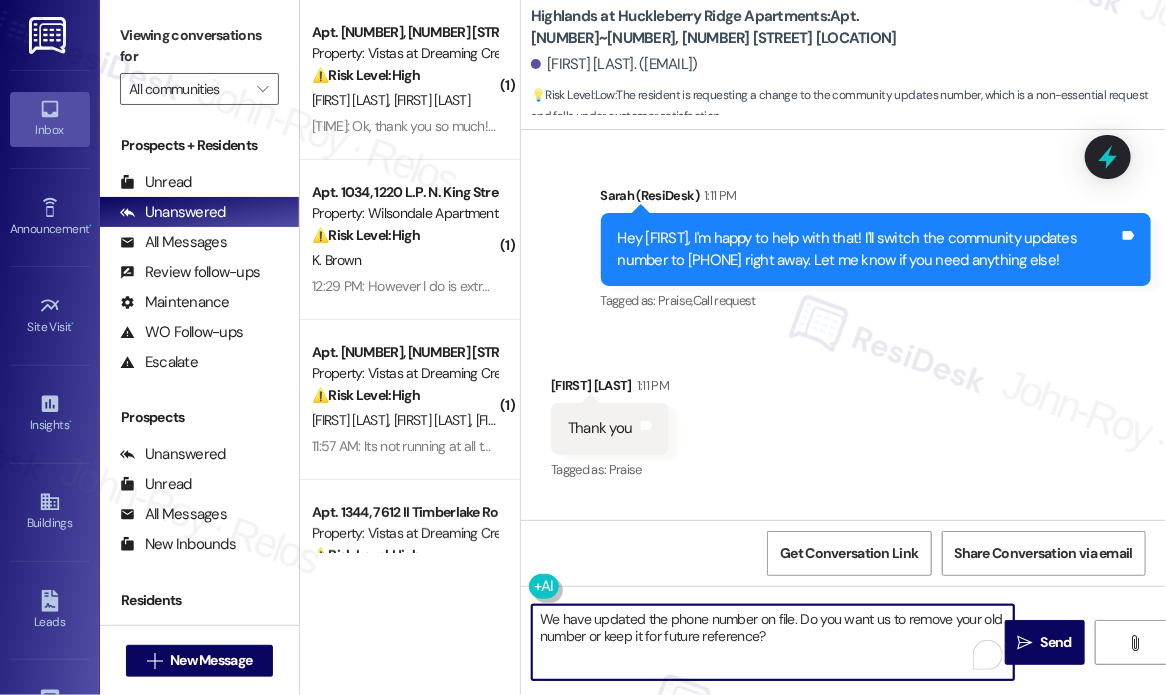 click on "We have updated the phone number on file. Do you want us to remove your old number or keep it for future reference?" at bounding box center (773, 642) 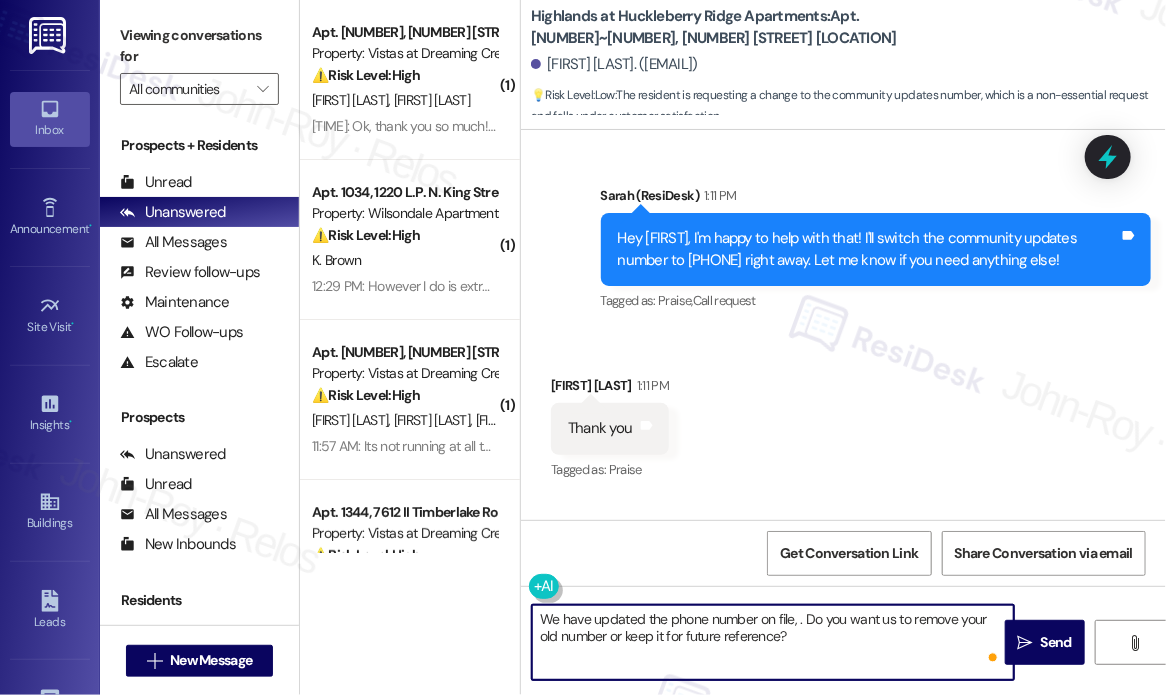 paste on "[FIRST]" 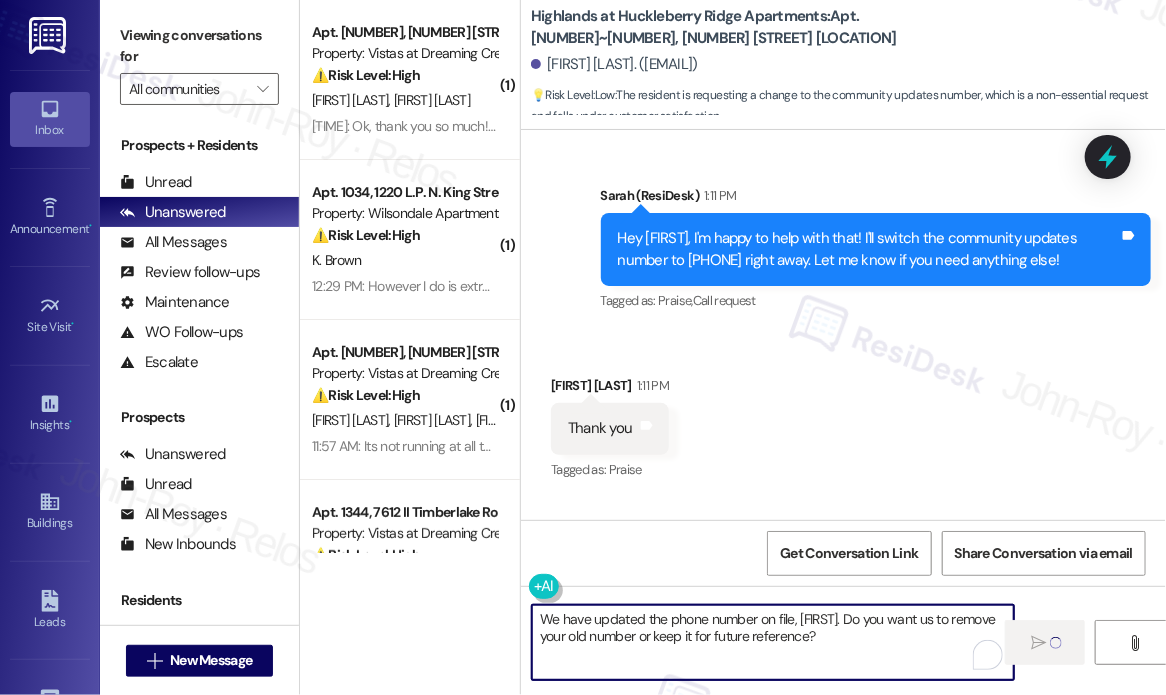 type on "We have updated the phone number on file, [FIRST]. Do you want us to remove your old number or keep it for future reference?" 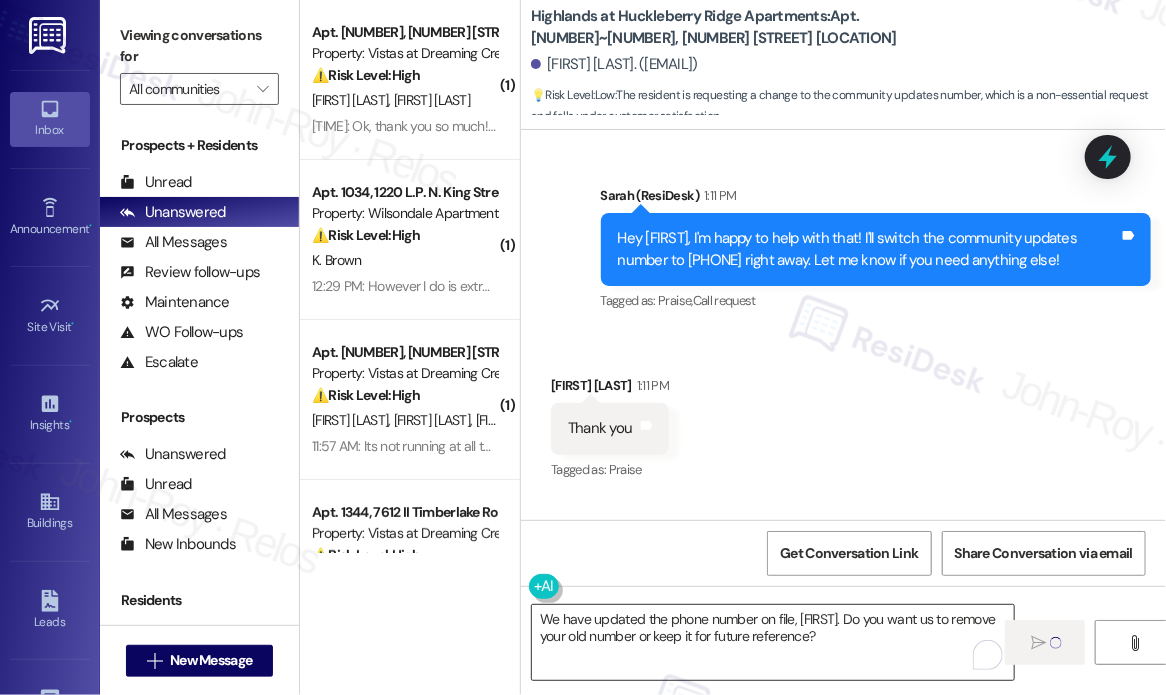 type 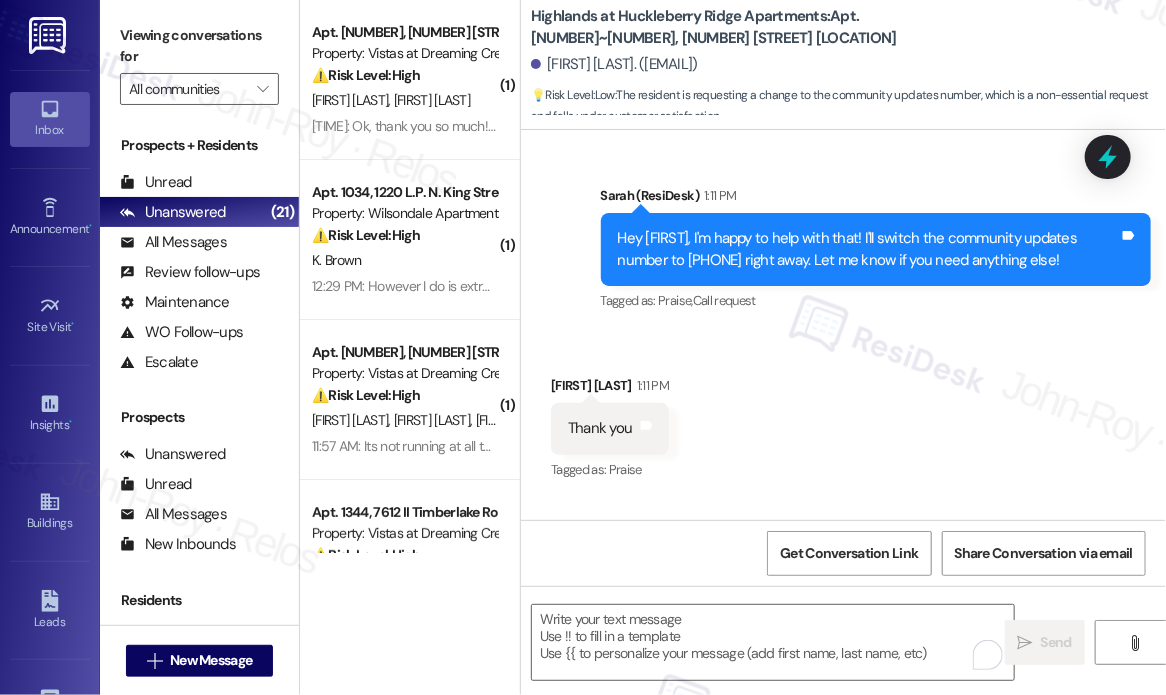 click on "[FIRST] [LAST]. ([EMAIL])" at bounding box center [848, 65] 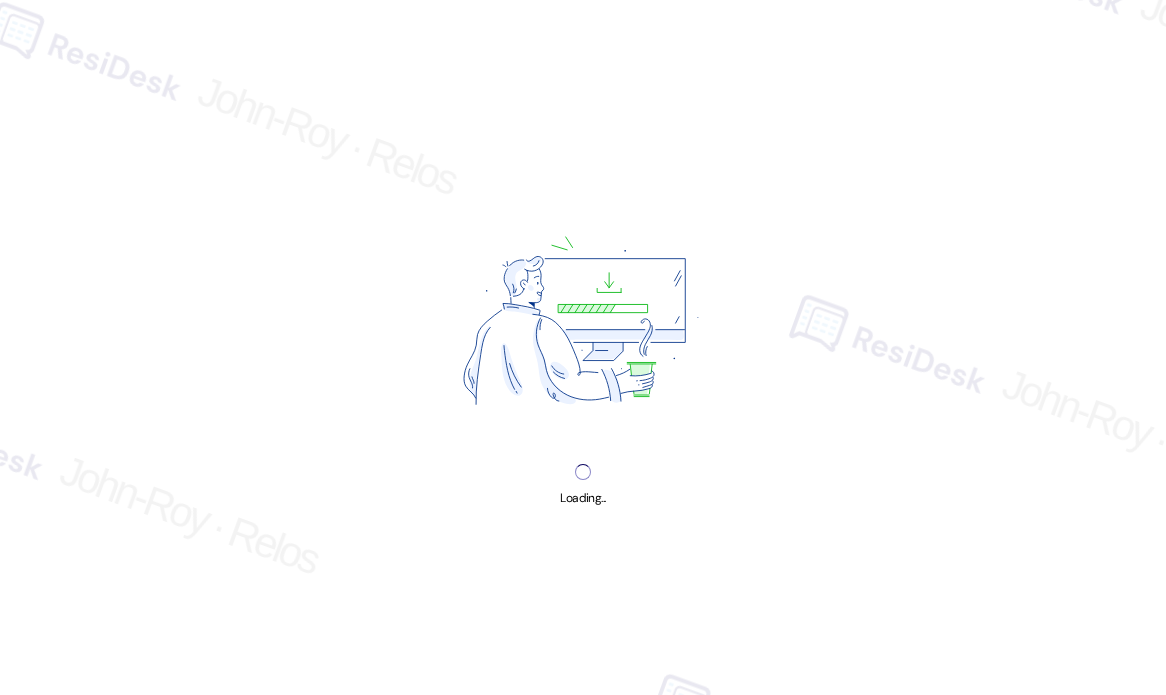 scroll, scrollTop: 0, scrollLeft: 0, axis: both 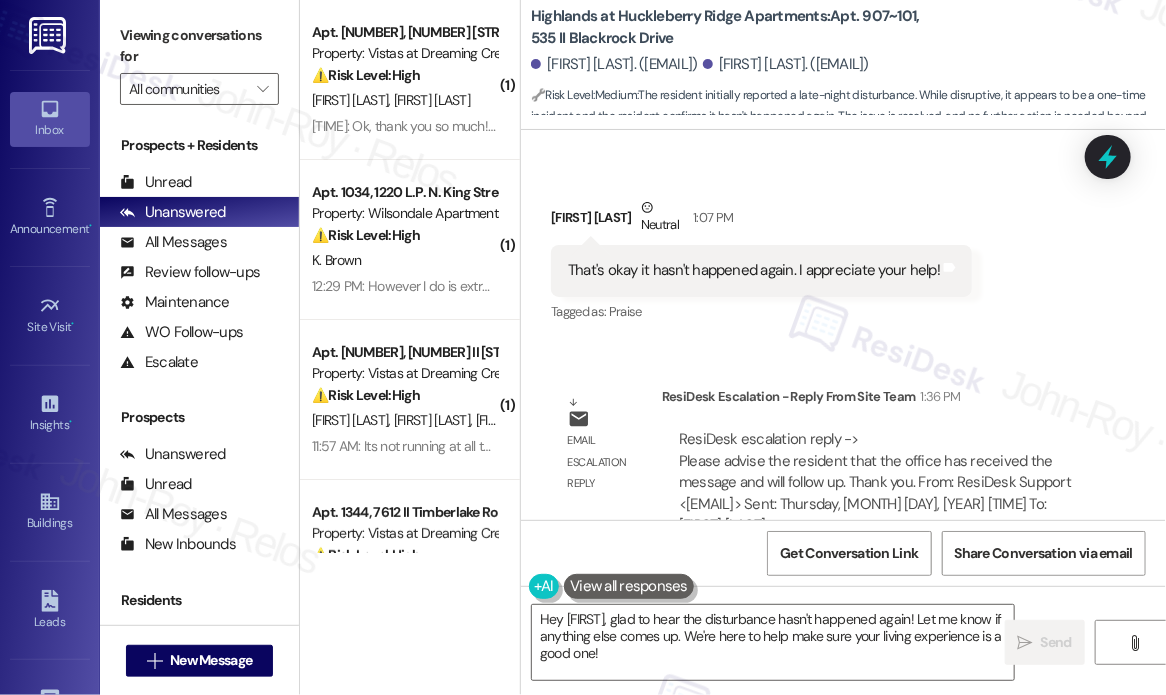 click on "Lease started Aug 04, 2024 at 8:00 PM Survey, sent via SMS Residesk Automated Survey Mar 11, 2025 at 12:20 PM Hi Kaylen and Noah, I'm on the new offsite Resident Support Team for Highlands at Huckleberry Ridge Apartments! My job is to work with your on-site management team to improve your experience at the property. Text us here at any time for assistance or questions. We will also reach out periodically for feedback. (Standard text messaging rates may apply) (You can always reply STOP to opt out of future messages) Tags and notes Tagged as:   Property launch Click to highlight conversations about Property launch Announcement, sent via SMS Sarah   (ResiDesk) Mar 11, 2025 at 3:50 PM Hi Kaylen and Noah!
As a precaution, pink tags were placed on vehicles without parking passes stating, “Please pick up parking passes as towing starts March 10th.” These tags were printed prior to the decision to move enforcement to April 1st, which may have caused some confusion among residents.
Thank you! Tagged as:" at bounding box center [843, 325] 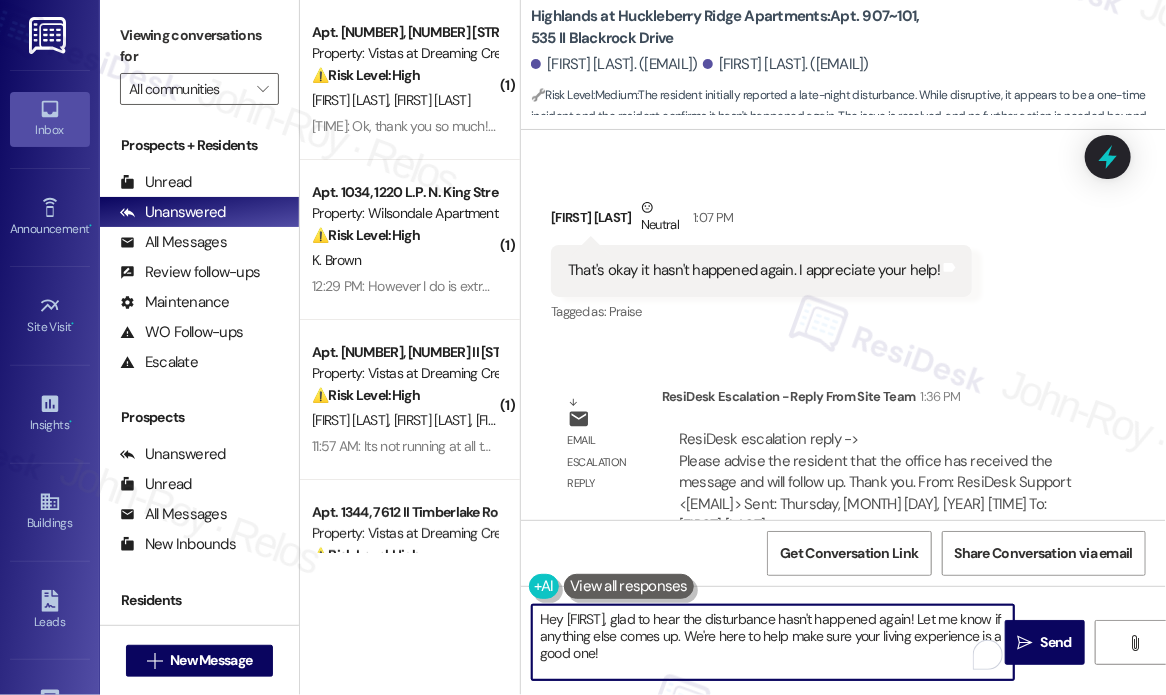 drag, startPoint x: 734, startPoint y: 663, endPoint x: 650, endPoint y: 621, distance: 93.914856 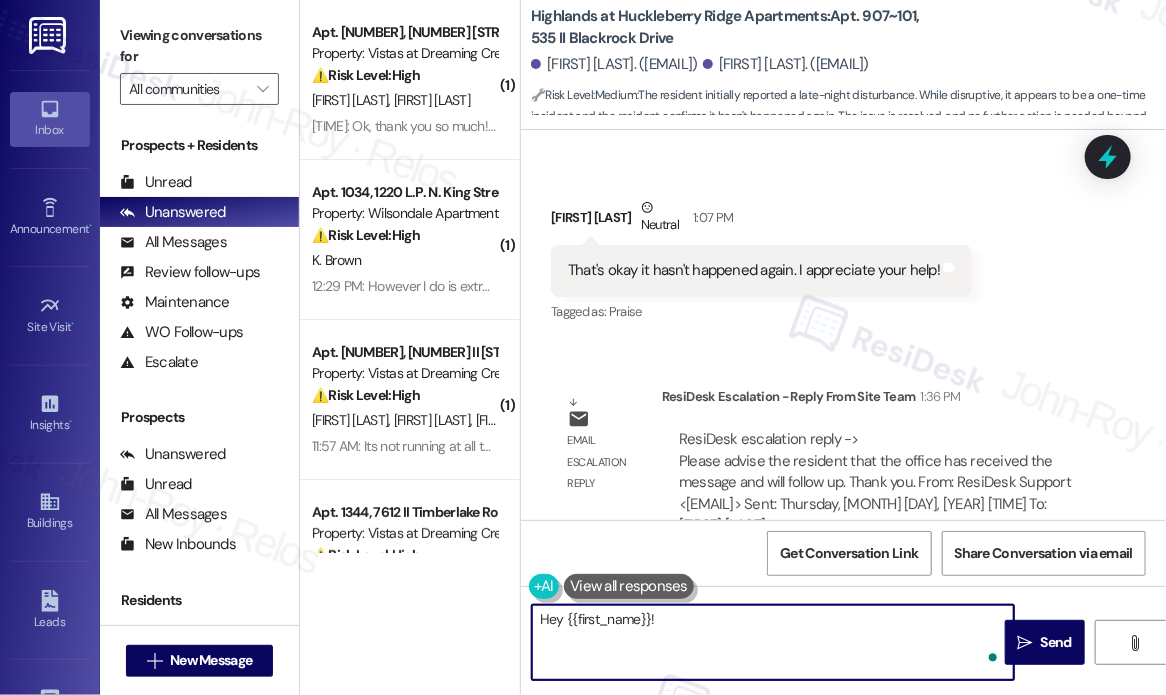 paste on "The site team asked me to let you know that they’ve received your message and will be following up with you shortly. Let me know if there’s anything else I can help with in the meantime!" 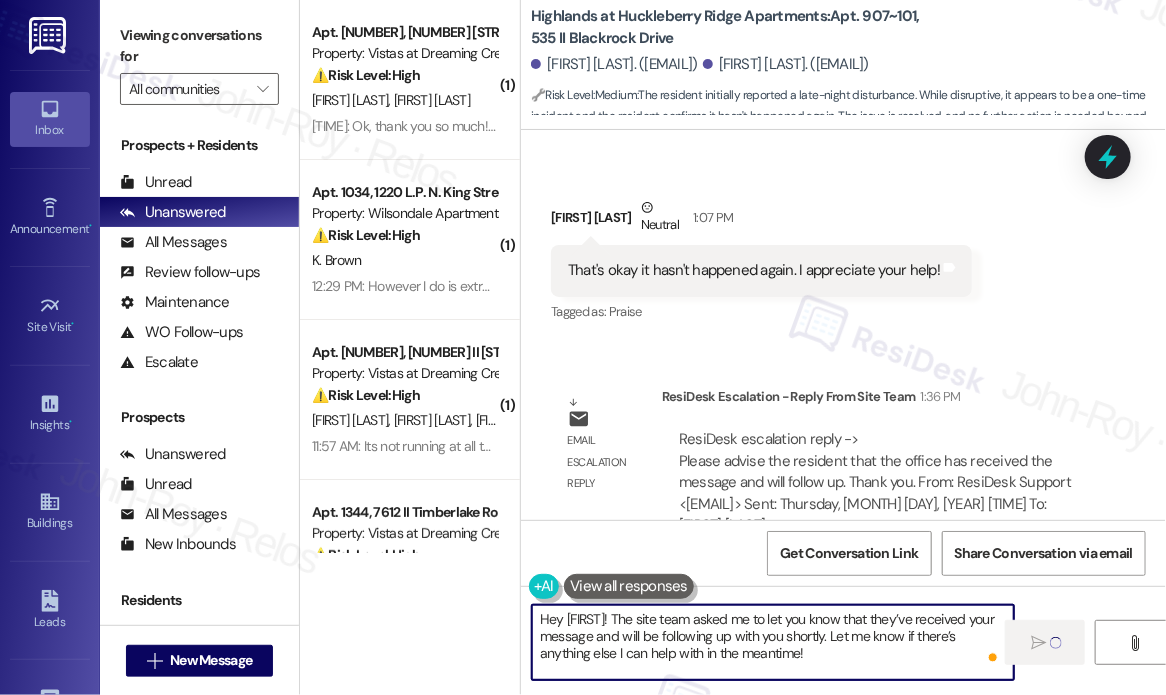 type on "Hey {{first_name}}! The site team asked me to let you know that they’ve received your message and will be following up with you shortly. Let me know if there’s anything else I can help with in the meantime!" 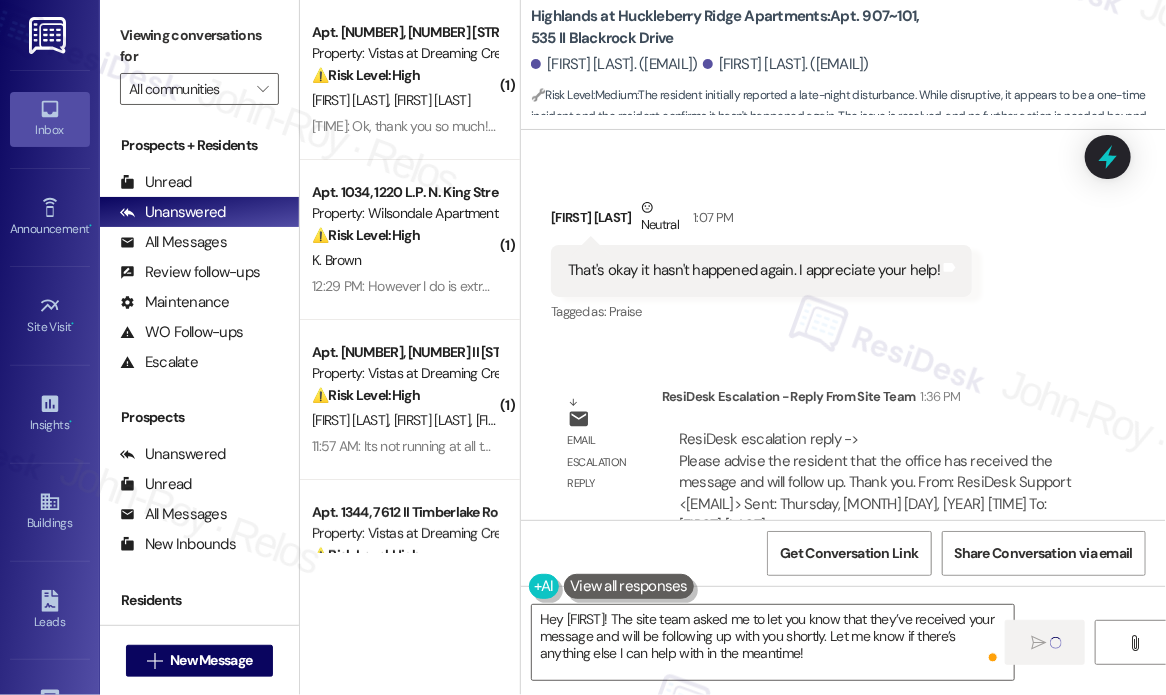 type 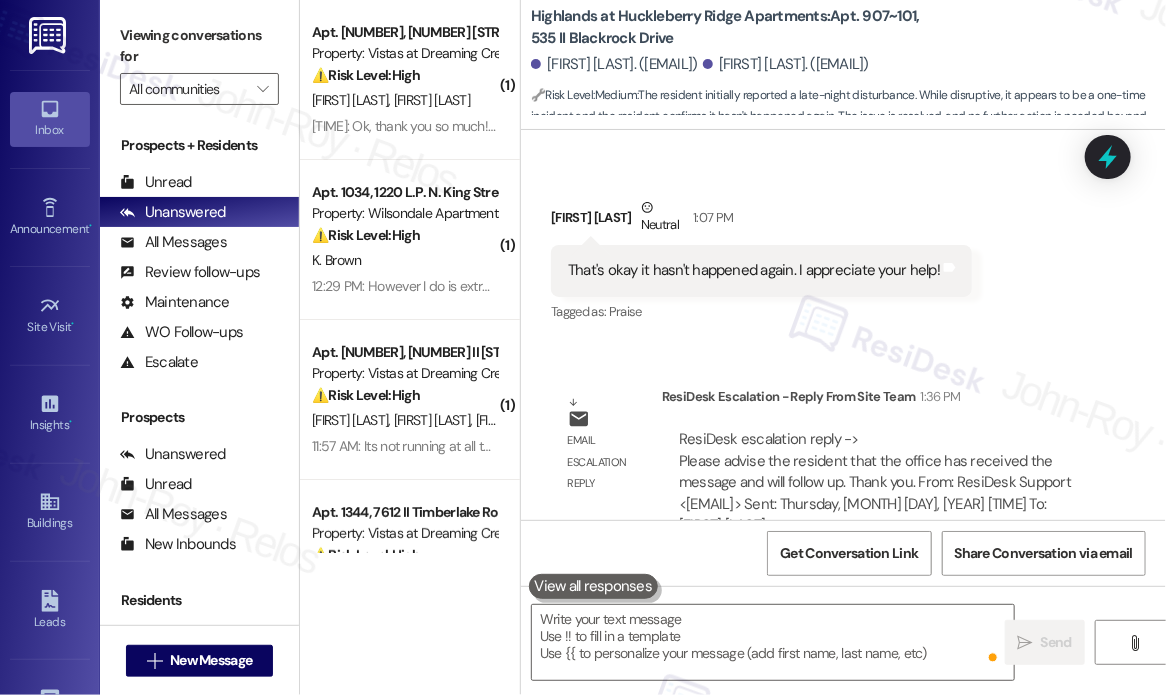 scroll, scrollTop: 25301, scrollLeft: 0, axis: vertical 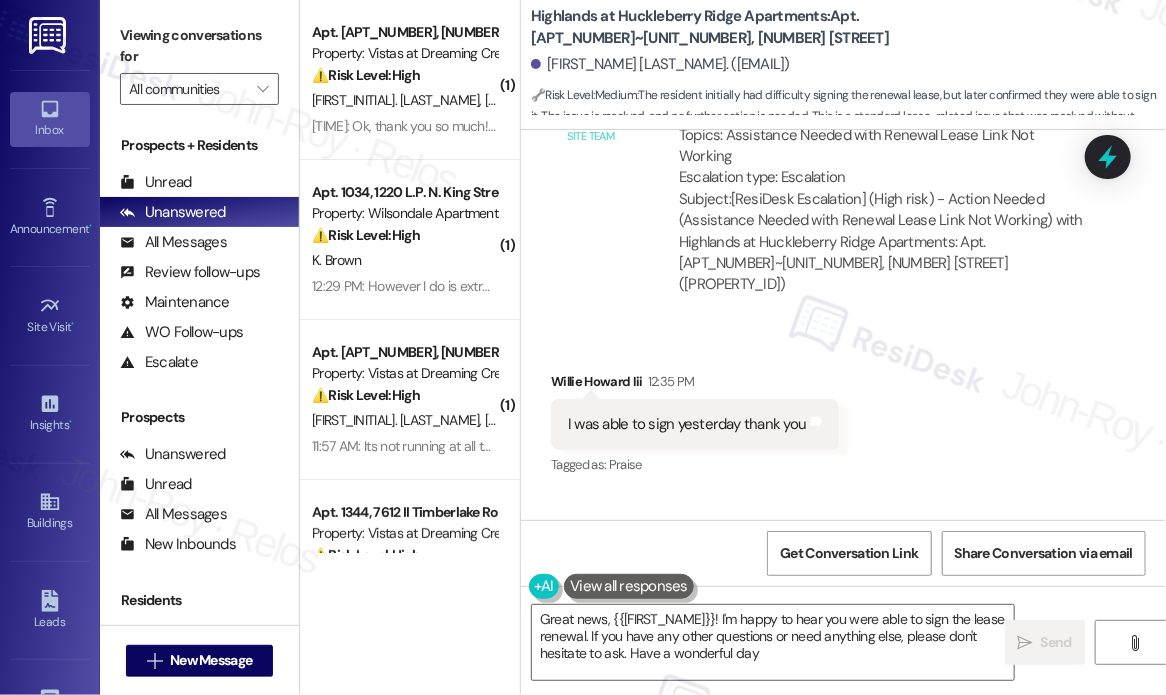 type on "Great news, {{[FIRST_NAME]}}! I'm happy to hear you were able to sign the lease renewal. If you have any other questions or need anything else, please don't hesitate to ask. Have a wonderful day!" 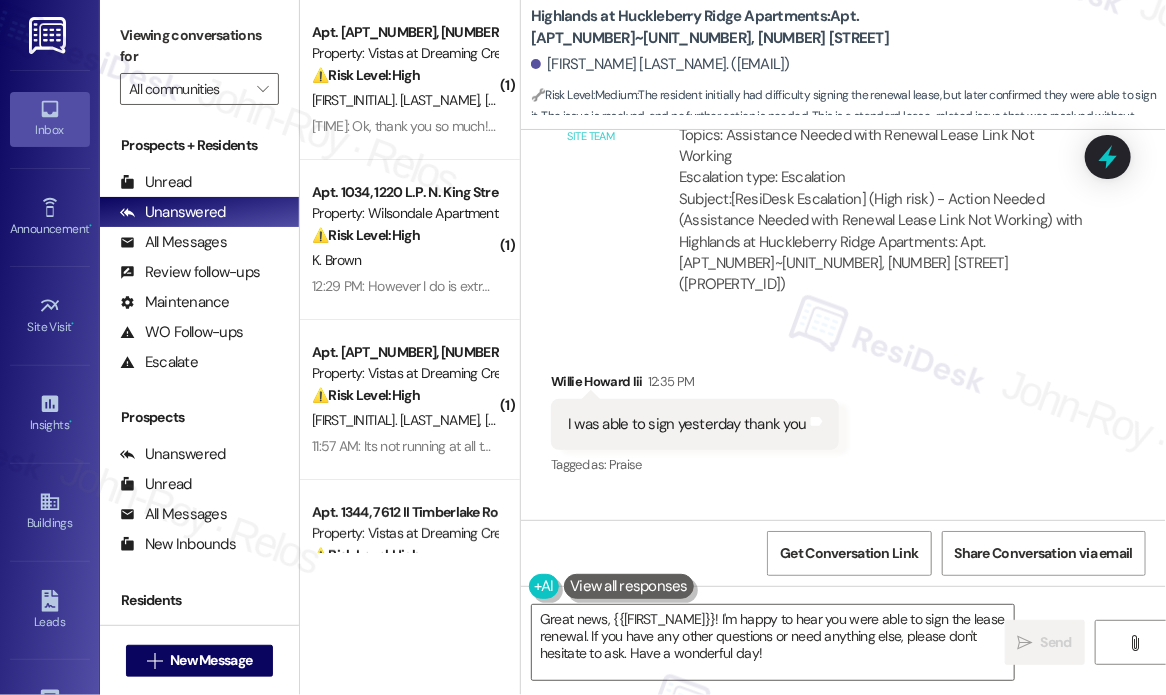 click on "Received via SMS [FIRST_NAME] [LAST_NAME] [TIME] I was able to sign [RELATIVE_DATE] thank you Tags and notes Tagged as:   Praise Click to highlight conversations about Praise" at bounding box center (843, 410) 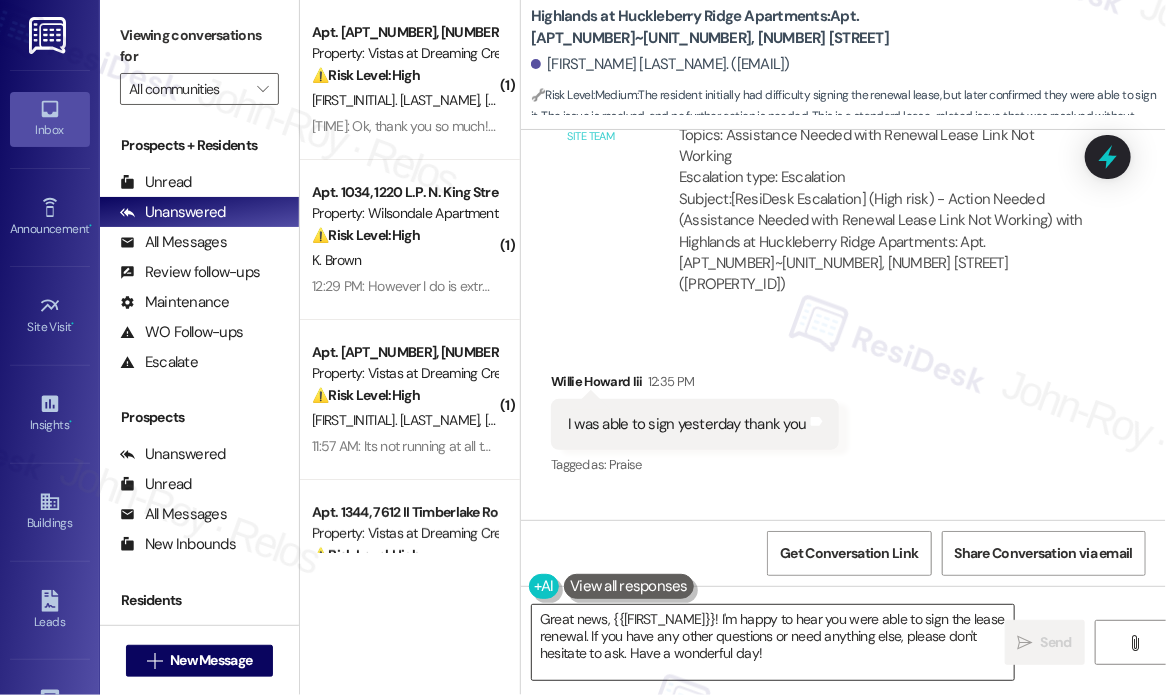 click on "Great news, {{[FIRST_NAME]}}! I'm happy to hear you were able to sign the lease renewal. If you have any other questions or need anything else, please don't hesitate to ask. Have a wonderful day!" at bounding box center [773, 642] 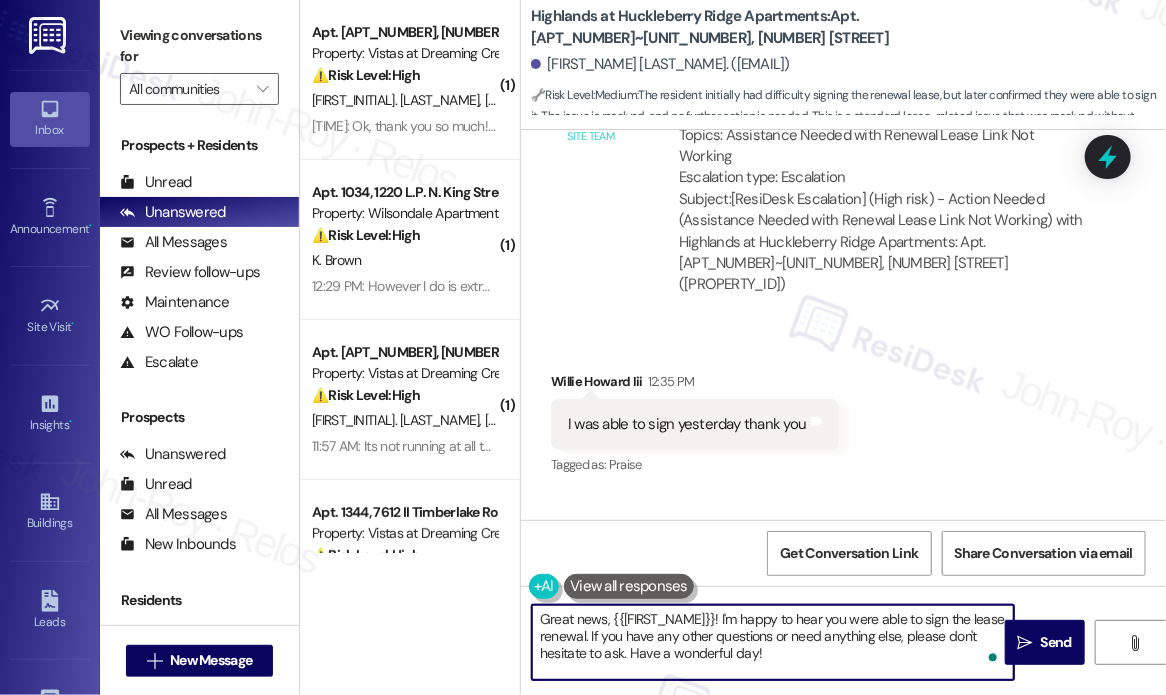 click on "Great news, {{[FIRST_NAME]}}! I'm happy to hear you were able to sign the lease renewal. If you have any other questions or need anything else, please don't hesitate to ask. Have a wonderful day!" at bounding box center (773, 642) 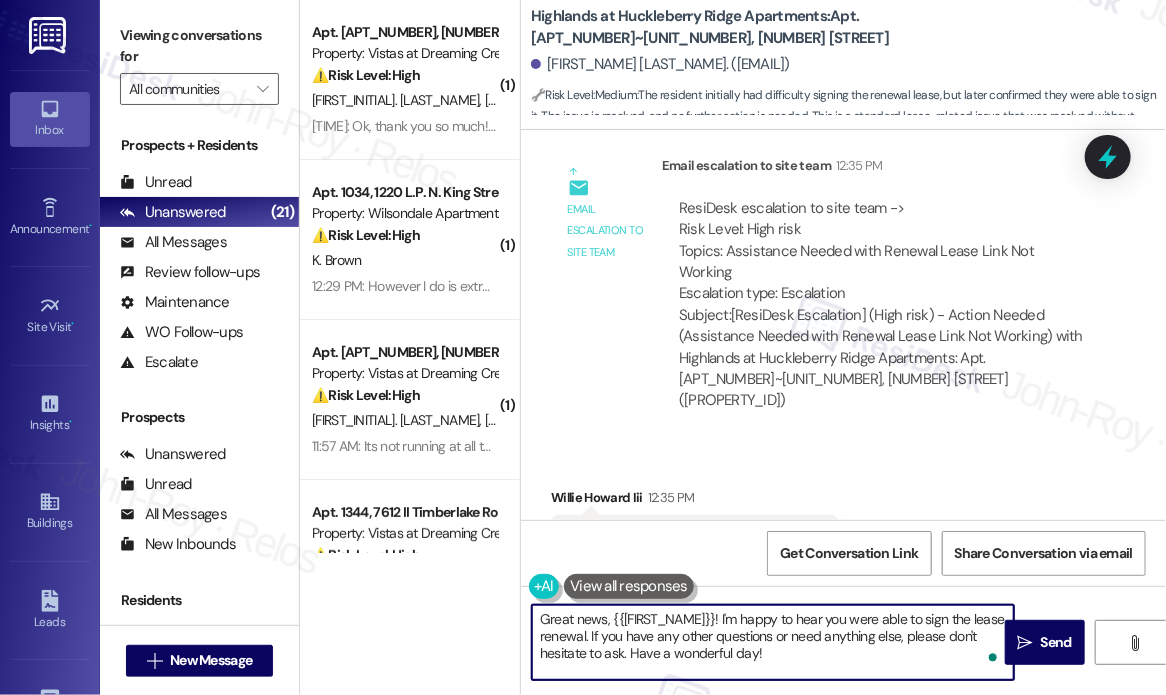 scroll, scrollTop: 26722, scrollLeft: 0, axis: vertical 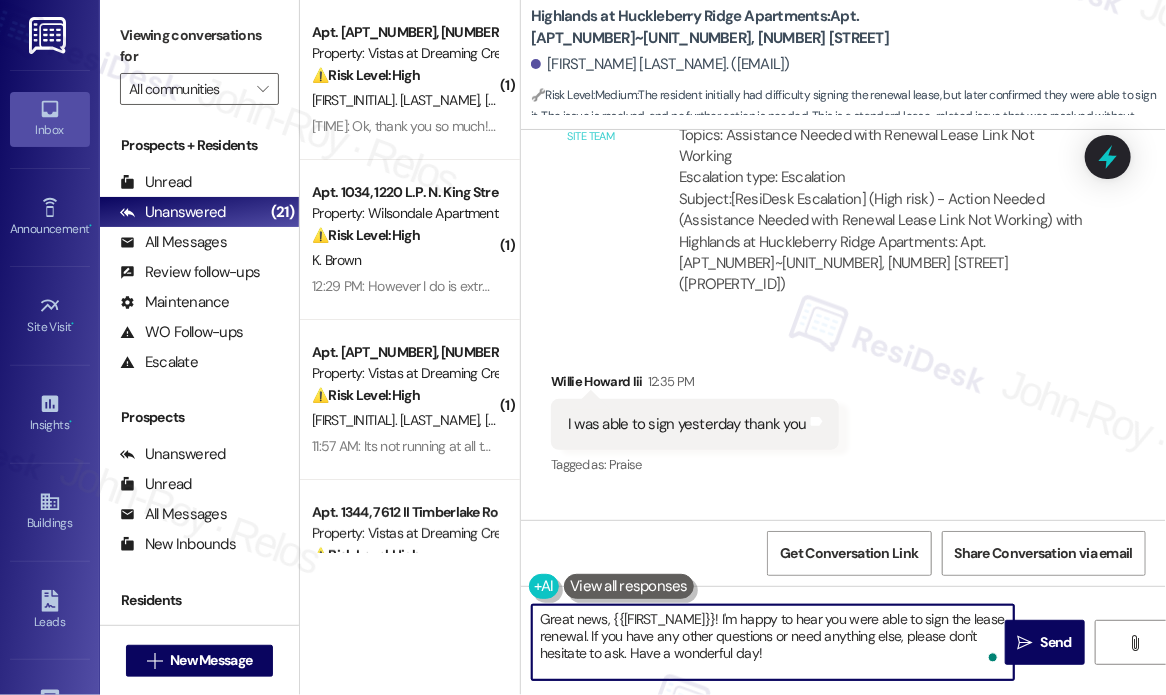 click on "Great news, {{first_name}}! I'm happy to hear you were able to sign the lease renewal. If you have any other questions or need anything else, please don't hesitate to ask. Have a wonderful day!" at bounding box center [773, 642] 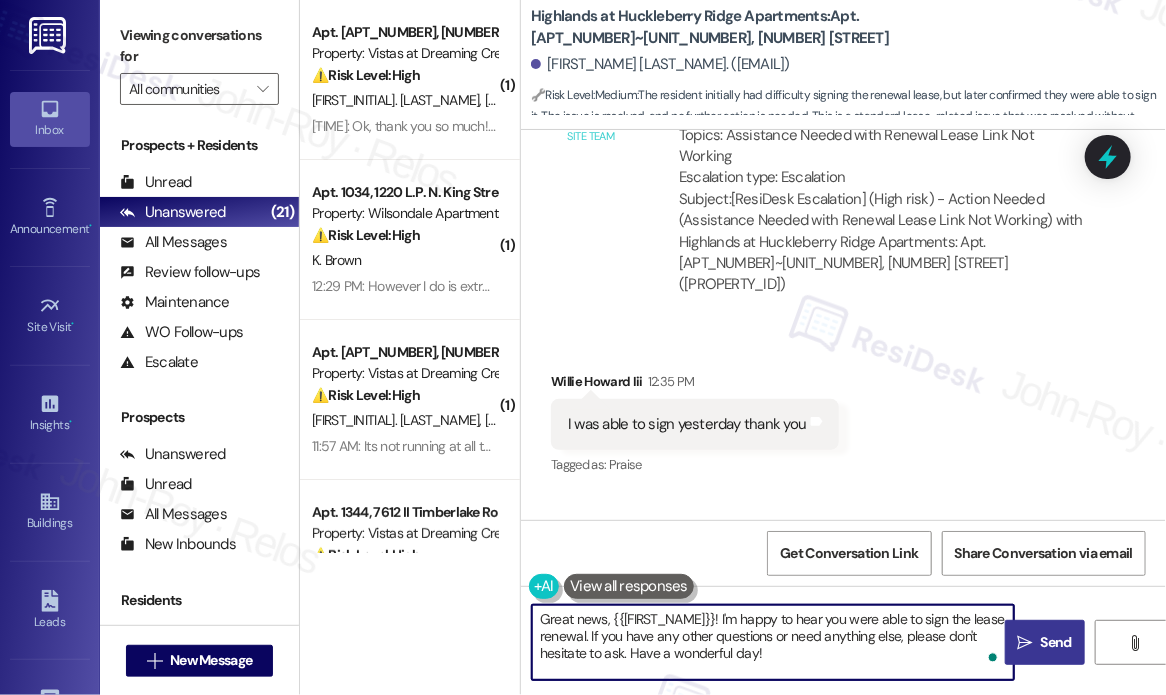 click on "Send" at bounding box center [1056, 642] 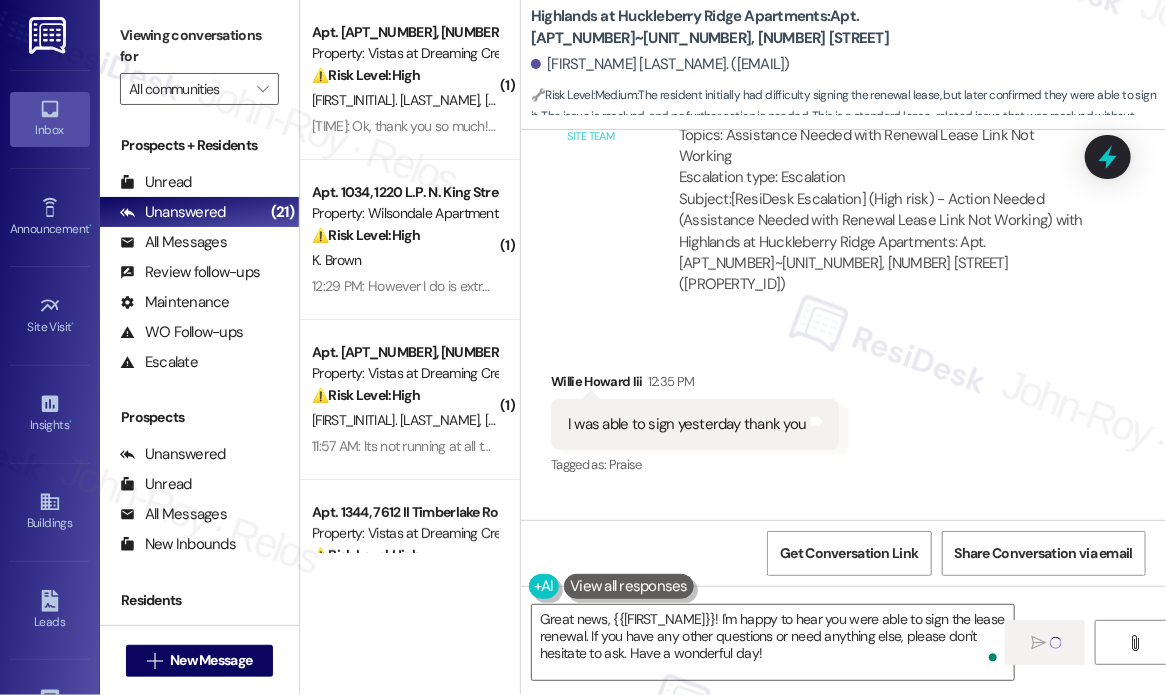 type 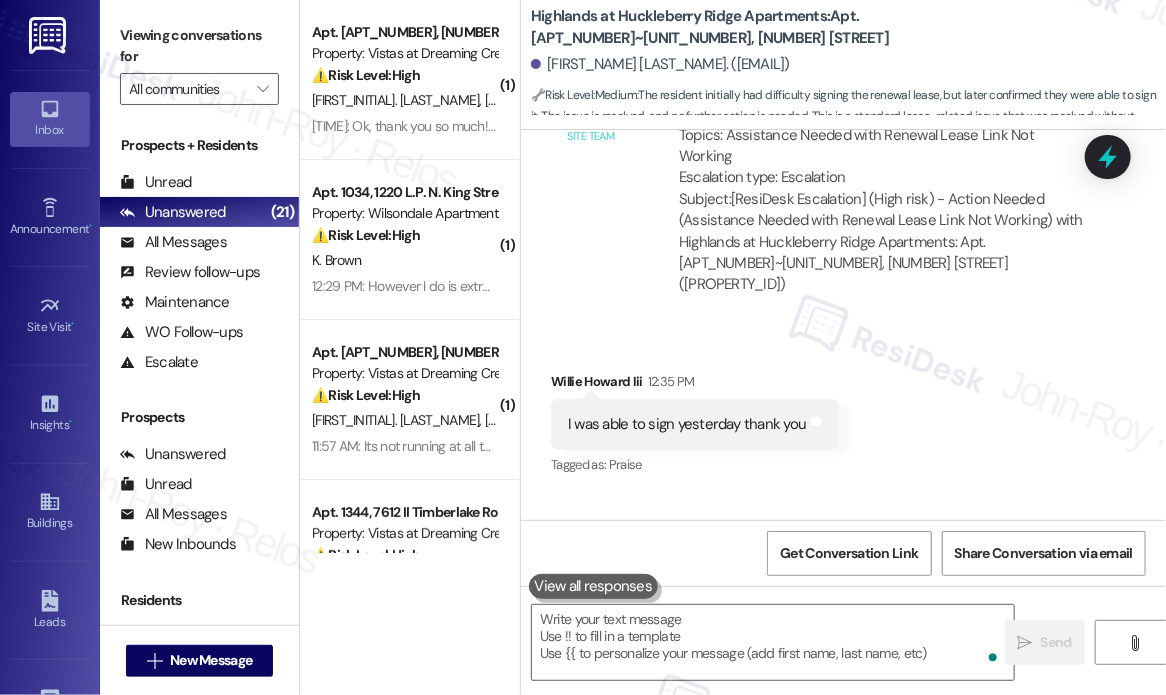 scroll, scrollTop: 26496, scrollLeft: 0, axis: vertical 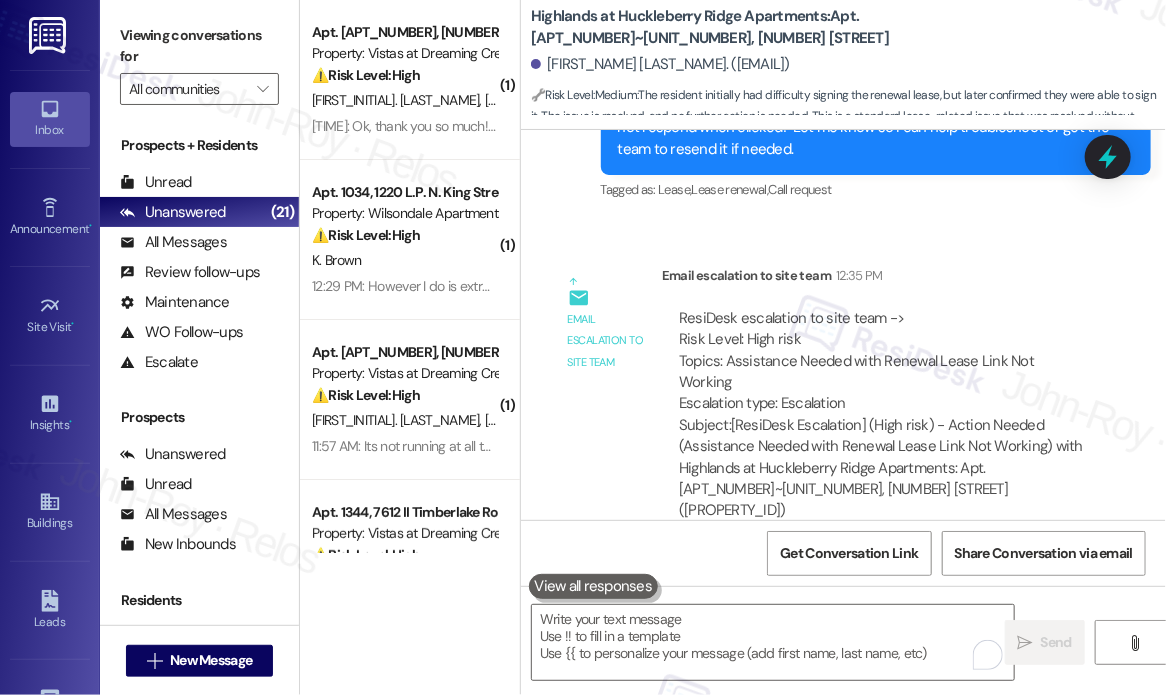 click on "Received via SMS Willie Howard Iii 12:35 PM I was able to sign yesterday thank you Tags and notes Tagged as:   Praise Click to highlight conversations about Praise" at bounding box center (843, 636) 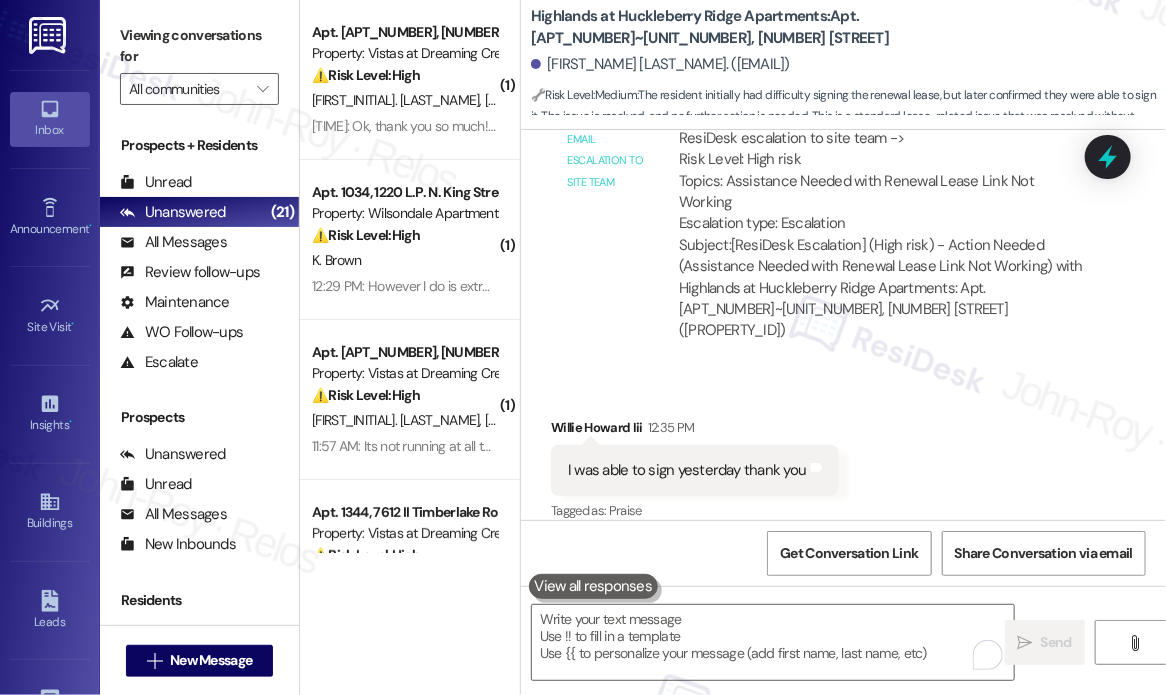 scroll, scrollTop: 26796, scrollLeft: 0, axis: vertical 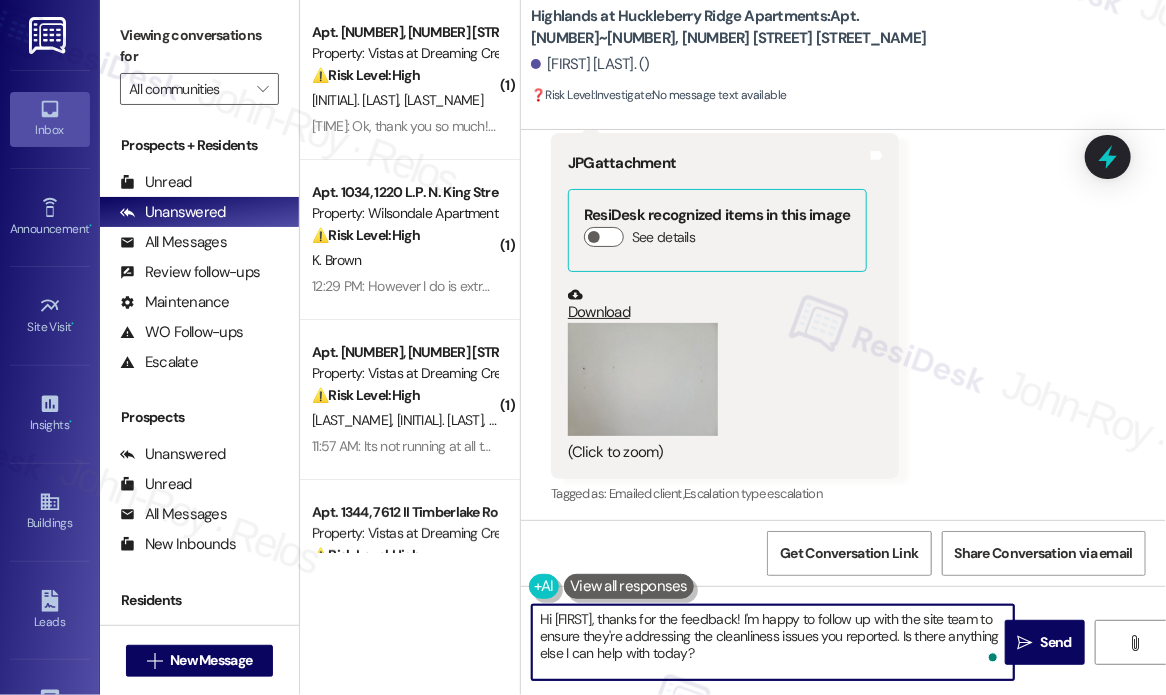 drag, startPoint x: 802, startPoint y: 667, endPoint x: 488, endPoint y: 615, distance: 318.2766 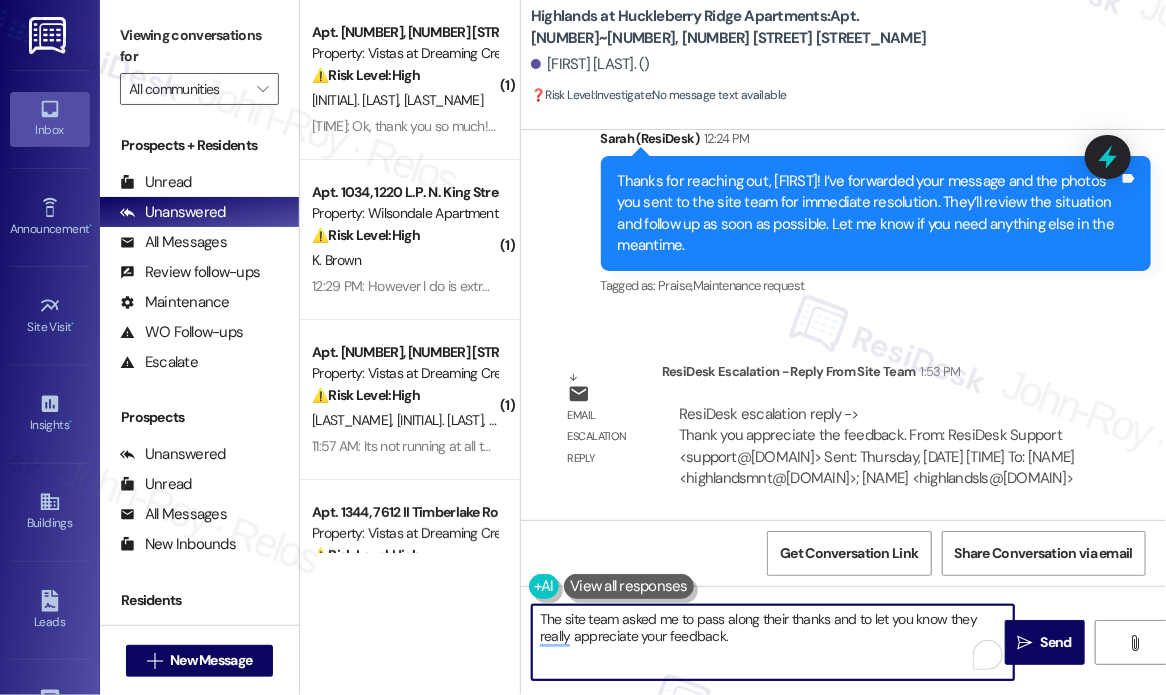 scroll, scrollTop: 3176, scrollLeft: 0, axis: vertical 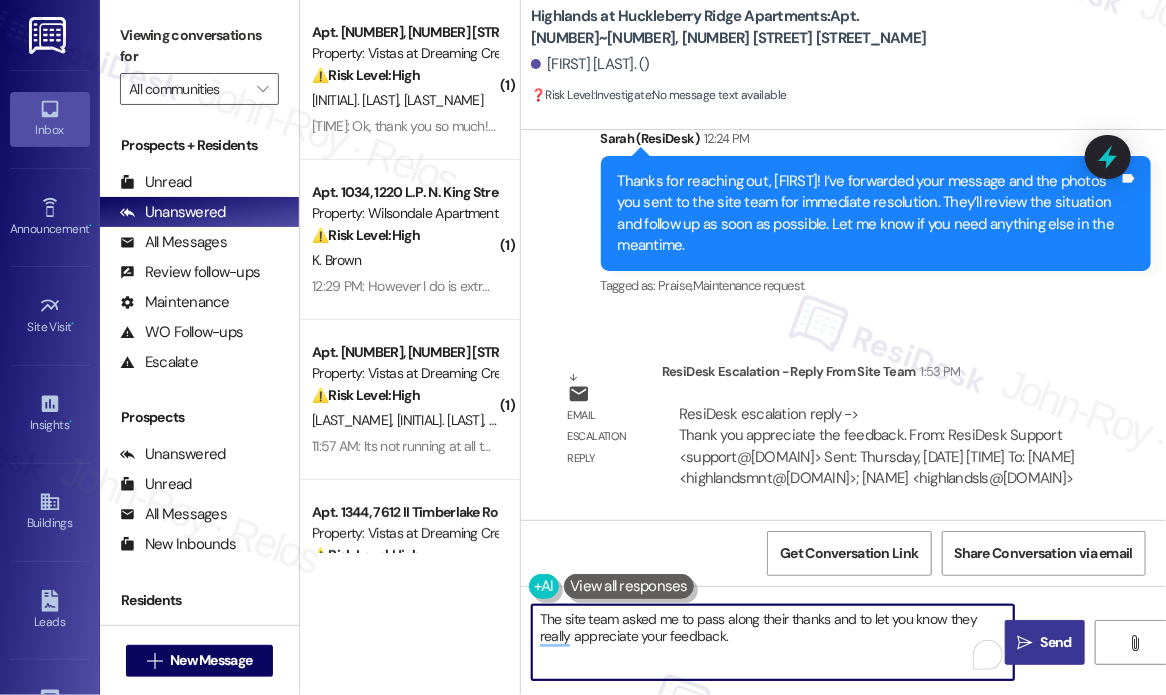 type on "The site team asked me to pass along their thanks and to let you know they really appreciate your feedback." 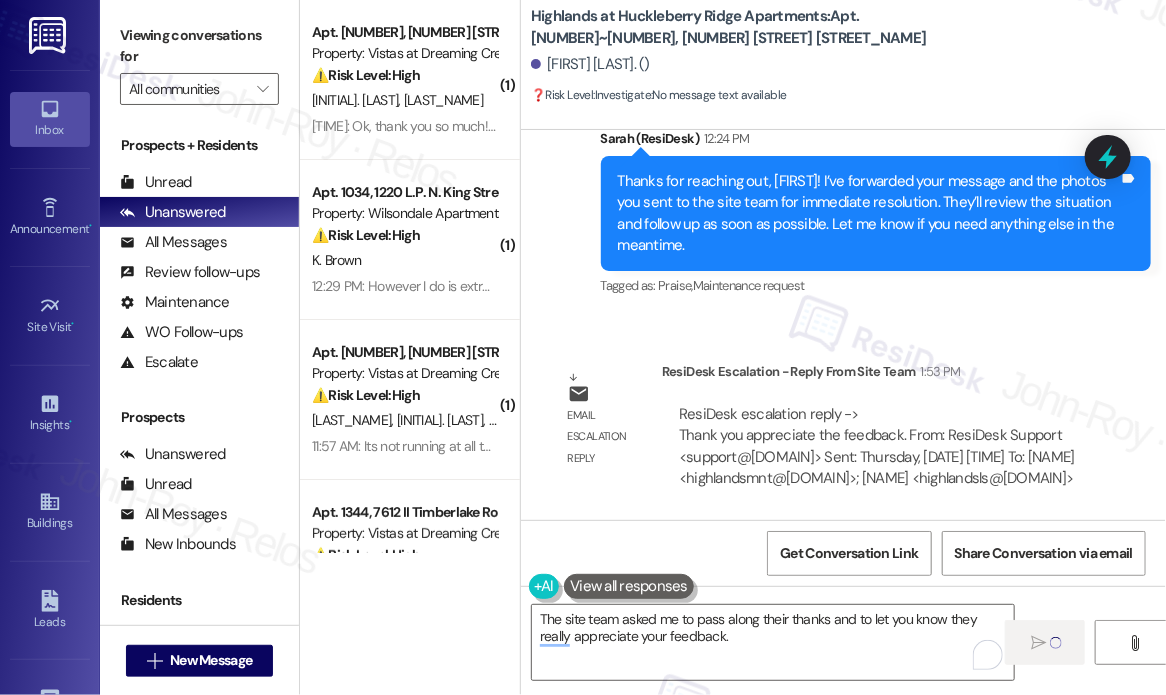 type 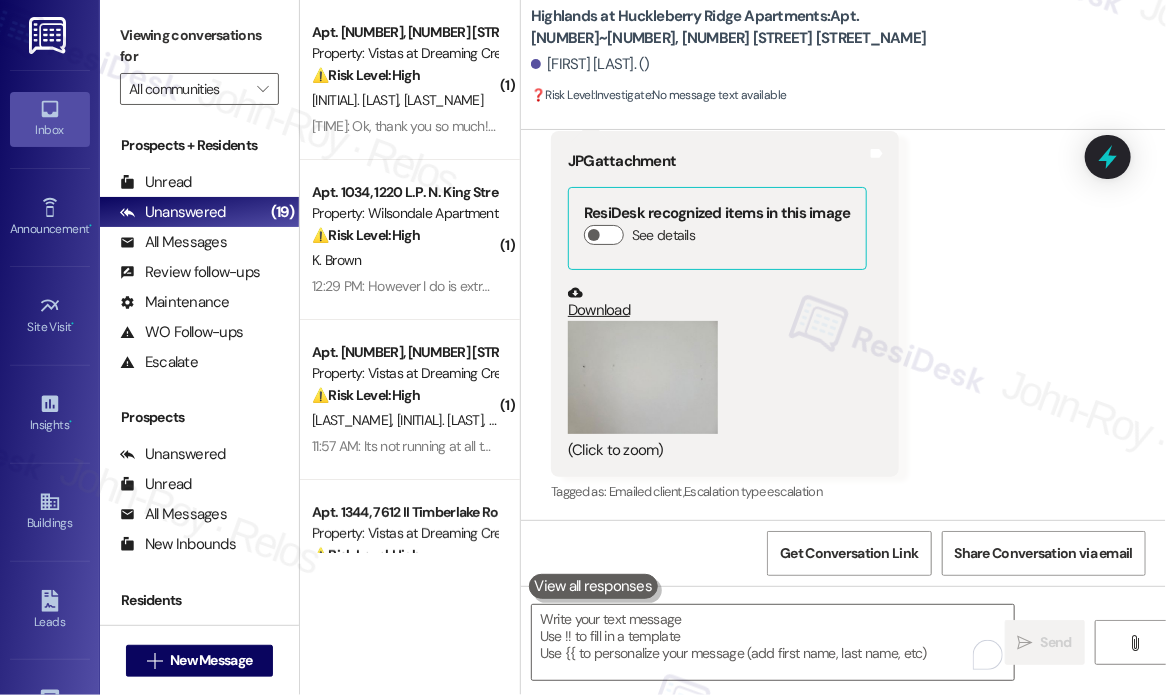 scroll, scrollTop: 1637, scrollLeft: 0, axis: vertical 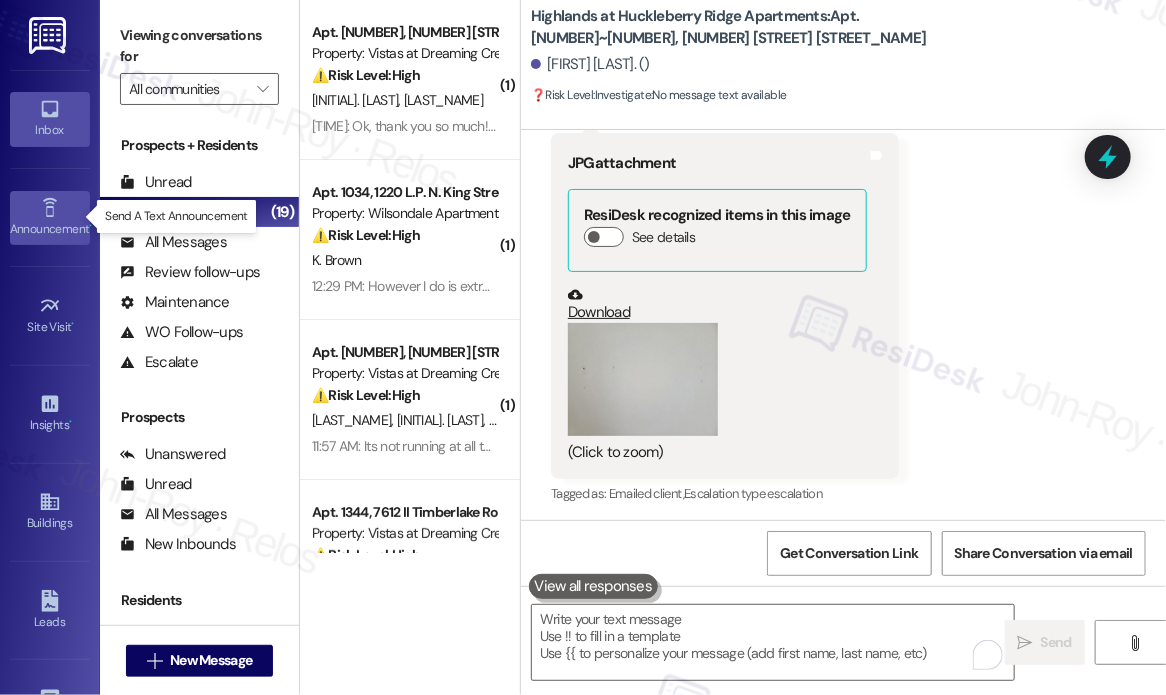 click 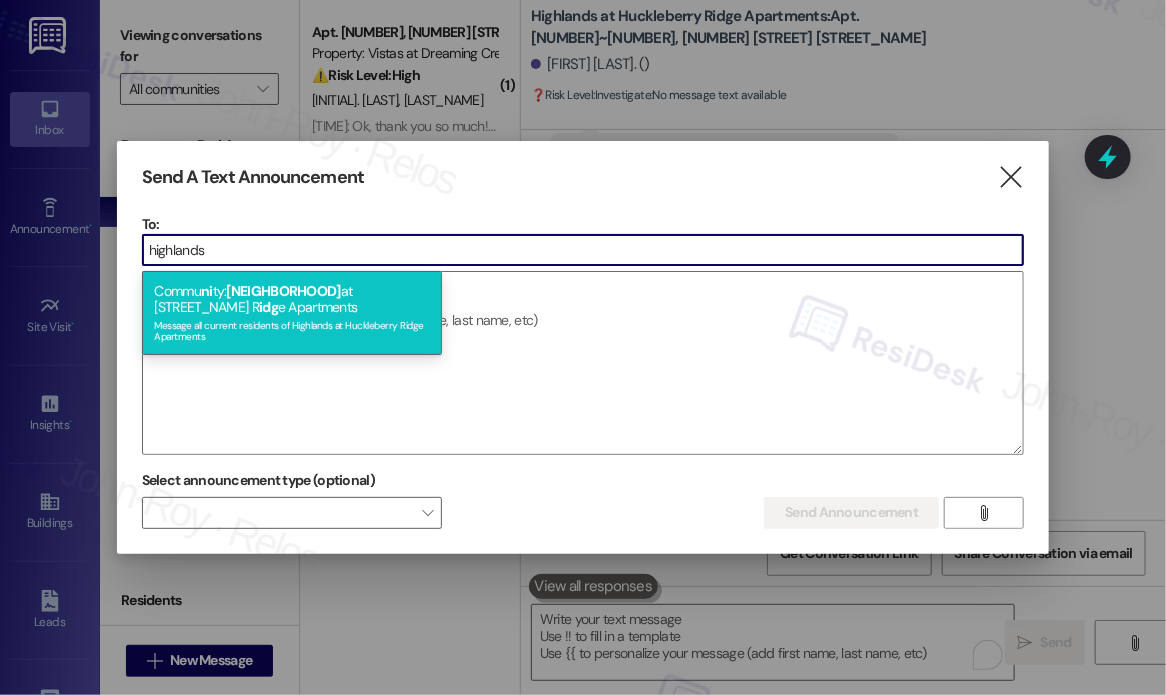 type on "highlands" 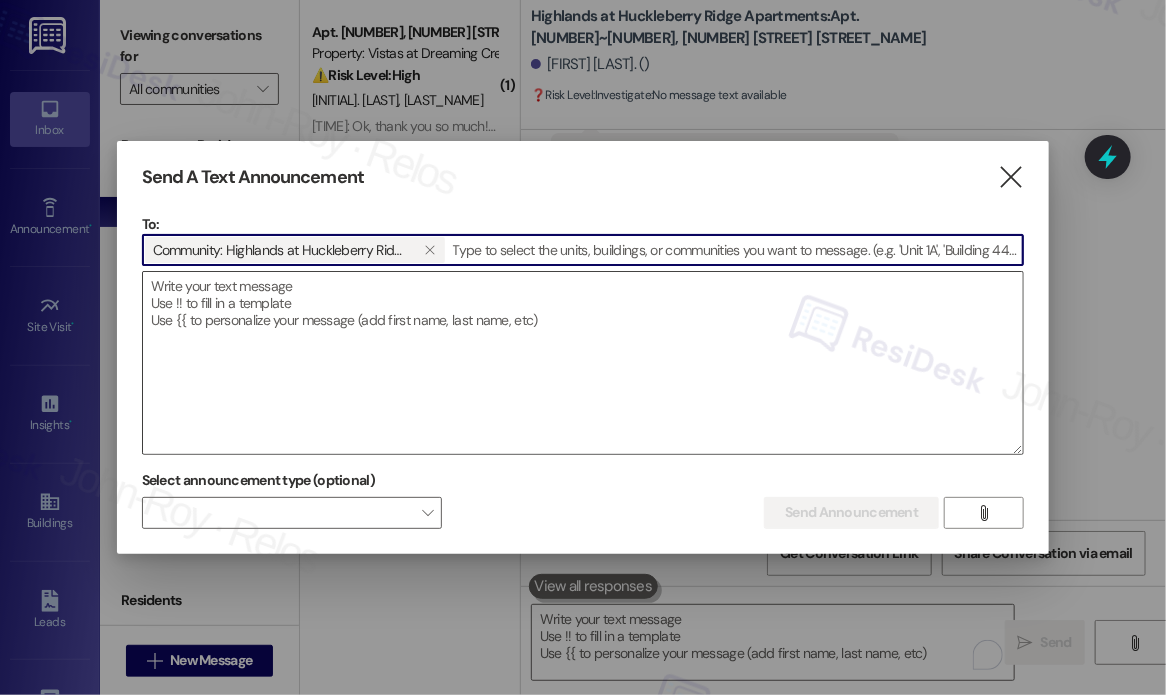 click at bounding box center [583, 363] 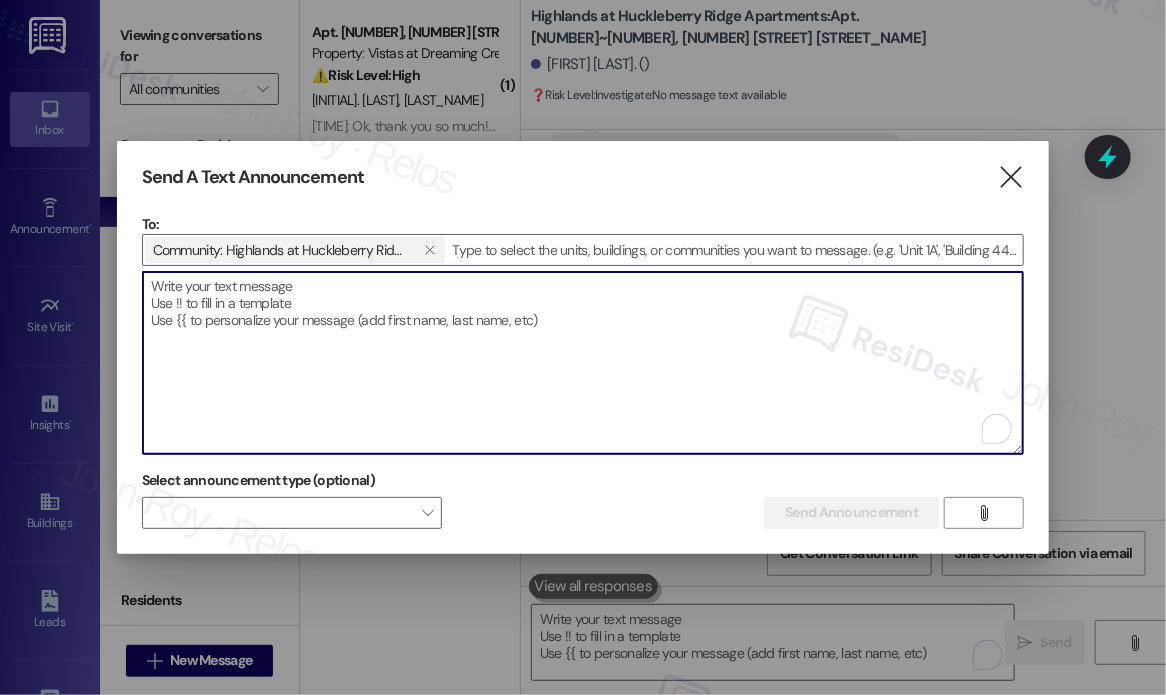 paste on "Hi [FIRST]!
The Highlands Parking Reminder Notice to All Residents.
Vehicles that do not comply with the requirement below may be subject to towing at the owner’s expense.
Do not block other vehicles, fire lanes, mailboxes, dumpsters, or fire hydrants.
Avoid parking on lawns, grass, sidewalks, painted yellow zones, striped areas, or parallel on the property.
Only use one designated space per vehicle.
Parking permits or decals are required at all times
Visitors can park in the overflow lot between buildings 965 and 989 (resident decals or visitor without decals allowed).
Handicap vehicles must display a proper tag.
Garages and reserved spaces may only be occupied by those with a garage agreement. All others may be towed.
Unauthorized parking may result in towing, and violations are monitored 24/7.
Thank you for your cooperation.
The Highlands Management Team" 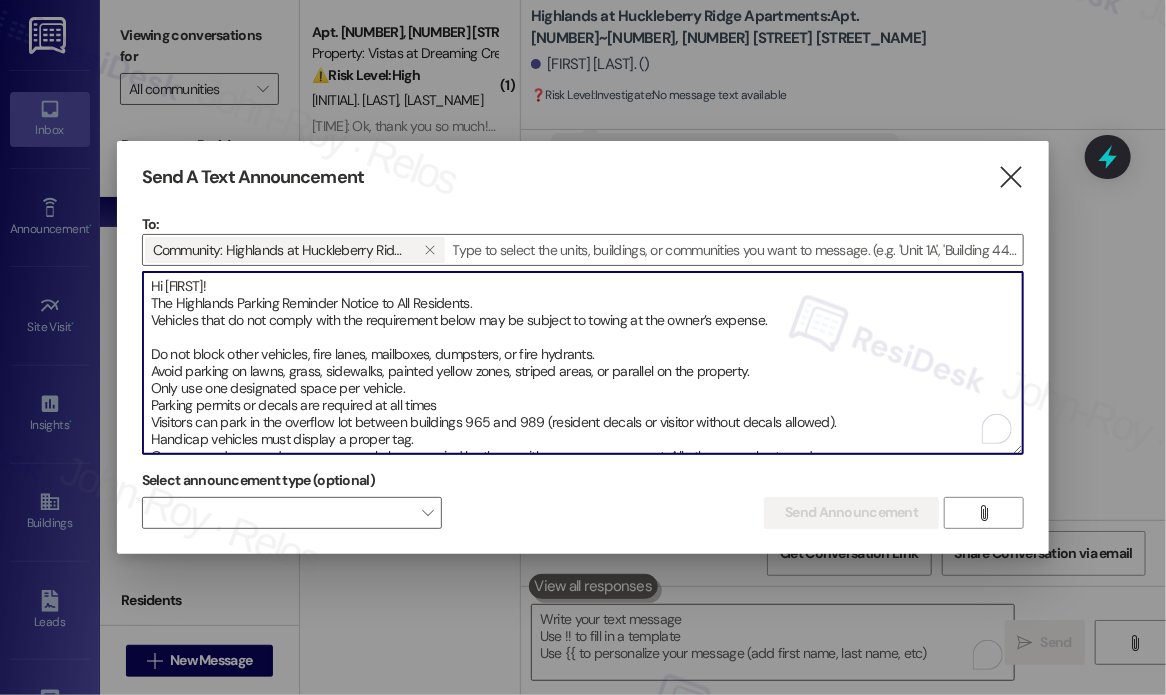 scroll, scrollTop: 79, scrollLeft: 0, axis: vertical 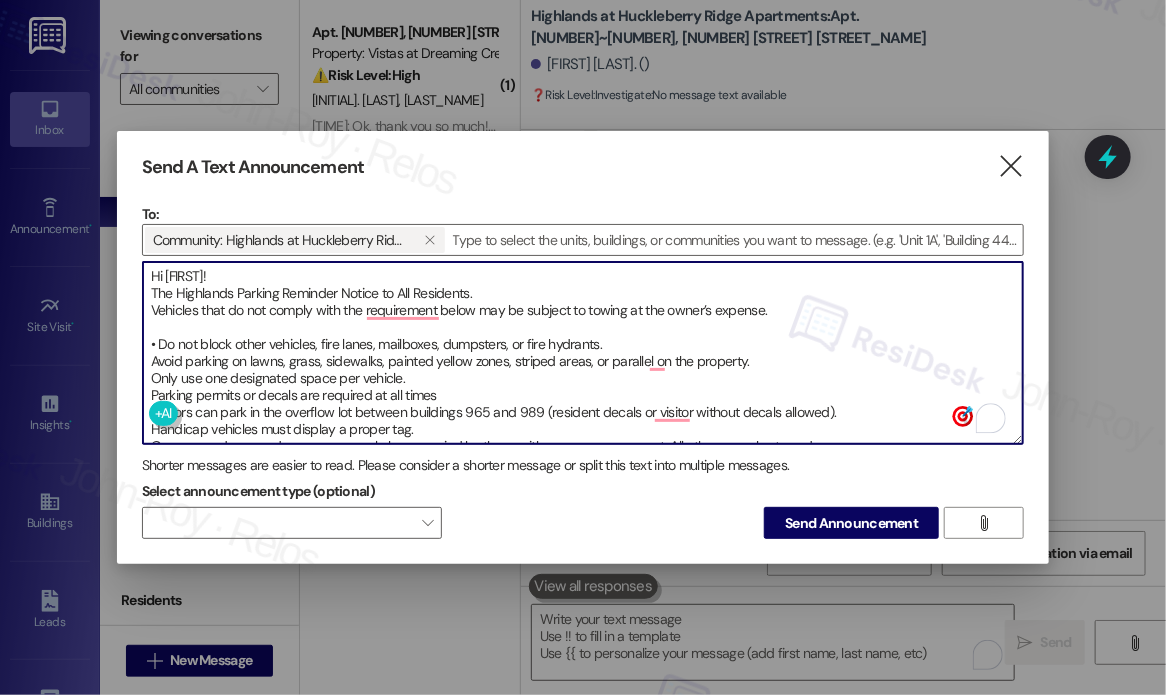 click on "Hi [FIRST]!
The Highlands Parking Reminder Notice to All Residents.
Vehicles that do not comply with the requirement below may be subject to towing at the owner’s expense.
• Do not block other vehicles, fire lanes, mailboxes, dumpsters, or fire hydrants.
Avoid parking on lawns, grass, sidewalks, painted yellow zones, striped areas, or parallel on the property.
Only use one designated space per vehicle.
Parking permits or decals are required at all times
Visitors can park in the overflow lot between buildings 965 and 989 (resident decals or visitor without decals allowed).
Handicap vehicles must display a proper tag.
Garages and reserved spaces may only be occupied by those with a garage agreement. All others may be towed.
Unauthorized parking may result in towing, and violations are monitored 24/7.
Thank you for your cooperation.
The Highlands Management Team" at bounding box center (583, 353) 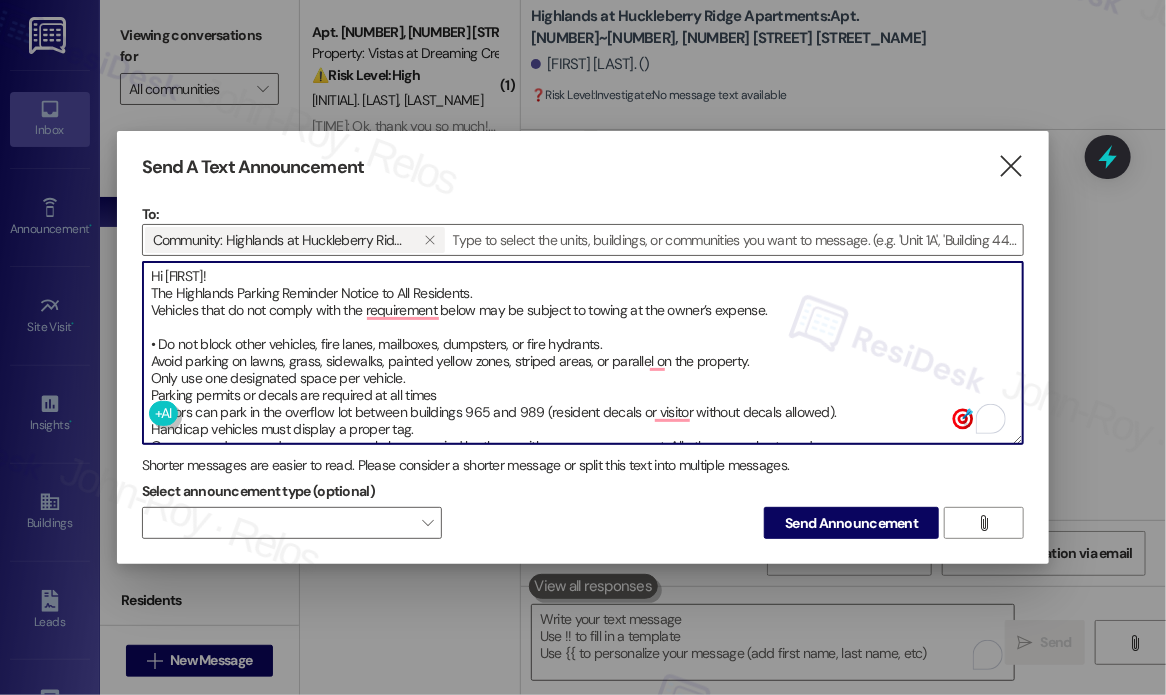 paste on "•" 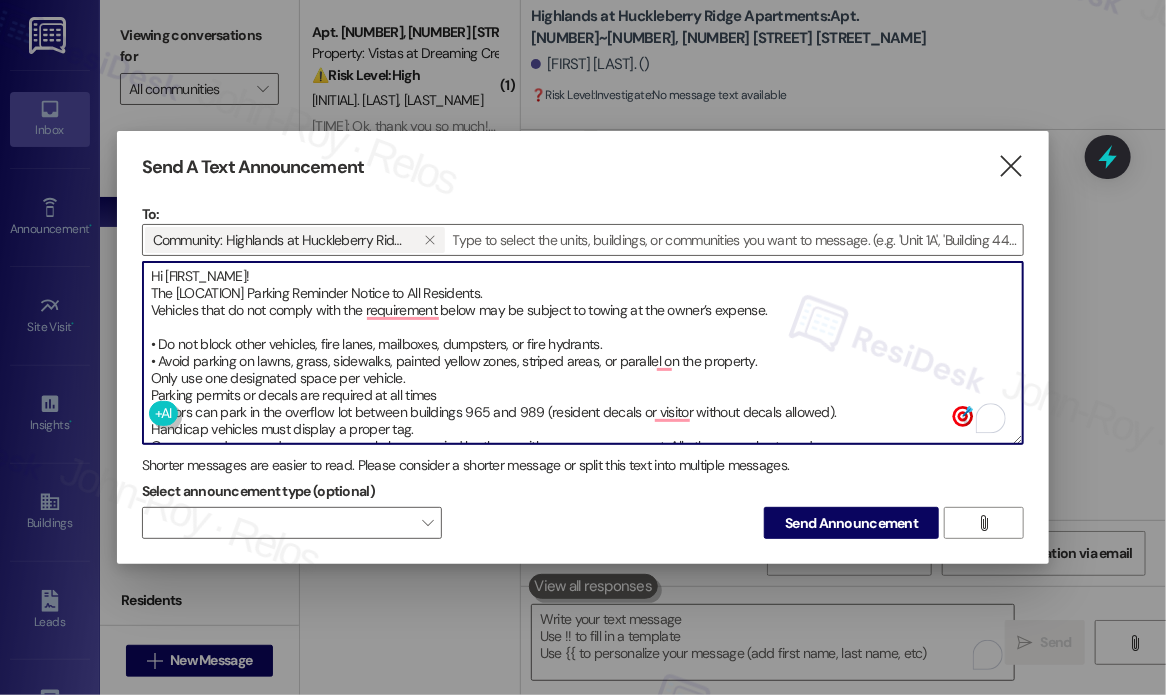 click on "Hi [FIRST_NAME]!
The [LOCATION] Parking Reminder Notice to All Residents.
Vehicles that do not comply with the requirement below may be subject to towing at the owner’s expense.
• Do not block other vehicles, fire lanes, mailboxes, dumpsters, or fire hydrants.
• Avoid parking on lawns, grass, sidewalks, painted yellow zones, striped areas, or parallel on the property.
Only use one designated space per vehicle.
Parking permits or decals are required at all times
Visitors can park in the overflow lot between buildings 965 and 989 (resident decals or visitor without decals allowed).
Handicap vehicles must display a proper tag.
Garages and reserved spaces may only be occupied by those with a garage agreement. All others may be towed.
Unauthorized parking may result in towing, and violations are monitored 24/7.
Thank you for your cooperation.
The [LOCATION] Management Team" at bounding box center (583, 353) 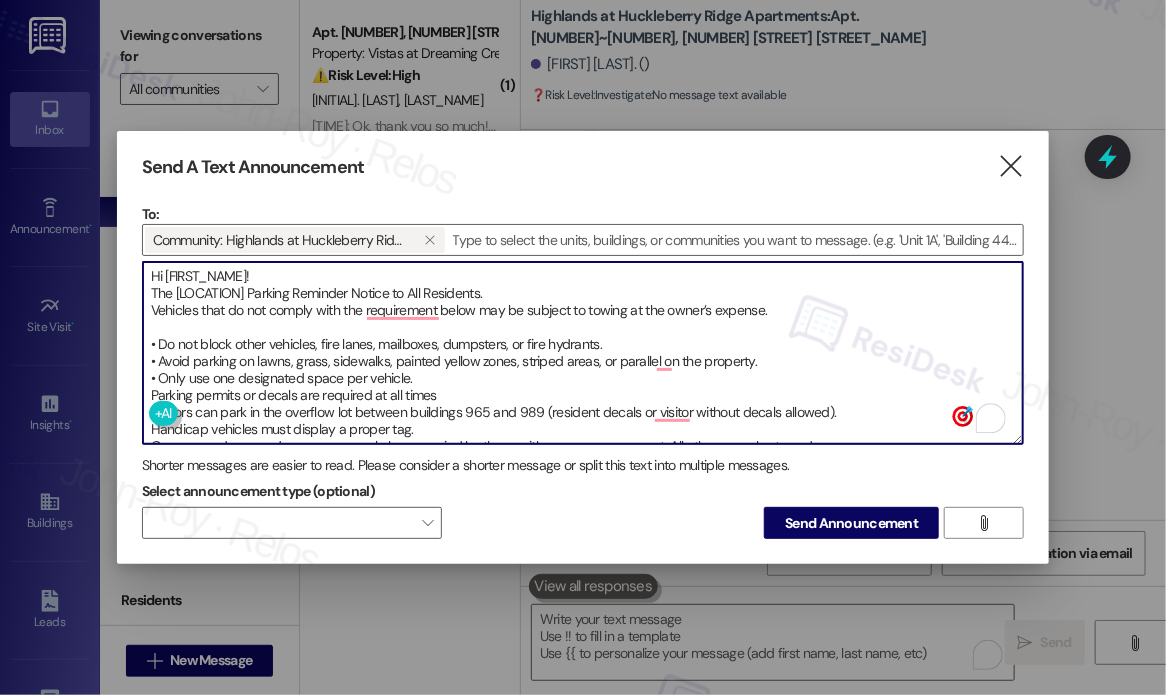 click on "Hi [FIRST_NAME]!
The [LOCATION] Parking Reminder Notice to All Residents.
Vehicles that do not comply with the requirement below may be subject to towing at the owner’s expense.
• Do not block other vehicles, fire lanes, mailboxes, dumpsters, or fire hydrants.
• Avoid parking on lawns, grass, sidewalks, painted yellow zones, striped areas, or parallel on the property.
• Only use one designated space per vehicle.
Parking permits or decals are required at all times
Visitors can park in the overflow lot between buildings 965 and 989 (resident decals or visitor without decals allowed).
Handicap vehicles must display a proper tag.
Garages and reserved spaces may only be occupied by those with a garage agreement. All others may be towed.
Unauthorized parking may result in towing, and violations are monitored 24/7.
Thank you for your cooperation.
The [LOCATION] Management Team" at bounding box center [583, 353] 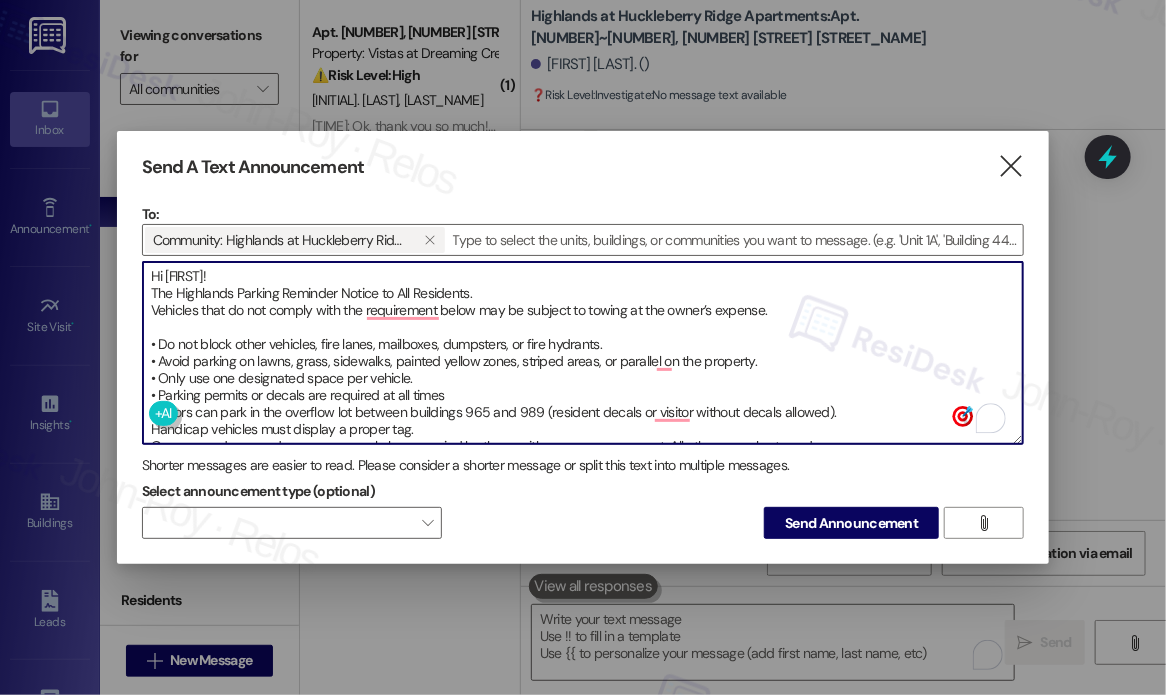 scroll, scrollTop: 84, scrollLeft: 0, axis: vertical 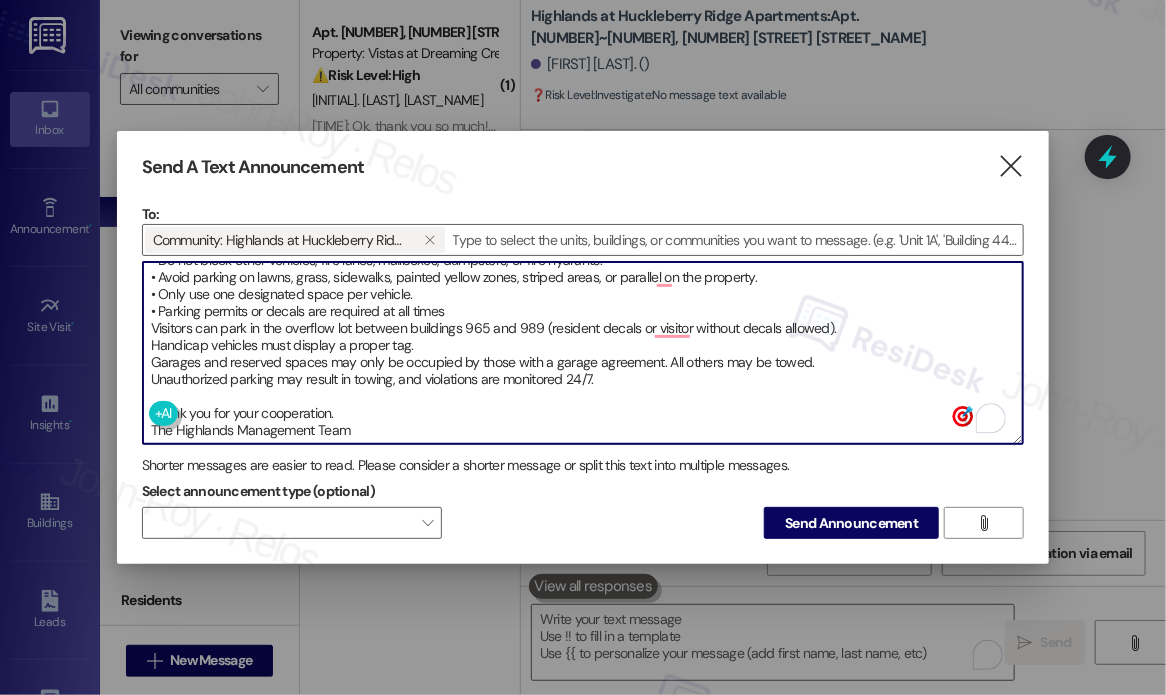 click on "Hi [FIRST]!
The Highlands Parking Reminder Notice to All Residents.
Vehicles that do not comply with the requirement below may be subject to towing at the owner’s expense.
• Do not block other vehicles, fire lanes, mailboxes, dumpsters, or fire hydrants.
• Avoid parking on lawns, grass, sidewalks, painted yellow zones, striped areas, or parallel on the property.
• Only use one designated space per vehicle.
• Parking permits or decals are required at all times
Visitors can park in the overflow lot between buildings 965 and 989 (resident decals or visitor without decals allowed).
Handicap vehicles must display a proper tag.
Garages and reserved spaces may only be occupied by those with a garage agreement. All others may be towed.
Unauthorized parking may result in towing, and violations are monitored 24/7.
Thank you for your cooperation.
The Highlands Management Team" at bounding box center (583, 353) 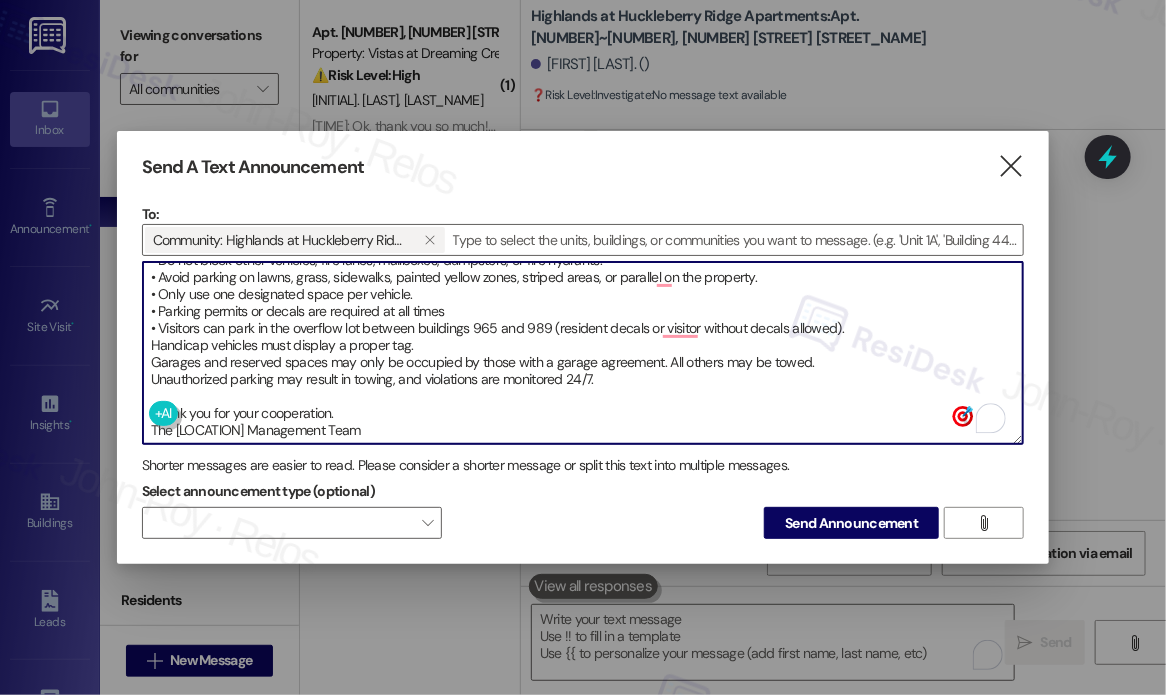 click on "Hi [FIRST_NAME]!
The [LOCATION] Parking Reminder Notice to All Residents.
Vehicles that do not comply with the requirement below may be subject to towing at the owner’s expense.
• Do not block other vehicles, fire lanes, mailboxes, dumpsters, or fire hydrants.
• Avoid parking on lawns, grass, sidewalks, painted yellow zones, striped areas, or parallel on the property.
• Only use one designated space per vehicle.
• Parking permits or decals are required at all times
• Visitors can park in the overflow lot between buildings 965 and 989 (resident decals or visitor without decals allowed).
Handicap vehicles must display a proper tag.
Garages and reserved spaces may only be occupied by those with a garage agreement. All others may be towed.
Unauthorized parking may result in towing, and violations are monitored 24/7.
Thank you for your cooperation.
The [LOCATION] Management Team" at bounding box center [583, 353] 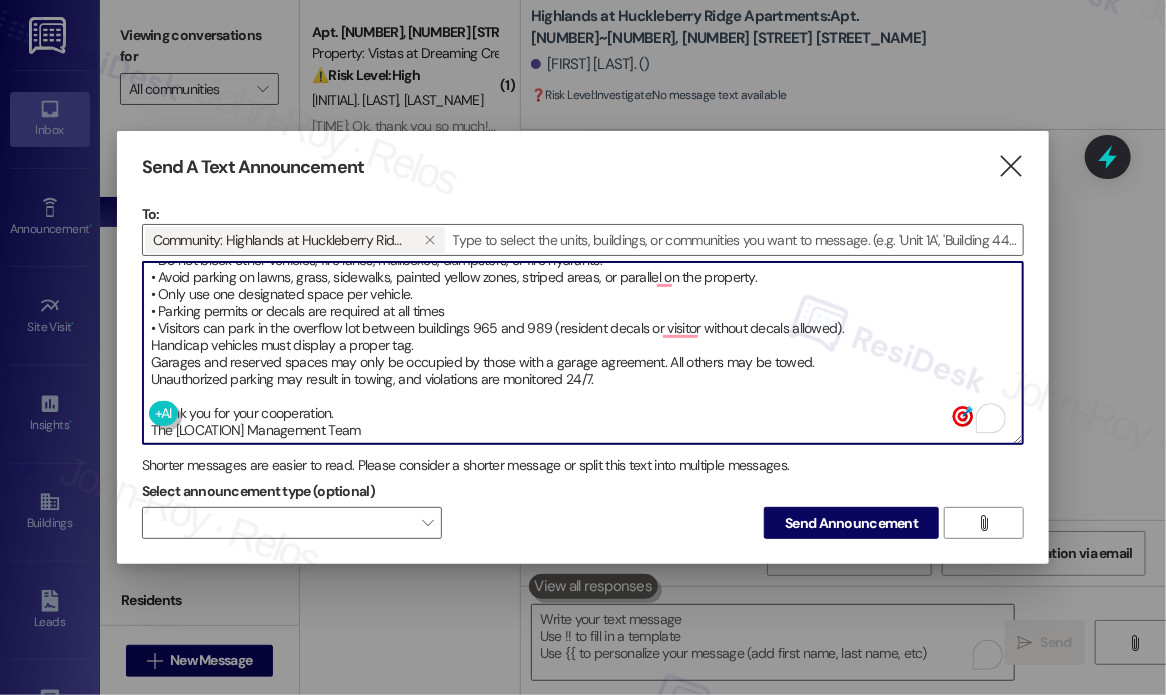 paste on "•" 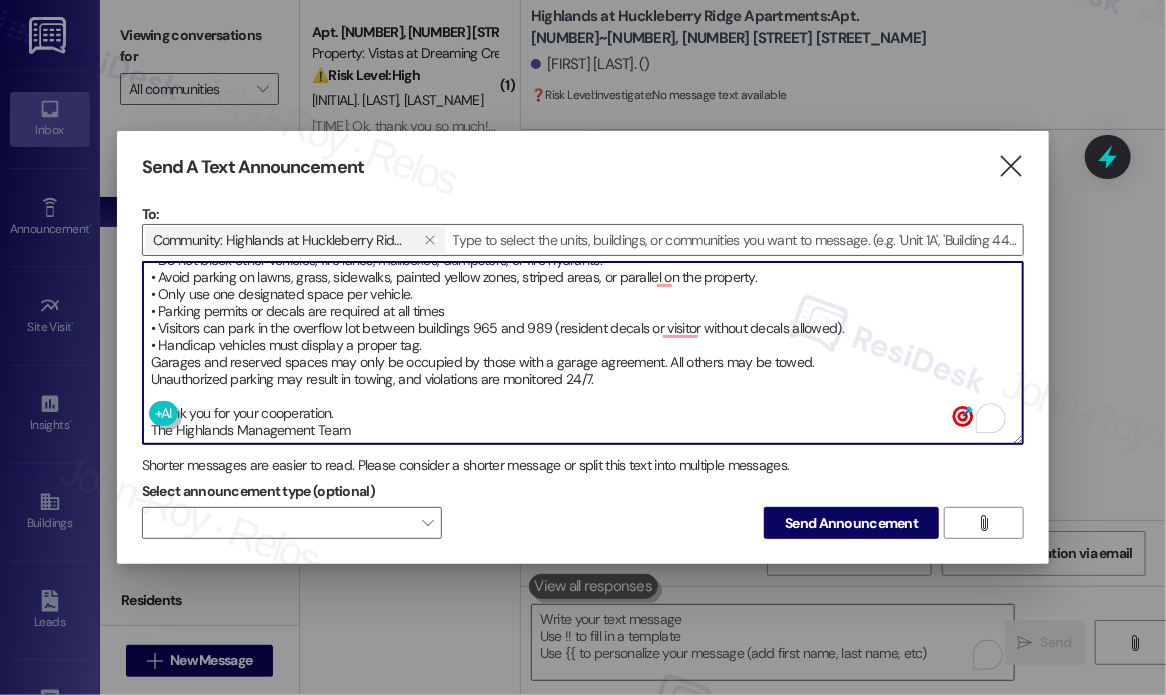 click on "Hi [FIRST]!
The Highlands Parking Reminder Notice to All Residents.
Vehicles that do not comply with the requirement below may be subject to towing at the owner’s expense.
• Do not block other vehicles, fire lanes, mailboxes, dumpsters, or fire hydrants.
• Avoid parking on lawns, grass, sidewalks, painted yellow zones, striped areas, or parallel on the property.
• Only use one designated space per vehicle.
• Parking permits or decals are required at all times
• Visitors can park in the overflow lot between buildings 965 and 989 (resident decals or visitor without decals allowed).
• Handicap vehicles must display a proper tag.
Garages and reserved spaces may only be occupied by those with a garage agreement. All others may be towed.
Unauthorized parking may result in towing, and violations are monitored 24/7.
Thank you for your cooperation.
The Highlands Management Team" at bounding box center (583, 353) 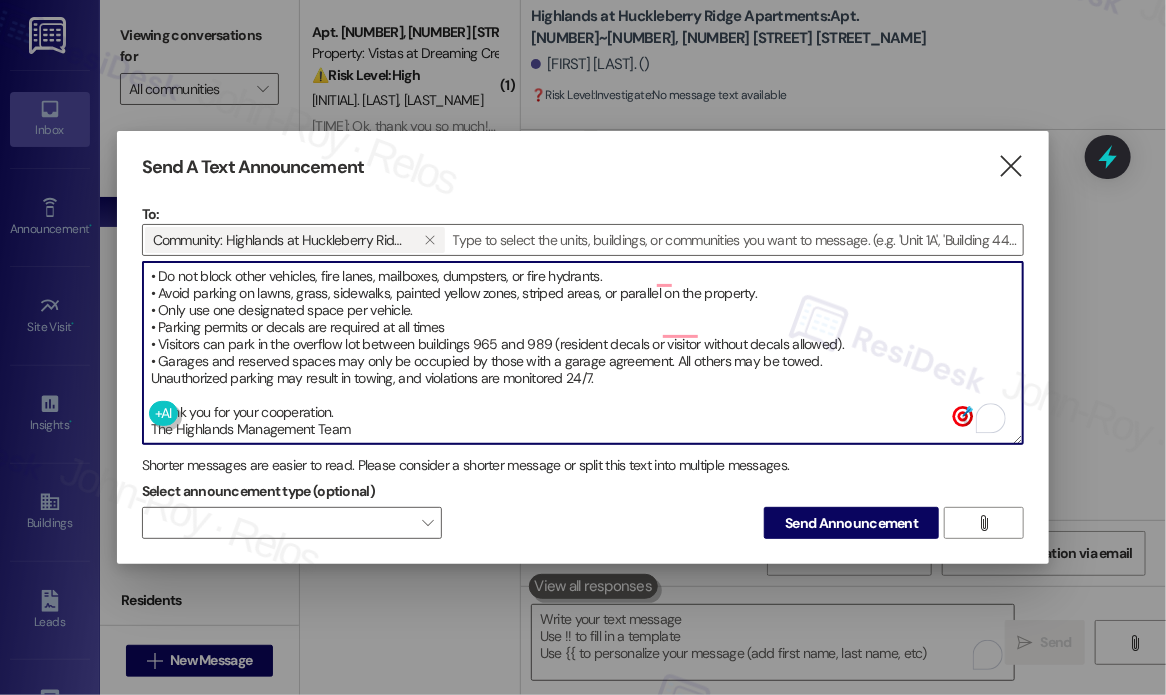 click on "Hi [FIRST]!
The Highlands Parking Reminder Notice to All Residents.
Vehicles that do not comply with the requirement below may be subject to towing at the owner’s expense.
• Do not block other vehicles, fire lanes, mailboxes, dumpsters, or fire hydrants.
• Avoid parking on lawns, grass, sidewalks, painted yellow zones, striped areas, or parallel on the property.
• Only use one designated space per vehicle.
• Parking permits or decals are required at all times
• Visitors can park in the overflow lot between buildings 965 and 989 (resident decals or visitor without decals allowed).
• Garages and reserved spaces may only be occupied by those with a garage agreement. All others may be towed.
Unauthorized parking may result in towing, and violations are monitored 24/7.
Thank you for your cooperation.
The Highlands Management Team" at bounding box center [583, 353] 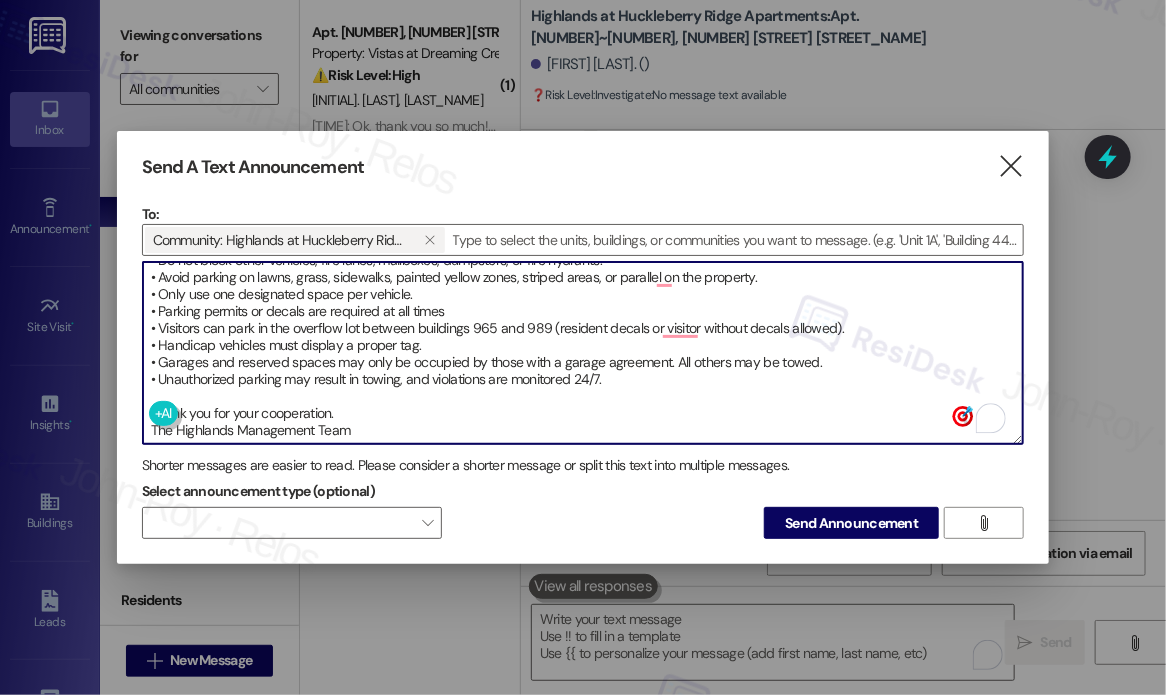 type on "Hi [FIRST]!
The Highlands Parking Reminder Notice to All Residents.
Vehicles that do not comply with the requirement below may be subject to towing at the owner’s expense.
• Do not block other vehicles, fire lanes, mailboxes, dumpsters, or fire hydrants.
• Avoid parking on lawns, grass, sidewalks, painted yellow zones, striped areas, or parallel on the property.
• Only use one designated space per vehicle.
• Parking permits or decals are required at all times
• Visitors can park in the overflow lot between buildings 965 and 989 (resident decals or visitor without decals allowed).
• Handicap vehicles must display a proper tag.
• Garages and reserved spaces may only be occupied by those with a garage agreement. All others may be towed.
• Unauthorized parking may result in towing, and violations are monitored 24/7.
Thank you for your cooperation.
The Highlands Management Team" 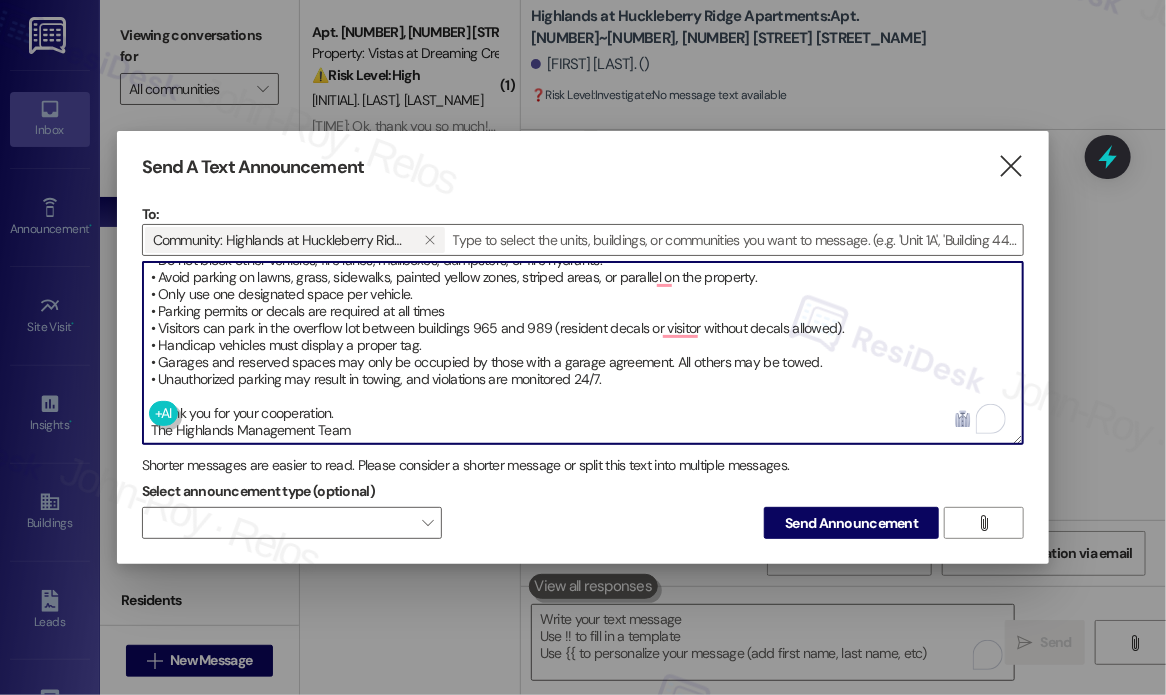 scroll, scrollTop: 0, scrollLeft: 0, axis: both 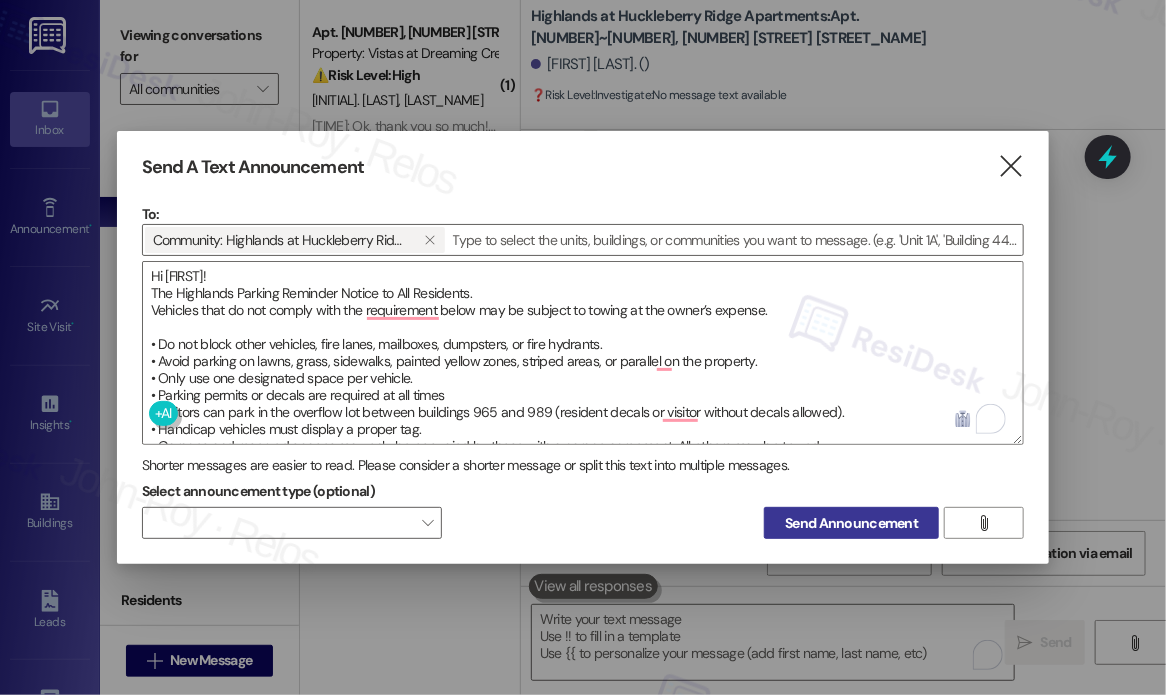 click on "Send Announcement" at bounding box center (851, 523) 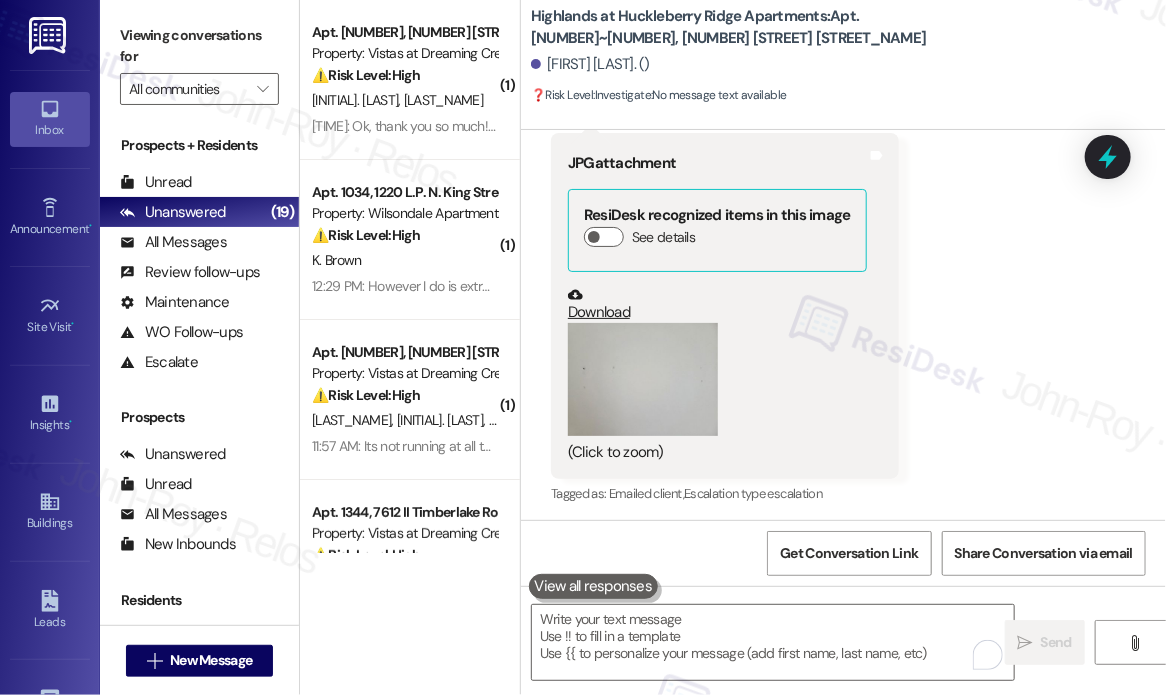 click on "[FIRST] [LAST]. ()" at bounding box center (848, 65) 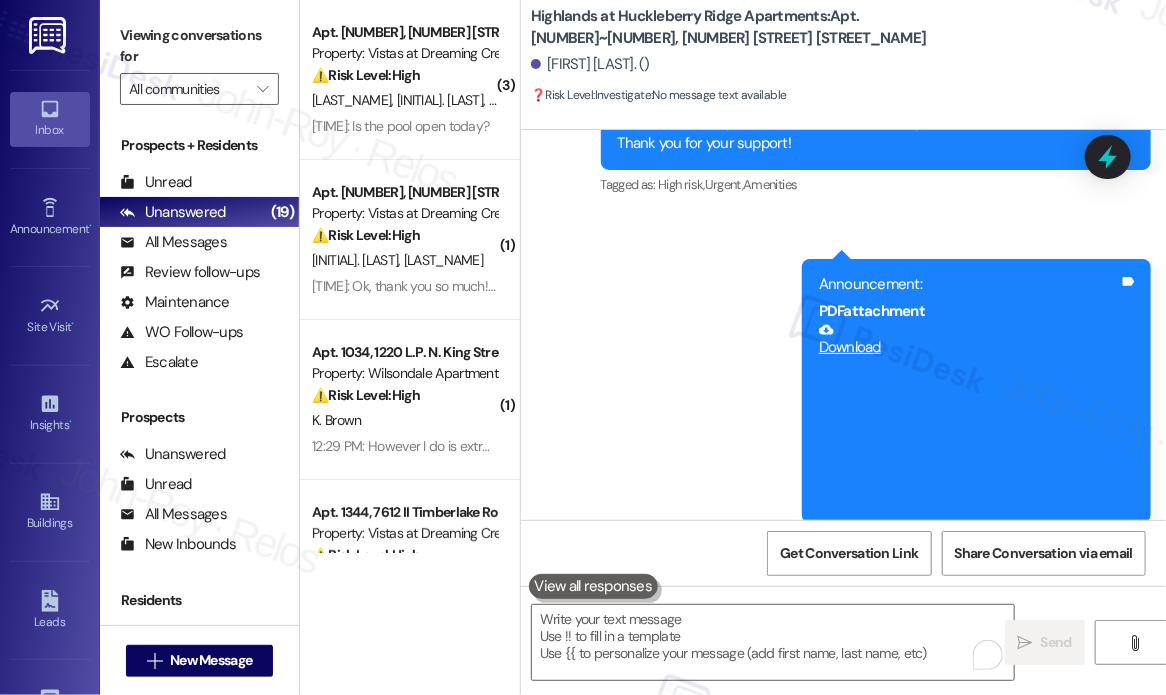 scroll, scrollTop: 2437, scrollLeft: 0, axis: vertical 